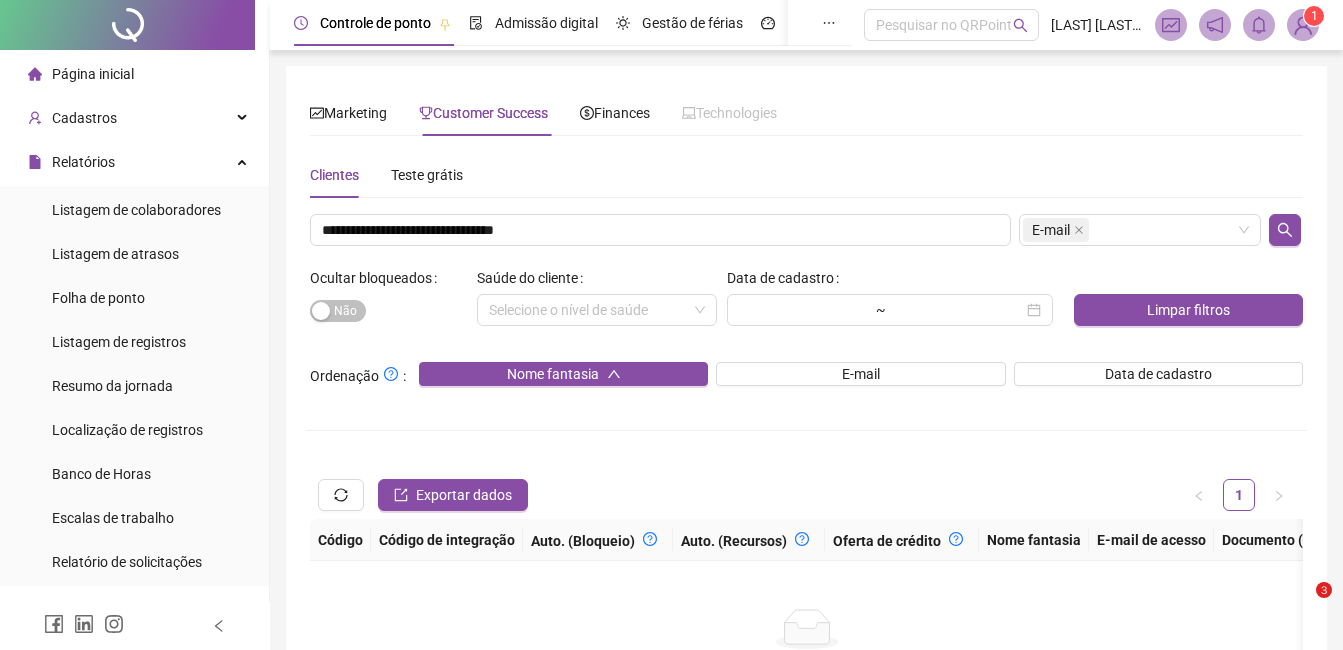 scroll, scrollTop: 0, scrollLeft: 0, axis: both 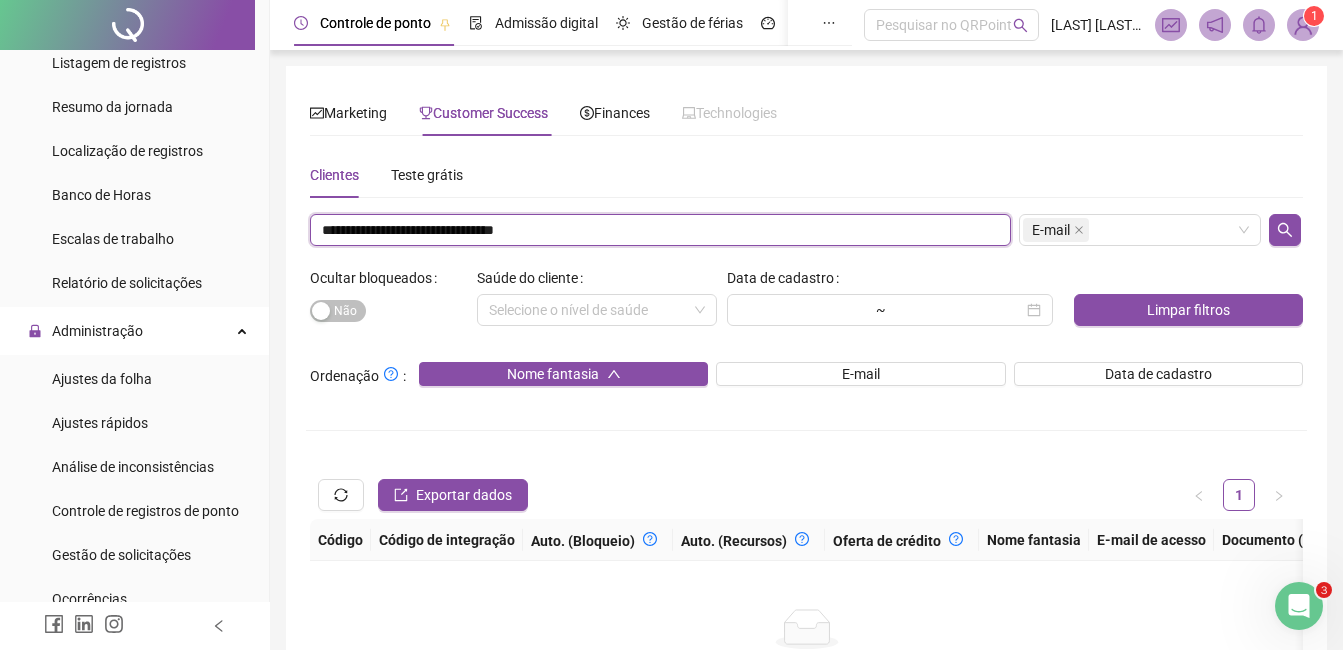 click on "**********" at bounding box center (660, 230) 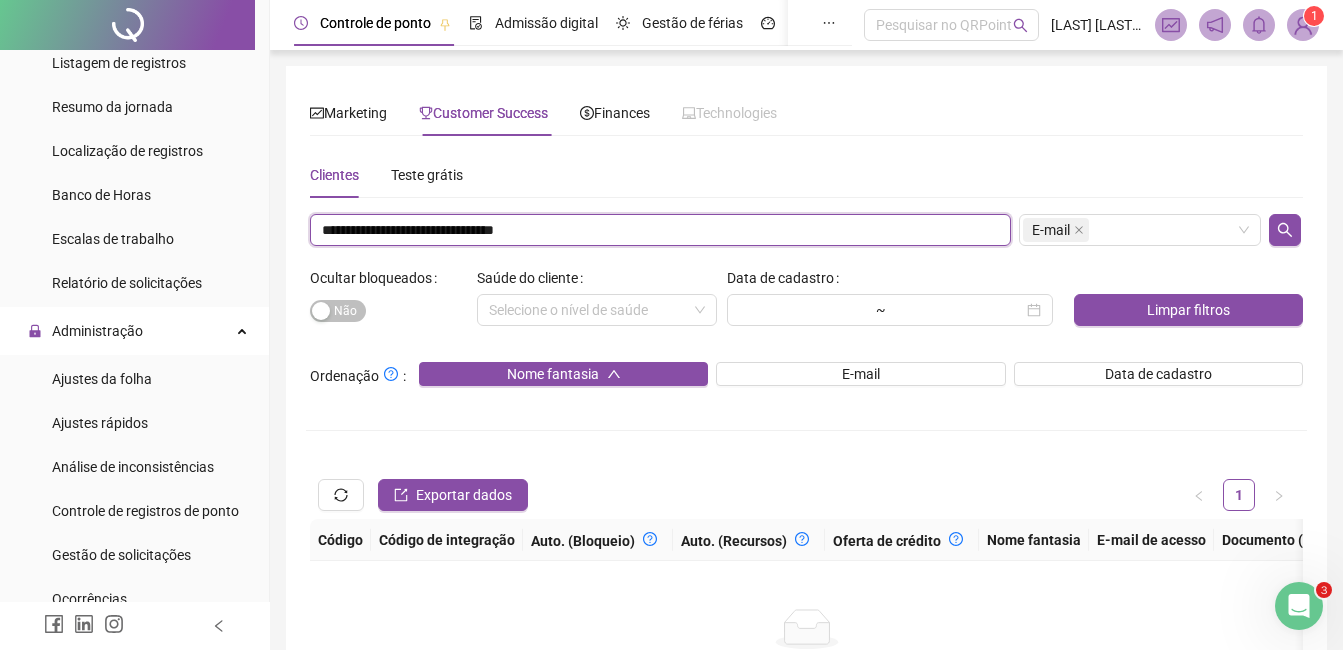 paste 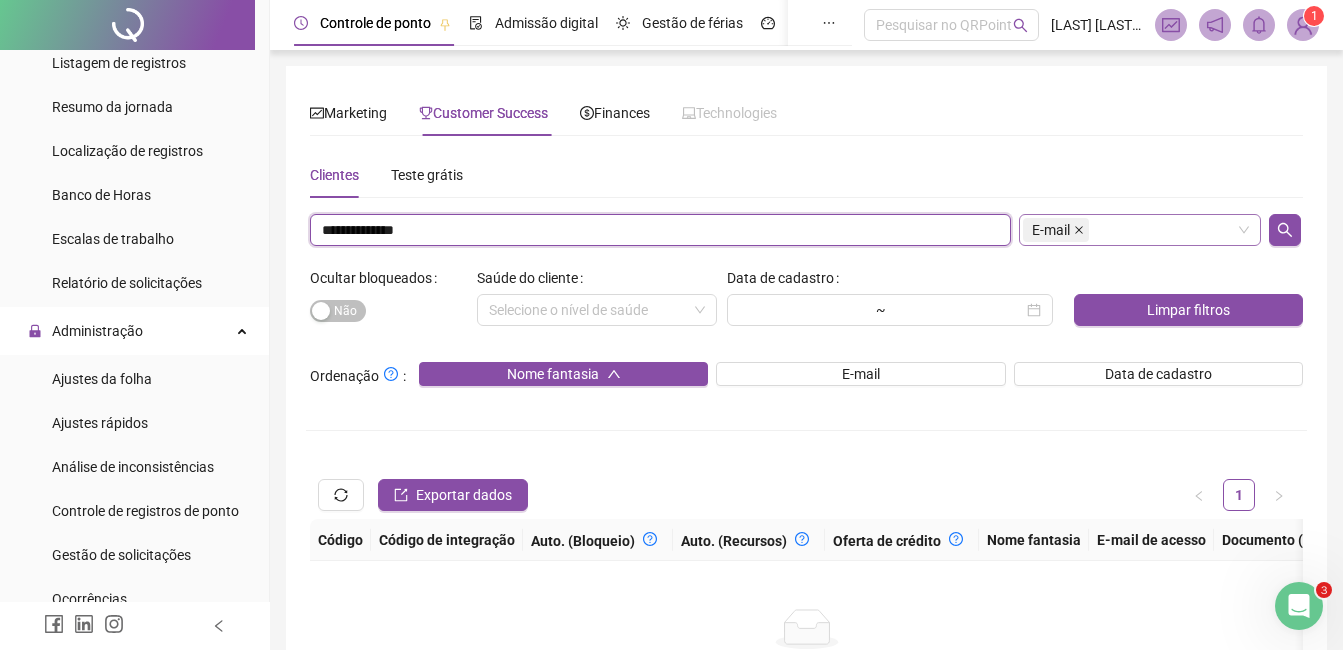 click at bounding box center (1079, 230) 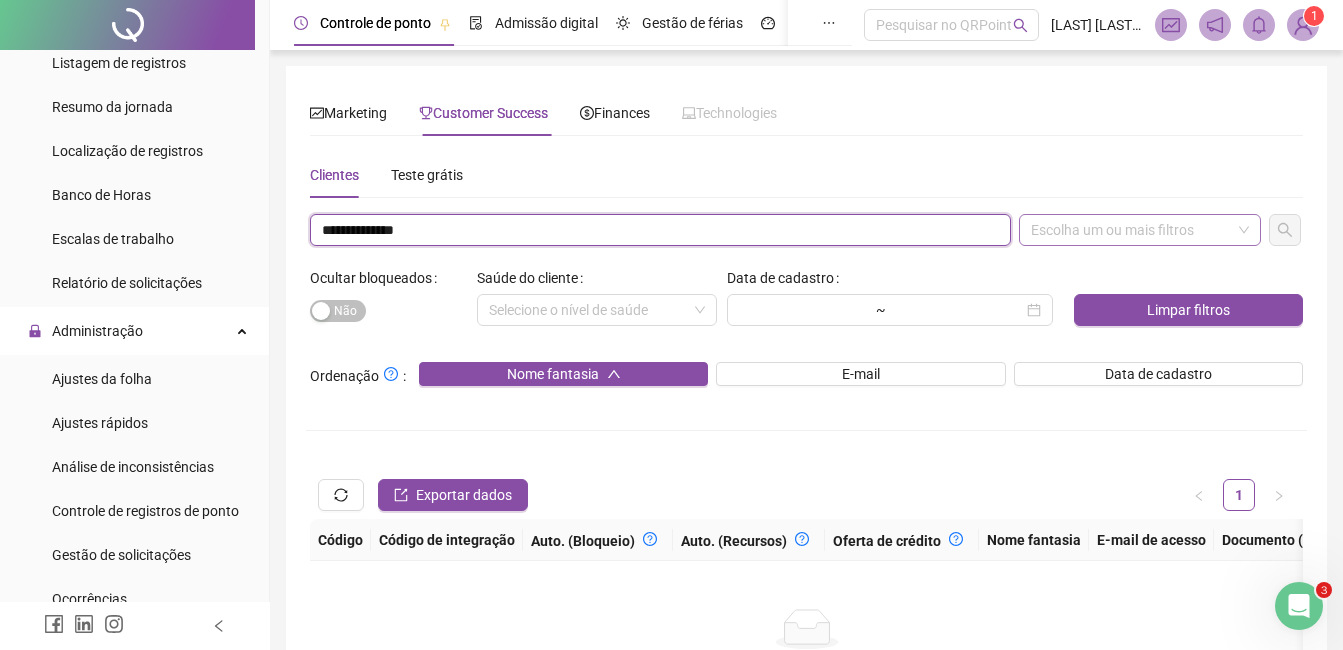 click on "Escolha um ou mais filtros" at bounding box center (1140, 230) 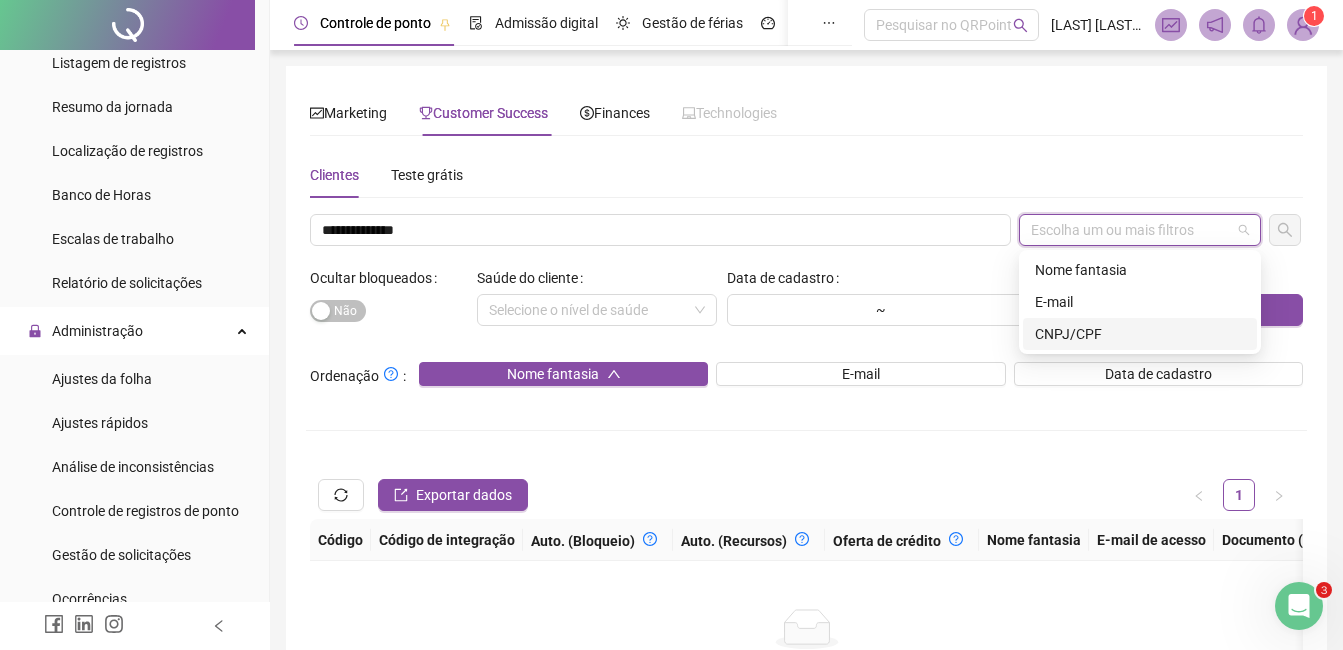 click on "CNPJ/CPF" at bounding box center [1140, 334] 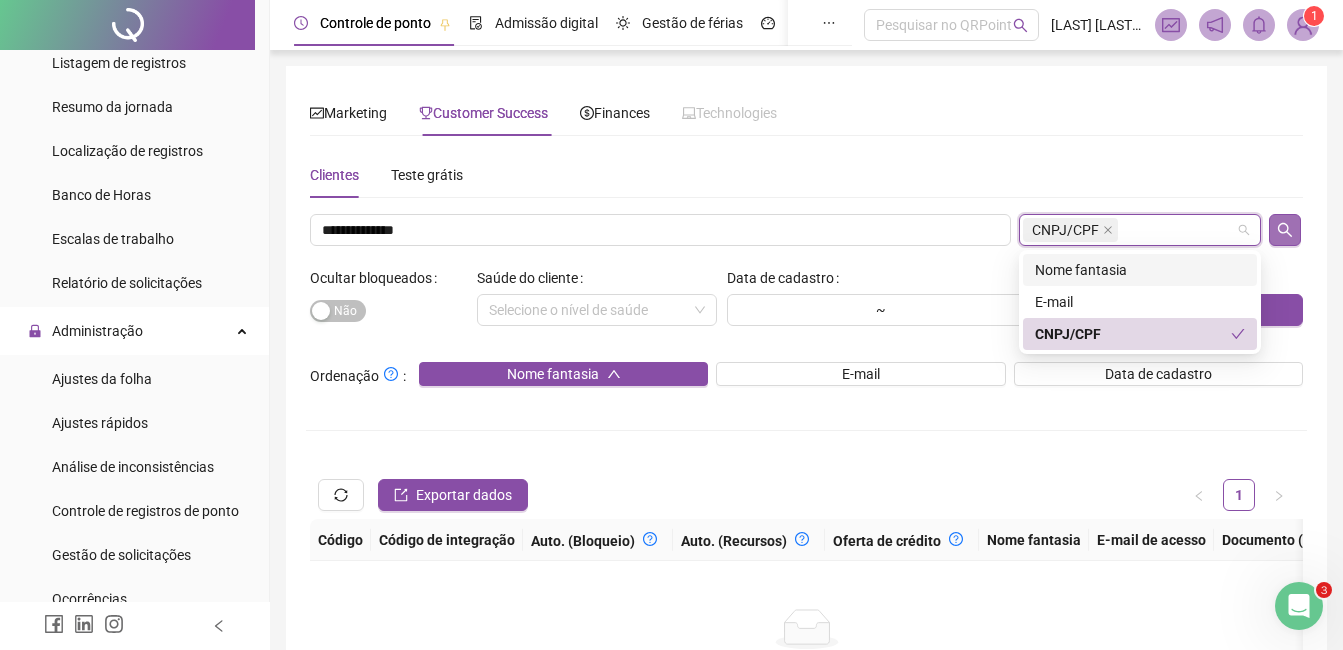 click at bounding box center [1285, 230] 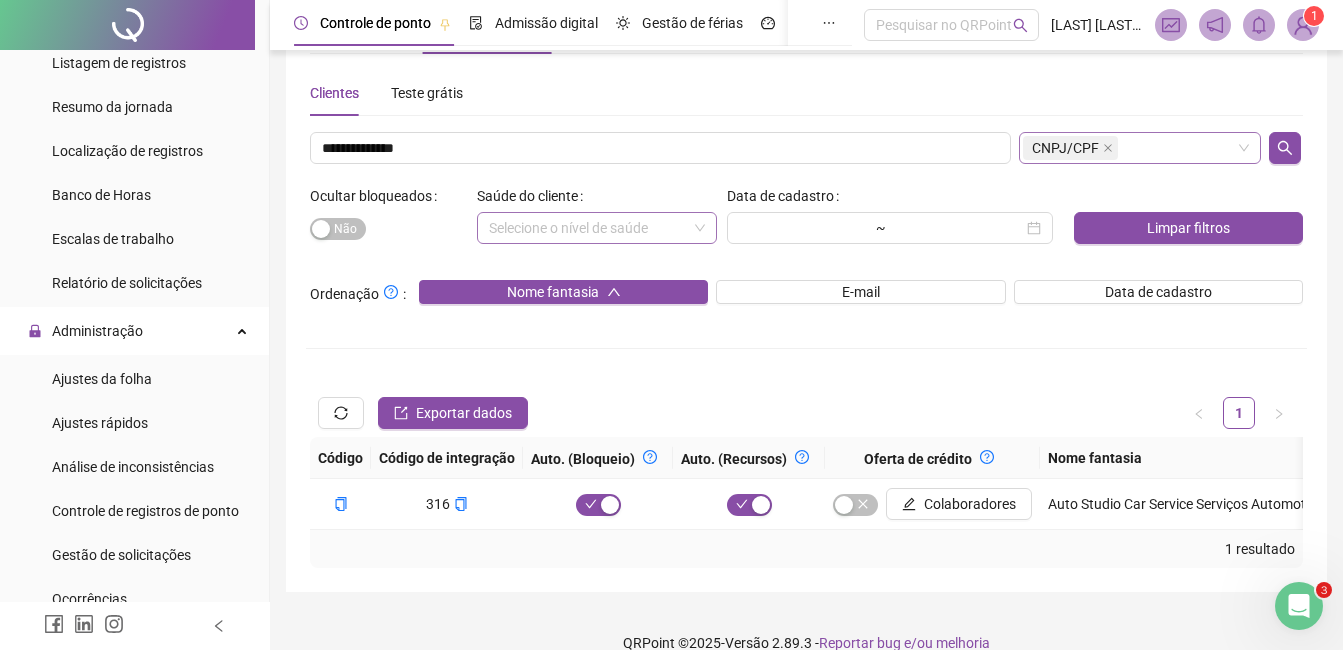 scroll, scrollTop: 125, scrollLeft: 0, axis: vertical 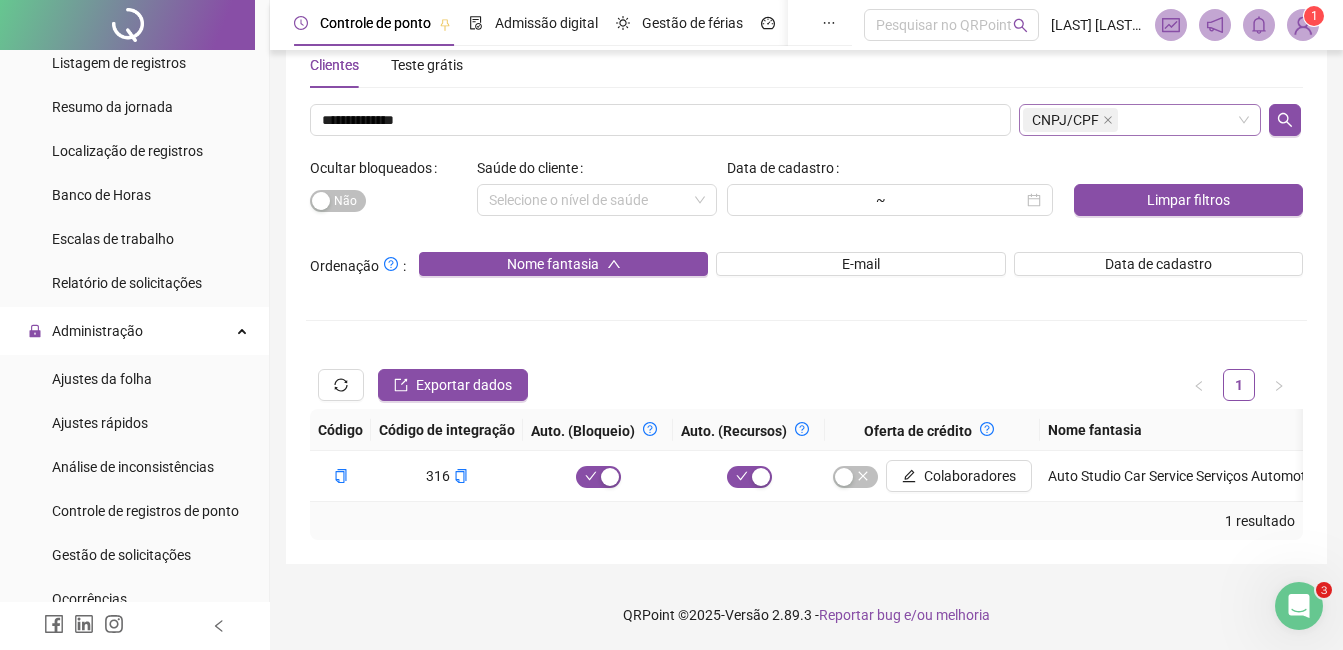 click on "1 resultado" at bounding box center (806, 521) 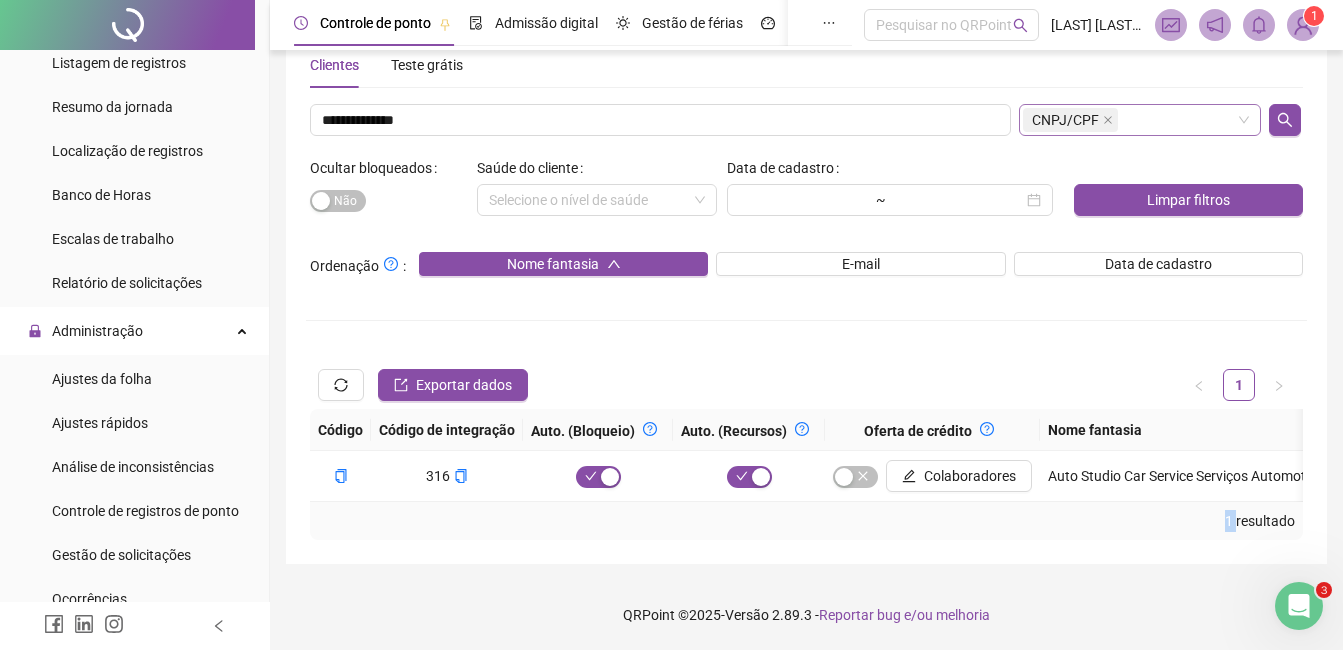 click on "1 resultado" at bounding box center [806, 521] 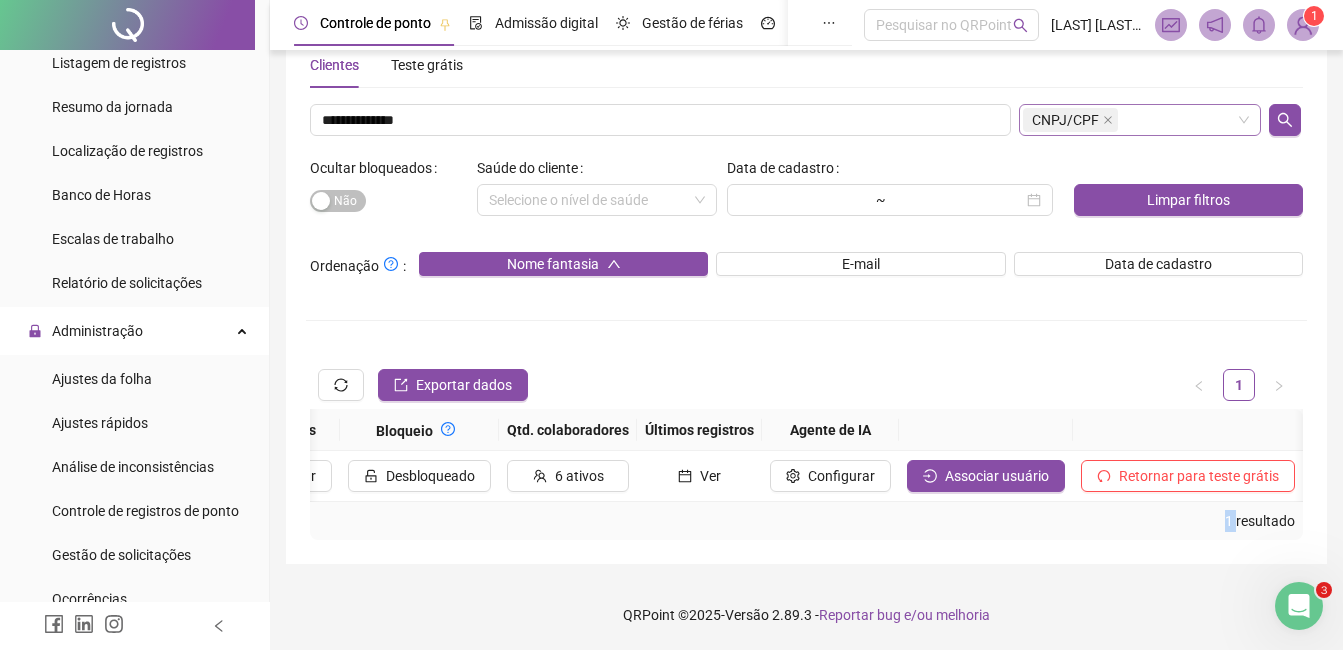 scroll, scrollTop: 0, scrollLeft: 1516, axis: horizontal 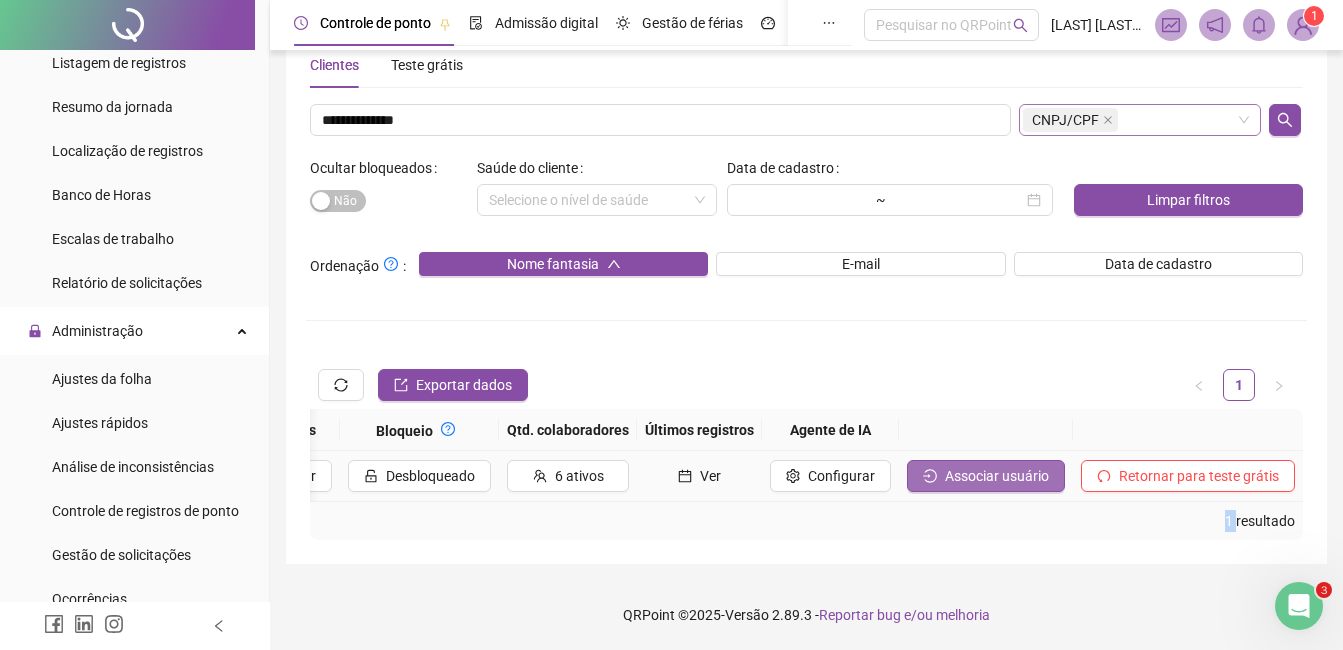 click on "Associar usuário" at bounding box center [997, 476] 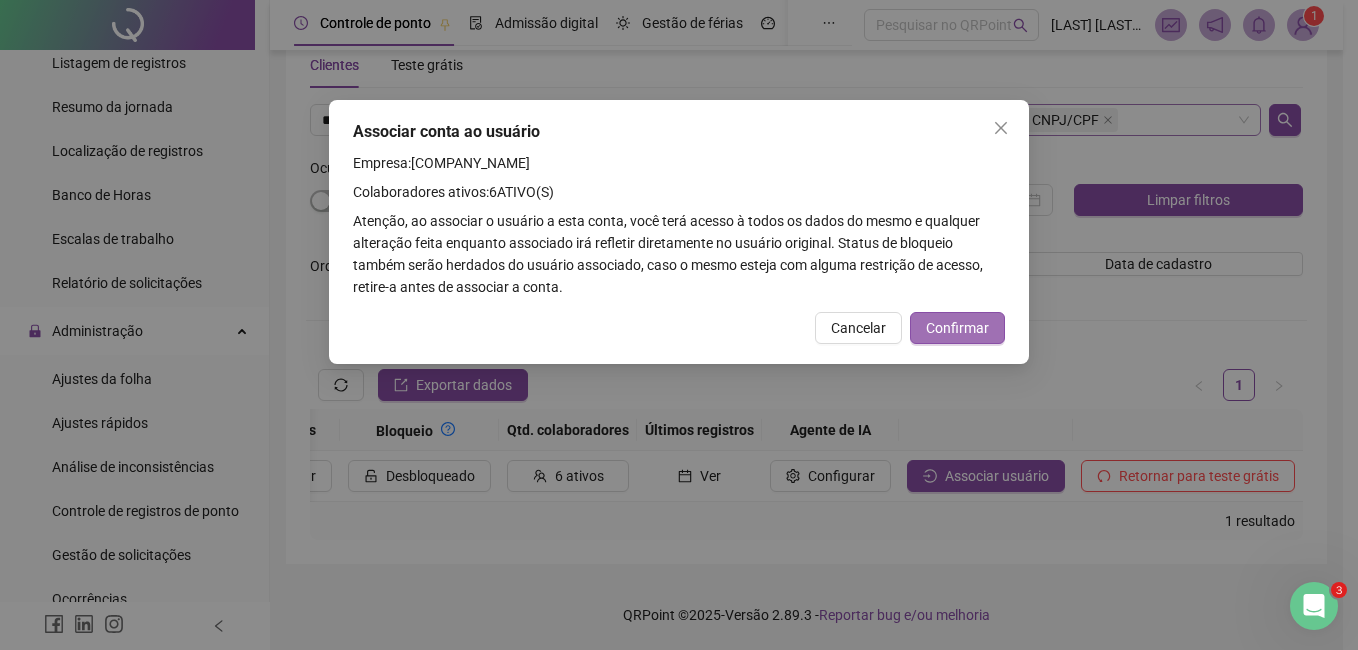click on "Associar conta ao usuário Empresa:  AUTO STUDIO CAR SERVICE SERVIÇOS AUTOMOTIVOS EIRELI Colaboradores ativos:  6  ATIVO(S) Atenção, ao associar o usuário a esta conta, você terá acesso à todos os dados do mesmo e qualquer alteração feita enquanto associado irá refletir diretamente no usuário original. Status de bloqueio também serão herdados do usuário associado, caso o mesmo esteja com alguma restrição de acesso, retire-a antes de associar a conta. Cancelar Confirmar" at bounding box center (679, 232) 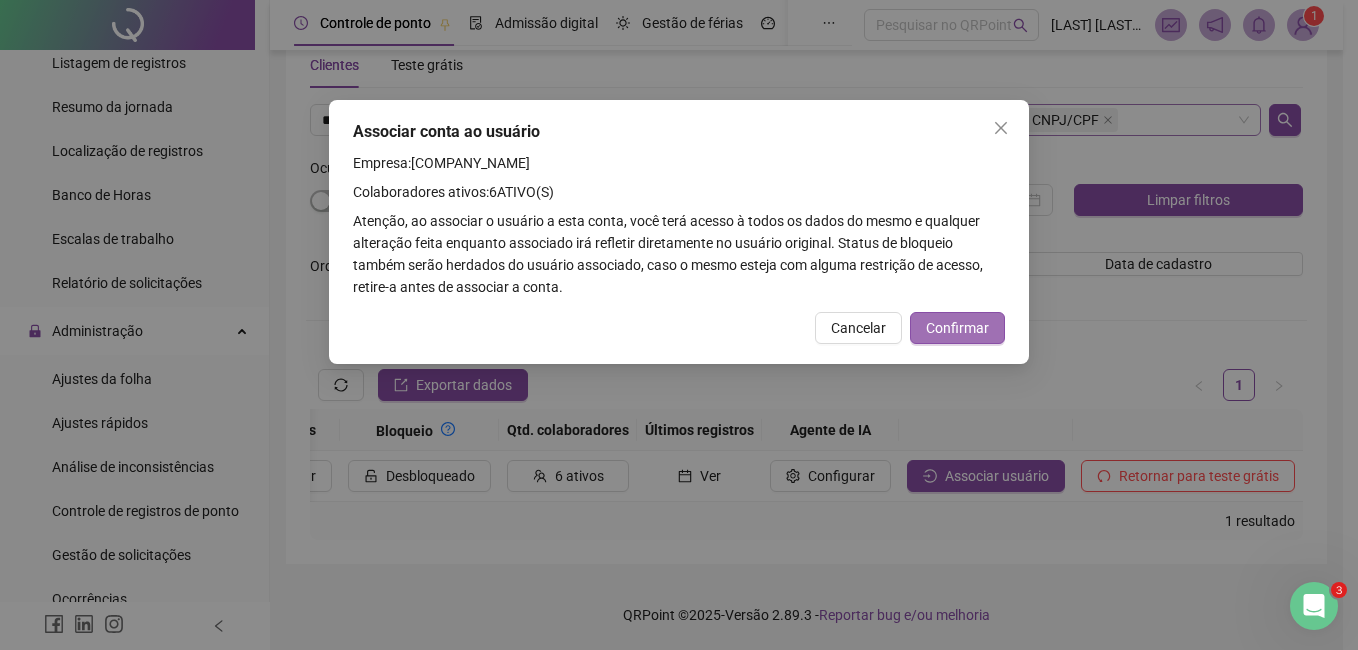 click on "Confirmar" at bounding box center (957, 328) 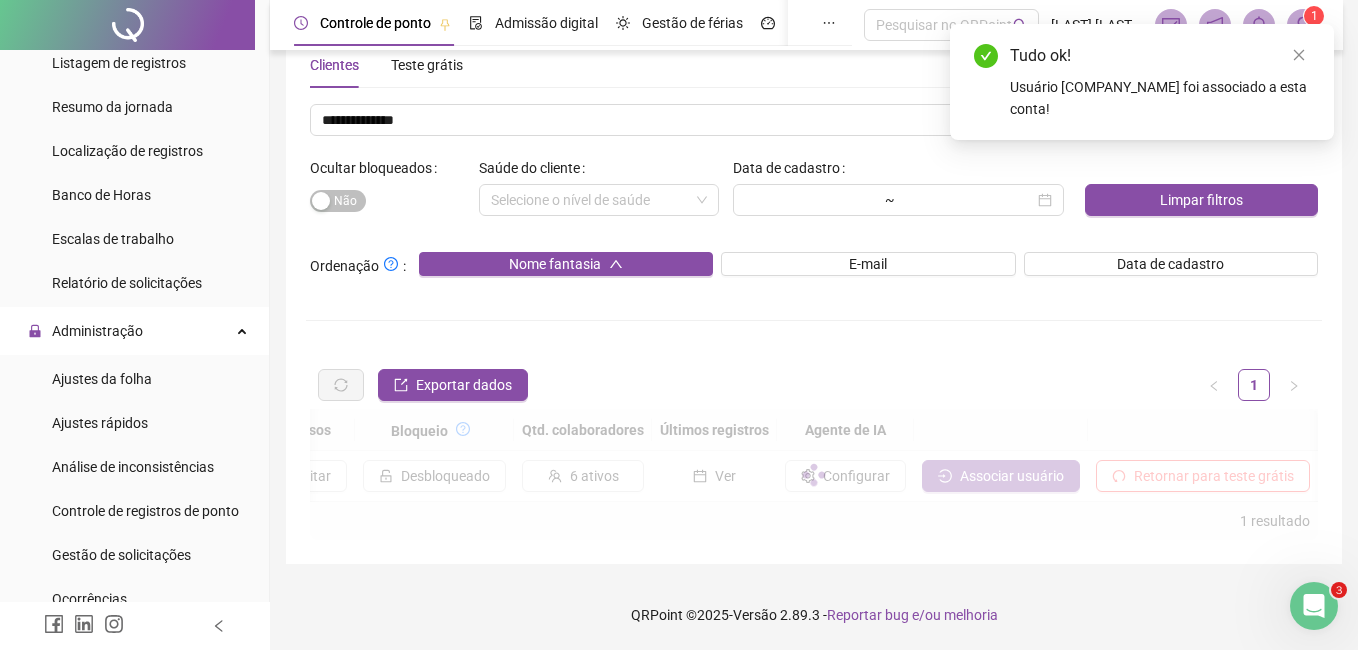 scroll, scrollTop: 0, scrollLeft: 2370, axis: horizontal 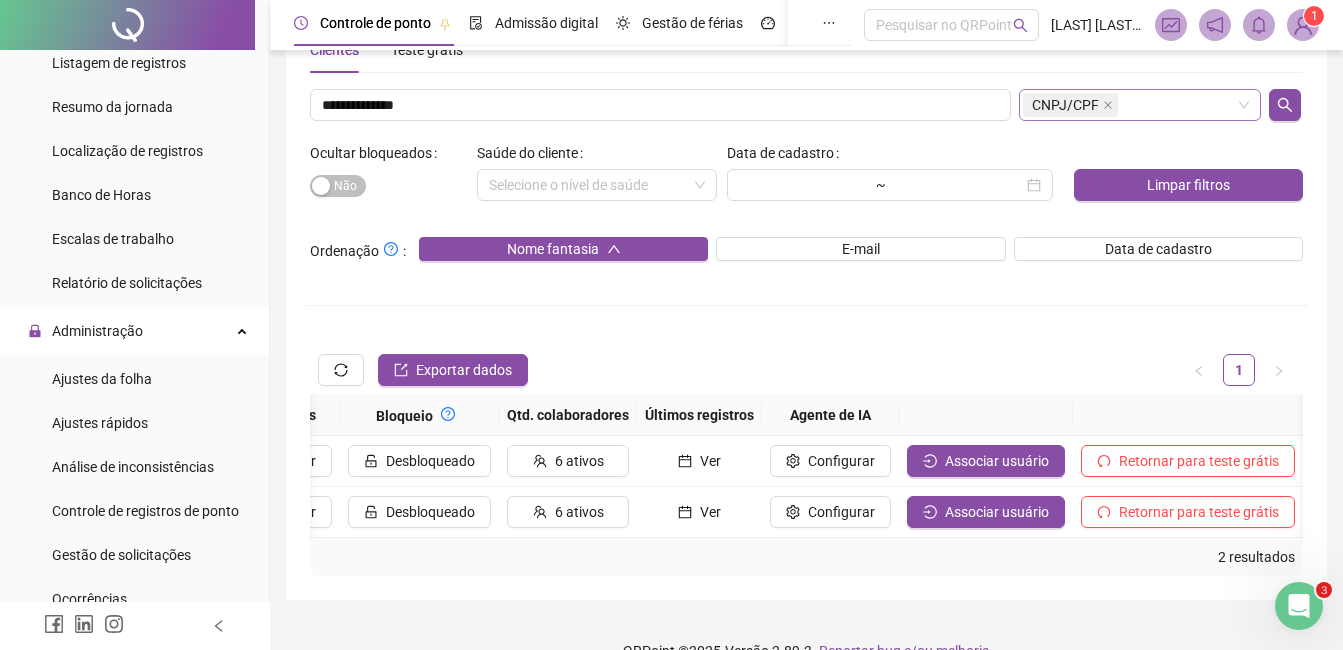 click at bounding box center (1303, 25) 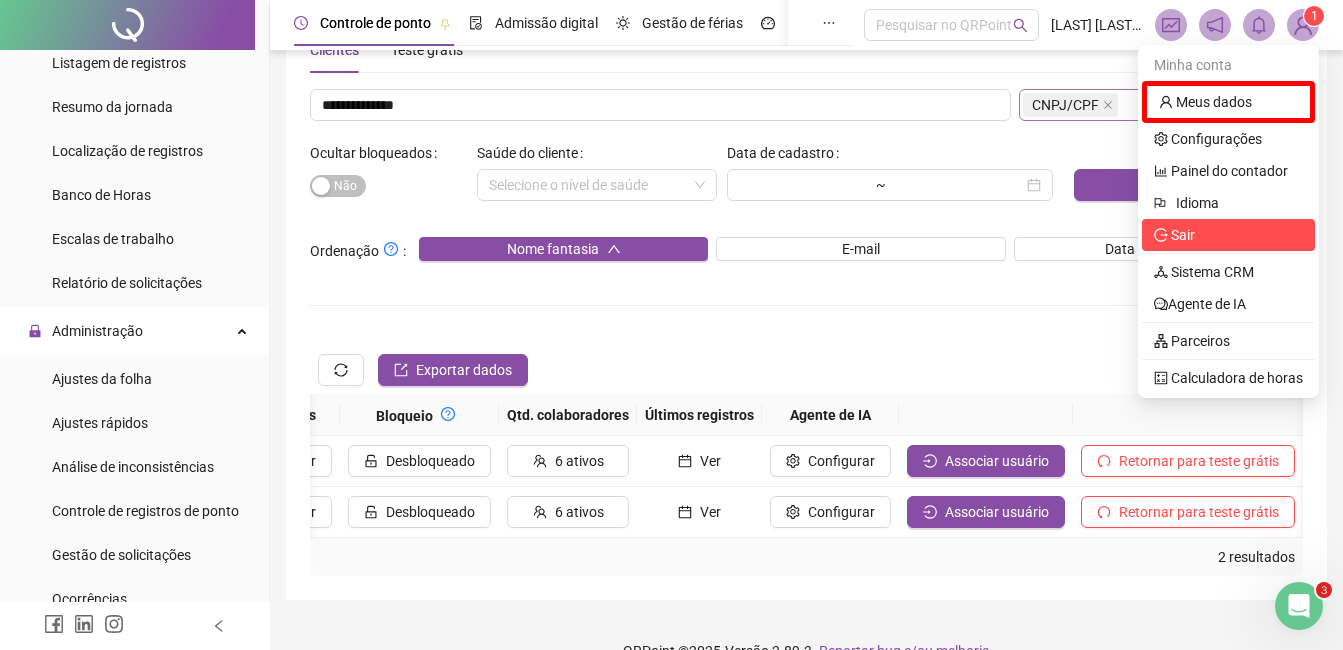 click on "Sair" at bounding box center [1228, 235] 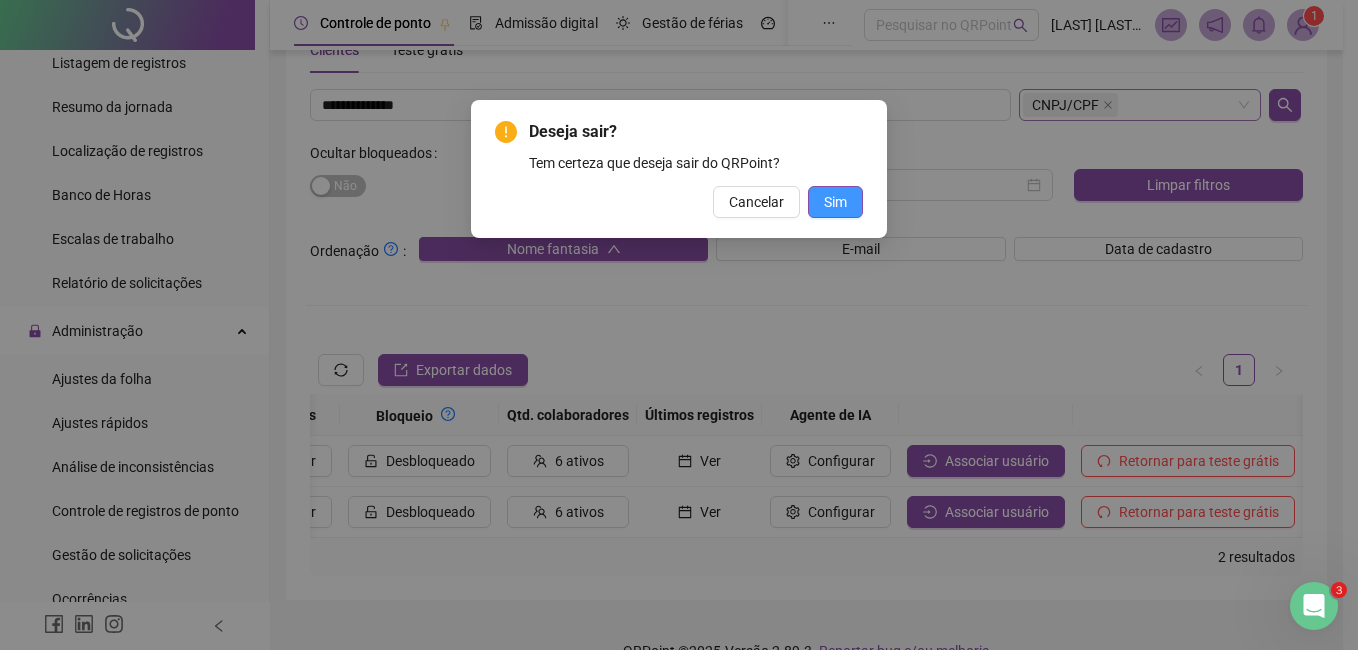click on "Sim" at bounding box center [835, 202] 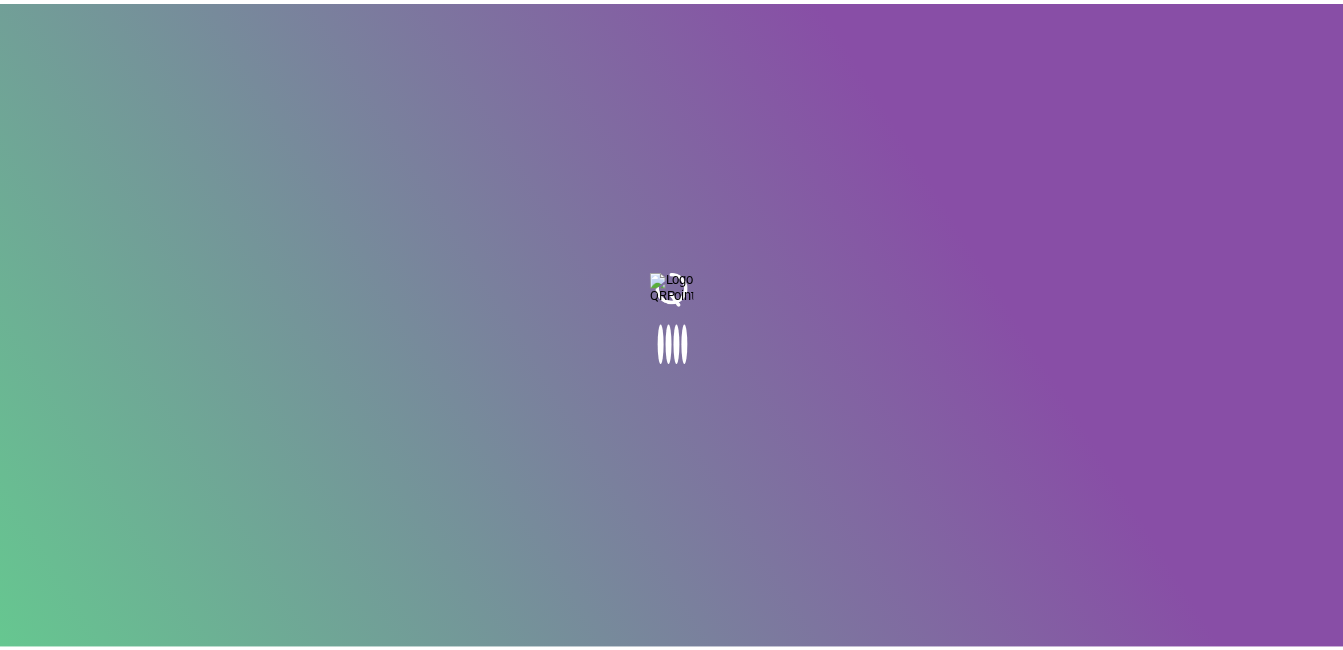 scroll, scrollTop: 0, scrollLeft: 0, axis: both 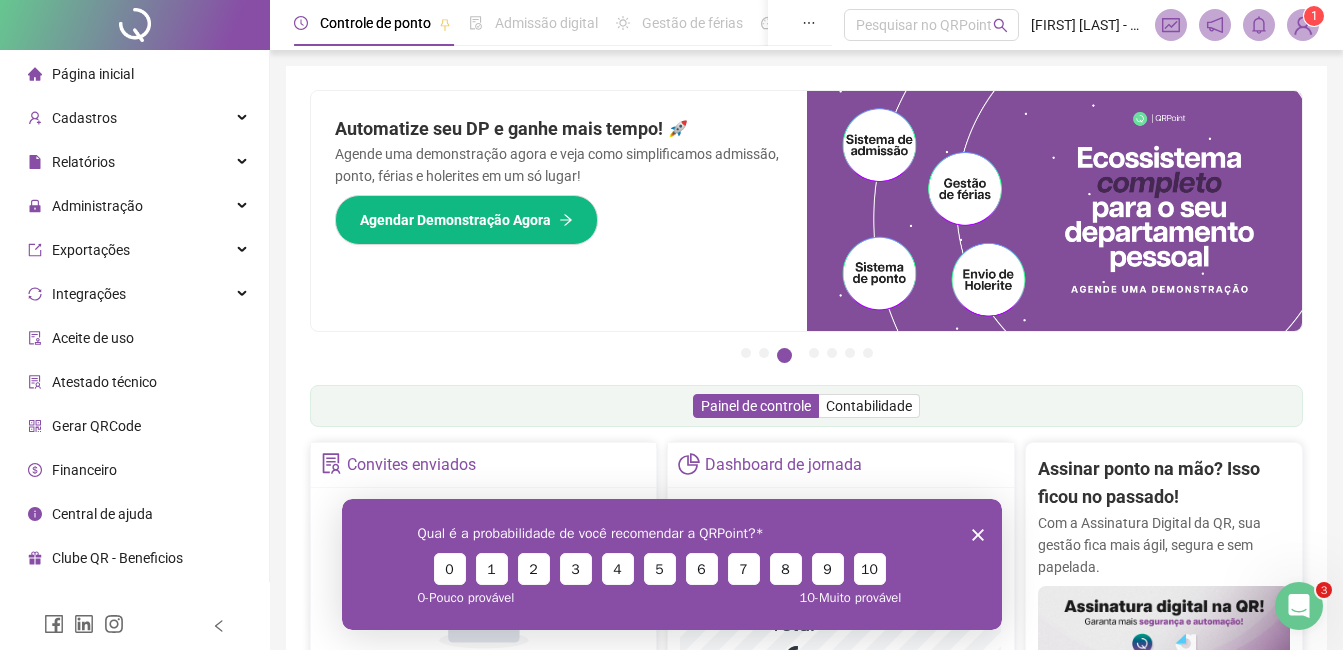 click on "Qual é a probabilidade de você recomendar a QRPoint? 0 1 2 3 4 5 6 7 8 9 10 0  -  Pouco provável 10  -  Muito provável" at bounding box center [671, 563] 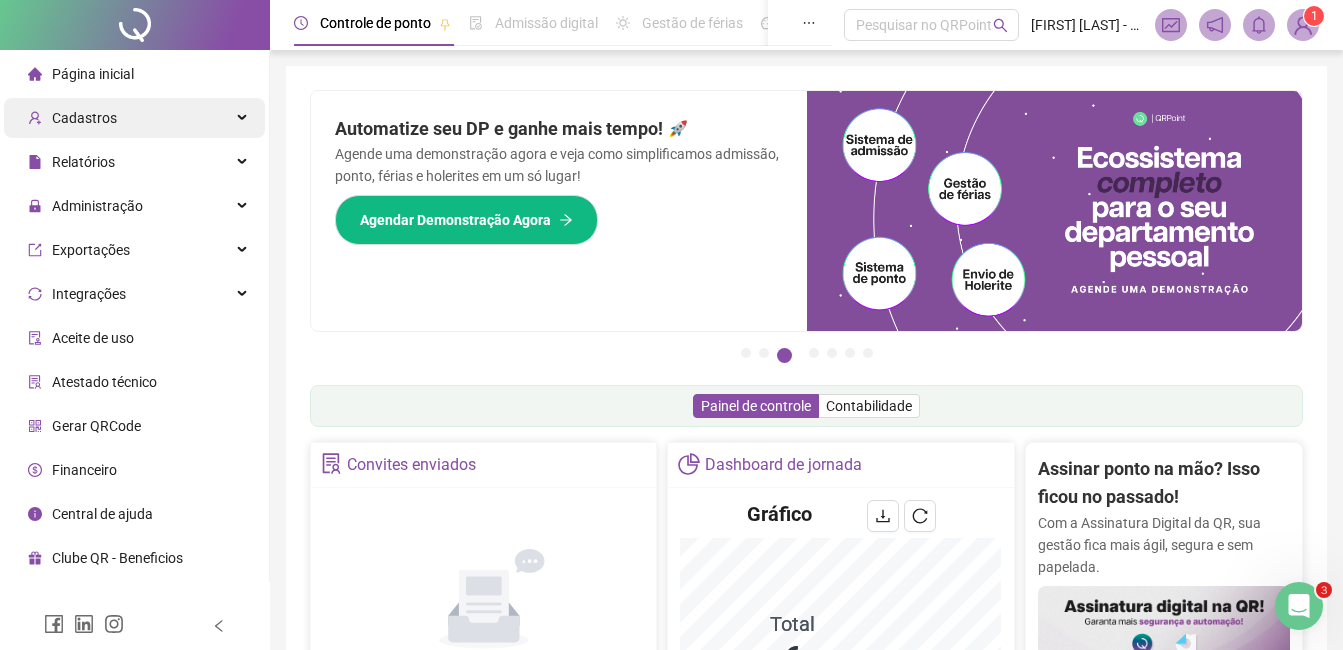 click on "Cadastros" at bounding box center [134, 118] 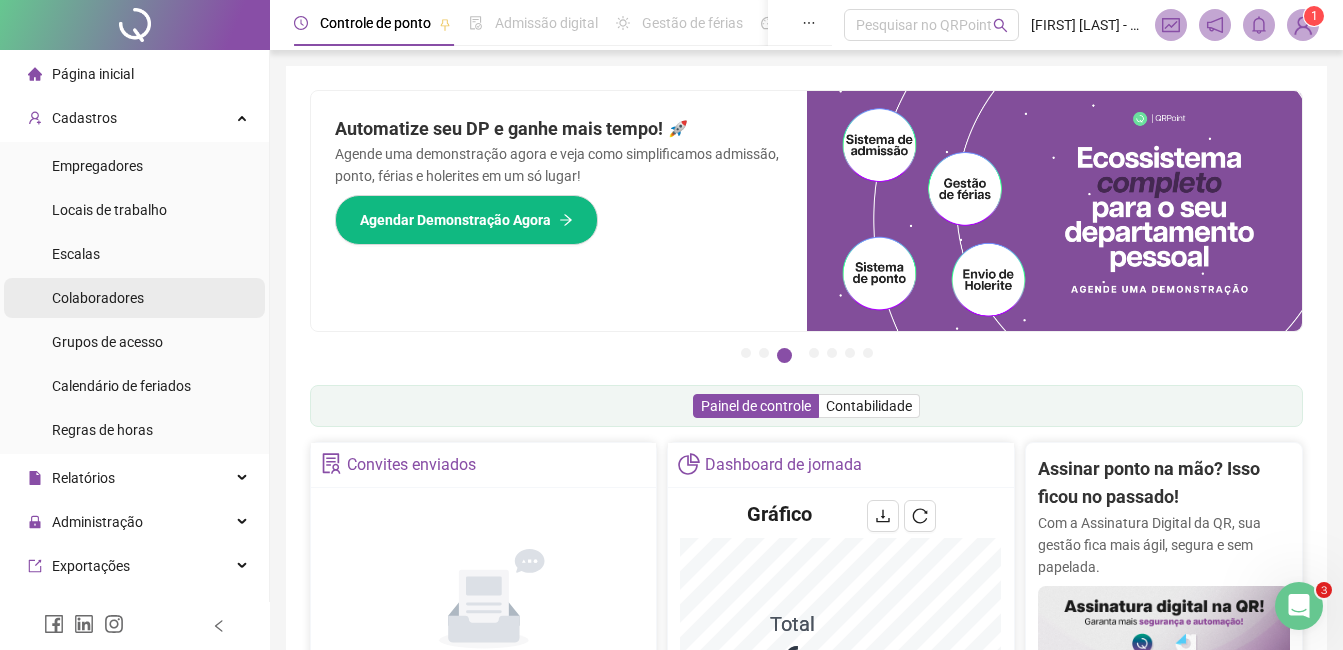 click on "Colaboradores" at bounding box center [134, 298] 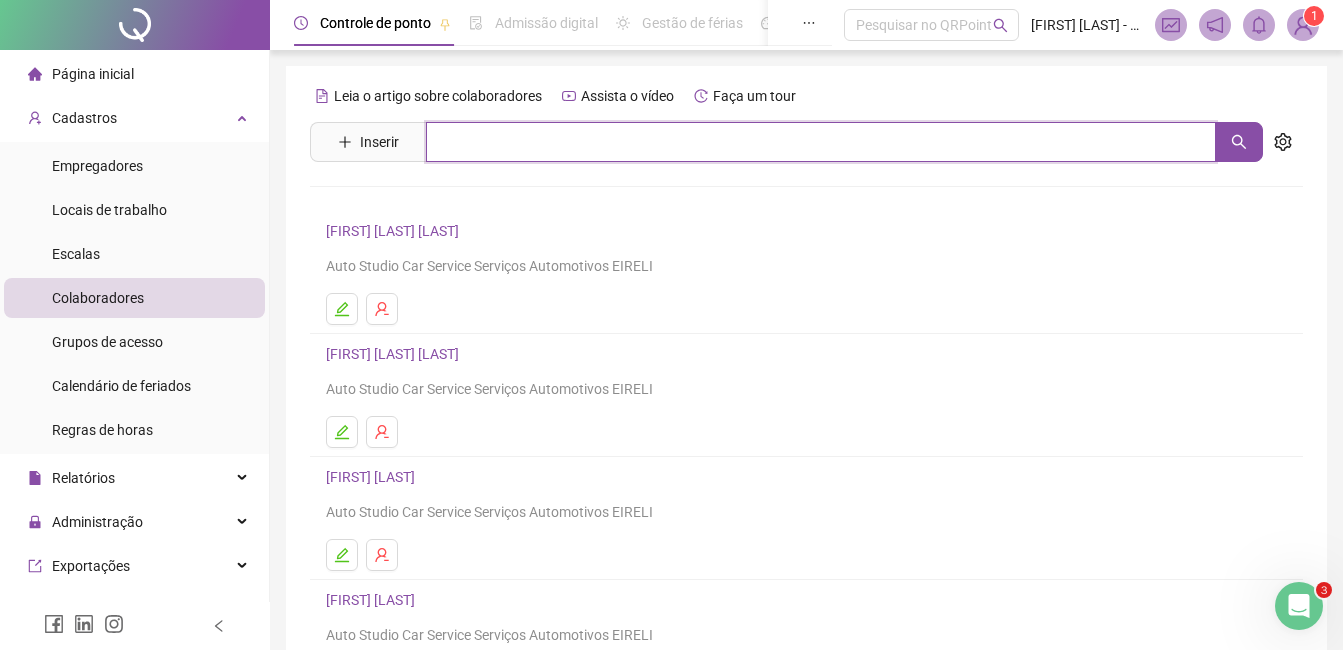 click at bounding box center (821, 142) 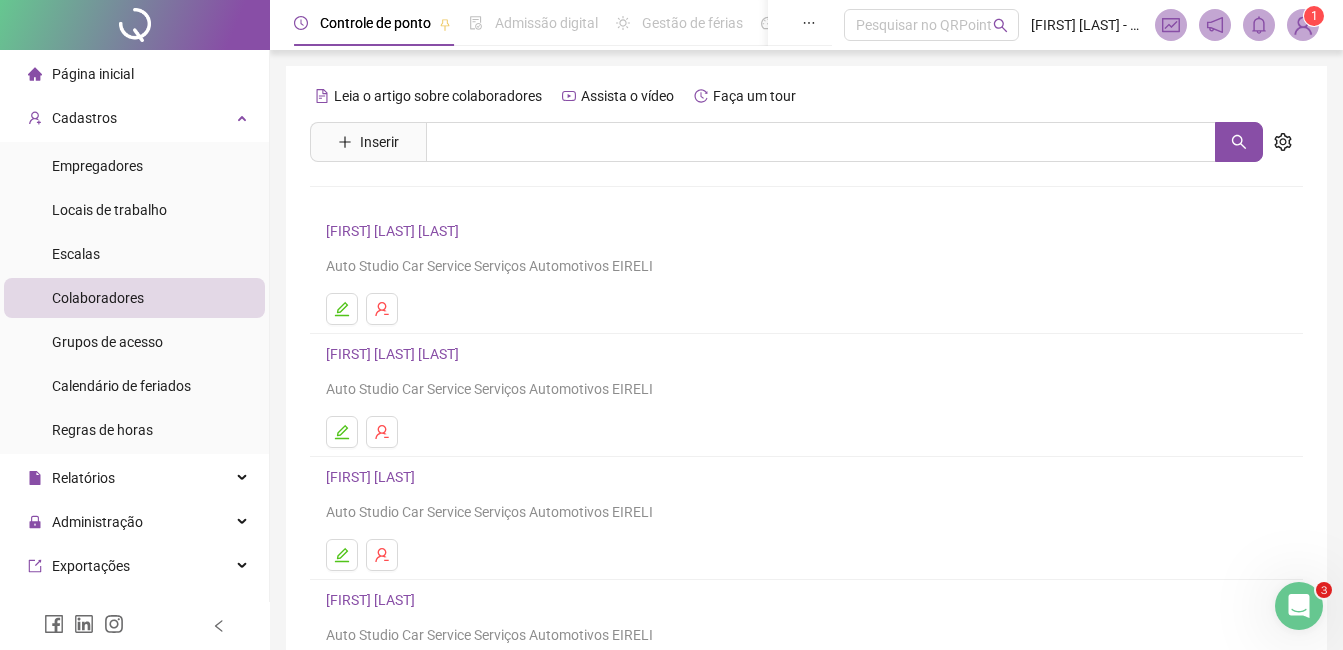 click on "DANIEL BARBOSA MORAES" at bounding box center [395, 354] 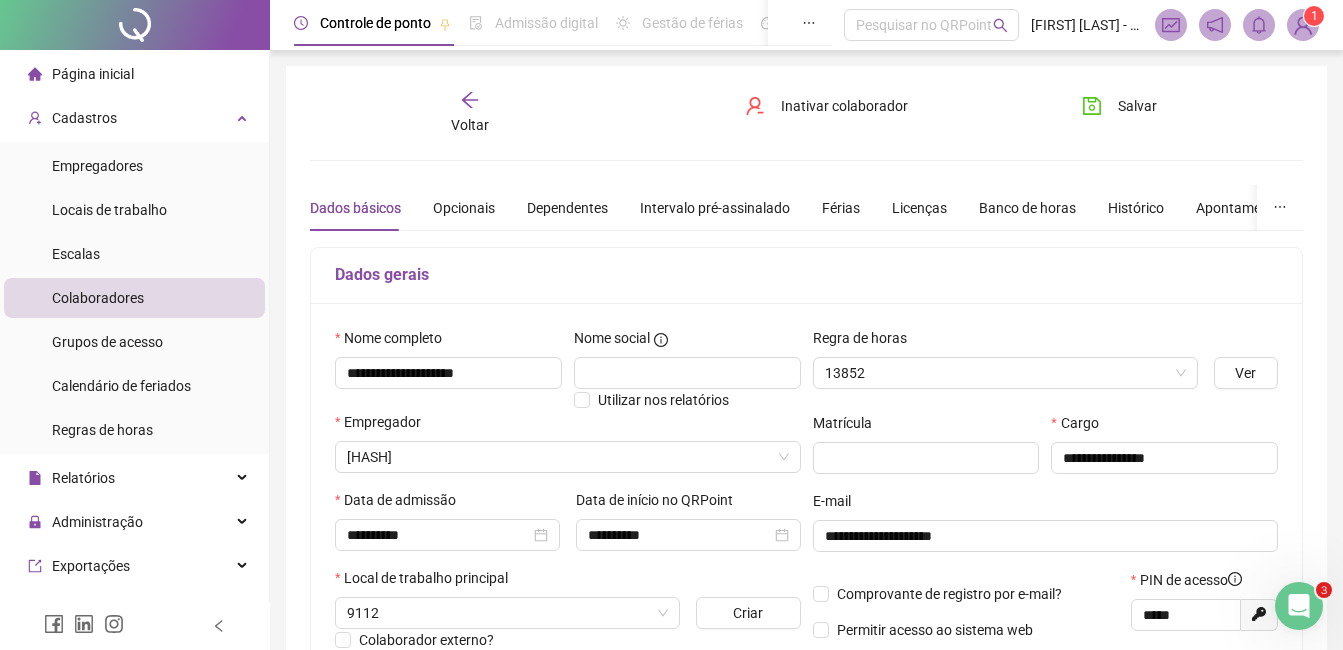 type on "**********" 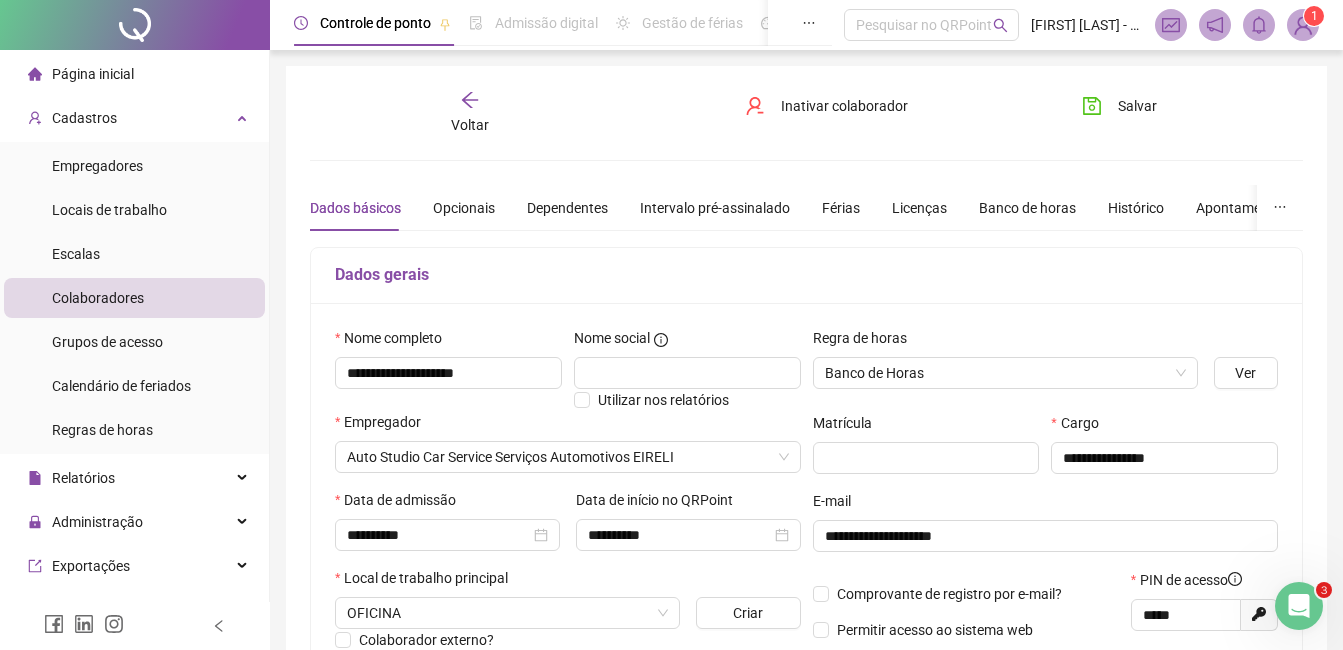 click on "1" at bounding box center (1314, 16) 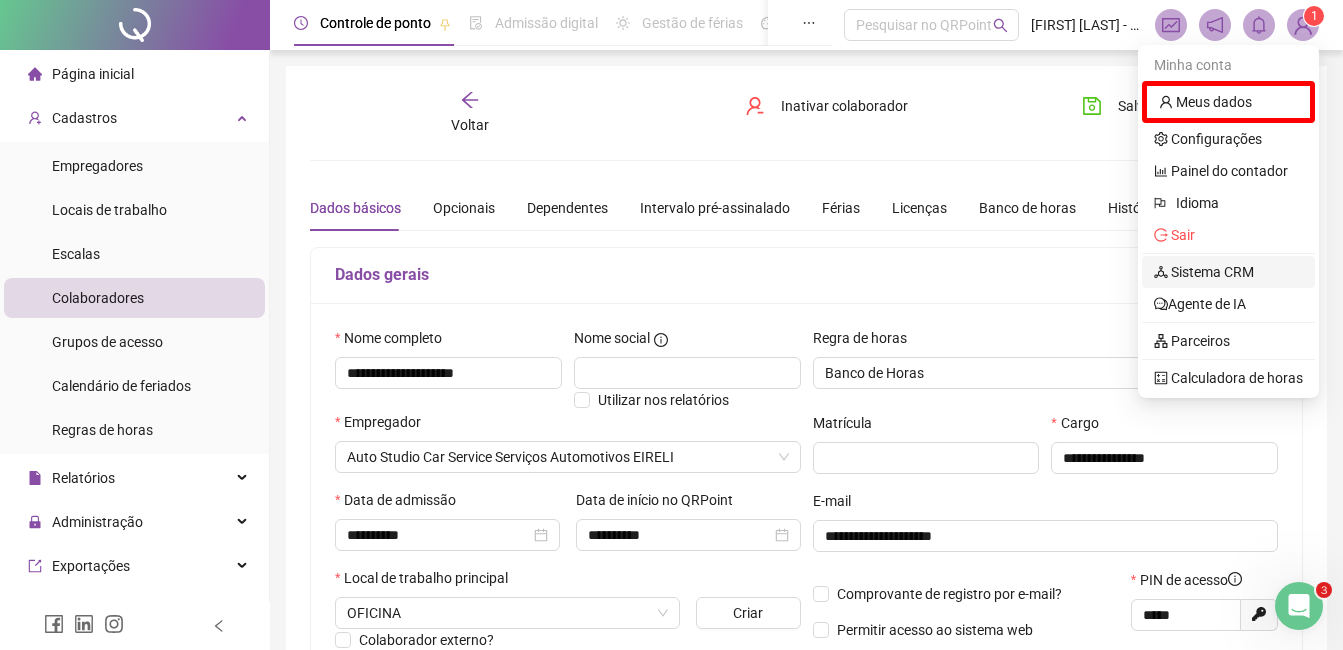 click on "Sistema CRM" at bounding box center [1204, 272] 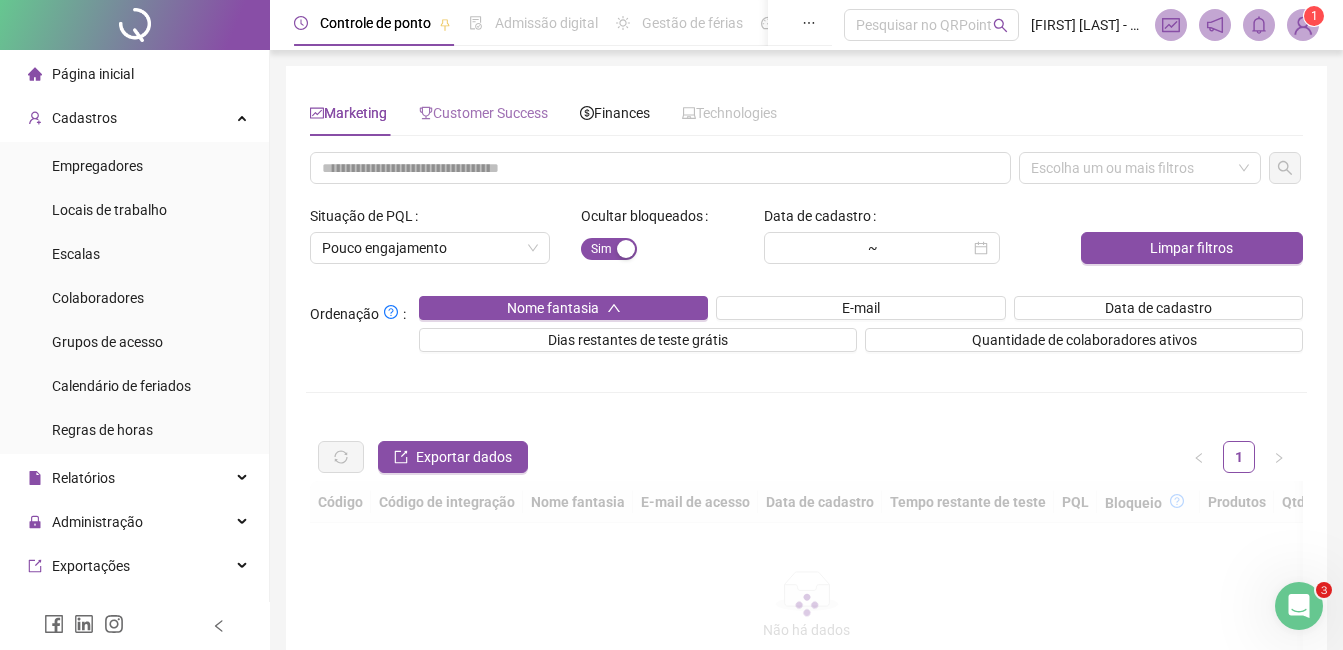 drag, startPoint x: 514, startPoint y: 100, endPoint x: 526, endPoint y: 117, distance: 20.808653 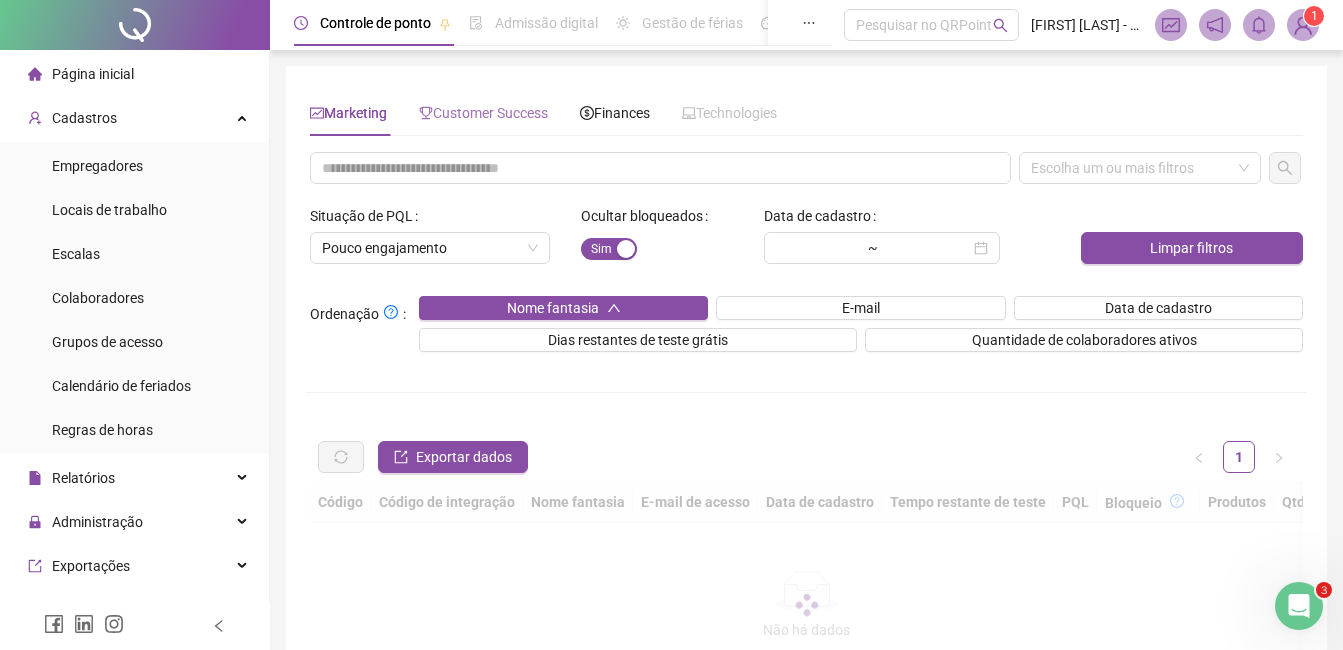 click on "Customer Success" at bounding box center [483, 113] 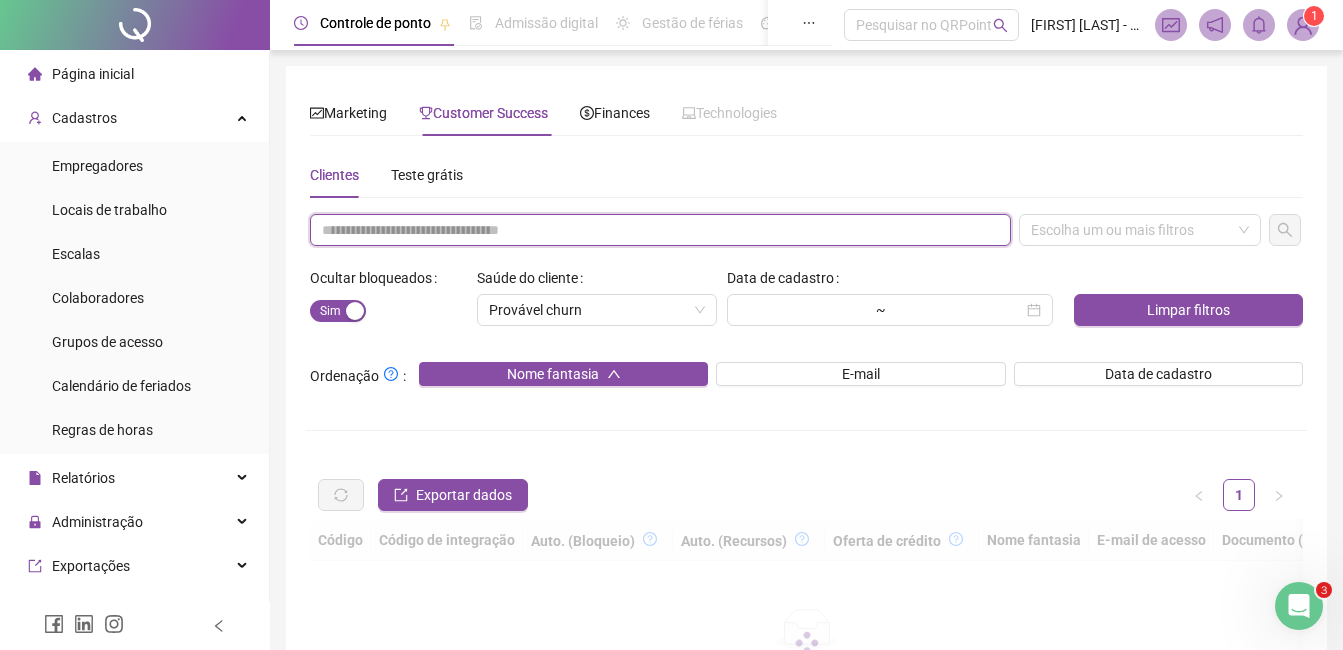 click at bounding box center [660, 230] 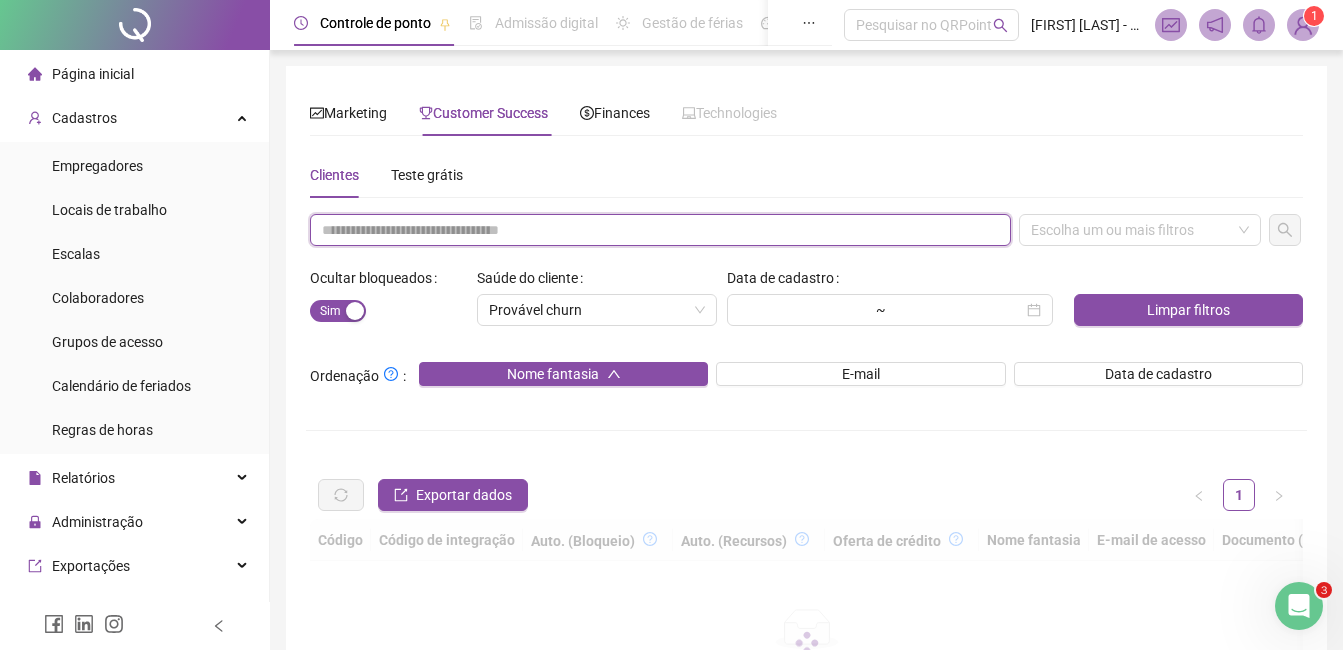 paste on "**********" 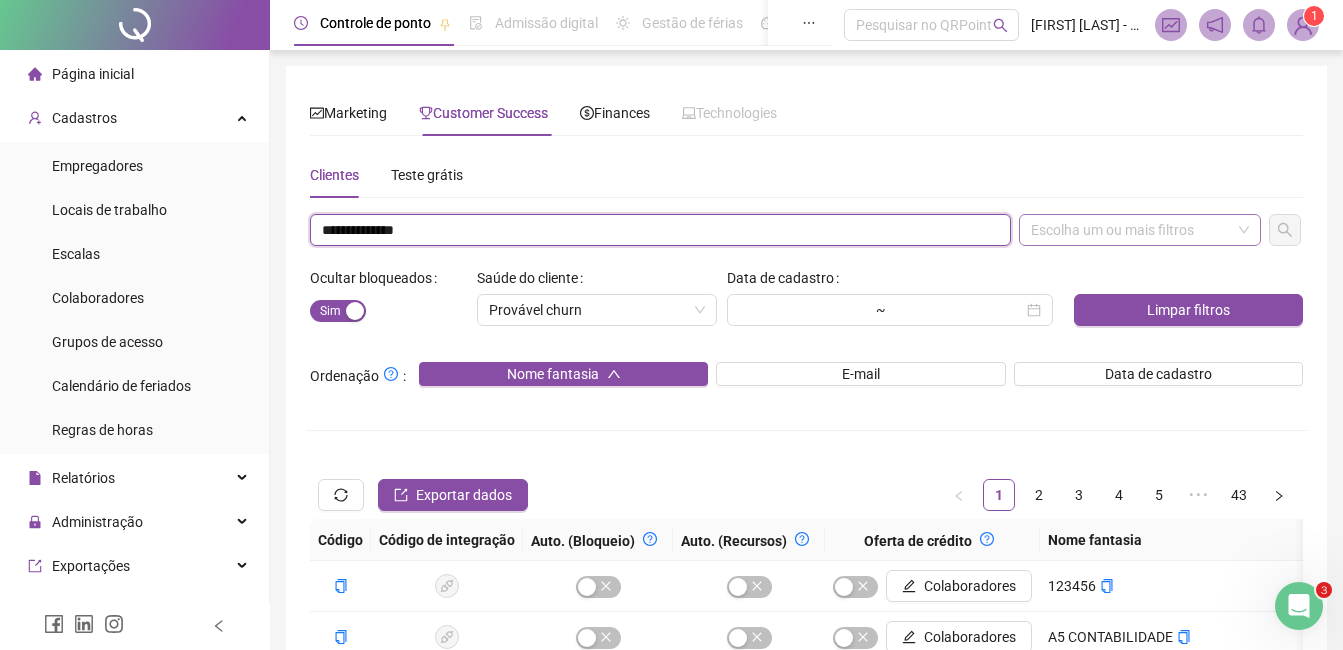 click on "Escolha um ou mais filtros" at bounding box center [1140, 230] 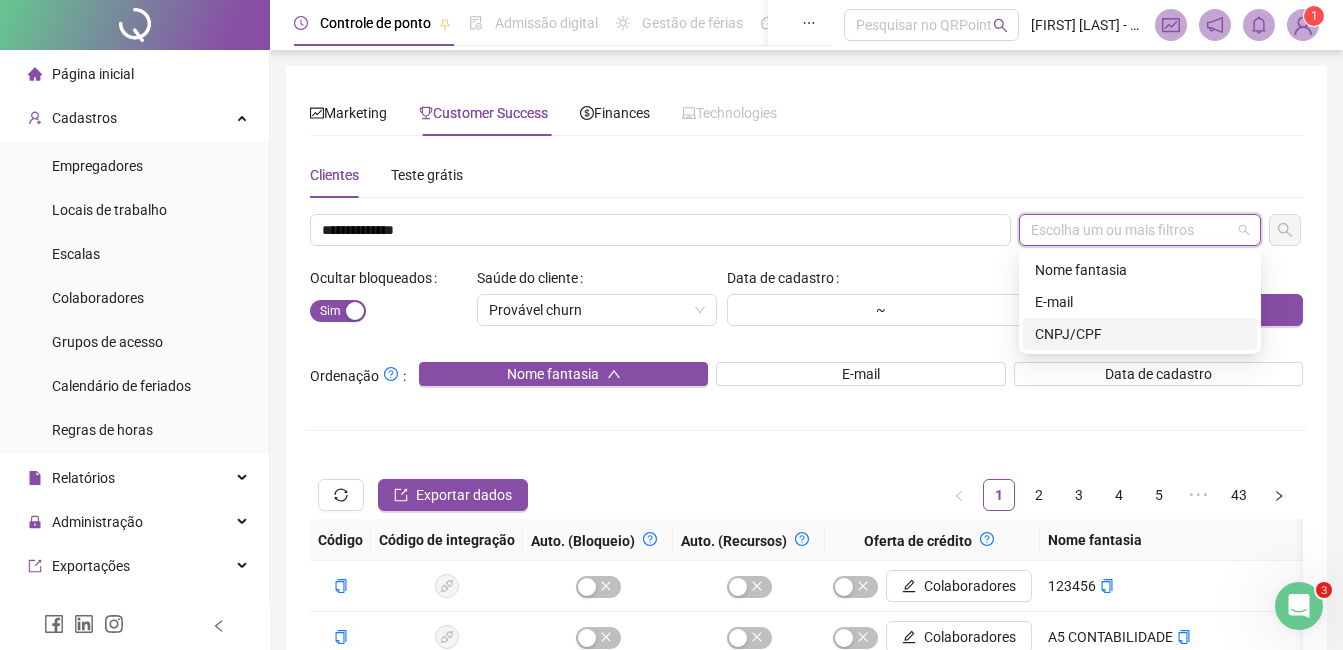 click on "CNPJ/CPF" at bounding box center (1140, 334) 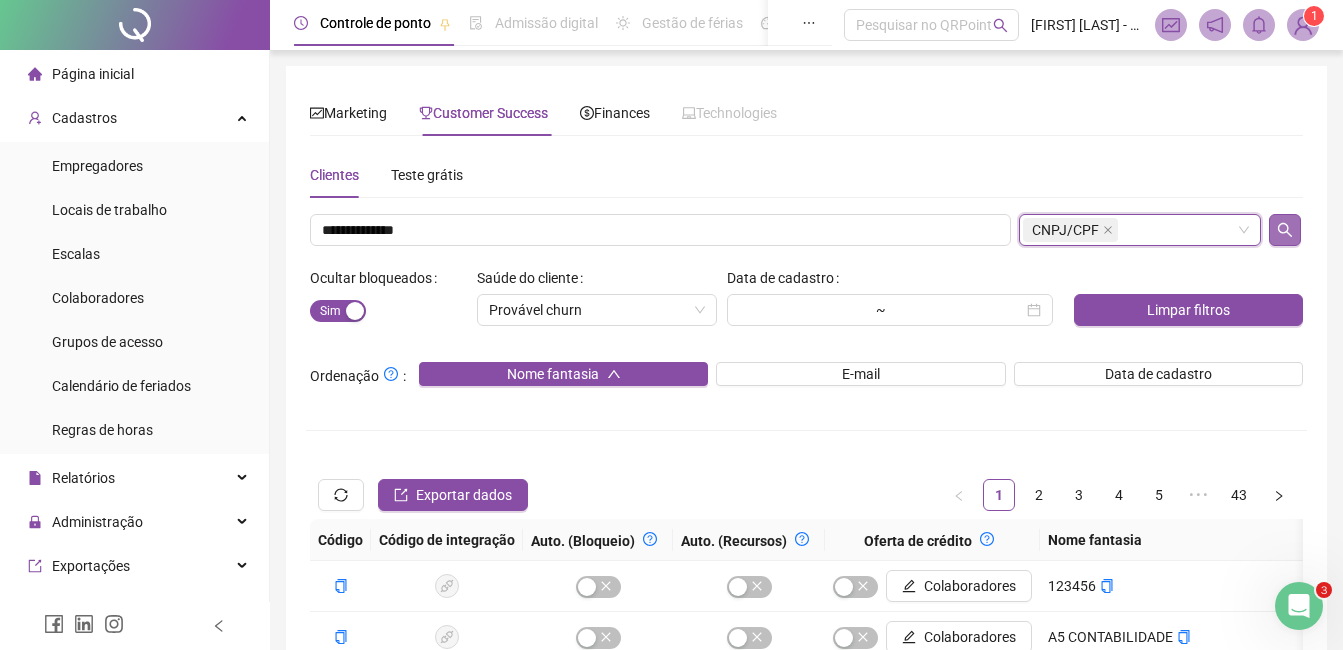 click at bounding box center [1285, 230] 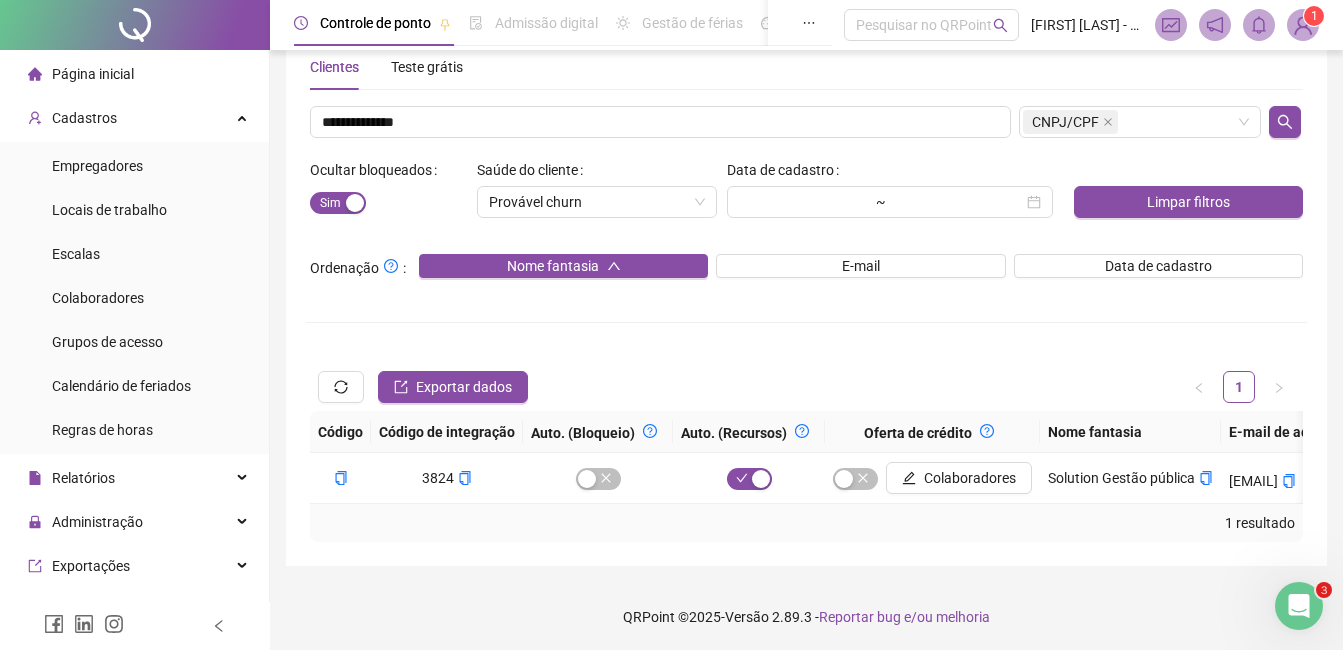 scroll, scrollTop: 125, scrollLeft: 0, axis: vertical 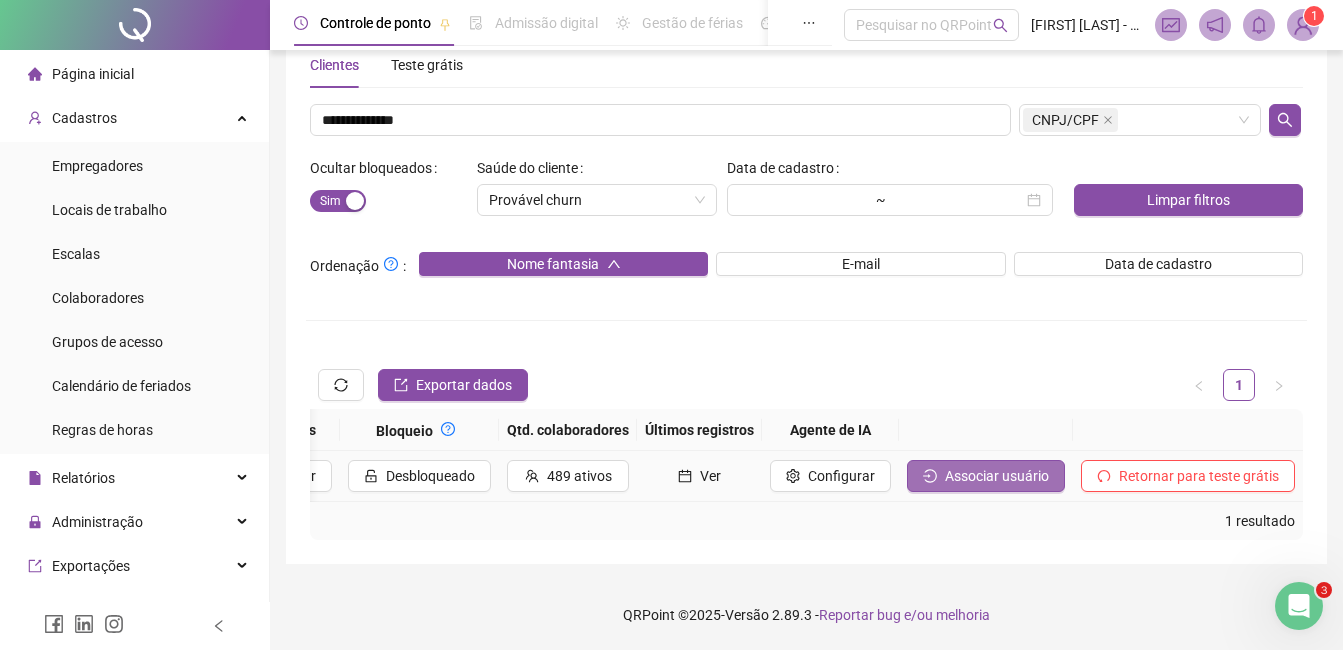 click on "Associar usuário" at bounding box center [997, 476] 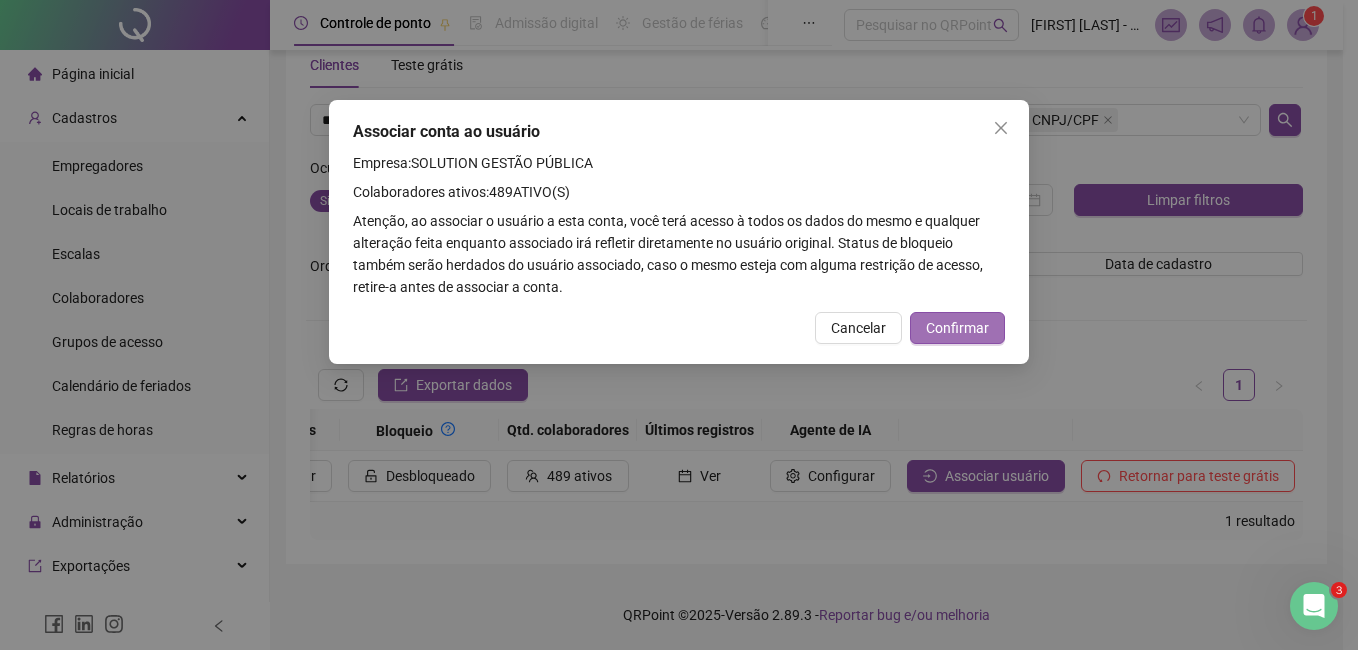 click on "Confirmar" at bounding box center [957, 328] 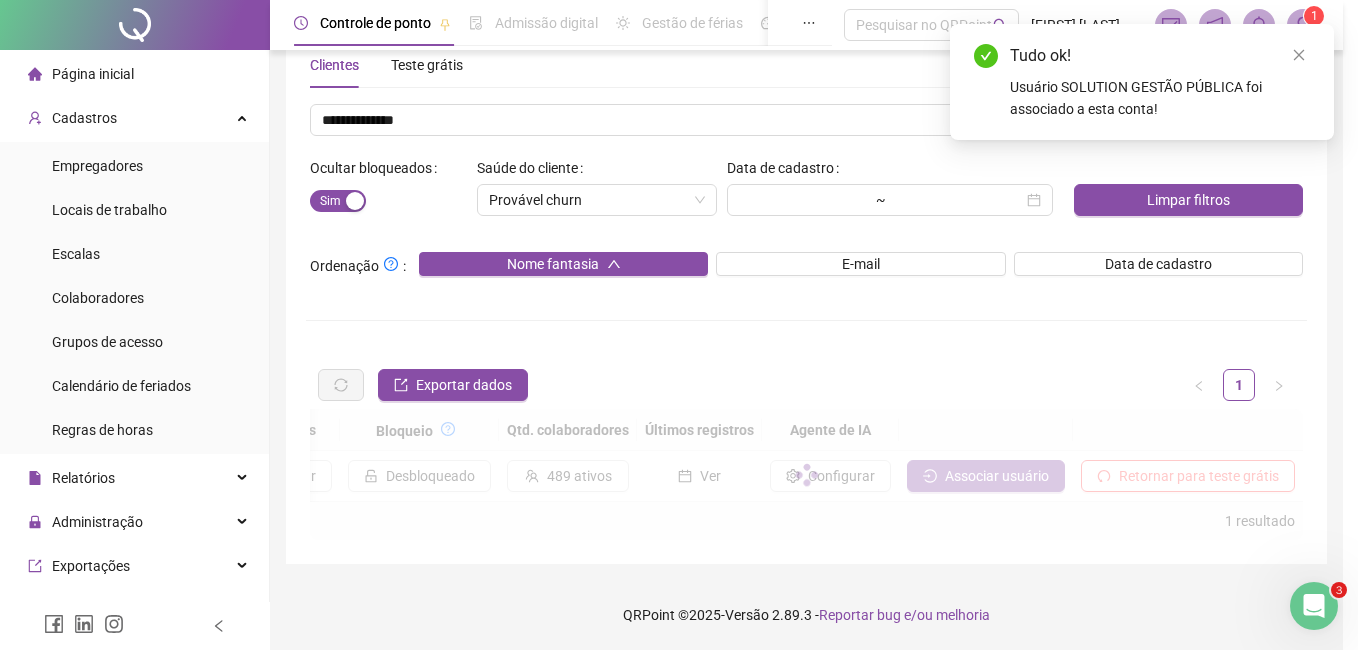 scroll, scrollTop: 0, scrollLeft: 2232, axis: horizontal 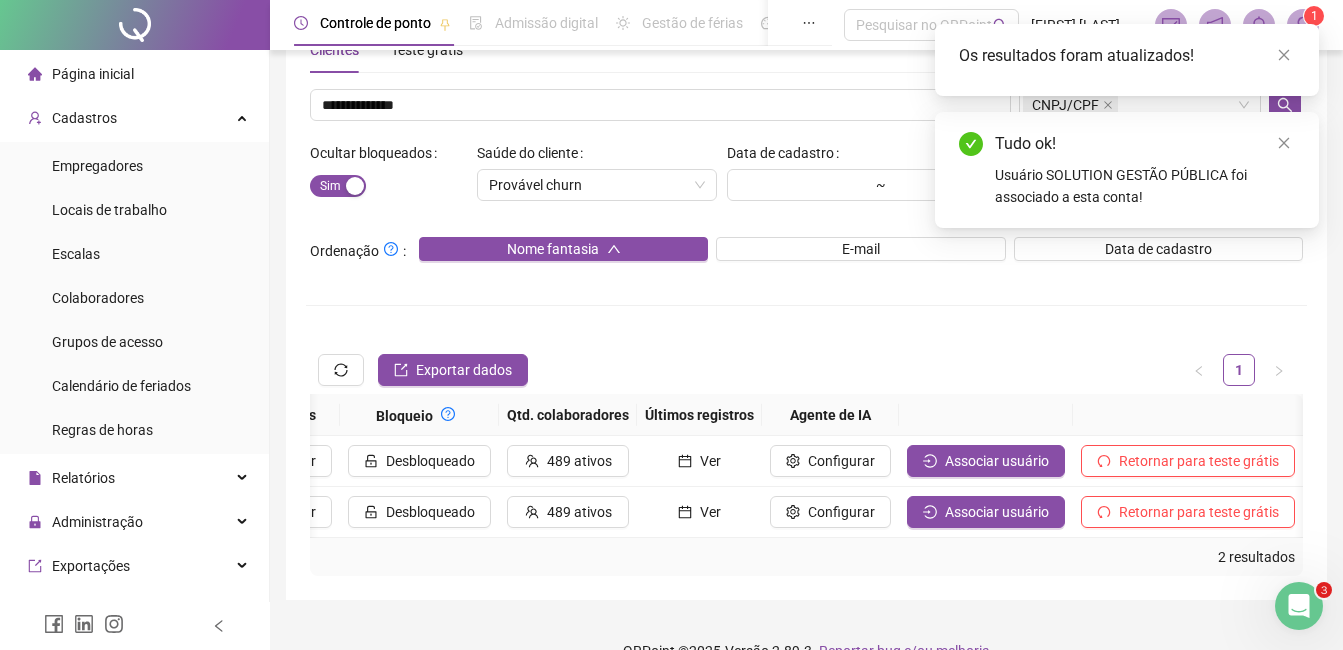 click at bounding box center (1284, 55) 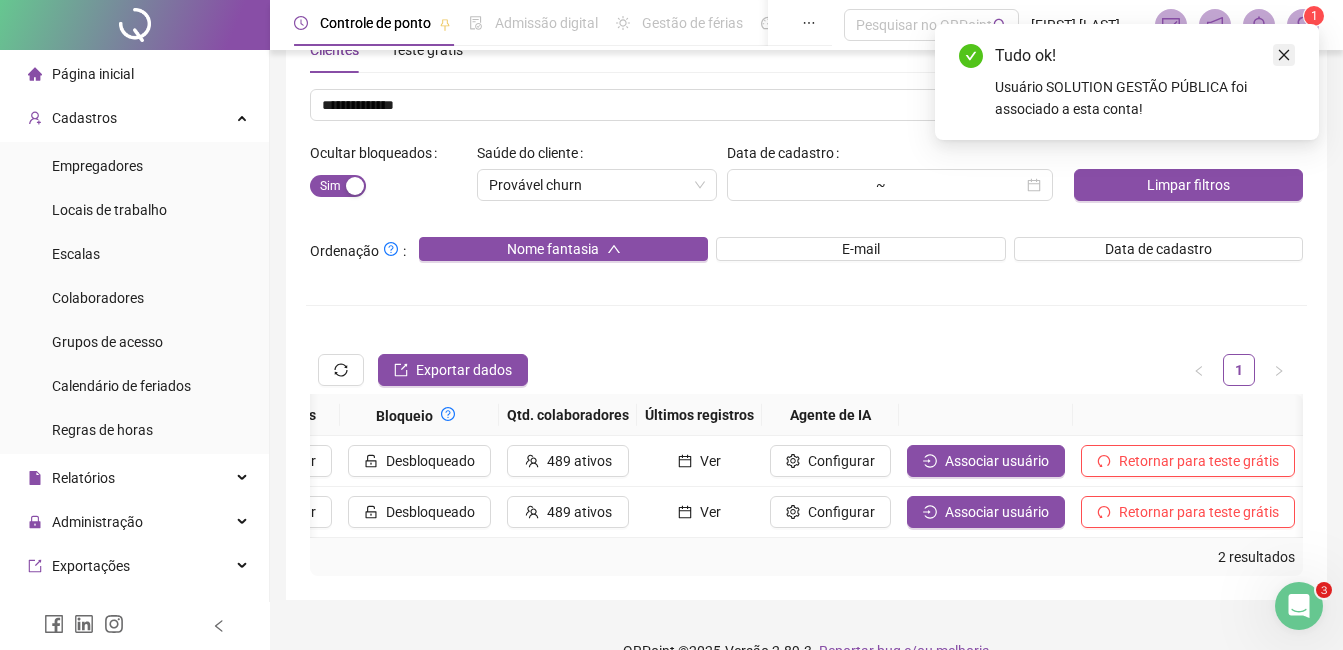 click 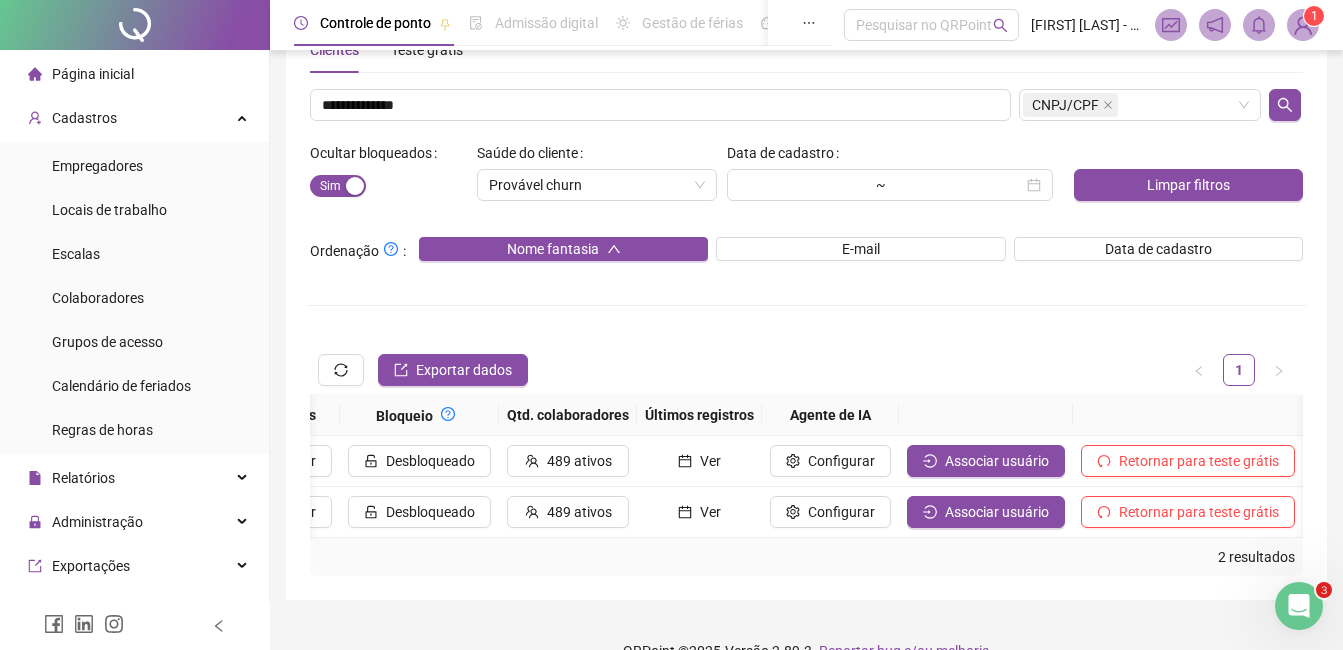 click on "1" at bounding box center [1314, 16] 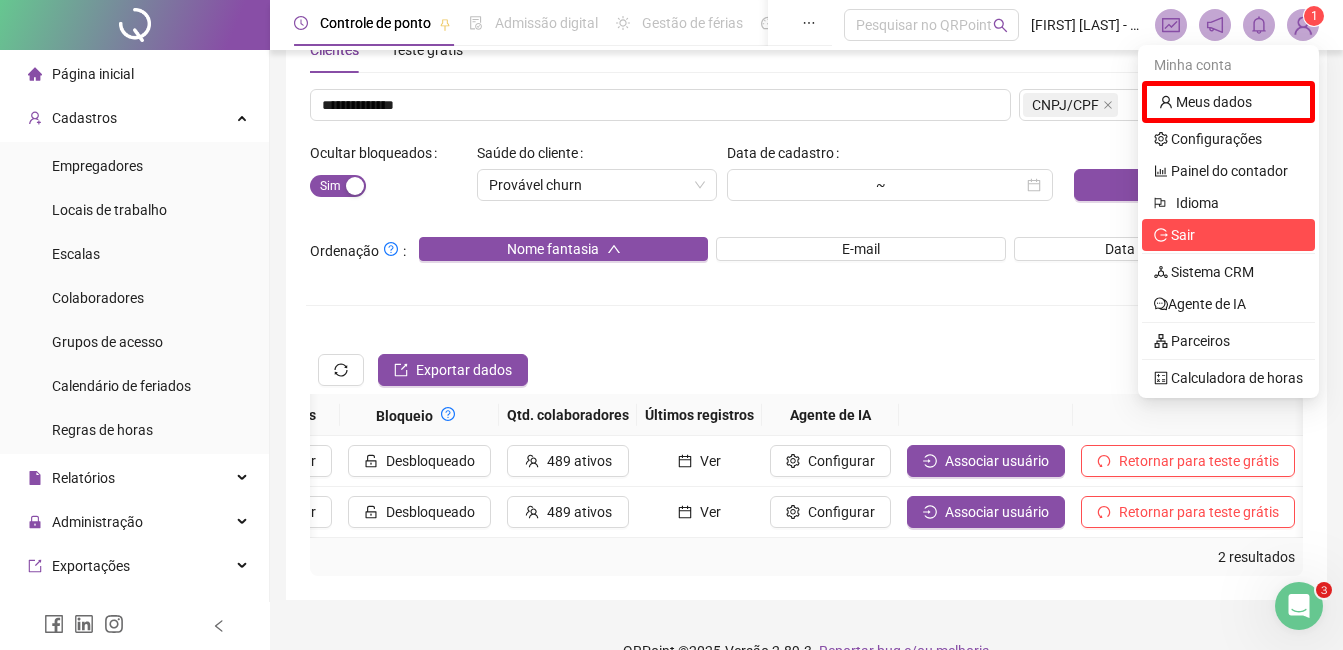 click 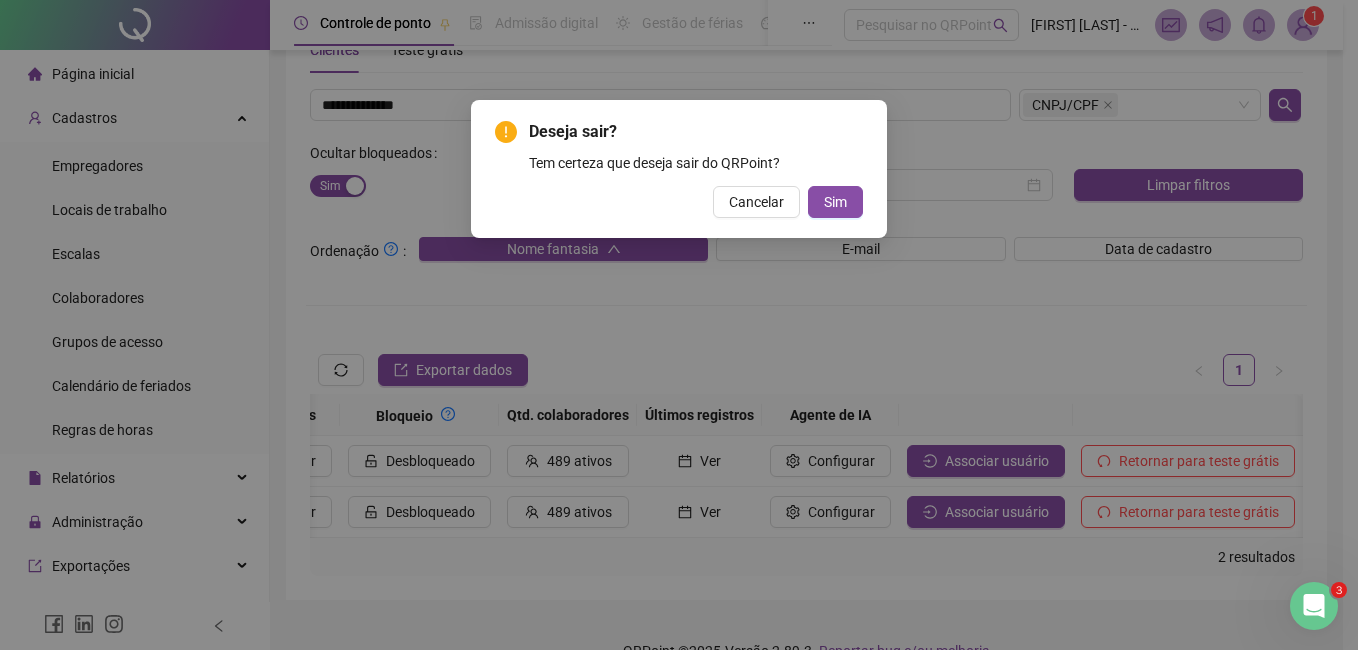 type 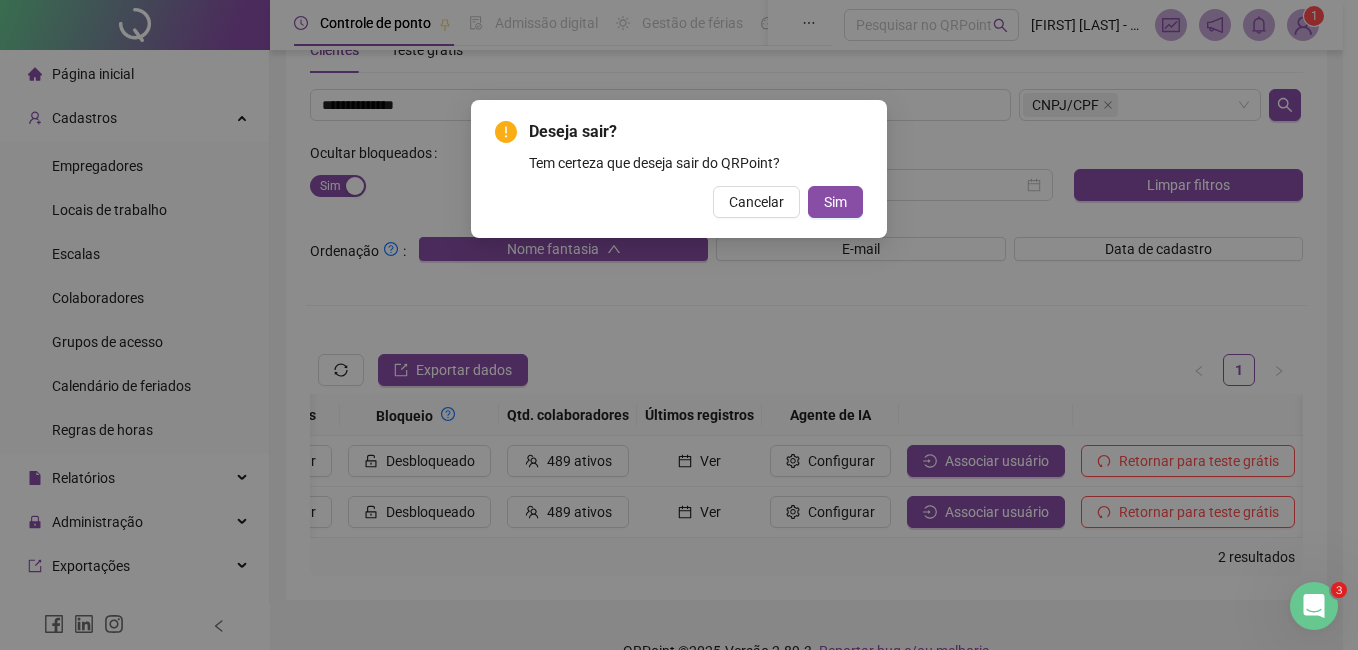 click on "Sim" at bounding box center (835, 202) 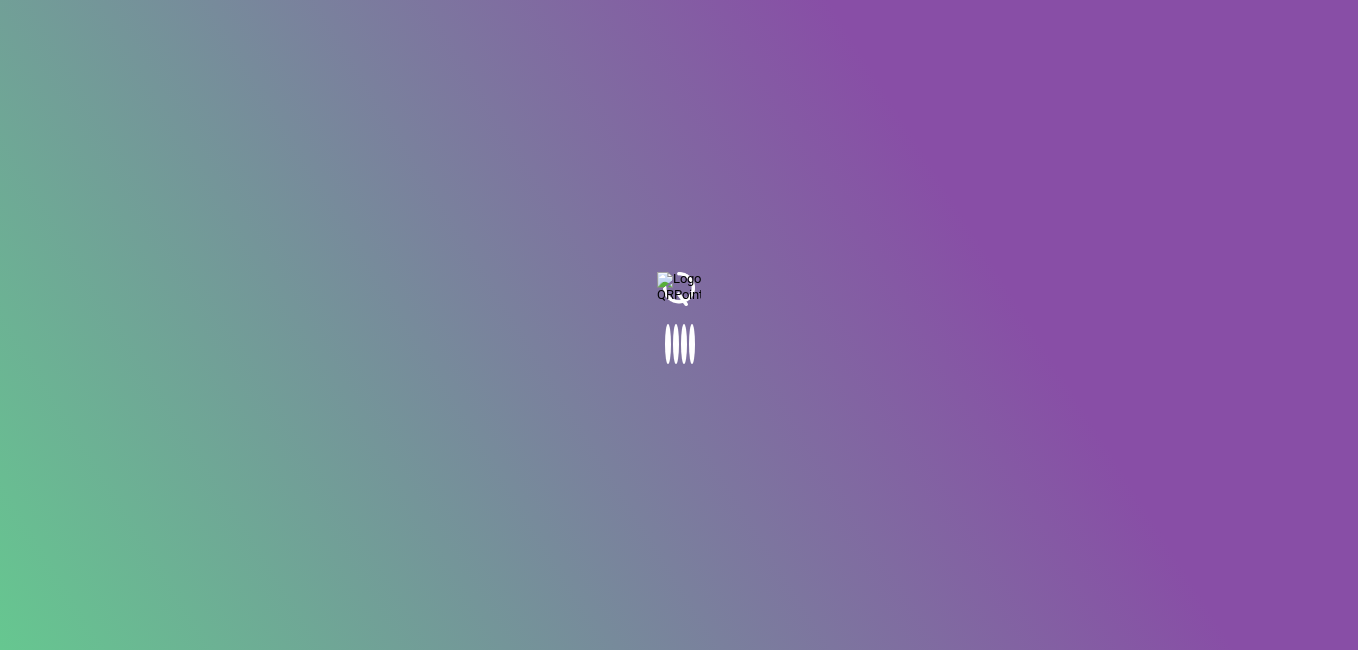 scroll, scrollTop: 0, scrollLeft: 0, axis: both 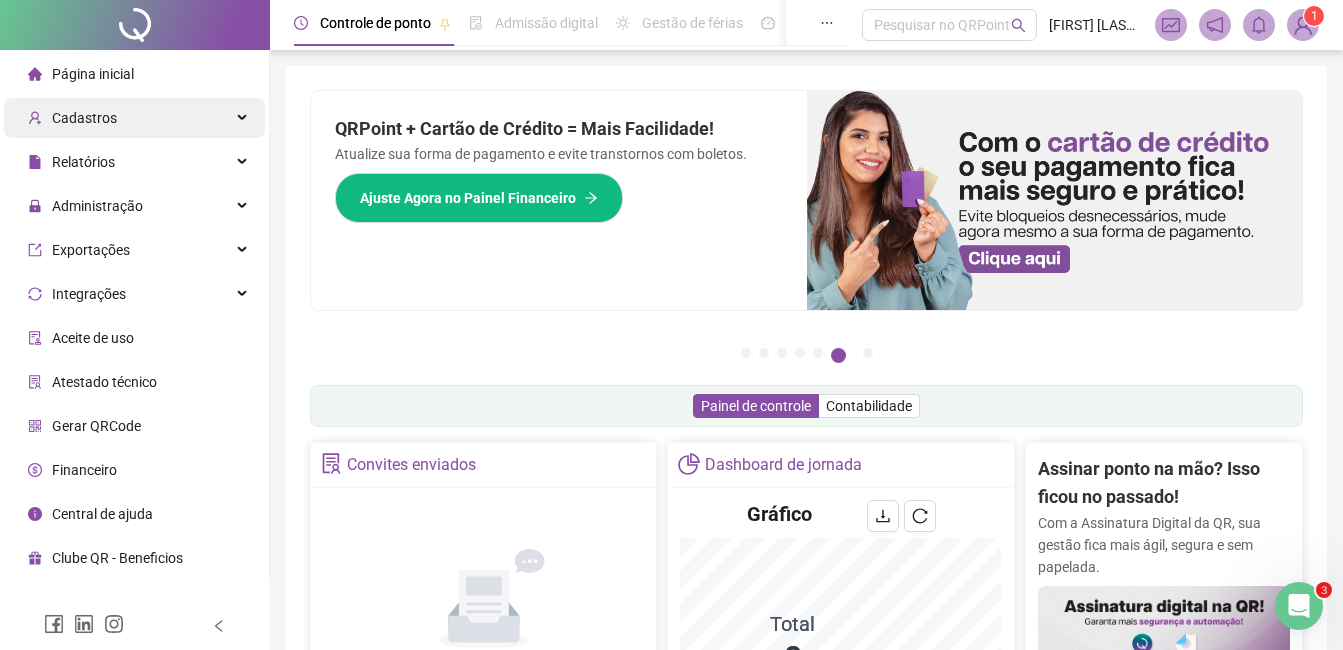 click on "Cadastros" at bounding box center [134, 118] 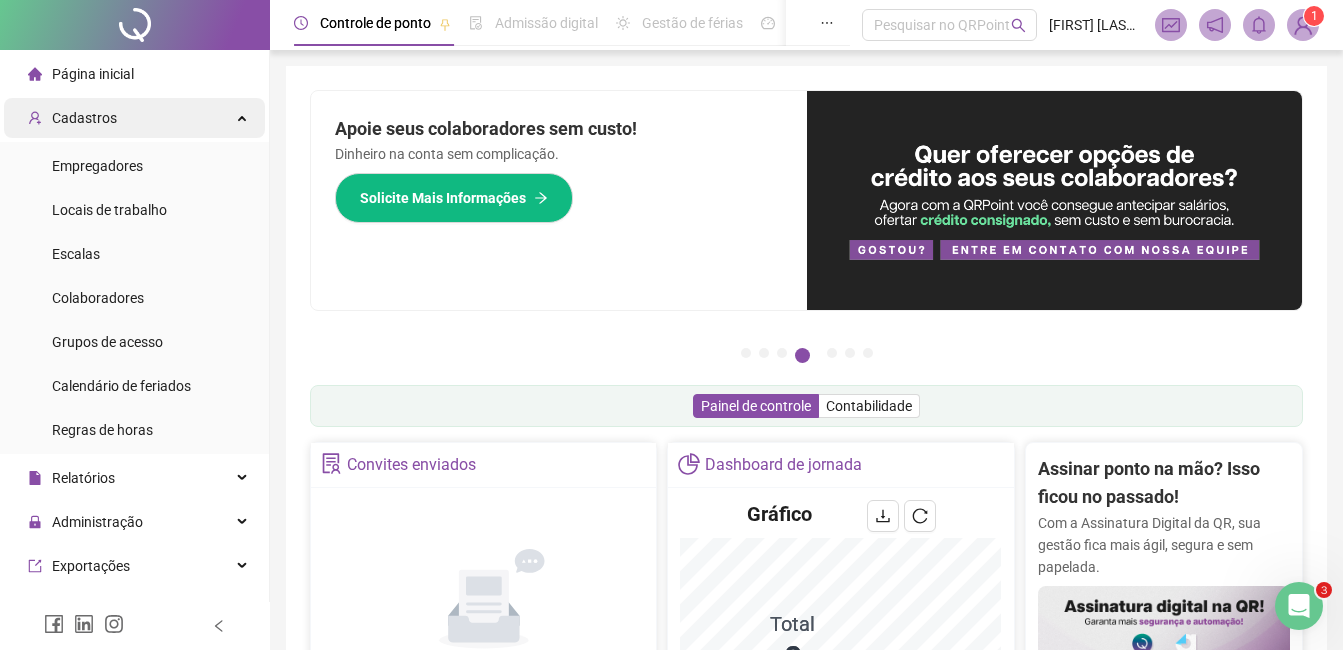 click on "Cadastros" at bounding box center [134, 118] 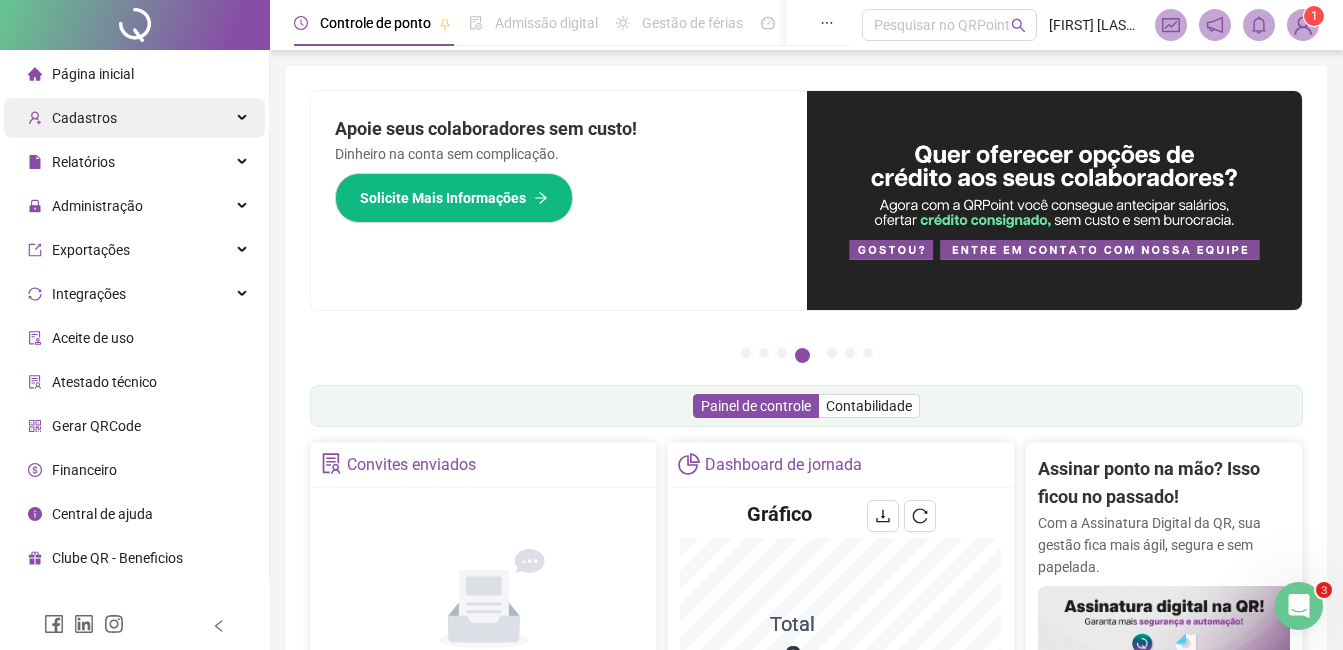 click on "Cadastros" at bounding box center [134, 118] 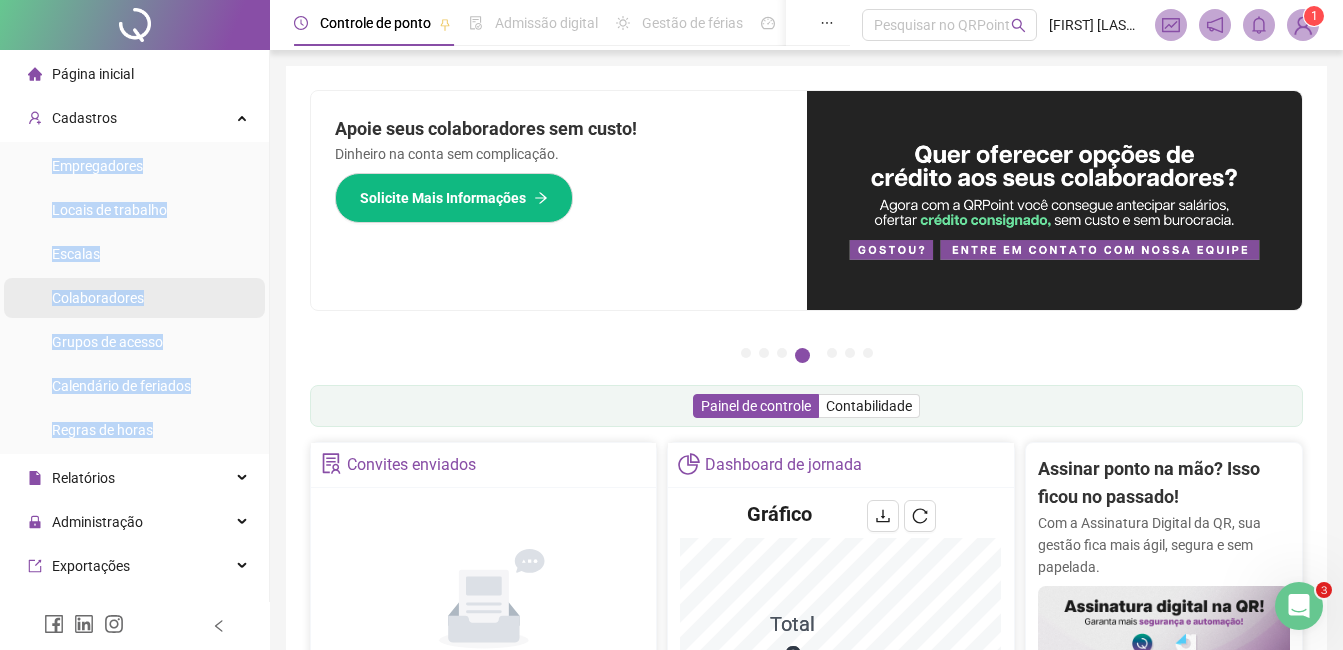 click on "Colaboradores" at bounding box center (98, 298) 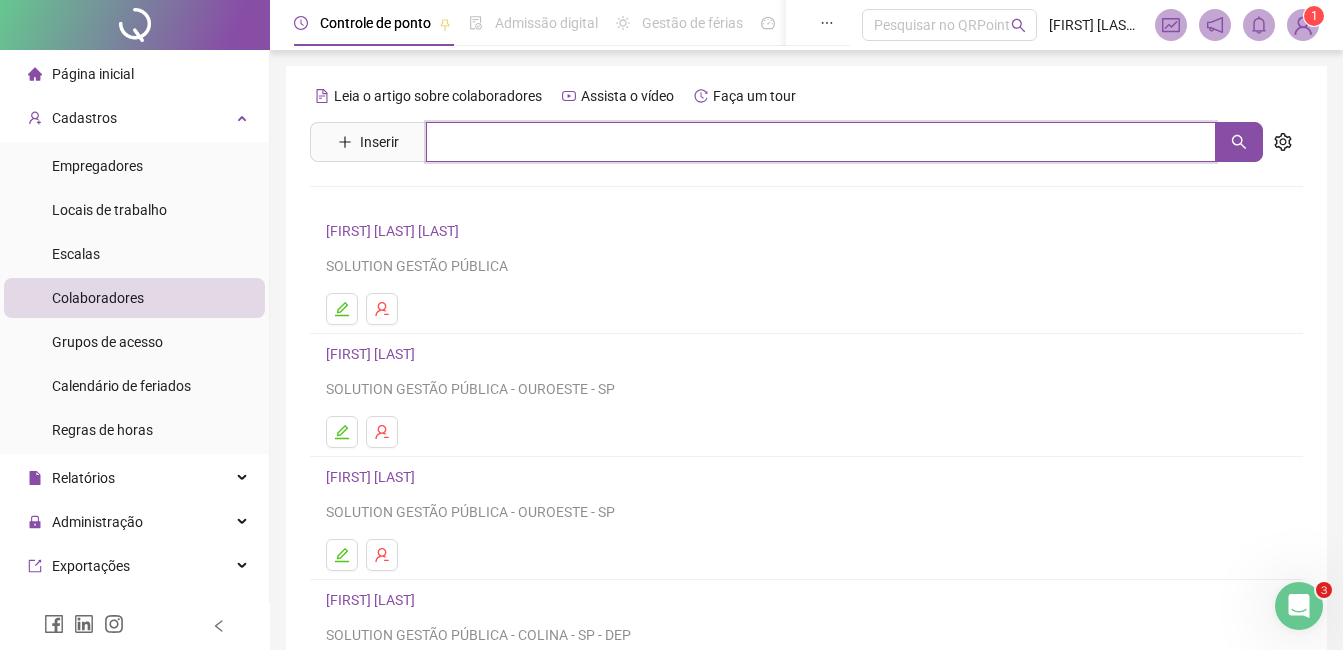 click at bounding box center [821, 142] 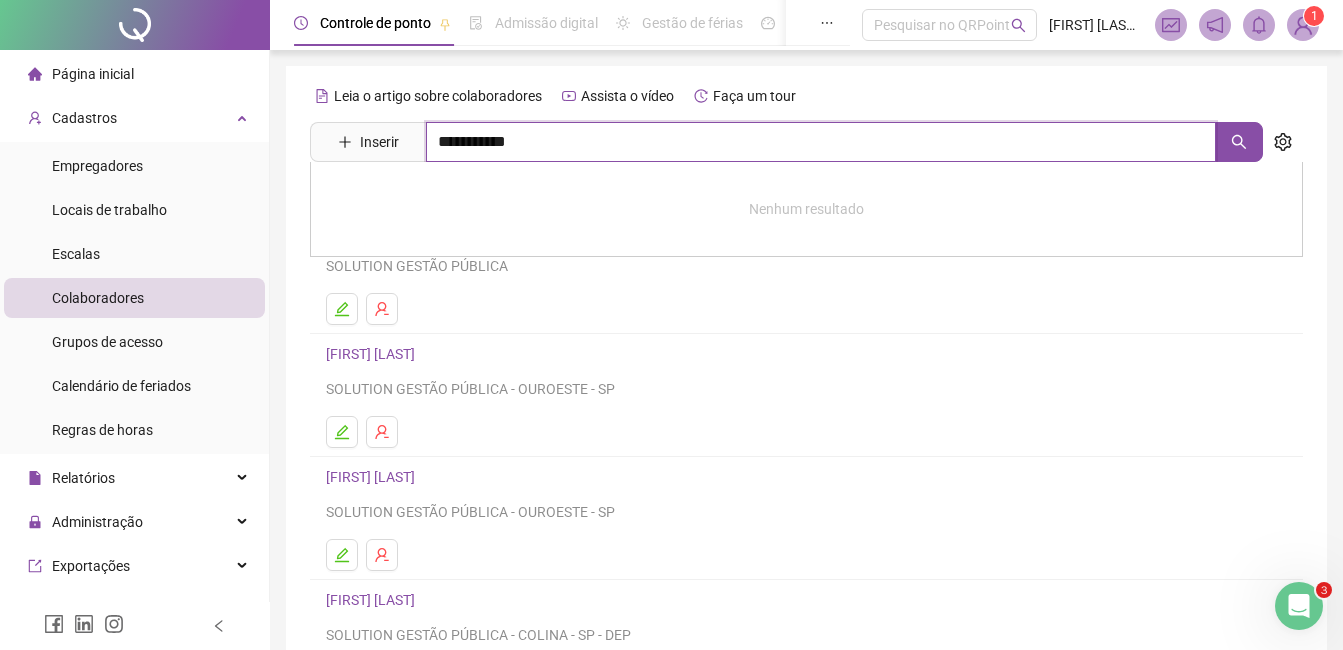 type on "**********" 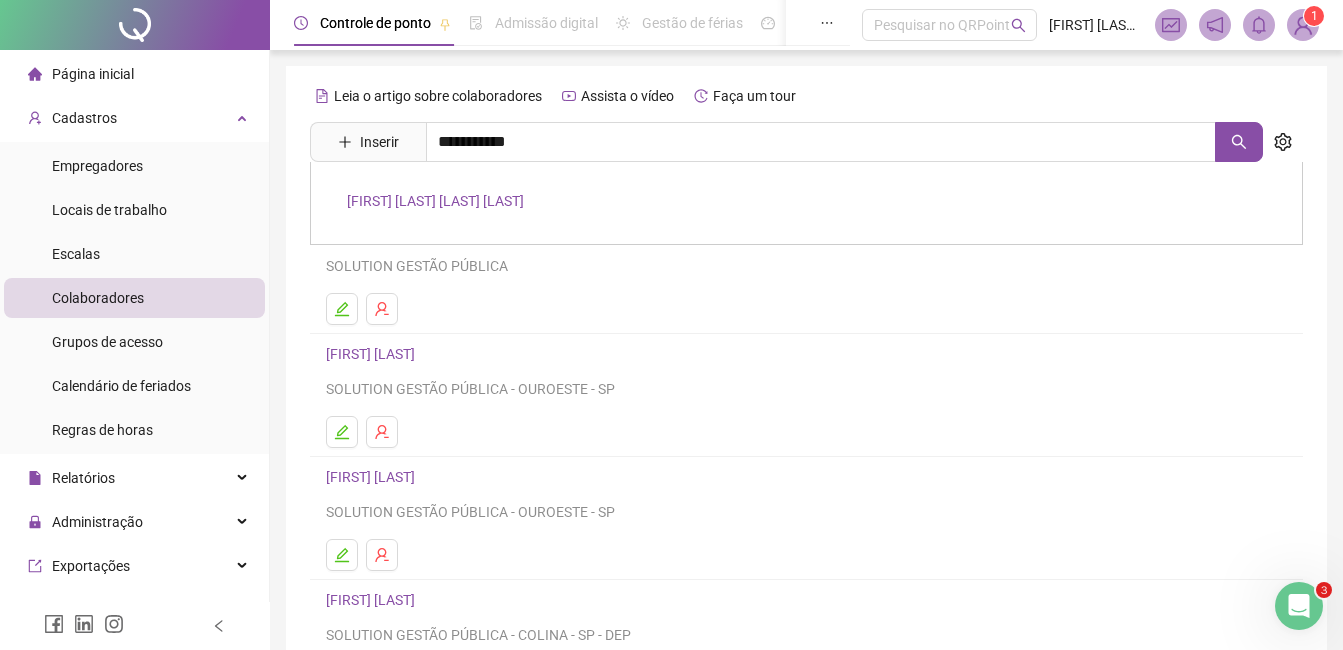 click on "[FIRST] [LAST] [LAST] [LAST]" at bounding box center [435, 201] 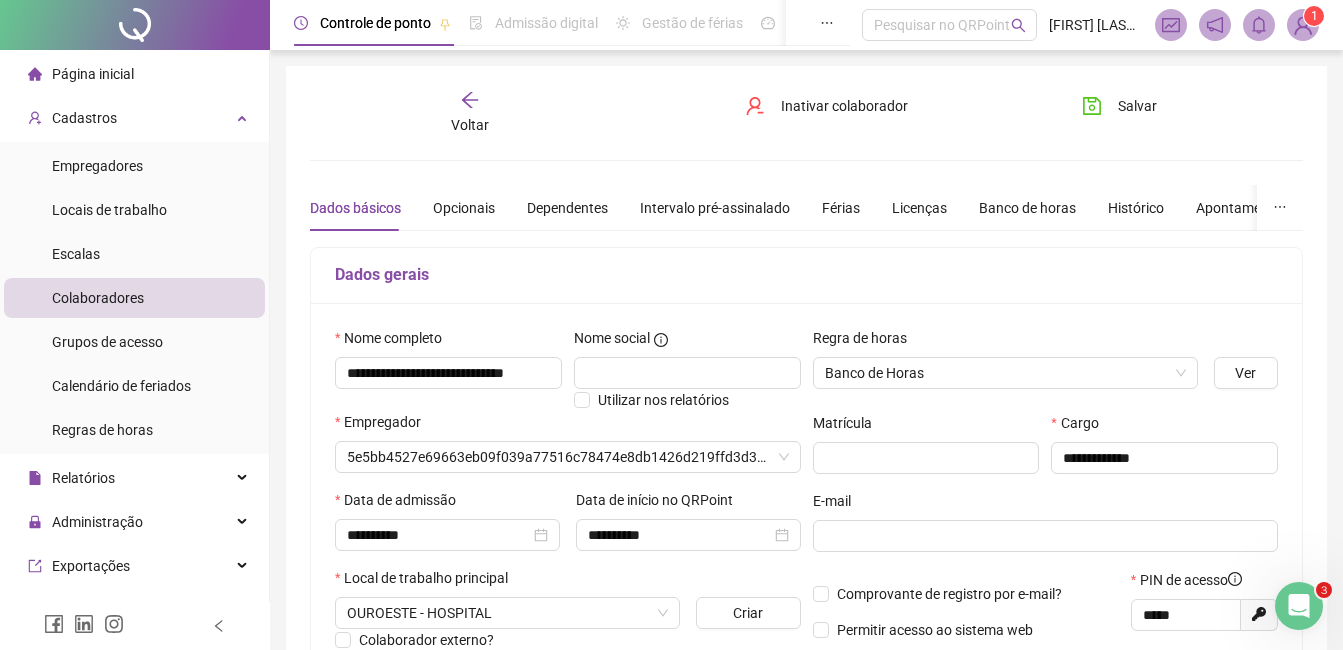 type on "**********" 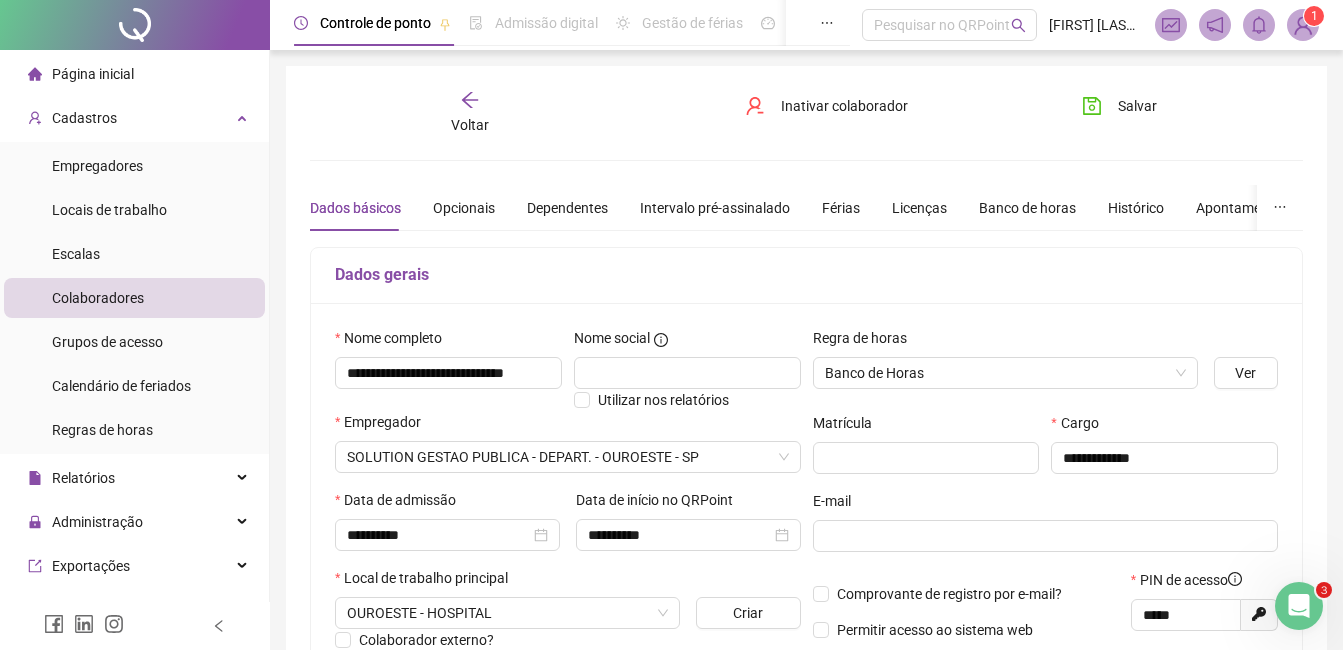 scroll, scrollTop: 491, scrollLeft: 0, axis: vertical 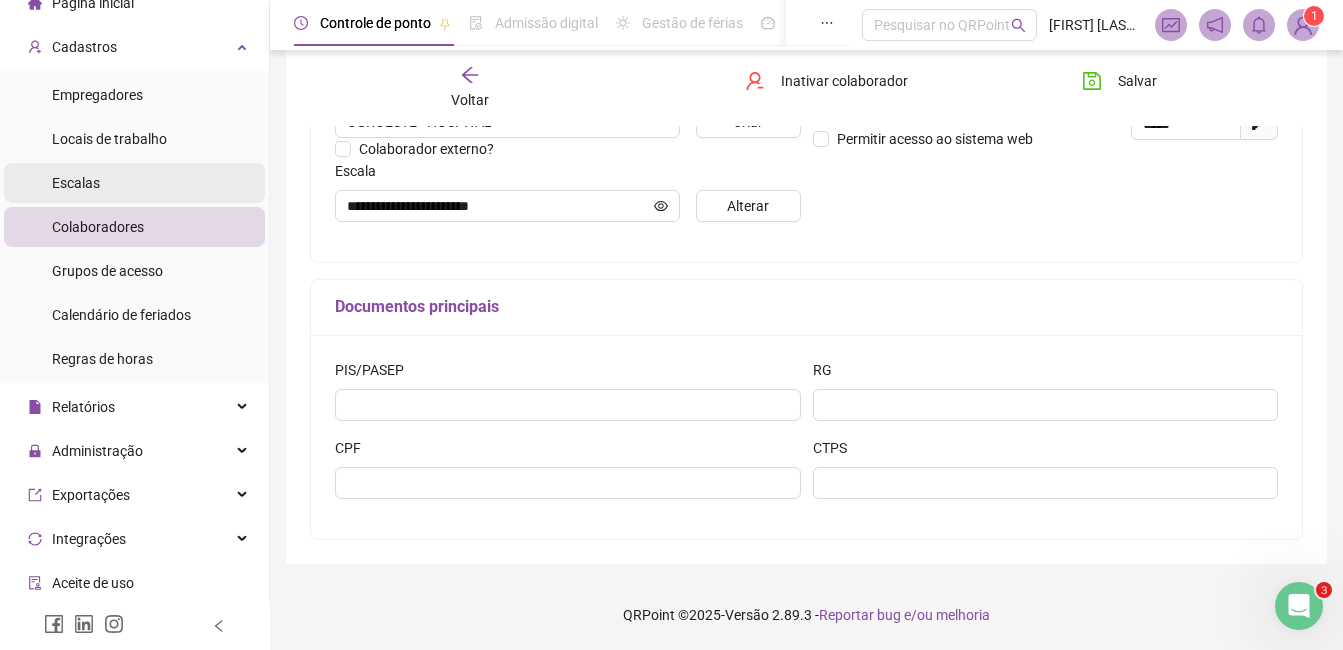 click on "Escalas" at bounding box center [134, 183] 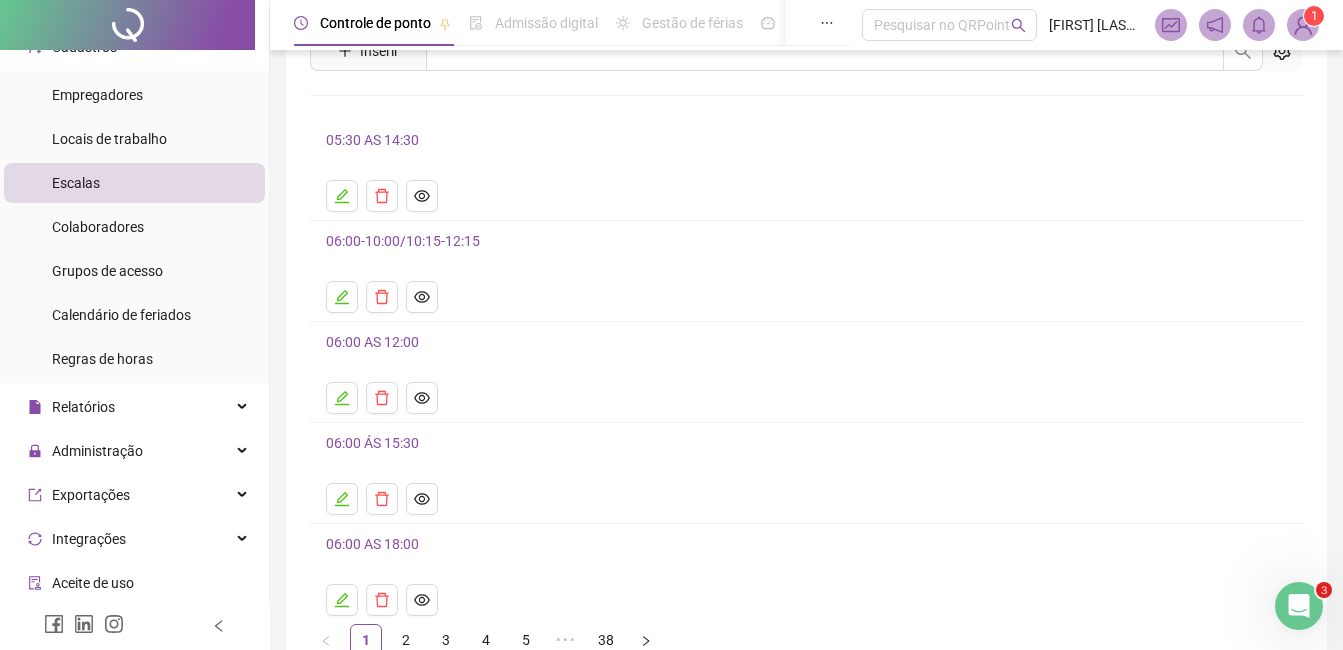 scroll, scrollTop: 207, scrollLeft: 0, axis: vertical 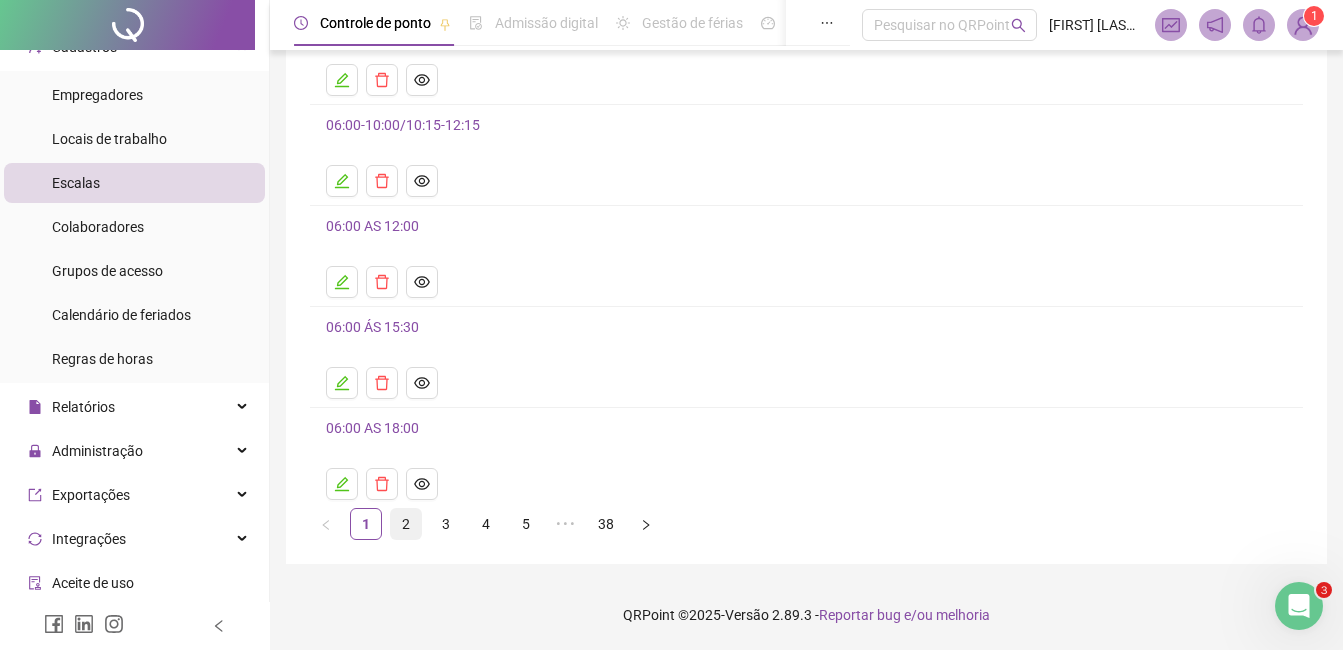 click on "2" at bounding box center (406, 524) 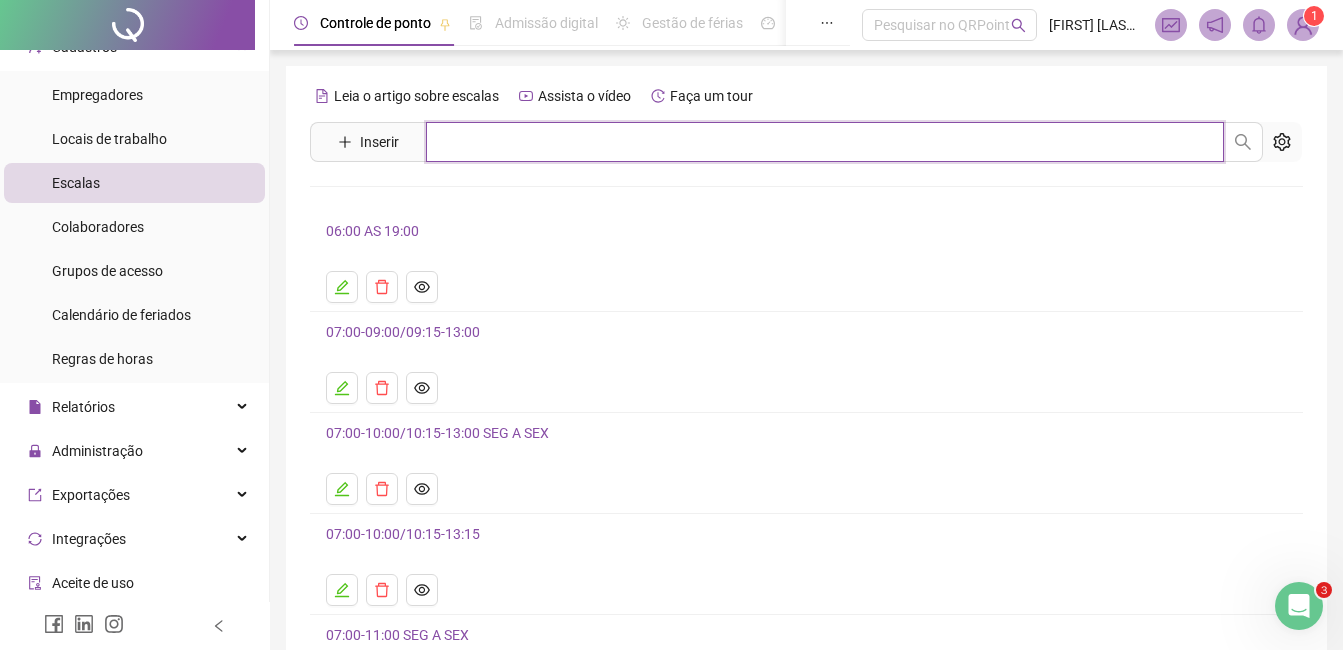 click at bounding box center [825, 142] 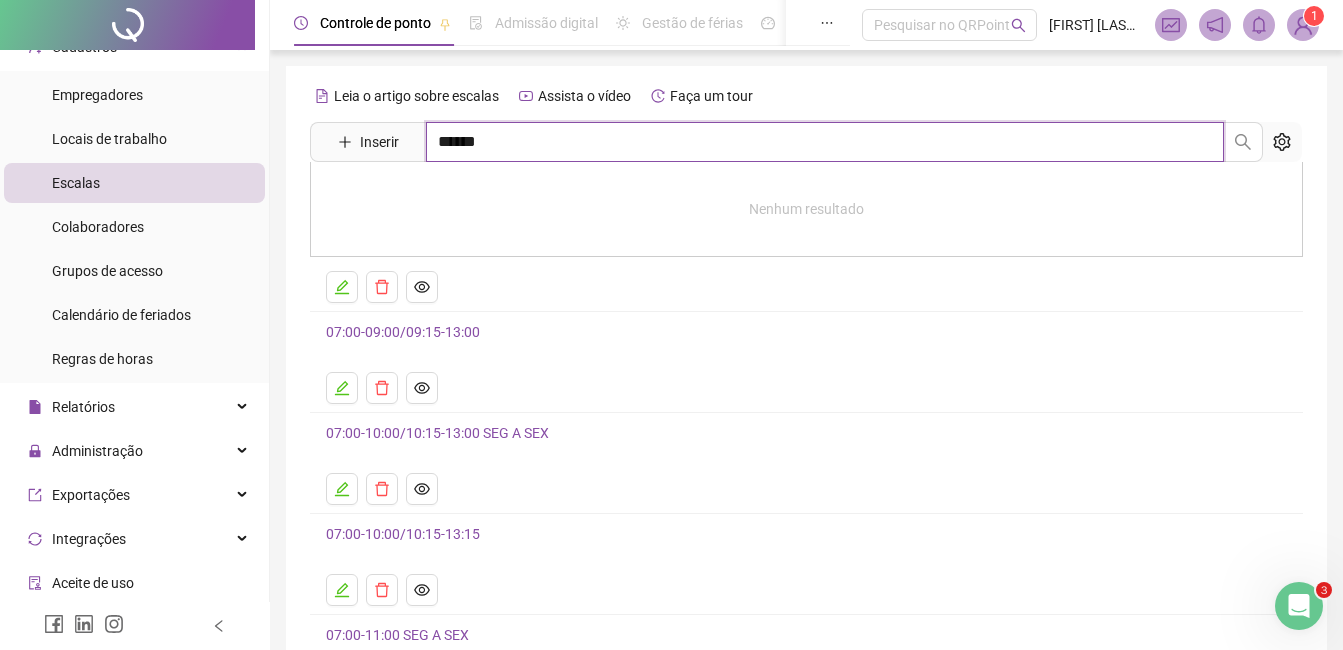 type on "******" 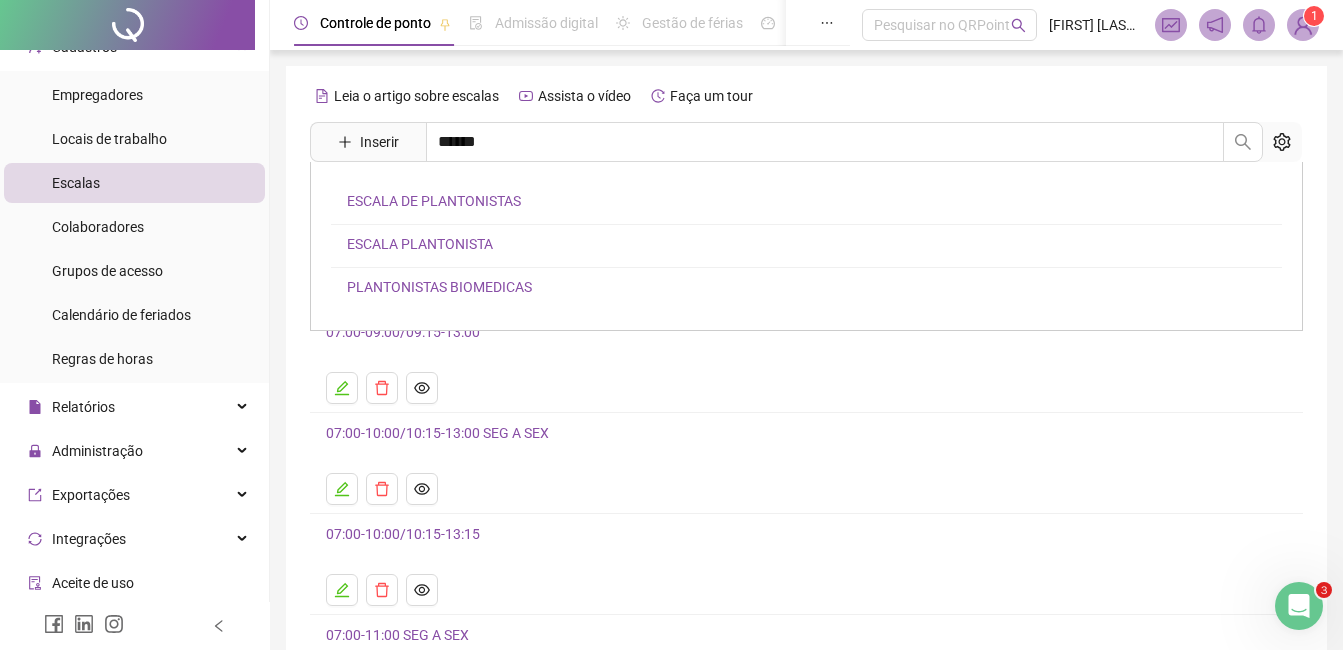 click on "PLANTONISTAS BIOMEDICAS" at bounding box center [439, 287] 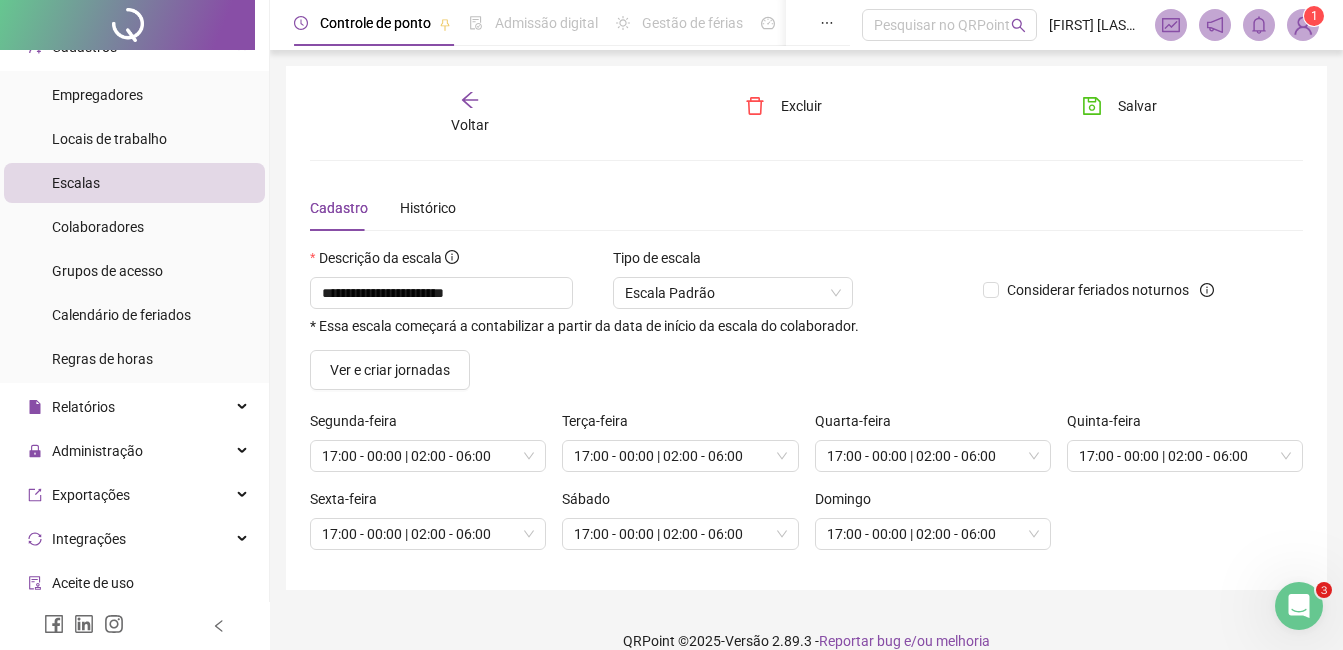 click on "Voltar" at bounding box center [470, 113] 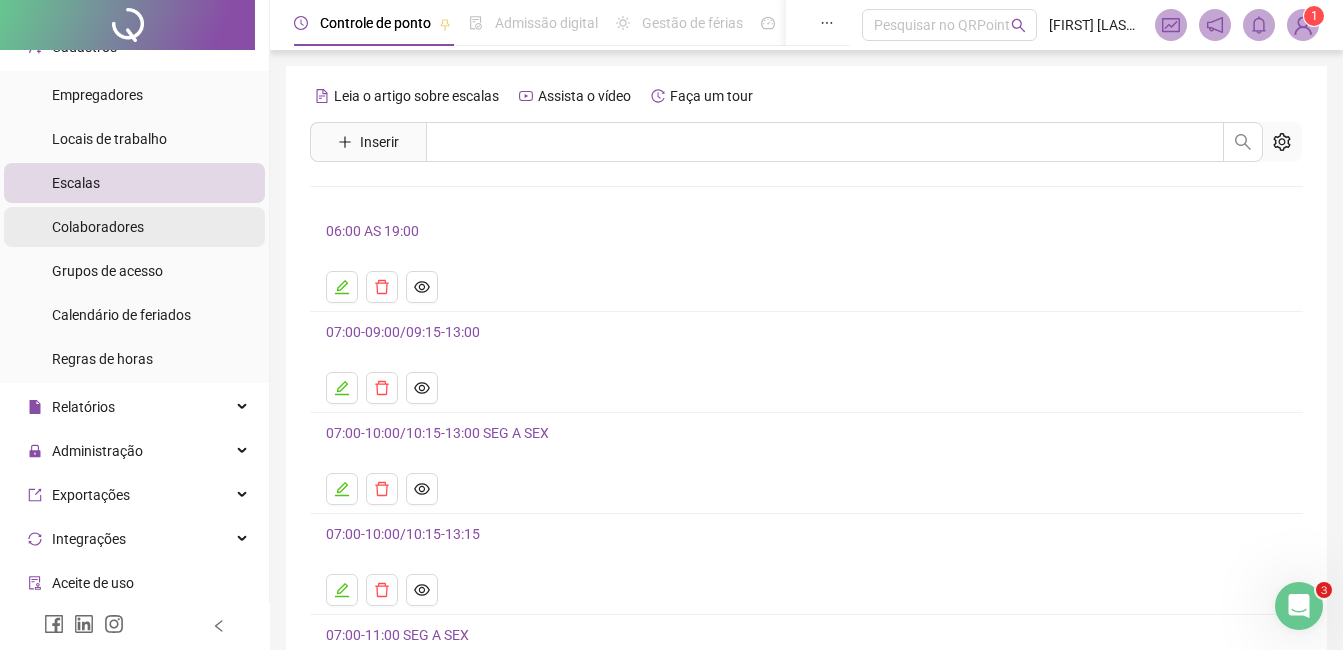 click on "Colaboradores" at bounding box center [98, 227] 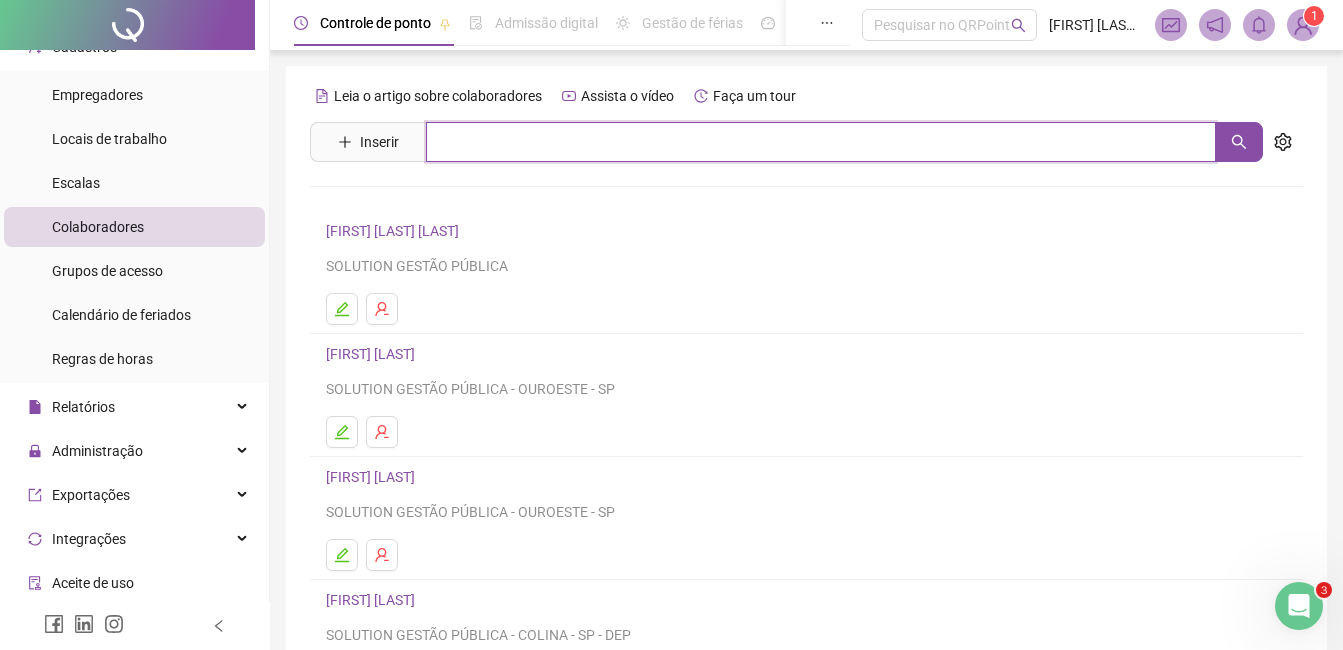 click at bounding box center [821, 142] 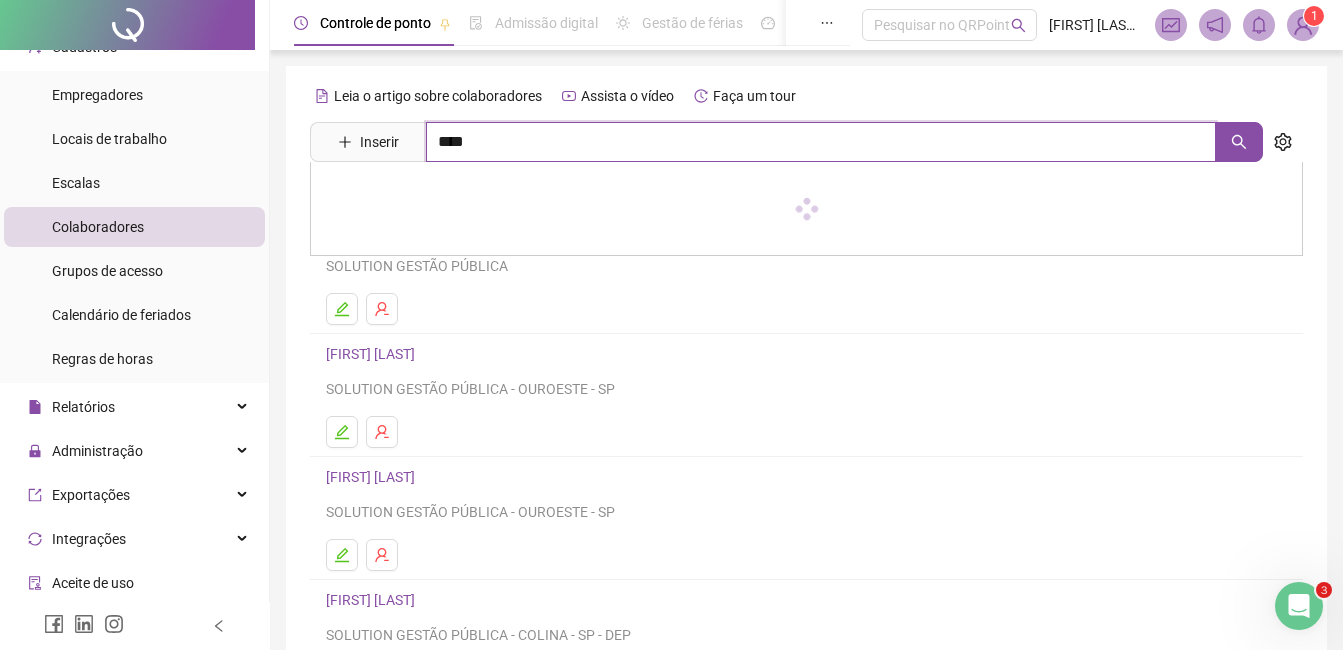 type on "****" 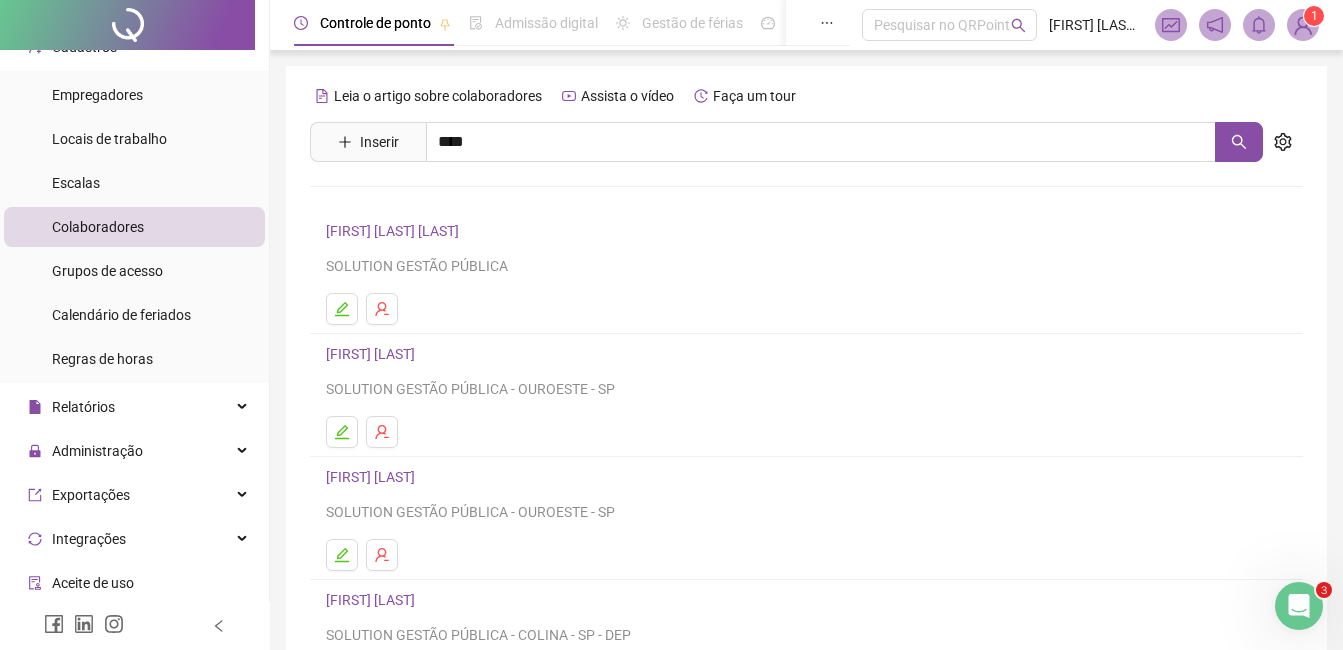 click on "[FIRST] [LAST] [LAST] [LAST]" at bounding box center (435, 201) 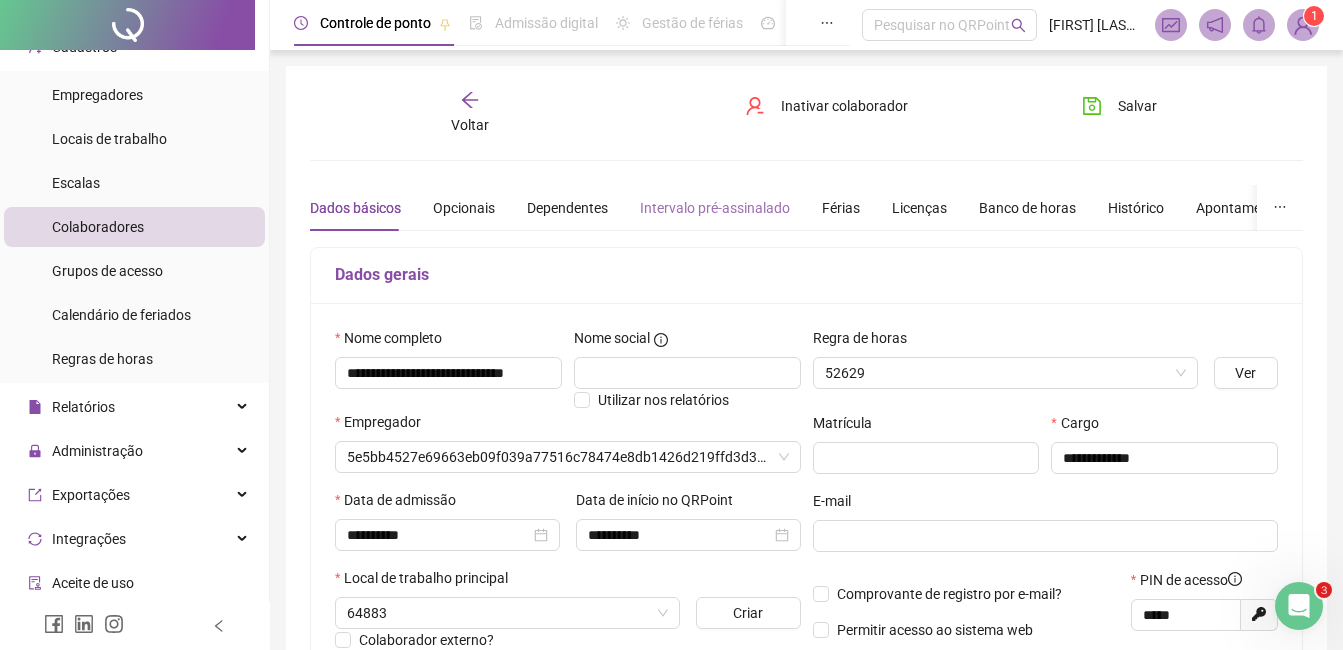 type on "**********" 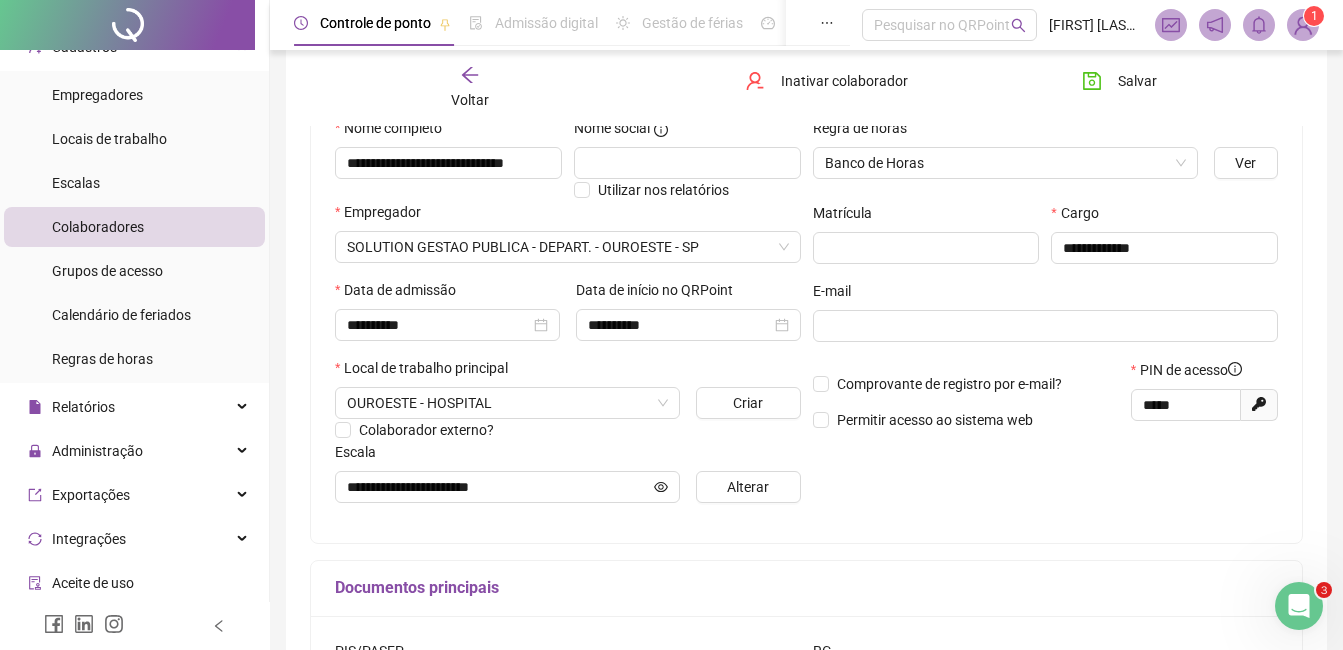 scroll, scrollTop: 195, scrollLeft: 0, axis: vertical 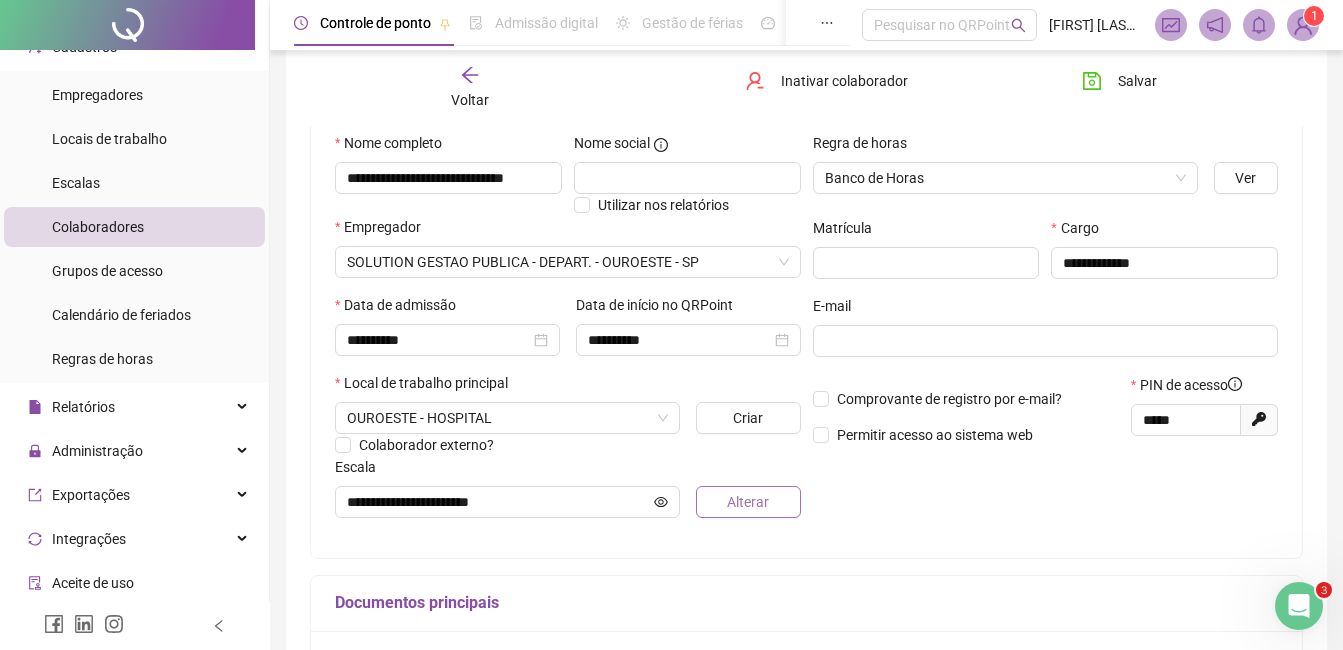 click on "Alterar" at bounding box center [748, 502] 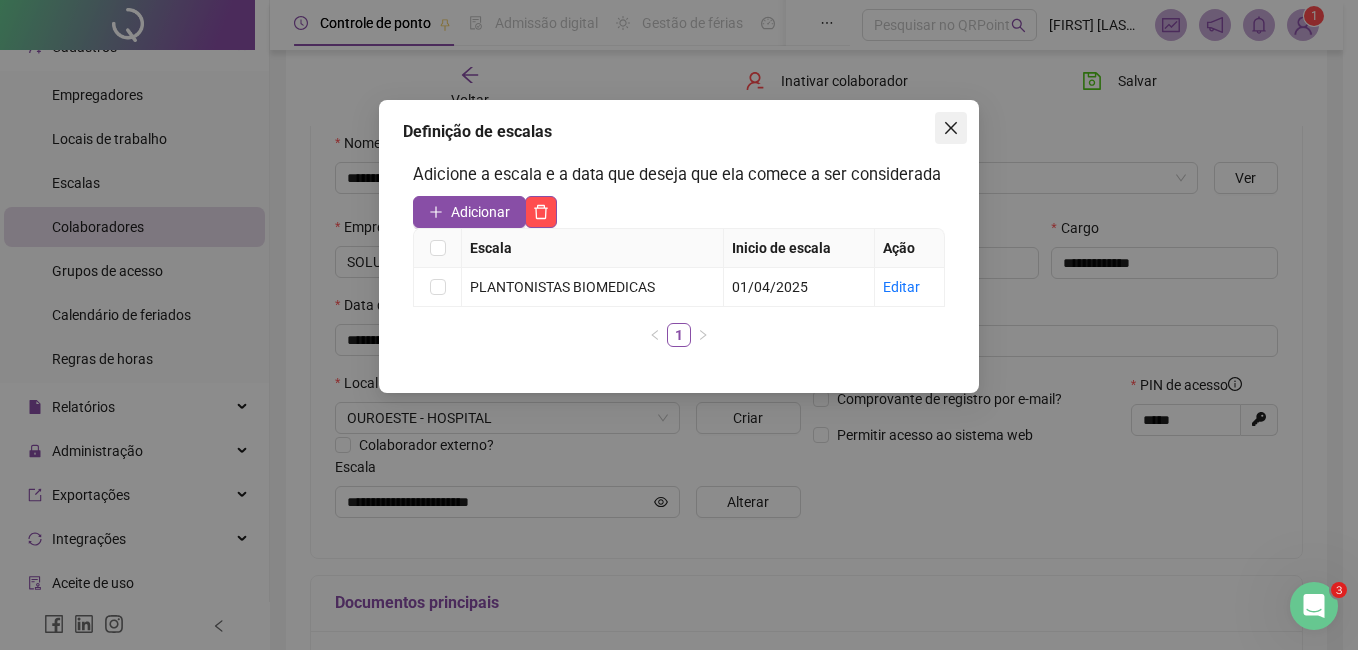 click 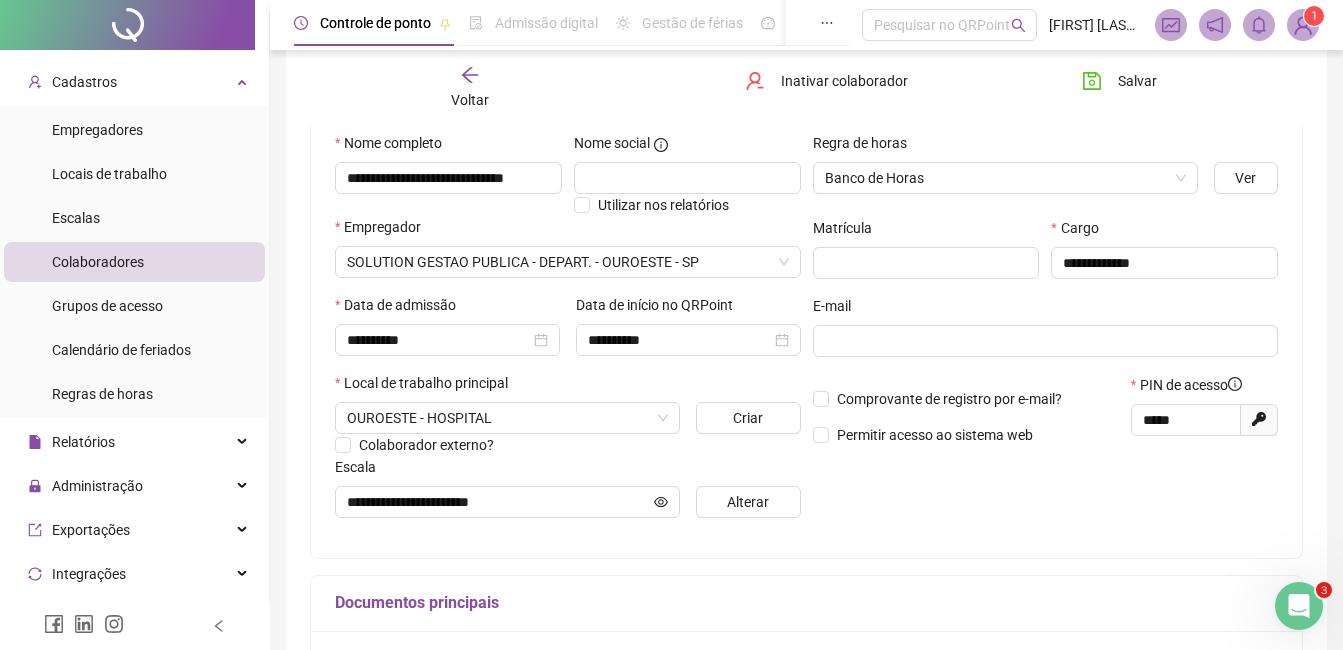 scroll, scrollTop: 0, scrollLeft: 0, axis: both 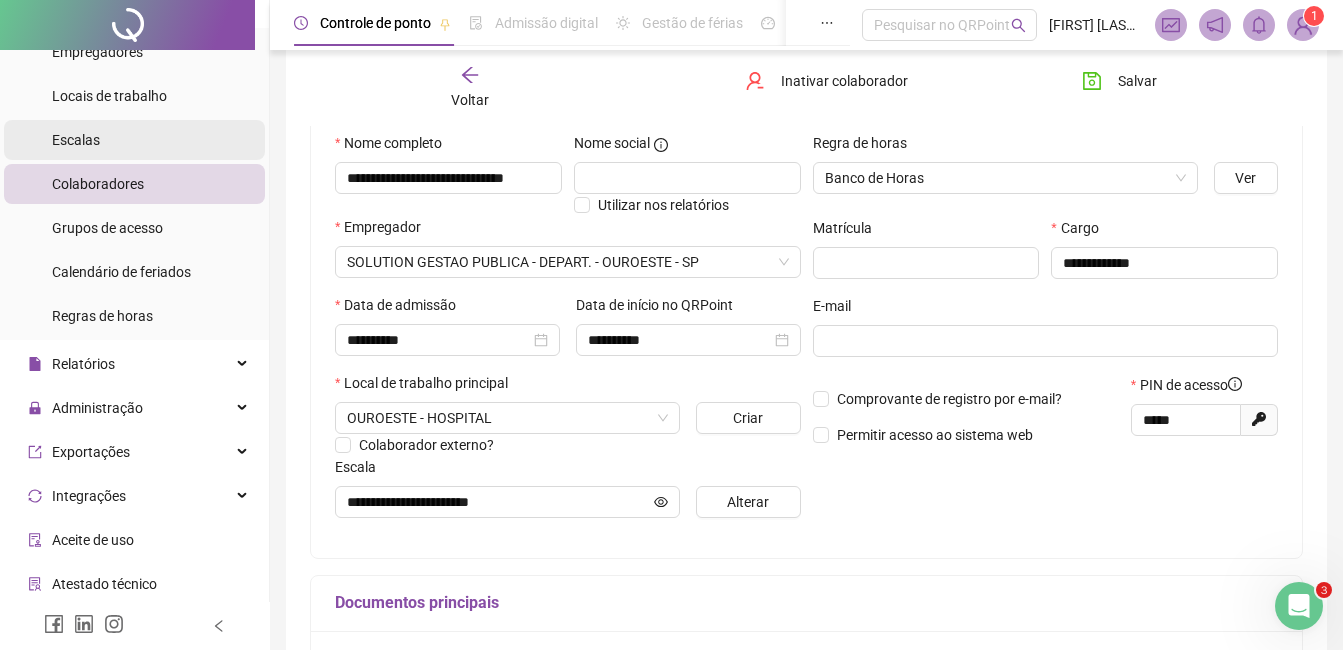 click on "Escalas" at bounding box center (134, 140) 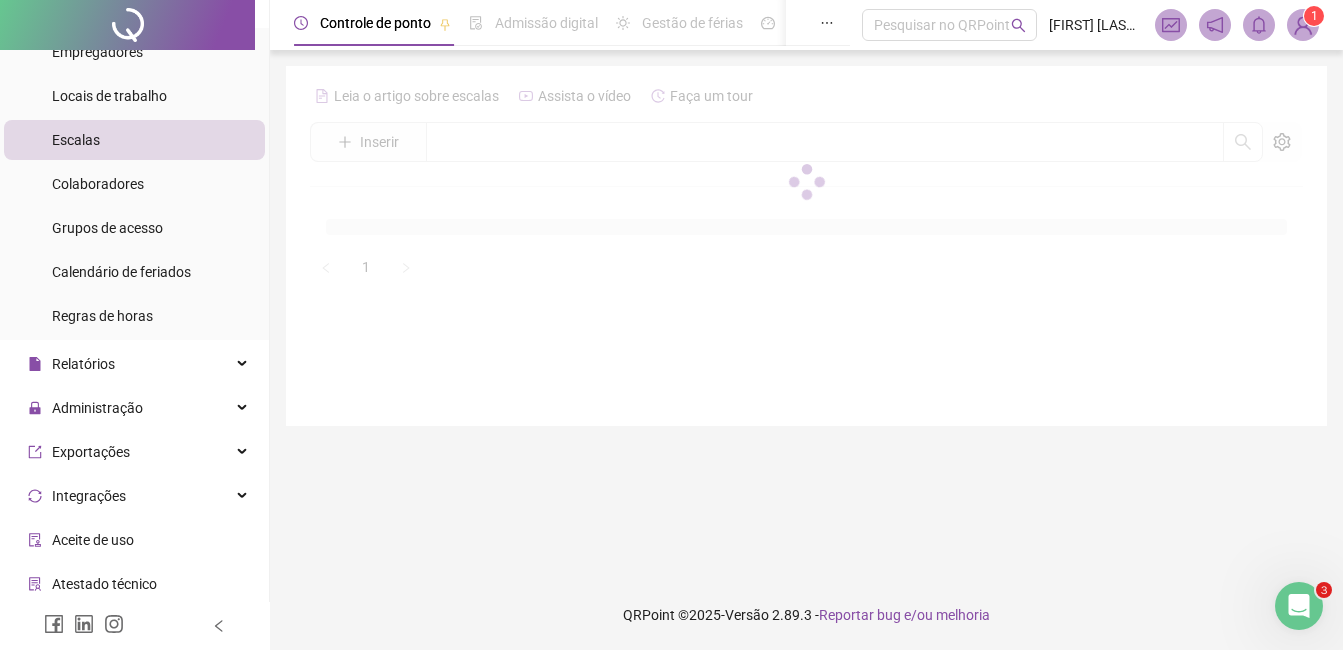 scroll, scrollTop: 0, scrollLeft: 0, axis: both 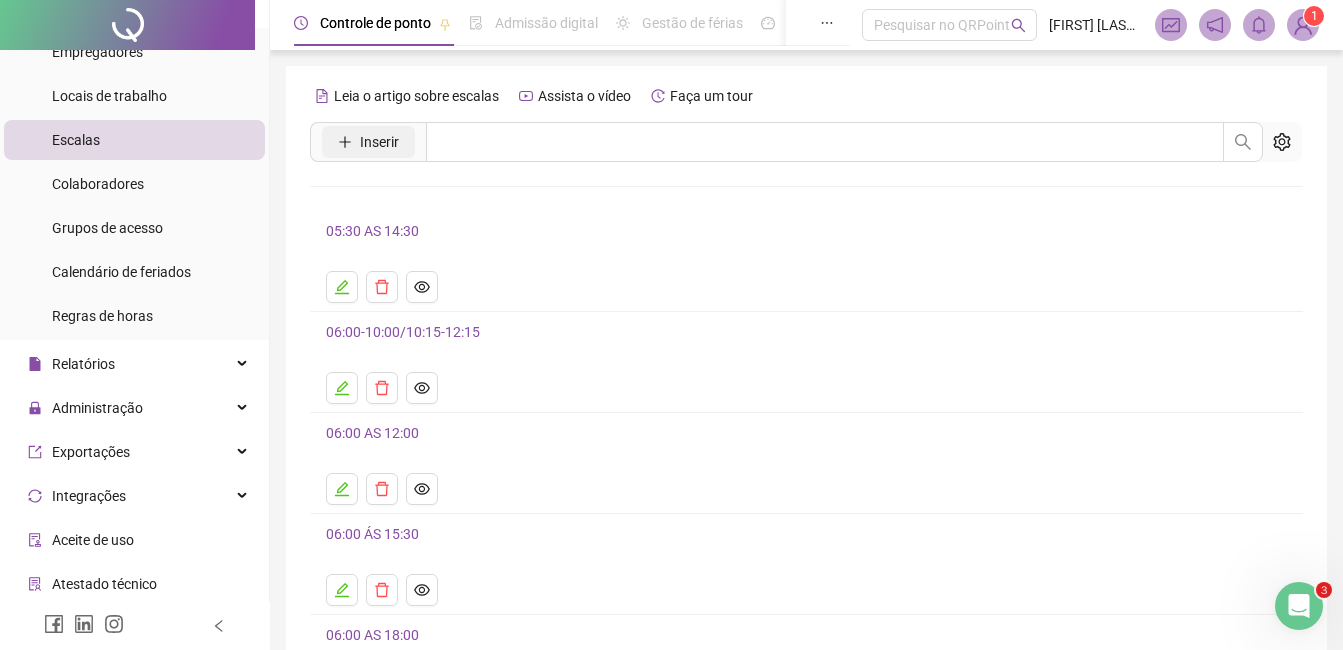 click on "Inserir" at bounding box center [368, 142] 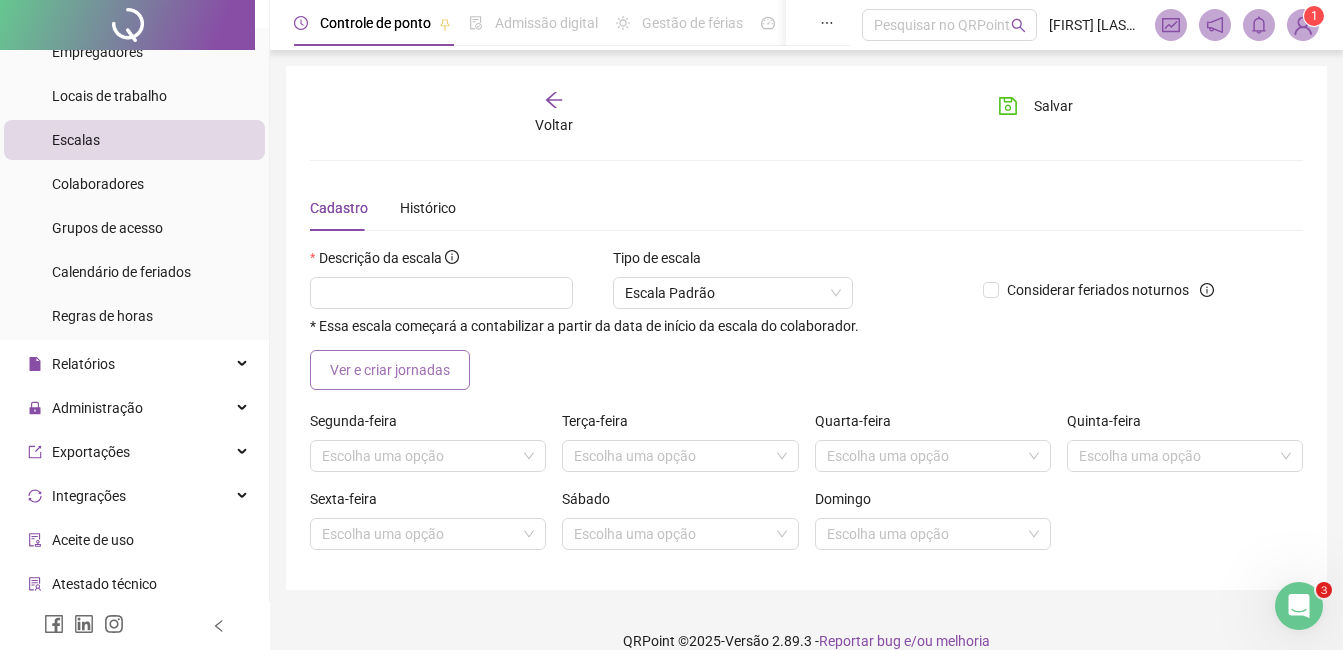 click on "Ver e criar jornadas" at bounding box center [390, 370] 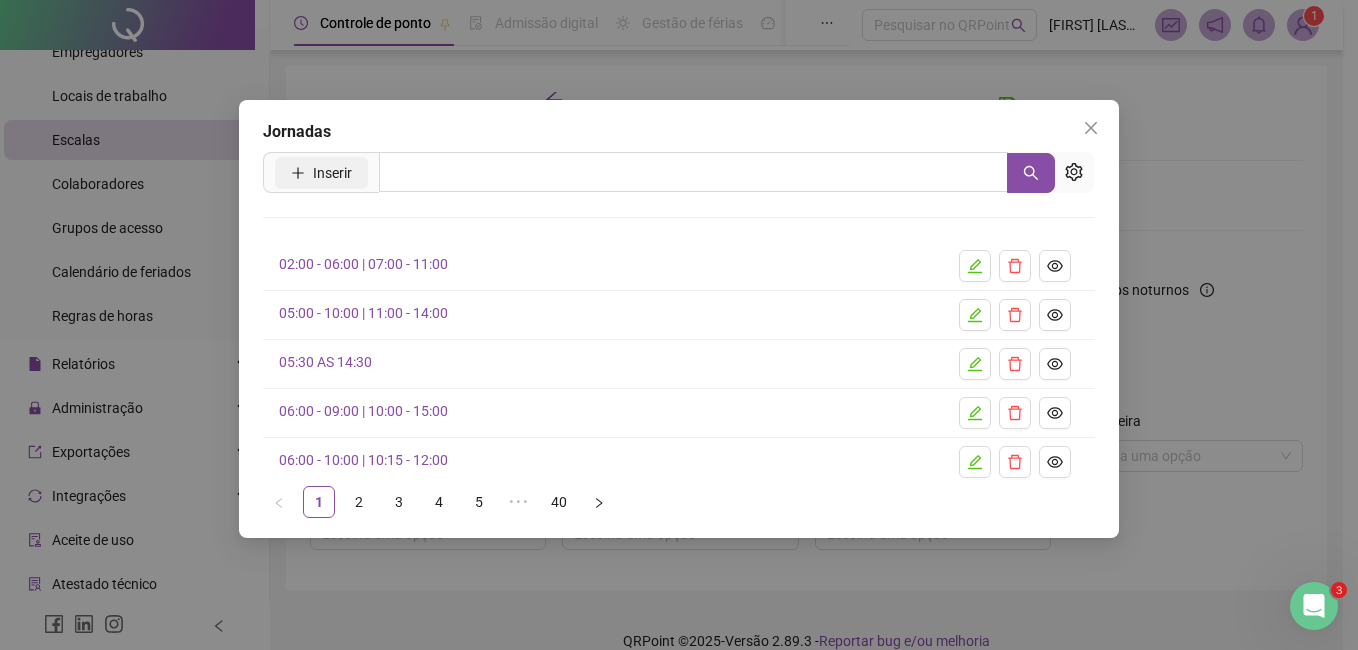 click on "Inserir" at bounding box center [321, 173] 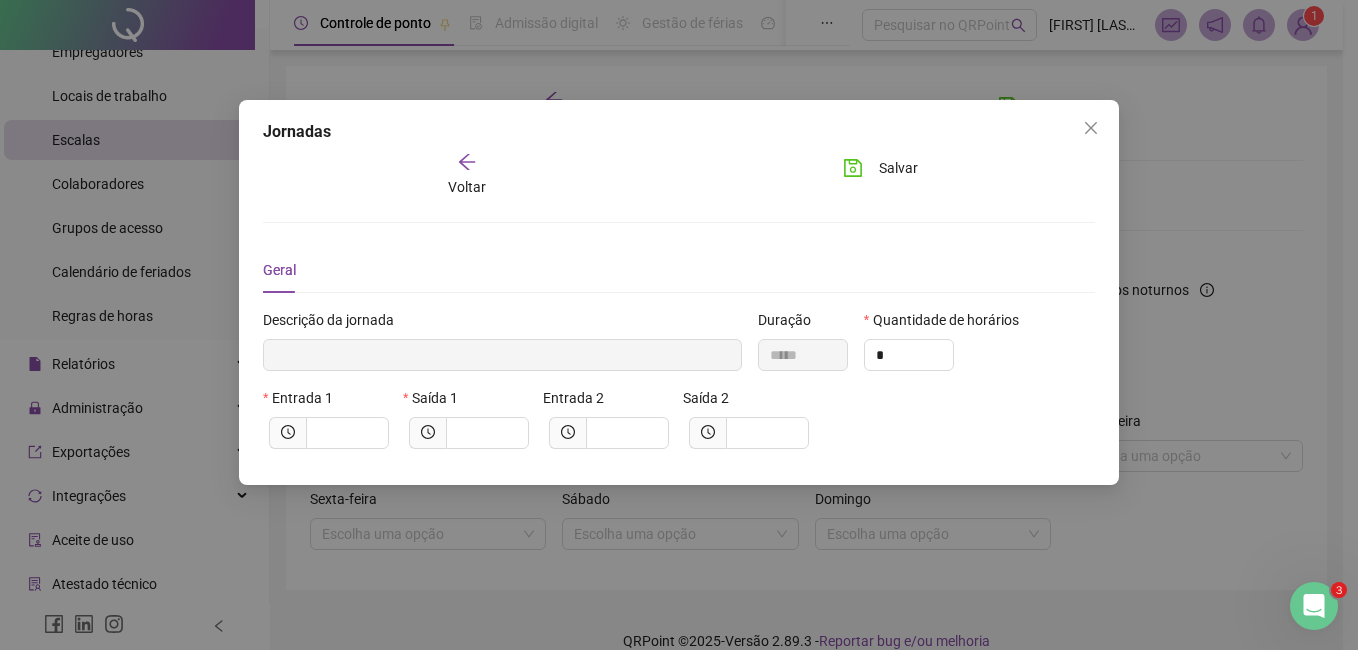 type 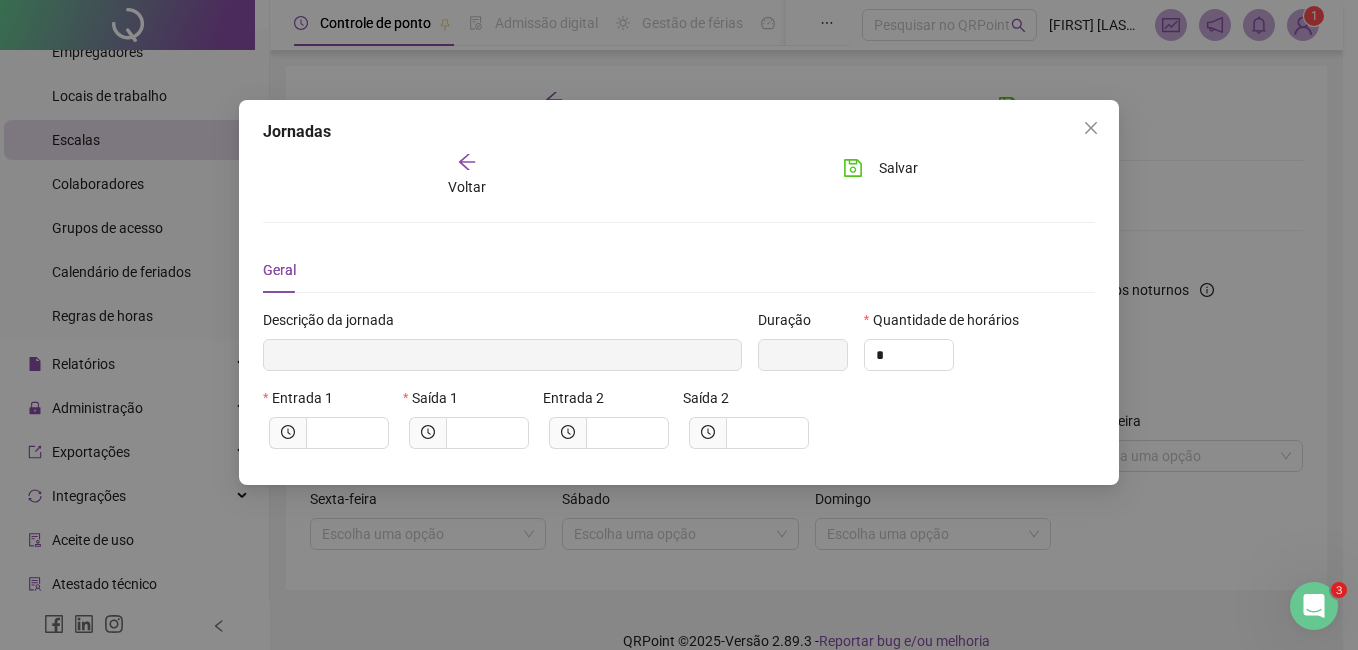 click on "Jornadas Voltar Salvar Geral Descrição da jornada   Duração Quantidade de horários * Entrada 1 Saída 1 Entrada 2 Saída 2" at bounding box center (679, 325) 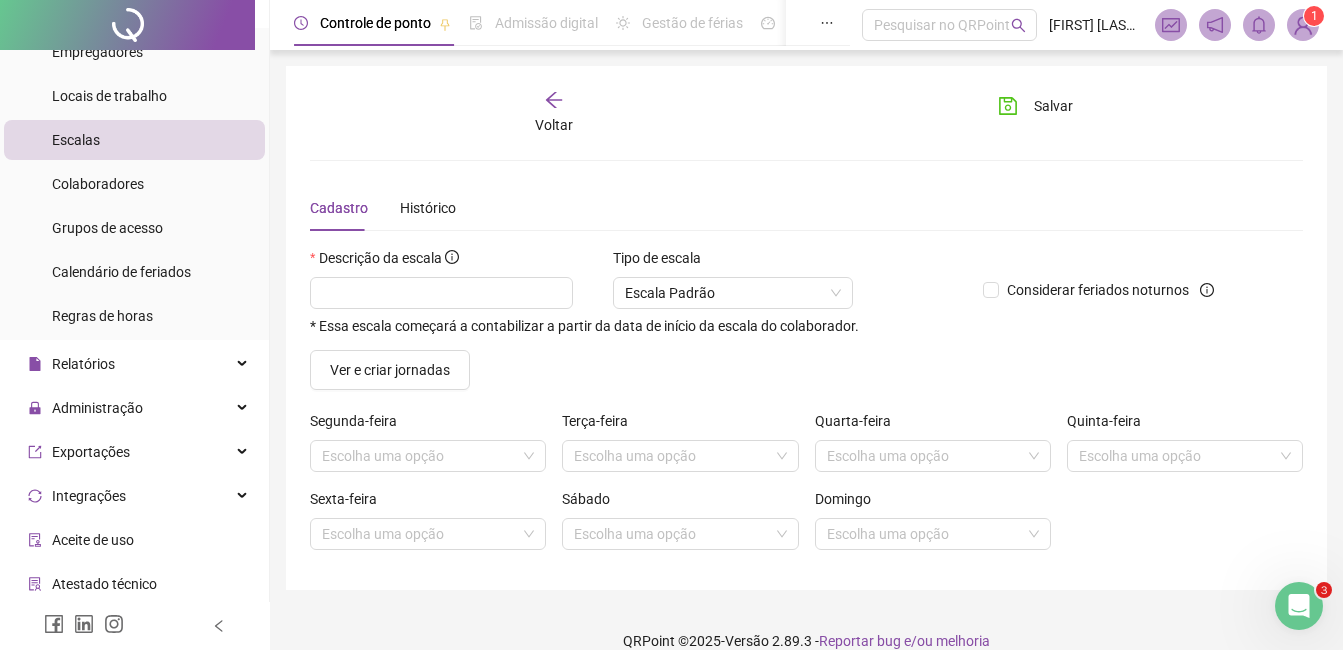 click on "Tipo de escala Escala Padrão" at bounding box center [733, 286] 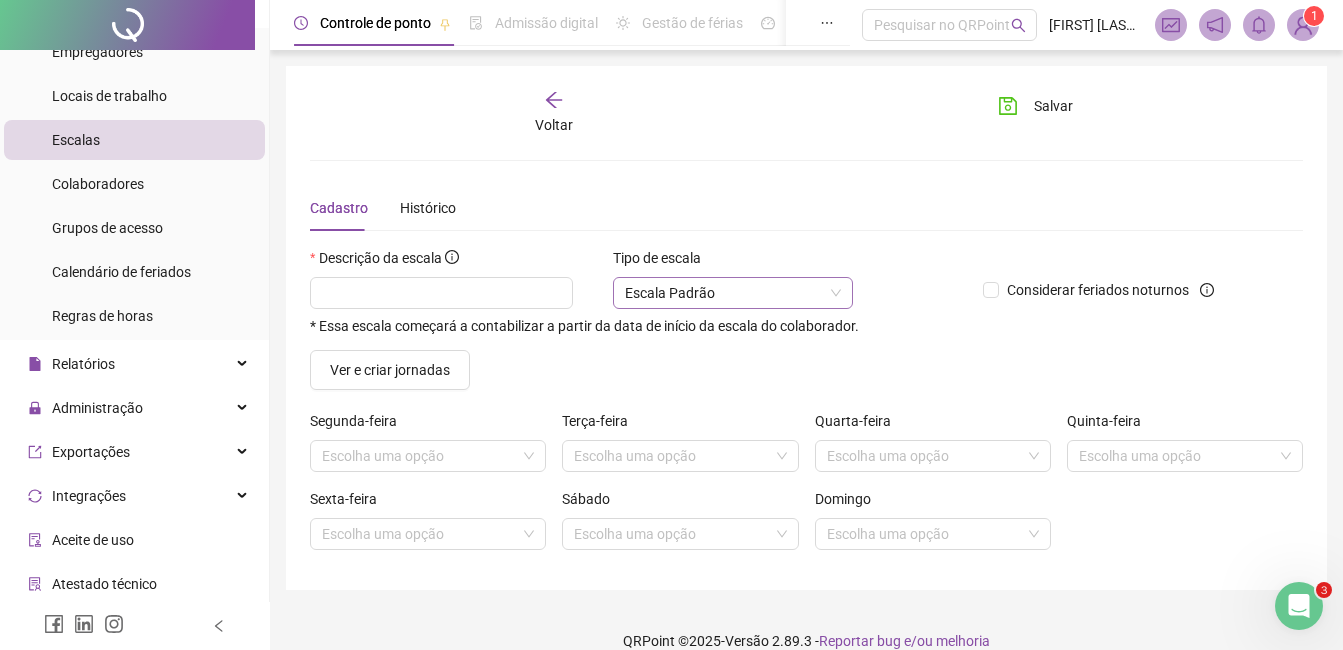 click on "Escala Padrão" at bounding box center (733, 293) 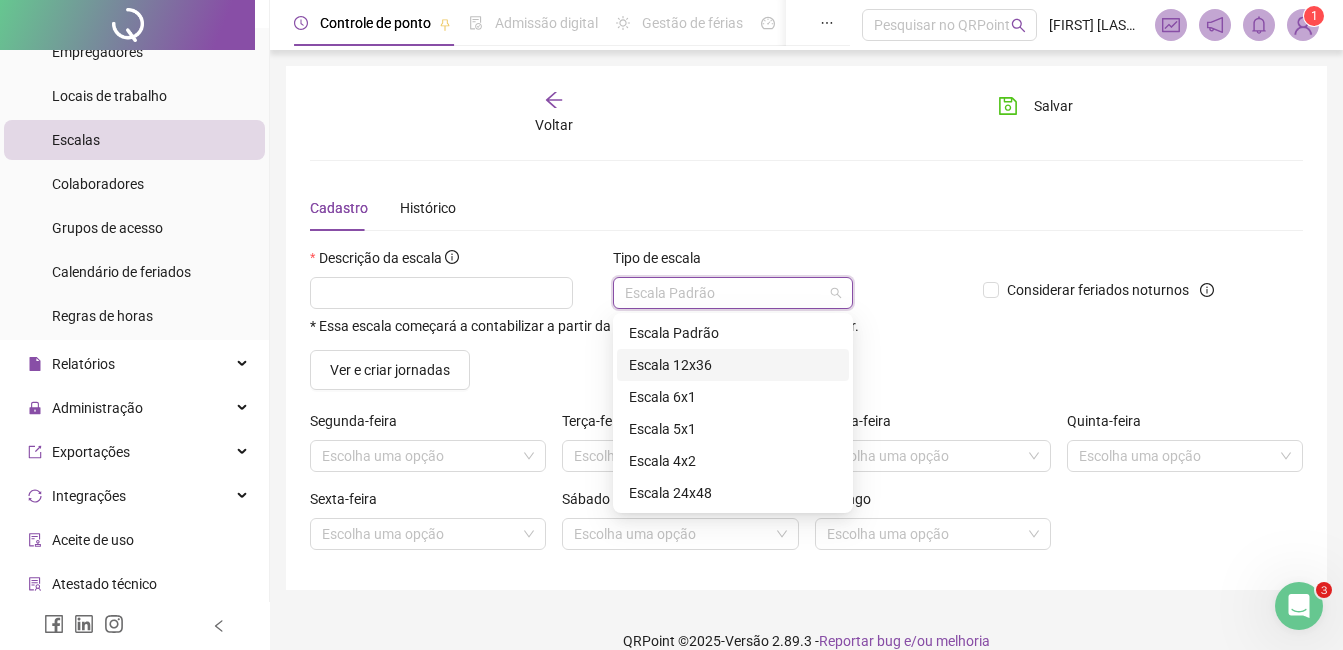 click on "Escala 12x36" at bounding box center (733, 365) 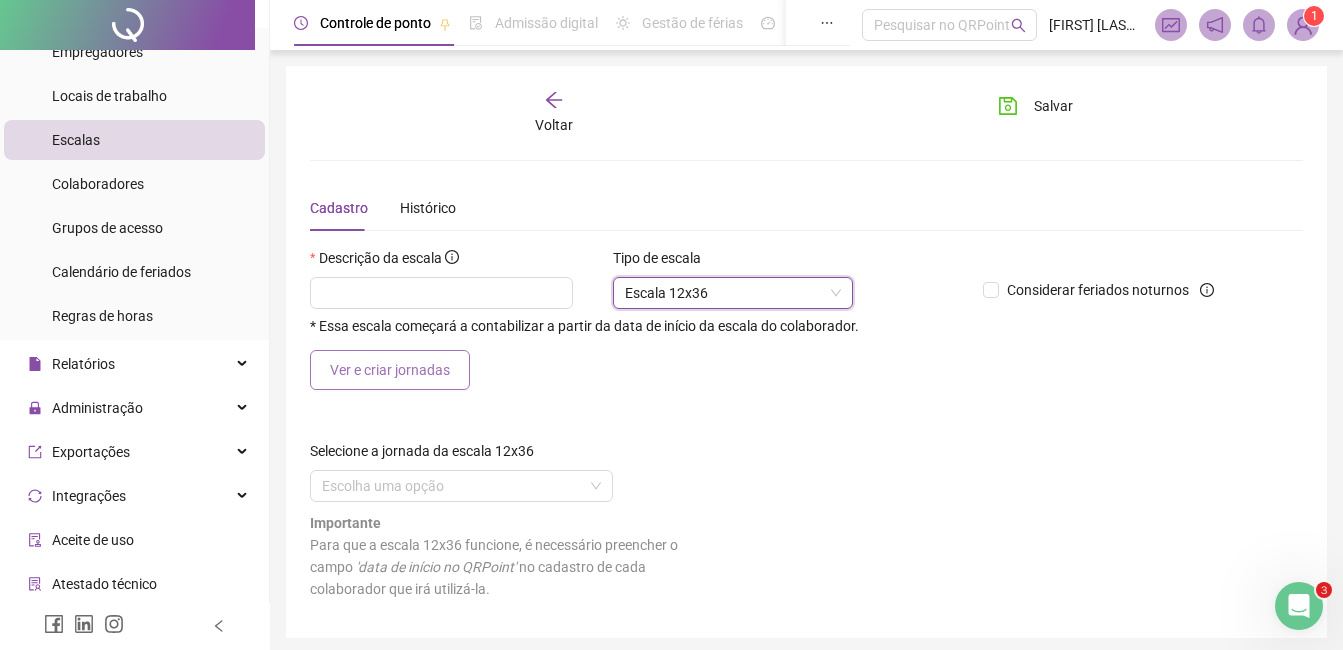 click on "Ver e criar jornadas" at bounding box center [390, 370] 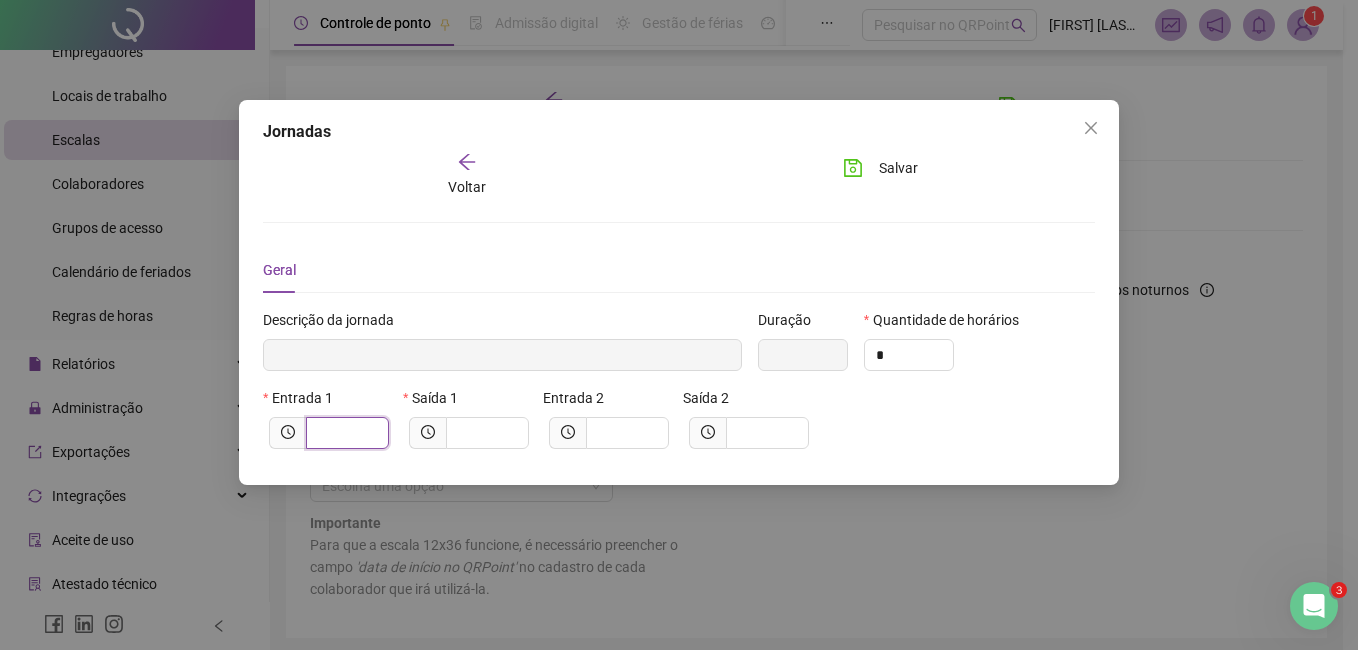 click at bounding box center (345, 433) 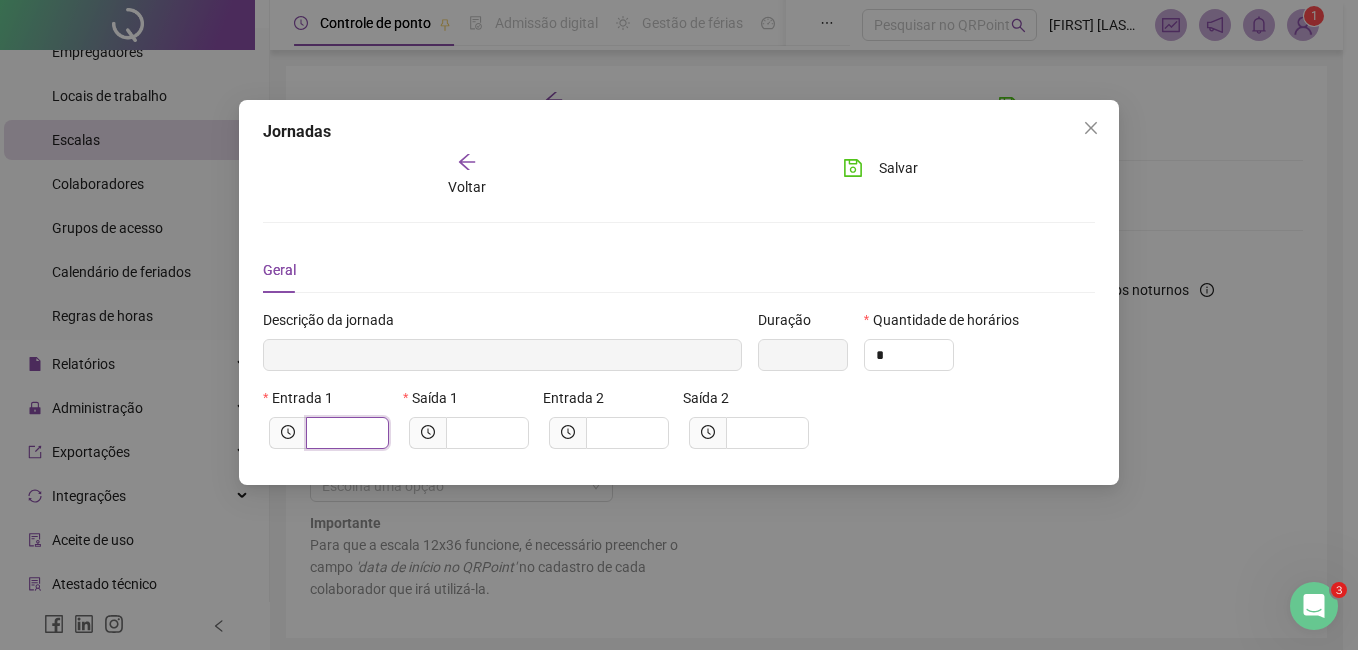 type on "*****" 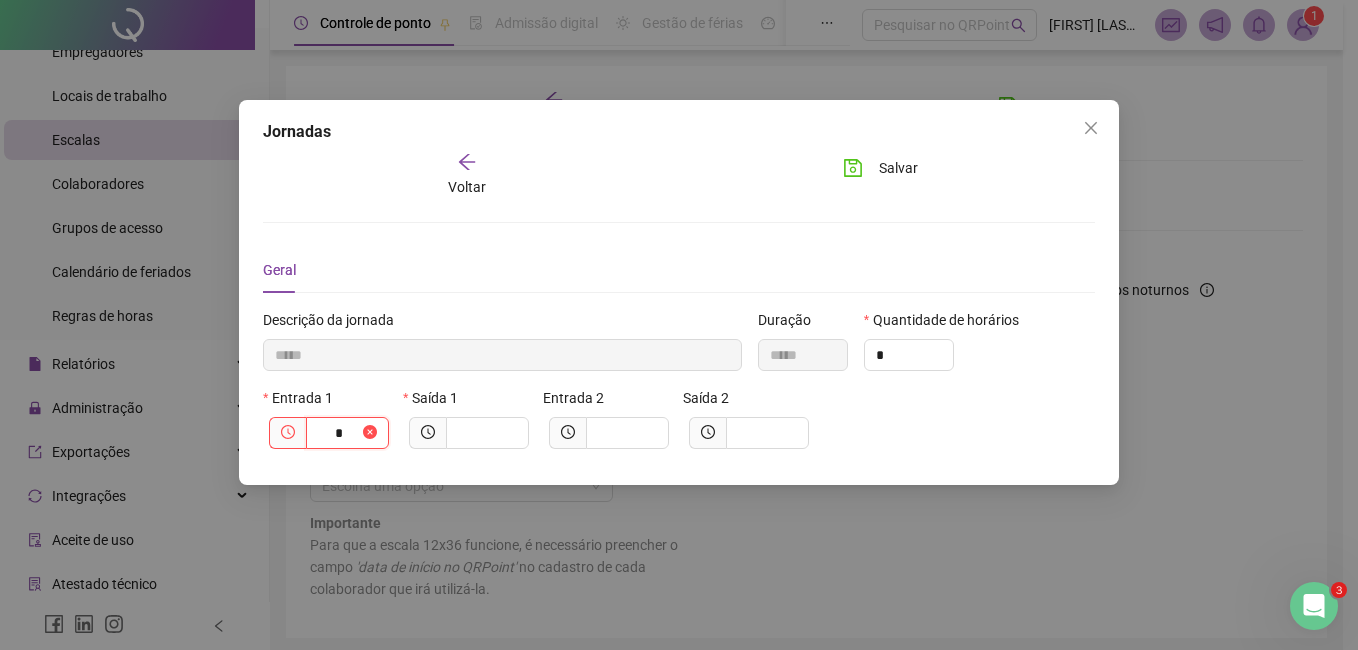 type on "******" 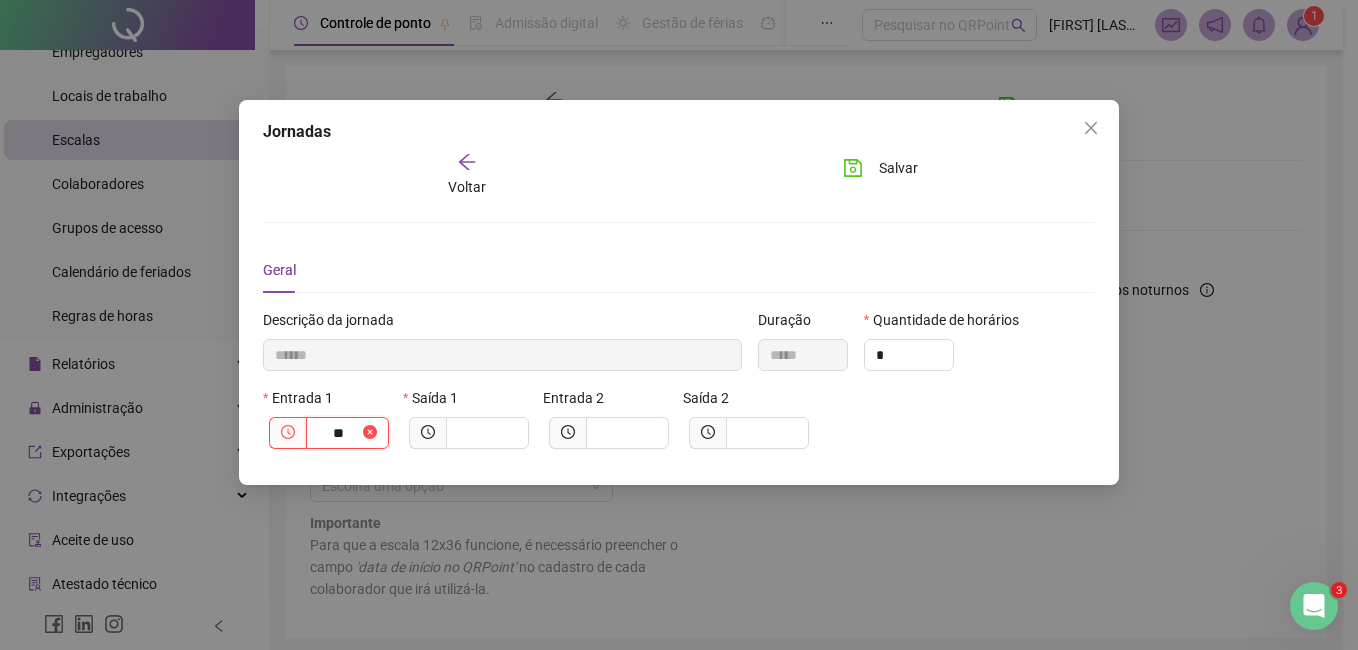 type on "********" 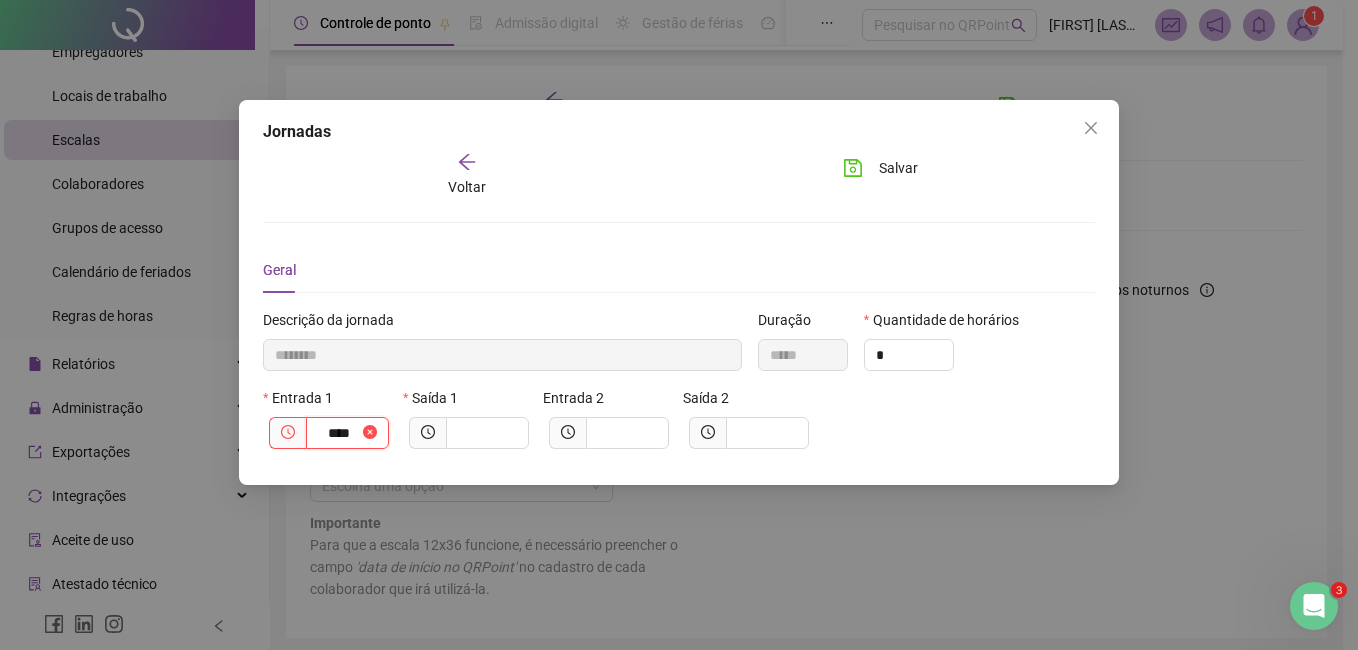 type on "*********" 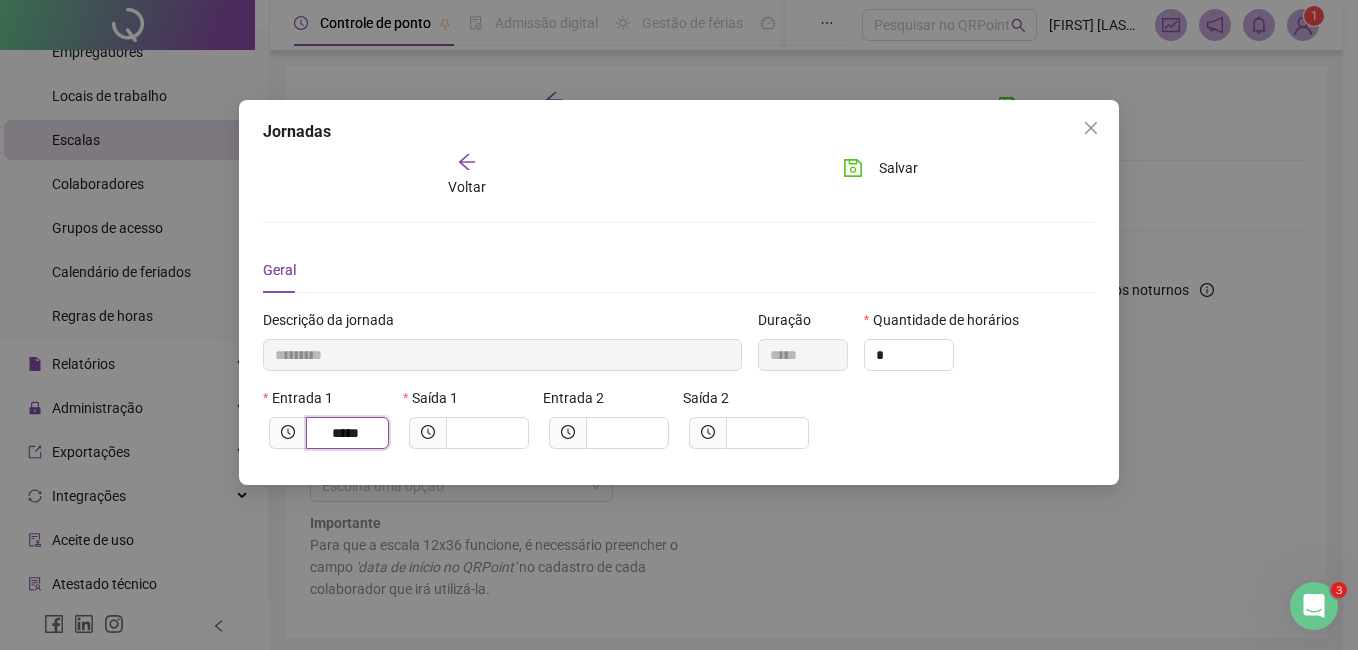 type on "*****" 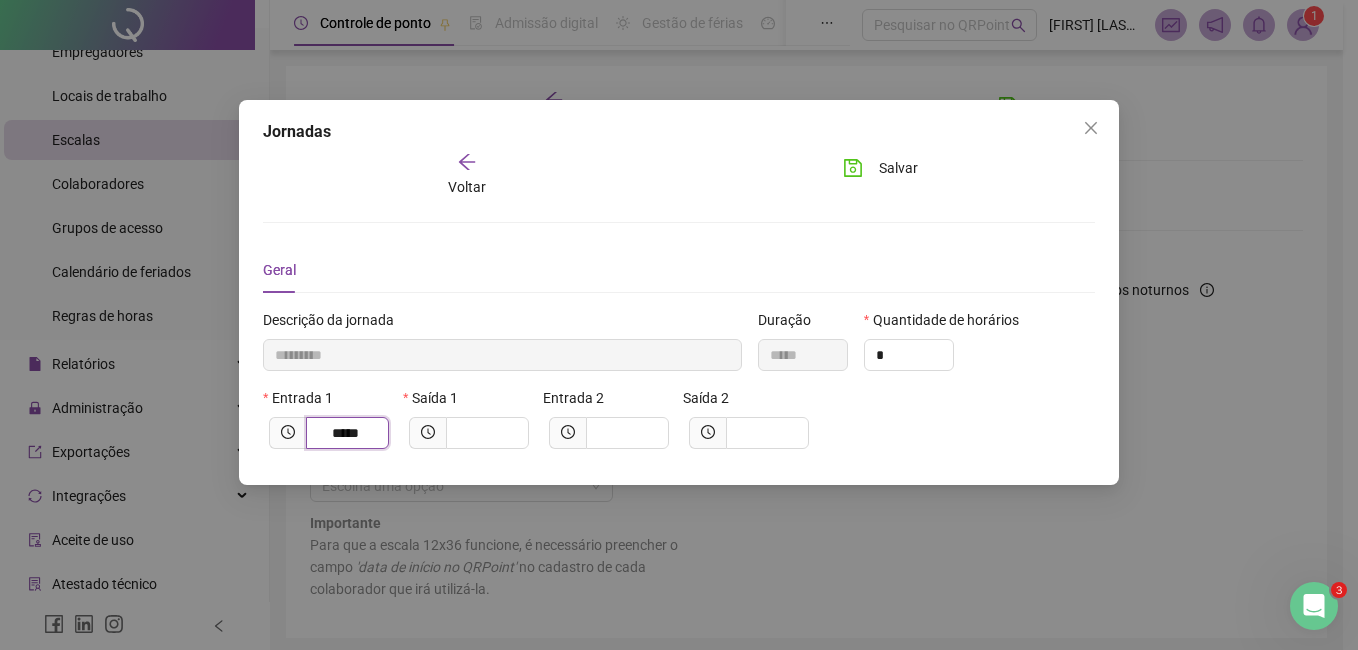 type on "********" 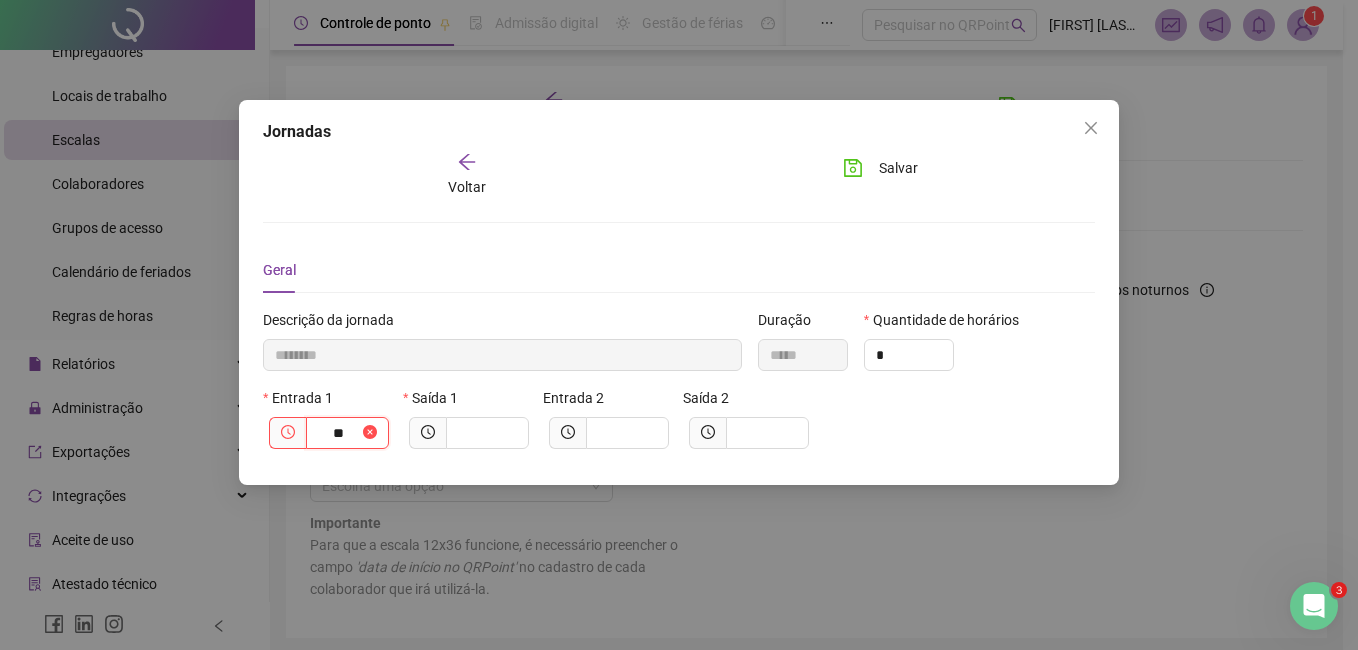 type on "*" 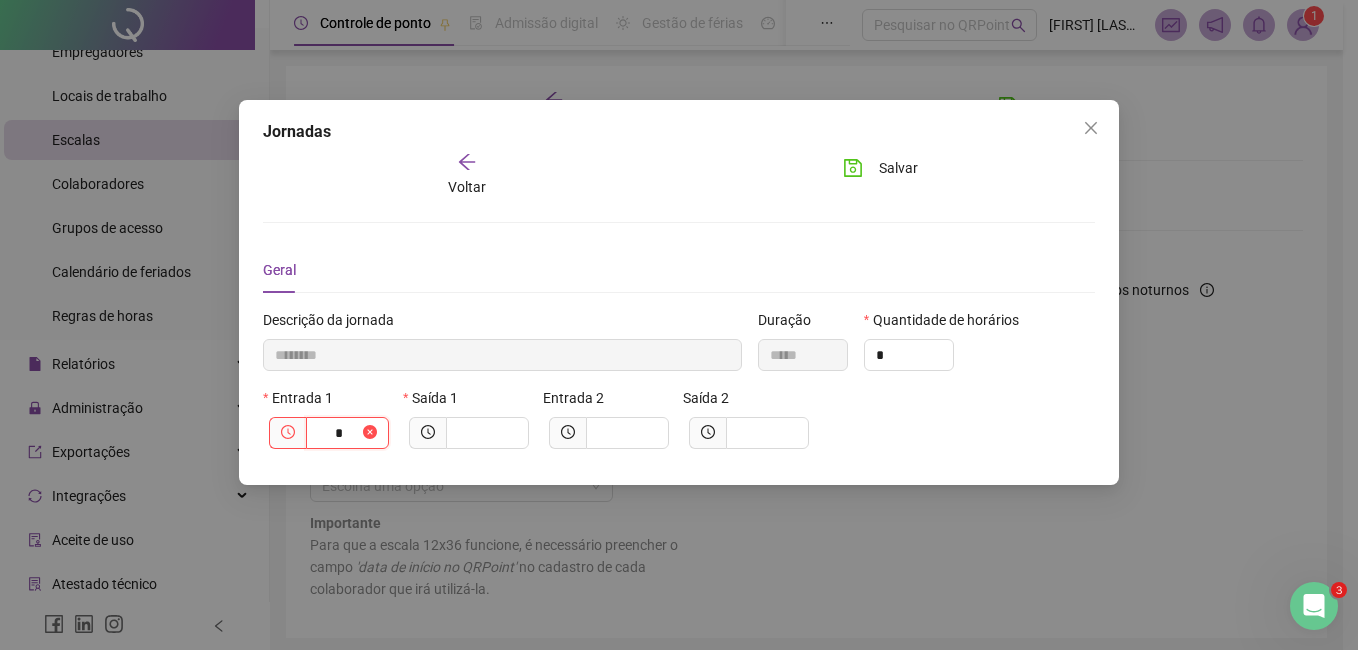 type on "*****" 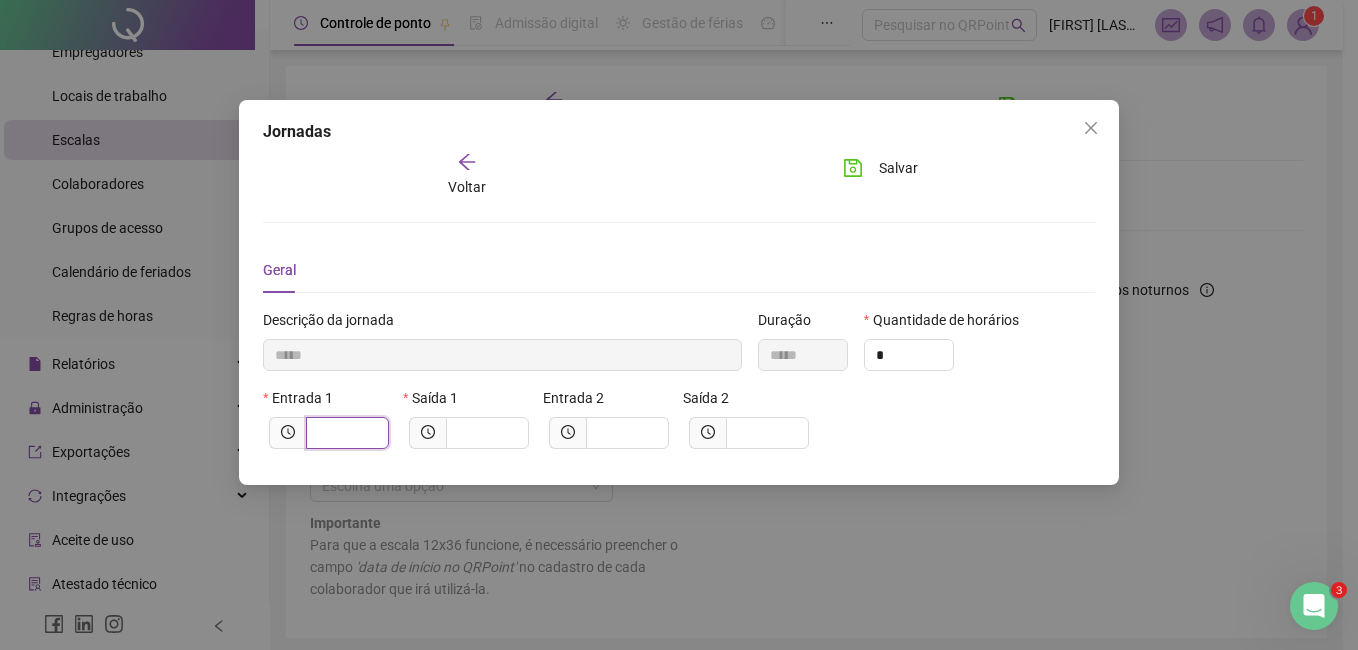 type on "*****" 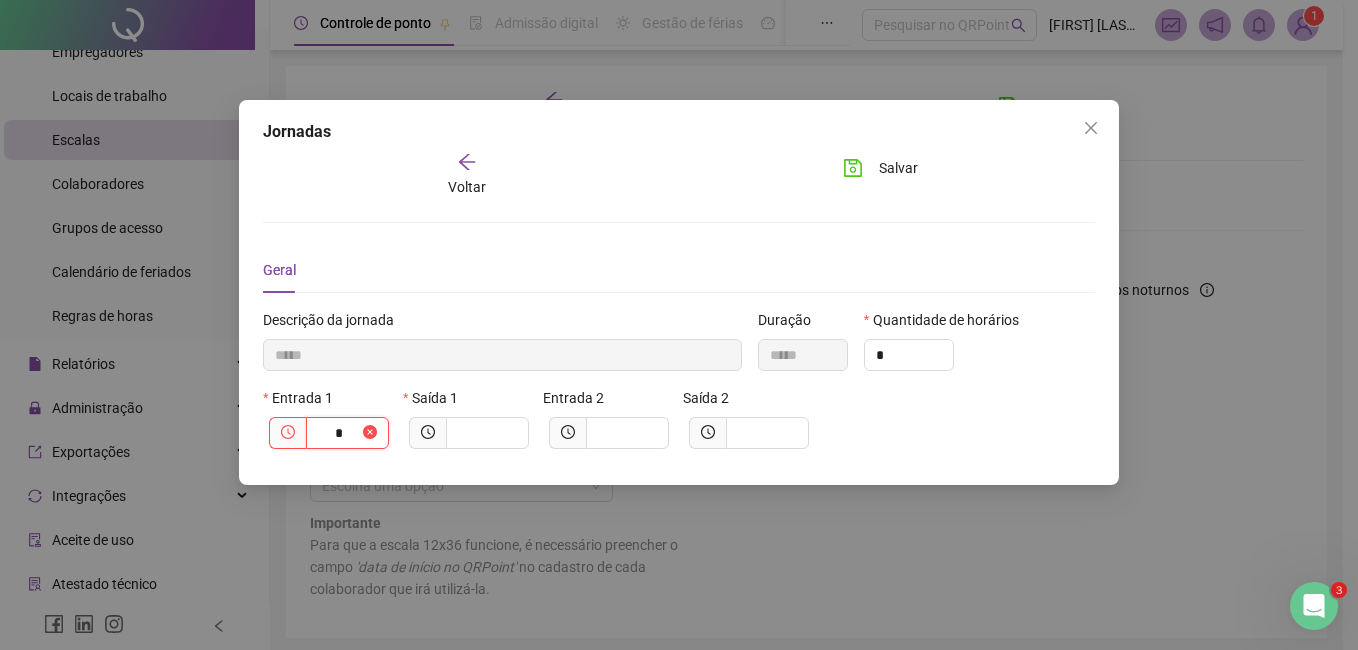 type on "******" 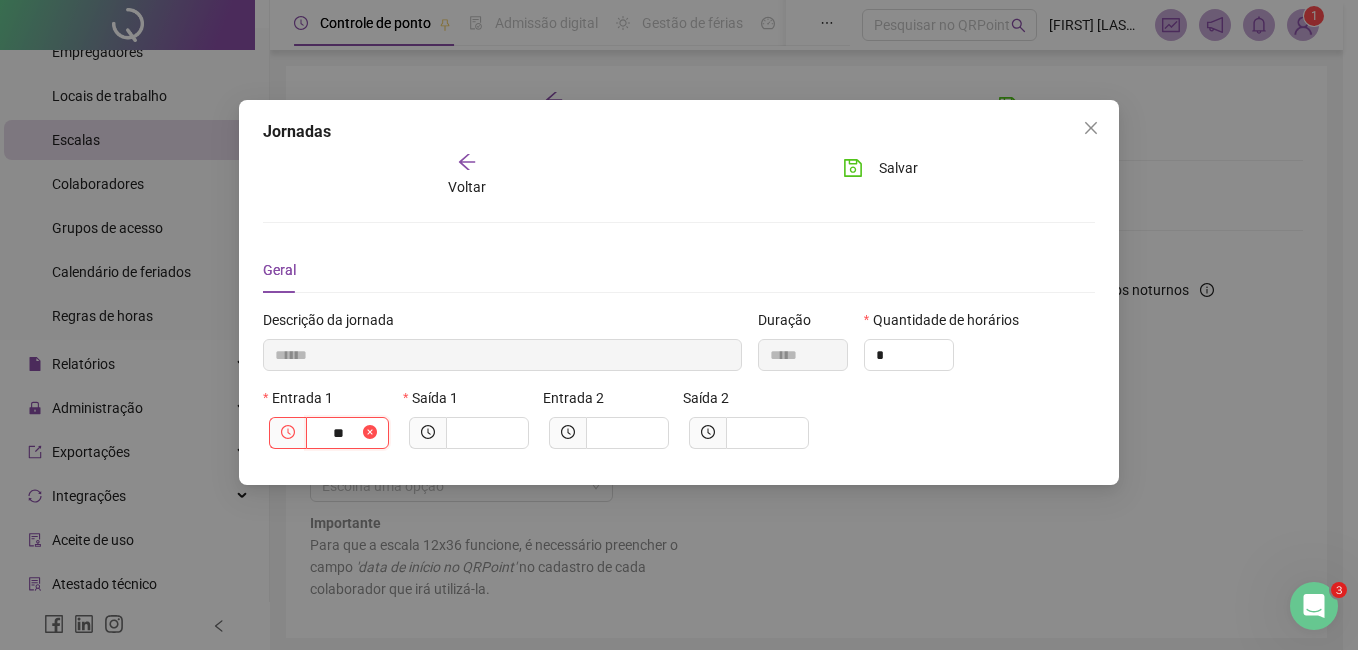 type on "********" 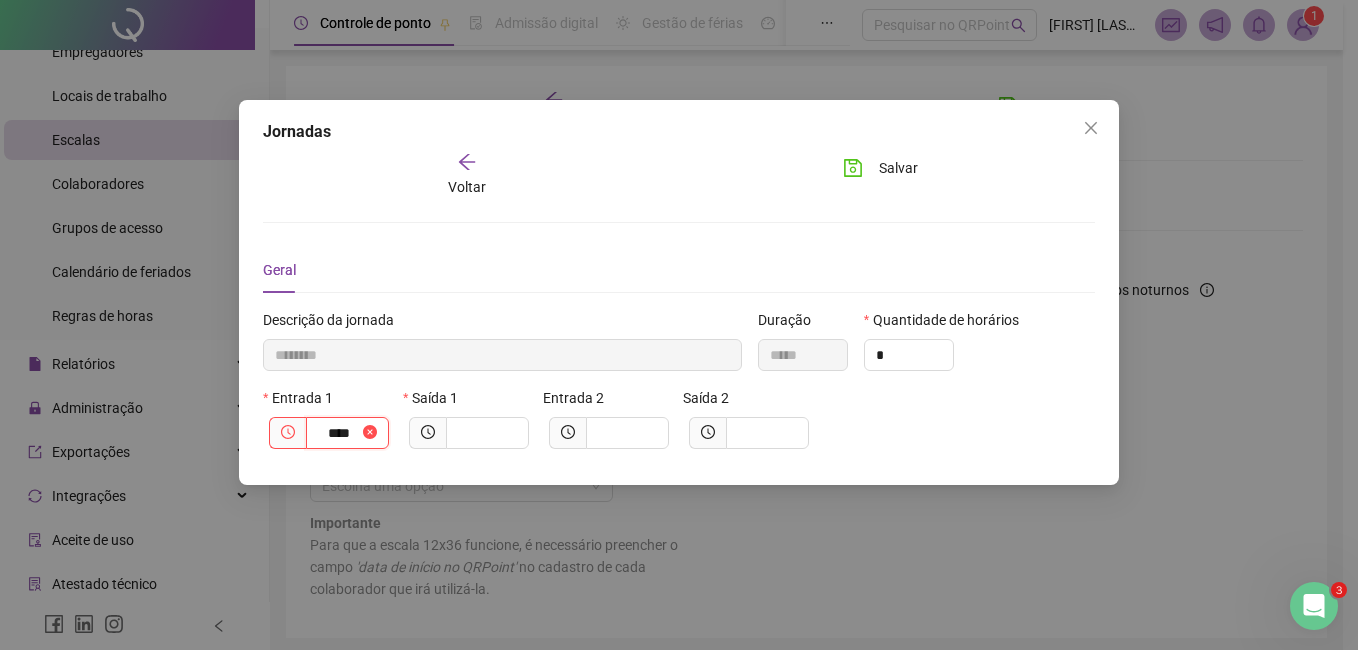 type on "*********" 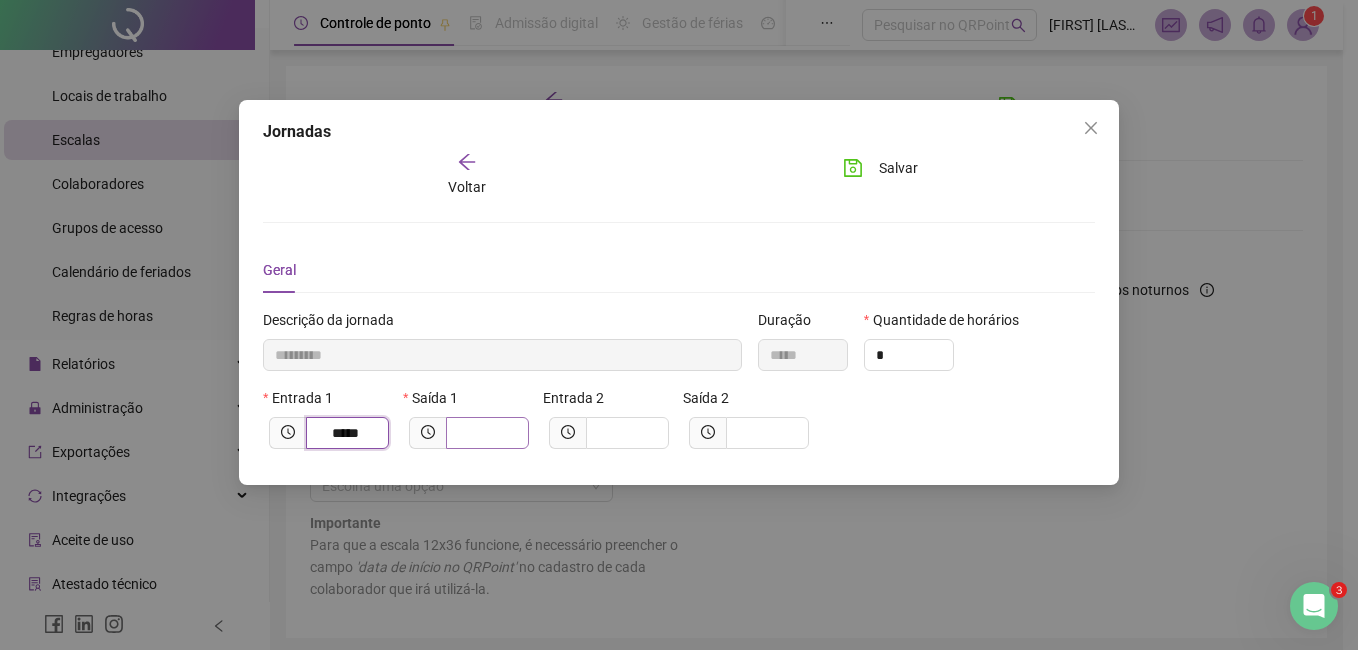 type on "*****" 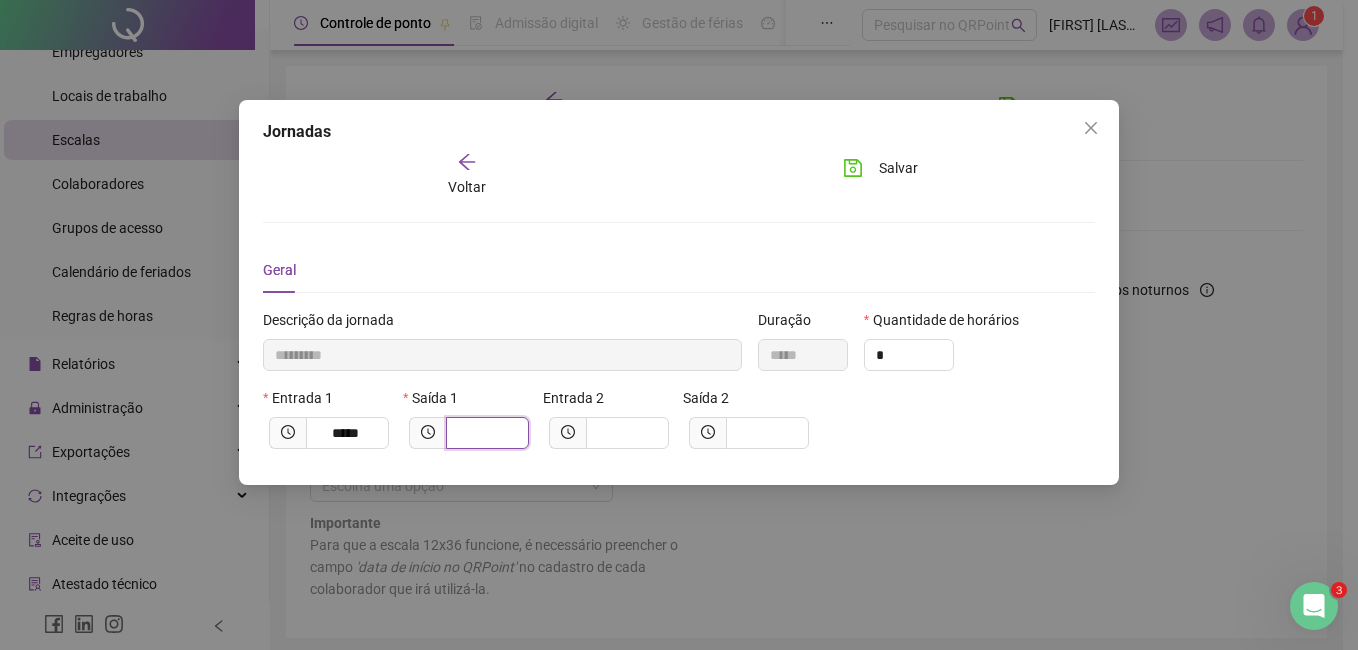 click at bounding box center (485, 433) 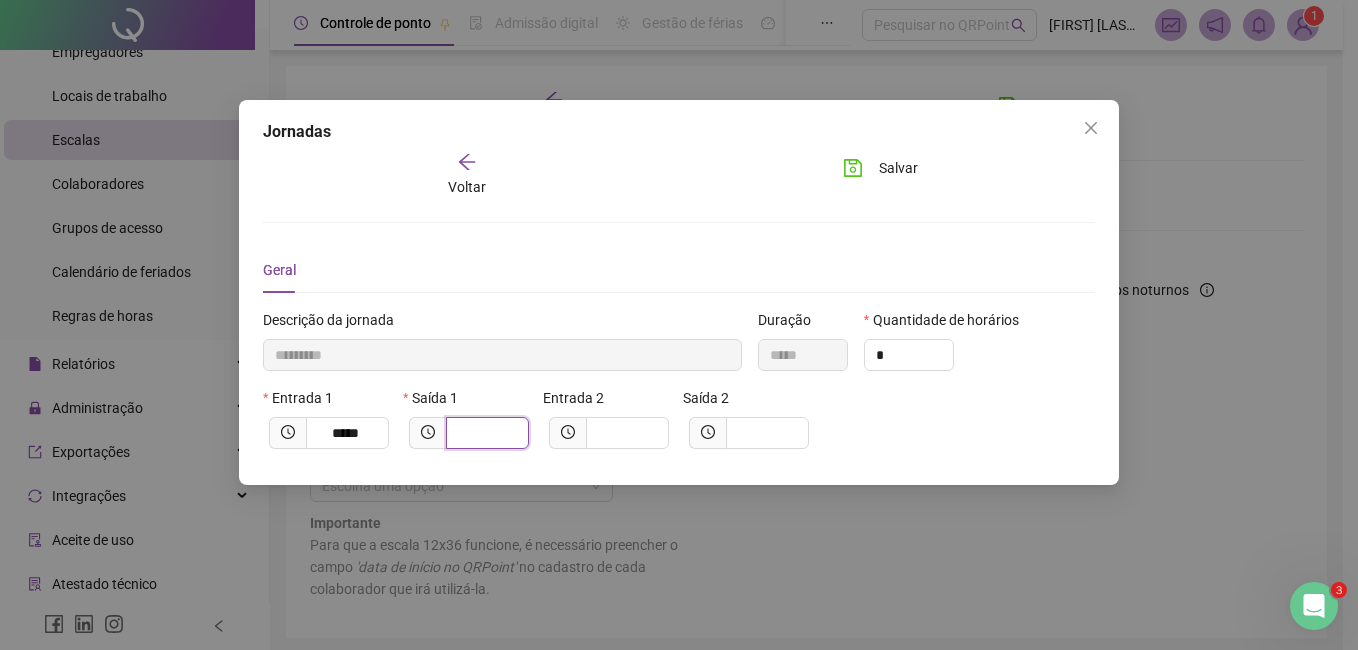 type on "*********" 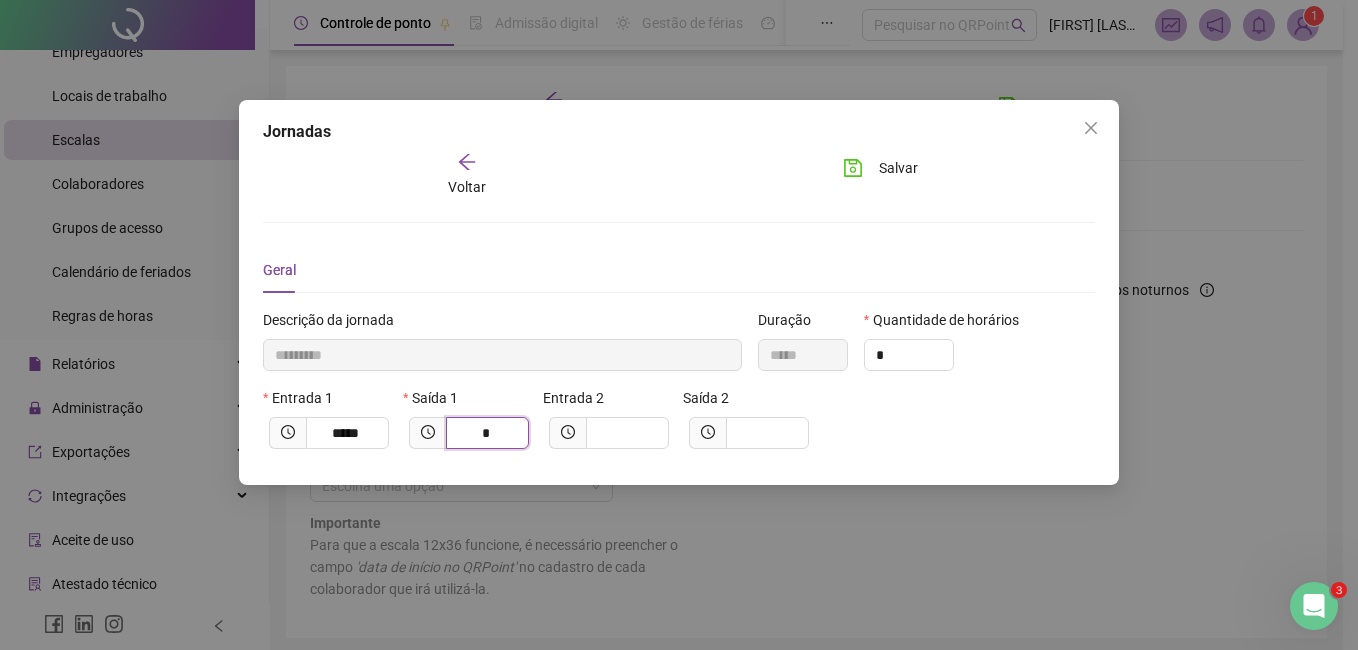 type on "**********" 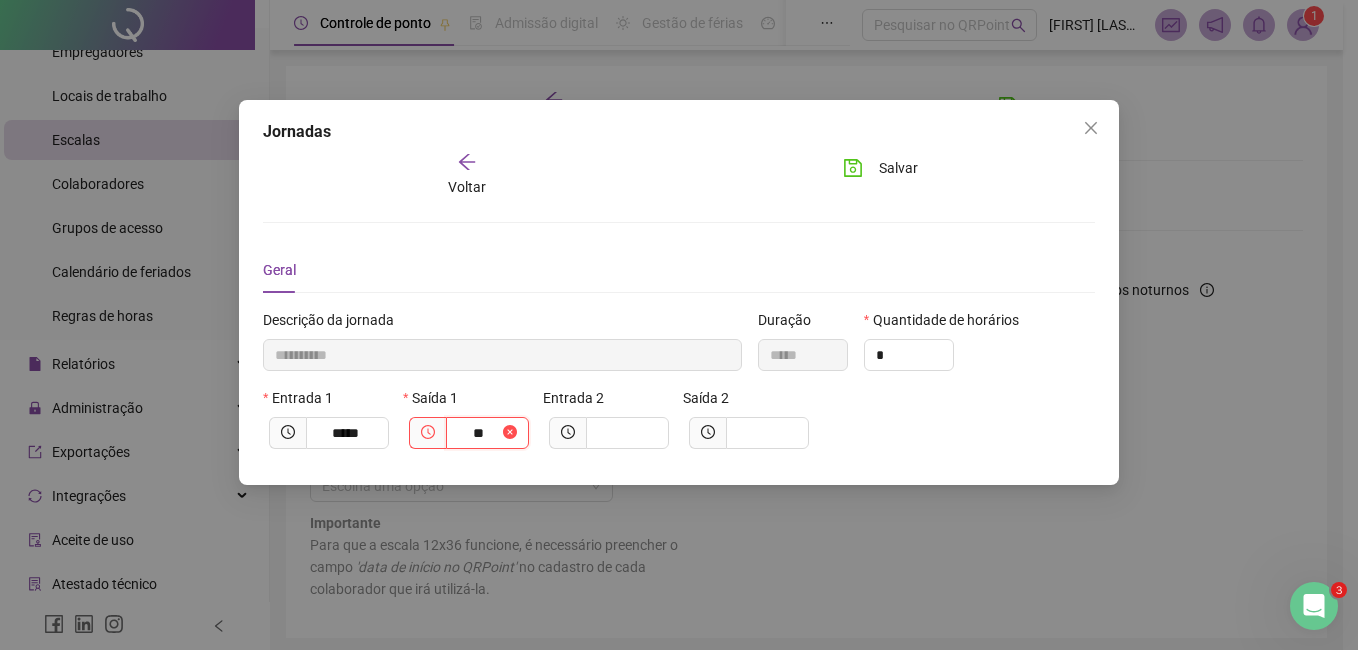 type on "**********" 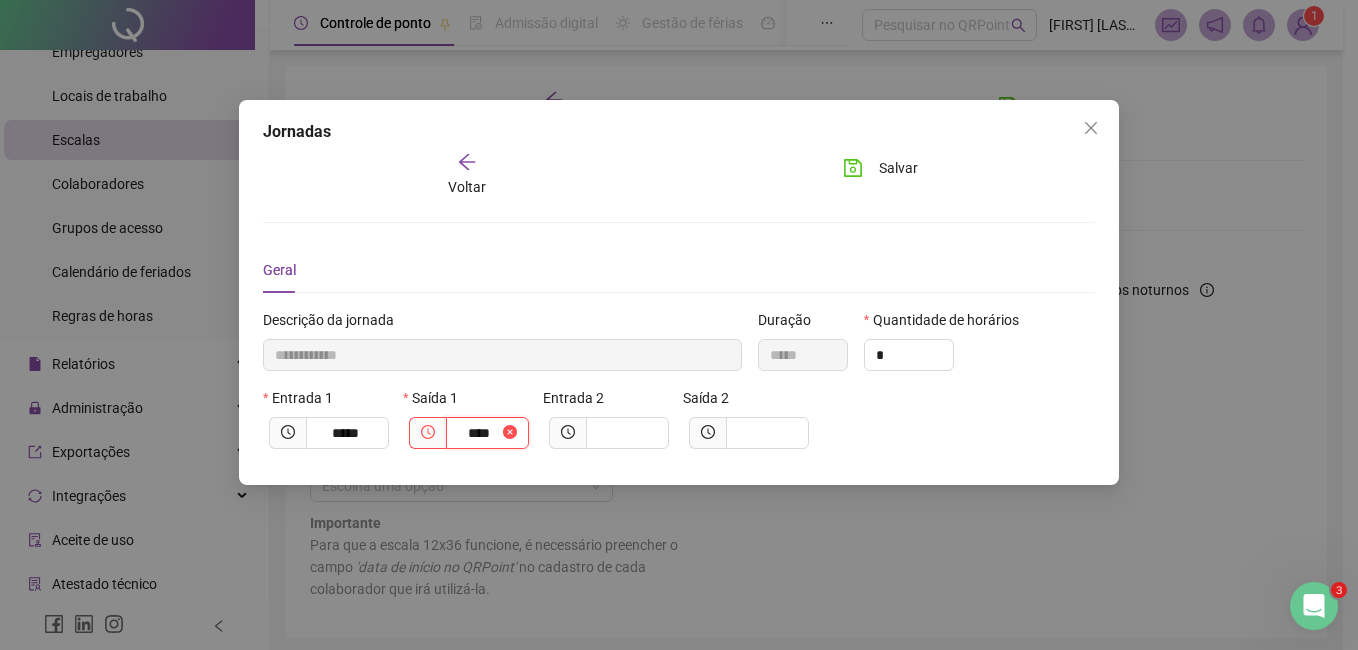 type on "**********" 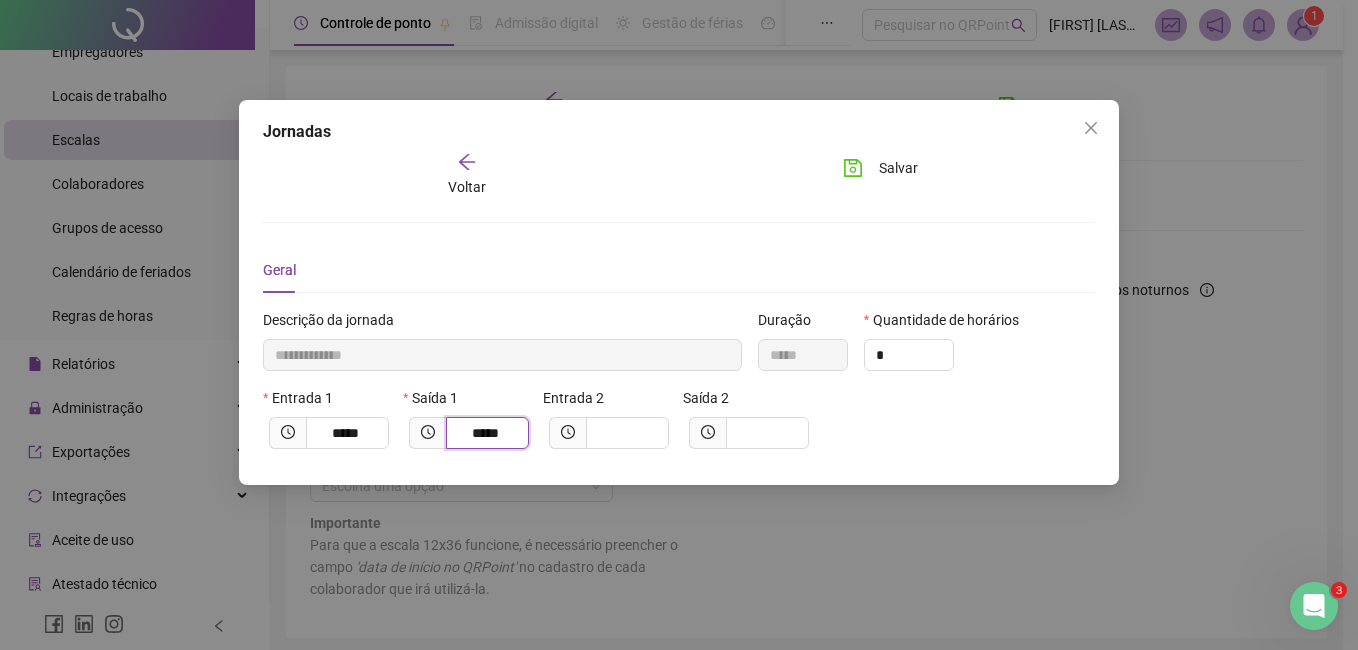 type on "*****" 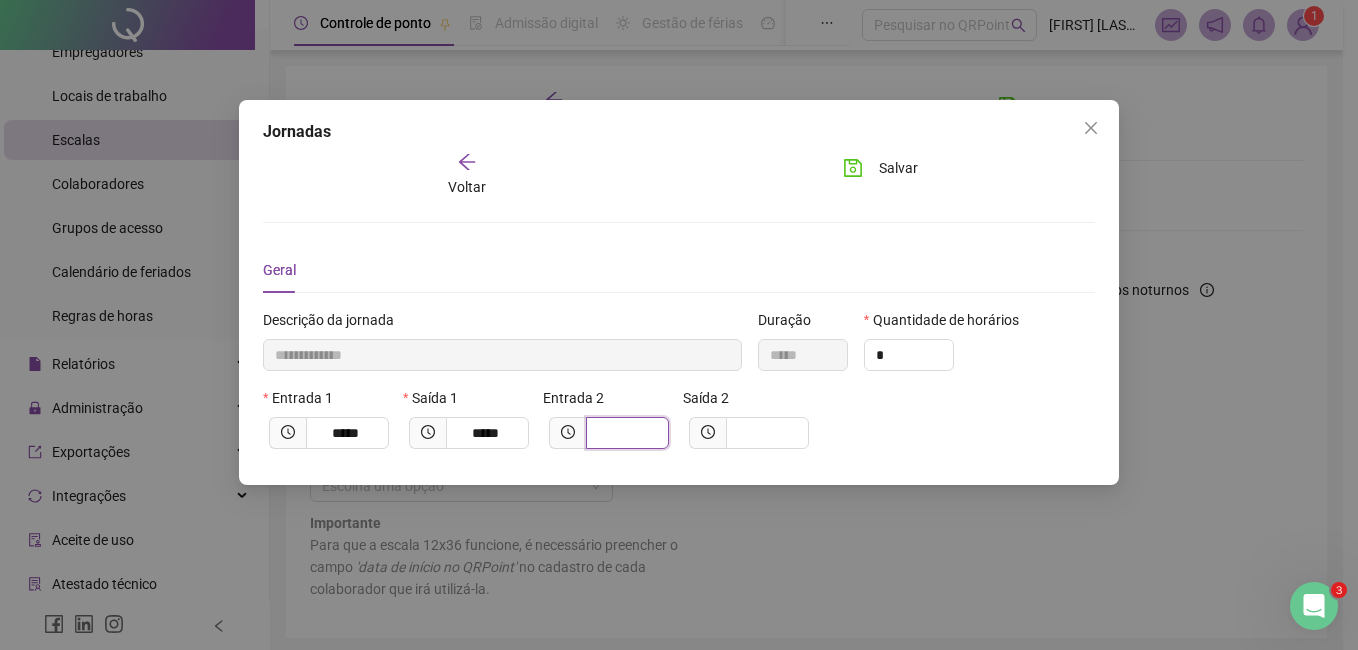 click at bounding box center (625, 433) 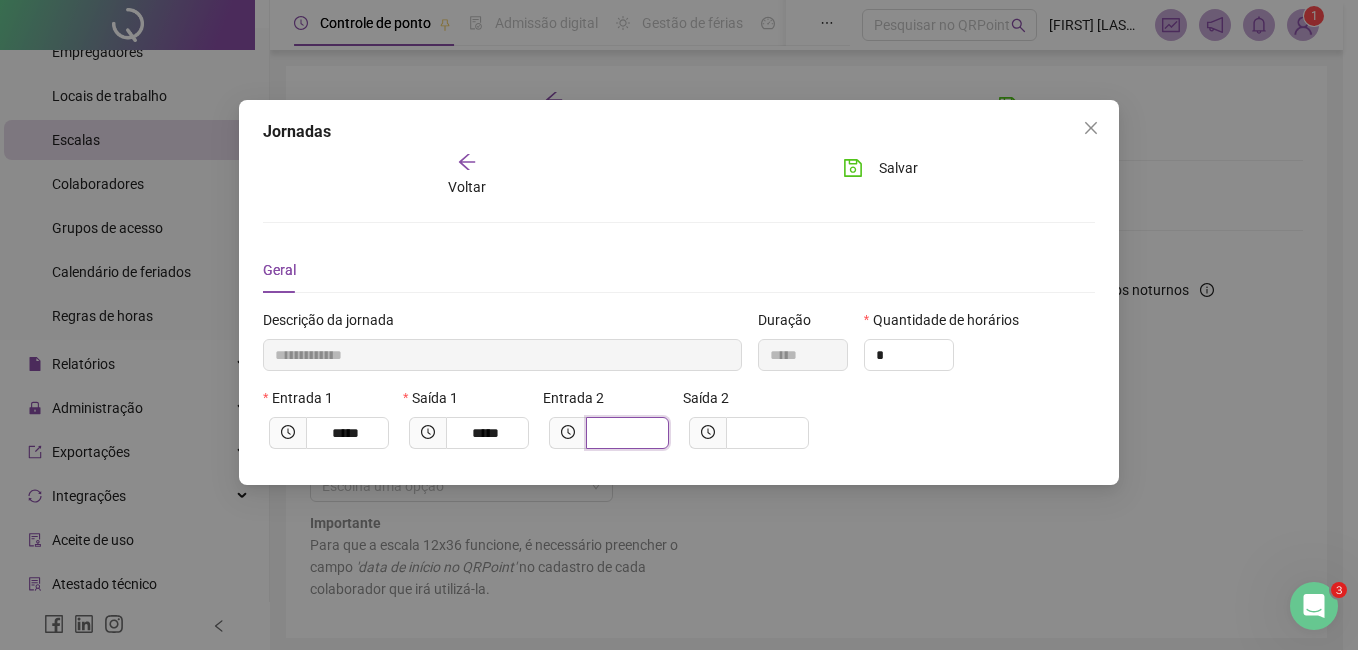 type on "**********" 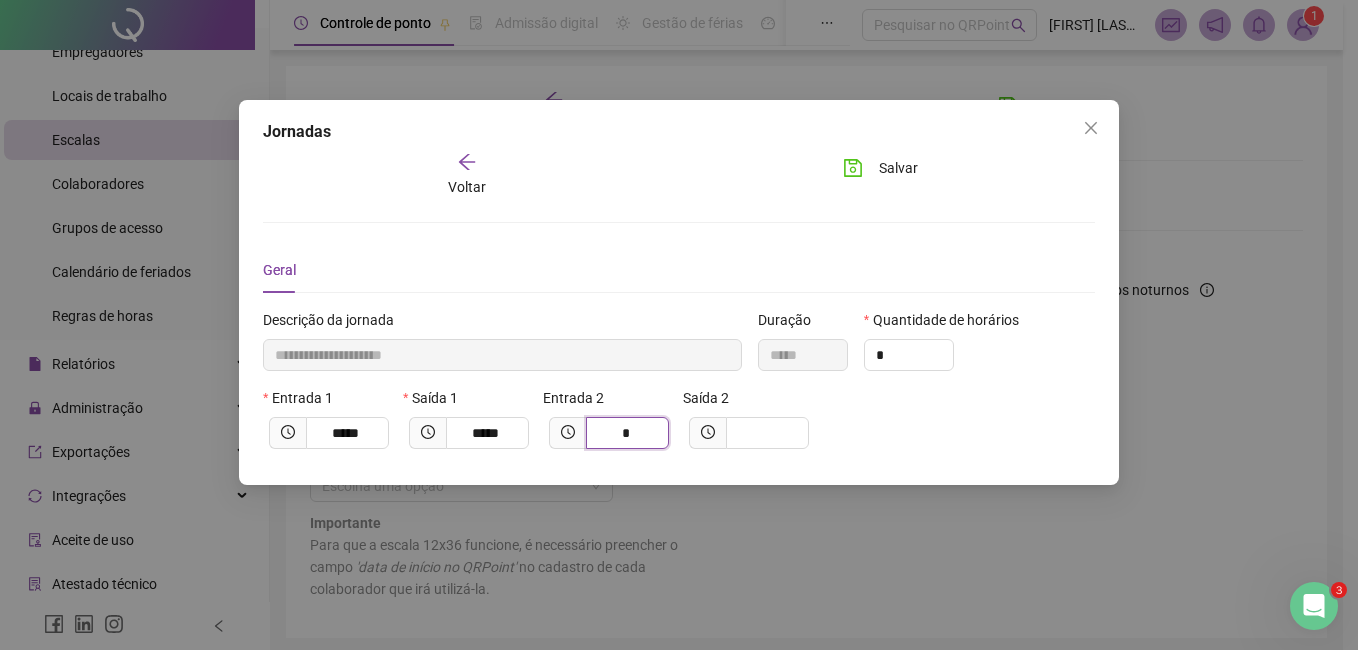 type on "**********" 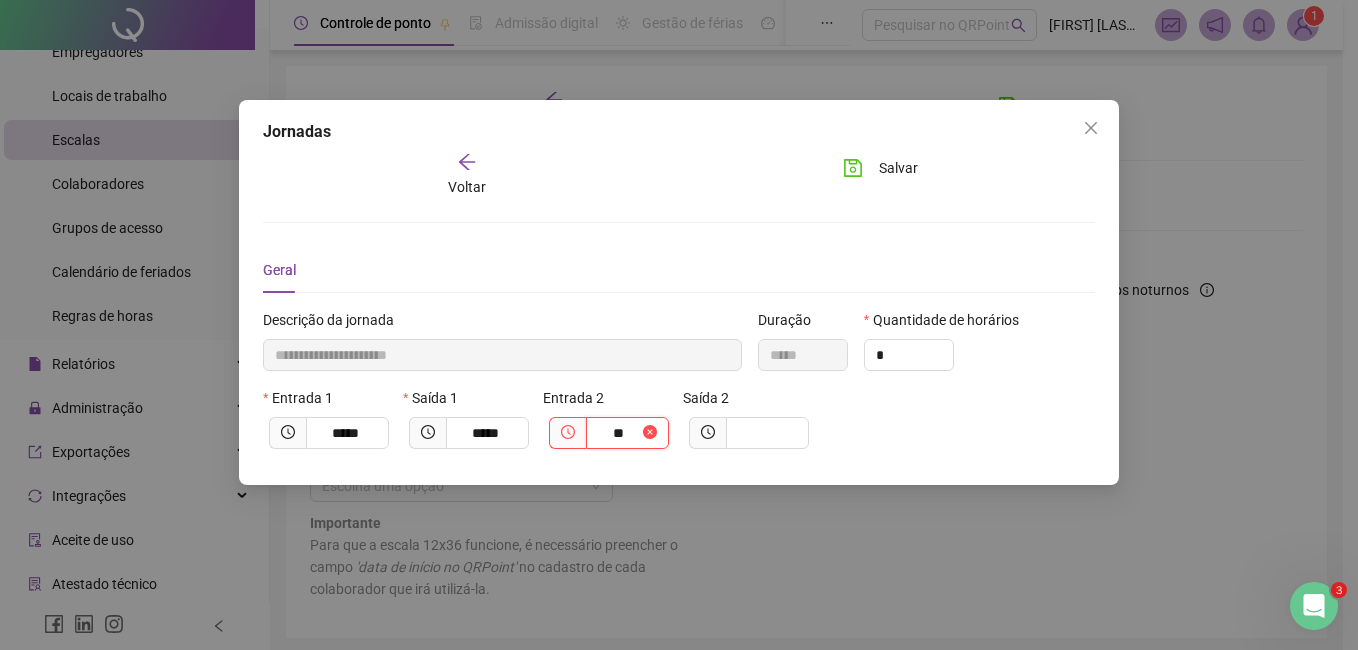 type on "**********" 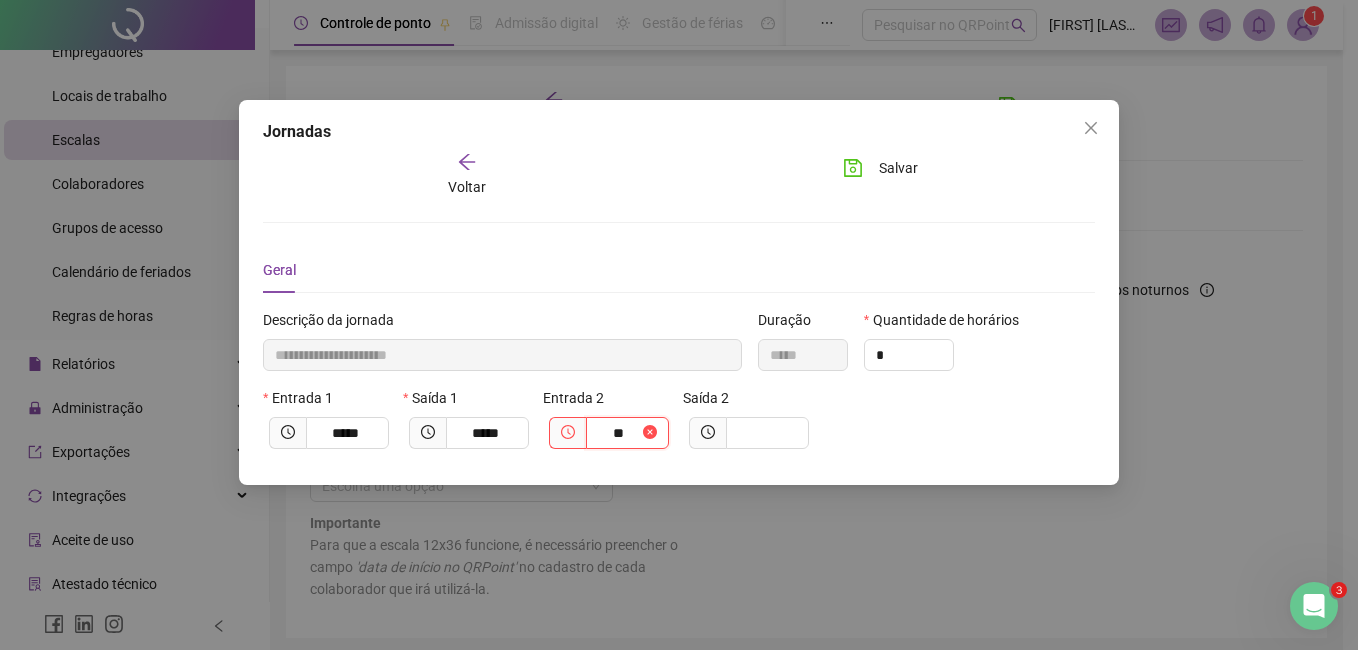 type on "****" 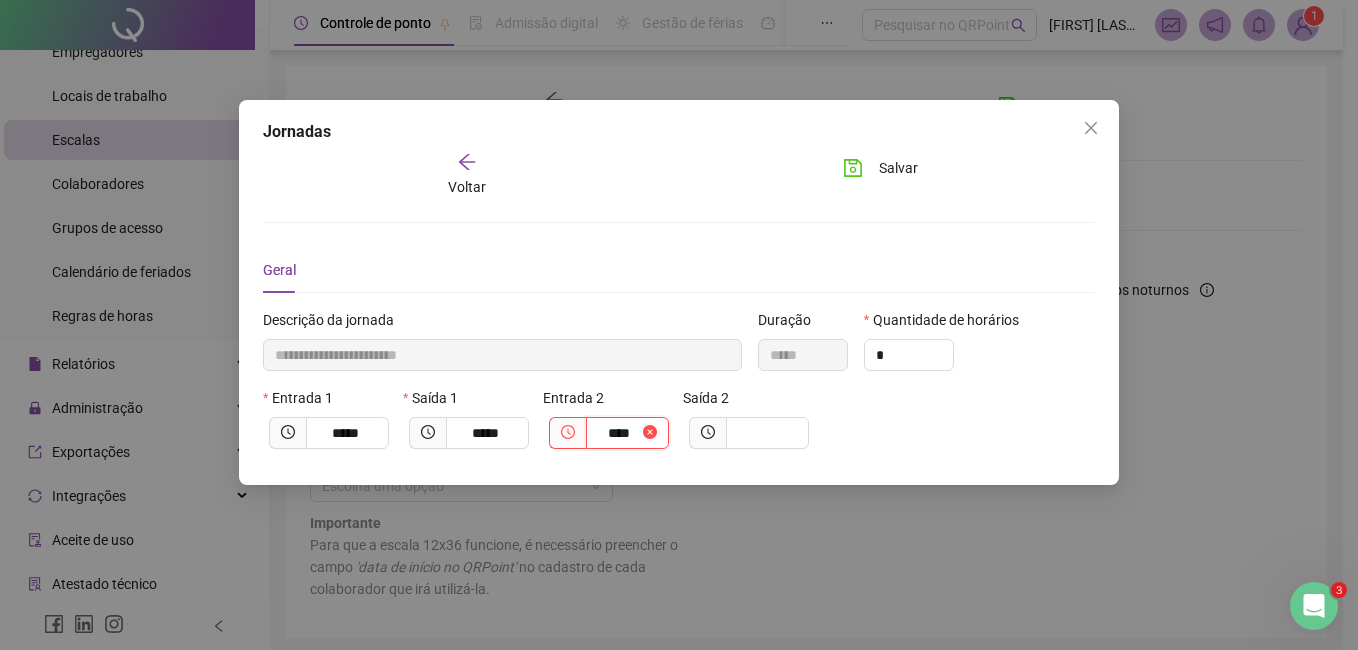 type on "**********" 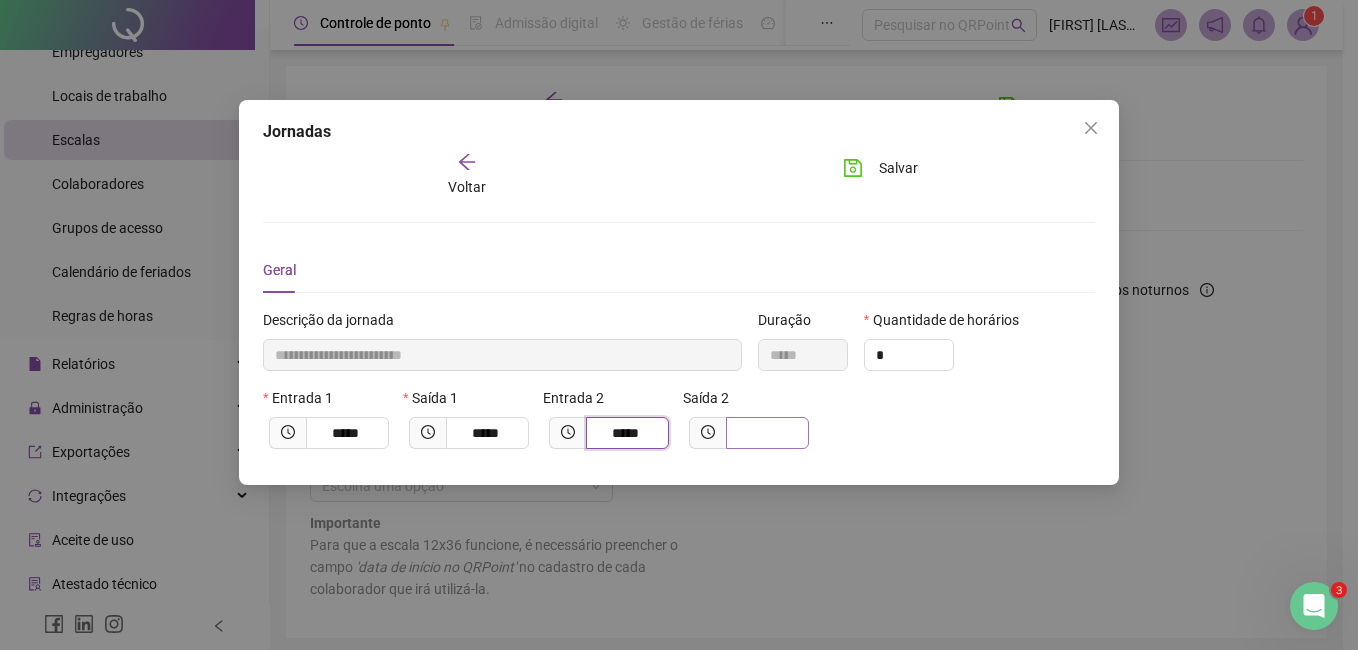 type on "*****" 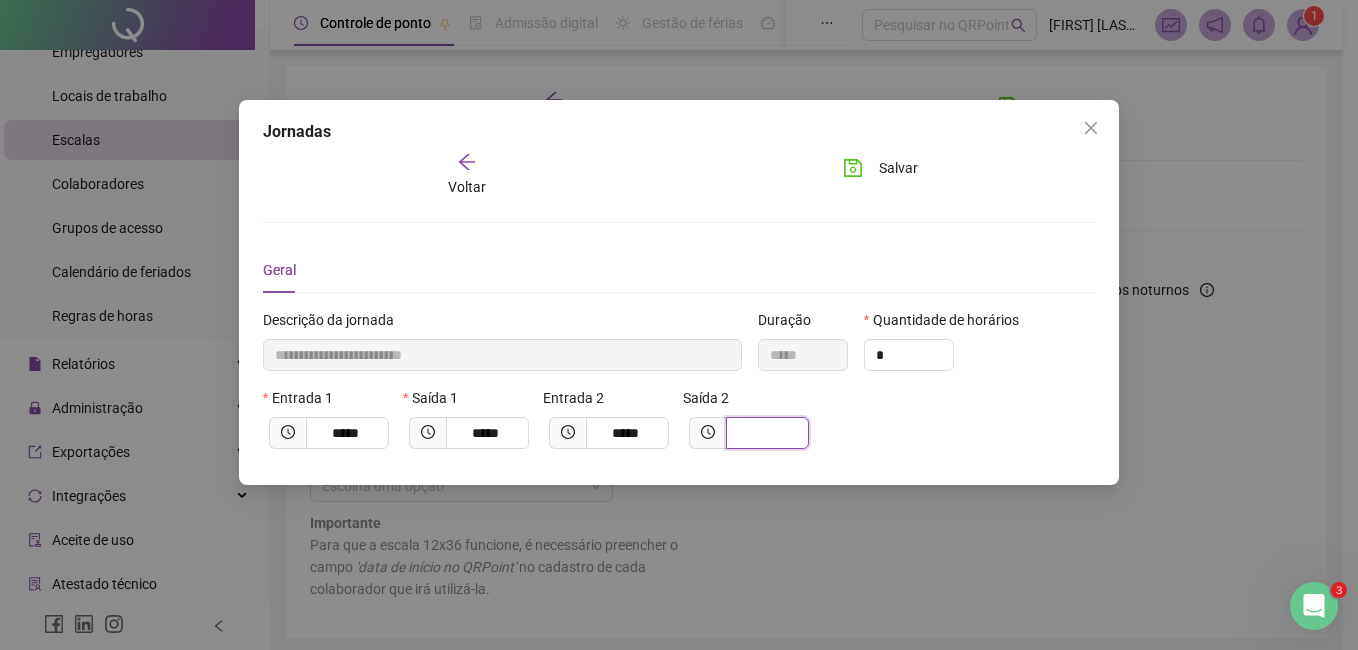 click at bounding box center (765, 433) 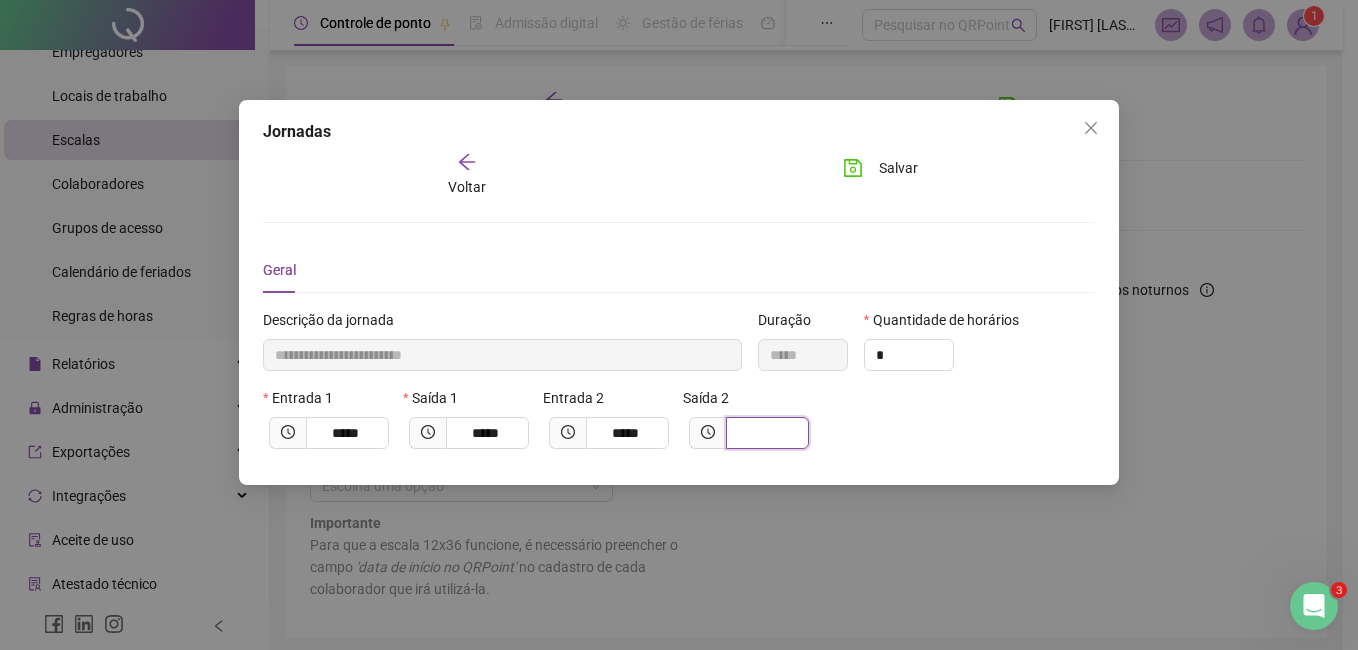 type on "**********" 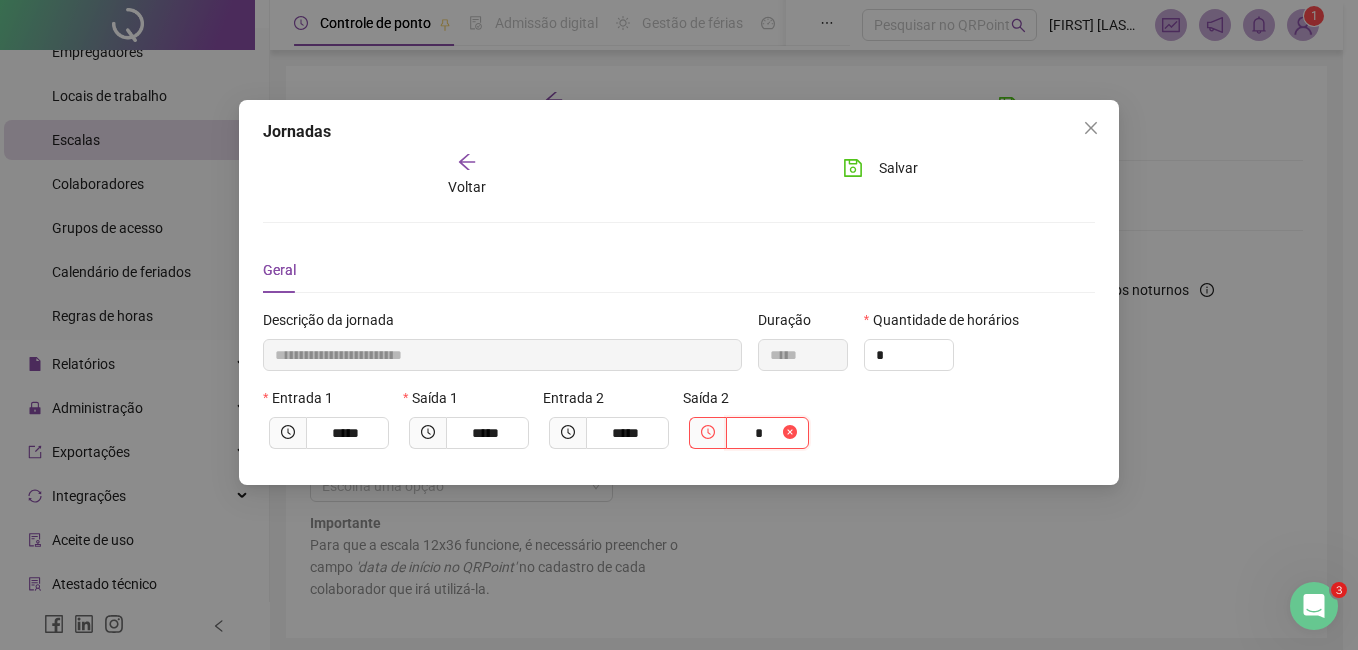 type on "**********" 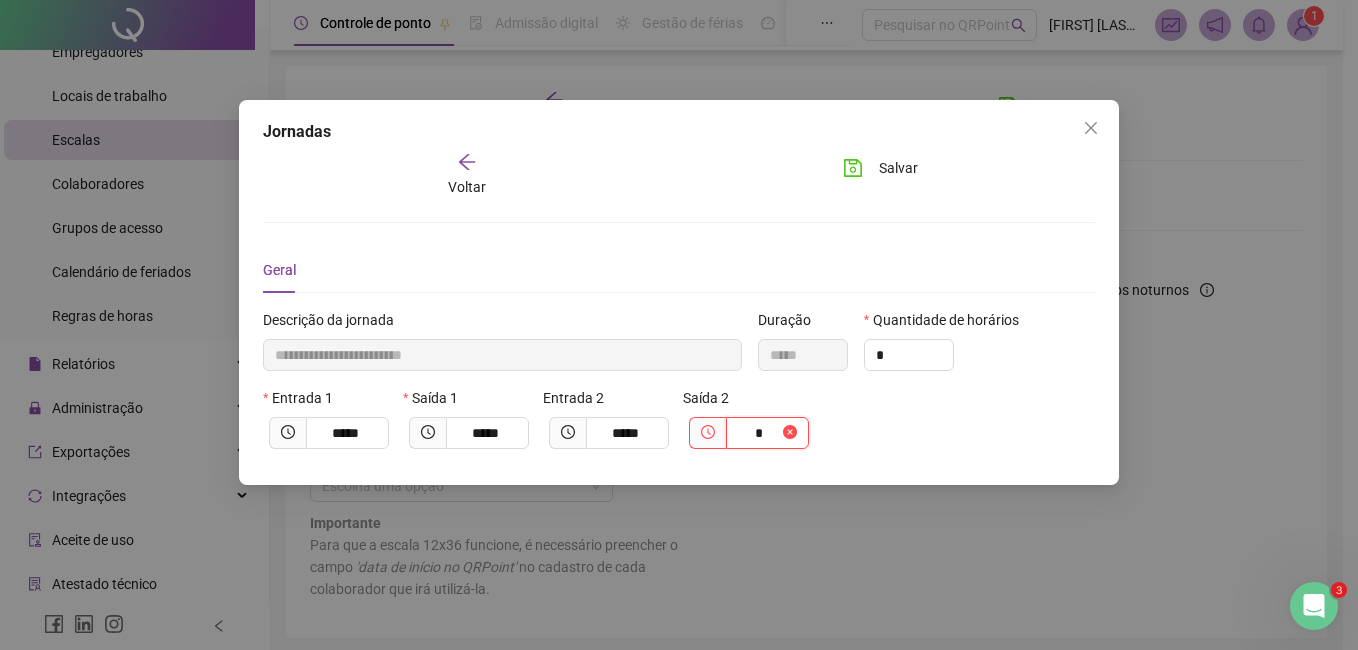 type on "**" 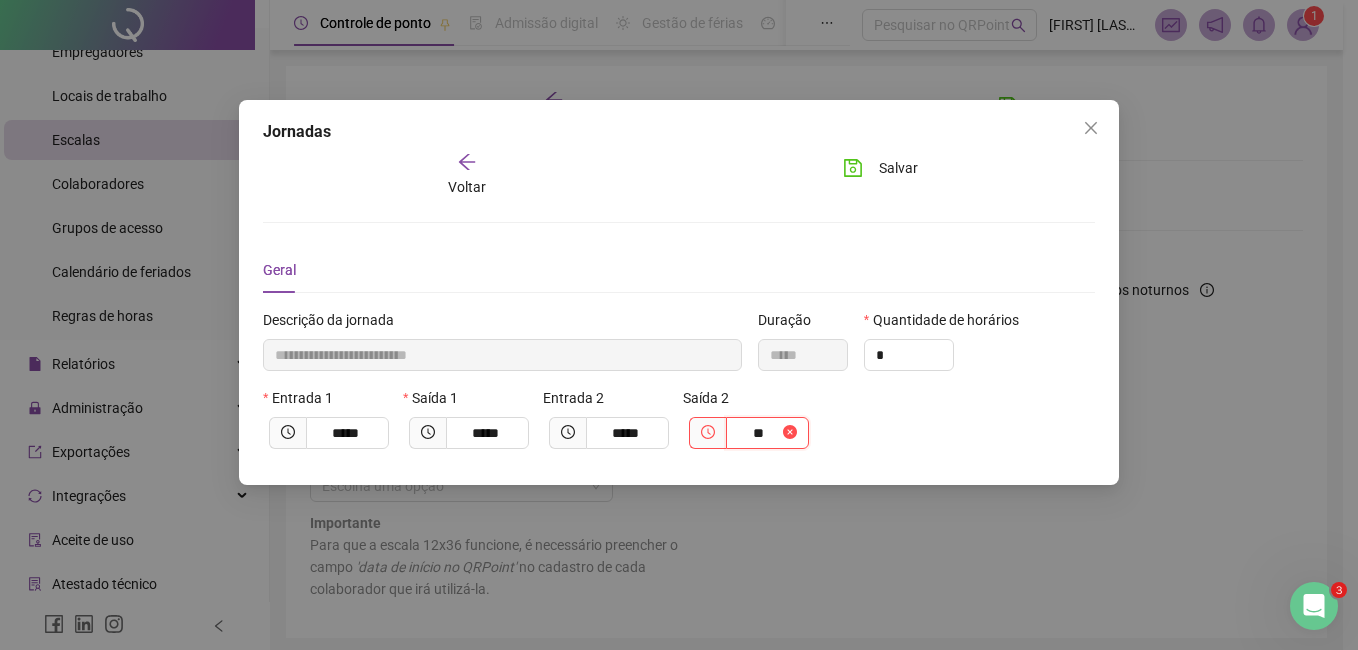 type on "**********" 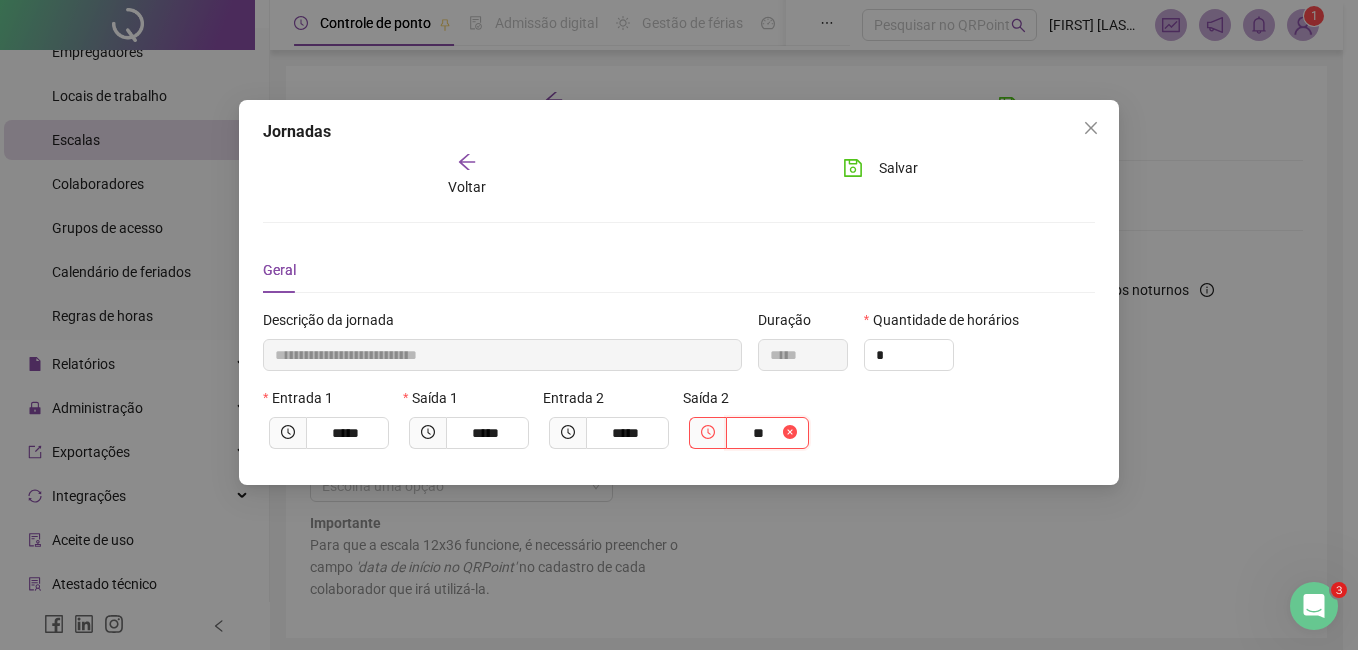 type on "*****" 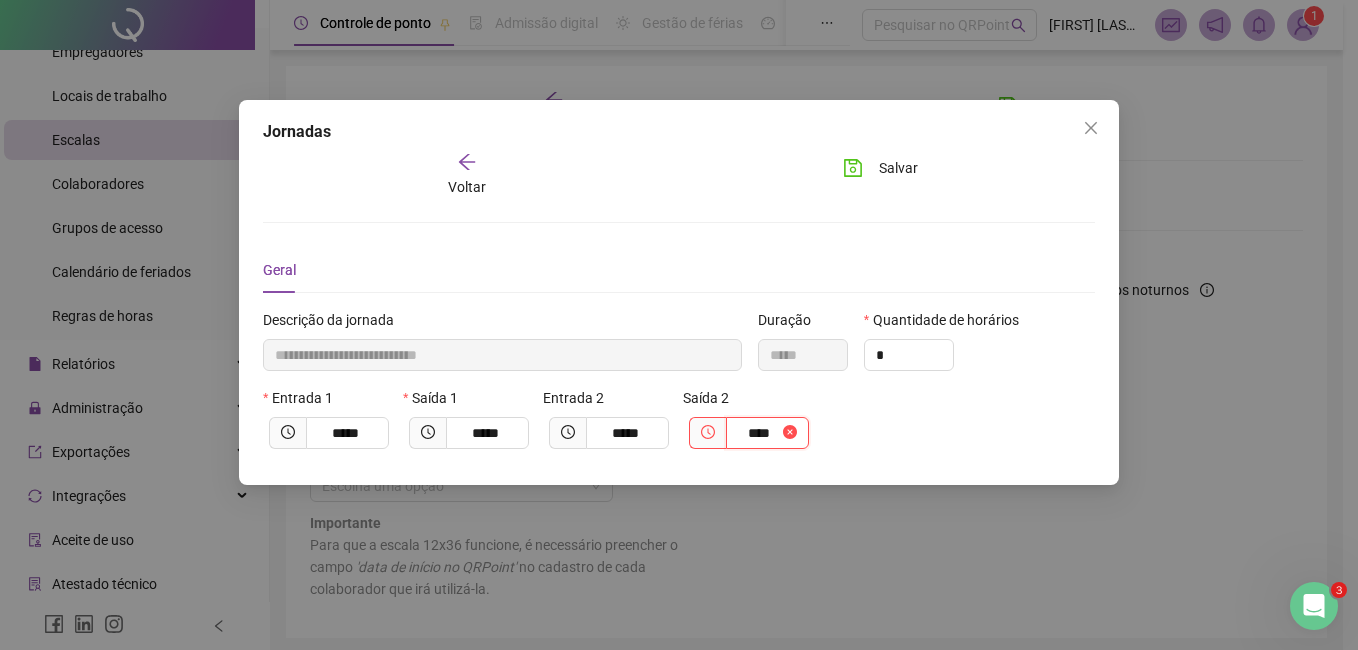 type on "**********" 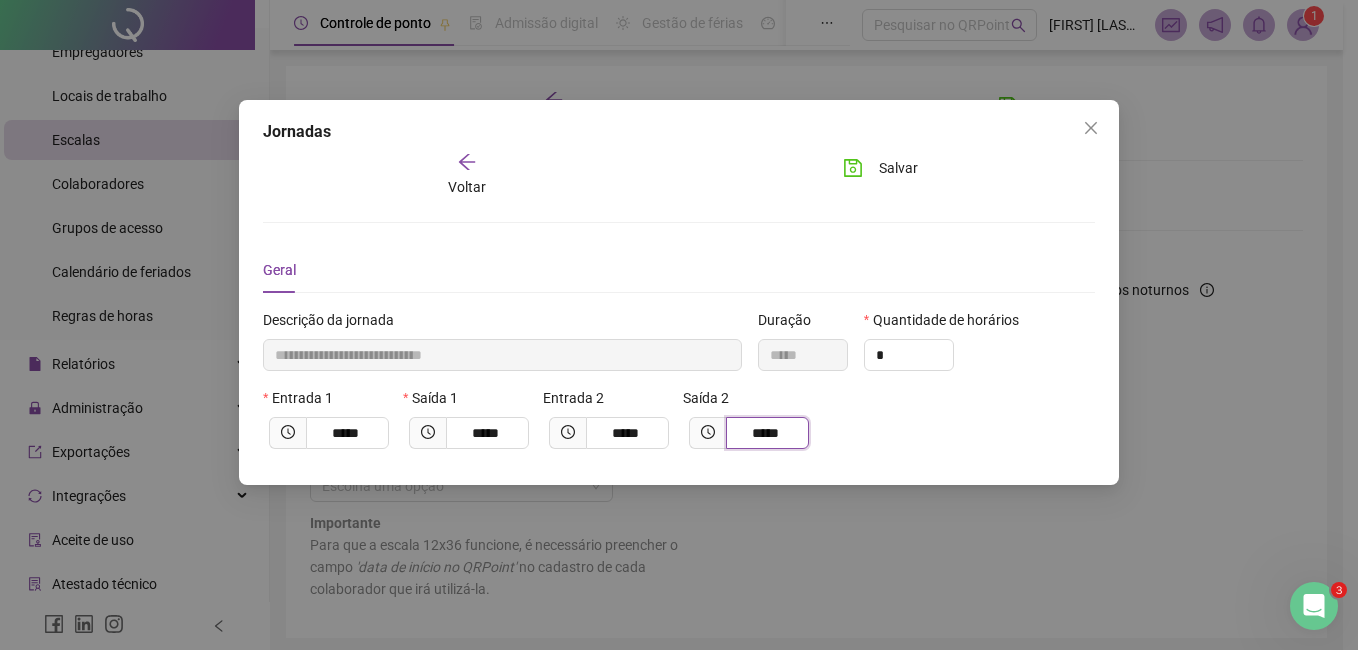 type on "*****" 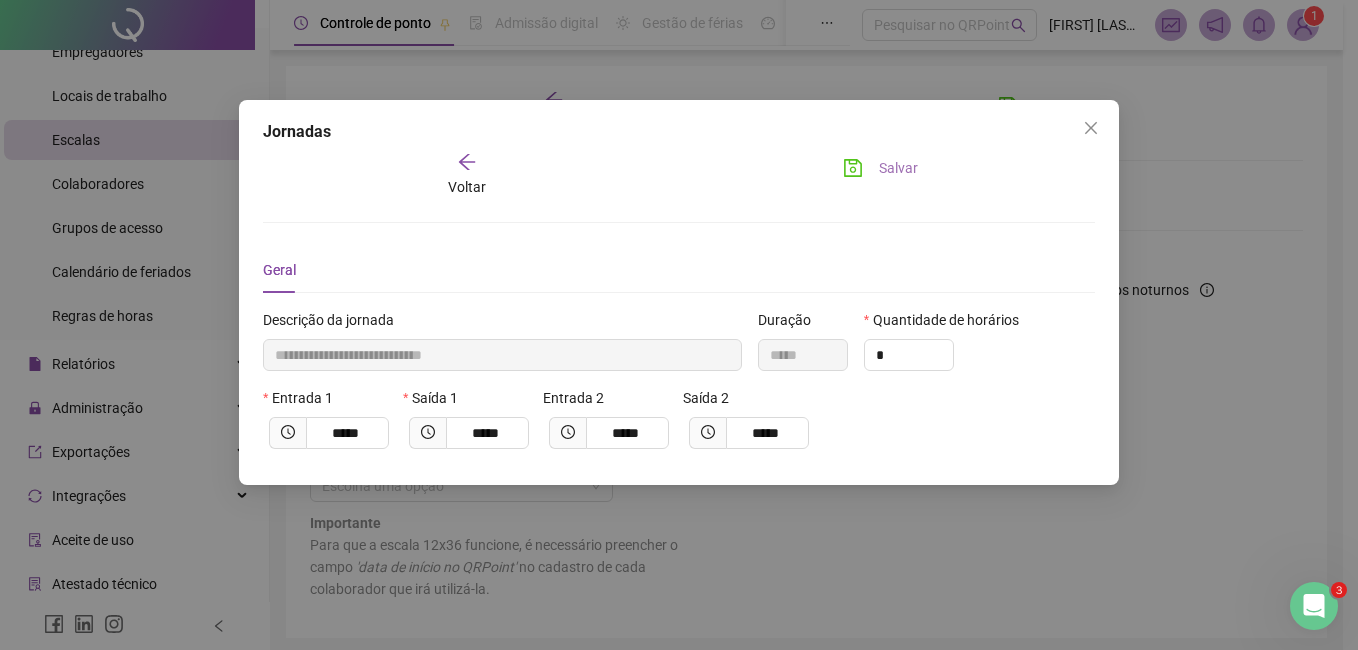 click on "Salvar" at bounding box center [880, 168] 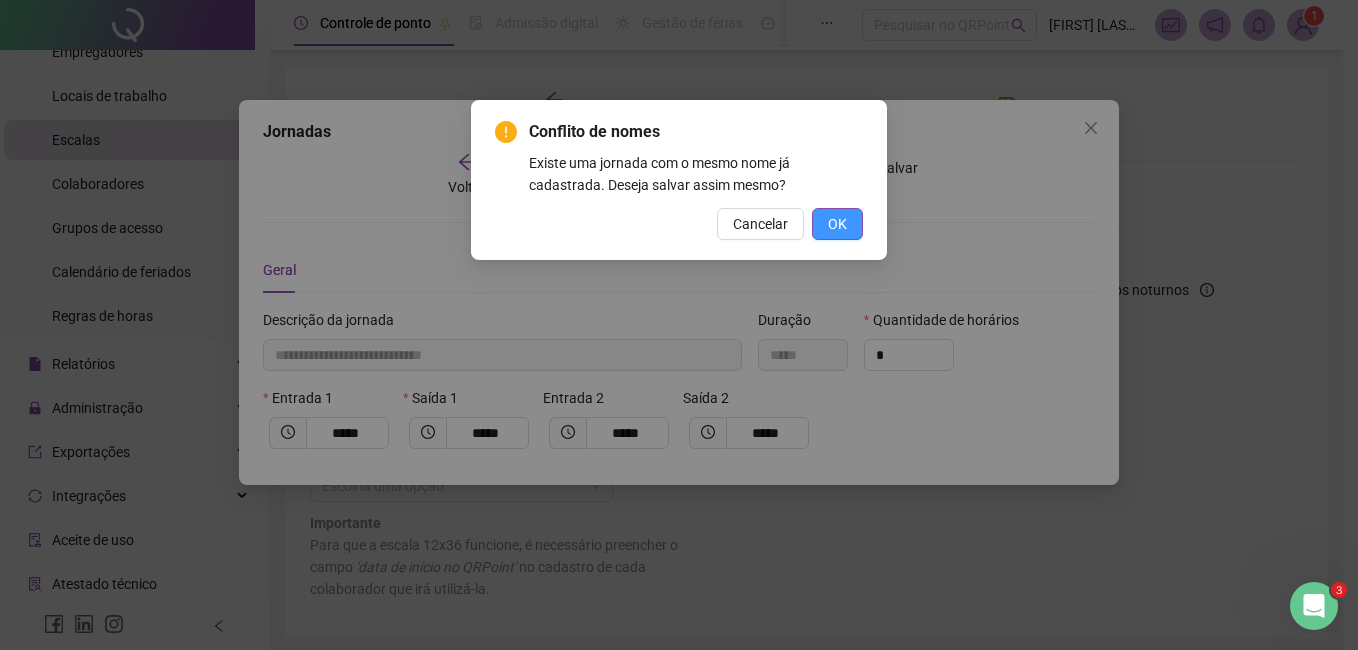 click on "OK" at bounding box center (837, 224) 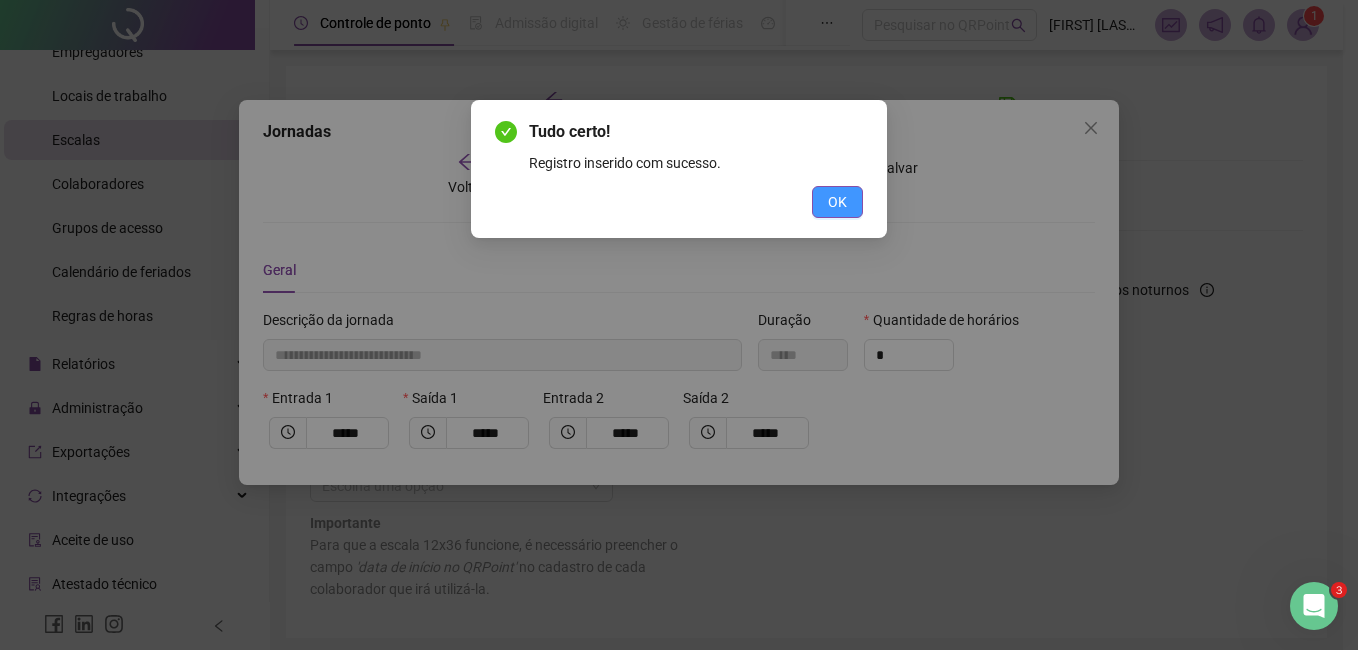 click on "OK" at bounding box center (837, 202) 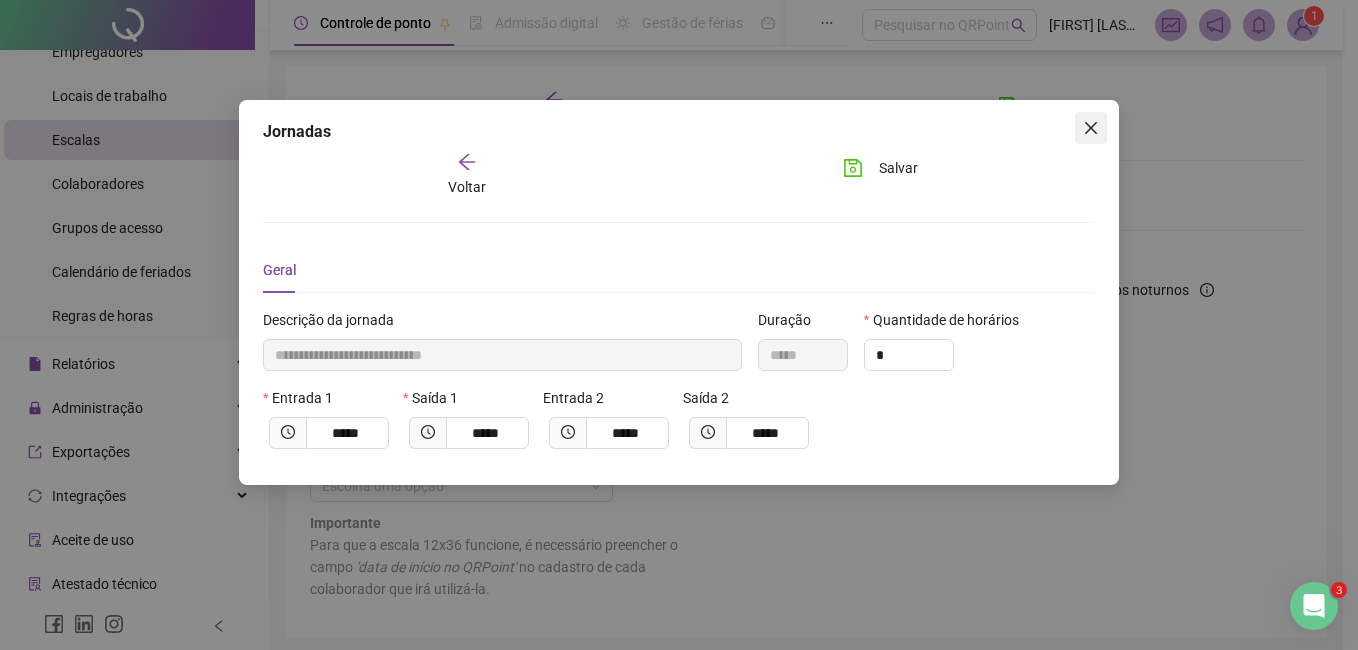 click 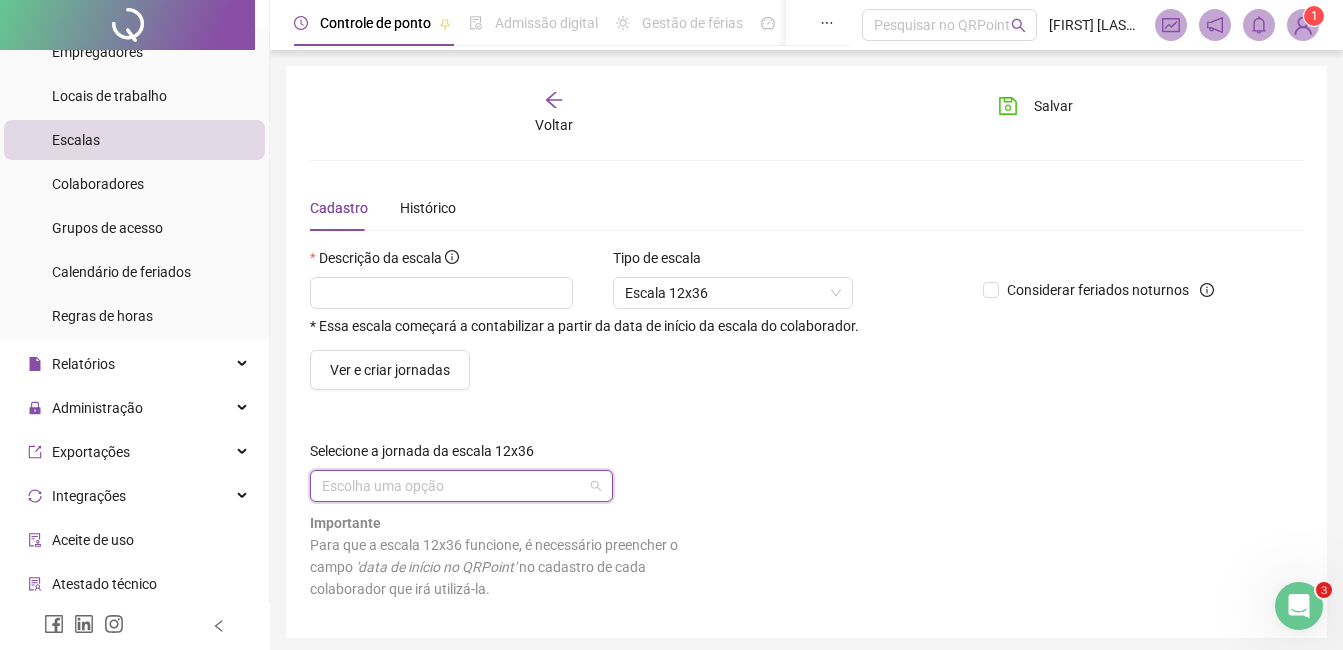 click at bounding box center (452, 486) 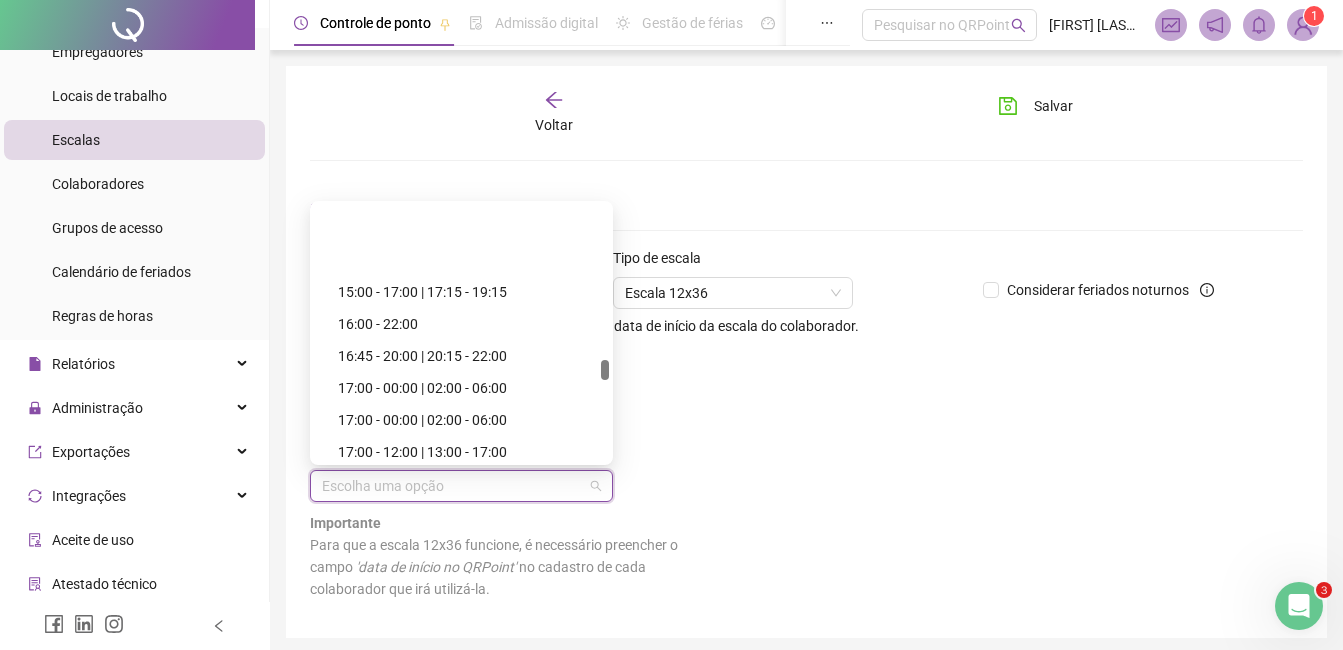 scroll, scrollTop: 4147, scrollLeft: 0, axis: vertical 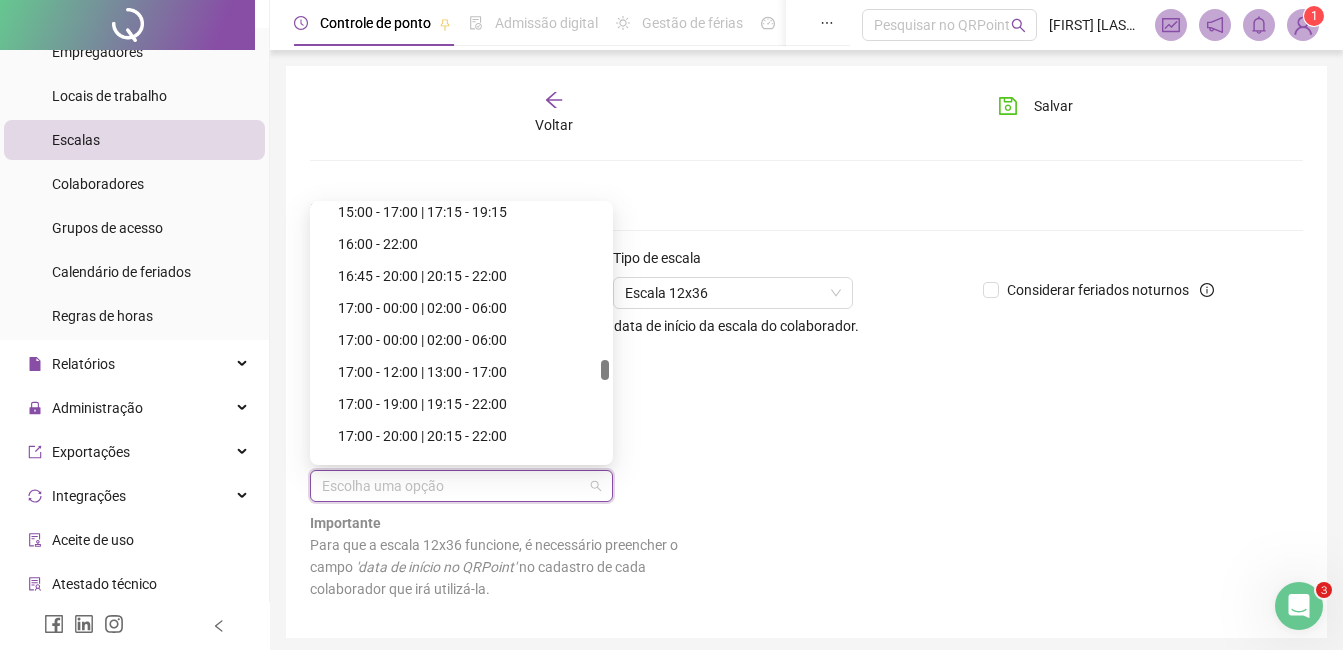 drag, startPoint x: 604, startPoint y: 217, endPoint x: 617, endPoint y: 372, distance: 155.5442 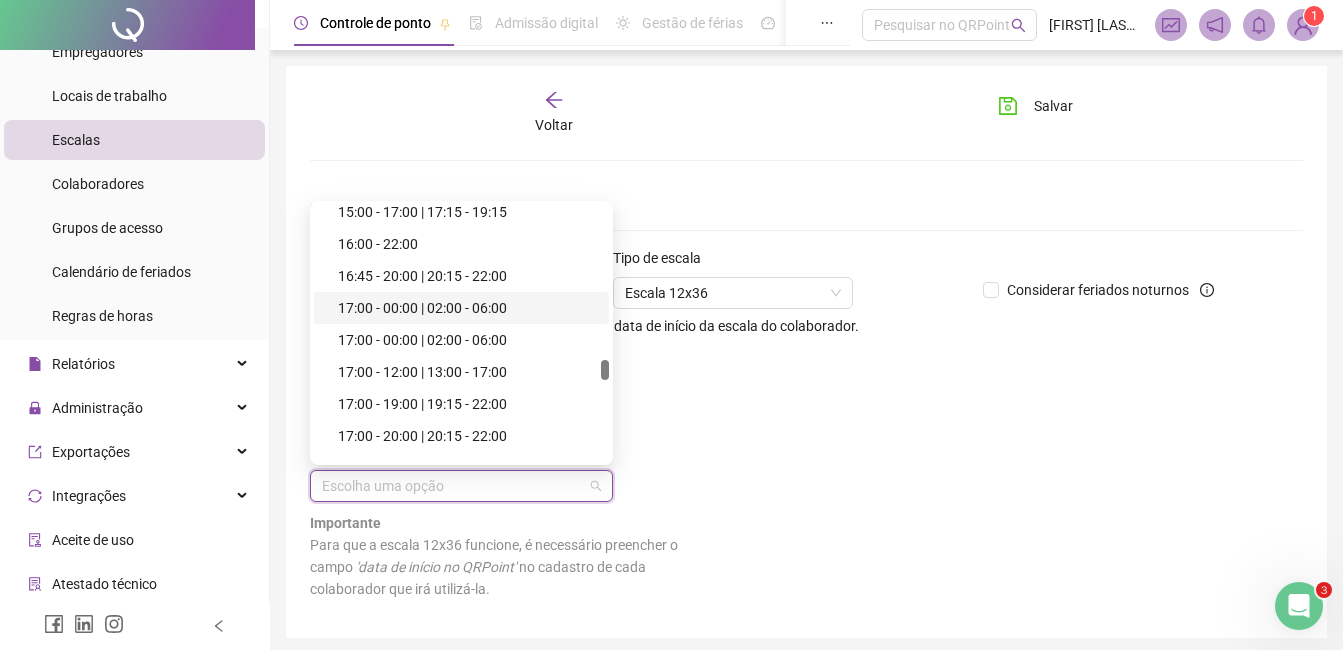 click on "17:00 - 00:00 | 02:00 - 06:00" at bounding box center [467, 308] 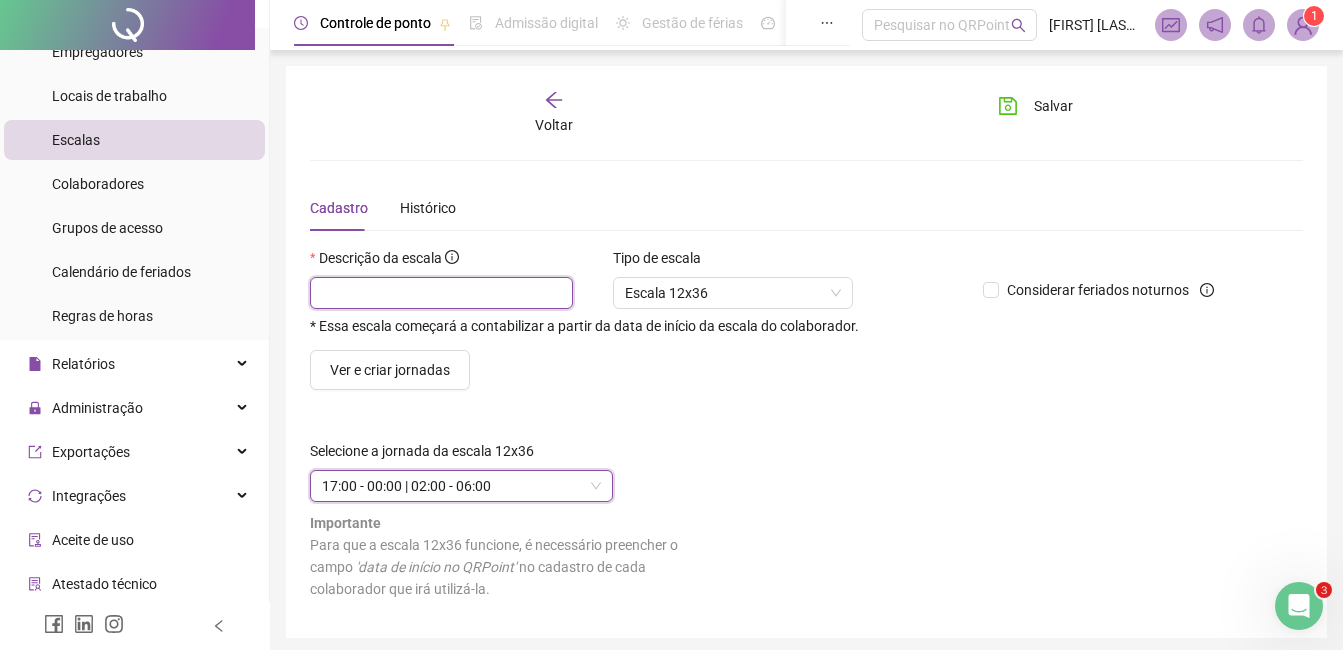 click at bounding box center [441, 293] 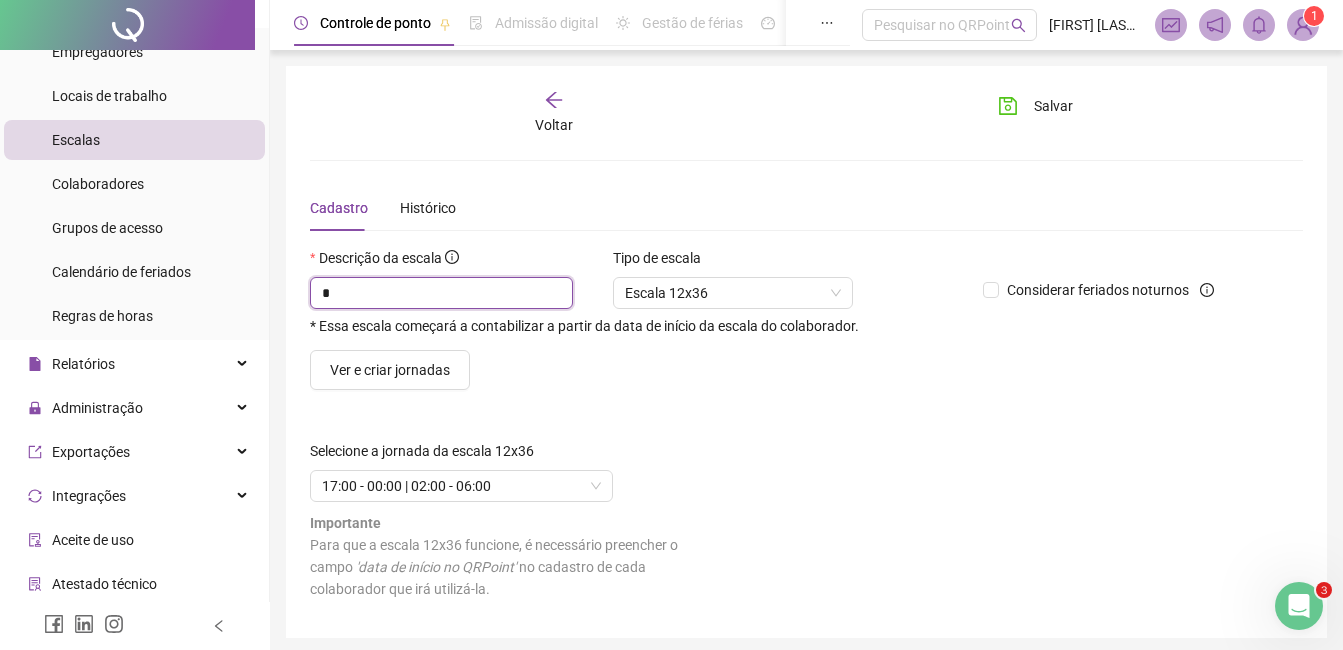click on "*" at bounding box center [441, 293] 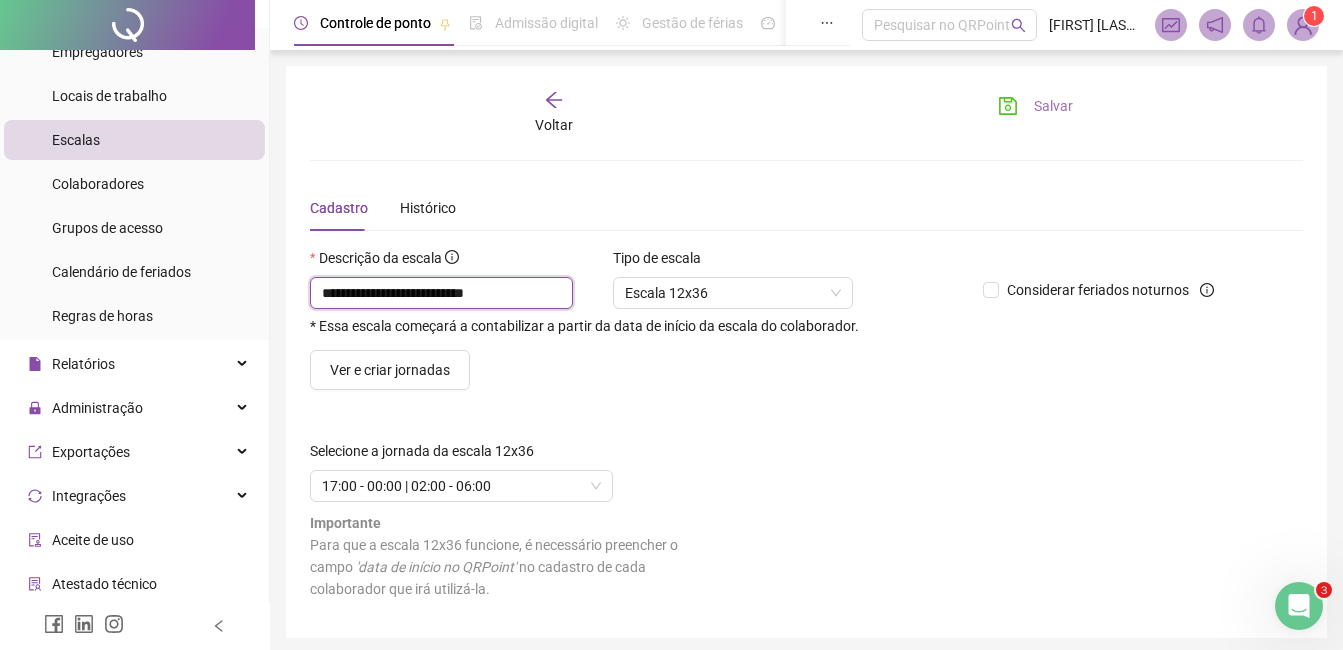 type on "**********" 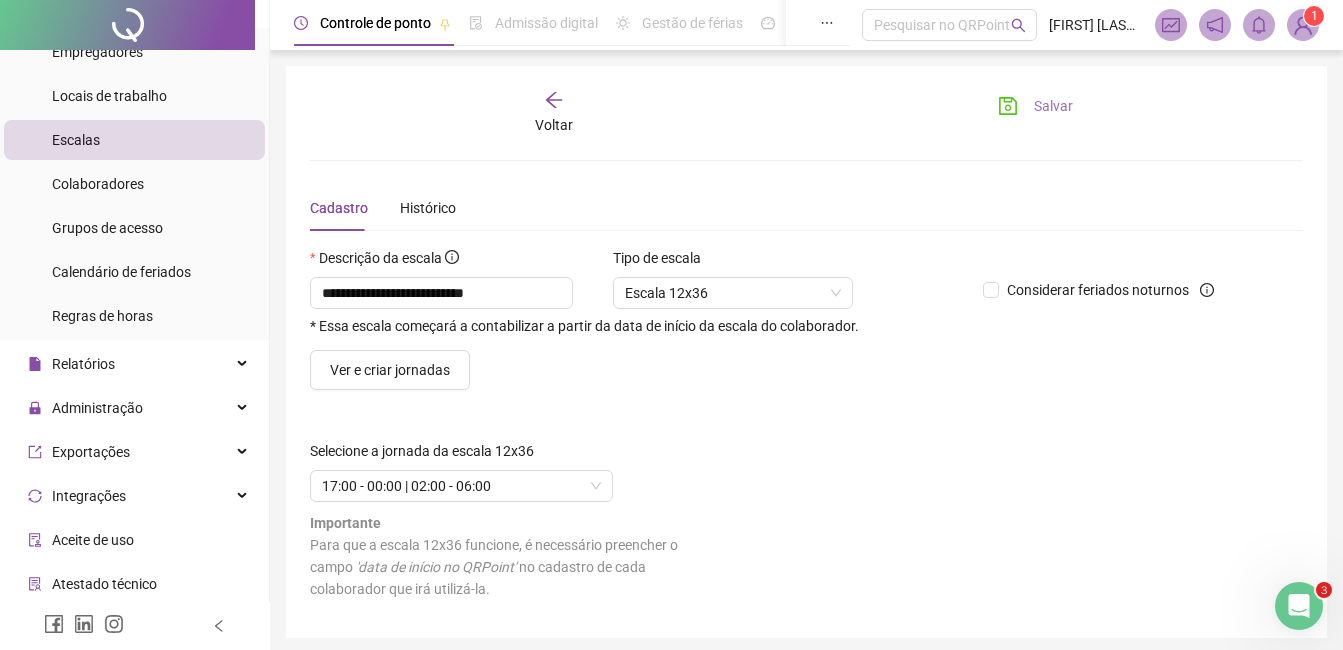 click 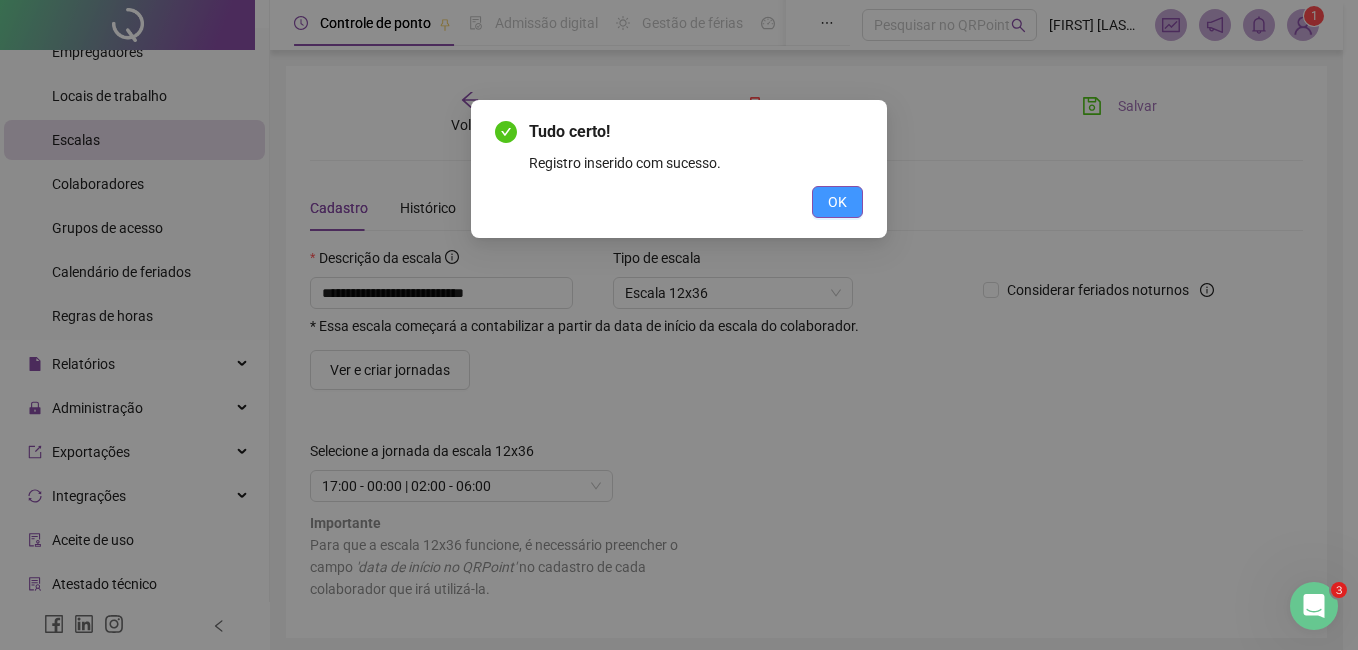 click on "Tudo certo! Registro inserido com sucesso. OK" at bounding box center (679, 169) 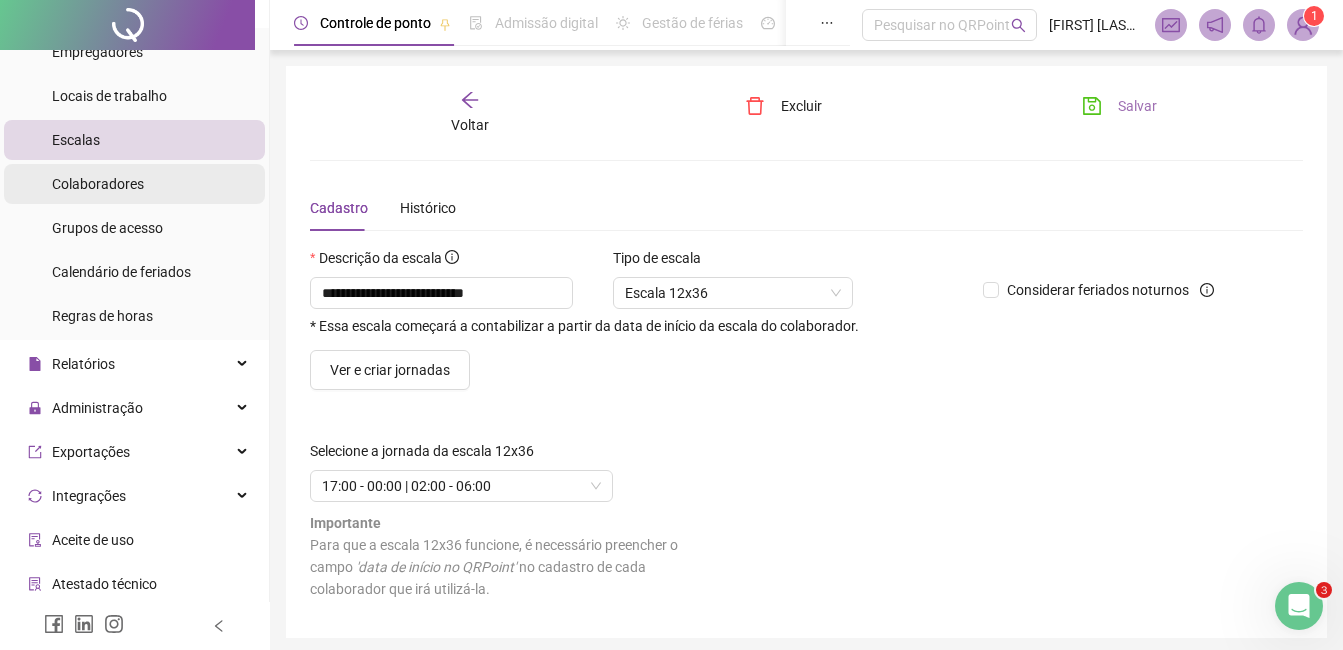 click on "Colaboradores" at bounding box center (98, 184) 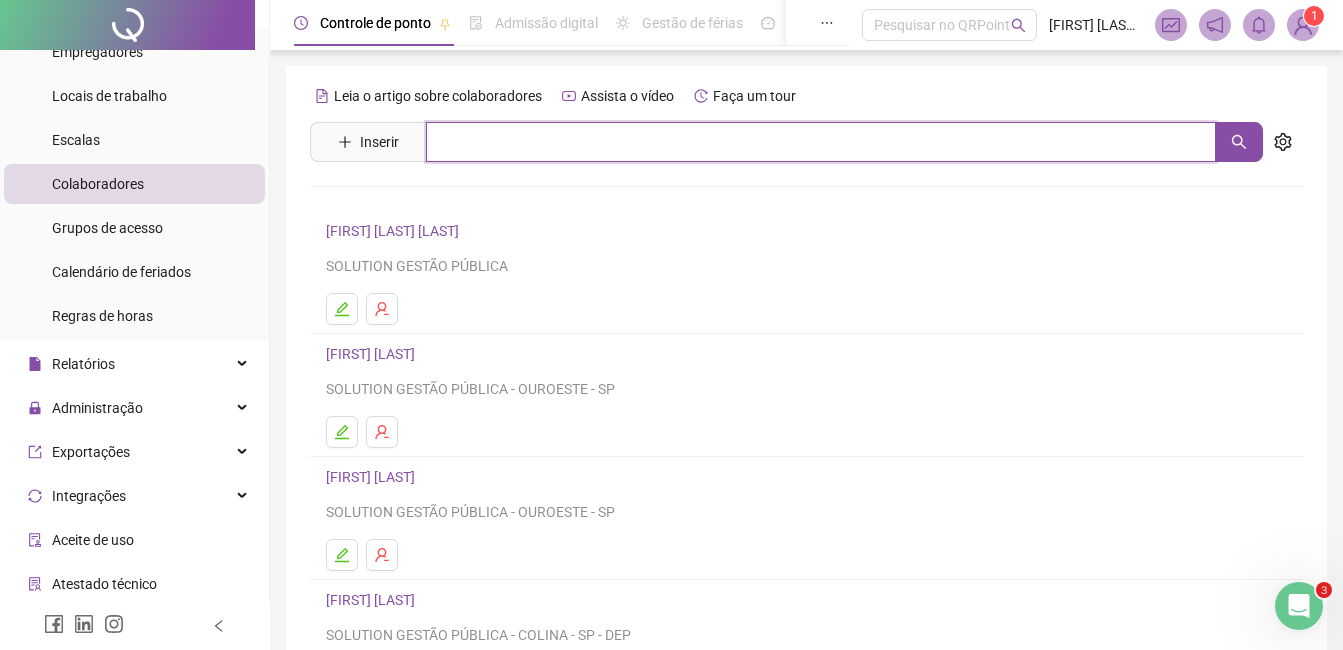 click at bounding box center (821, 142) 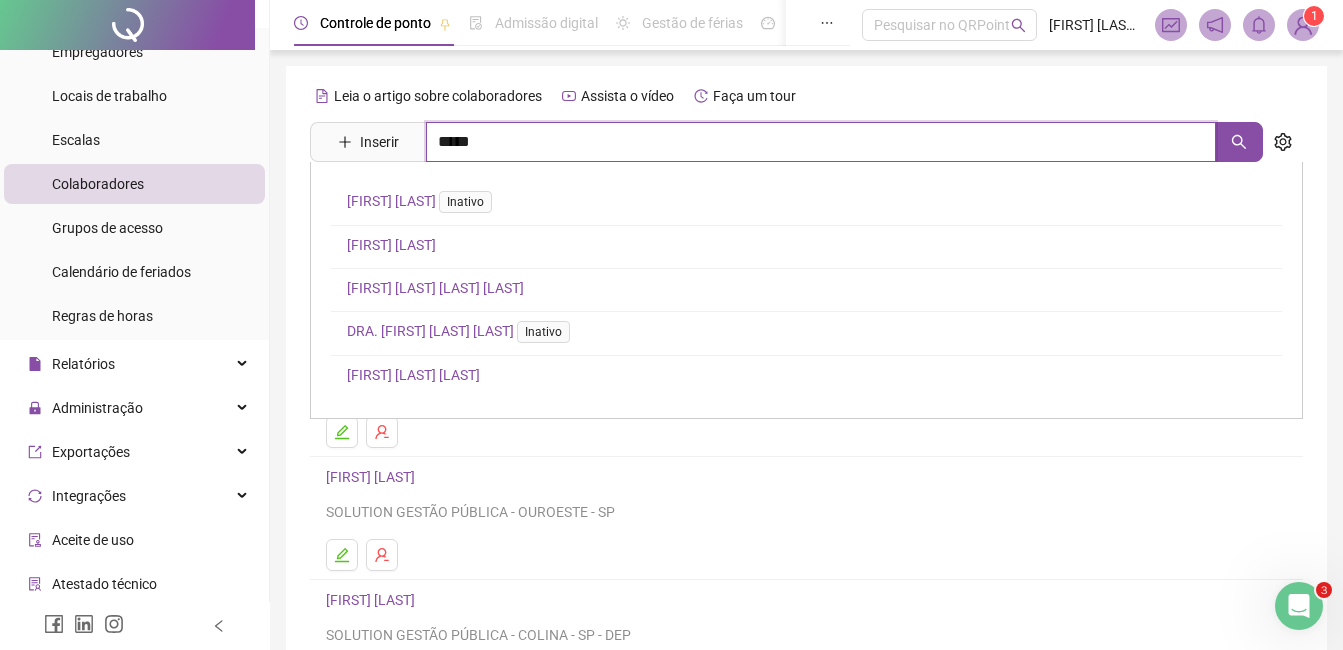 type on "*****" 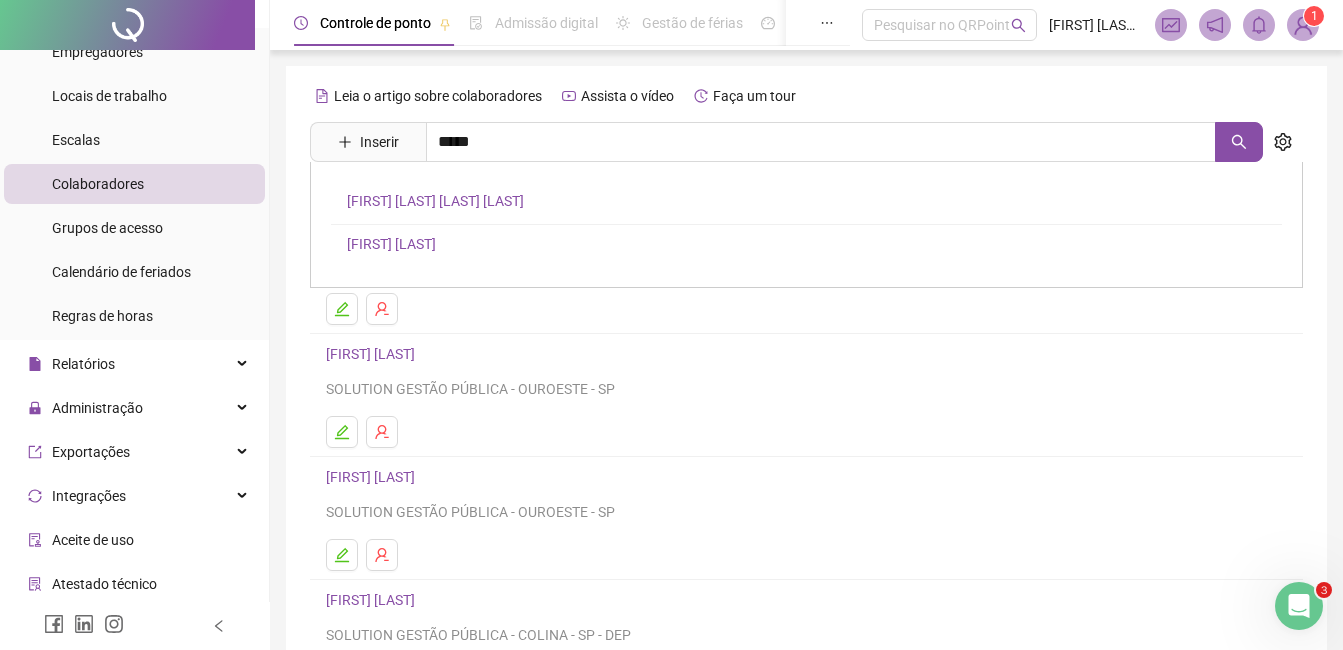 click on "FERNANDA ELLEN ALVES FERNANDES" at bounding box center [435, 201] 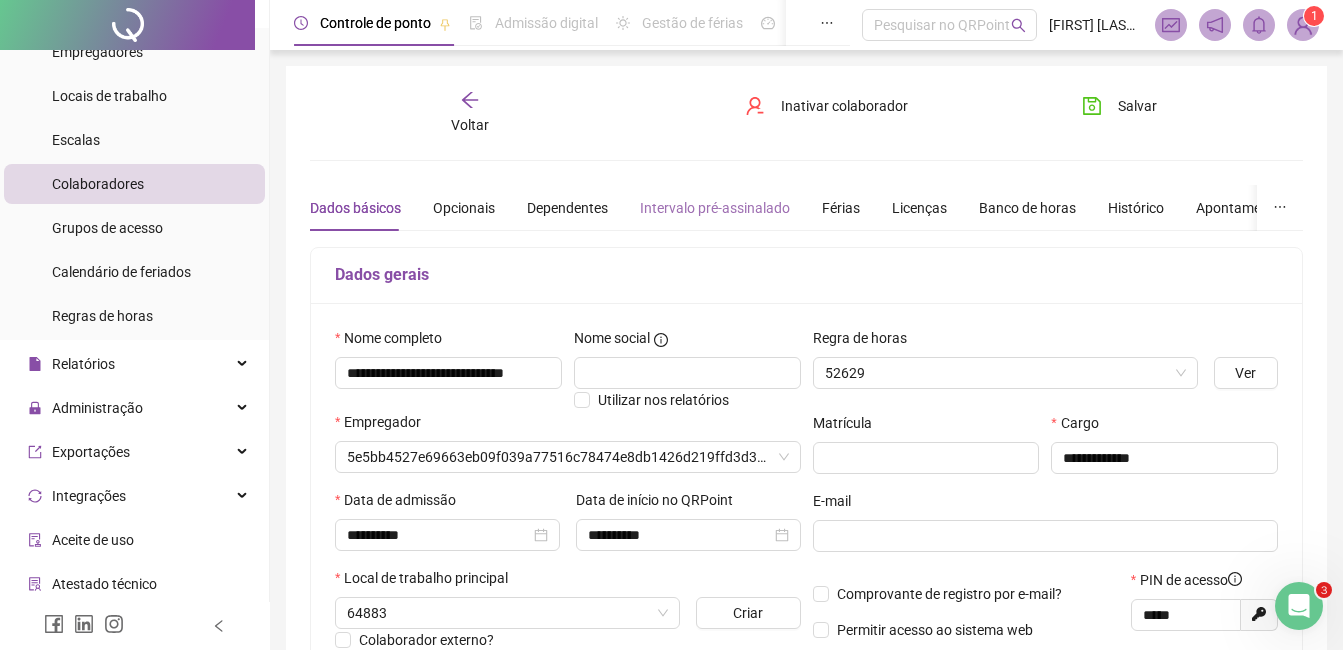 type on "**********" 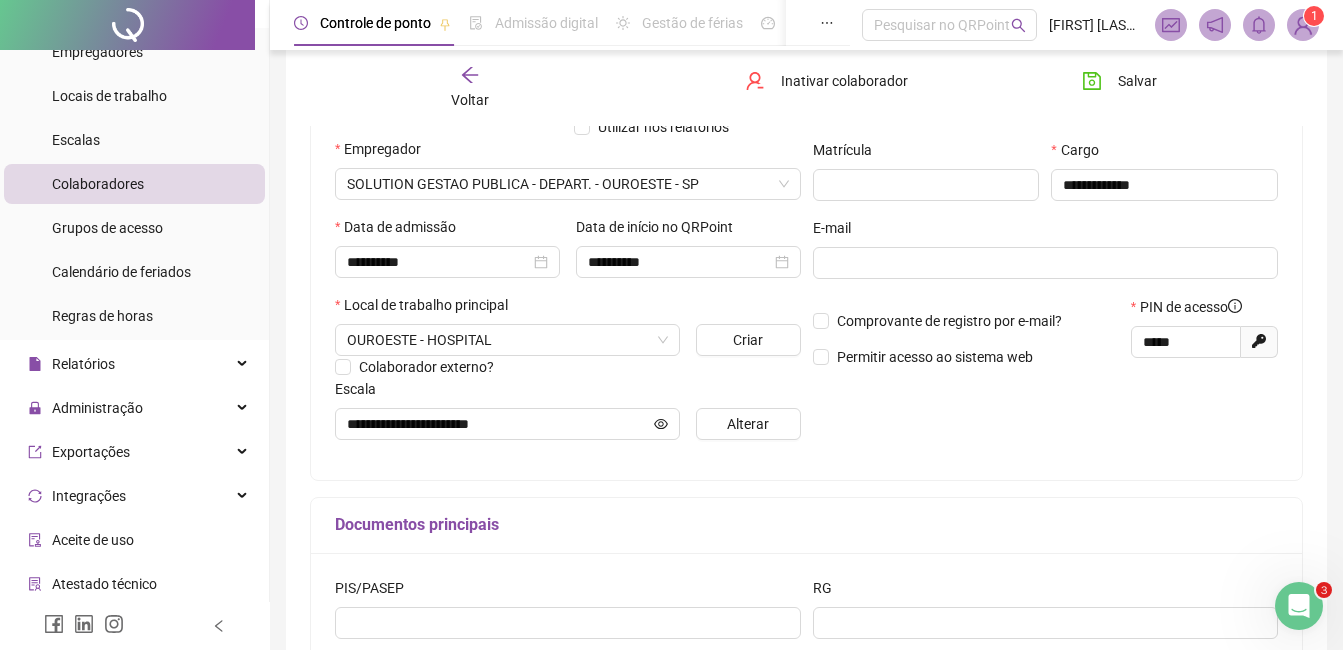 scroll, scrollTop: 300, scrollLeft: 0, axis: vertical 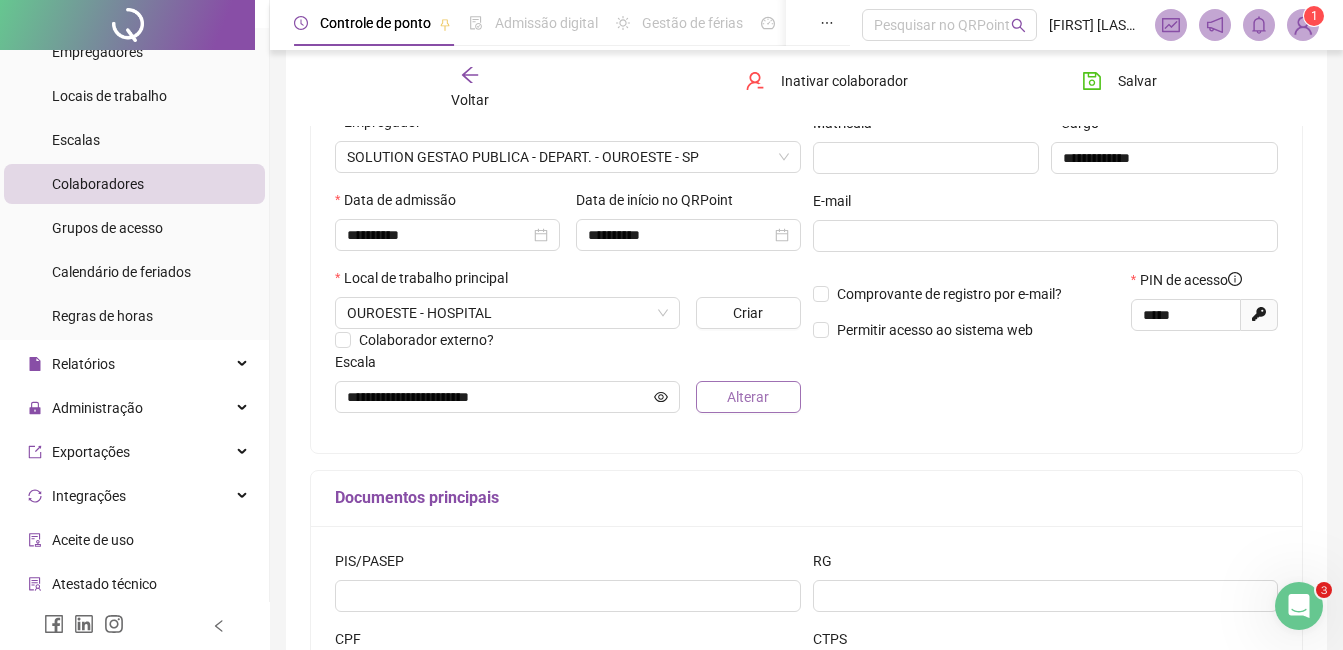 click on "Alterar" at bounding box center (748, 397) 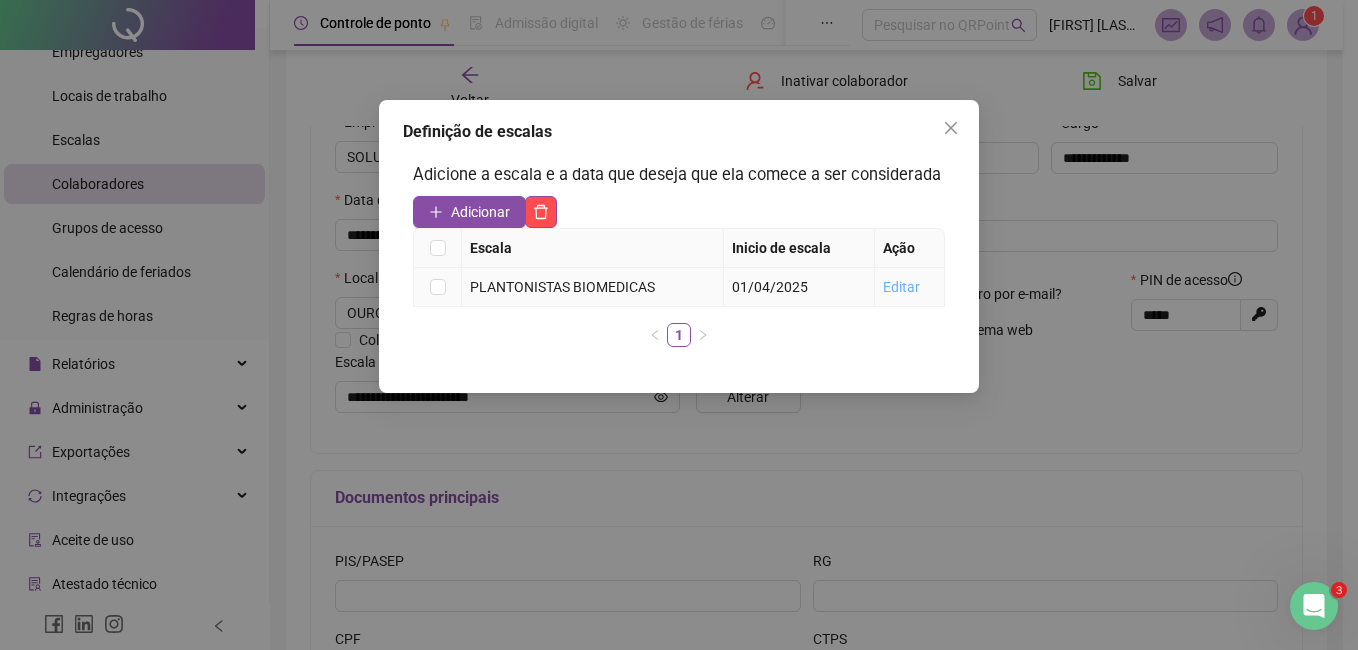 click on "Editar" at bounding box center (901, 287) 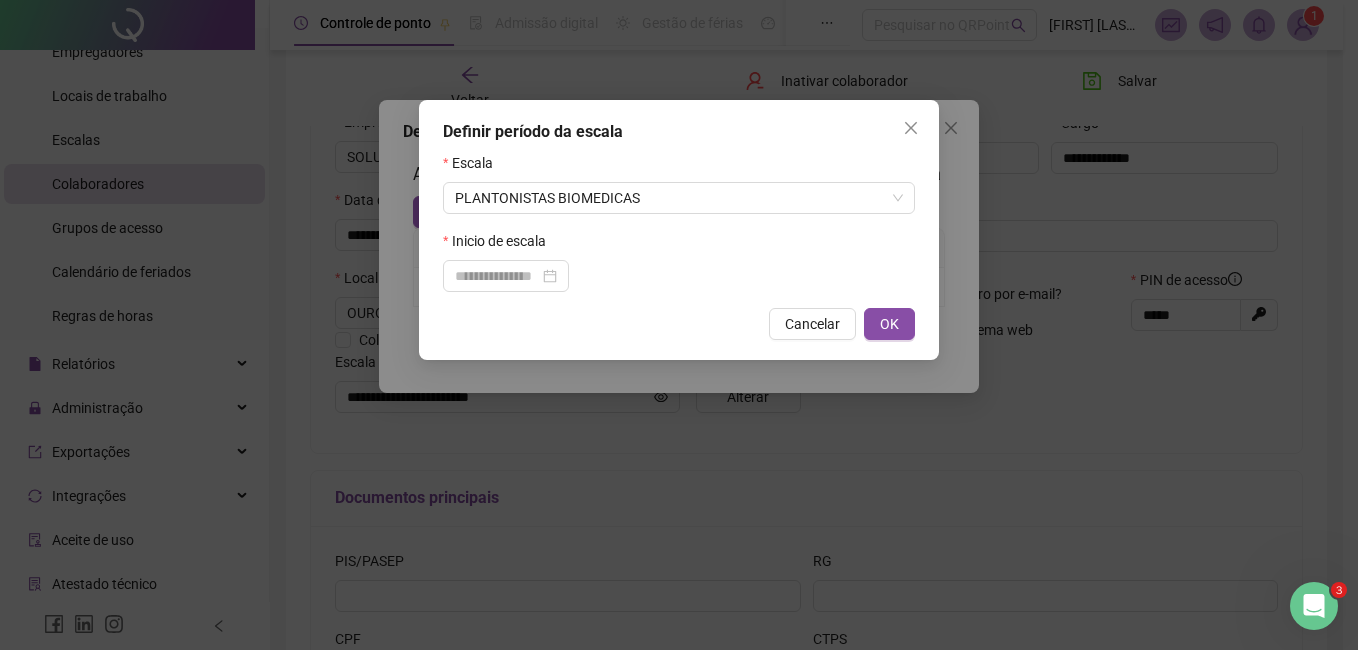 click 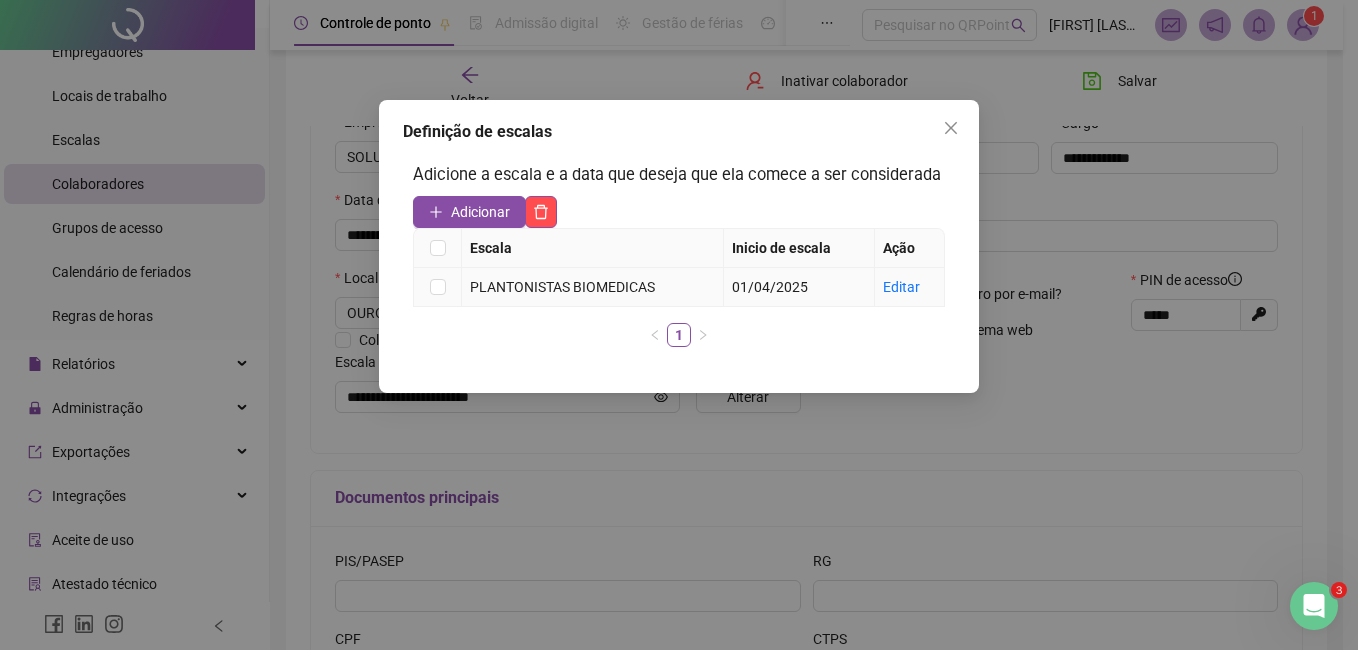click on "Editar" at bounding box center (910, 287) 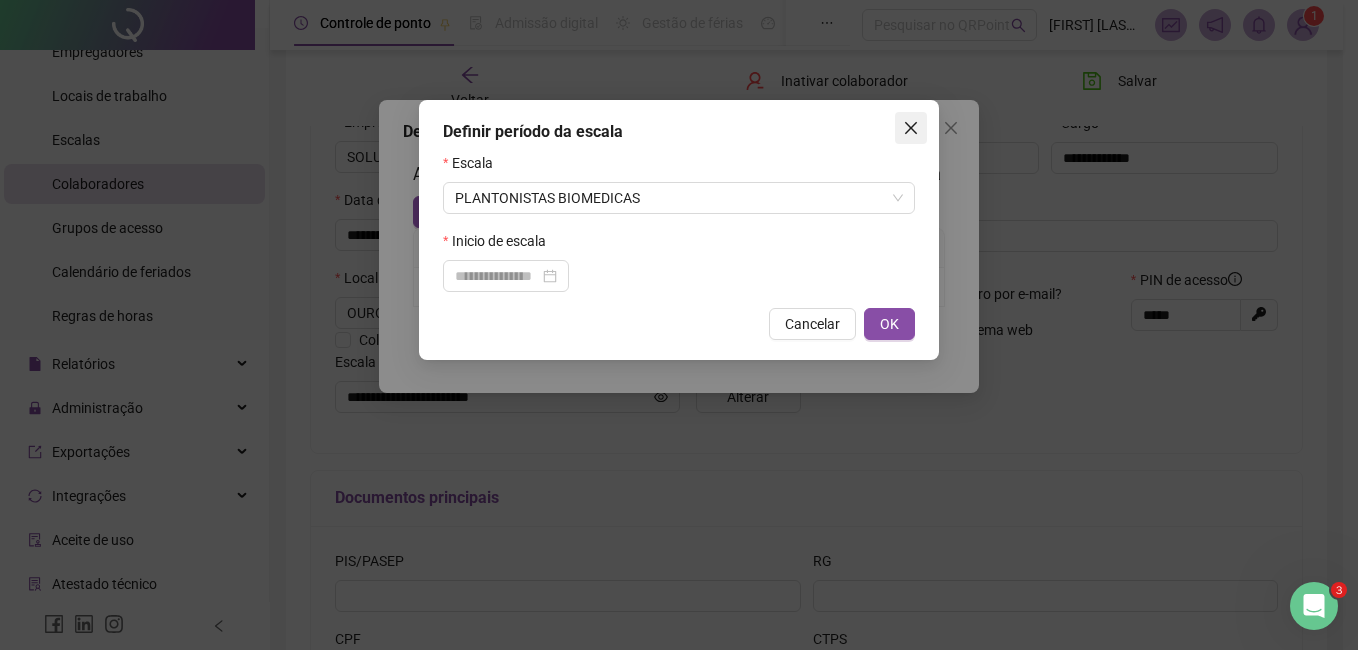 click 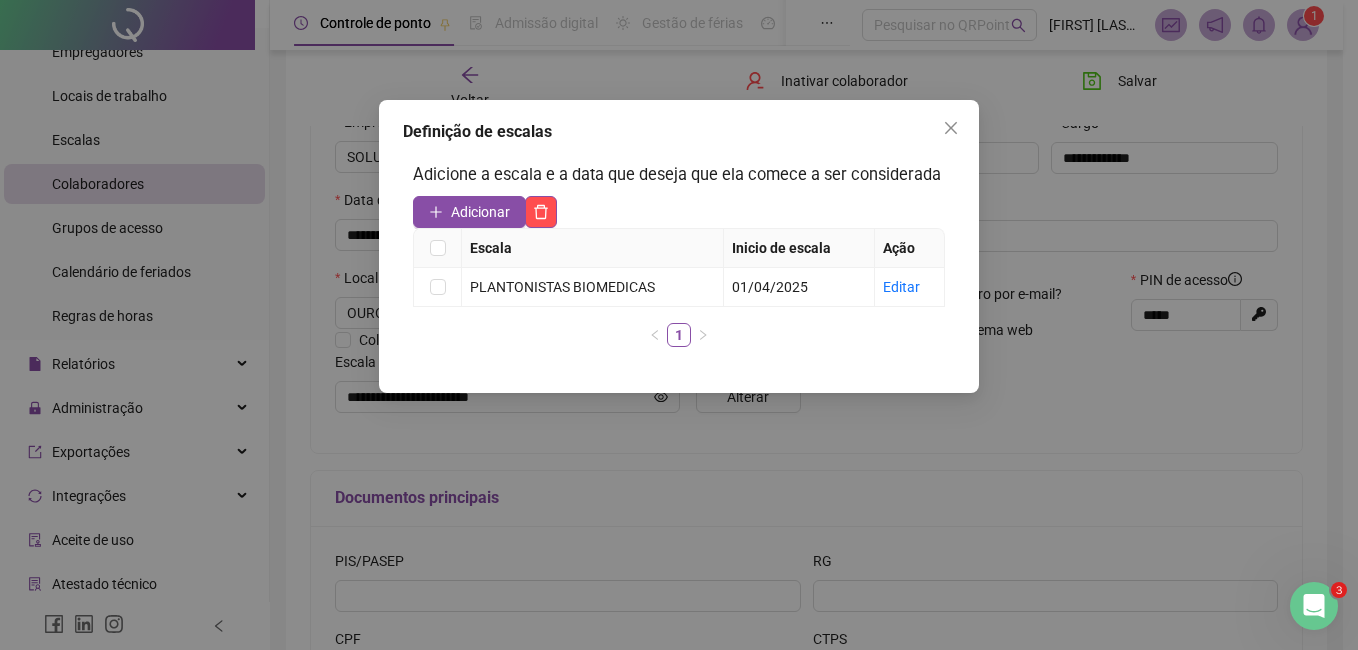 click at bounding box center [951, 128] 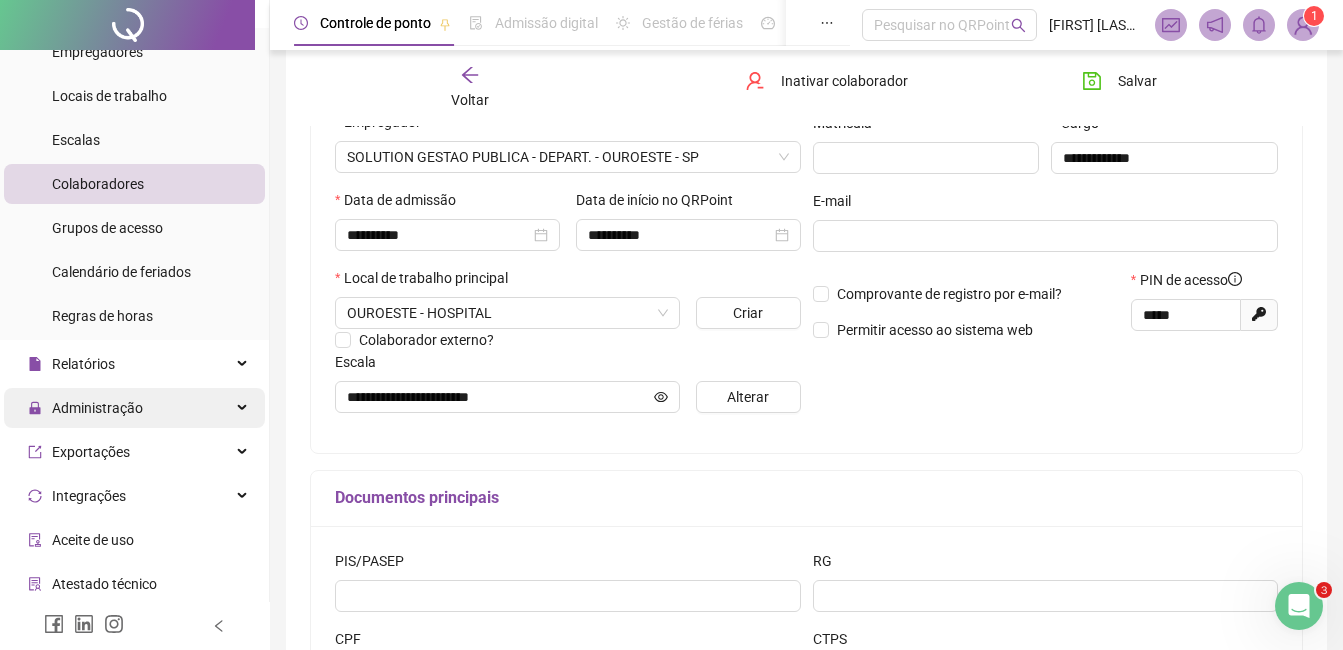 click on "Administração" at bounding box center [97, 408] 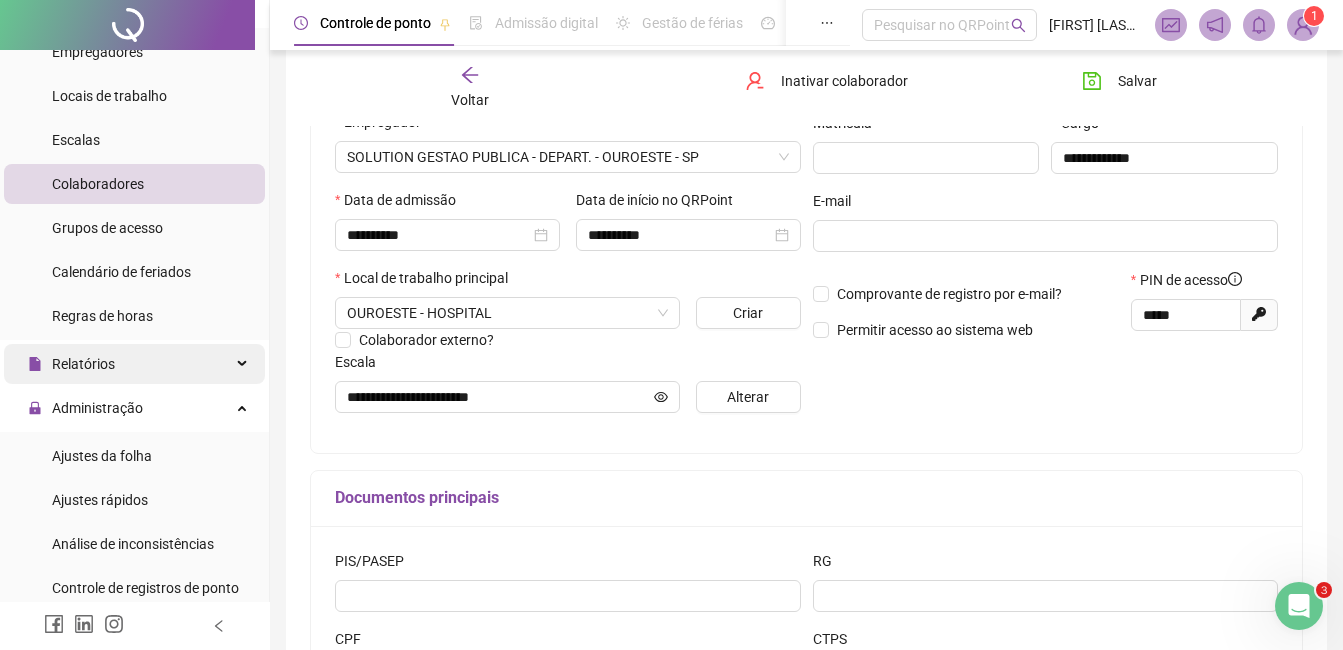 click on "Relatórios" at bounding box center (134, 364) 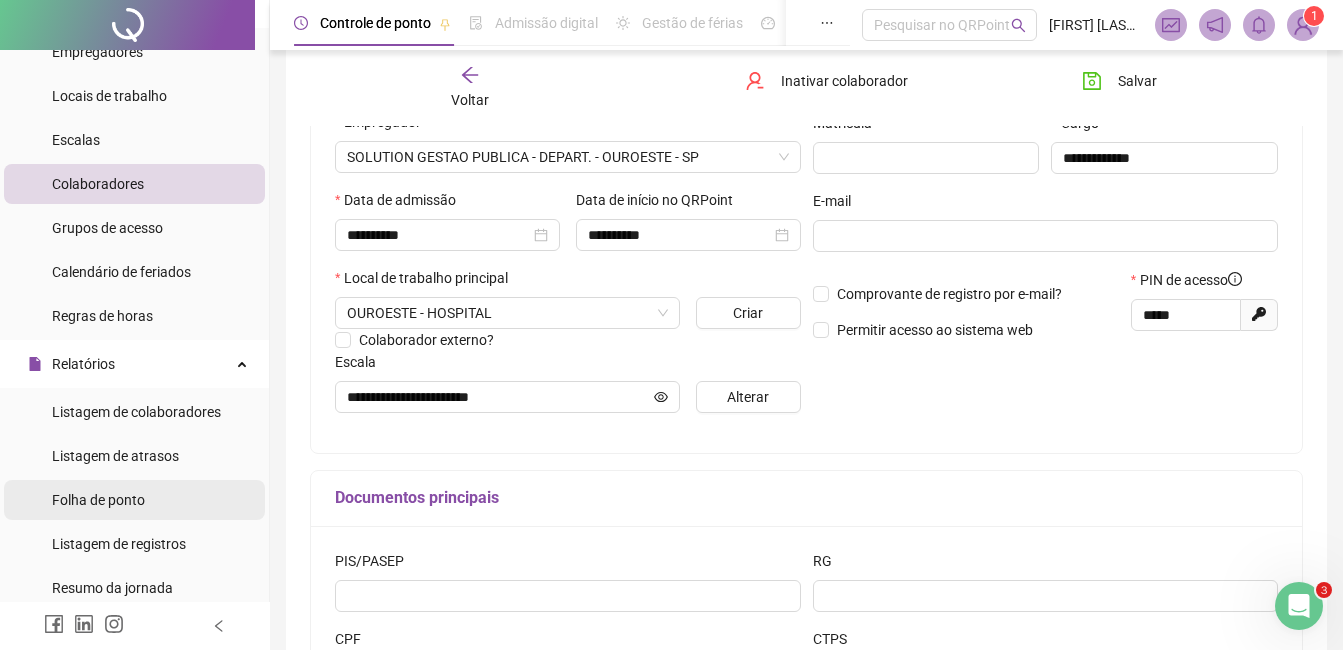 click on "Folha de ponto" at bounding box center (134, 500) 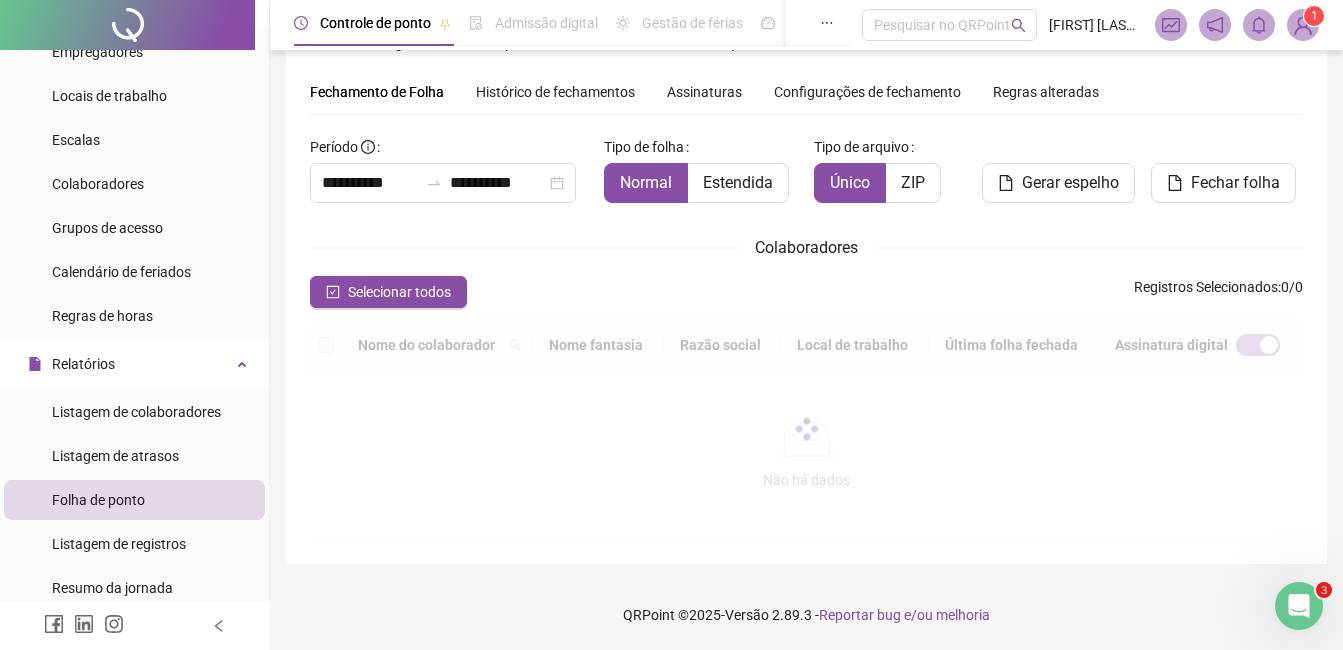 scroll, scrollTop: 53, scrollLeft: 0, axis: vertical 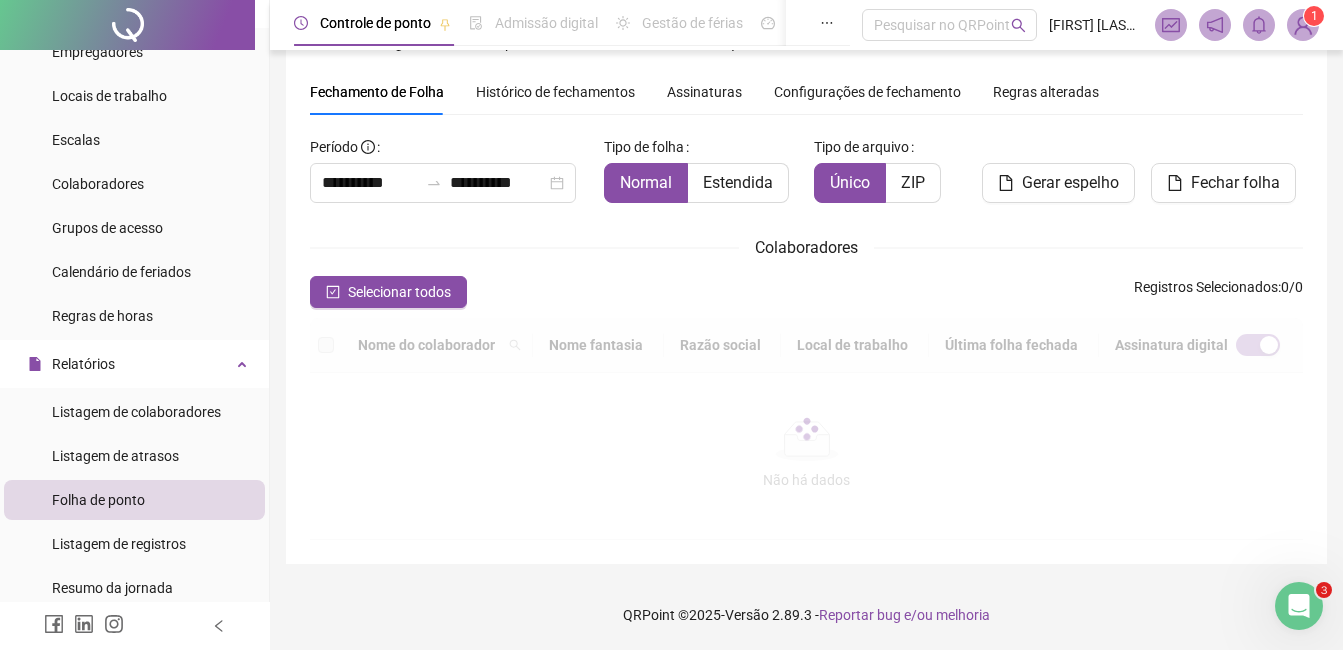 type on "**********" 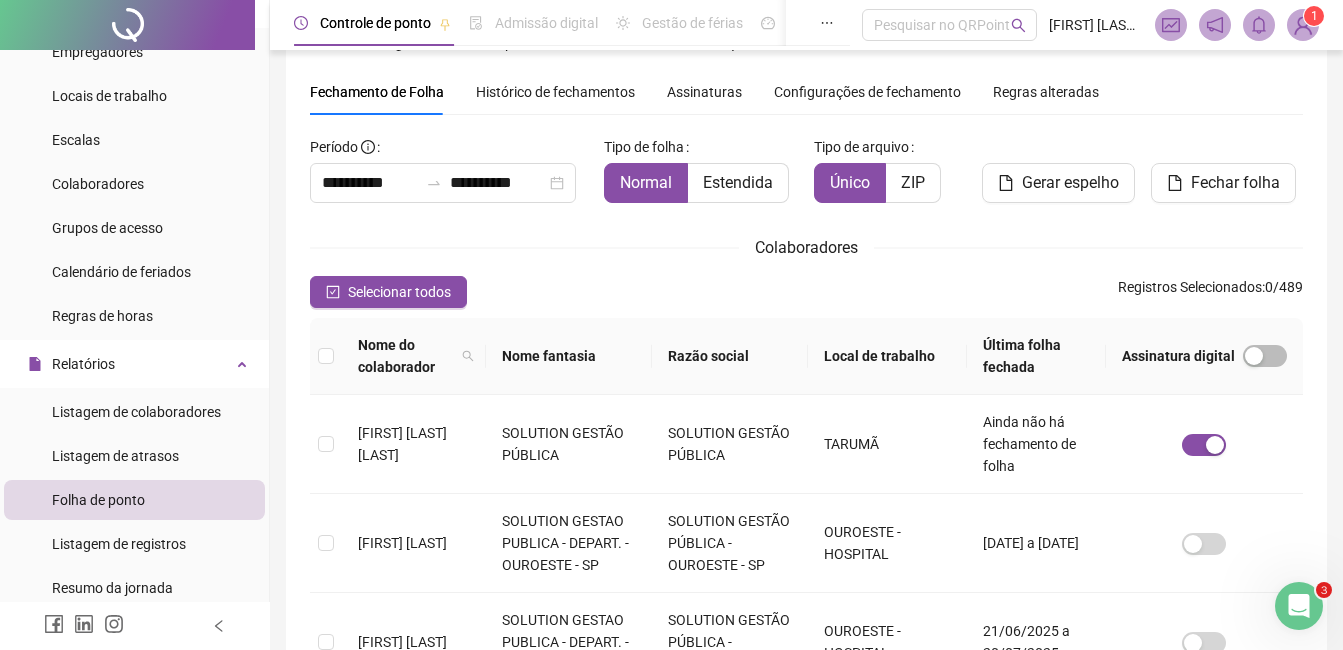 scroll, scrollTop: 85, scrollLeft: 0, axis: vertical 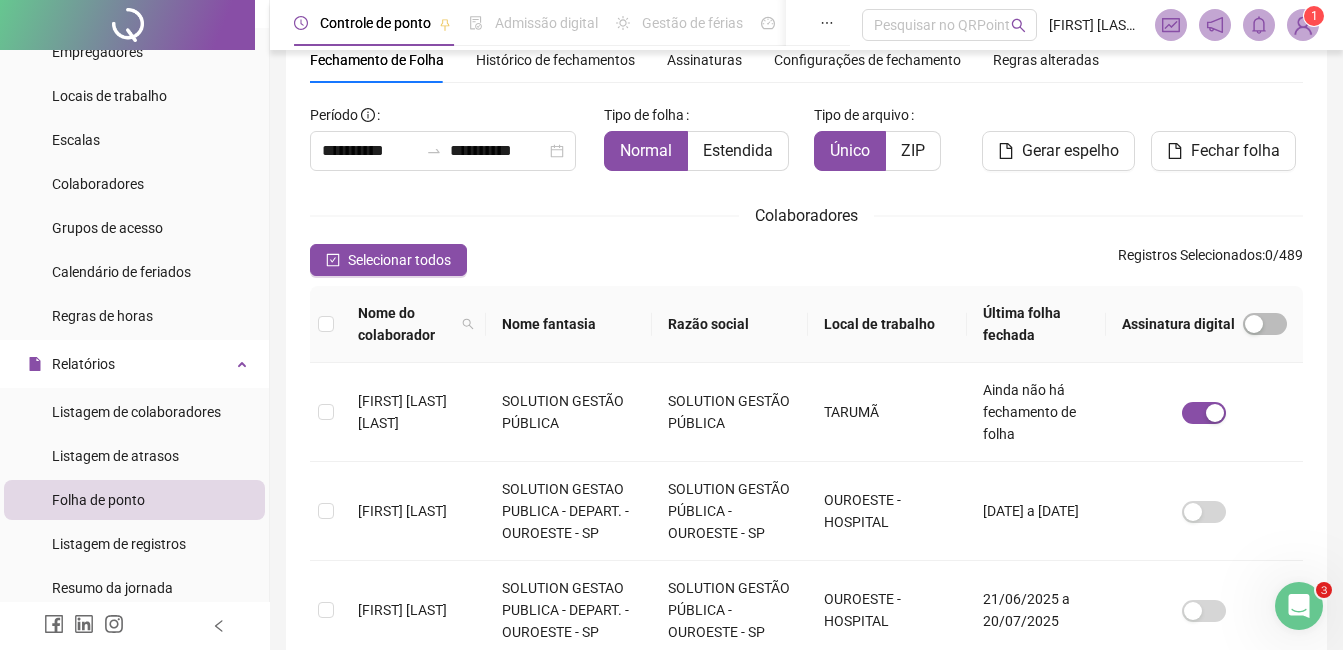 click on "Histórico de fechamentos" at bounding box center [555, 60] 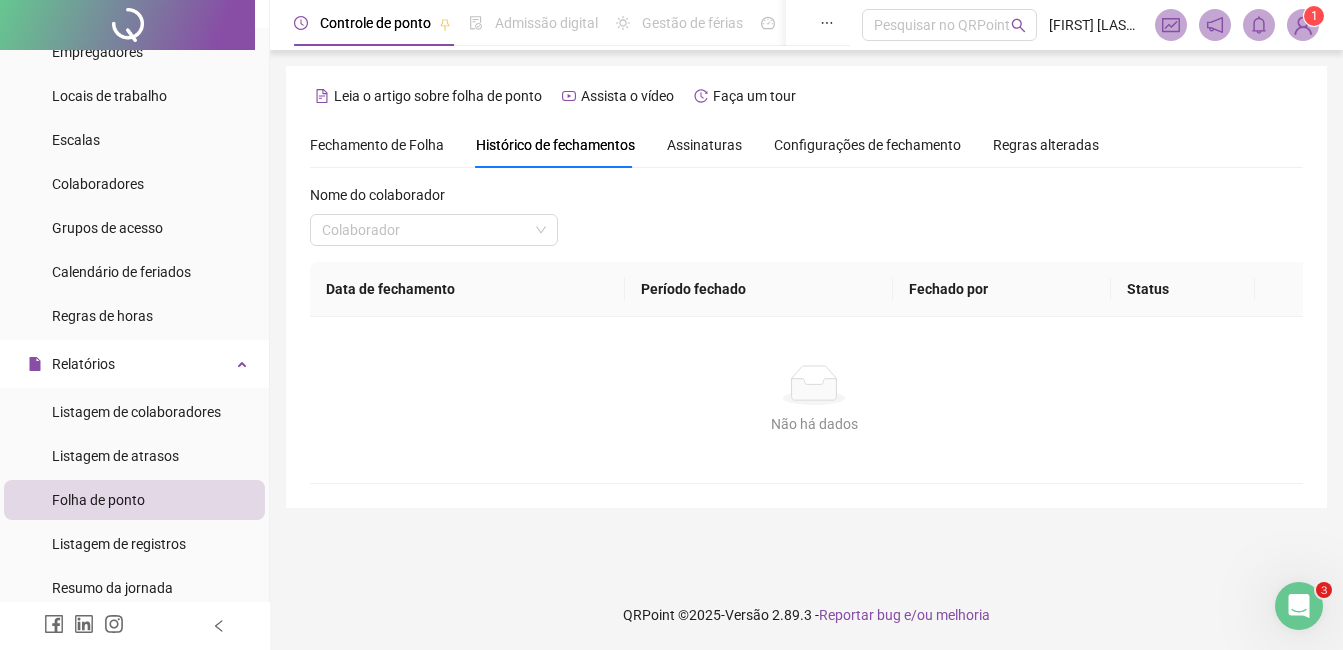 scroll, scrollTop: 0, scrollLeft: 0, axis: both 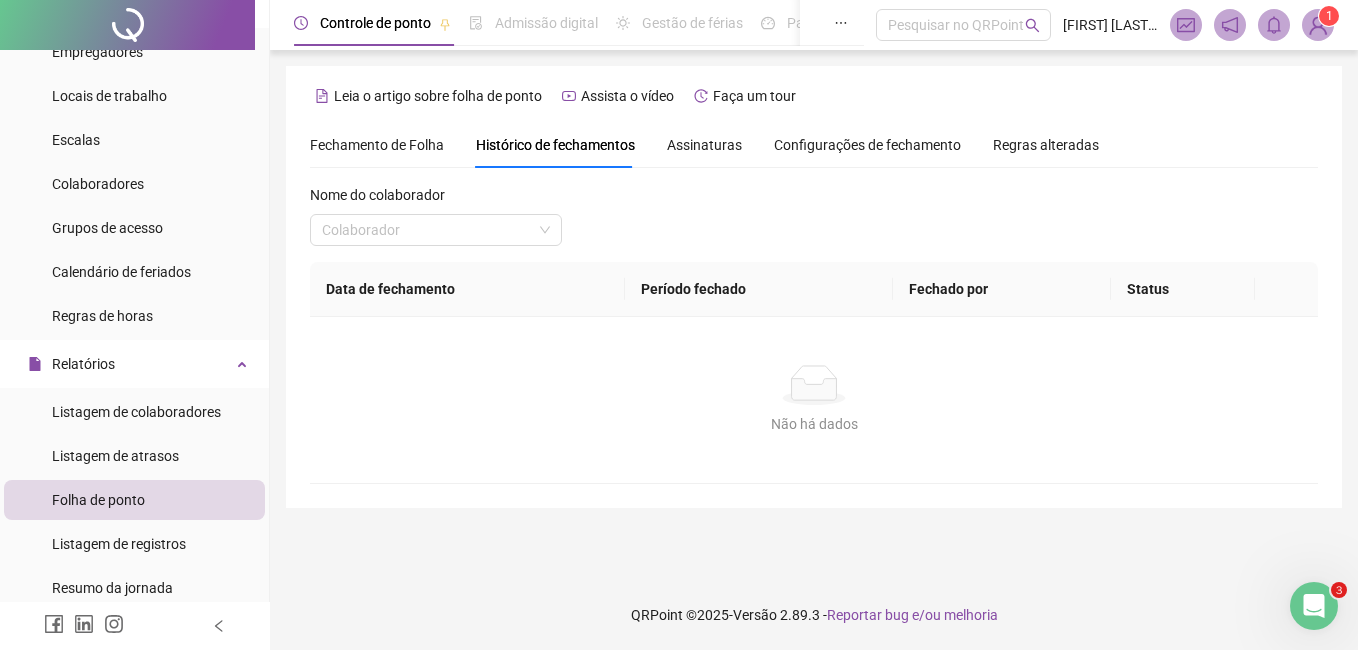click on "Nome do colaborador Colaborador" at bounding box center [436, 223] 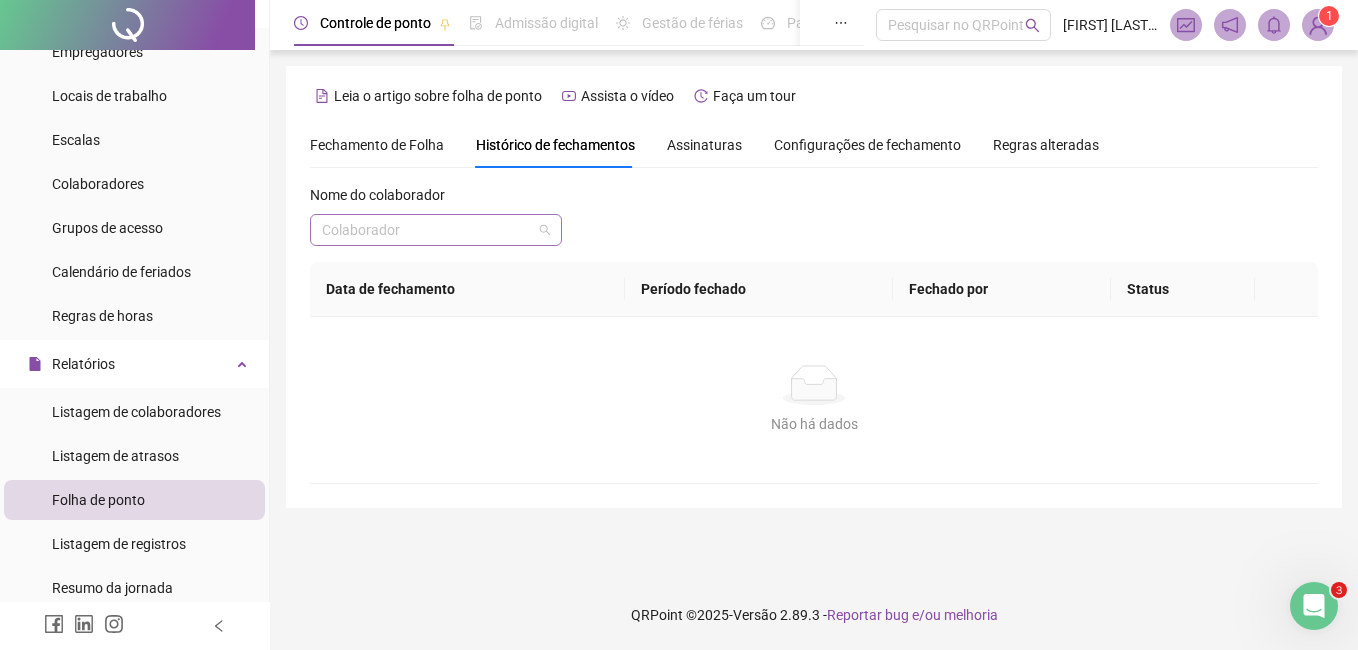 click at bounding box center (427, 230) 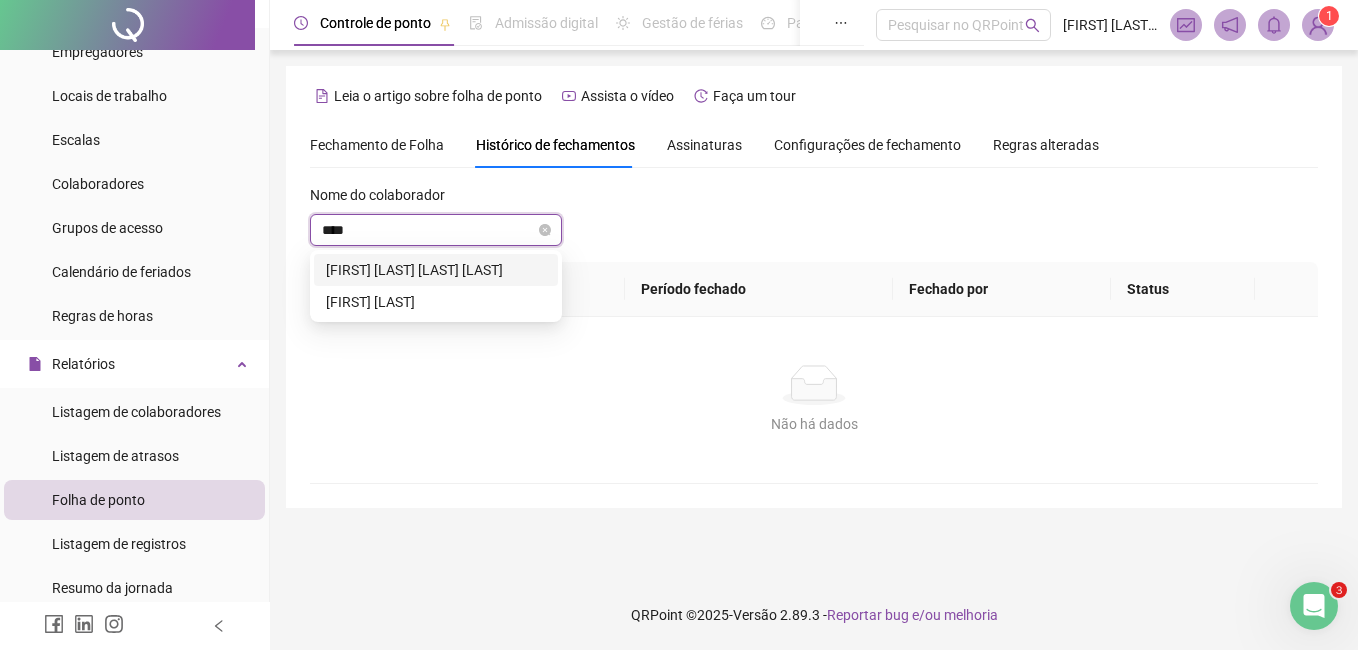 type on "*****" 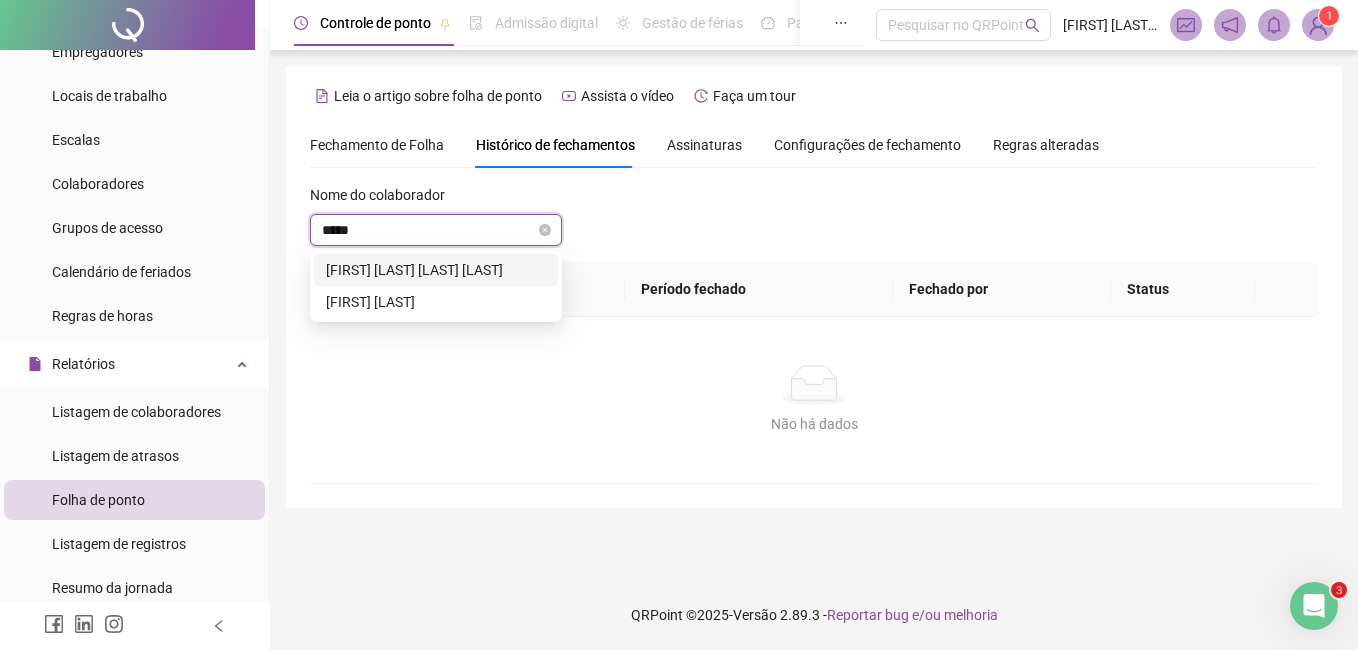 type 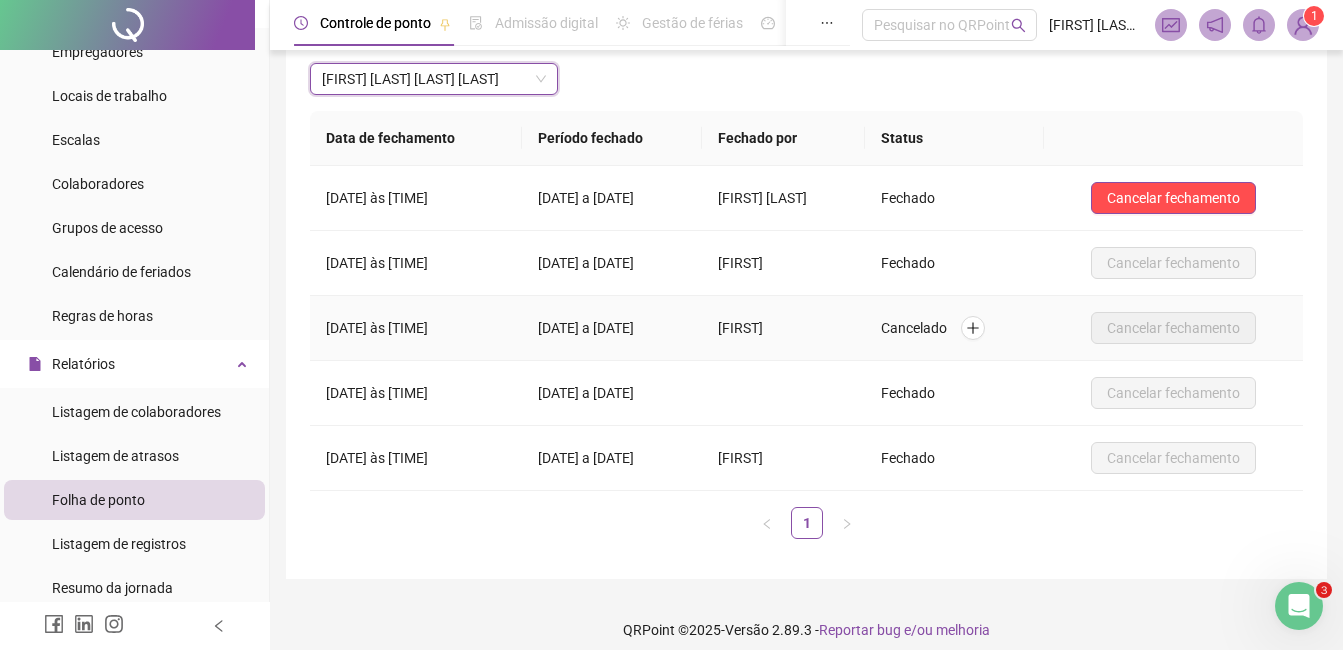 scroll, scrollTop: 166, scrollLeft: 0, axis: vertical 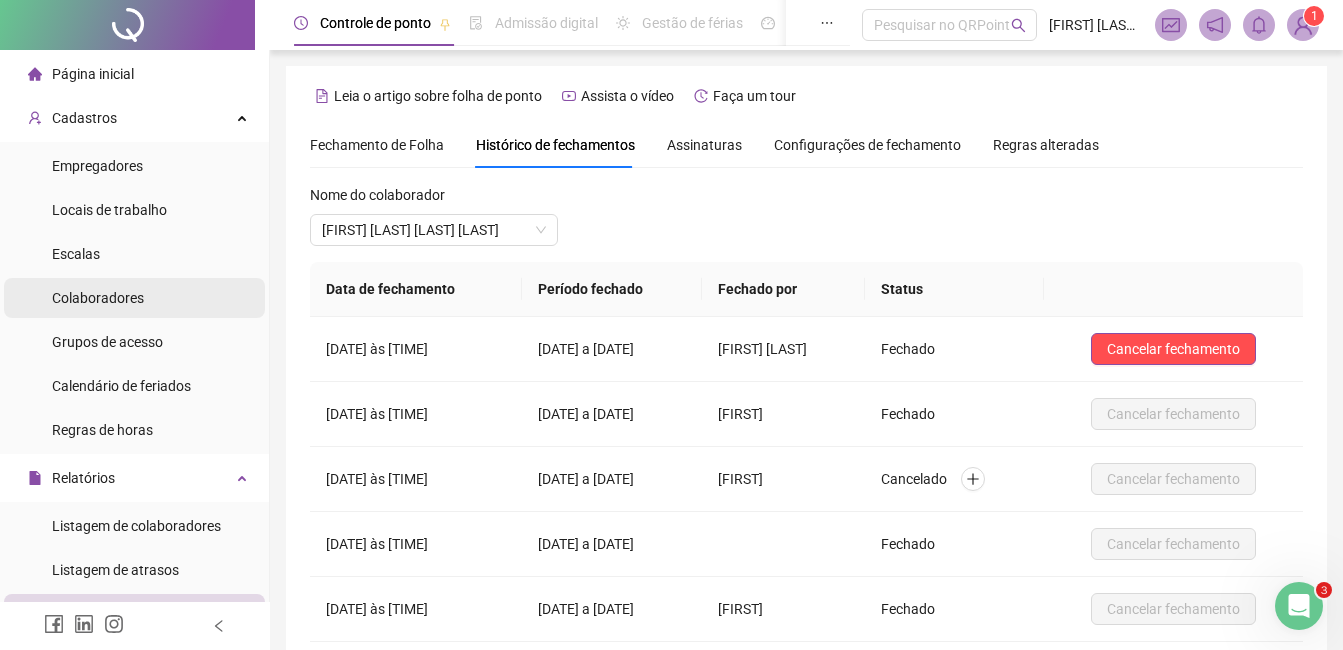 click on "Colaboradores" at bounding box center (134, 298) 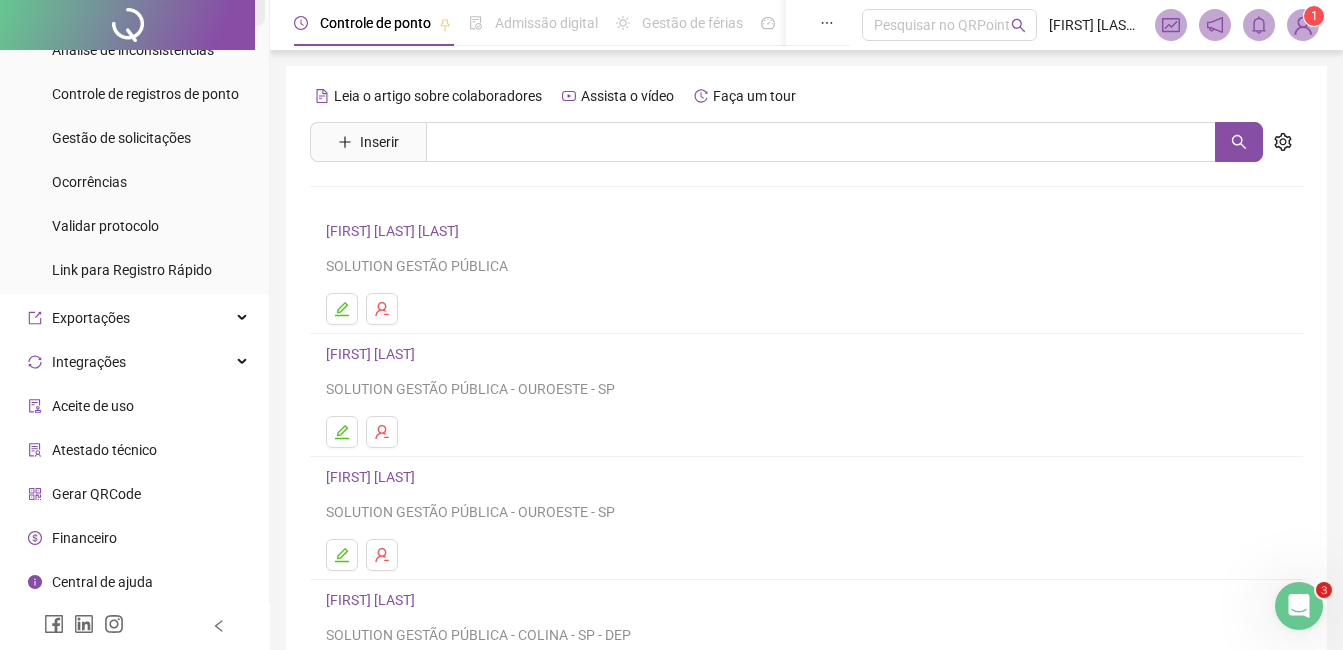 scroll, scrollTop: 0, scrollLeft: 0, axis: both 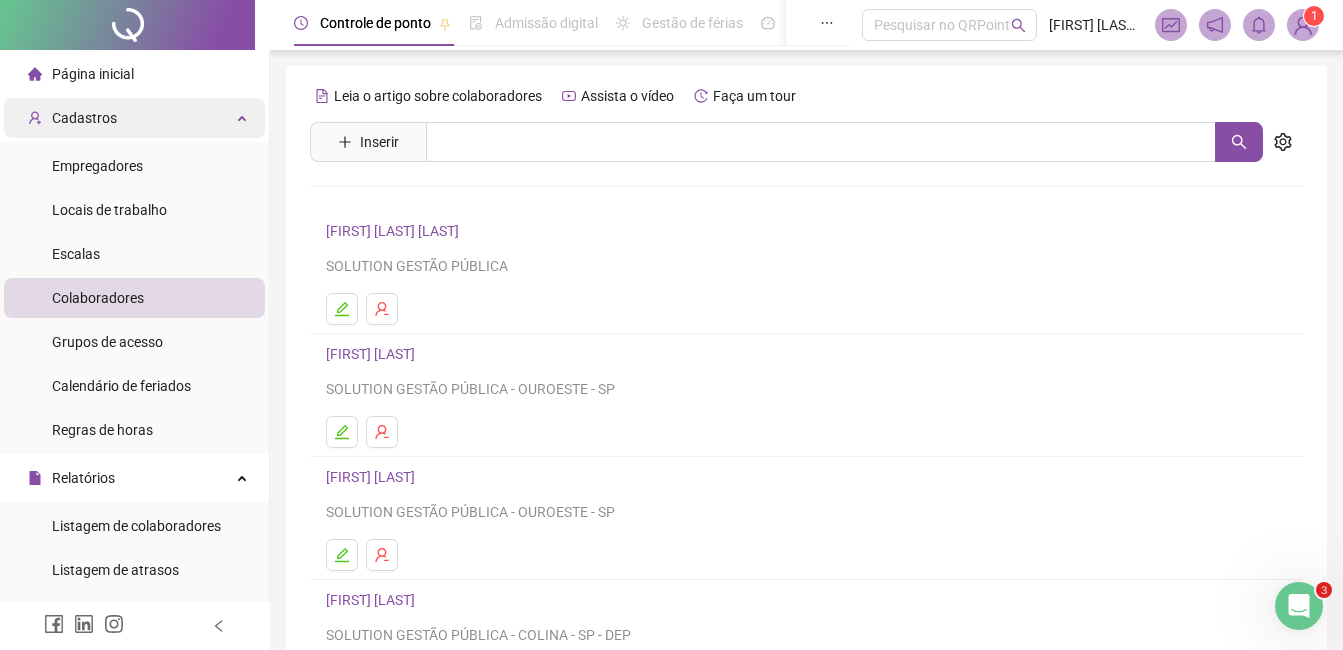 click on "Cadastros" at bounding box center (134, 118) 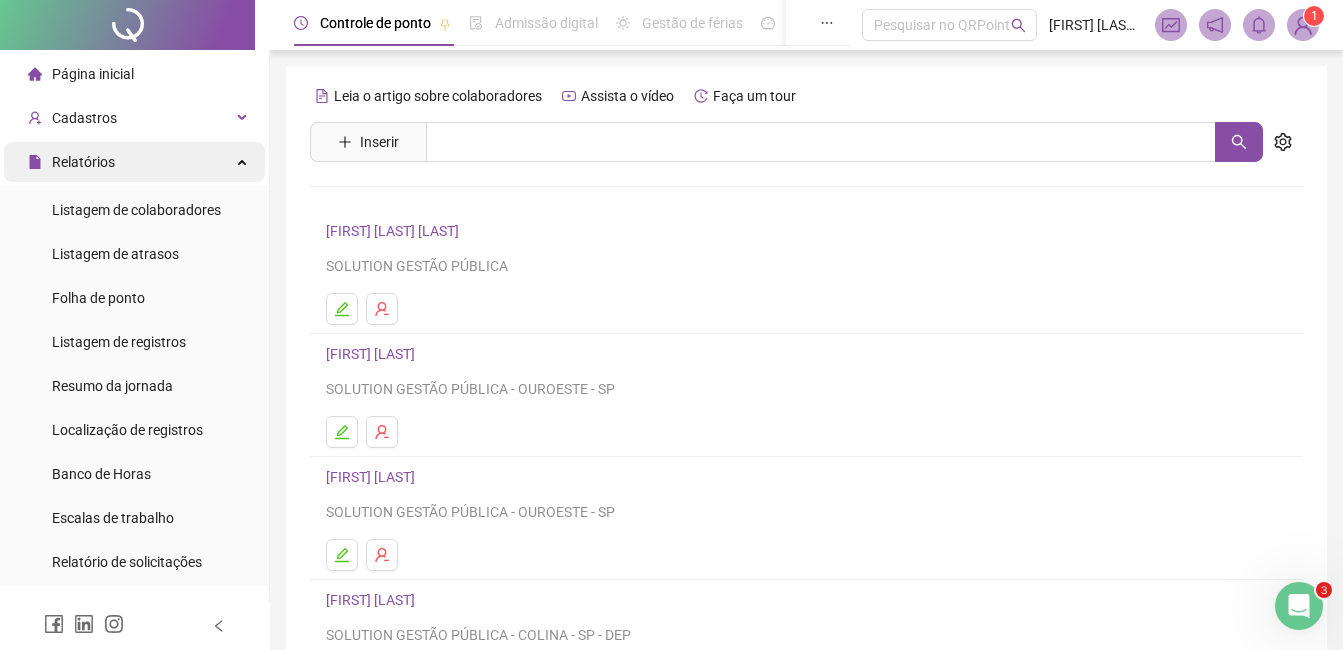 click on "Relatórios" at bounding box center (134, 162) 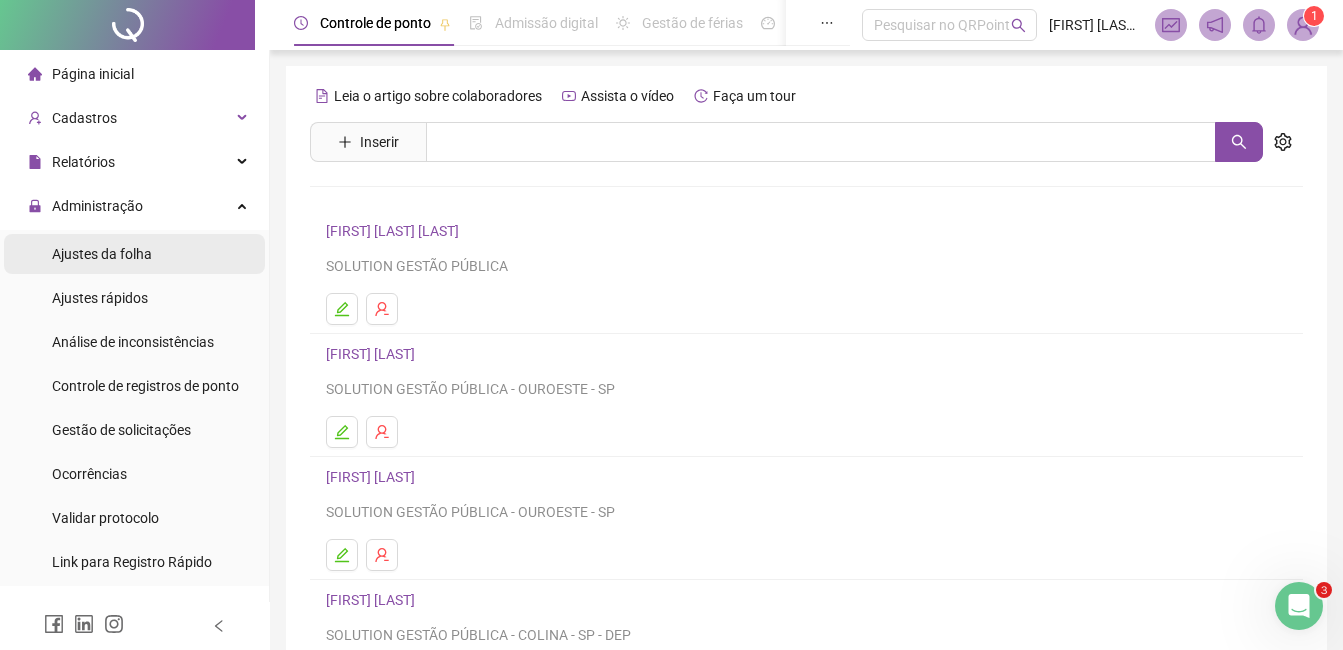 click on "Ajustes da folha" at bounding box center (134, 254) 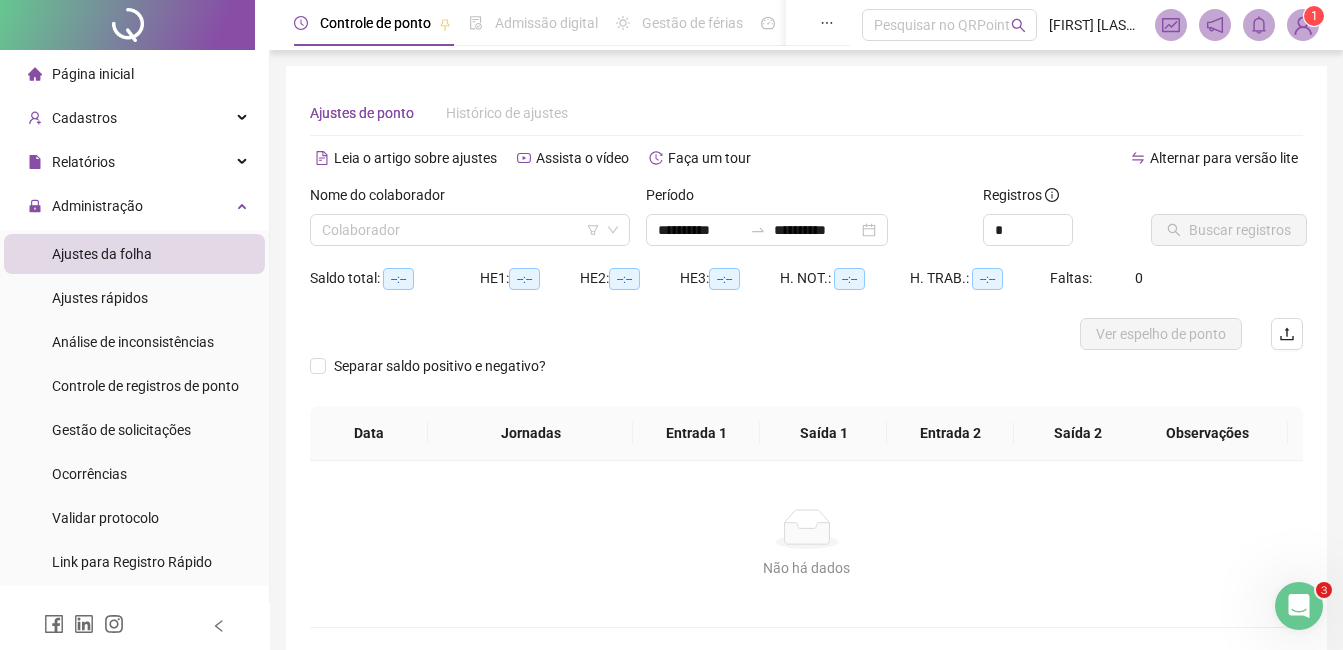 type on "**********" 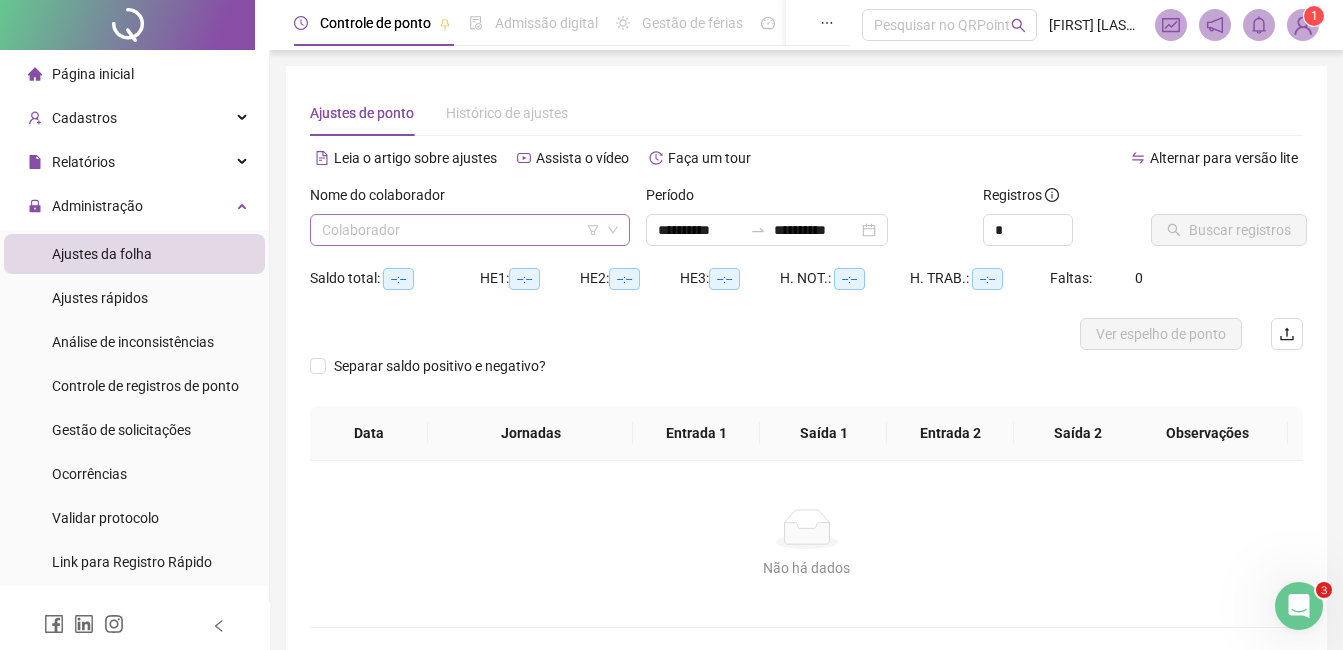 click at bounding box center (461, 230) 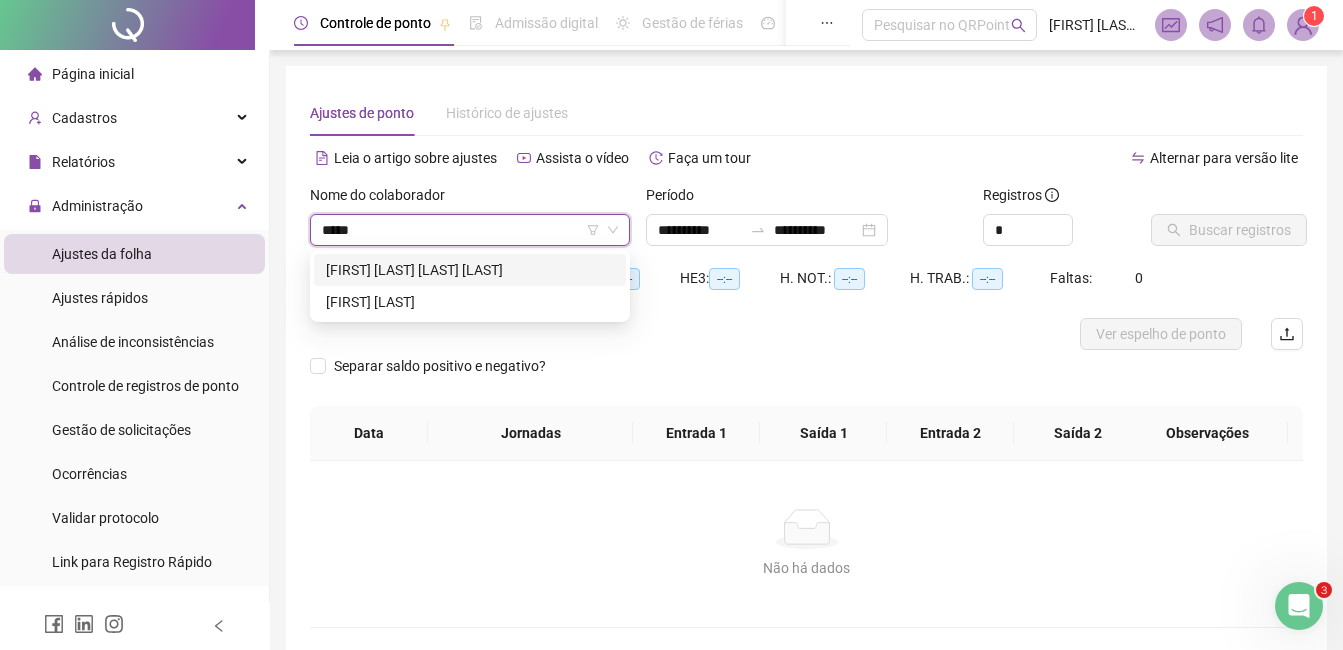 type on "*****" 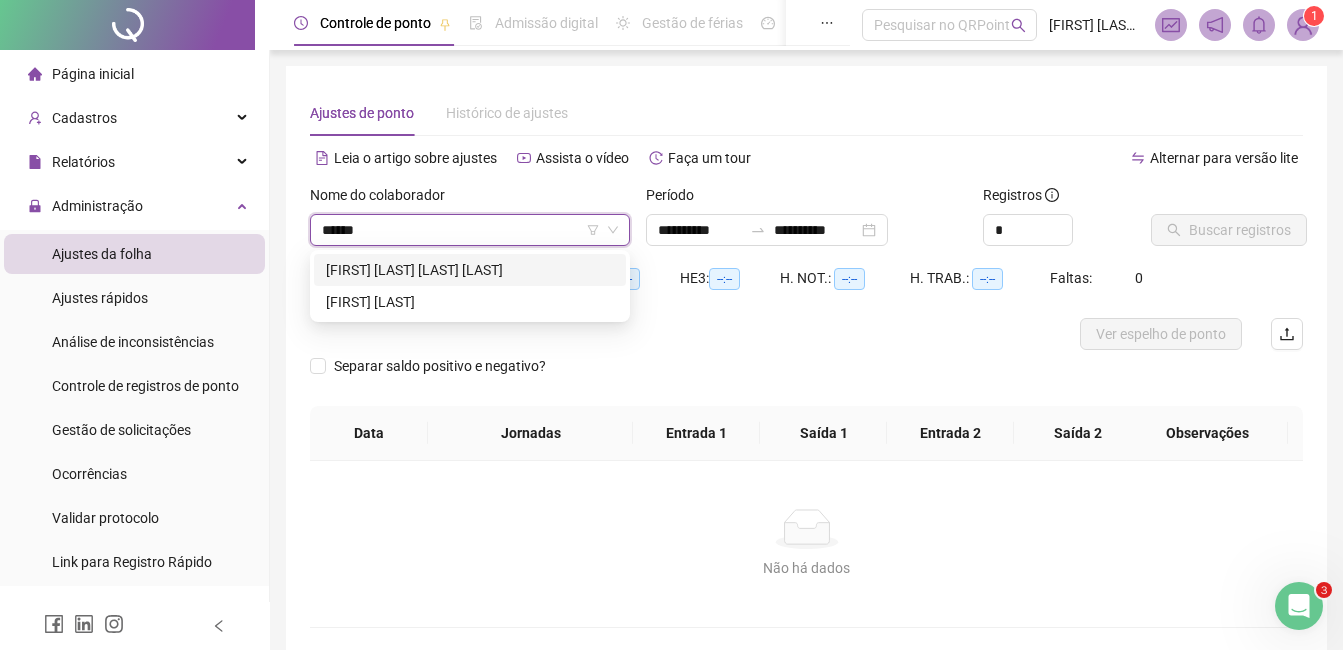 type 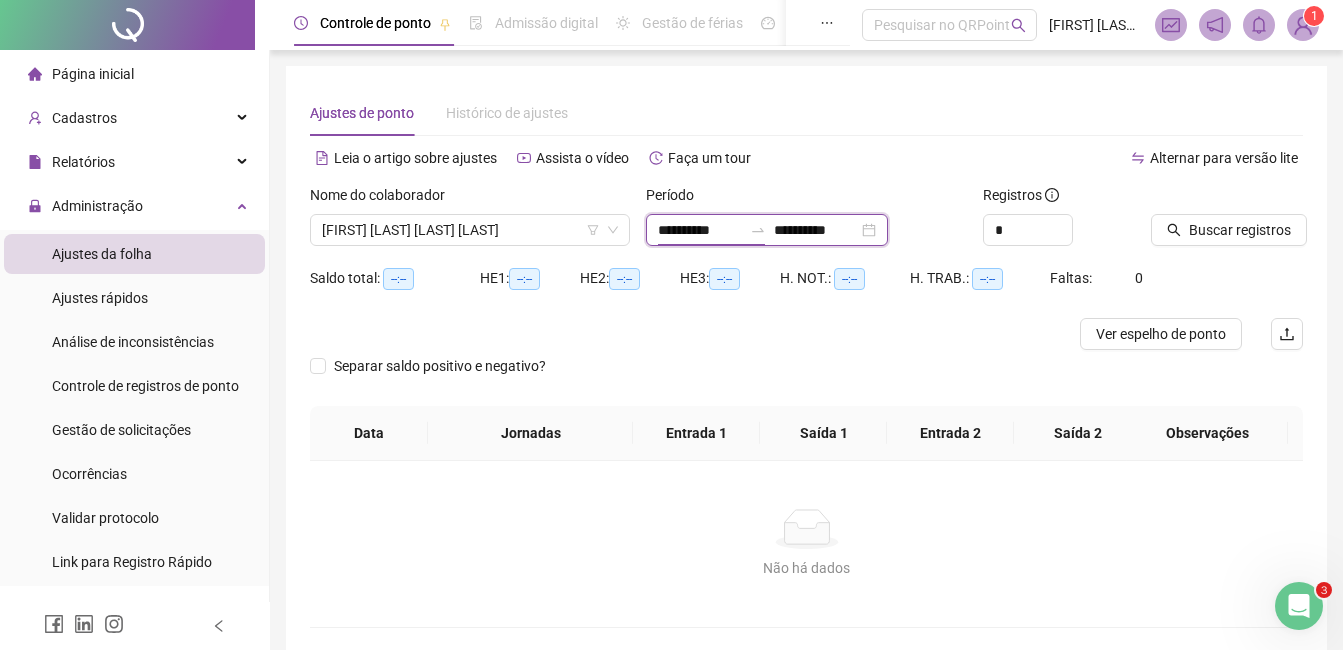 click on "**********" at bounding box center [700, 230] 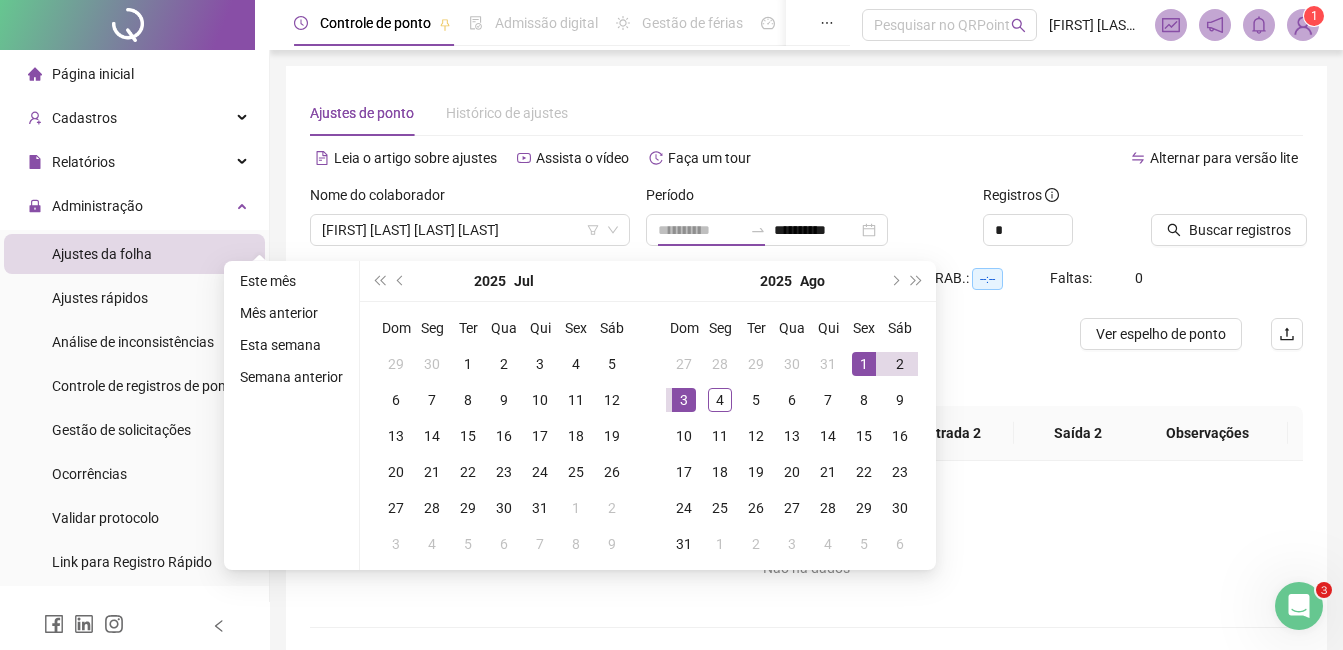 click on "1" at bounding box center (864, 364) 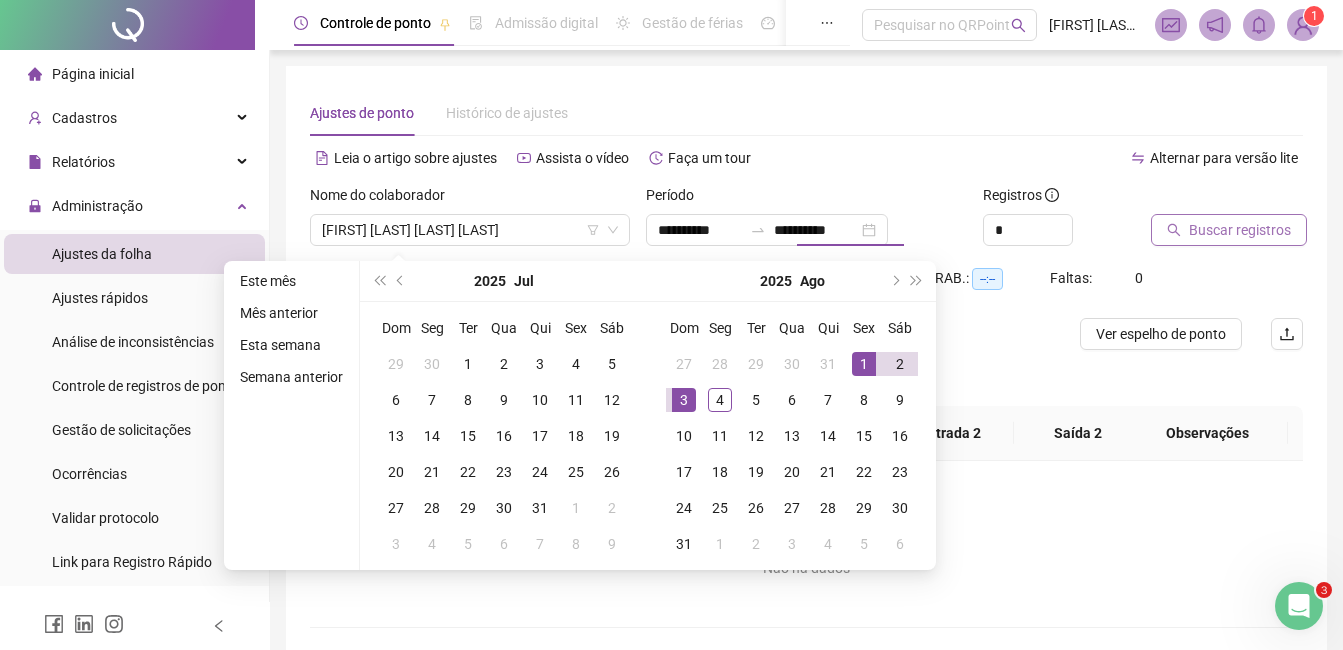 click on "Buscar registros" at bounding box center (1229, 230) 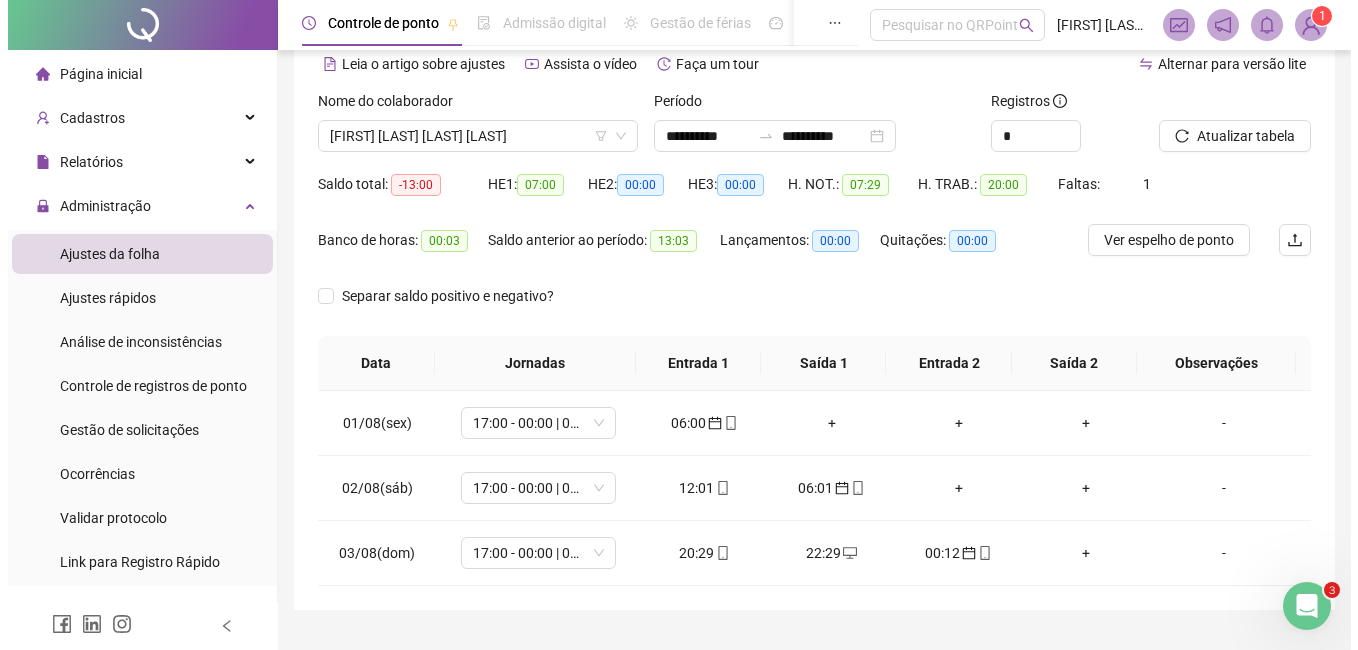 scroll, scrollTop: 140, scrollLeft: 0, axis: vertical 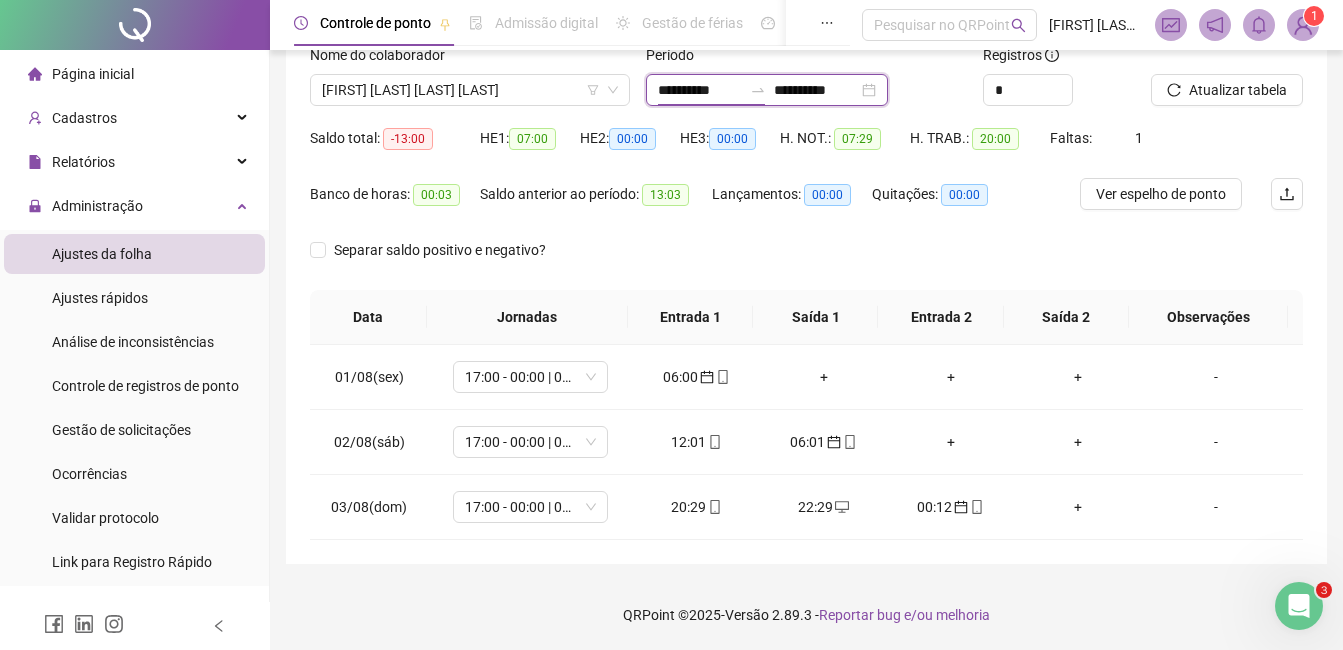 click on "**********" at bounding box center [700, 90] 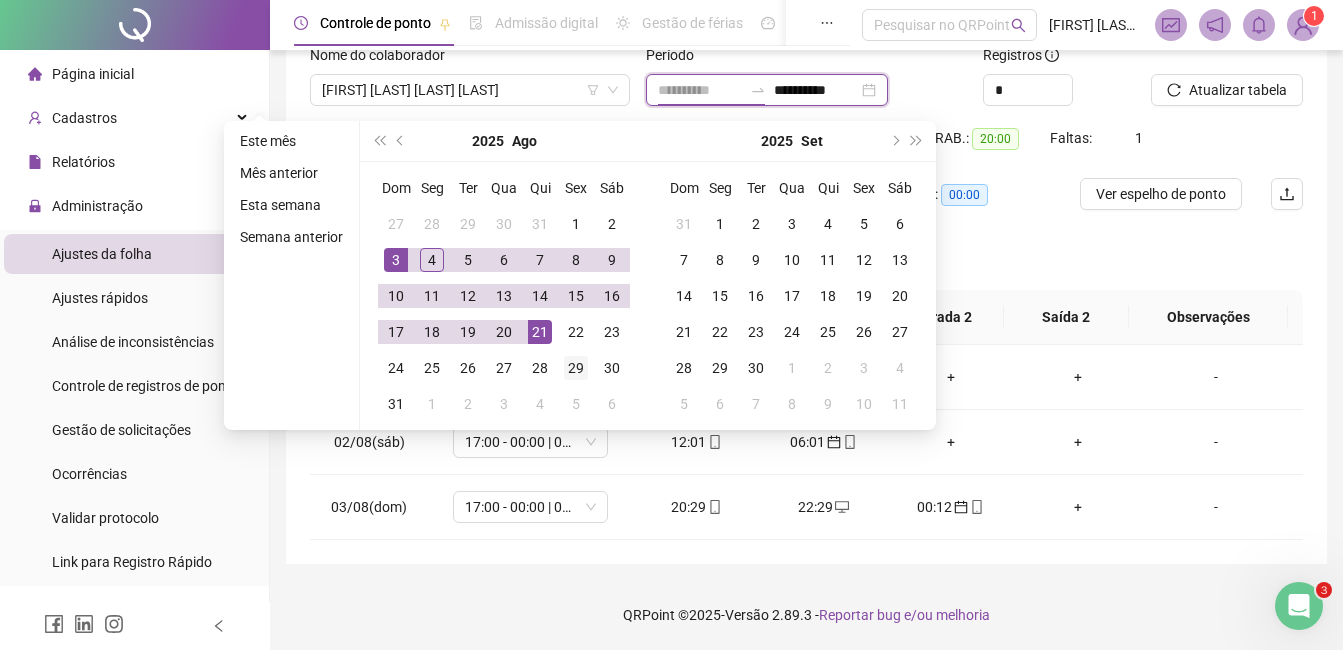 type on "**********" 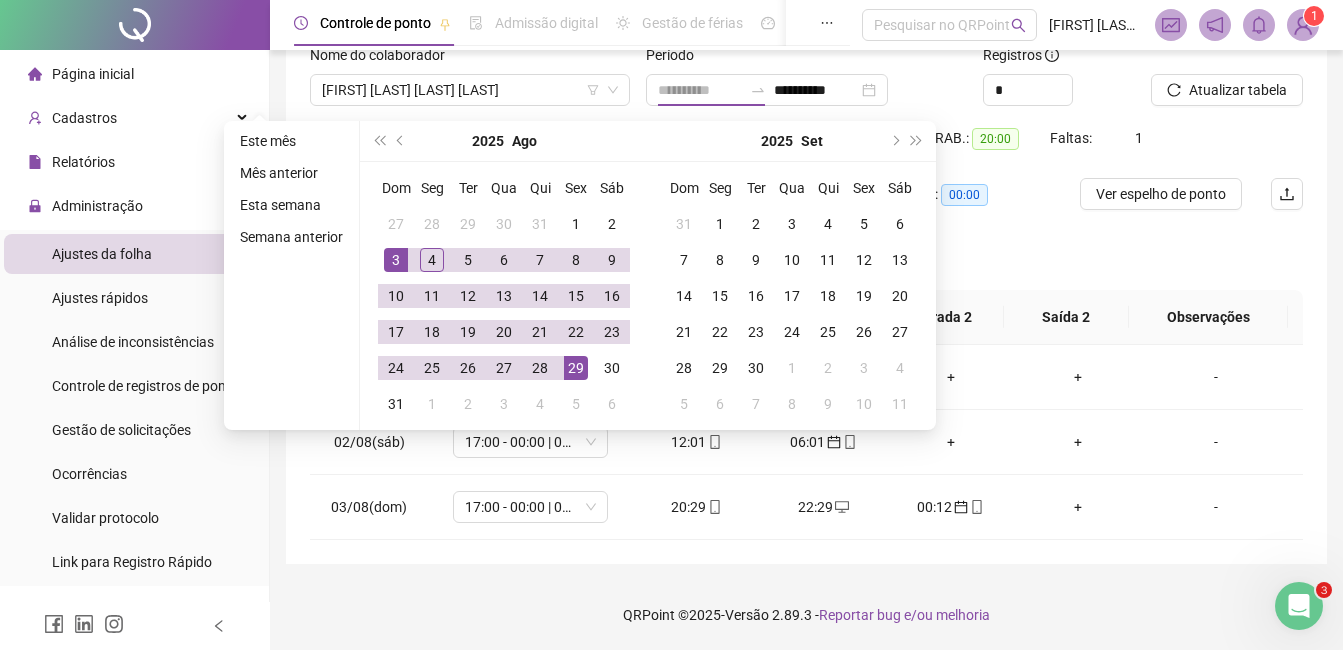 click on "29" at bounding box center (576, 368) 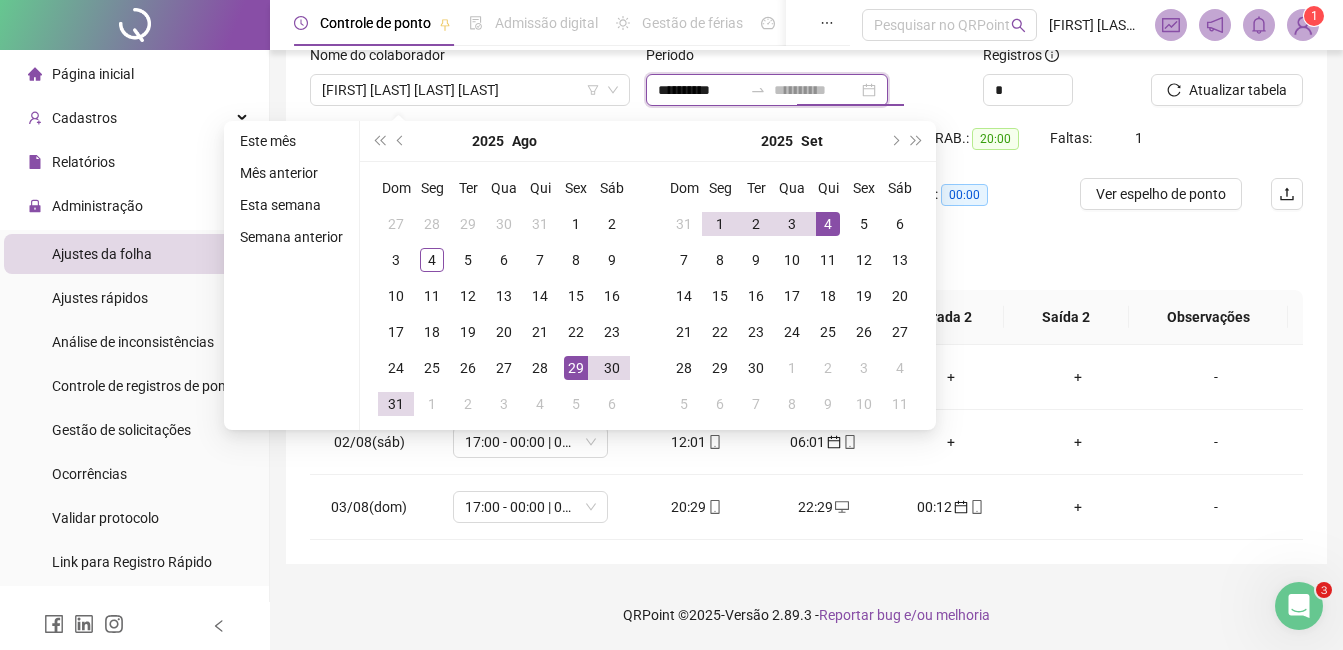 type on "**********" 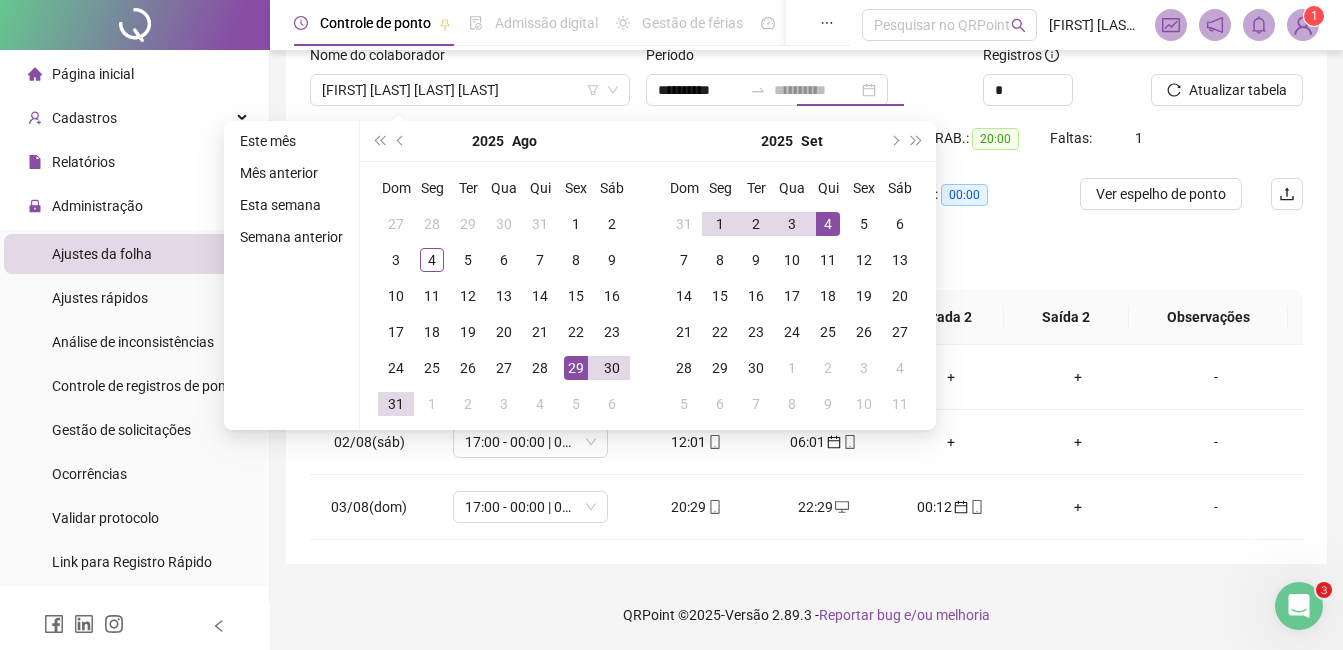 click on "4" at bounding box center [828, 224] 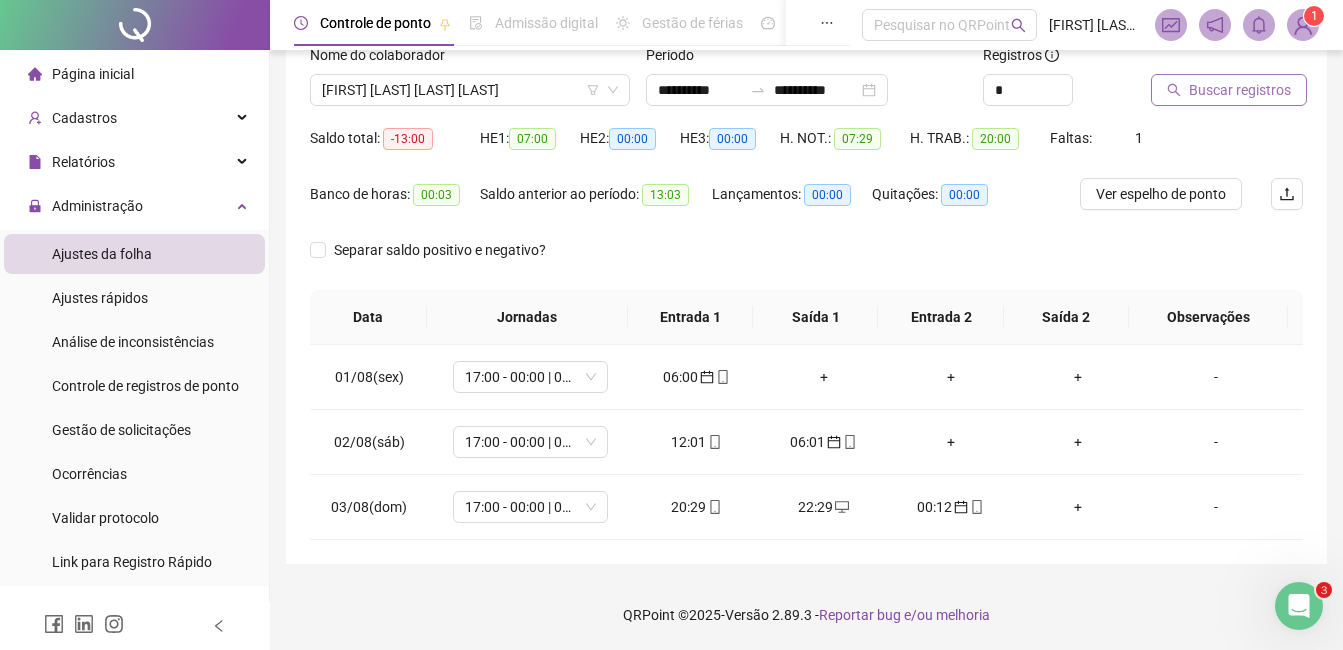 click on "Buscar registros" at bounding box center [1240, 90] 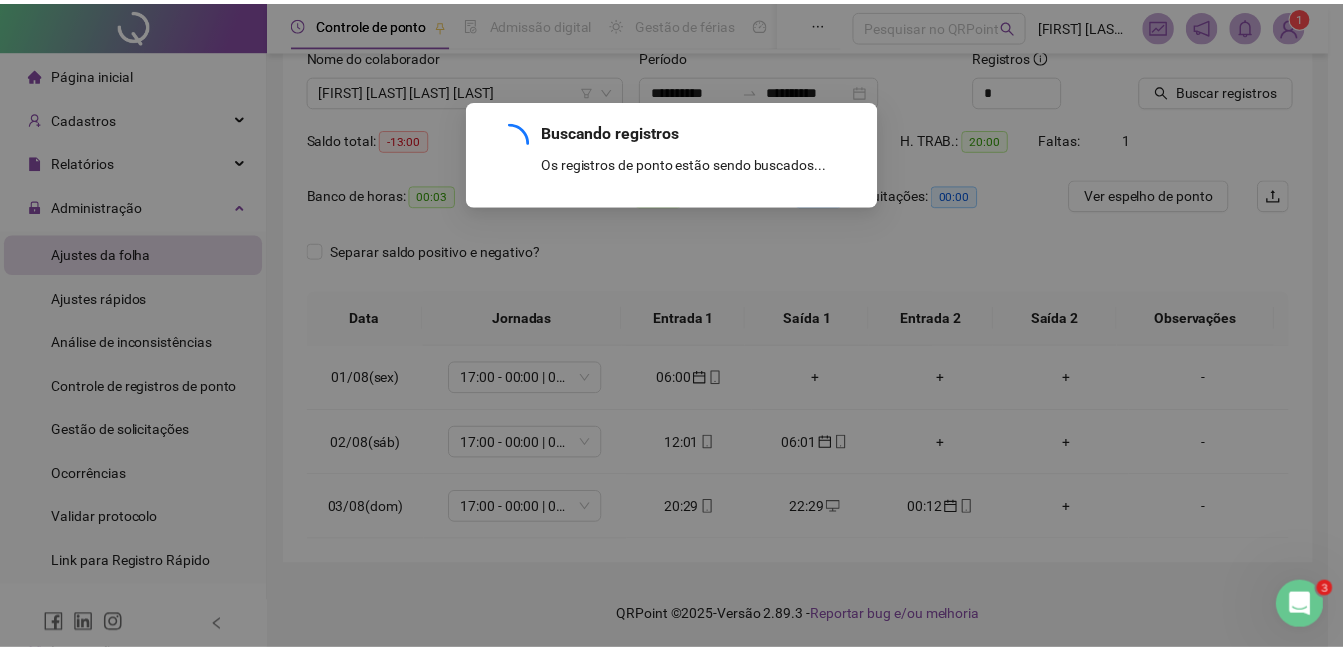 scroll, scrollTop: 112, scrollLeft: 0, axis: vertical 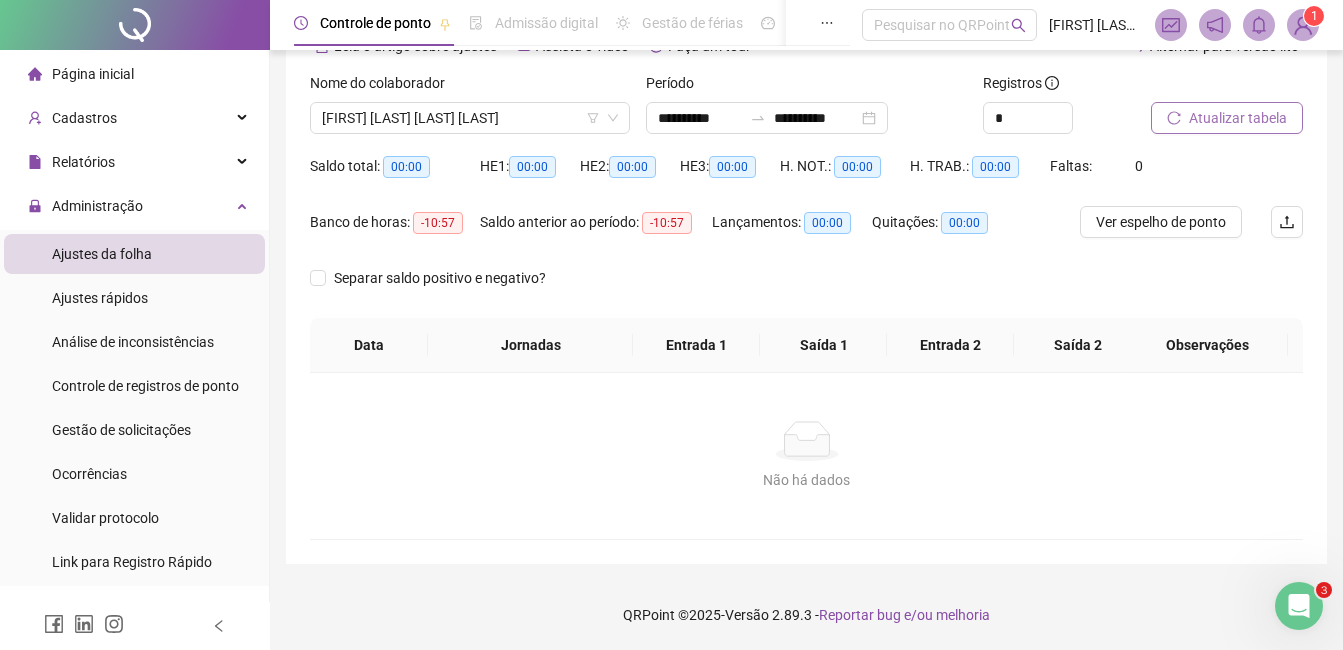 click 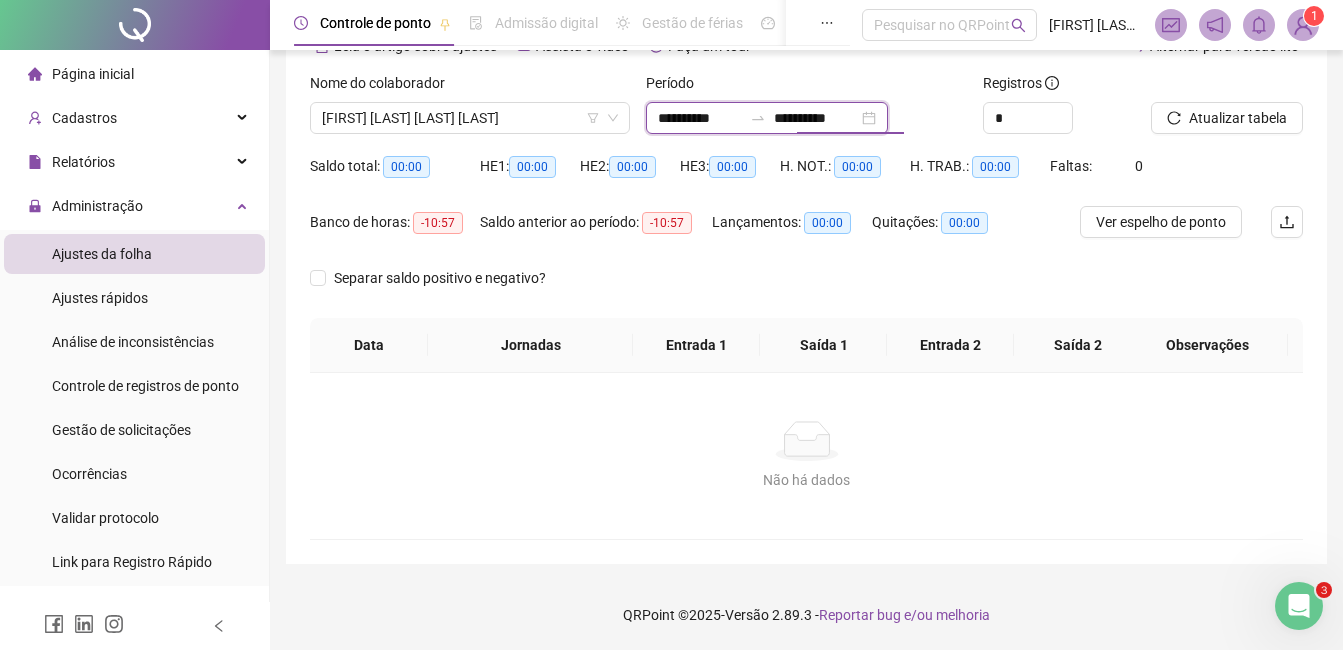 click on "**********" at bounding box center (700, 118) 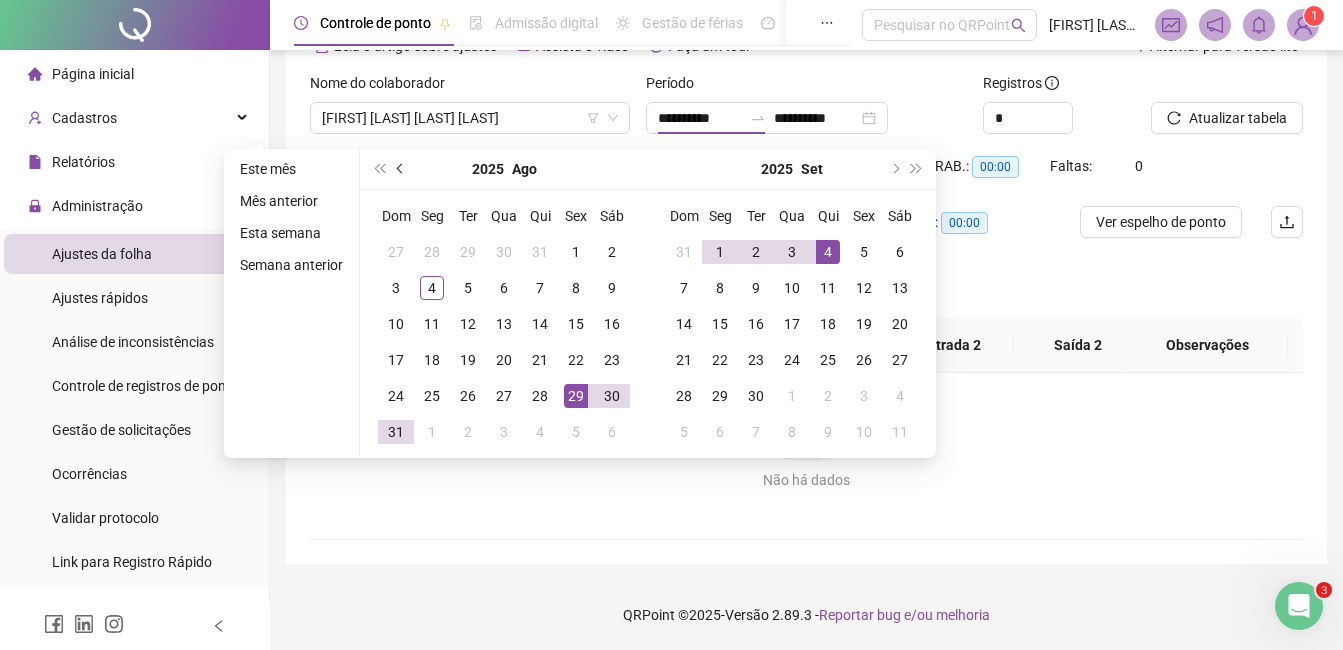 click at bounding box center (401, 169) 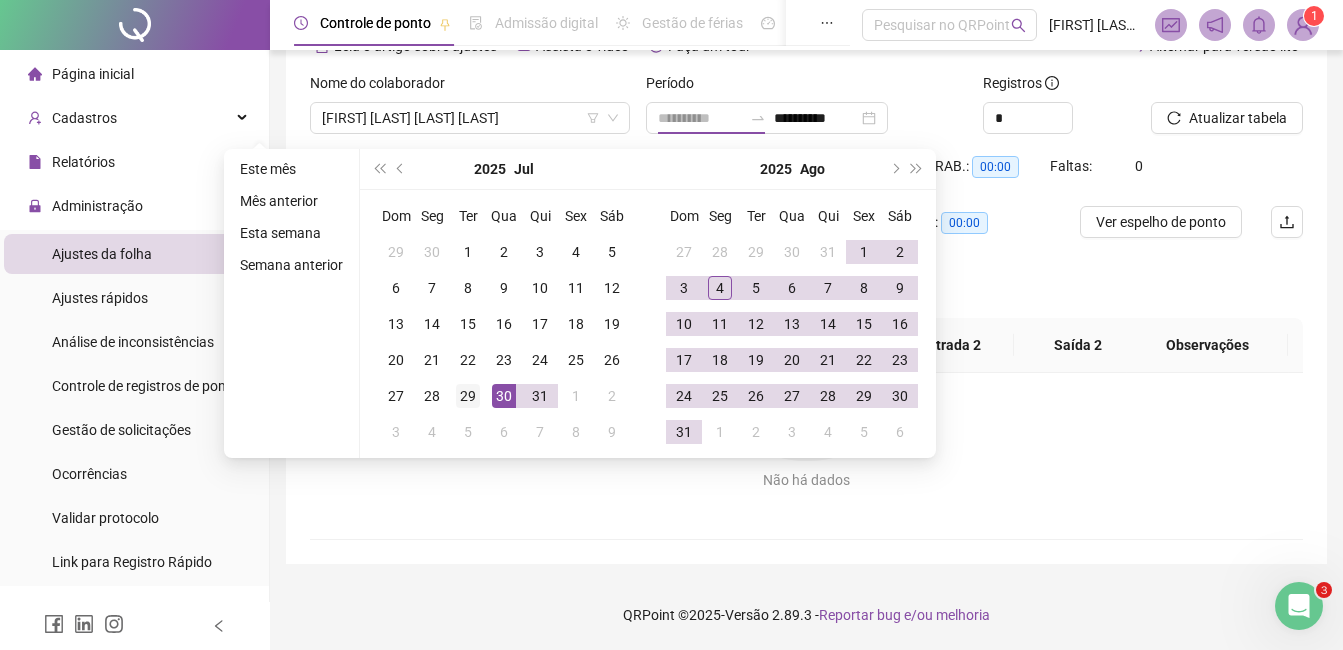 type on "**********" 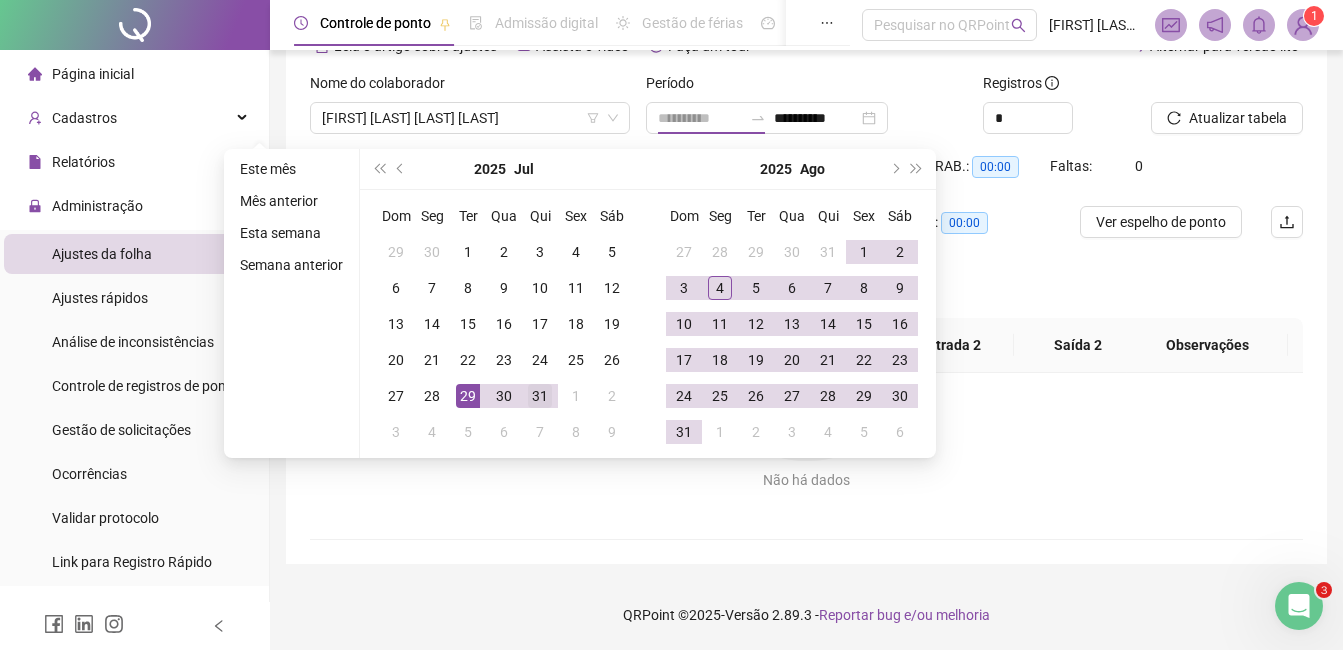 drag, startPoint x: 465, startPoint y: 396, endPoint x: 547, endPoint y: 402, distance: 82.219215 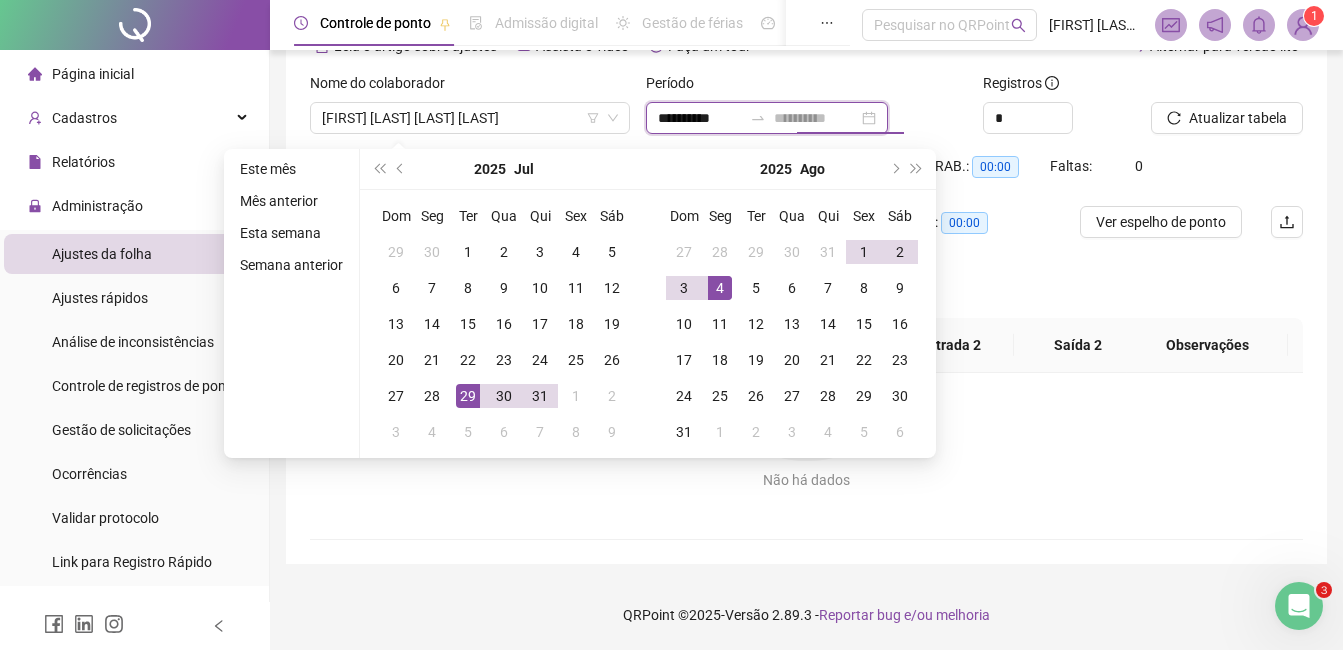 type on "**********" 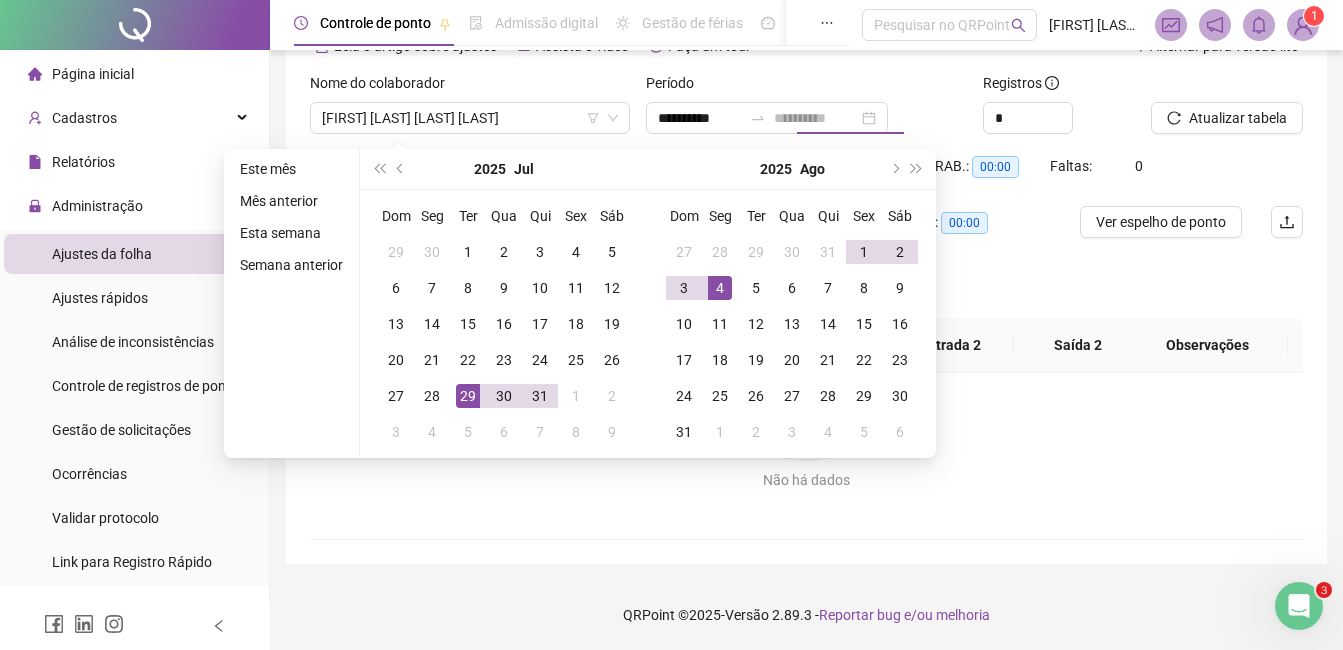click on "4" at bounding box center [720, 288] 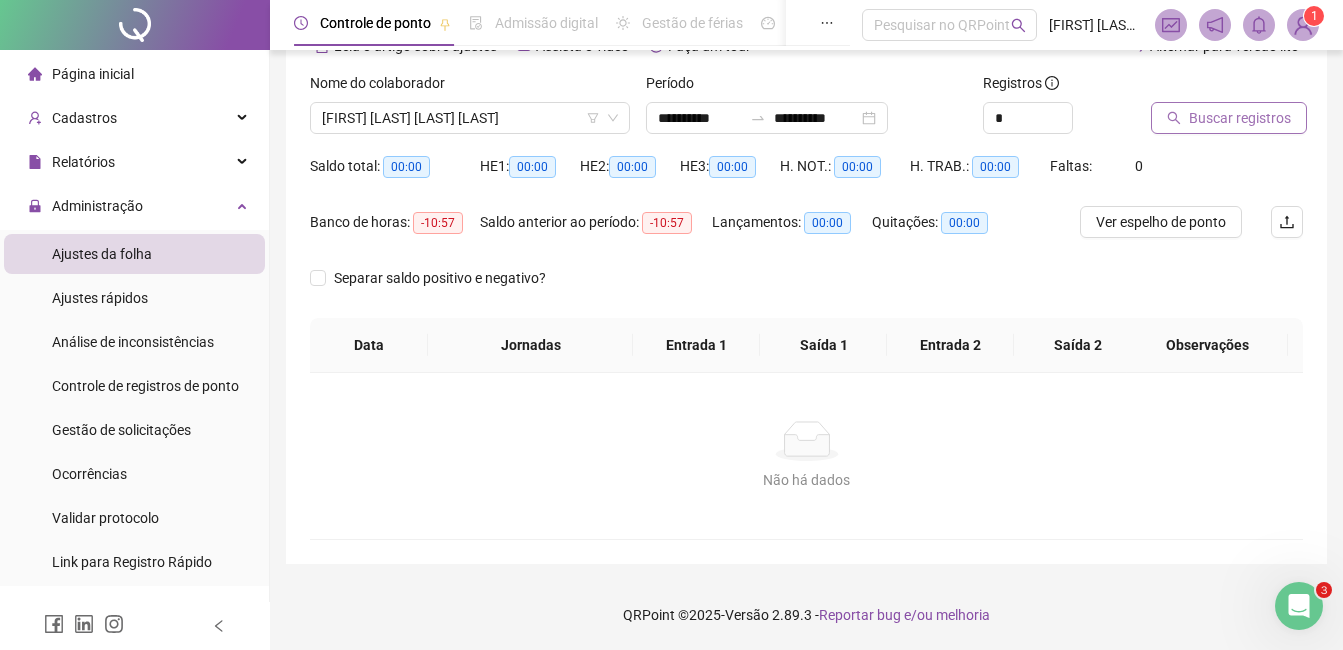 click on "Buscar registros" at bounding box center (1240, 118) 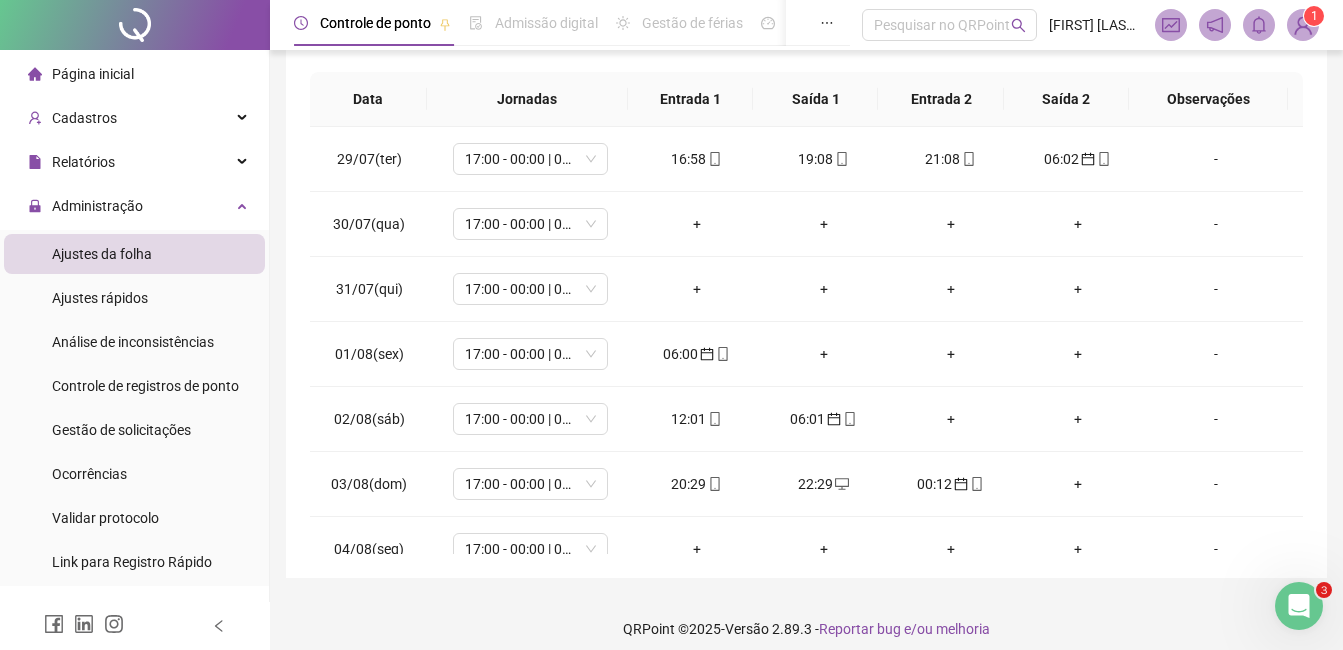 scroll, scrollTop: 372, scrollLeft: 0, axis: vertical 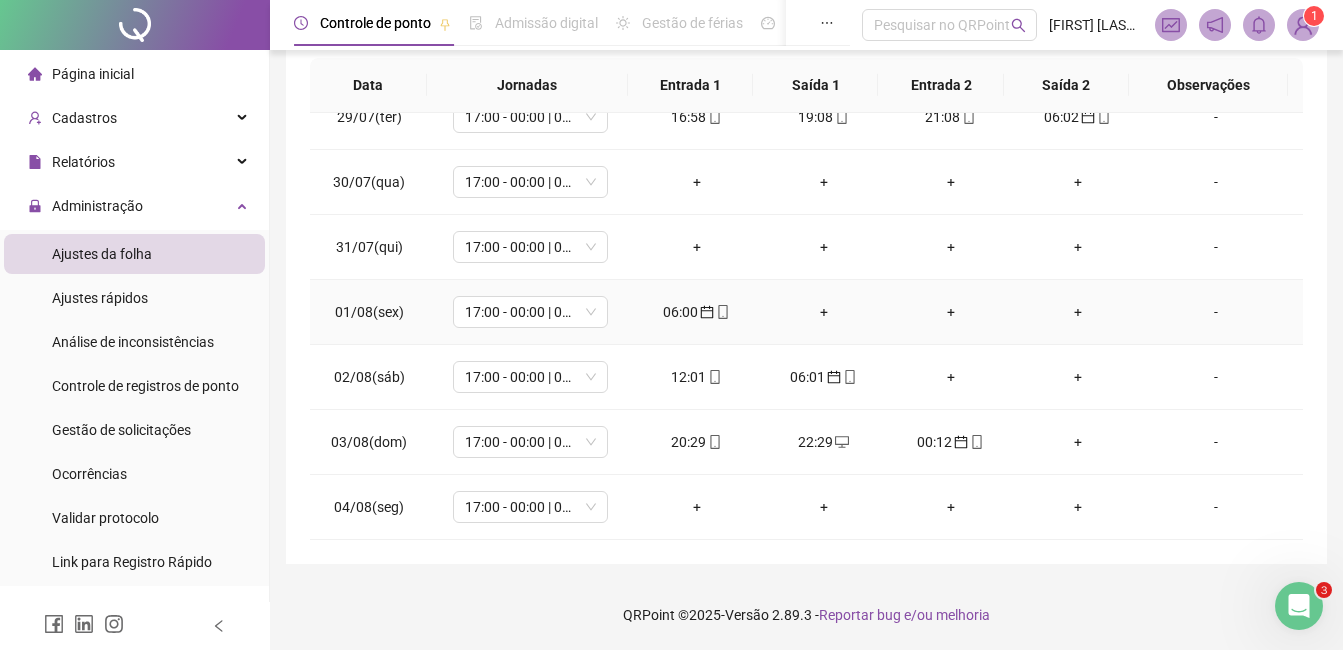 click on "06:00" at bounding box center [696, 312] 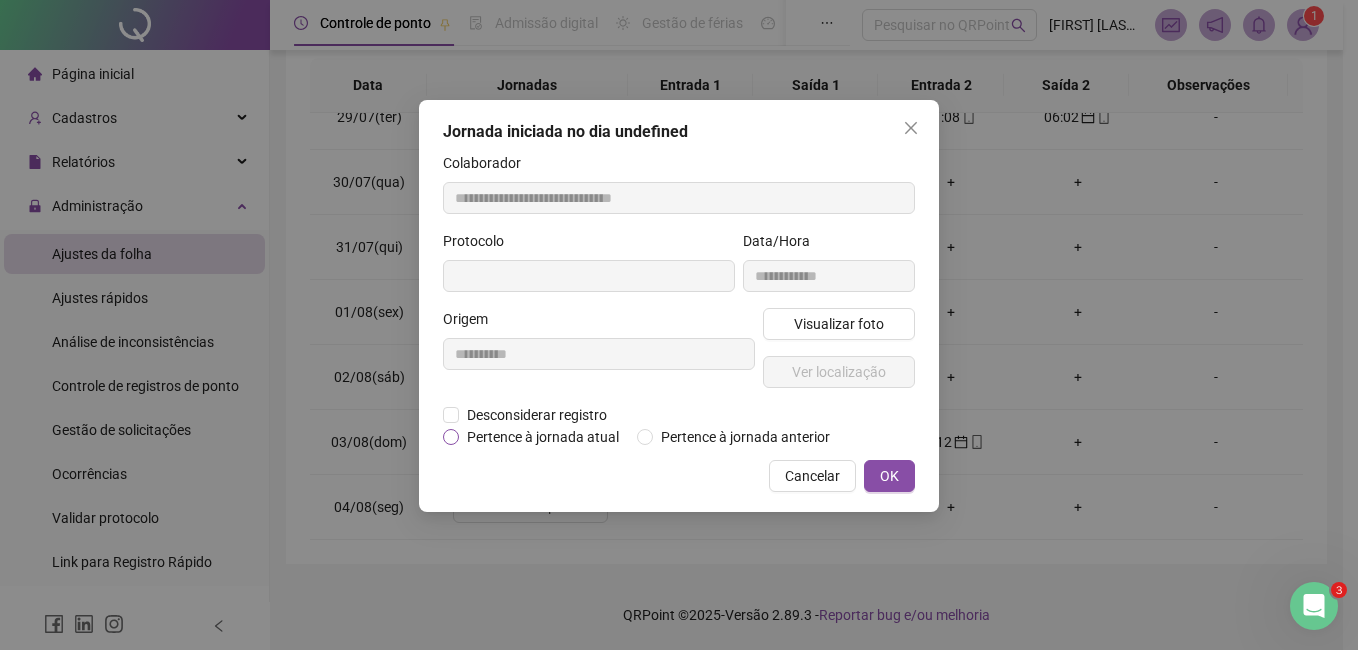 click on "Pertence à jornada atual" at bounding box center [543, 437] 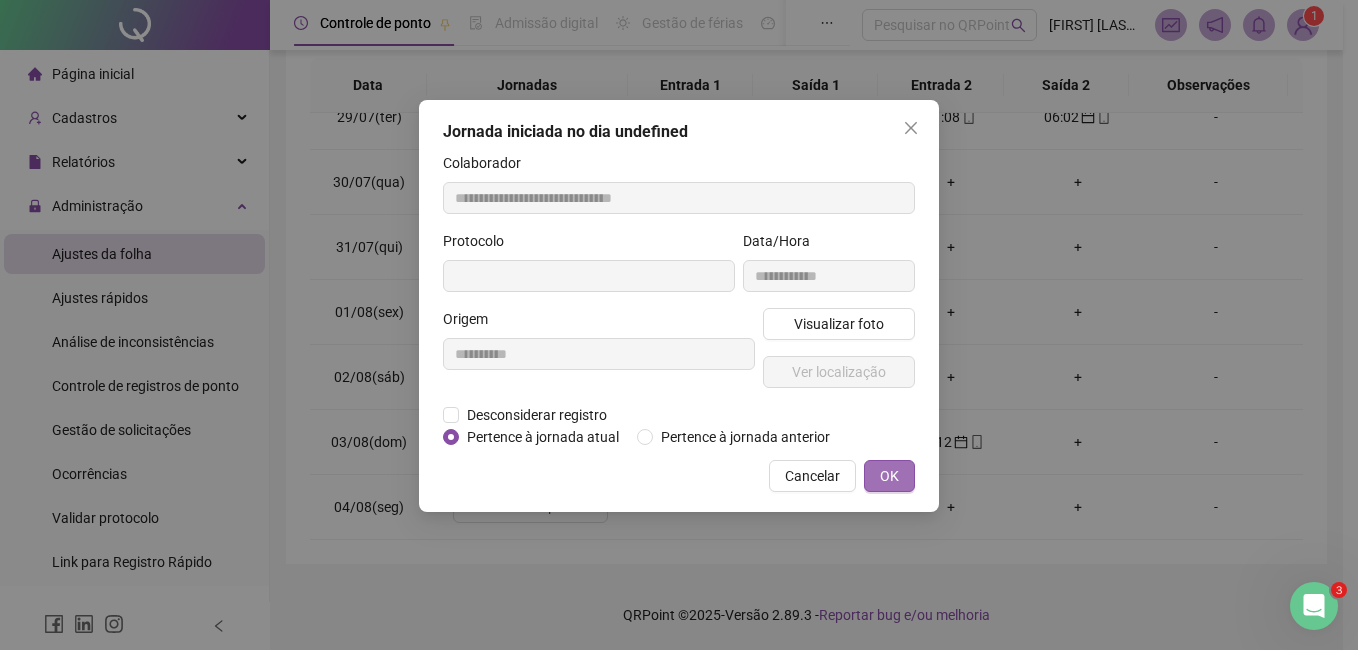 click on "OK" at bounding box center [889, 476] 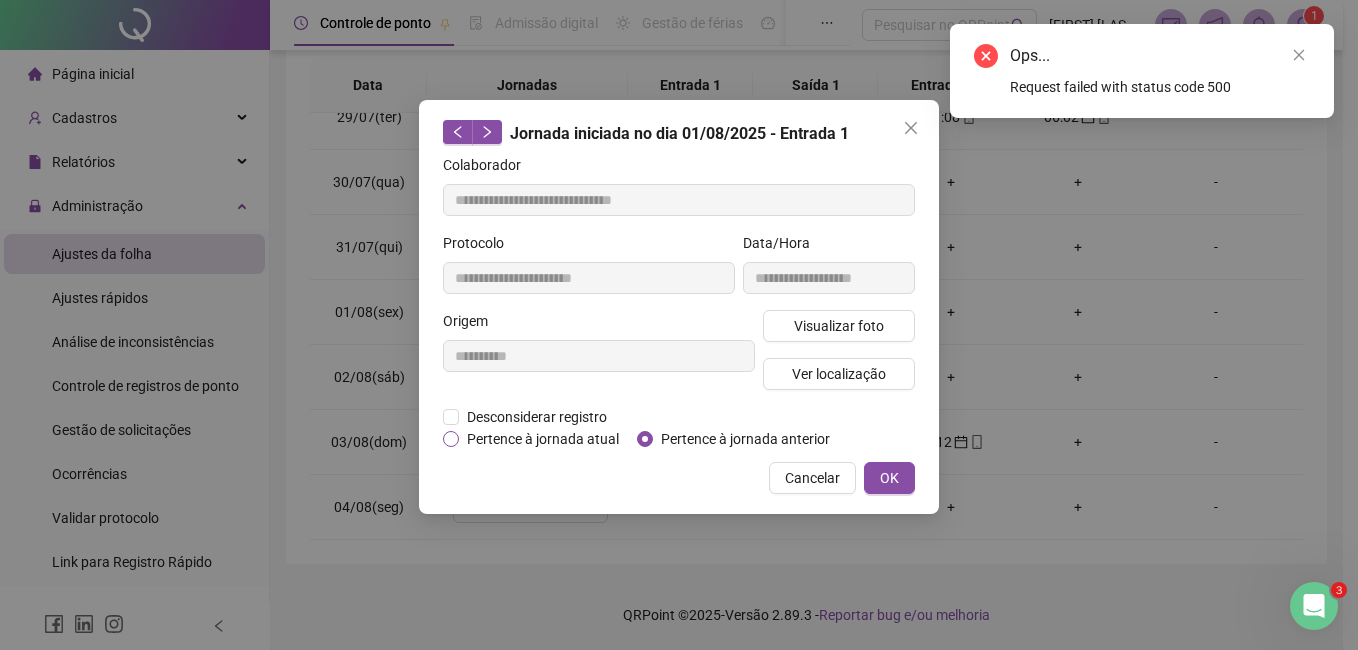 click on "Pertence à jornada atual" at bounding box center [543, 439] 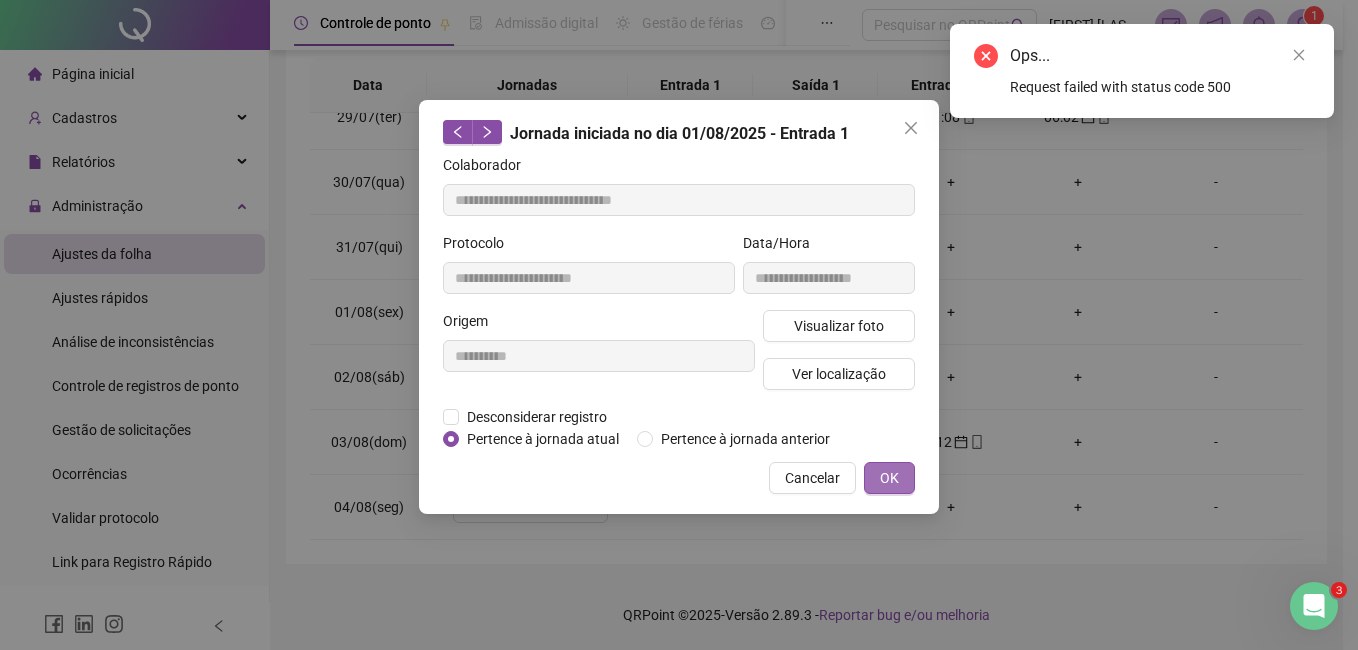 click on "OK" at bounding box center (889, 478) 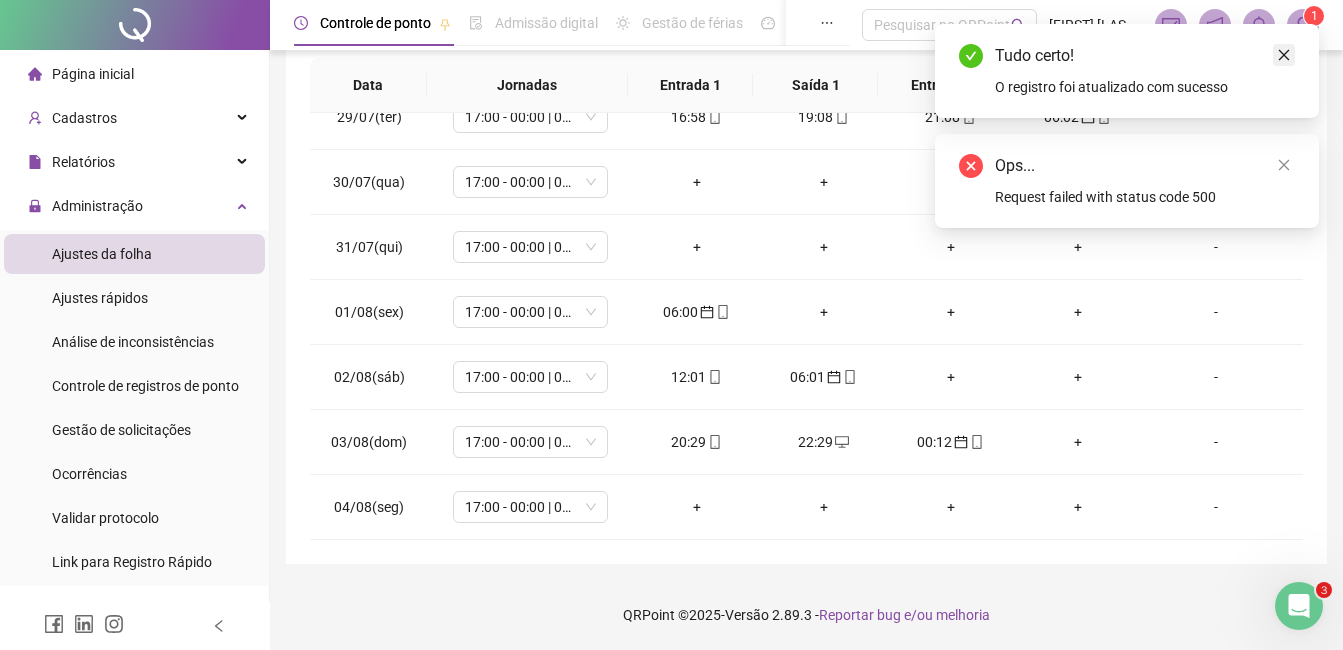 click 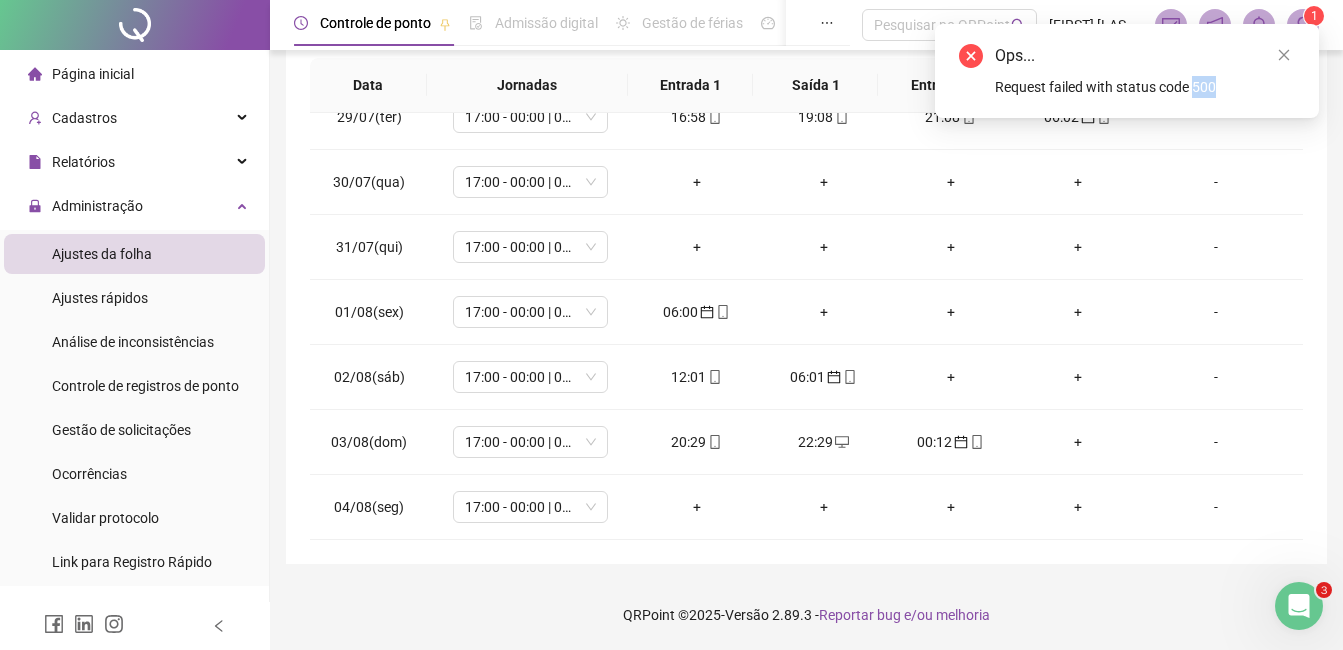 click 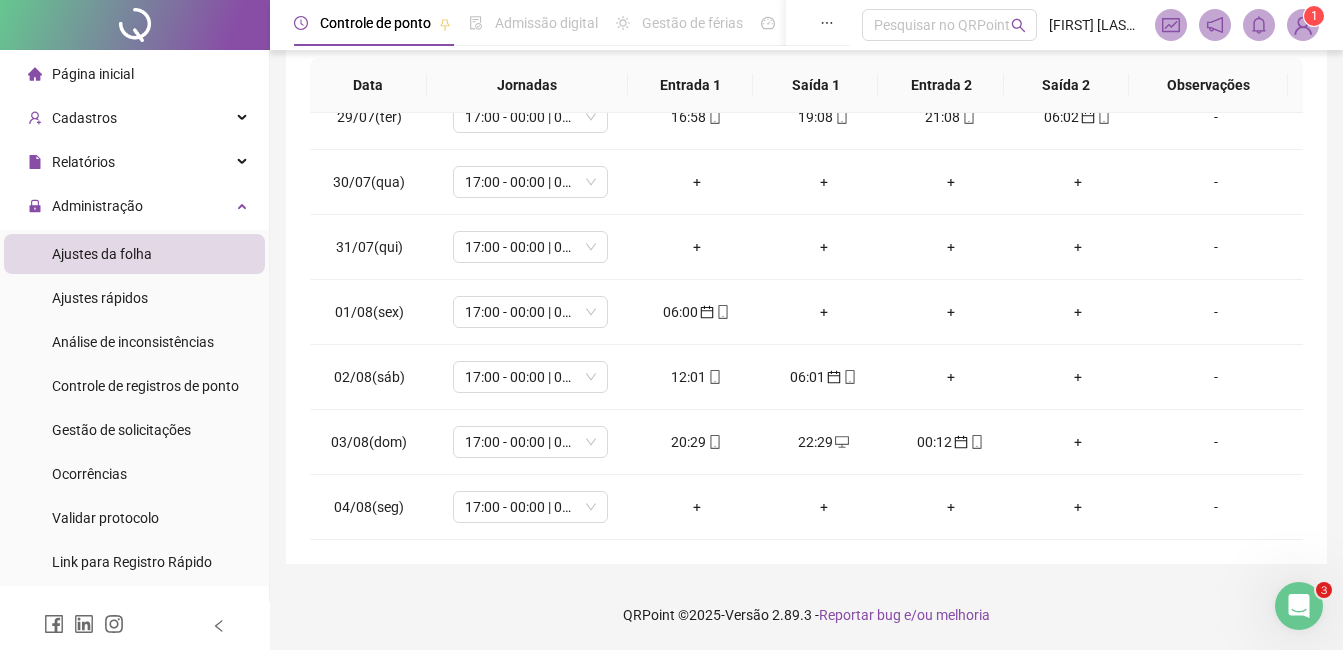 scroll, scrollTop: 0, scrollLeft: 0, axis: both 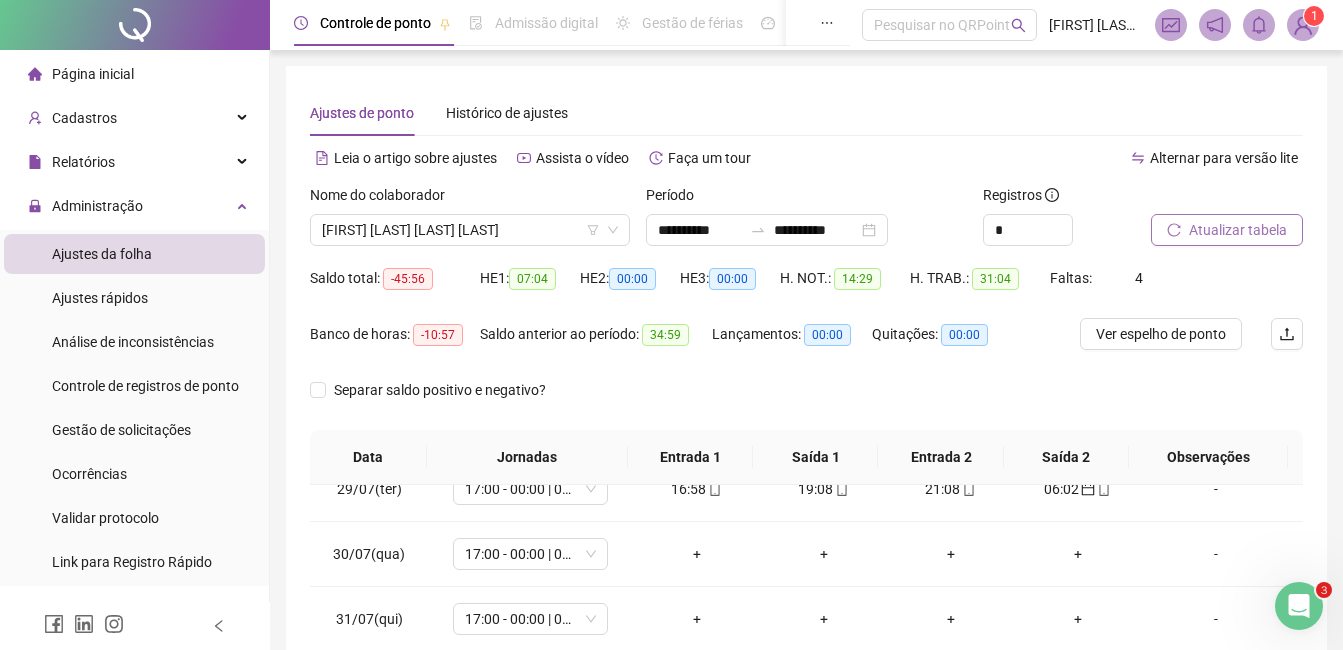 click on "Atualizar tabela" at bounding box center (1227, 230) 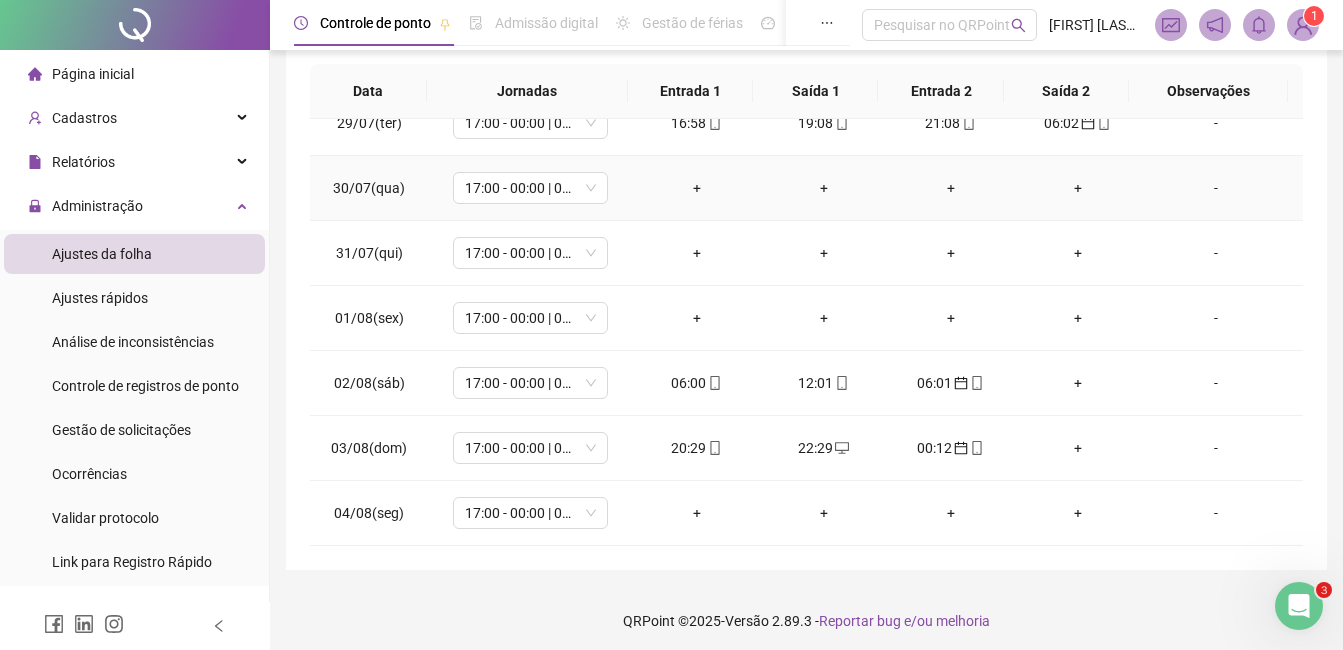 scroll, scrollTop: 372, scrollLeft: 0, axis: vertical 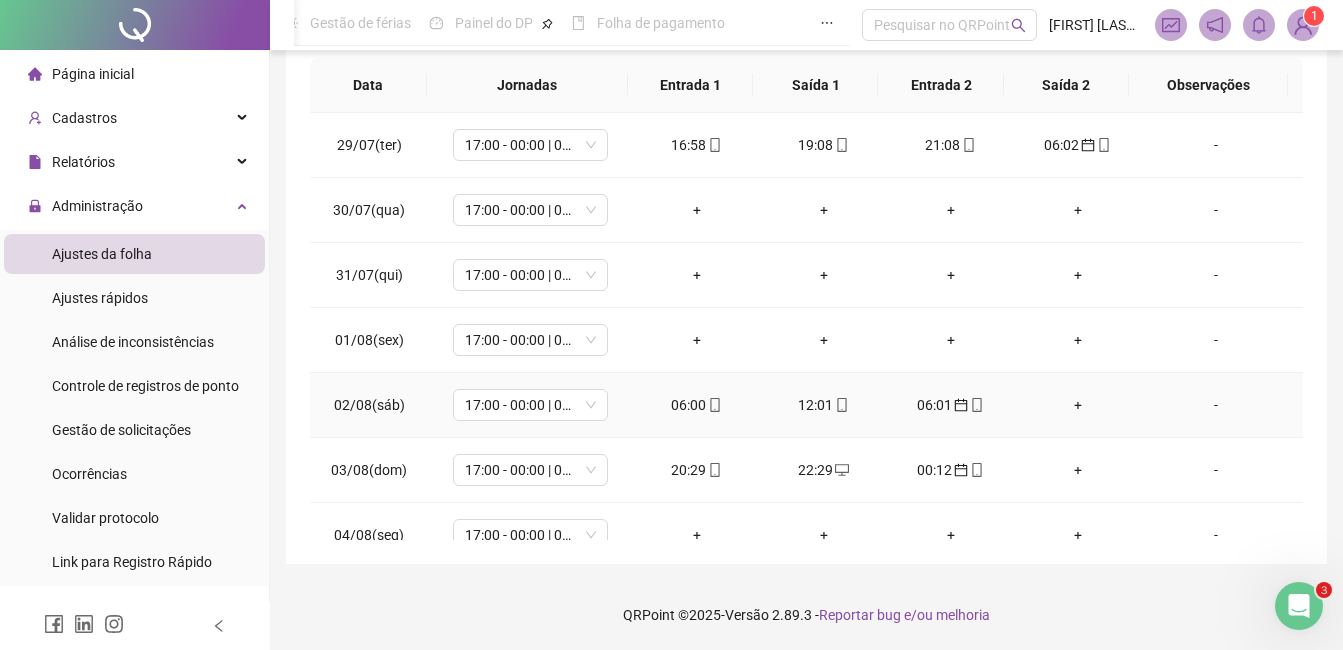 click on "06:01" at bounding box center (950, 405) 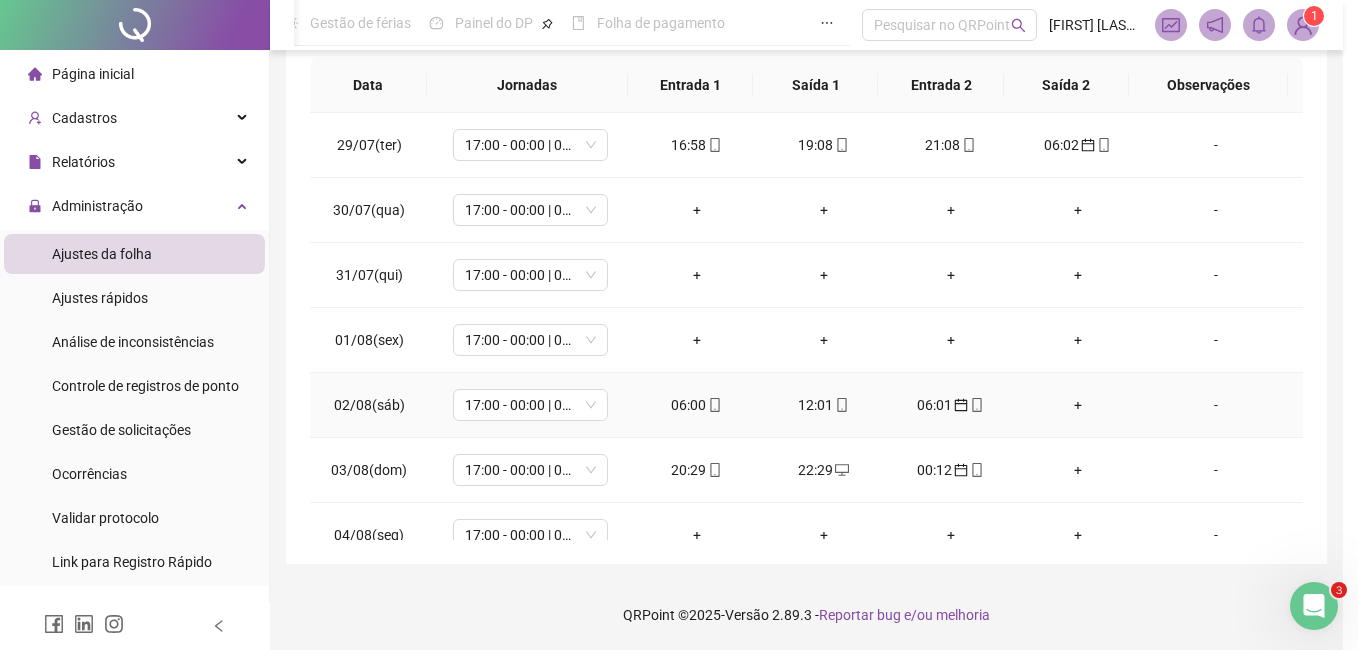 type on "**********" 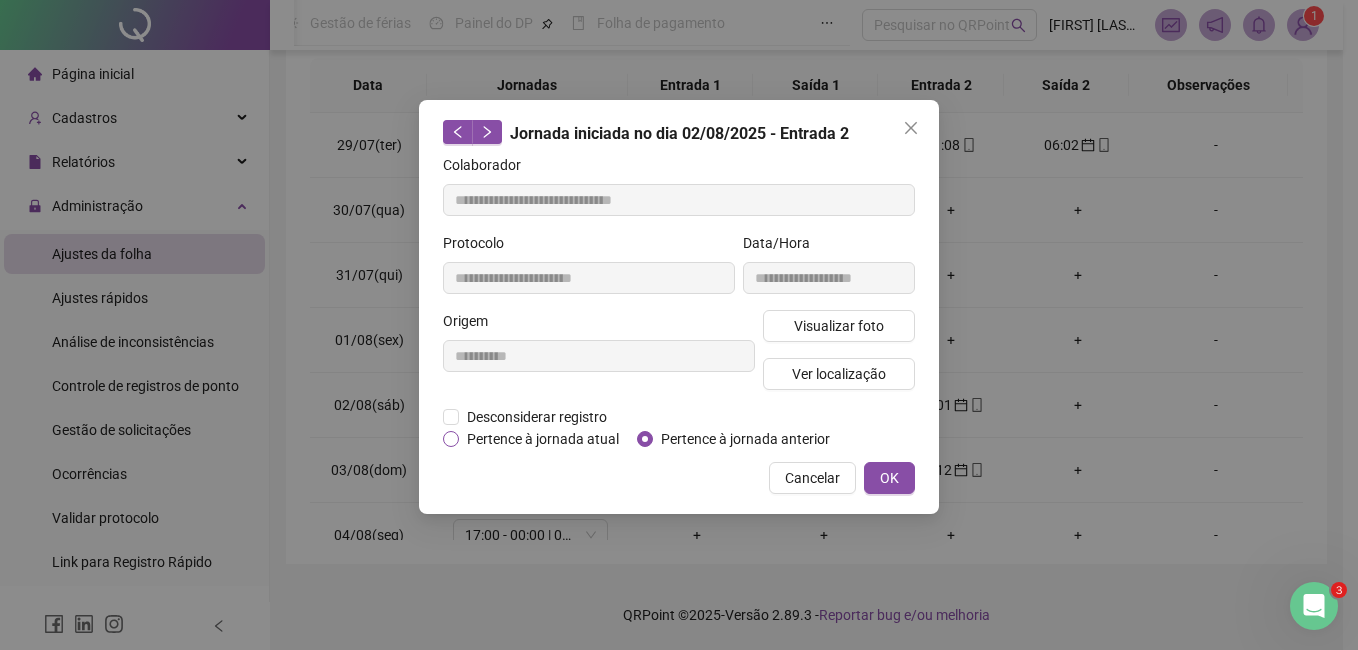 click on "Pertence à jornada atual" at bounding box center [543, 439] 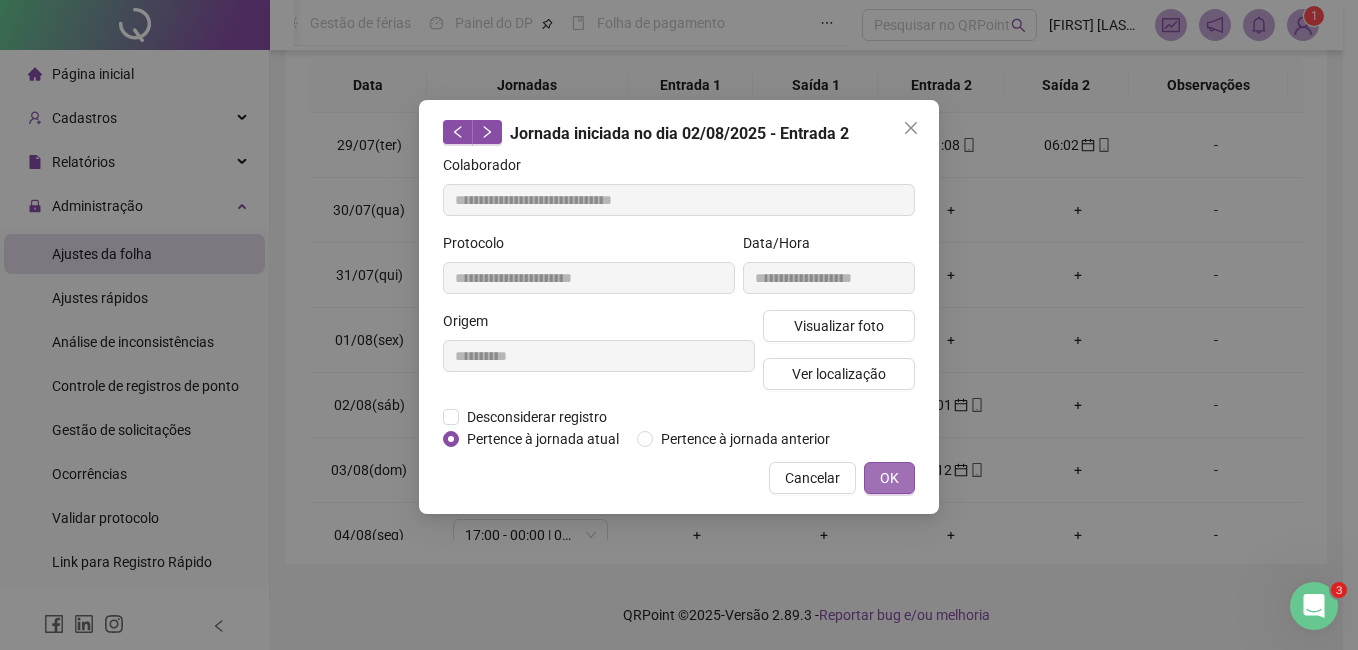 click on "OK" at bounding box center [889, 478] 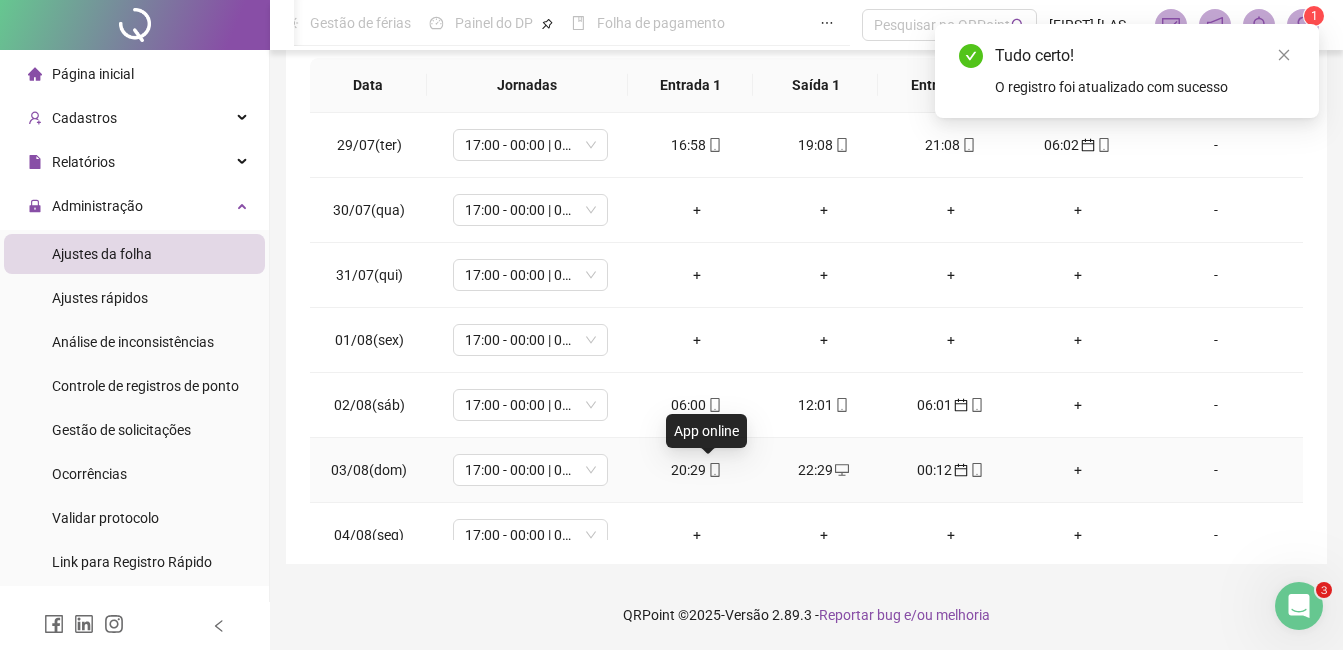 click 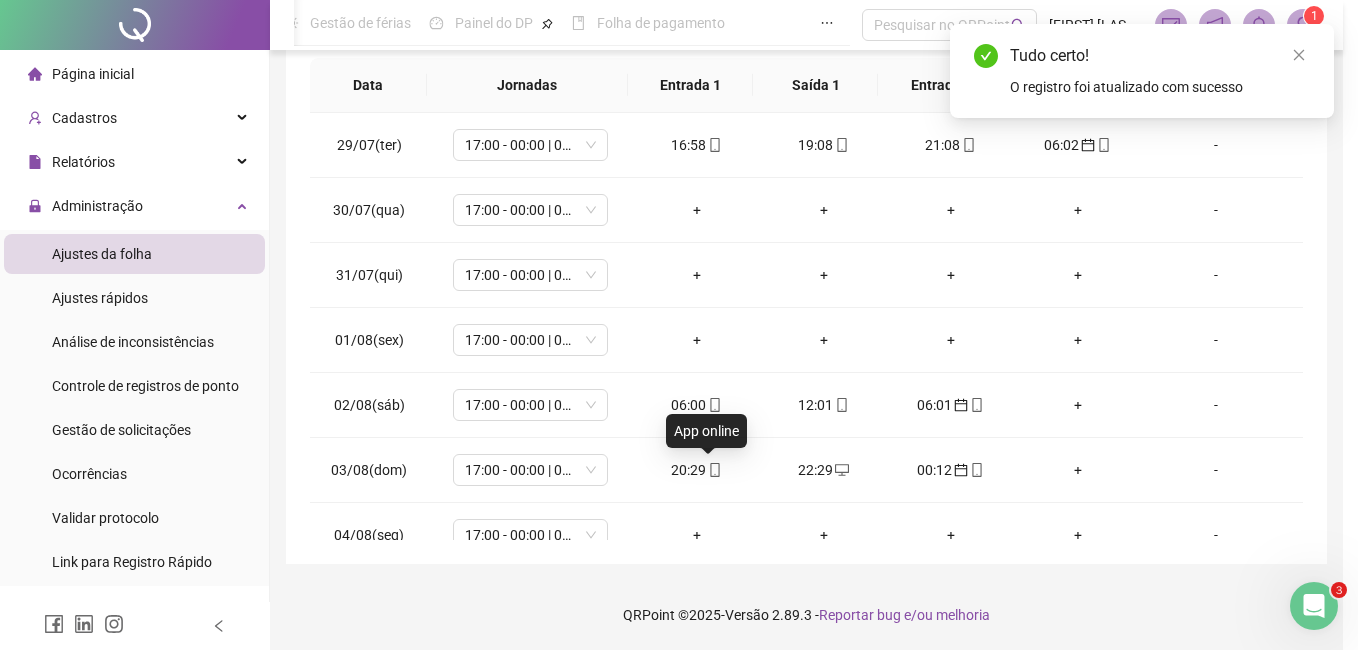 type on "**********" 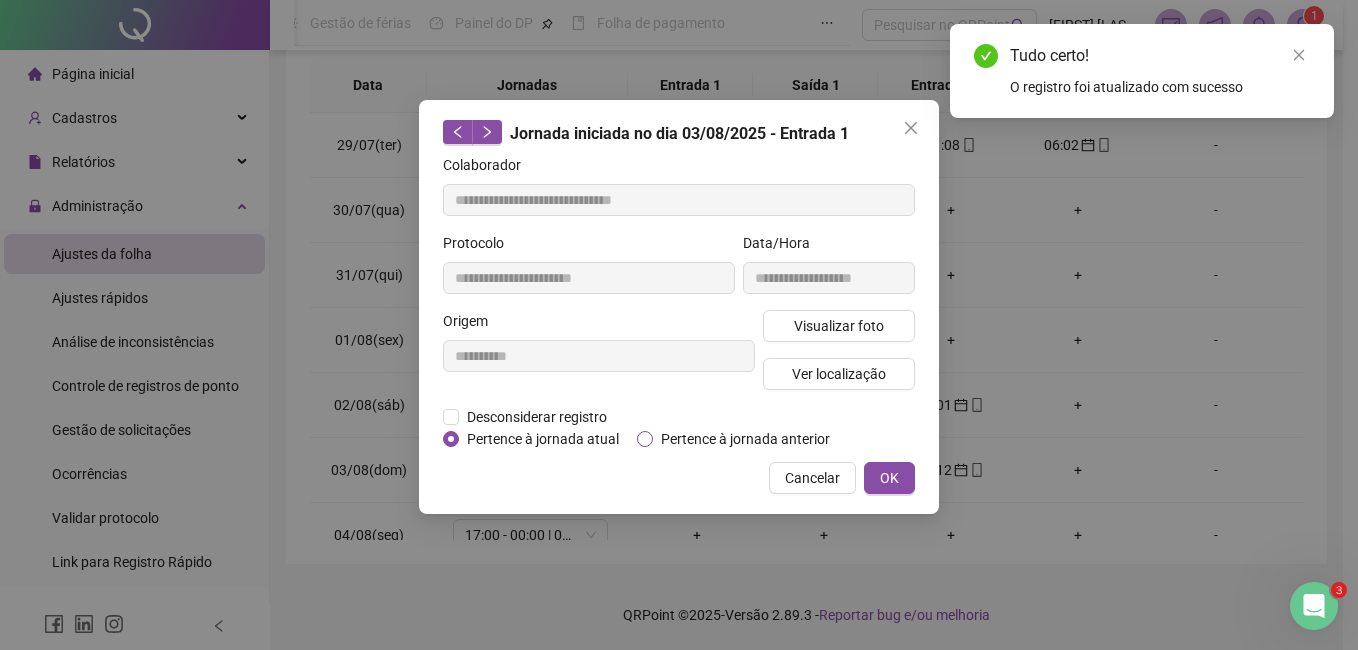 click on "Pertence à jornada anterior" at bounding box center (745, 439) 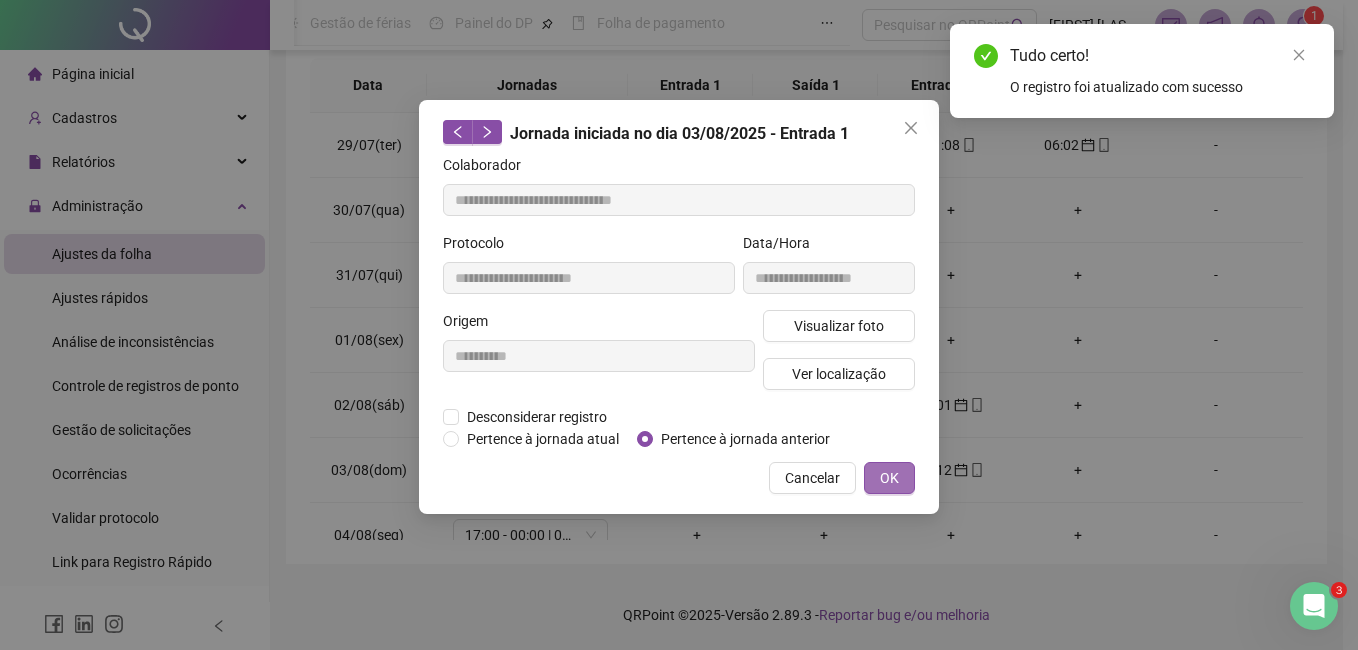 click on "OK" at bounding box center (889, 478) 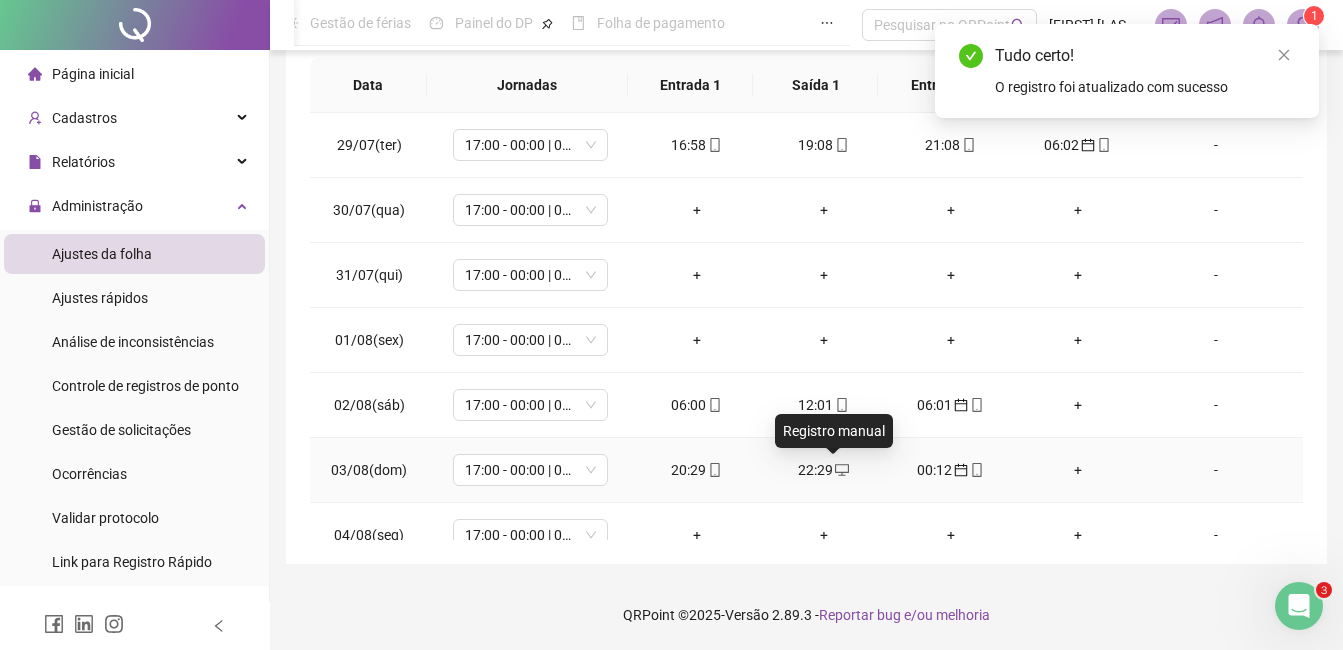 click 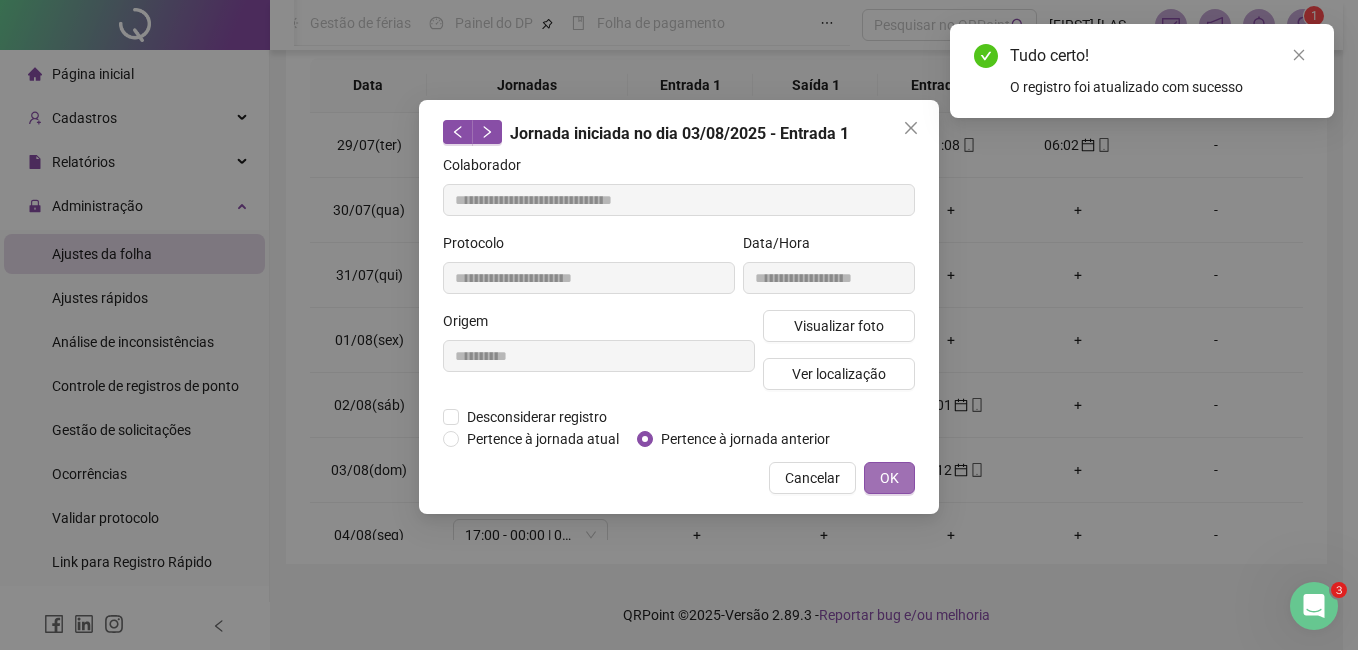 type on "**********" 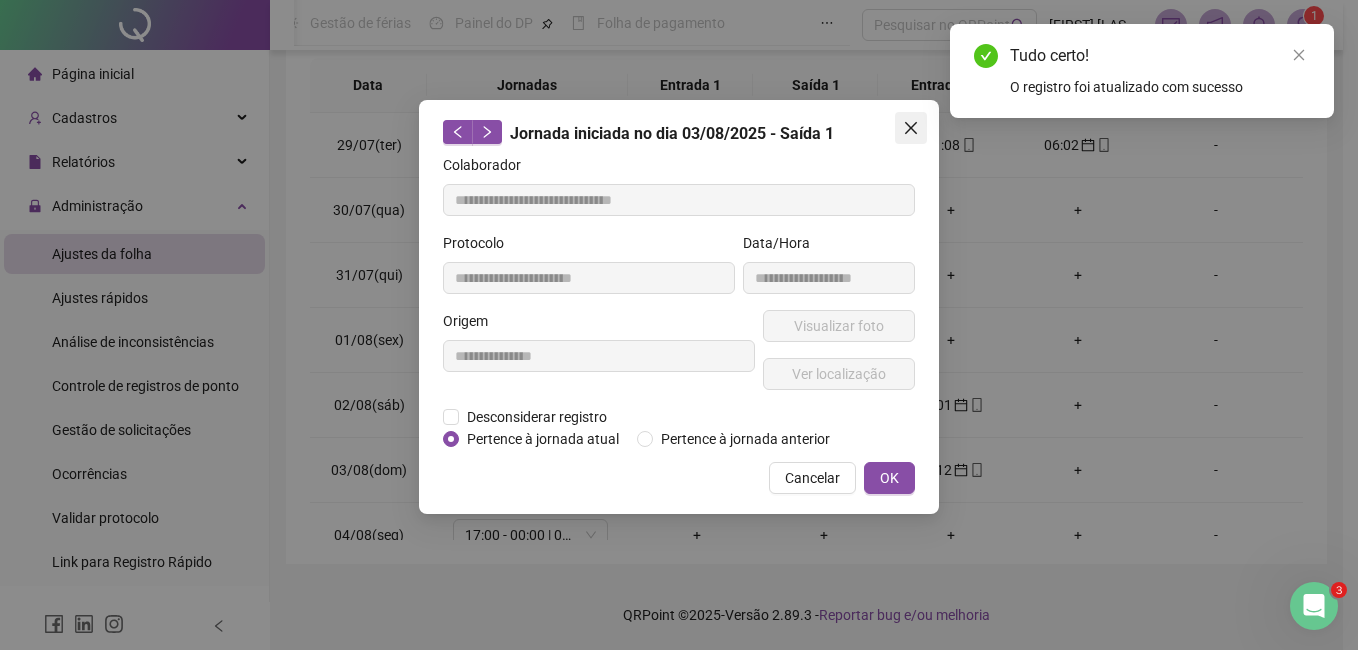 click 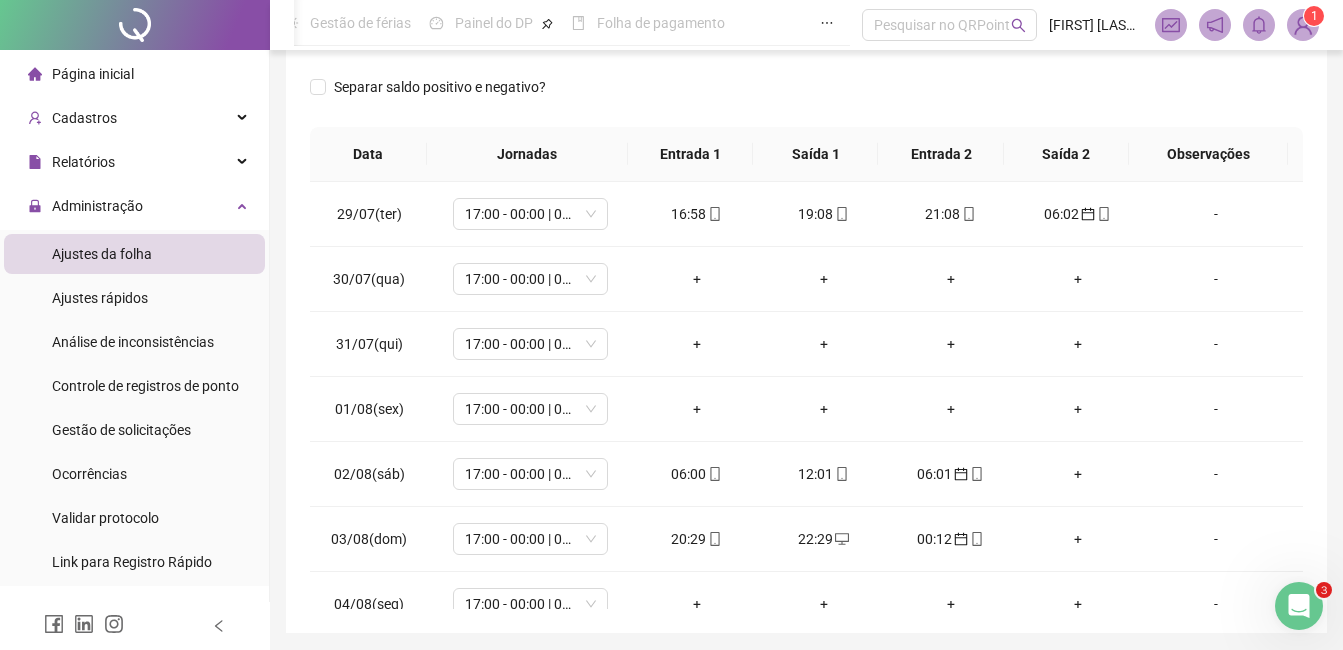 scroll, scrollTop: 0, scrollLeft: 0, axis: both 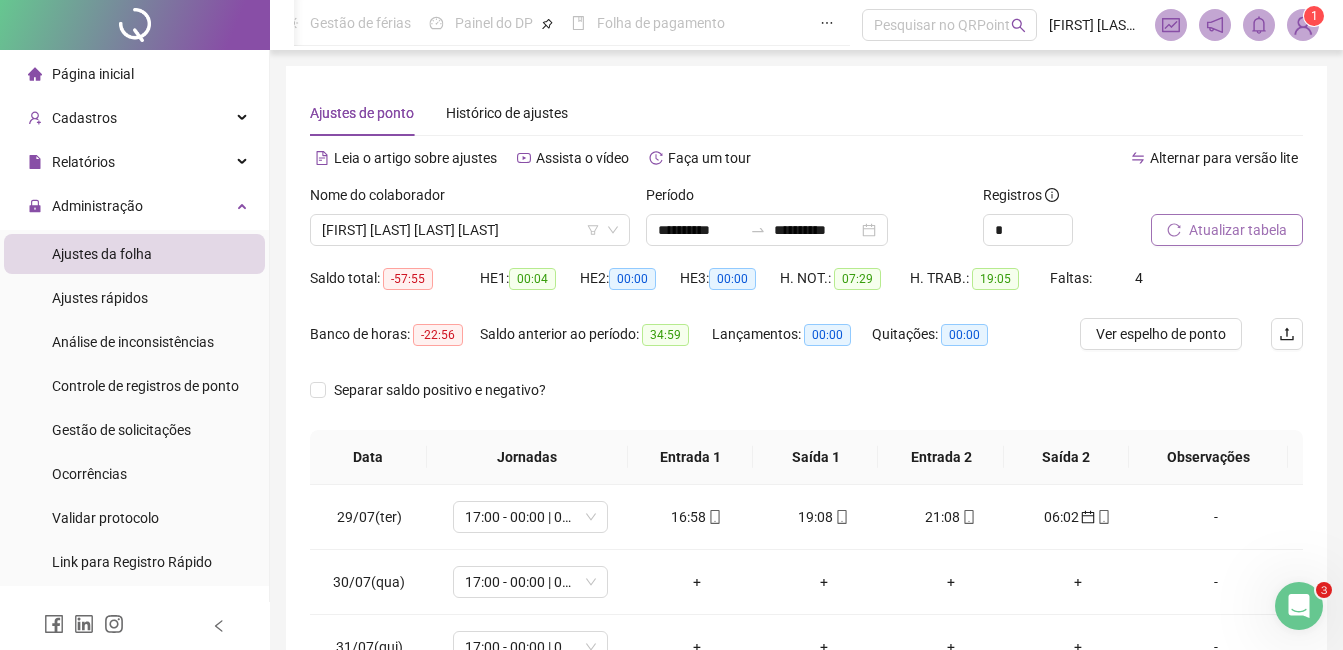 click on "Atualizar tabela" at bounding box center [1238, 230] 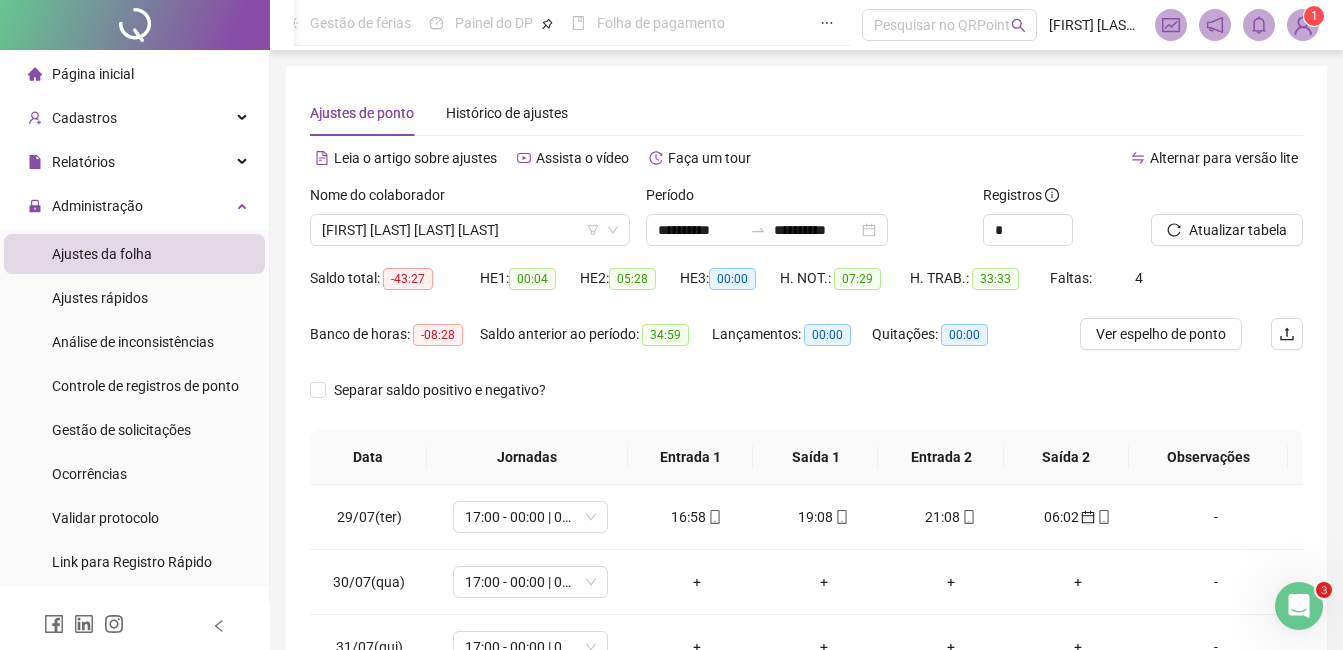scroll, scrollTop: 372, scrollLeft: 0, axis: vertical 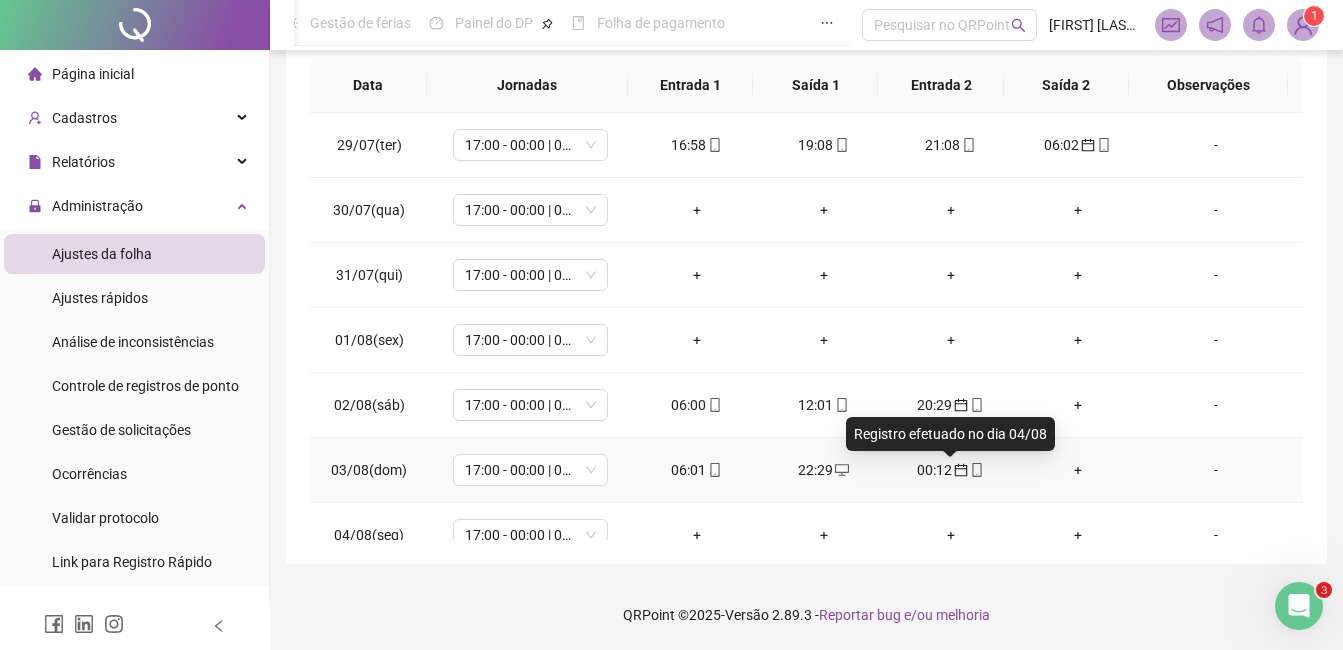 click 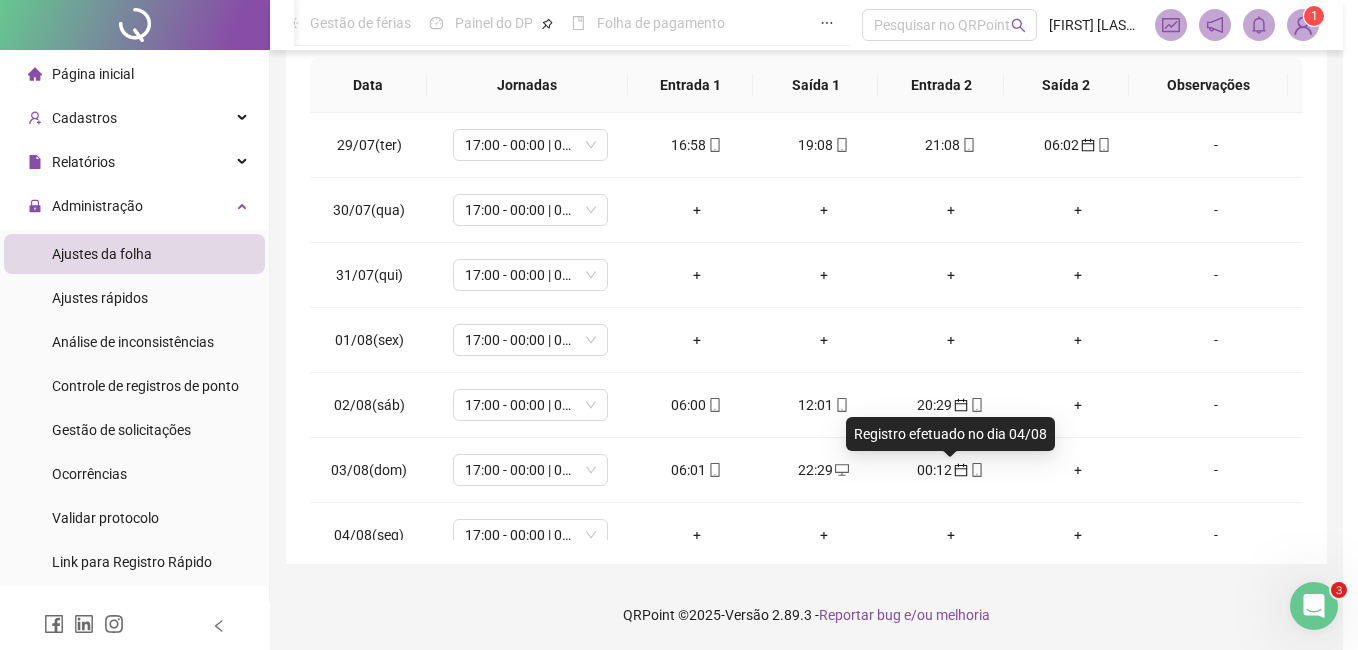 type on "**********" 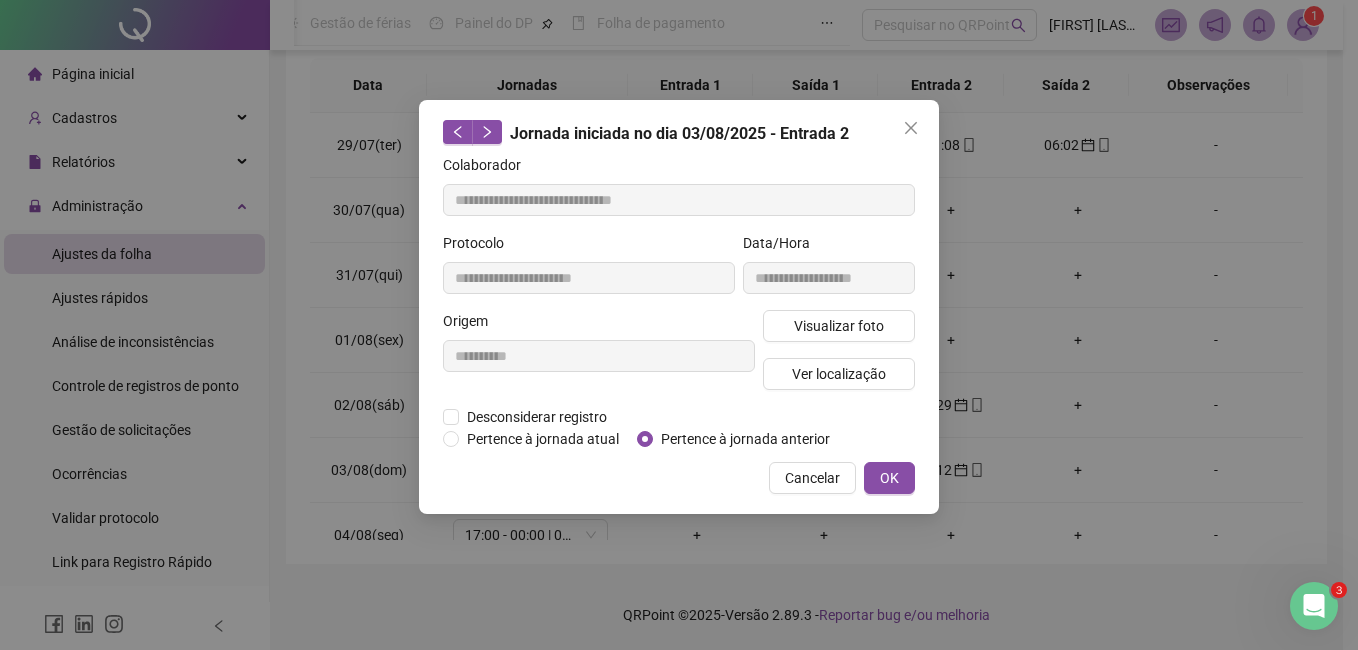 click at bounding box center [911, 128] 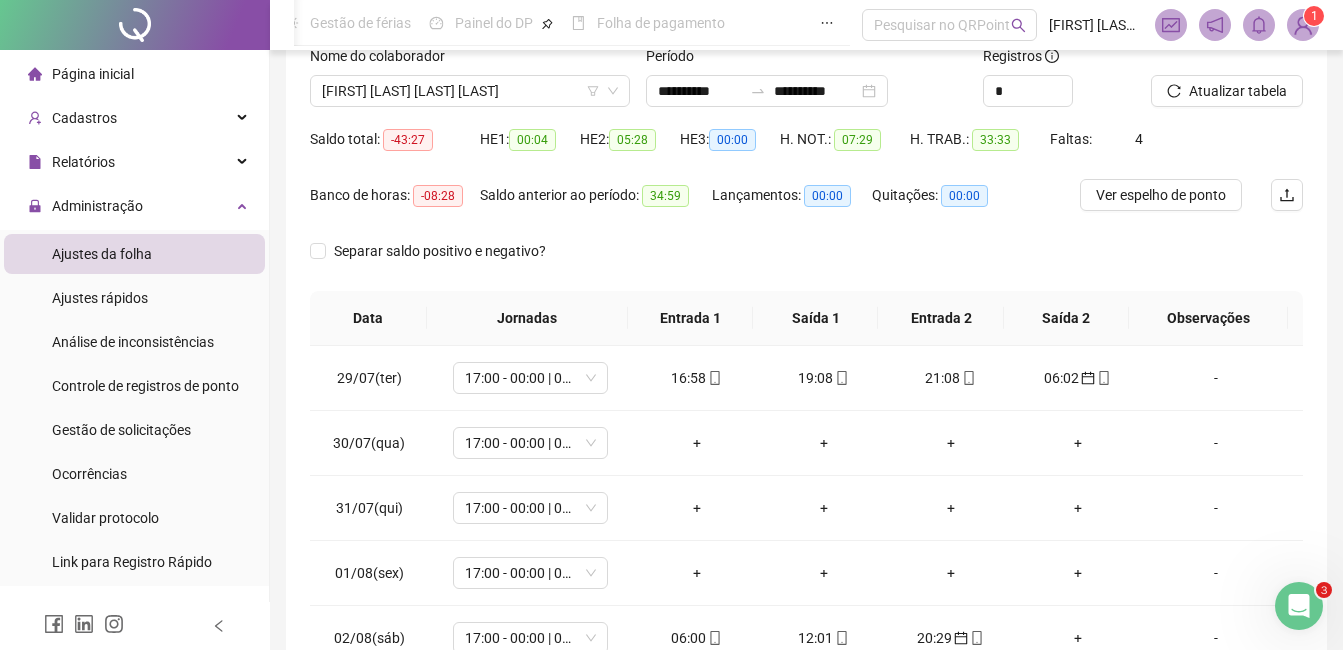 scroll, scrollTop: 132, scrollLeft: 0, axis: vertical 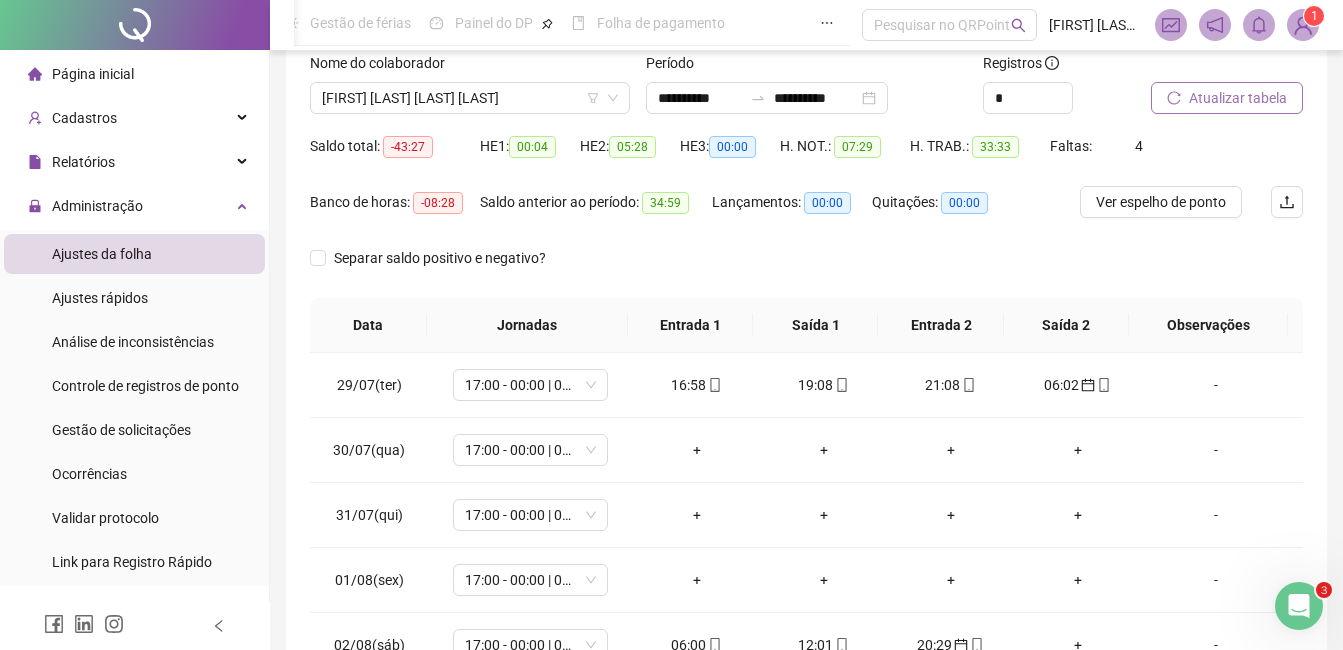 click on "Atualizar tabela" at bounding box center [1227, 98] 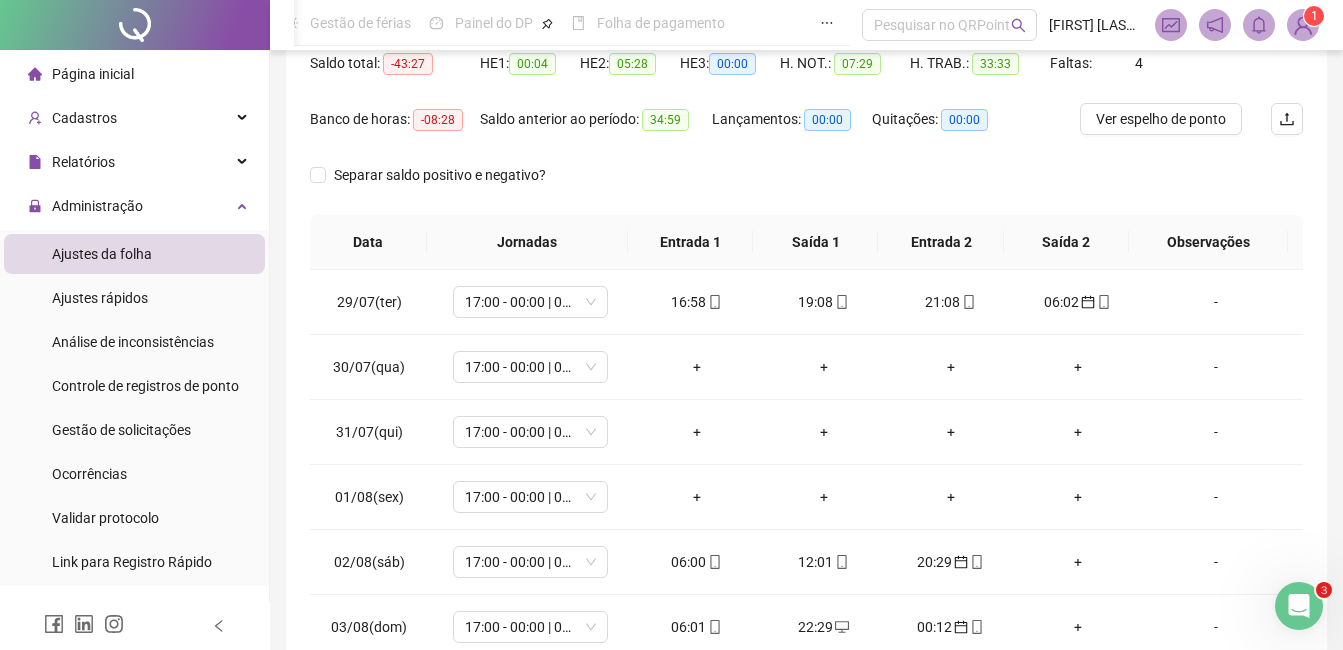 scroll, scrollTop: 360, scrollLeft: 0, axis: vertical 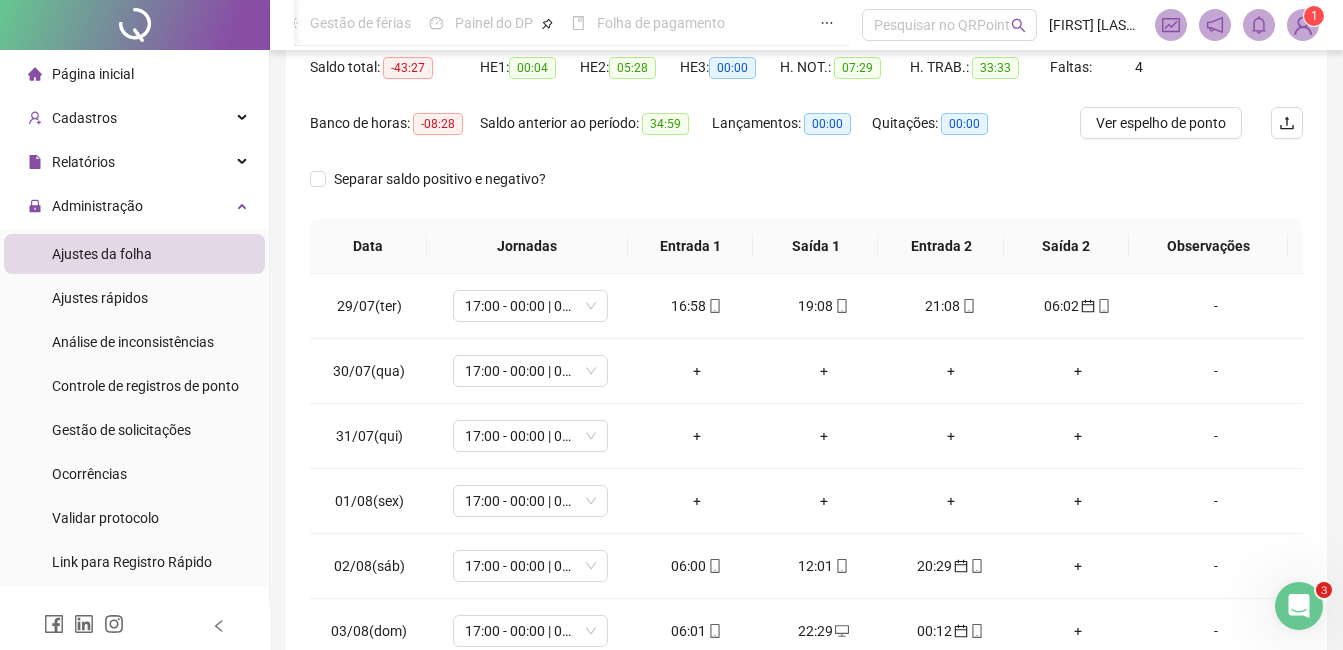 click on "**********" at bounding box center [806, 290] 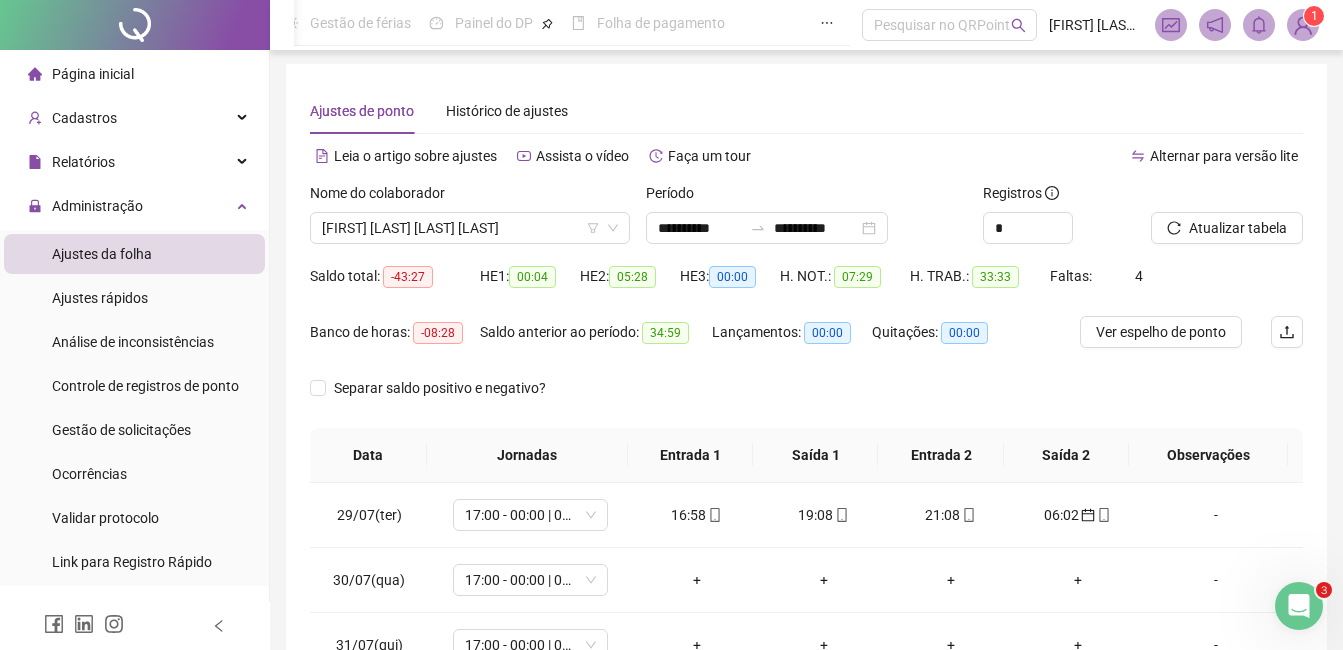 scroll, scrollTop: 0, scrollLeft: 0, axis: both 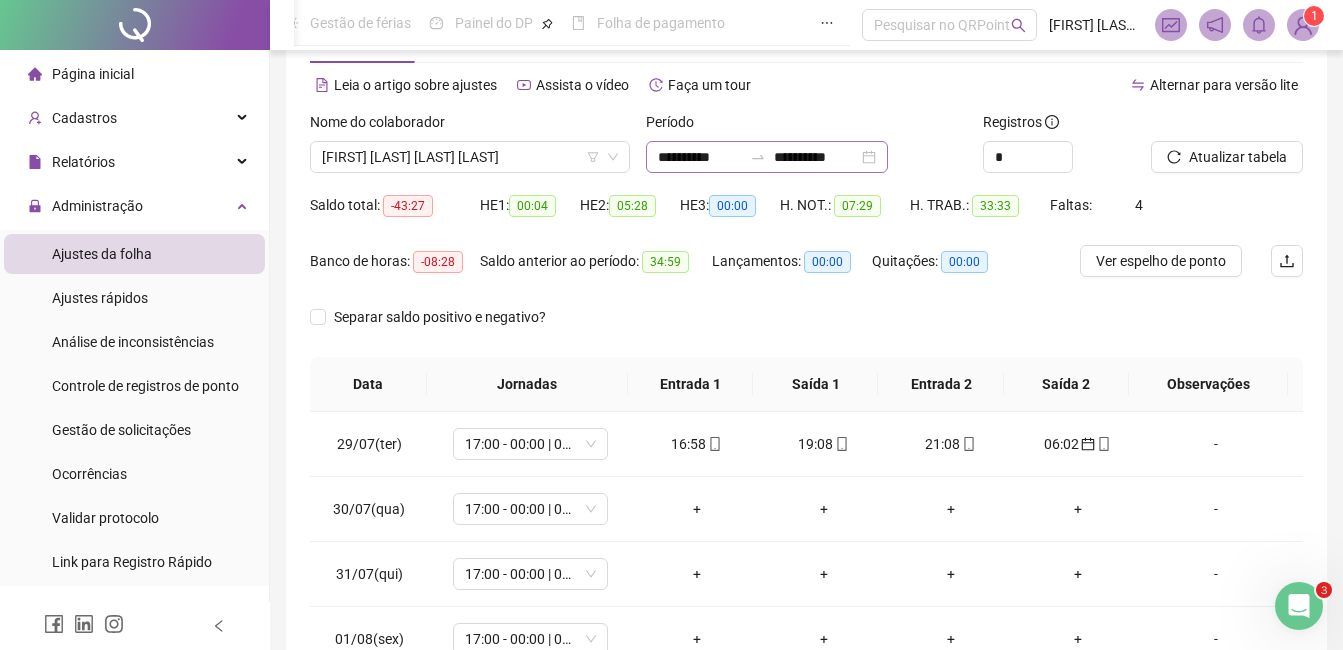 click 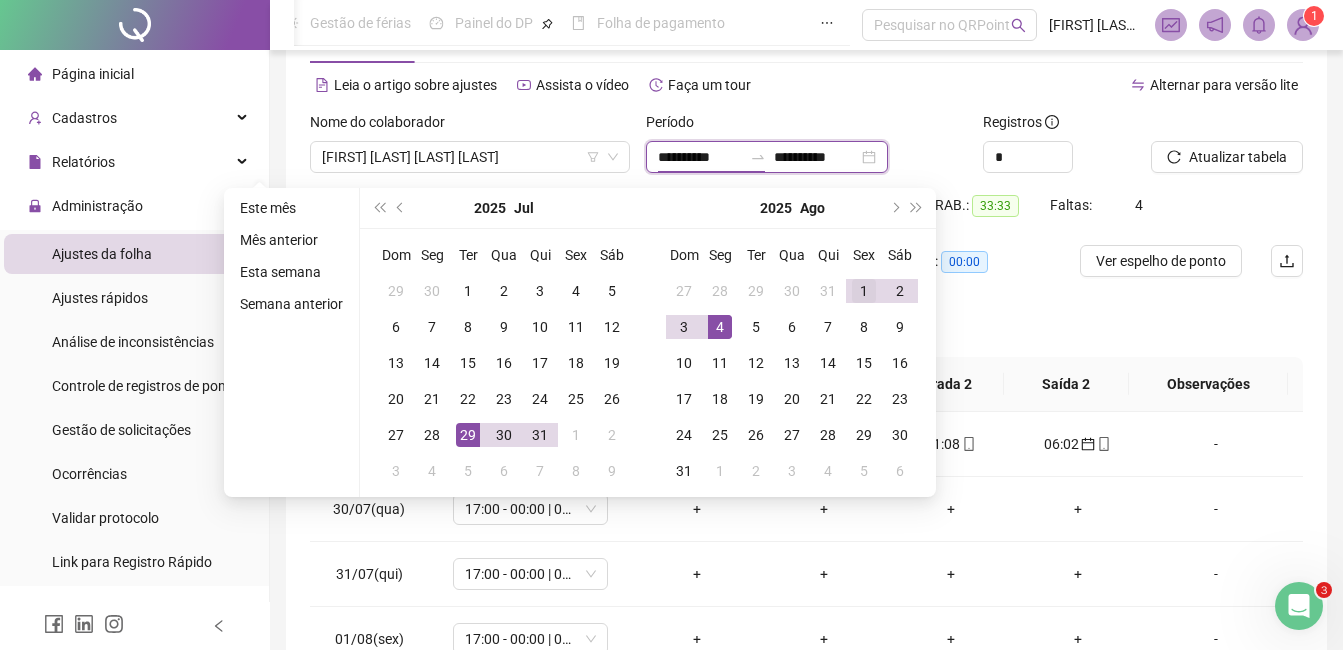 type on "**********" 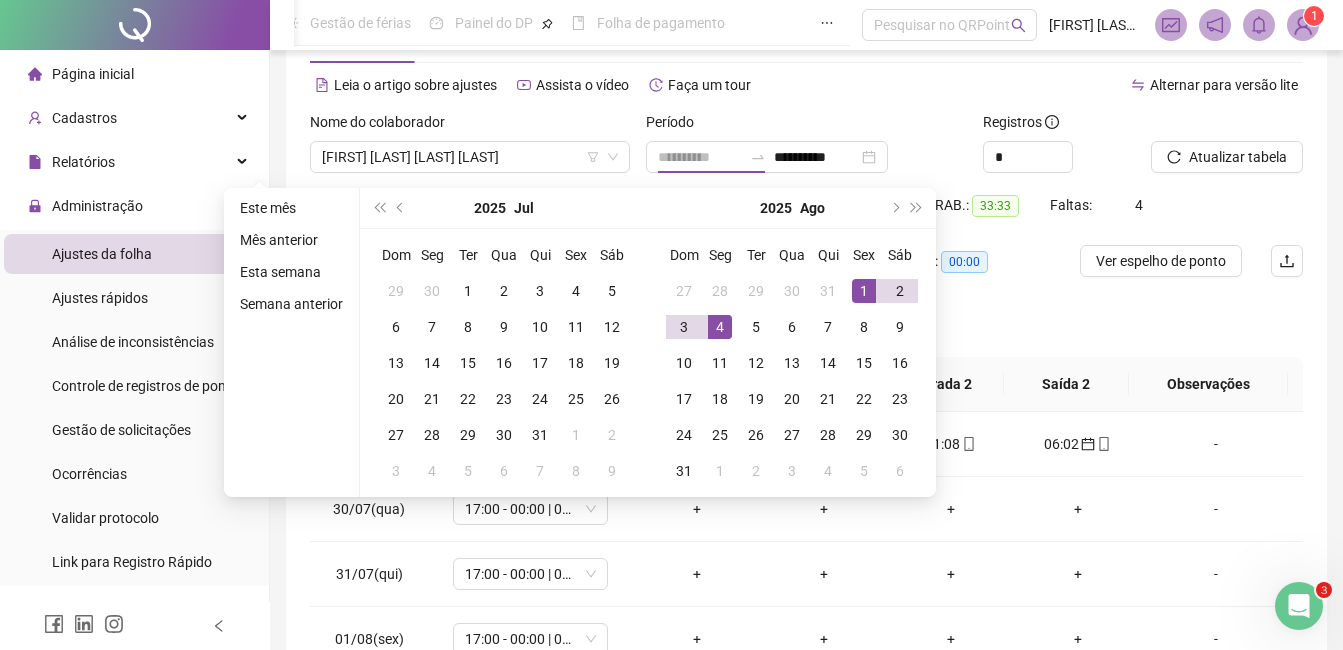 click on "1" at bounding box center (864, 291) 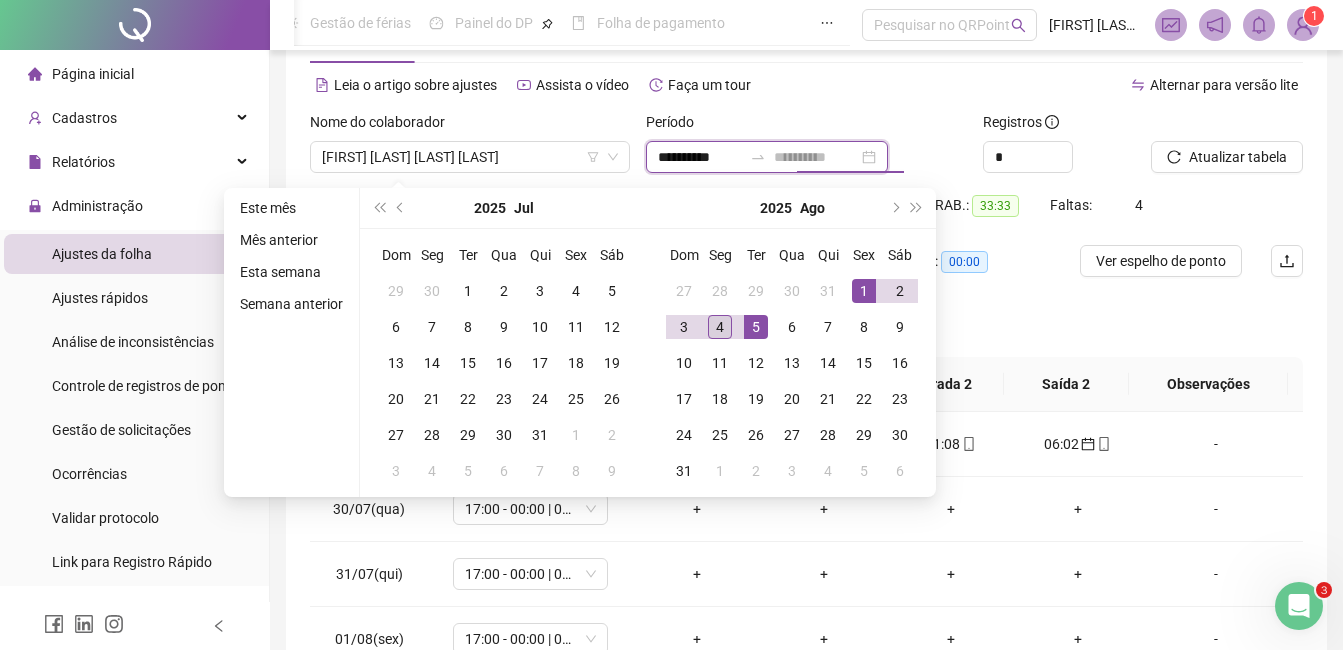 type on "**********" 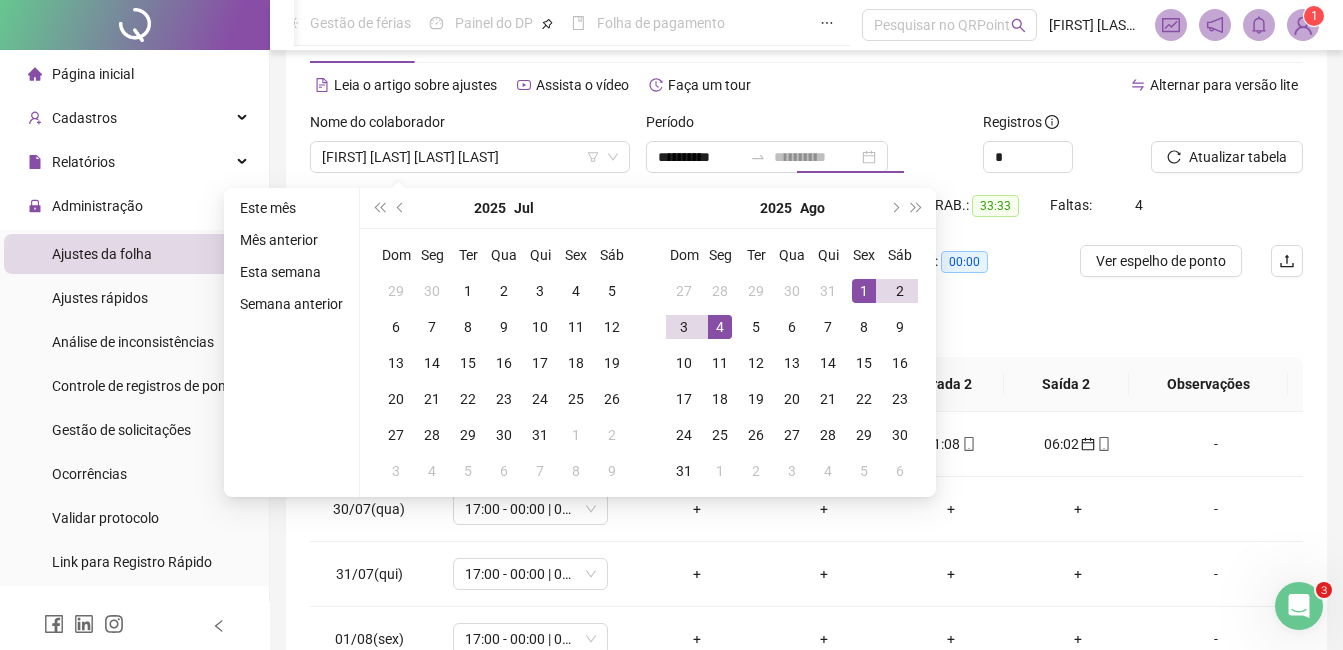 click on "4" at bounding box center [720, 327] 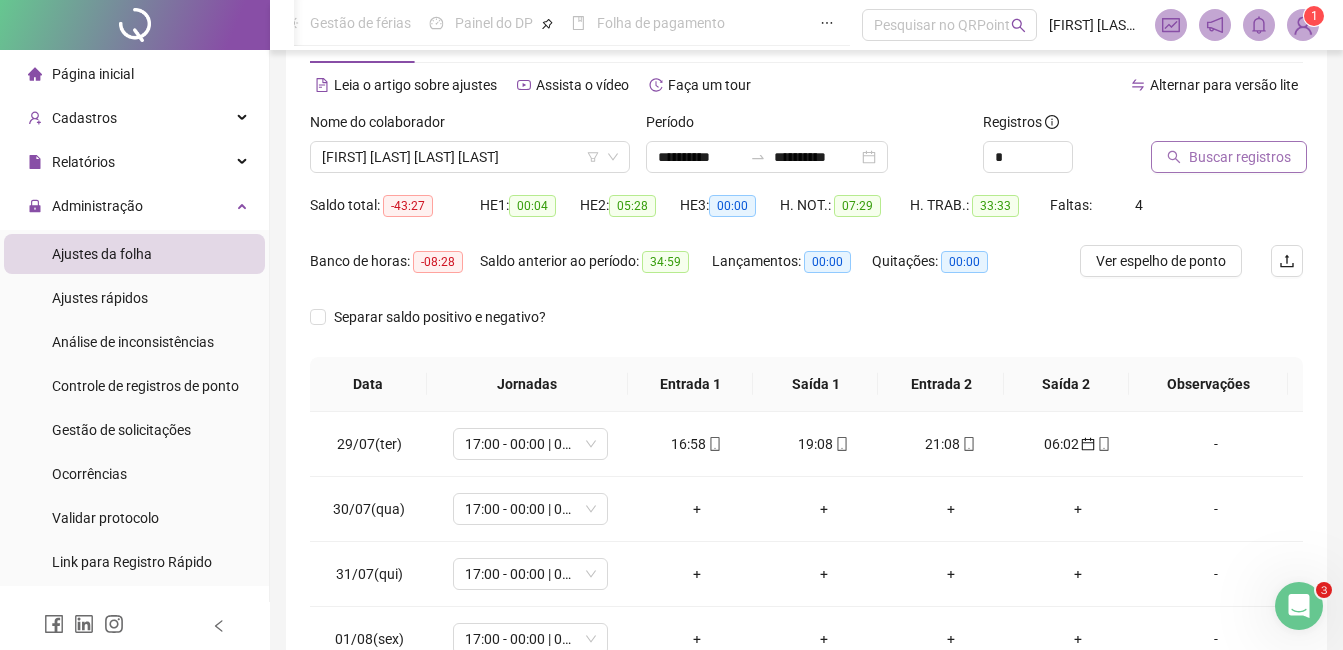 click 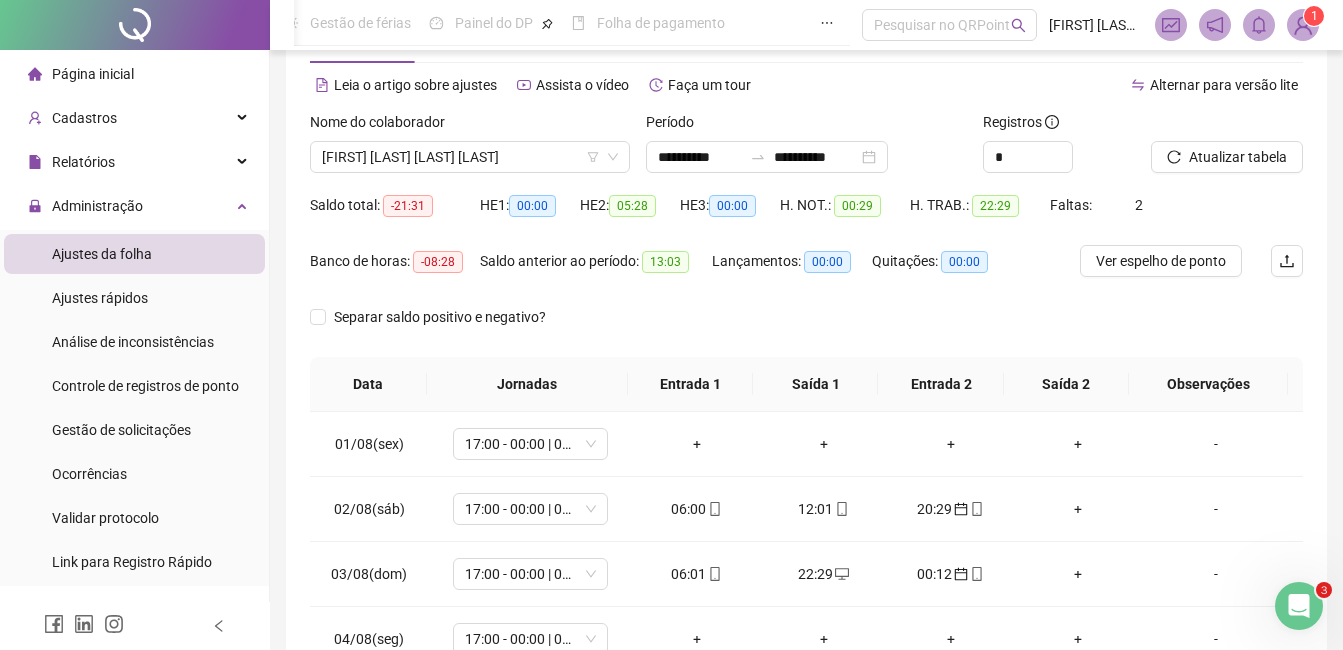 click at bounding box center (1303, 25) 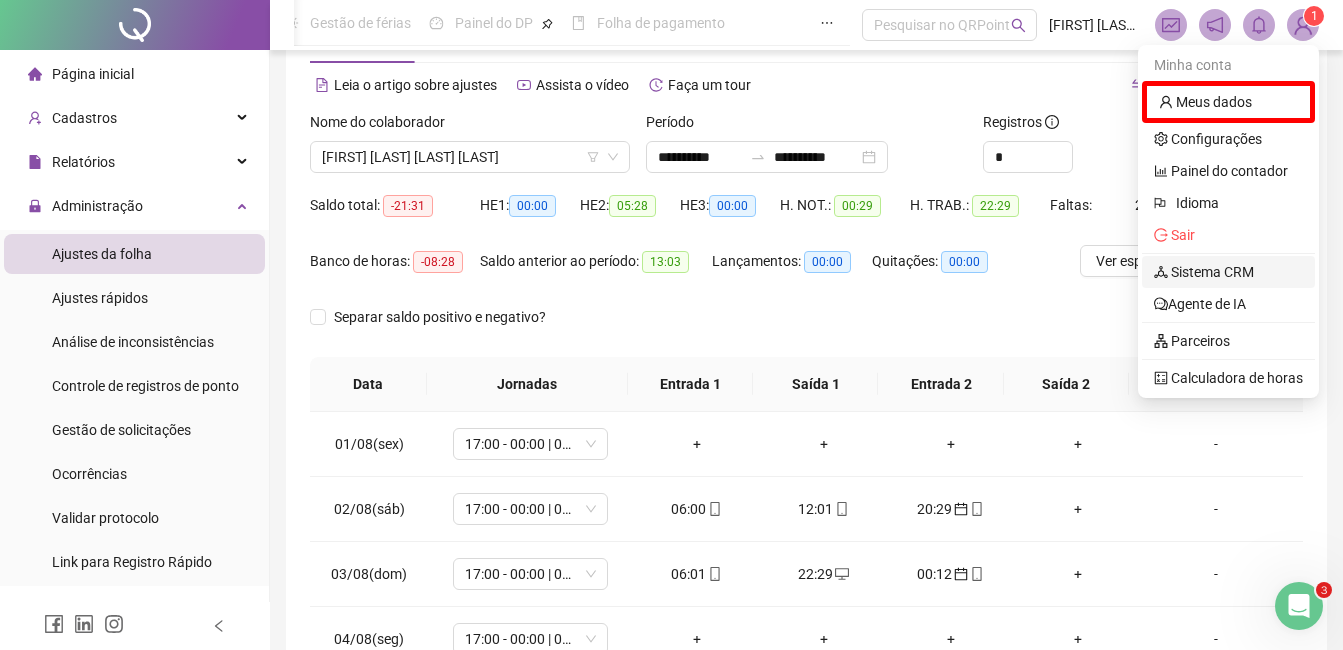 click on "Sistema CRM" at bounding box center (1204, 272) 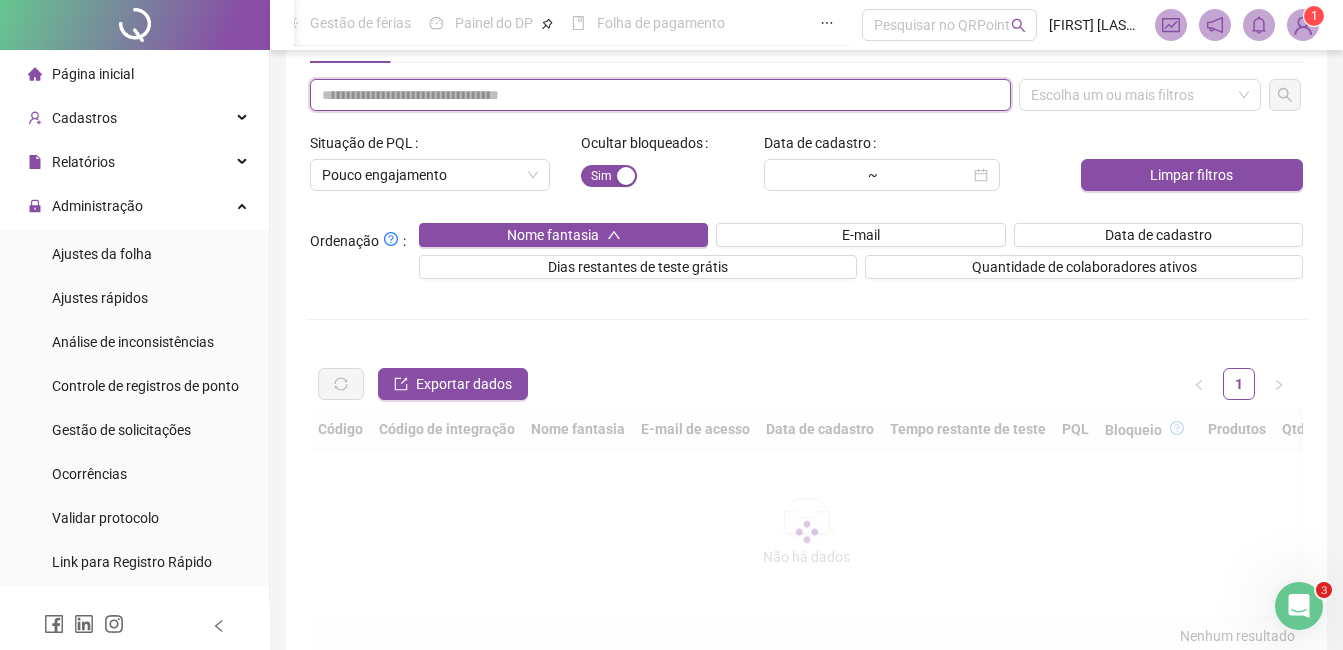 click at bounding box center [660, 95] 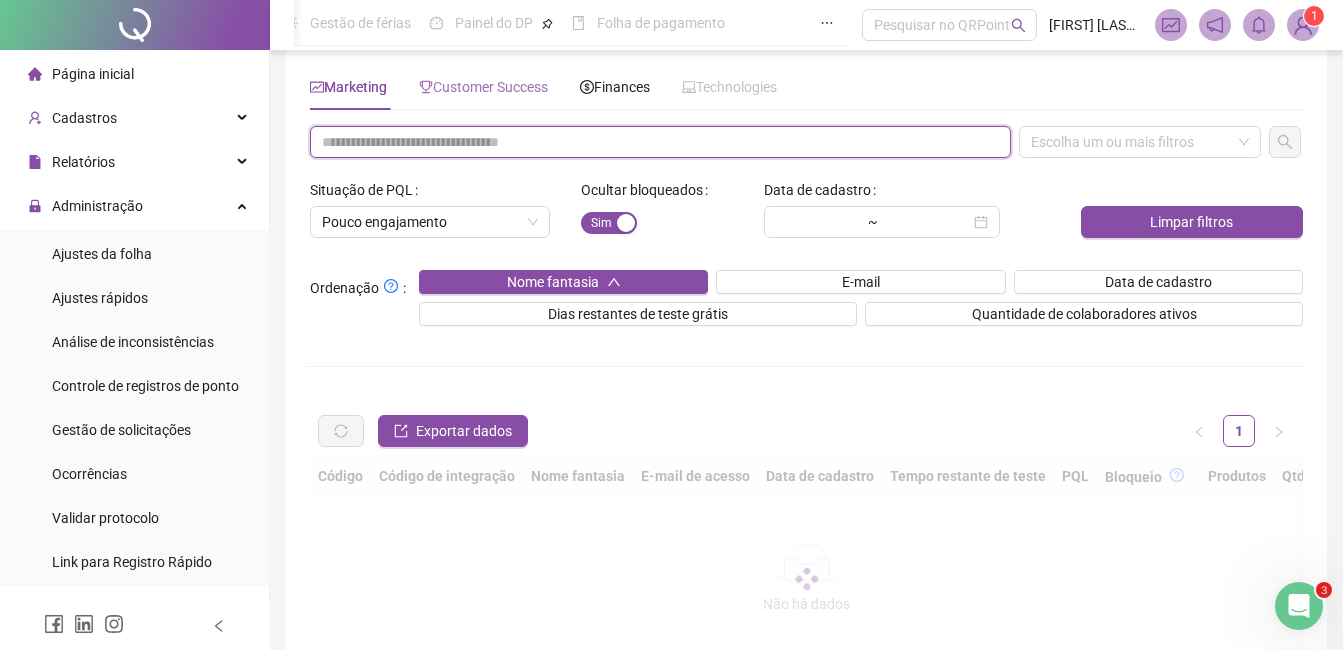 scroll, scrollTop: 0, scrollLeft: 0, axis: both 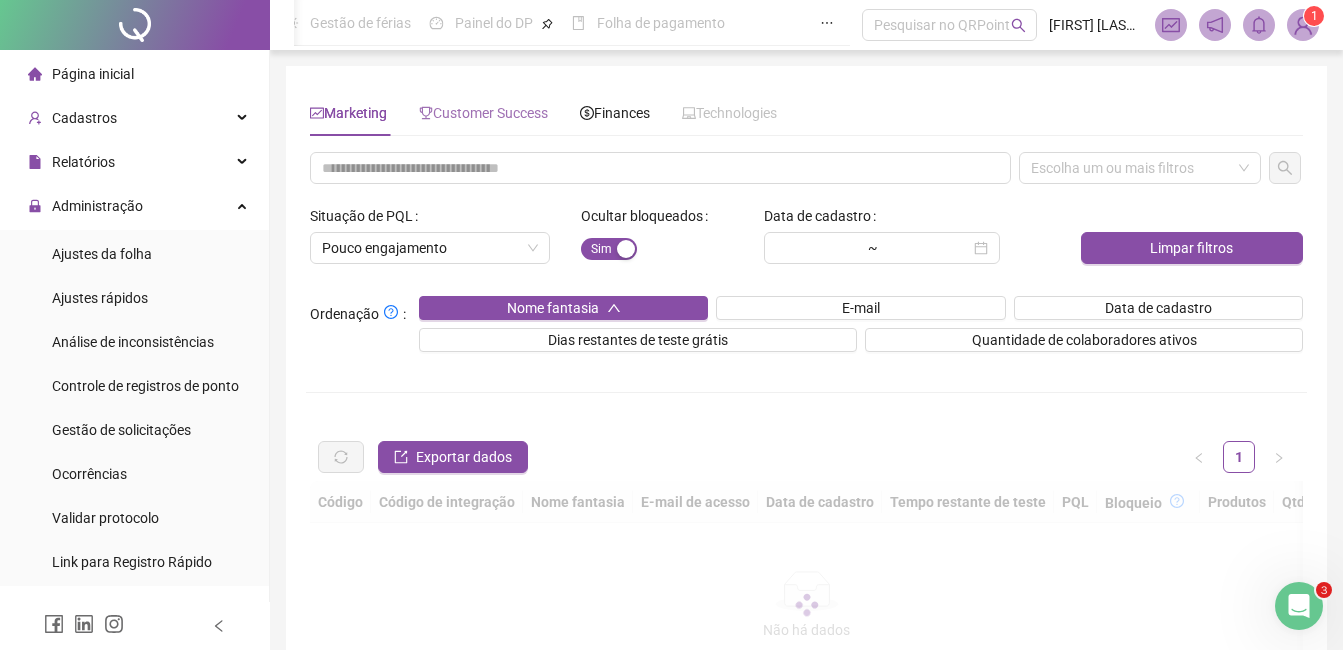 click on "Customer Success" at bounding box center (483, 113) 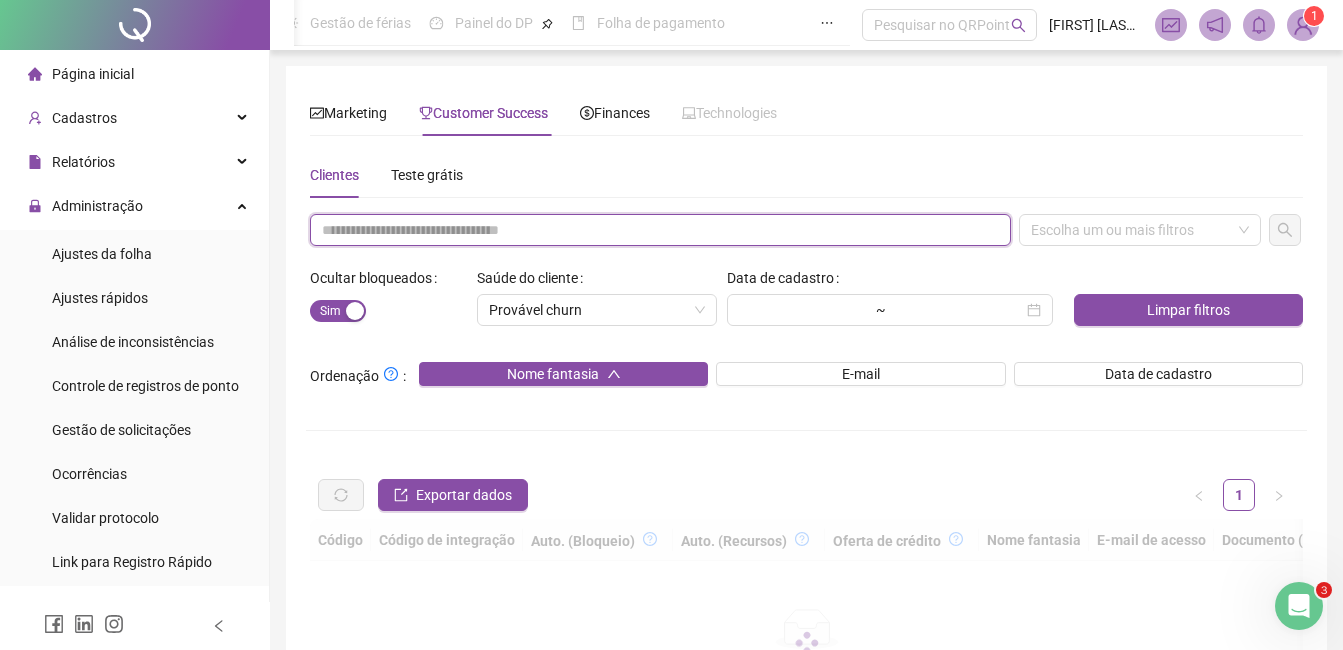 click at bounding box center (660, 230) 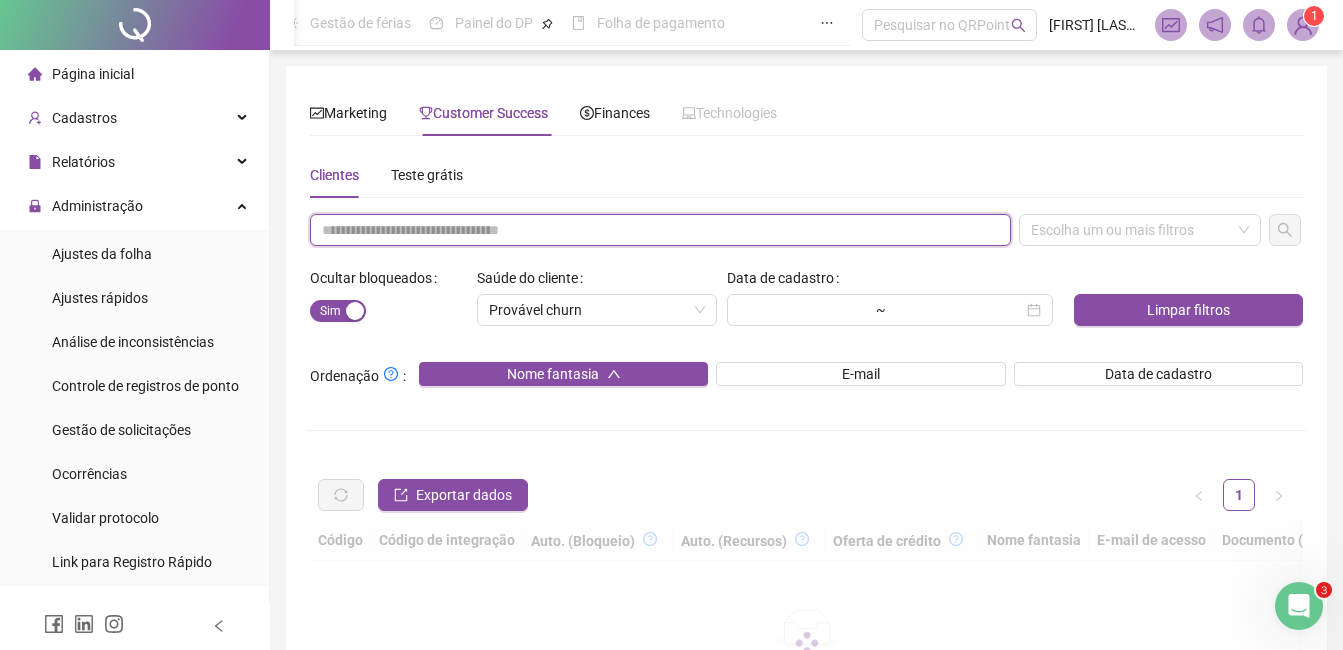 paste on "**********" 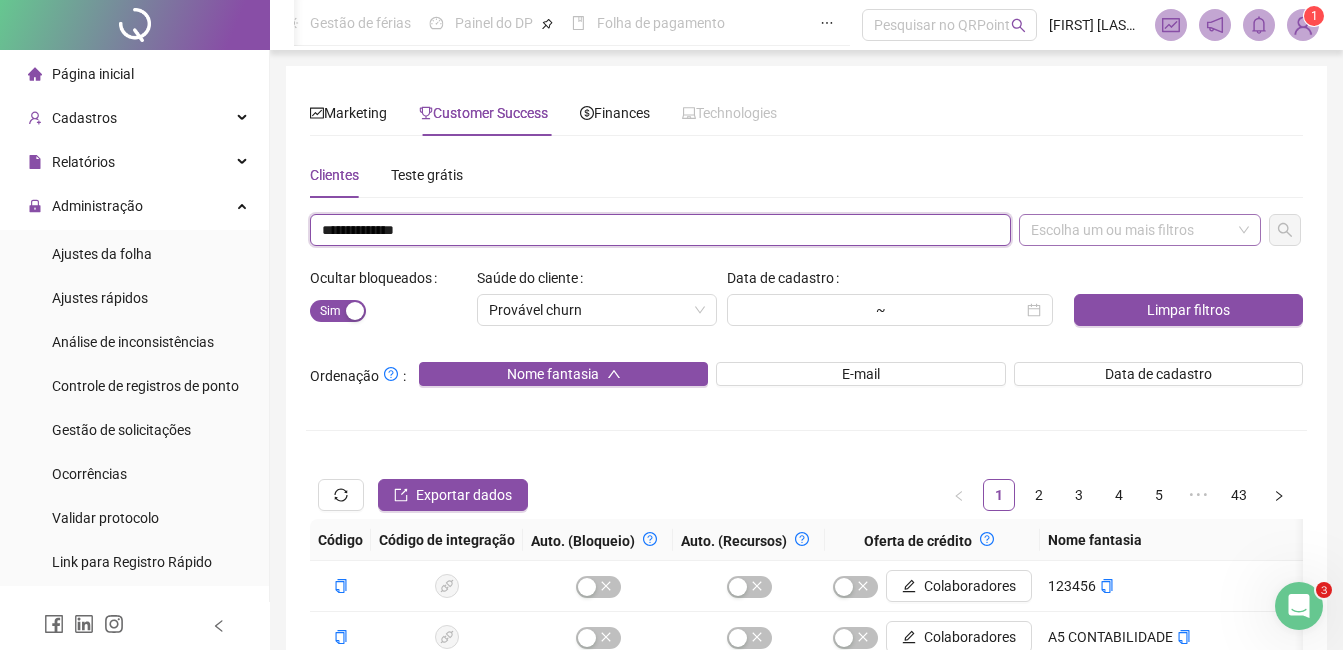click on "Escolha um ou mais filtros" at bounding box center [1140, 230] 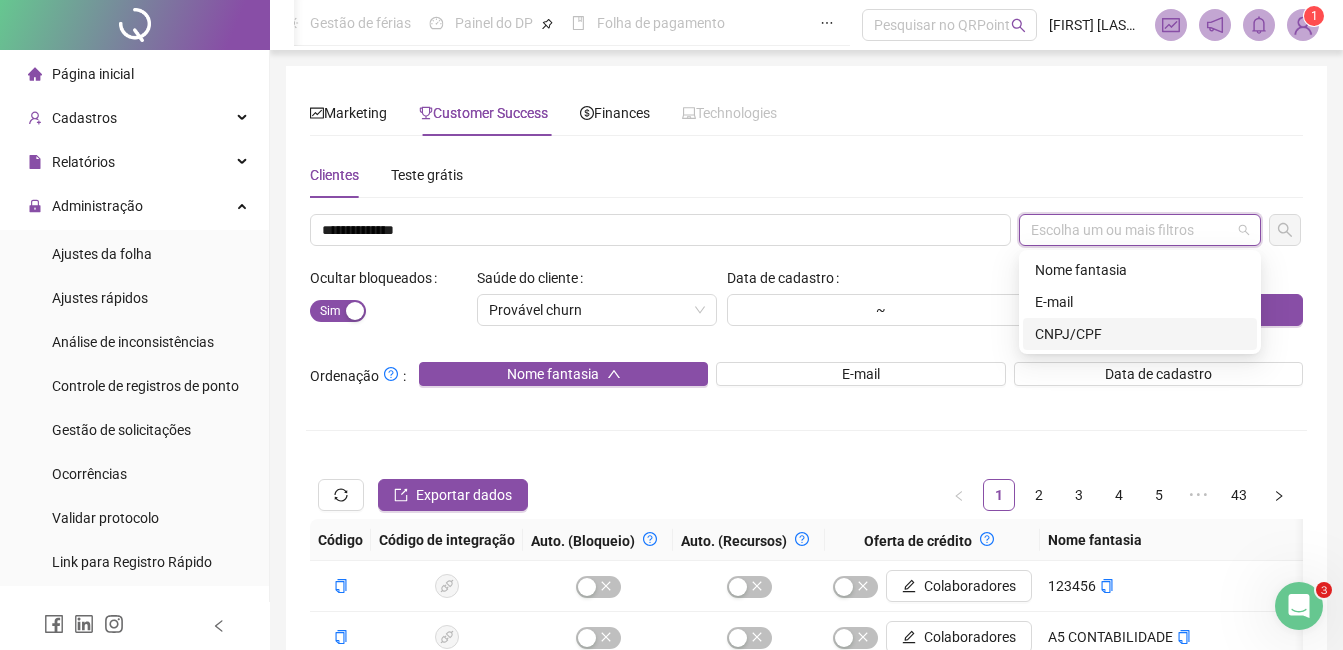 click on "CNPJ/CPF" at bounding box center [1140, 334] 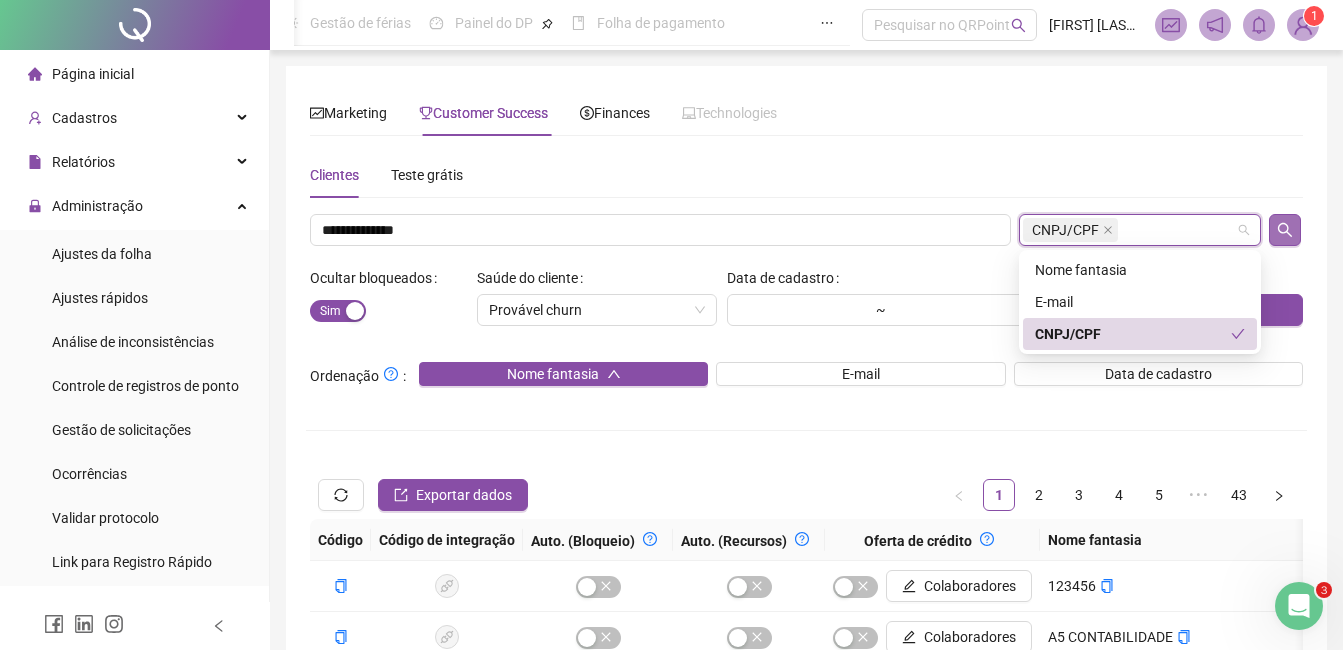 click at bounding box center (1285, 230) 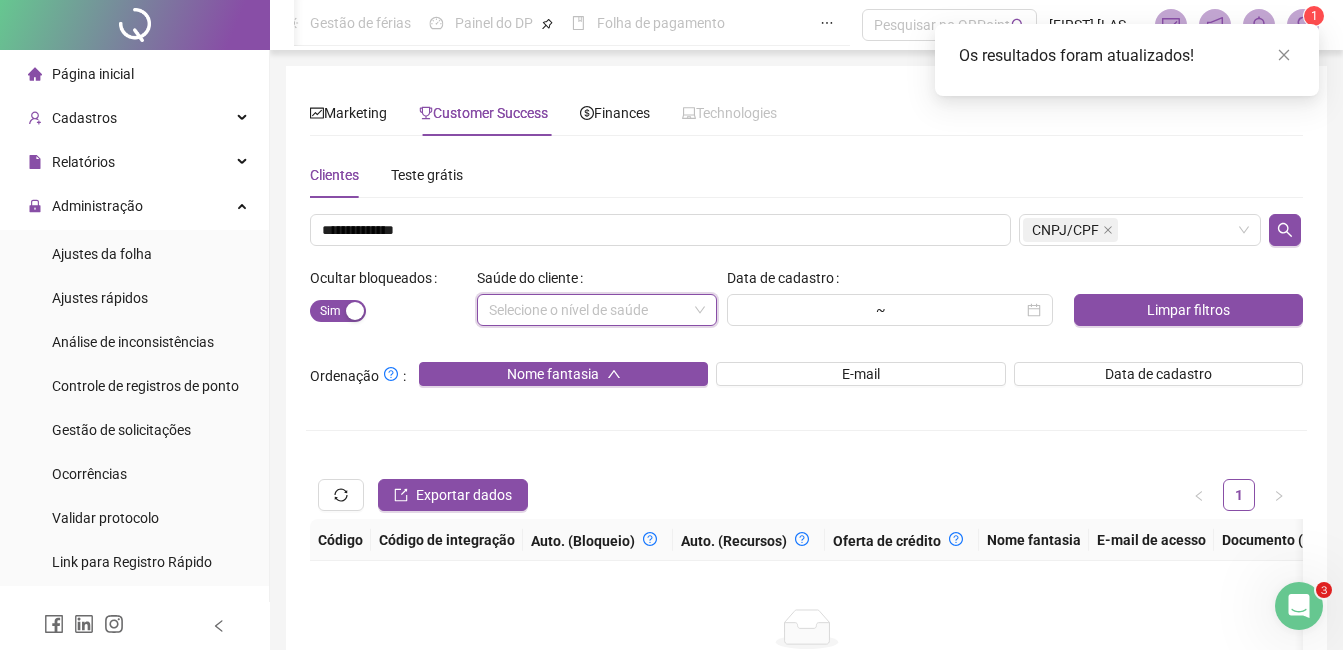 click on "Clientes Teste grátis" at bounding box center (806, 175) 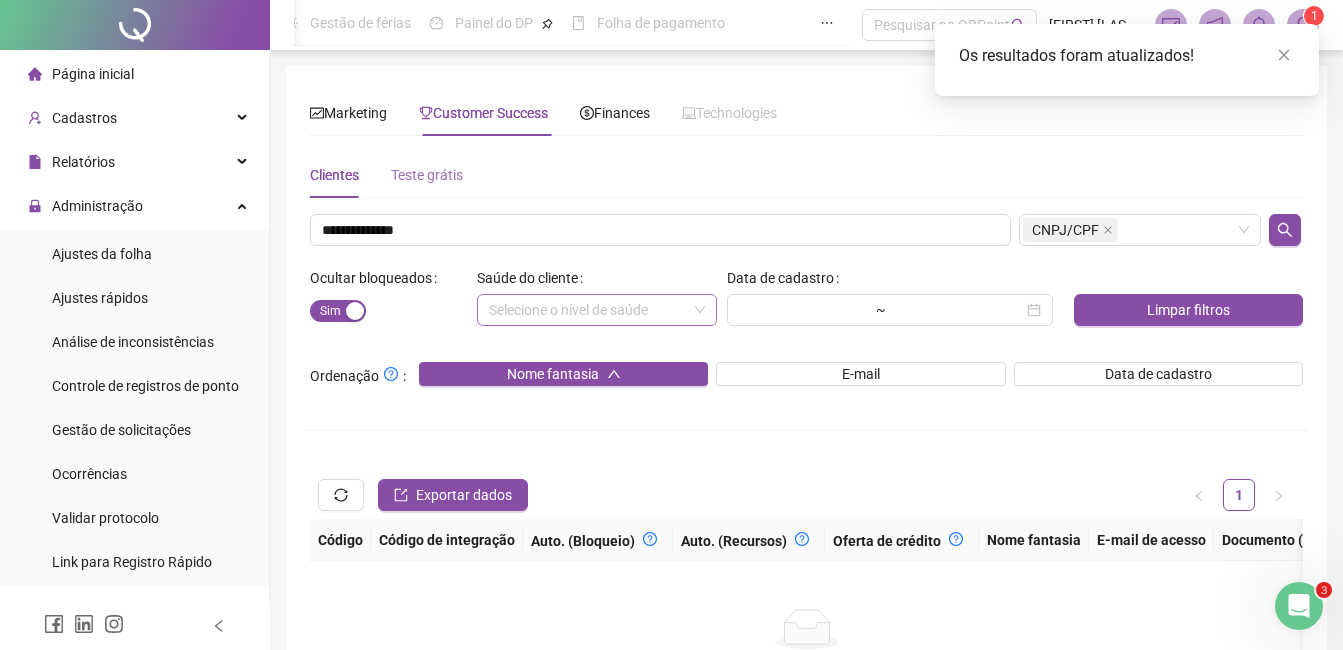 click on "Teste grátis" at bounding box center (427, 175) 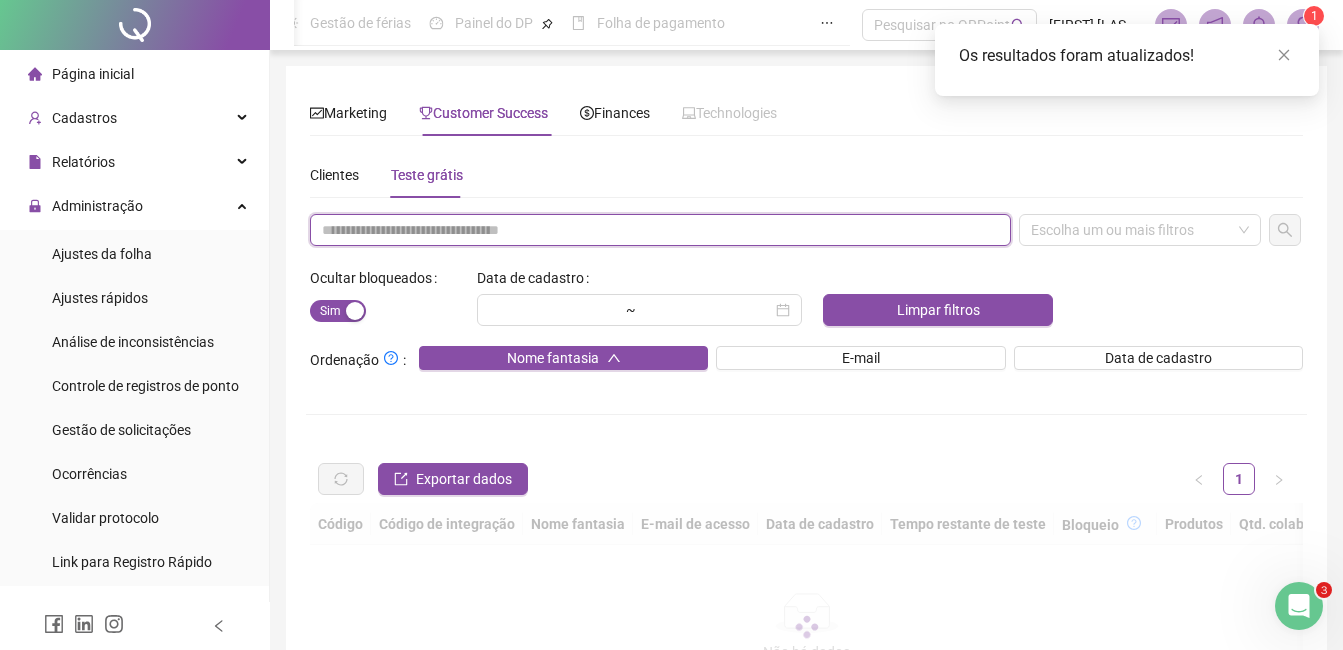 paste on "**********" 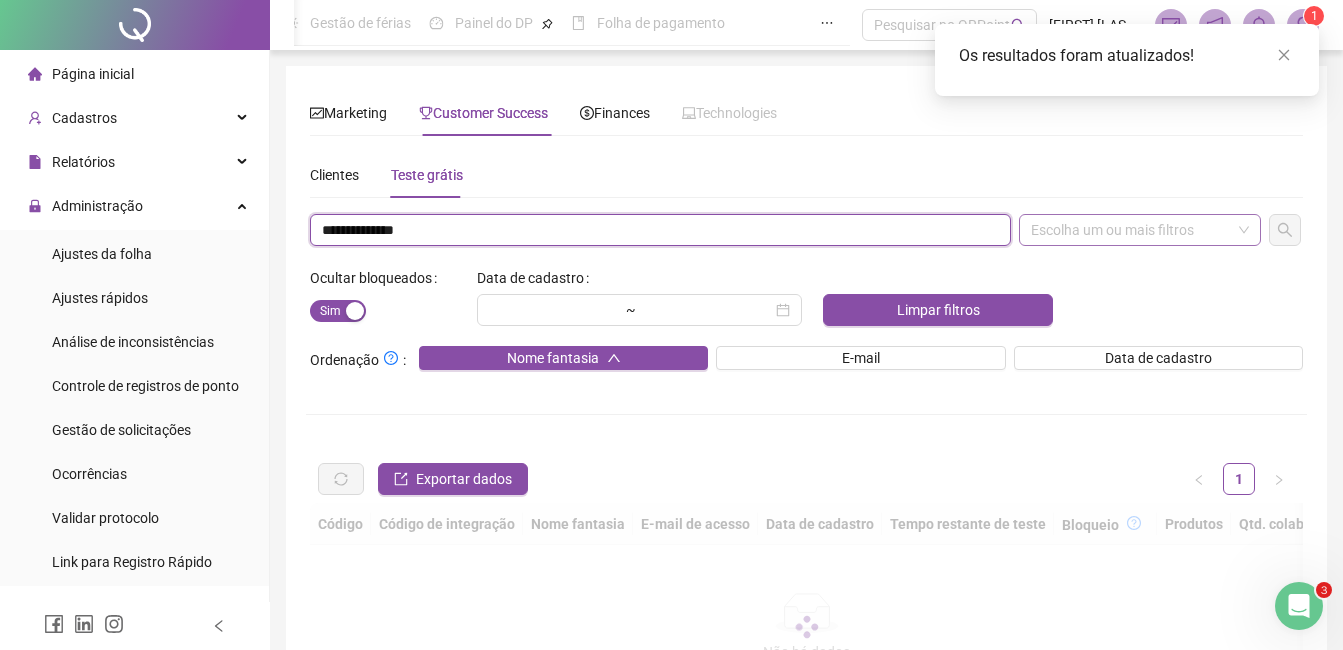 click on "Escolha um ou mais filtros" at bounding box center (1140, 230) 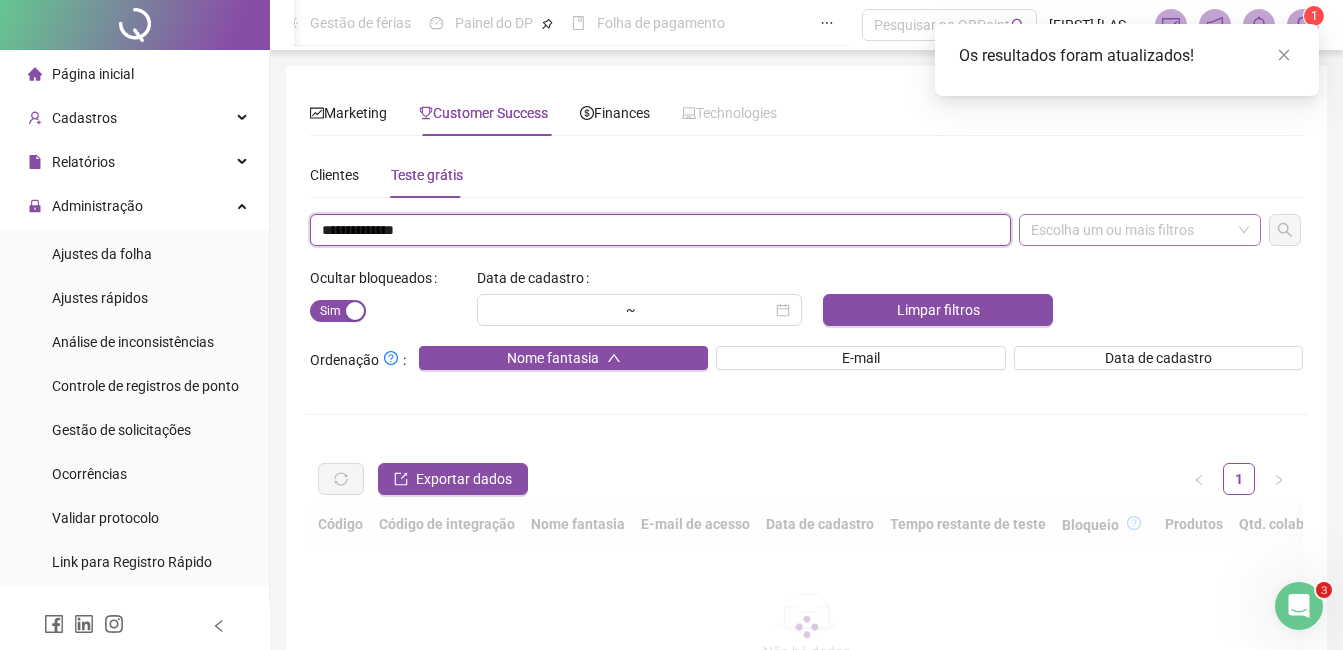 type on "**********" 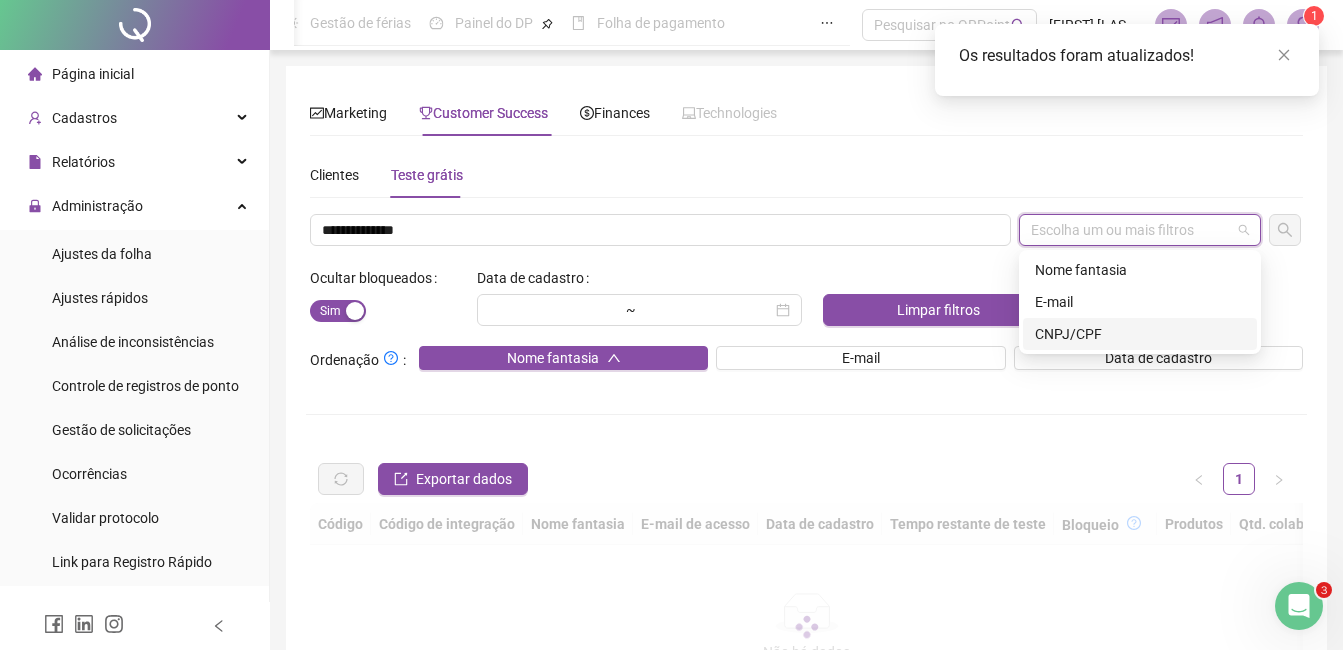 drag, startPoint x: 1041, startPoint y: 330, endPoint x: 1108, endPoint y: 289, distance: 78.54935 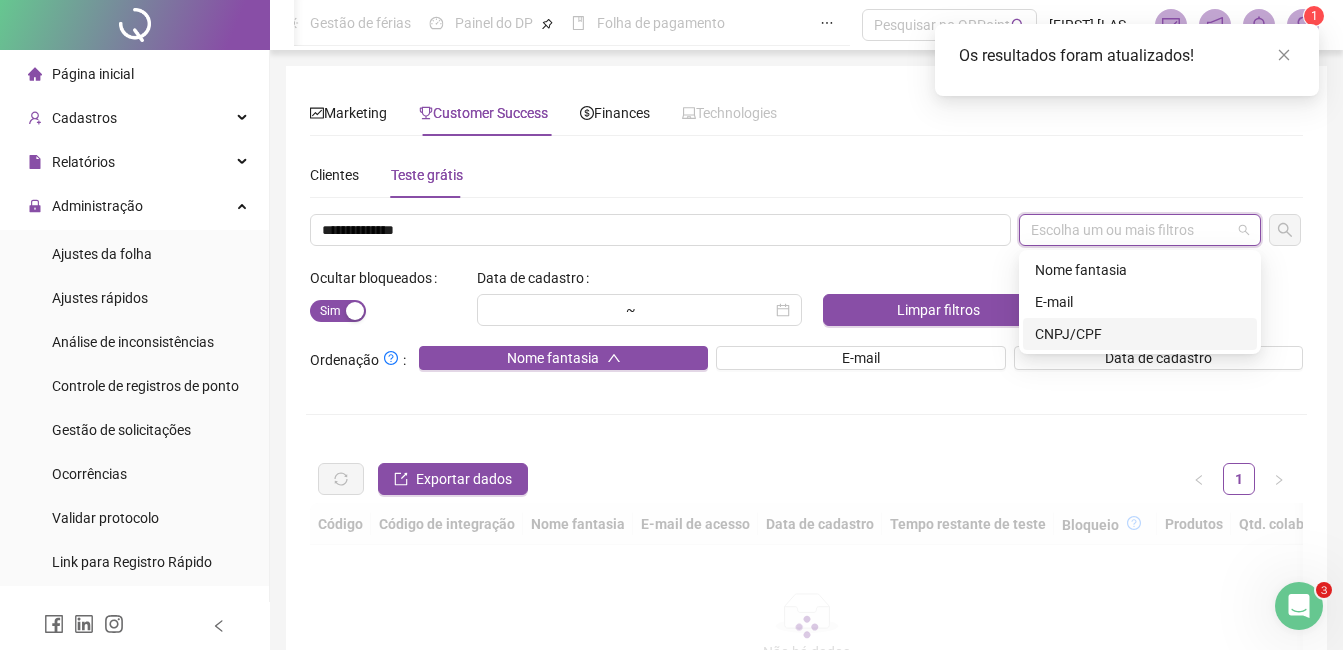 click on "CNPJ/CPF" at bounding box center [1140, 334] 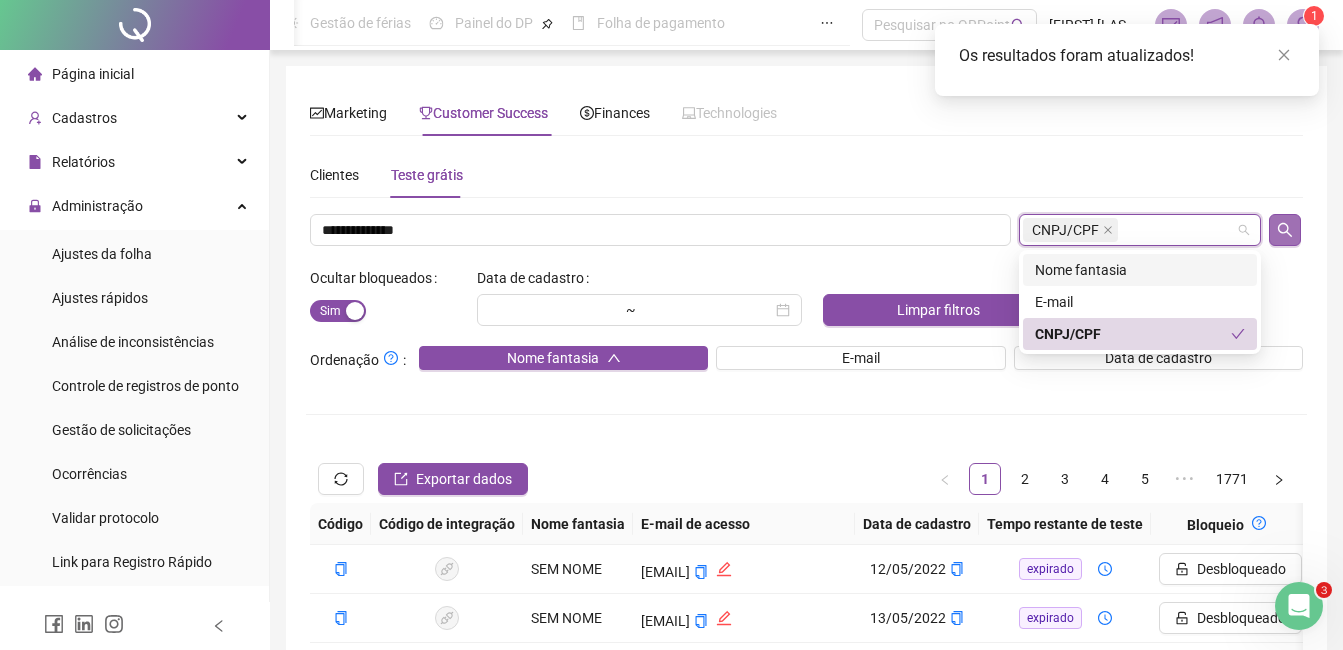 click 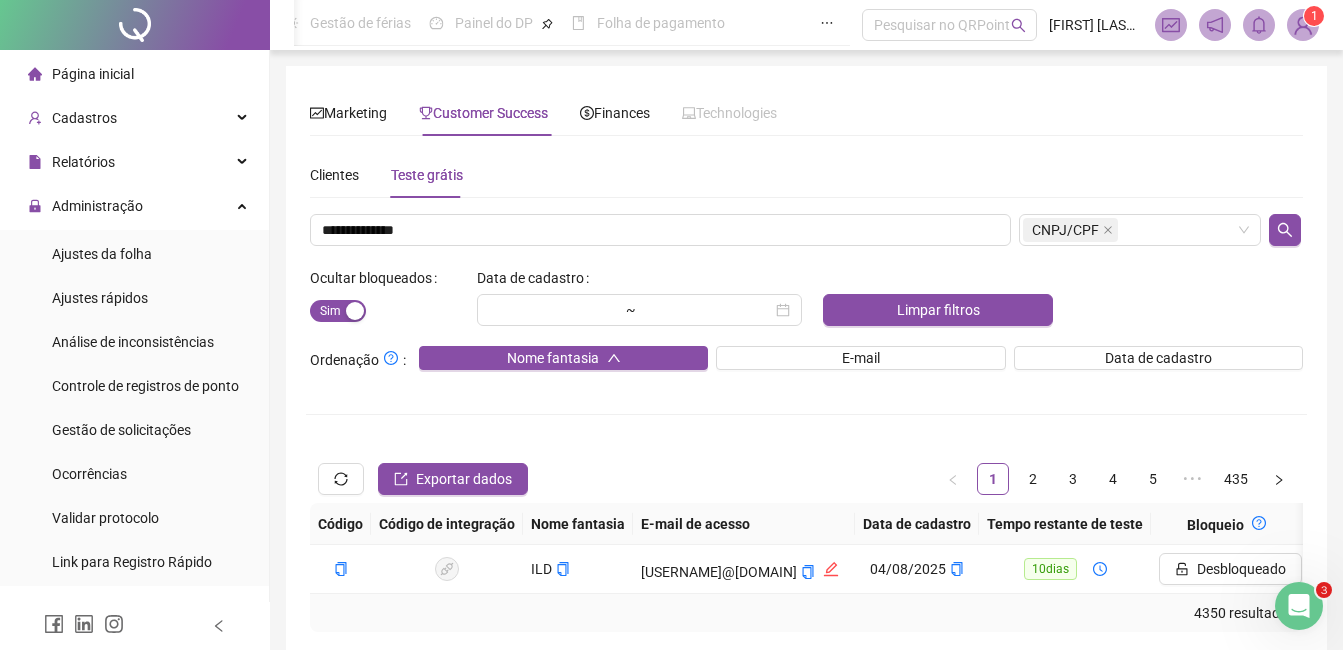 scroll, scrollTop: 0, scrollLeft: 700, axis: horizontal 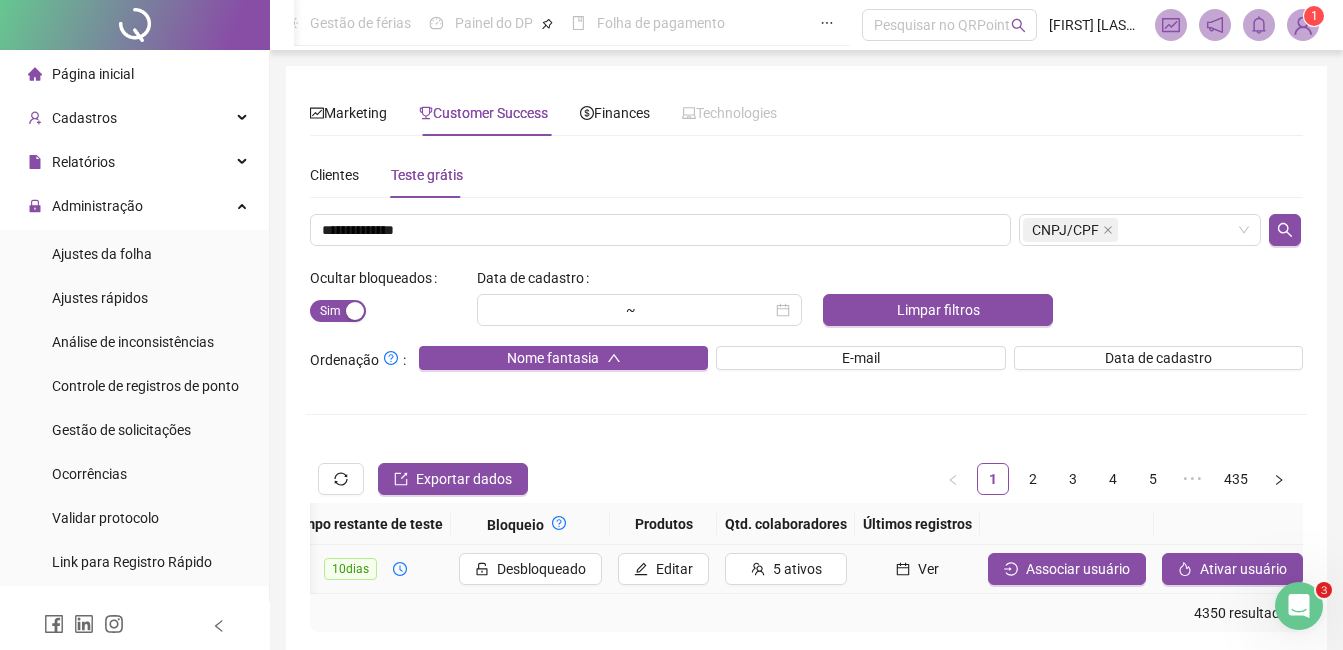 click on "Associar usuário" at bounding box center (1067, 569) 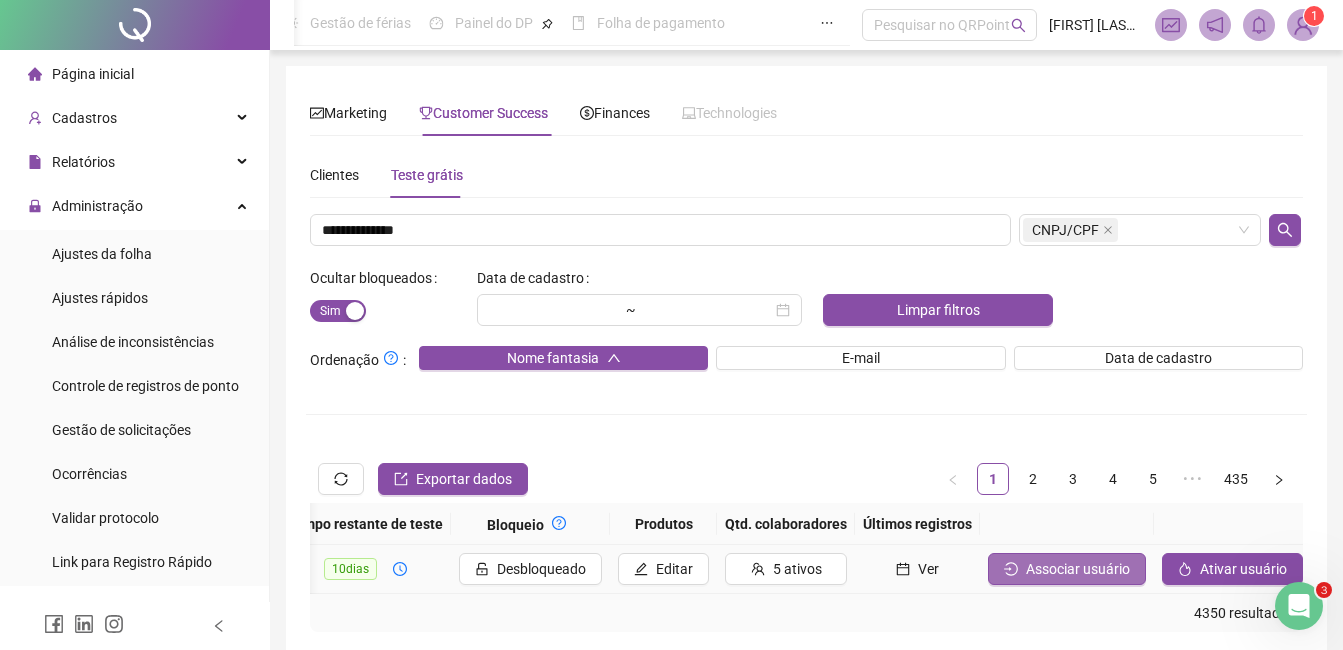 click on "Associar usuário" at bounding box center [1067, 569] 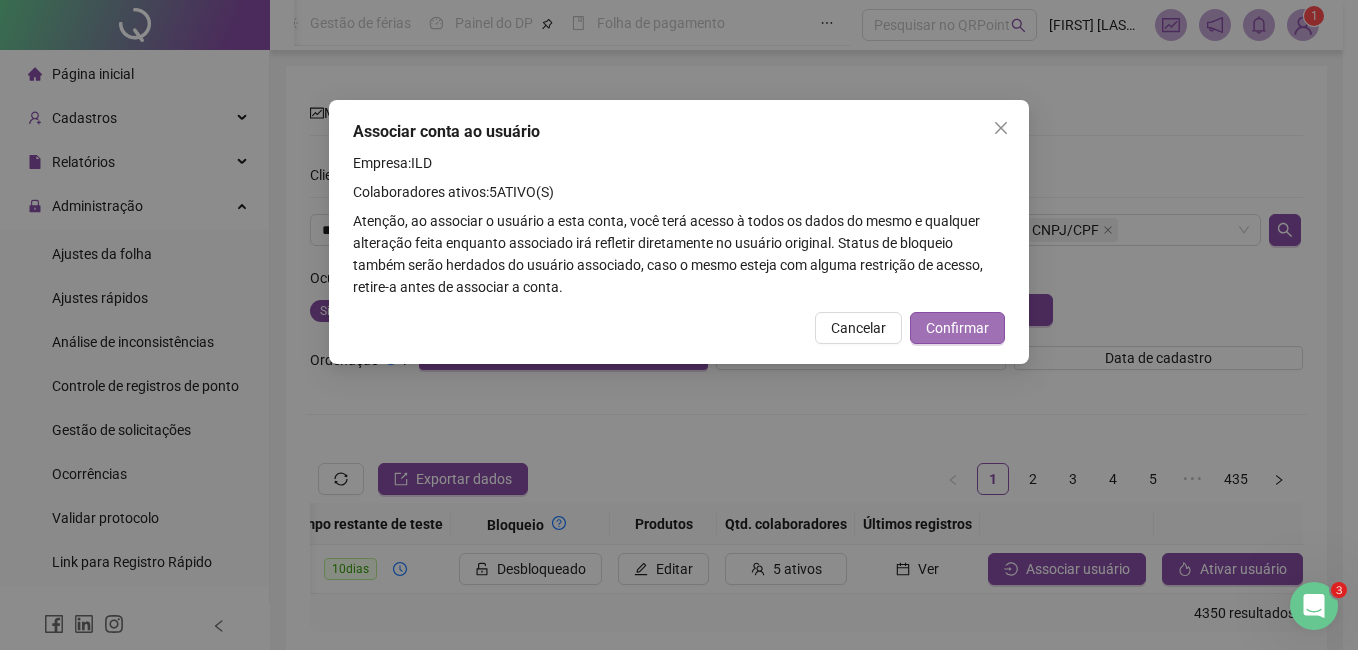 click on "Confirmar" at bounding box center [957, 328] 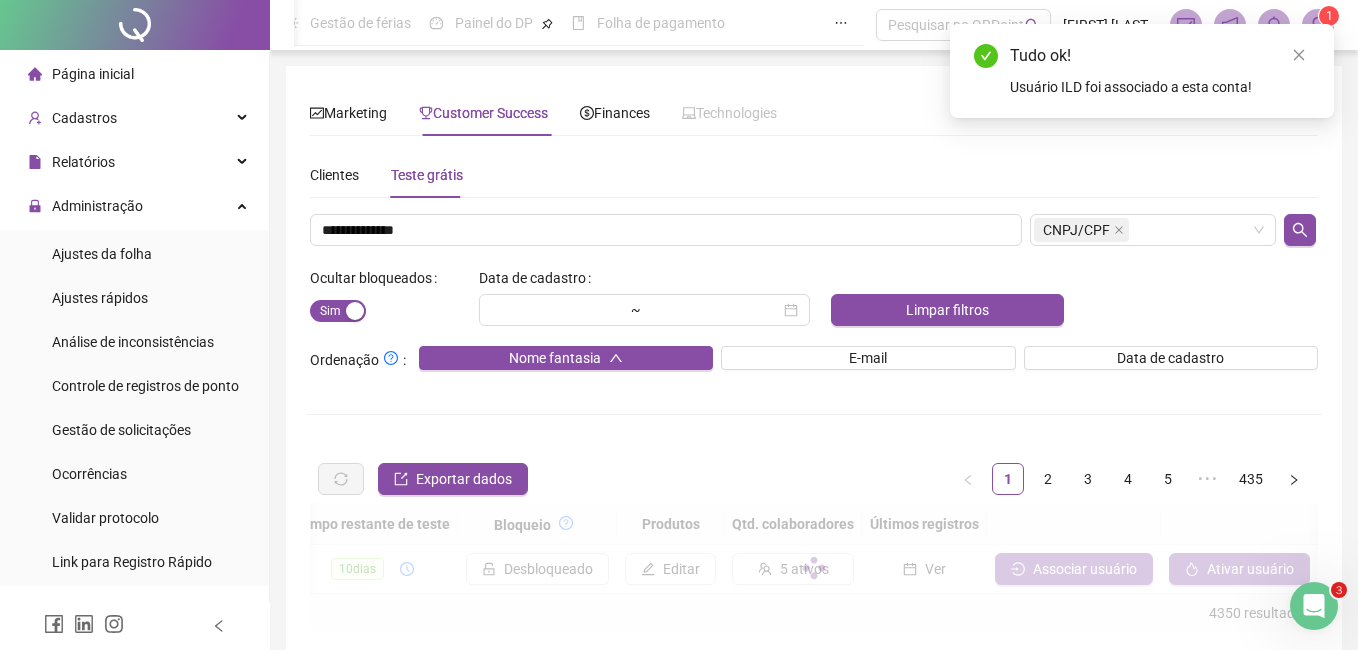 scroll, scrollTop: 0, scrollLeft: 685, axis: horizontal 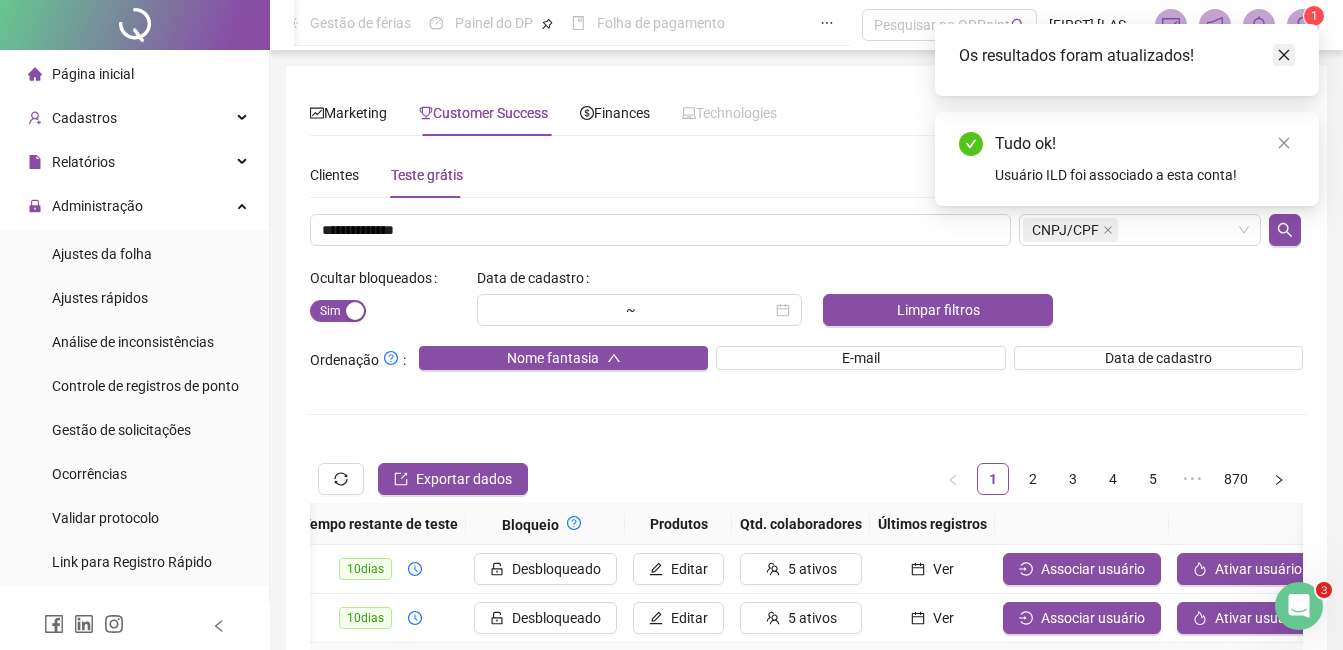 click 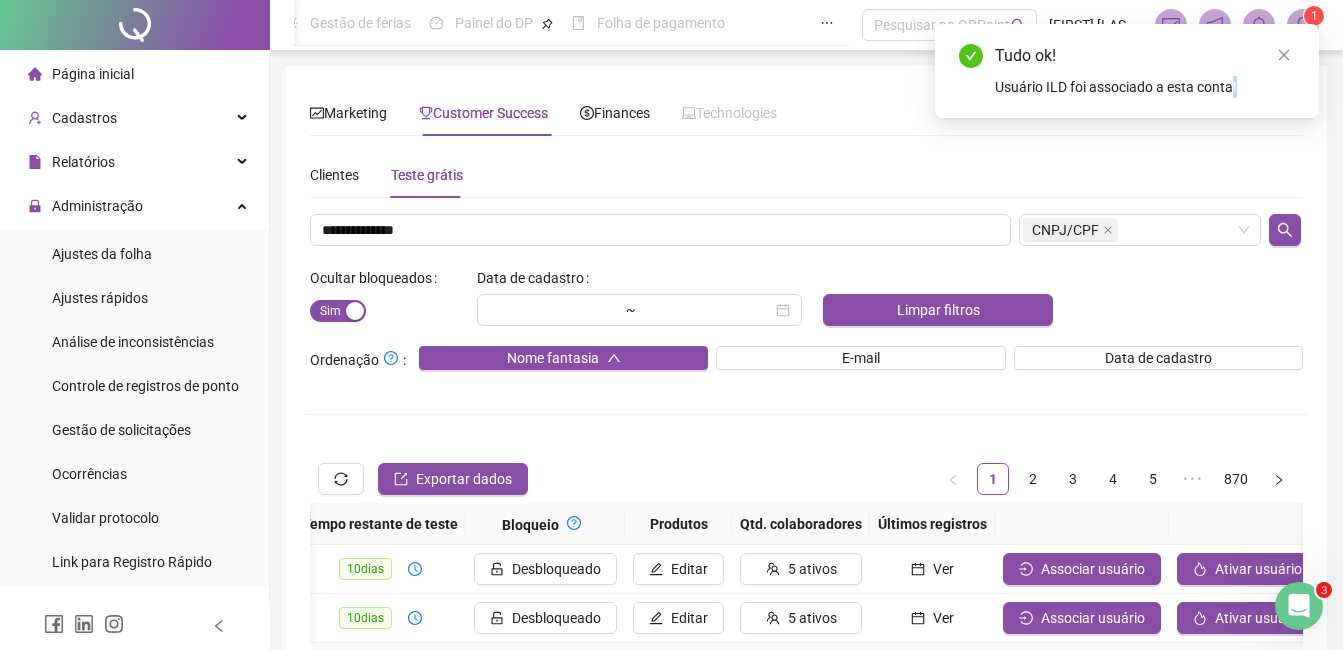 click 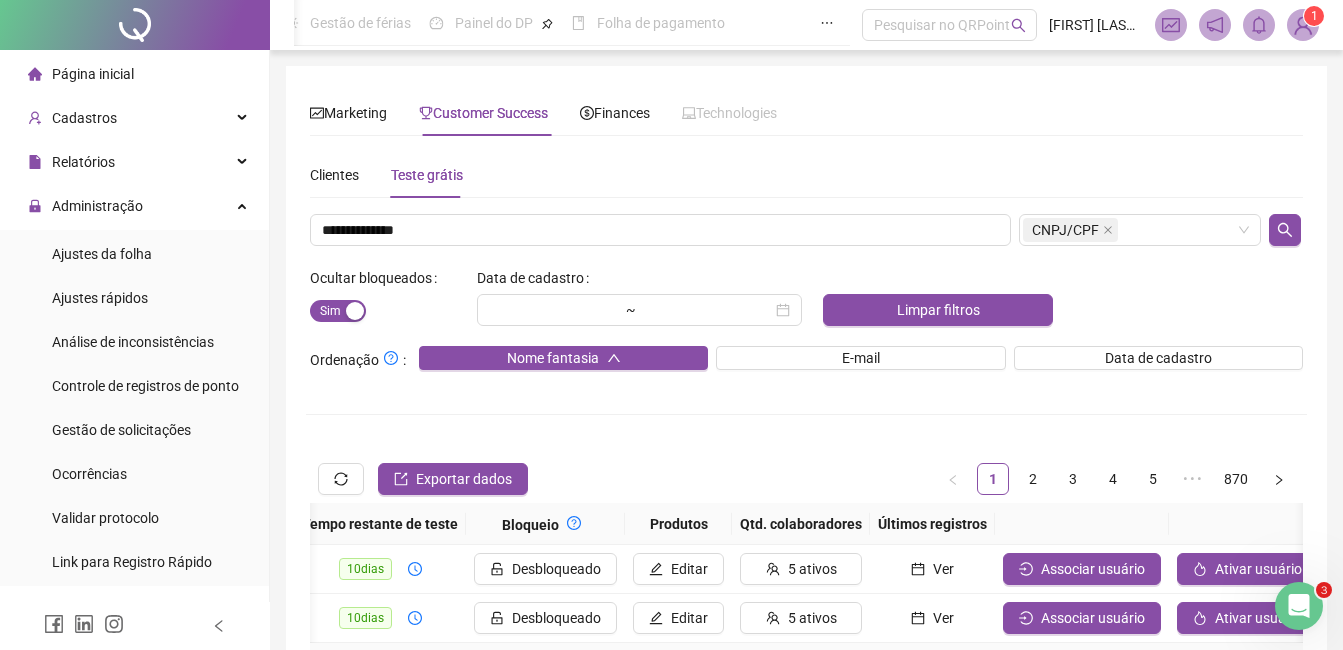 click at bounding box center [1303, 25] 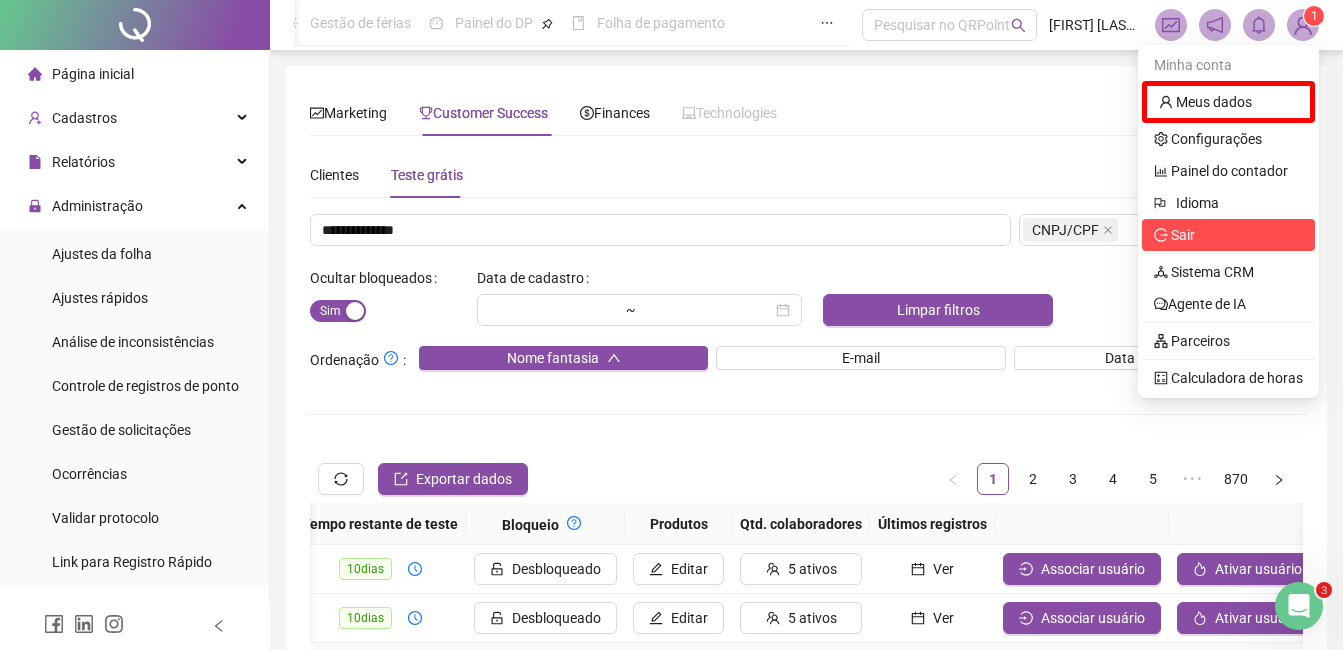 click on "Sair" at bounding box center (1183, 235) 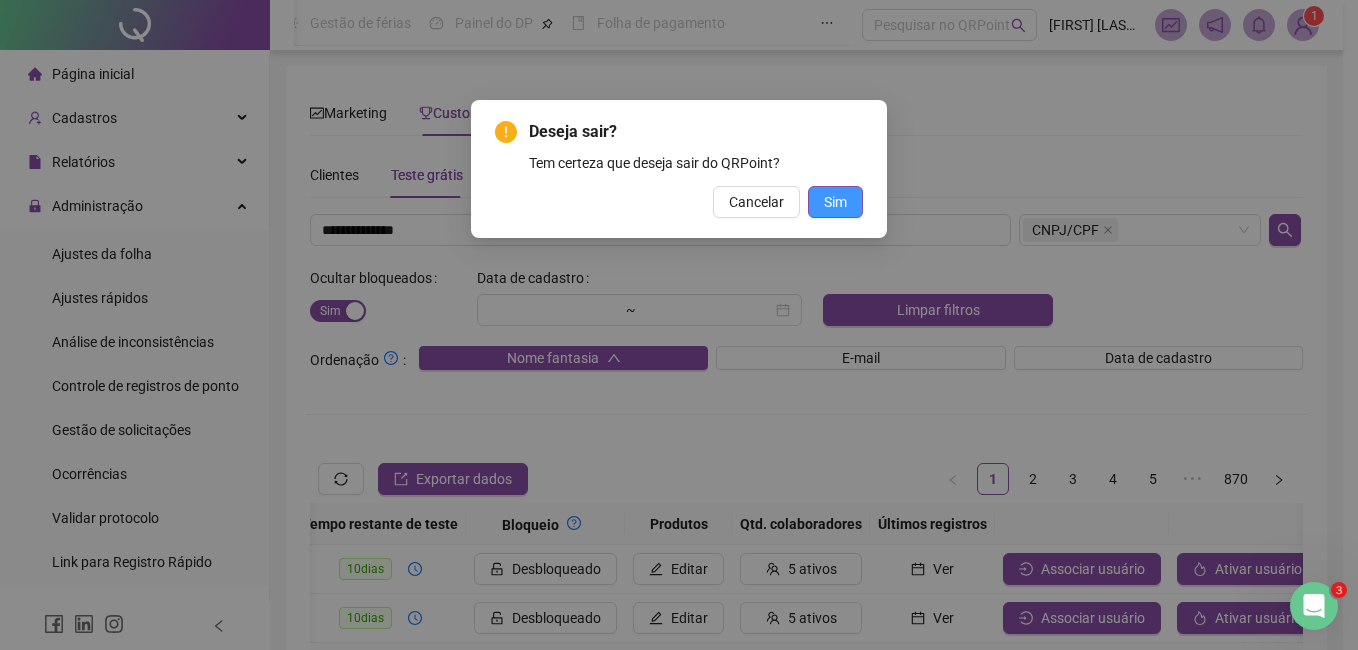 drag, startPoint x: 867, startPoint y: 187, endPoint x: 844, endPoint y: 188, distance: 23.021729 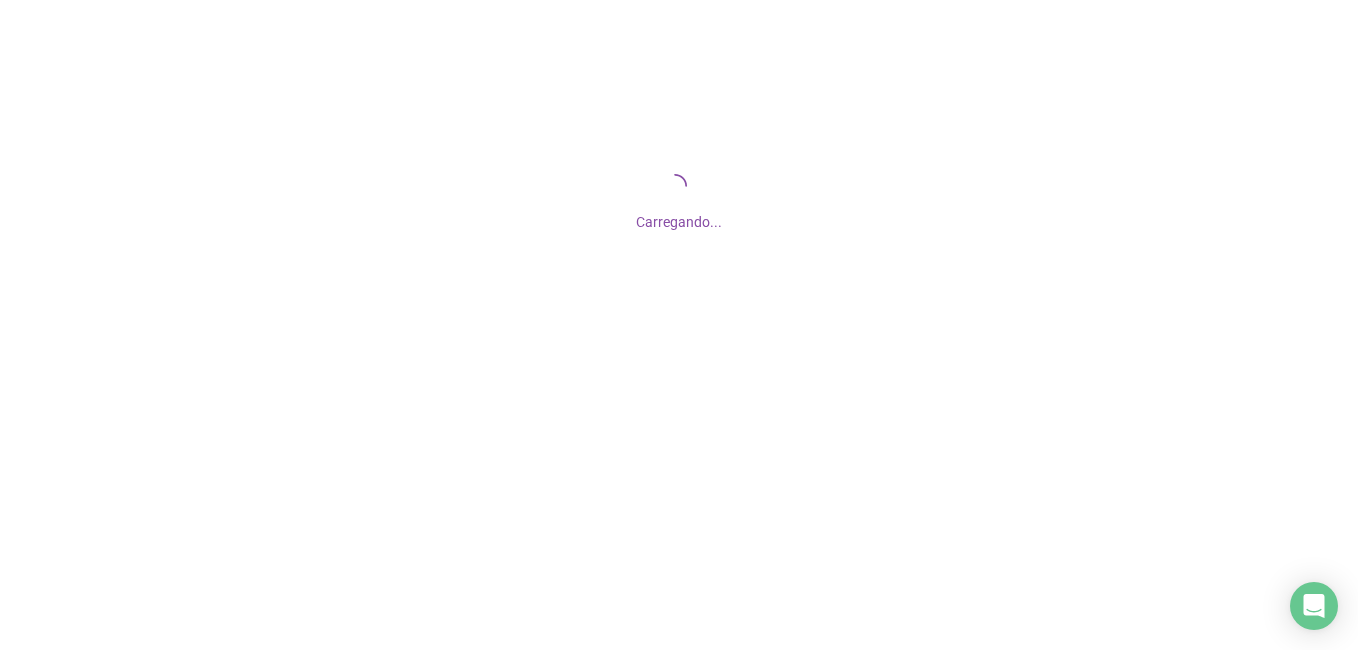 scroll, scrollTop: 0, scrollLeft: 0, axis: both 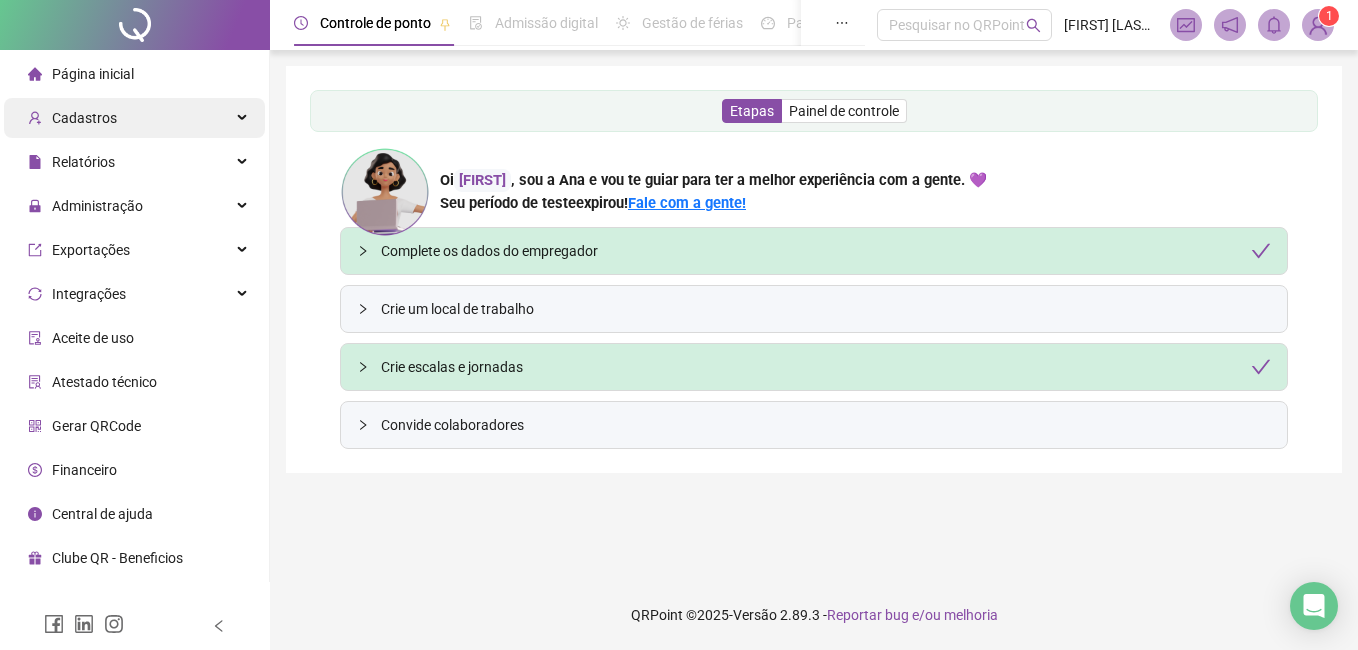 click on "Cadastros" at bounding box center (134, 118) 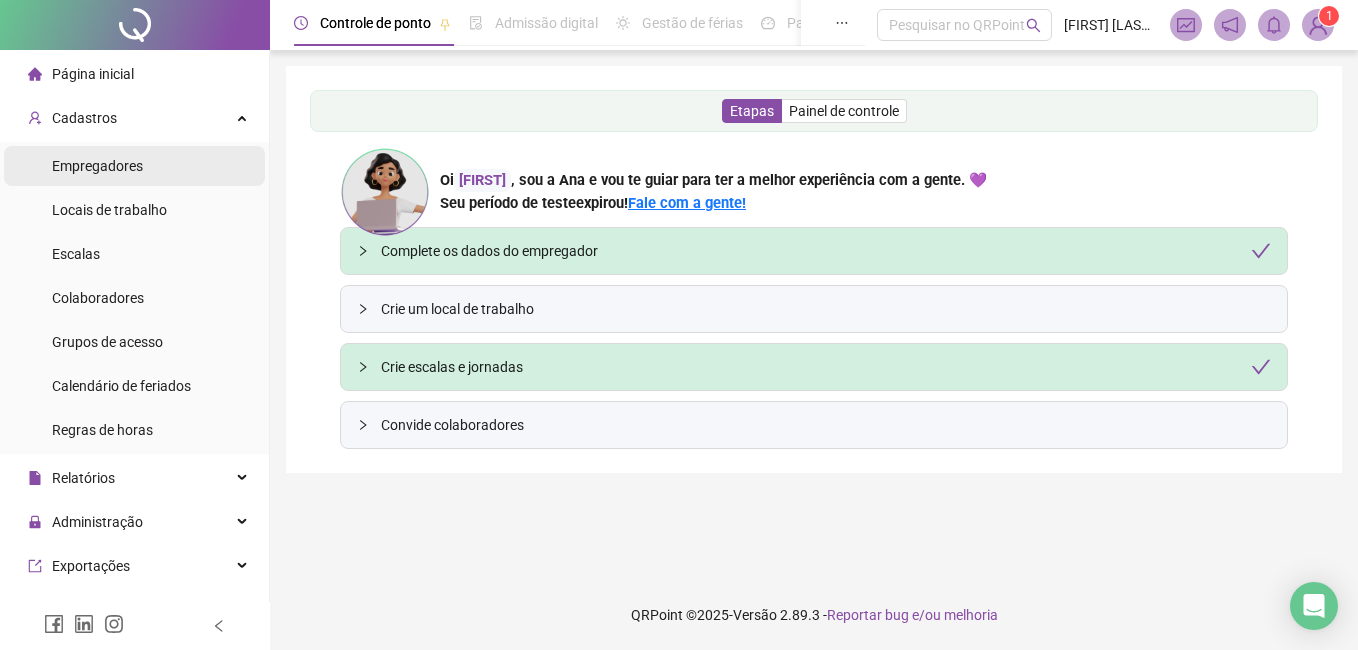 click on "Empregadores" at bounding box center [97, 166] 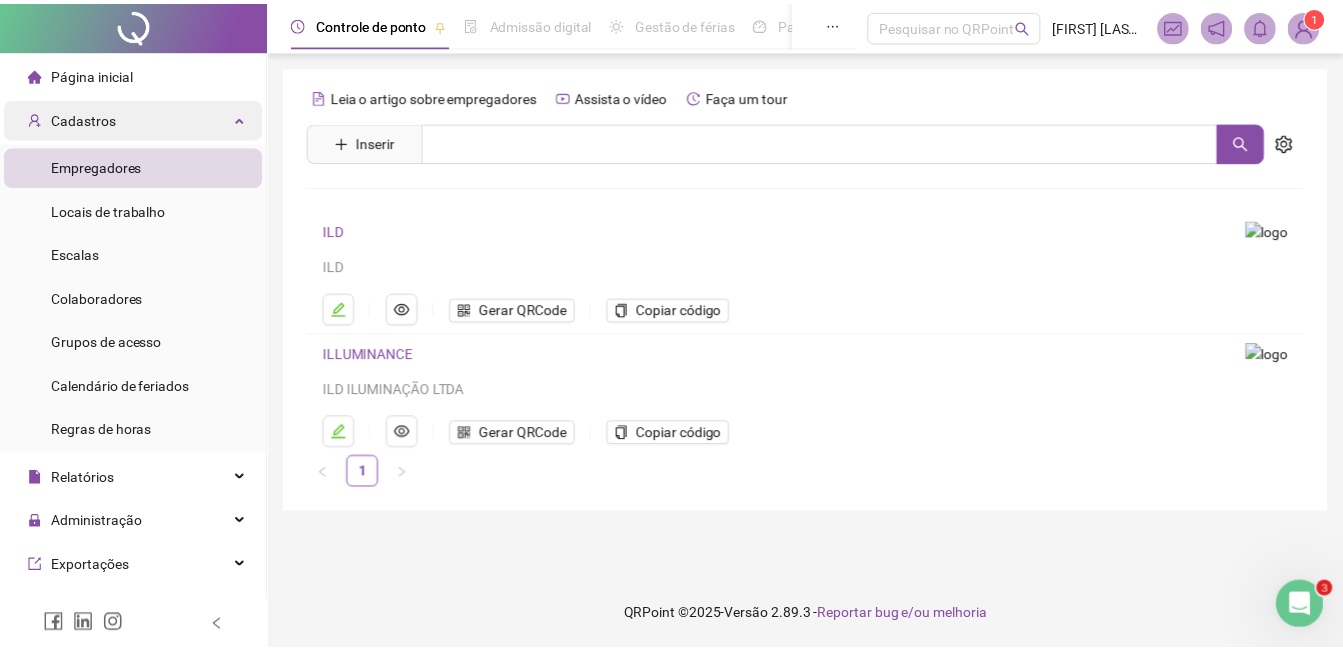 scroll, scrollTop: 0, scrollLeft: 0, axis: both 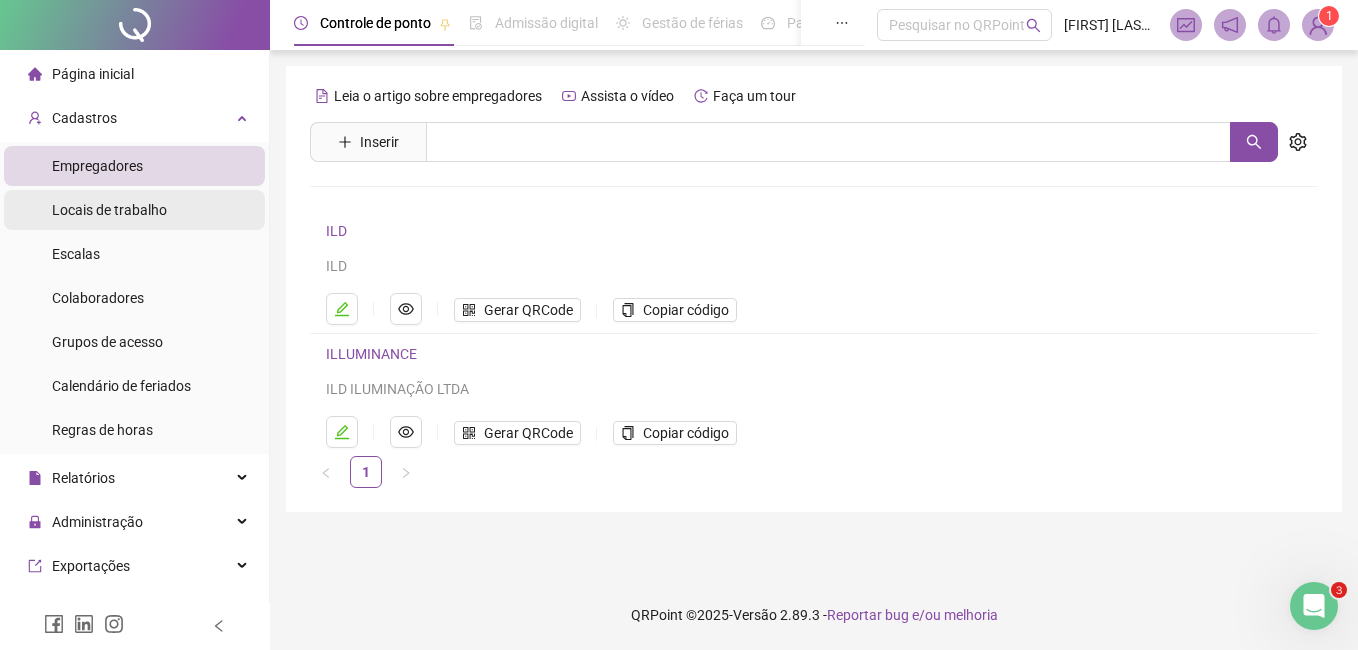 click on "Locais de trabalho" at bounding box center (109, 210) 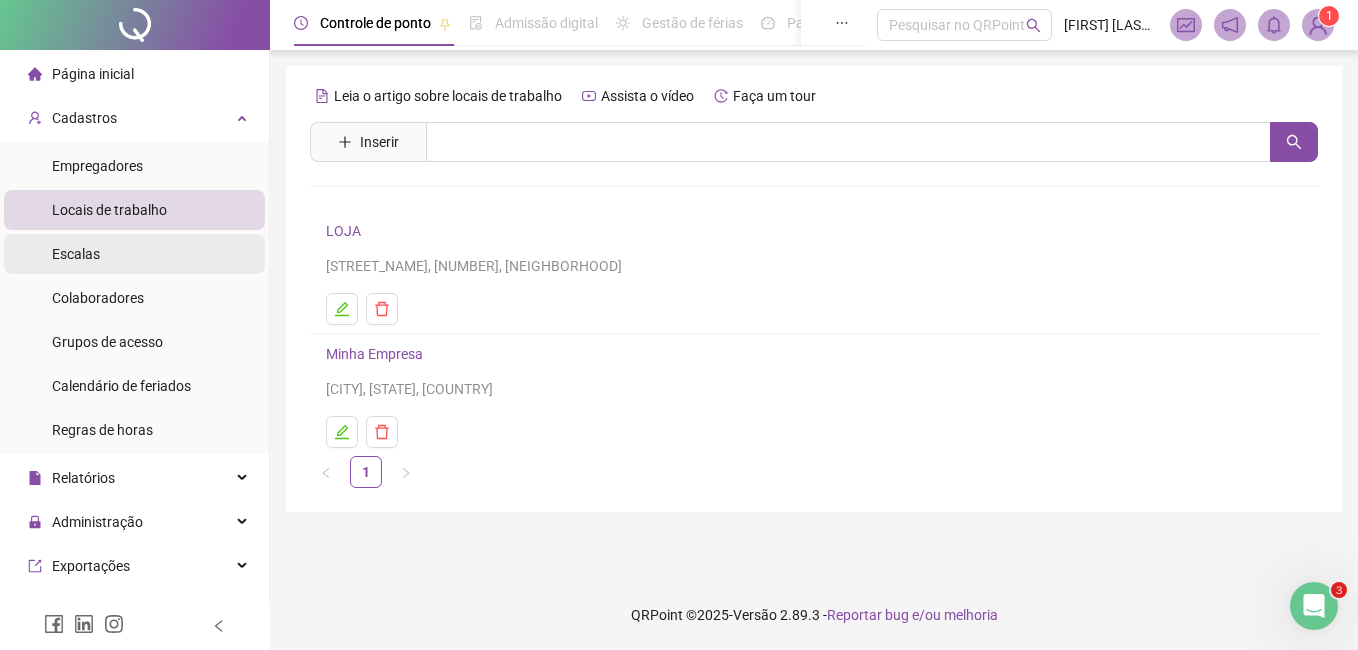 click on "Escalas" at bounding box center (134, 254) 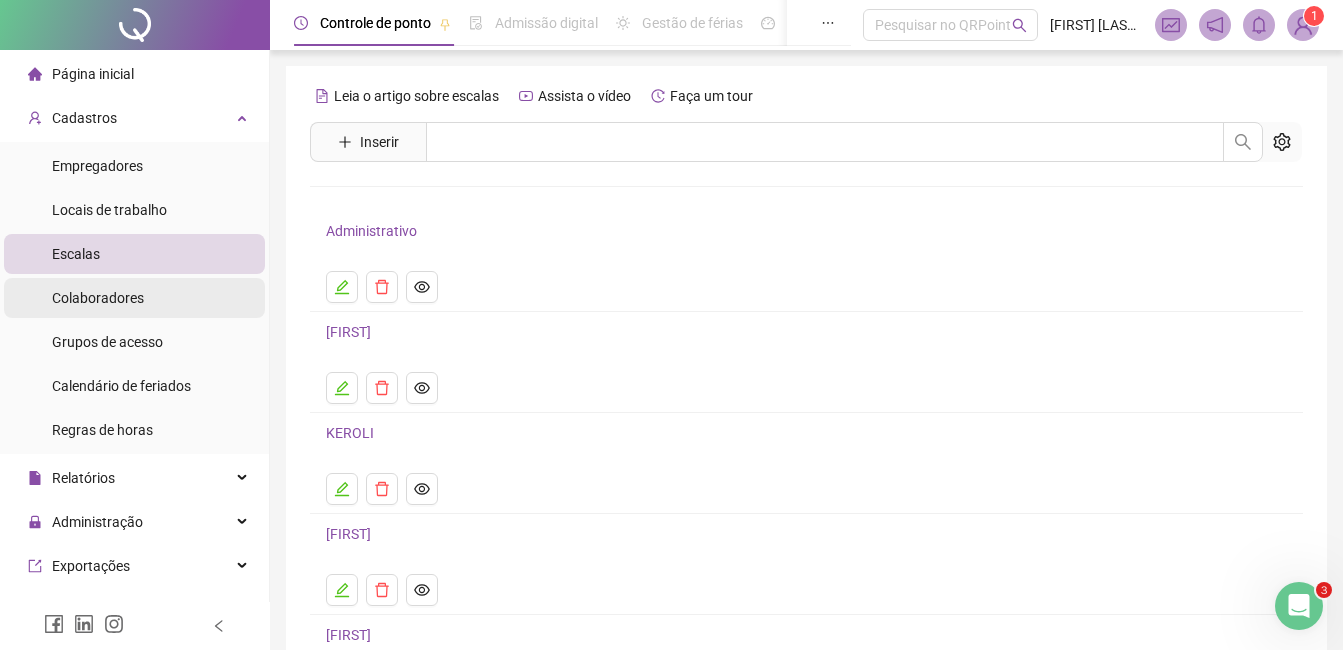 click on "Colaboradores" at bounding box center (98, 298) 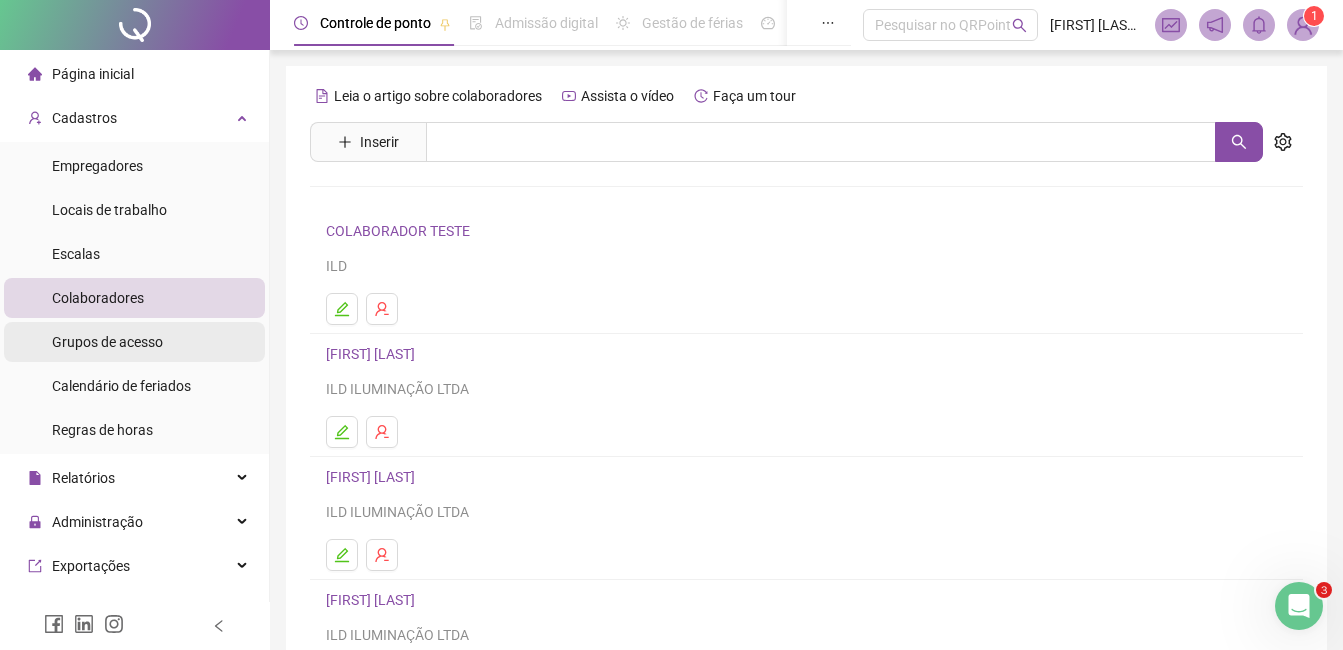 click on "Grupos de acesso" at bounding box center [107, 342] 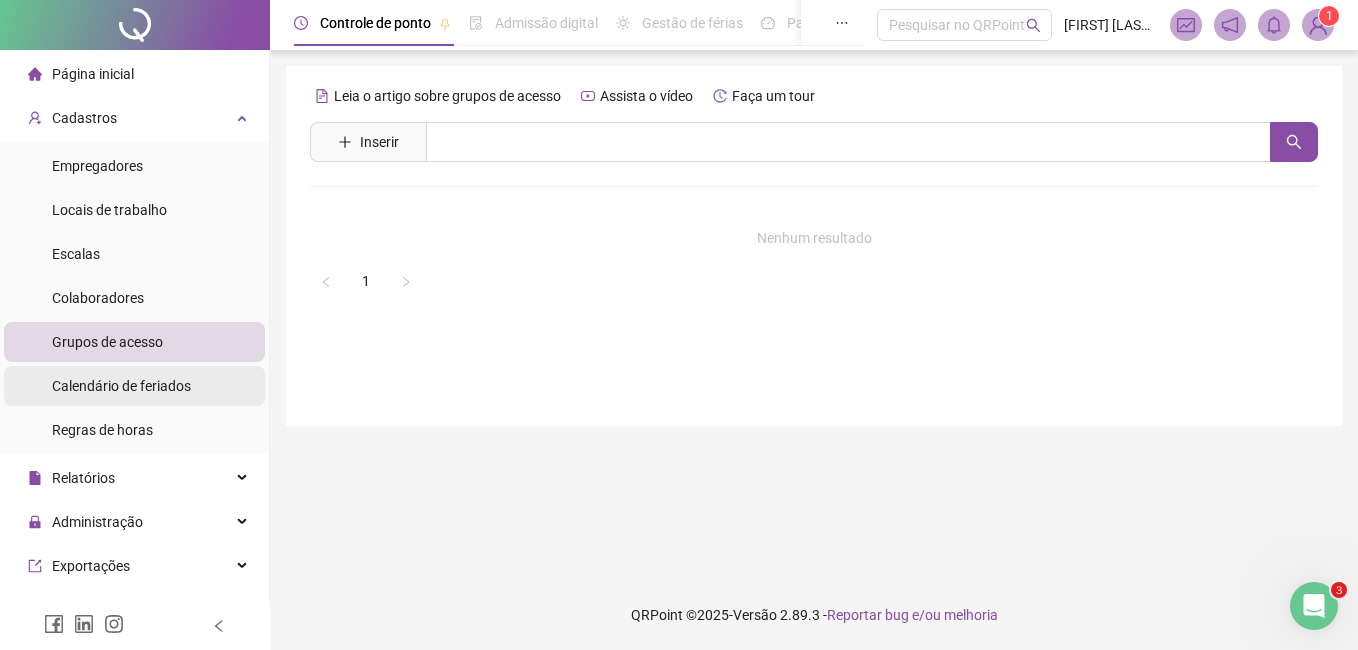 click on "Calendário de feriados" at bounding box center [121, 386] 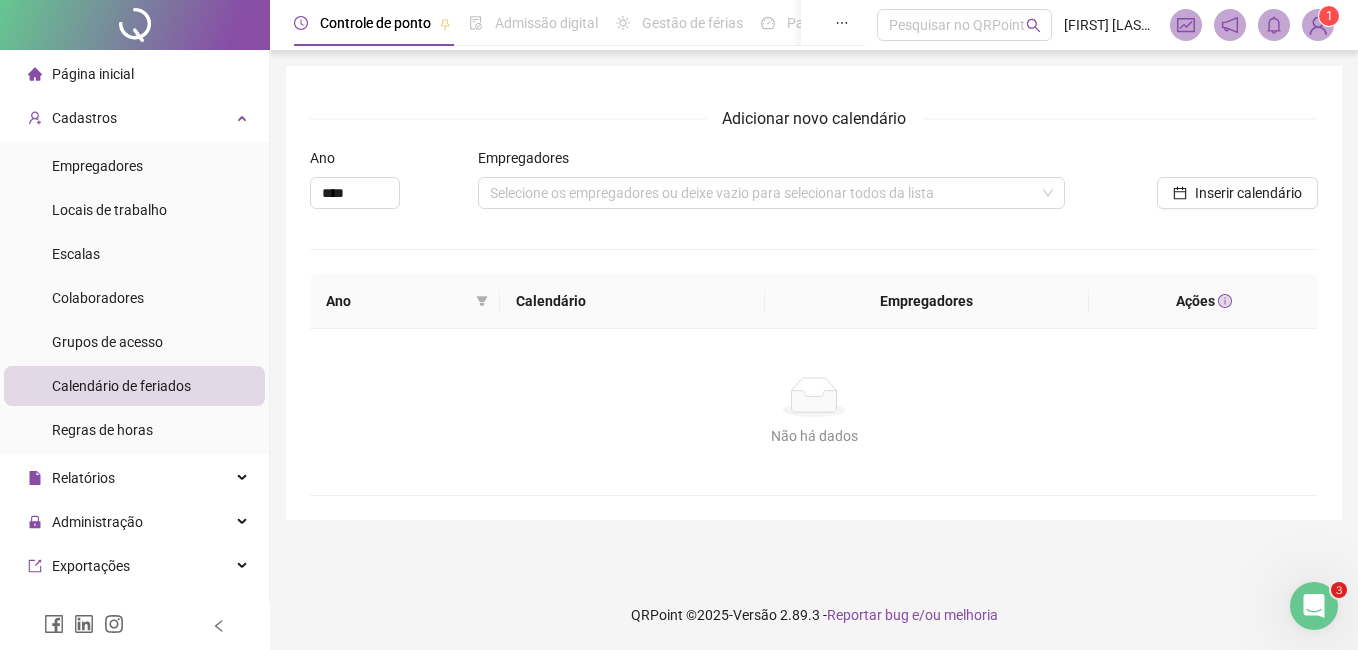click at bounding box center (1318, 25) 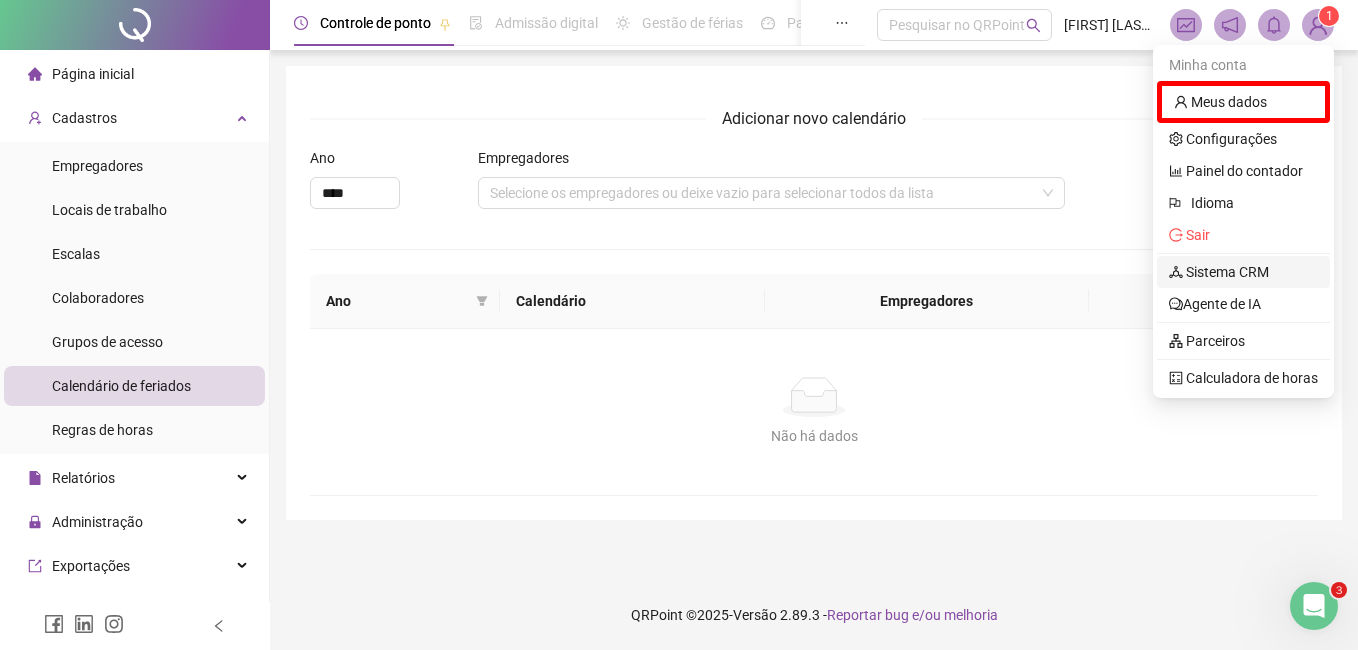 click on "Sistema CRM" at bounding box center [1219, 272] 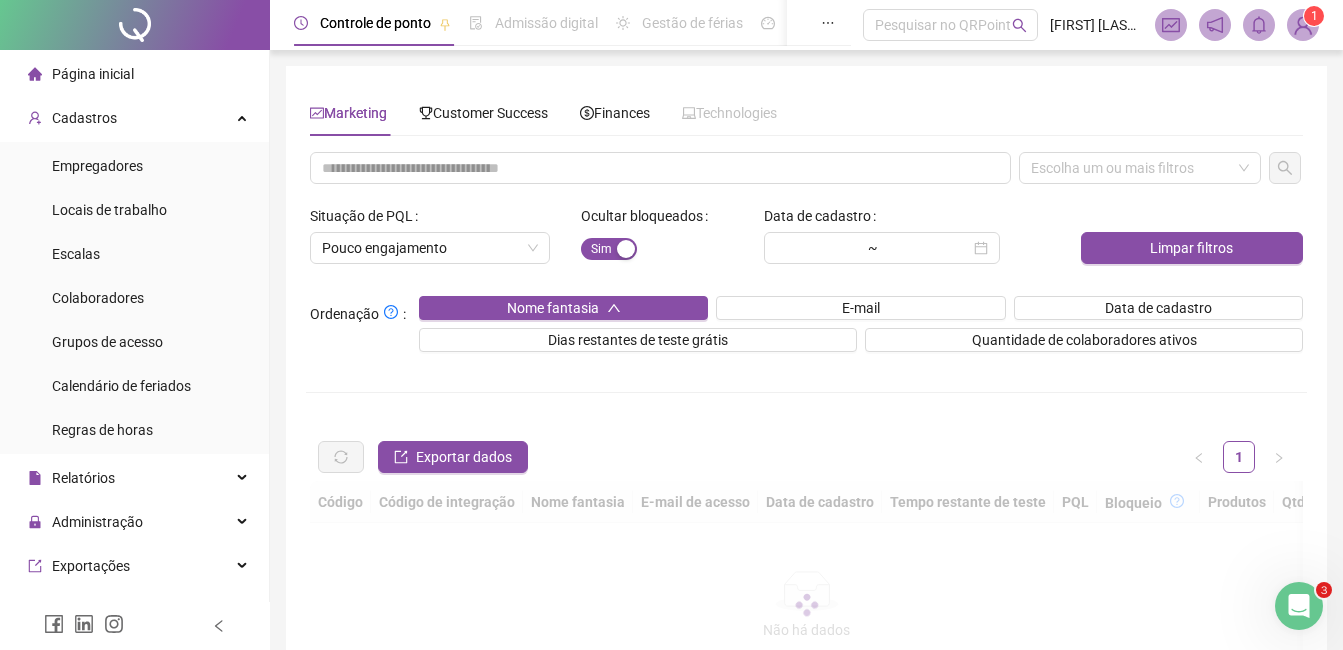 click on "Customer Success" at bounding box center [483, 113] 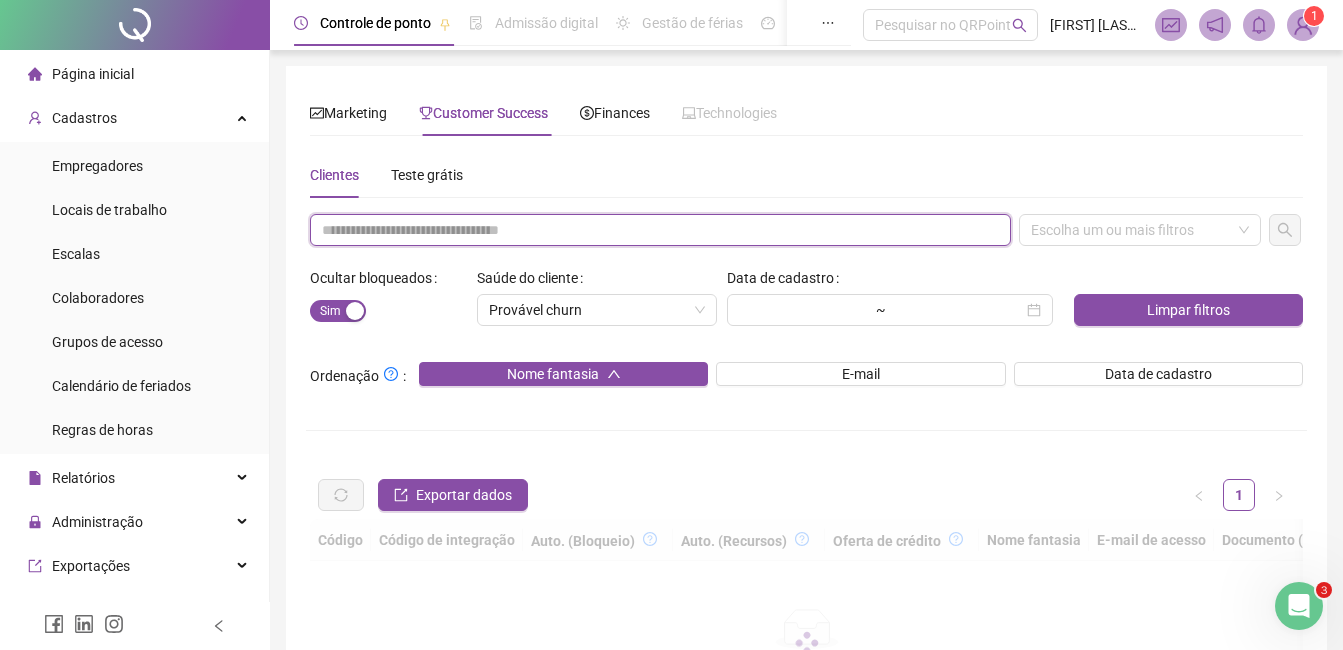 click at bounding box center (660, 230) 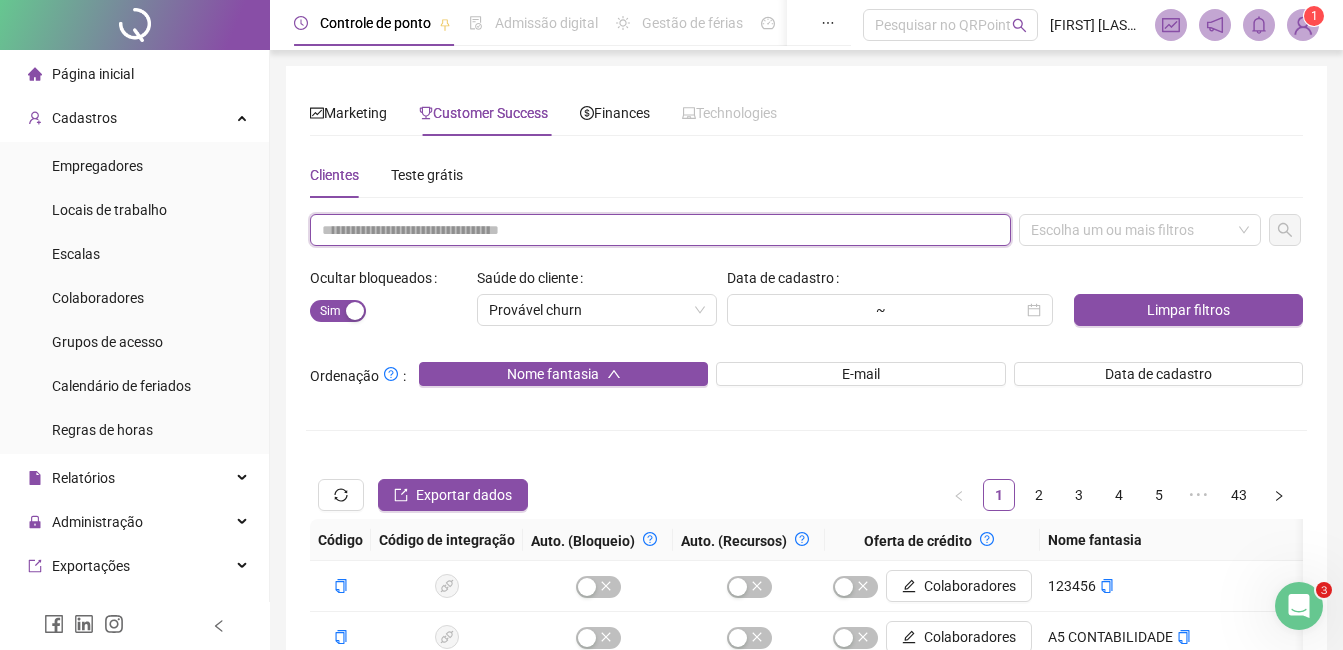 paste on "**********" 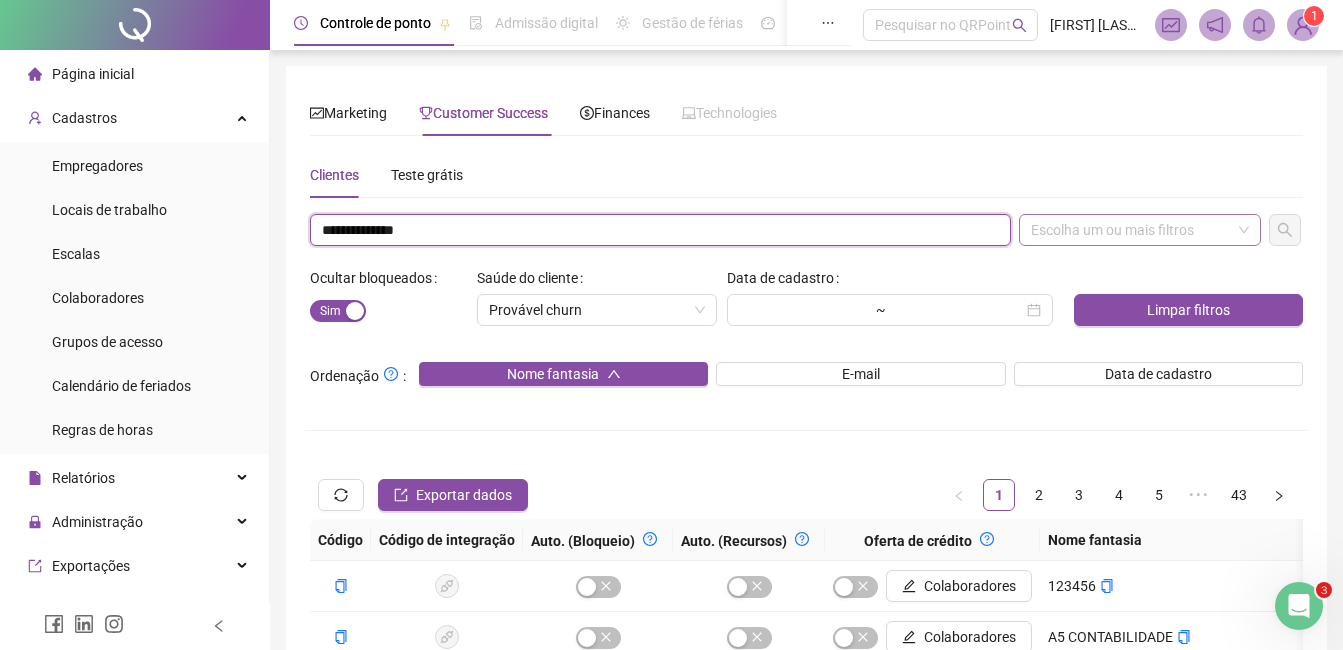 click on "Escolha um ou mais filtros" at bounding box center [1140, 230] 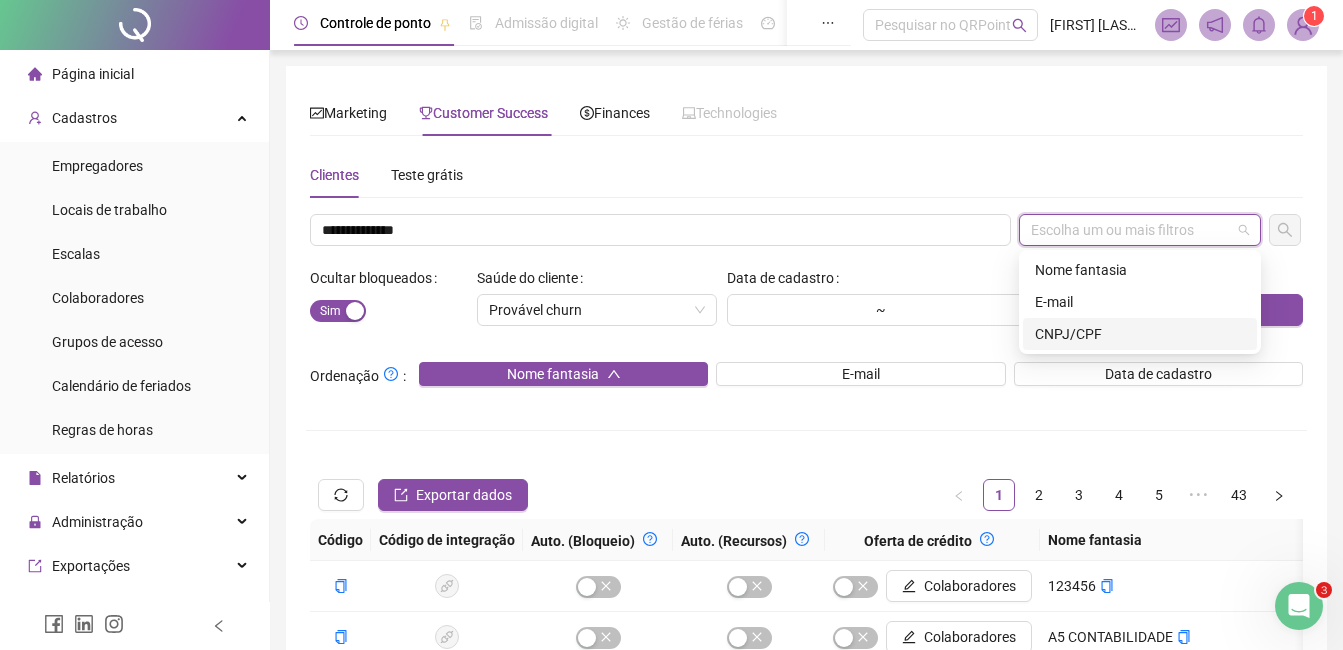 click on "CNPJ/CPF" at bounding box center (1140, 334) 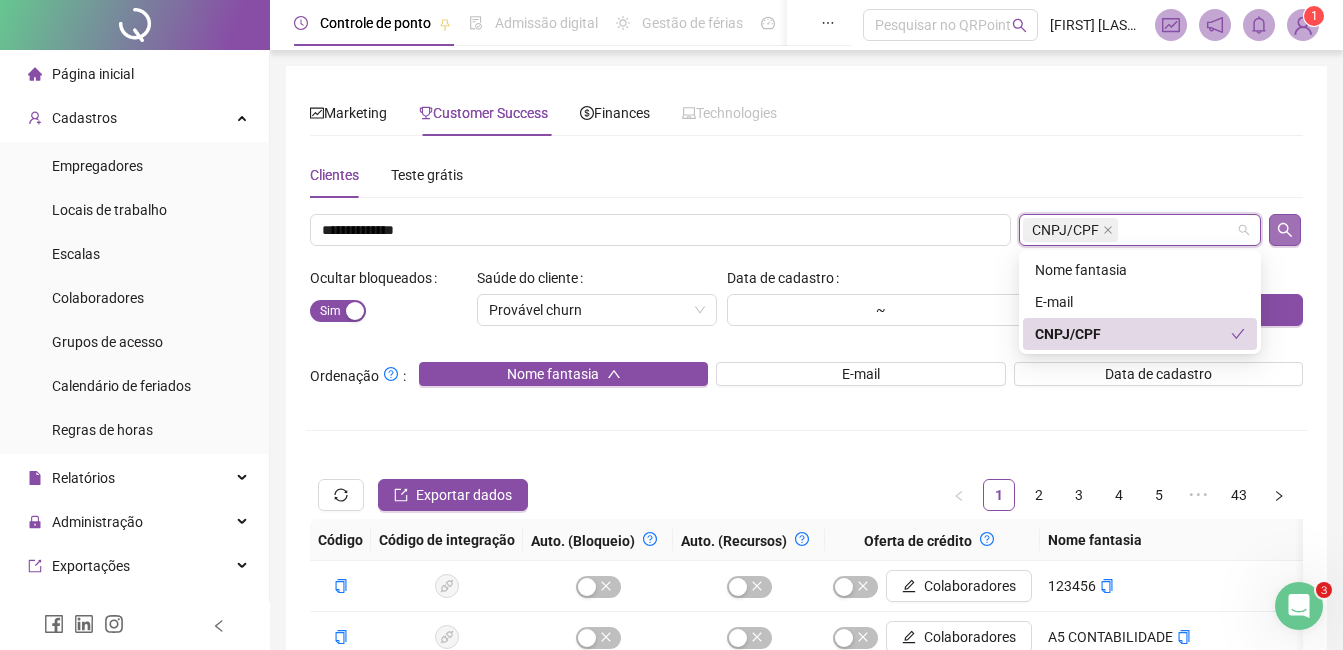 click 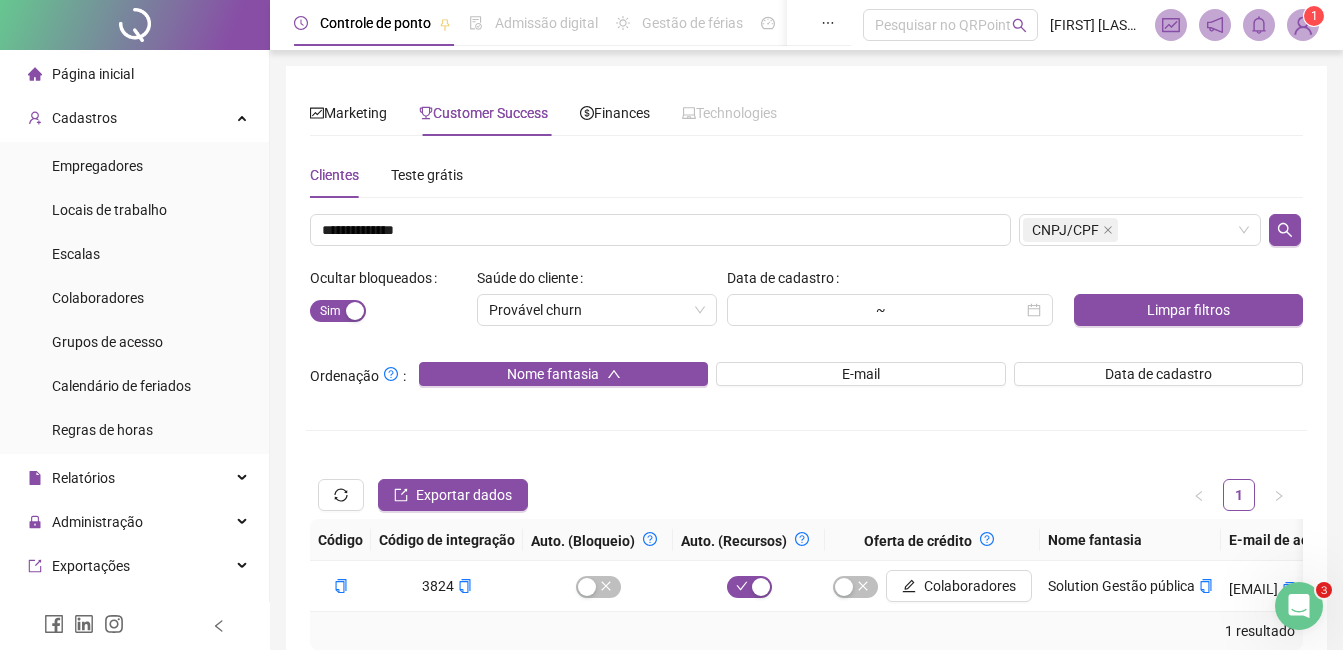 scroll, scrollTop: 125, scrollLeft: 0, axis: vertical 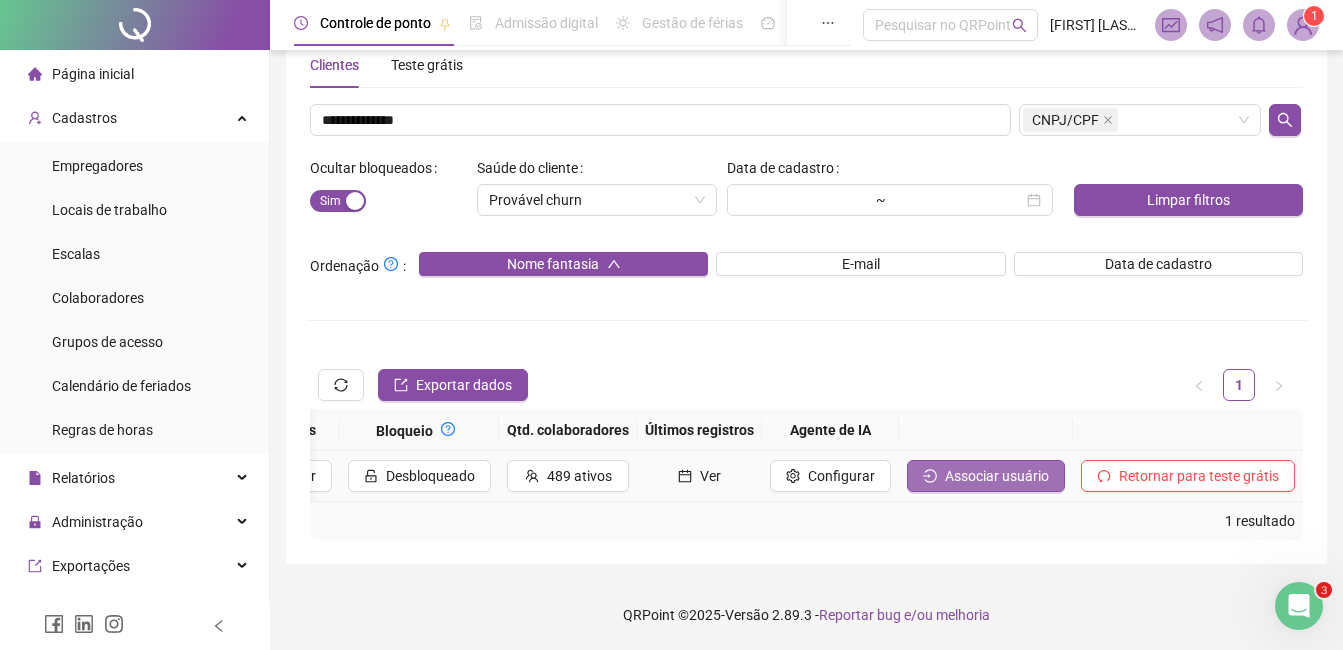 click on "Associar usuário" at bounding box center [986, 476] 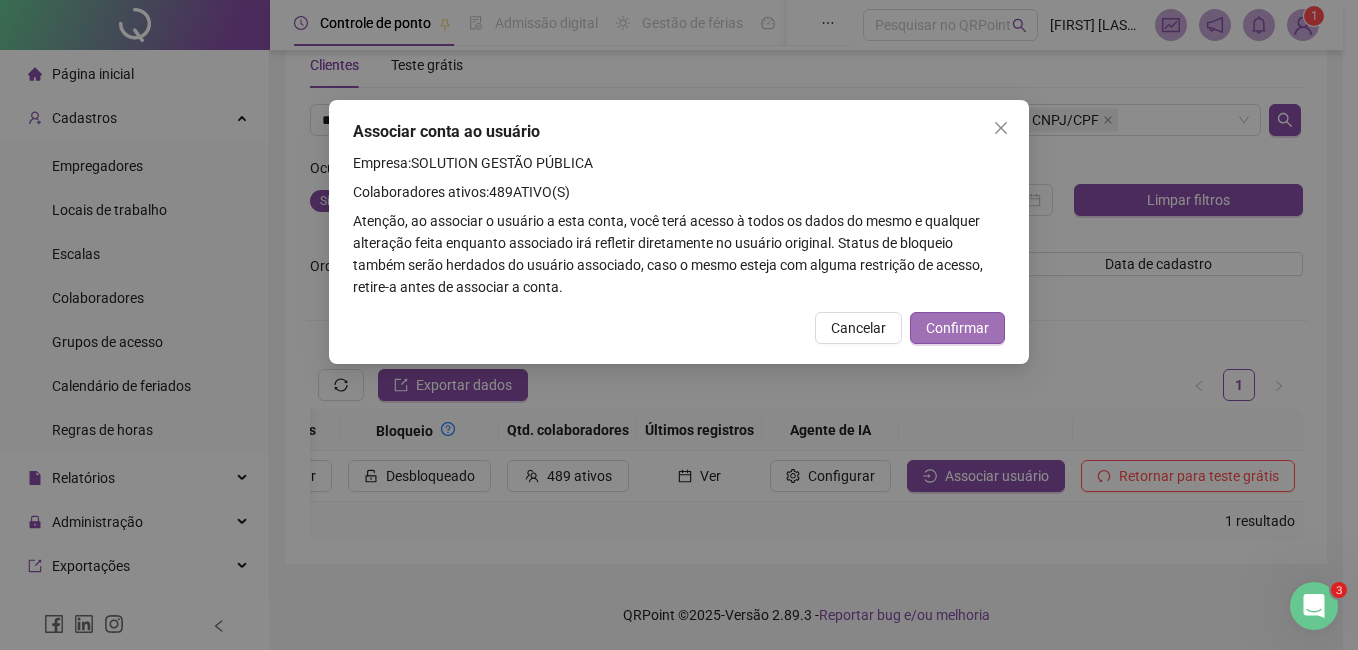click on "Confirmar" at bounding box center (957, 328) 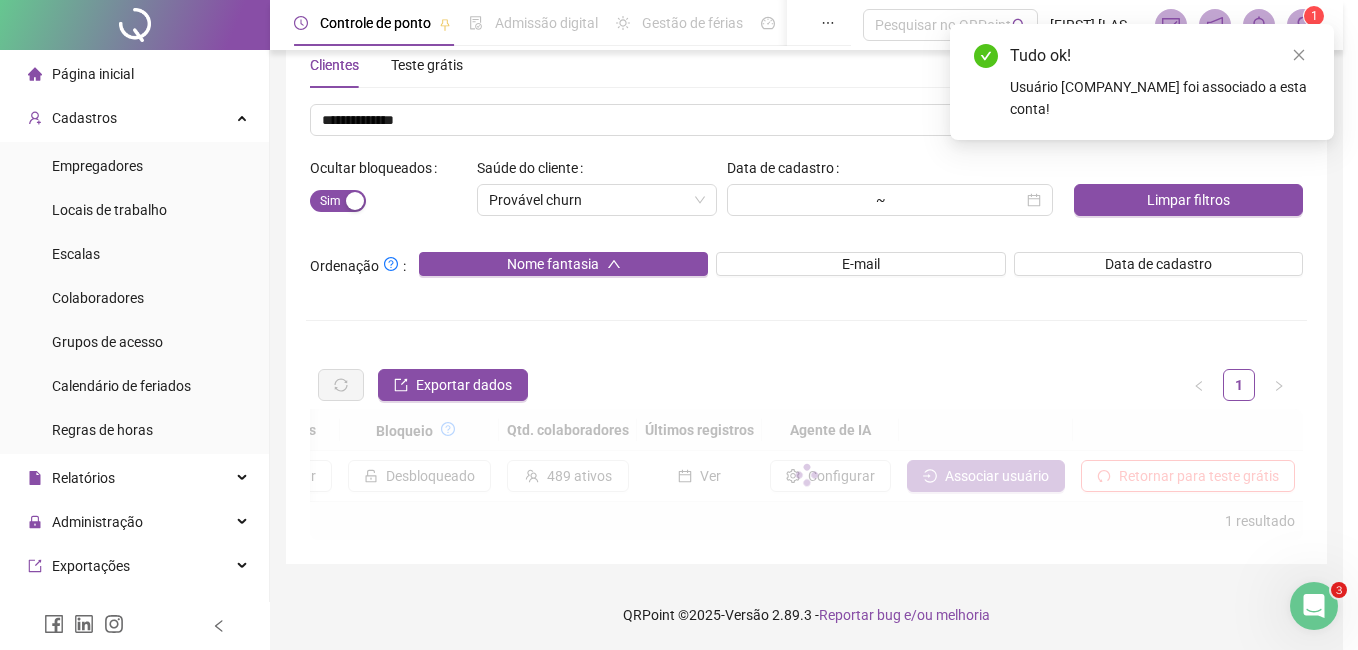 scroll, scrollTop: 0, scrollLeft: 2232, axis: horizontal 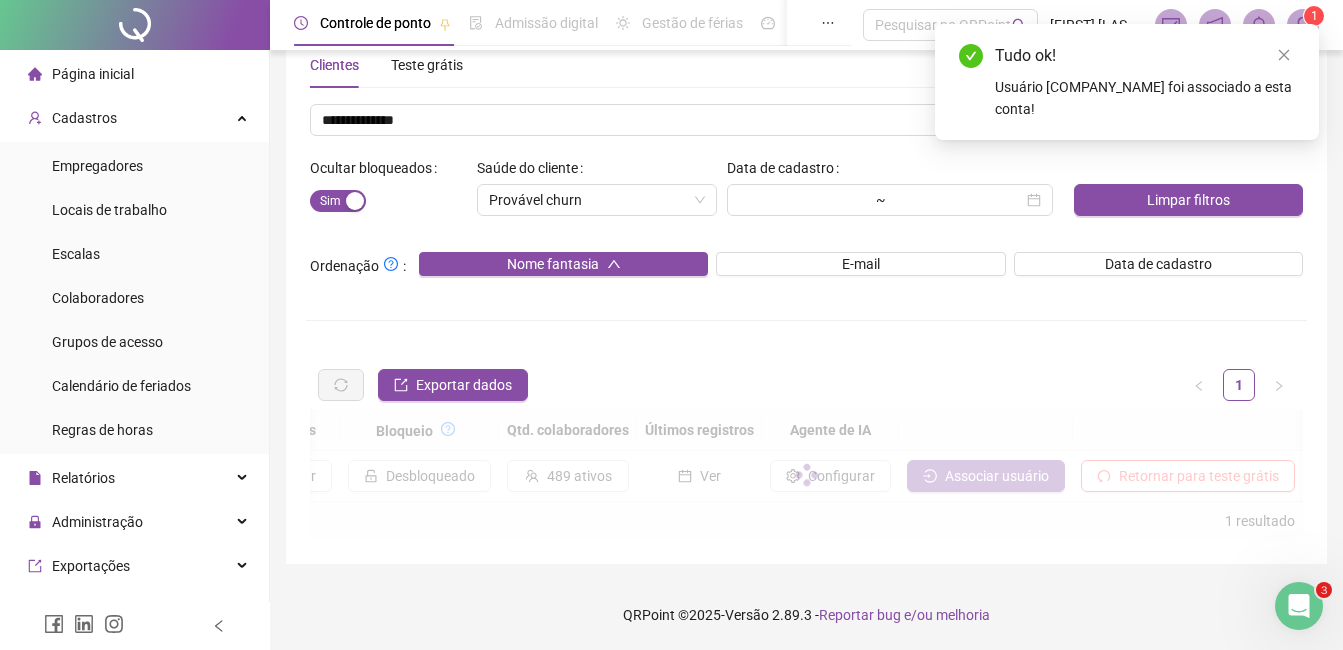 click on "Tudo ok! Usuário SOLUTION GESTÃO PÚBLICA  foi associado a esta conta!" at bounding box center [1319, 24] 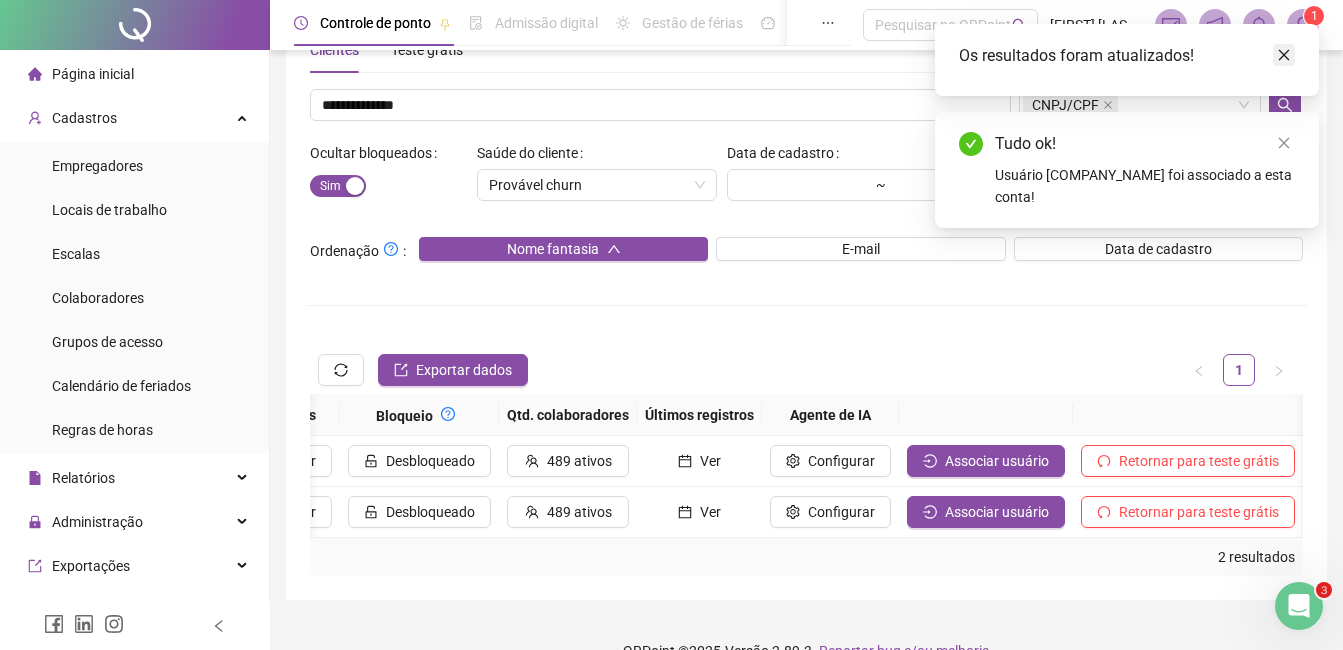 click at bounding box center (1284, 55) 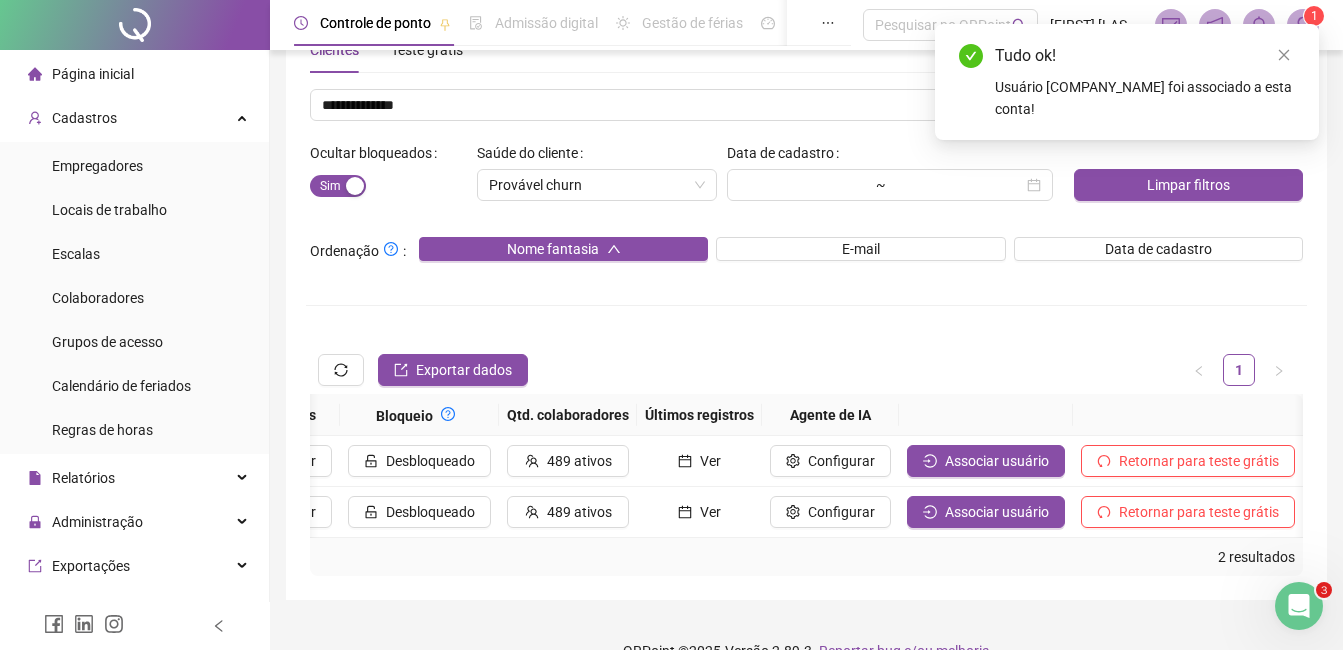 click at bounding box center [1284, 55] 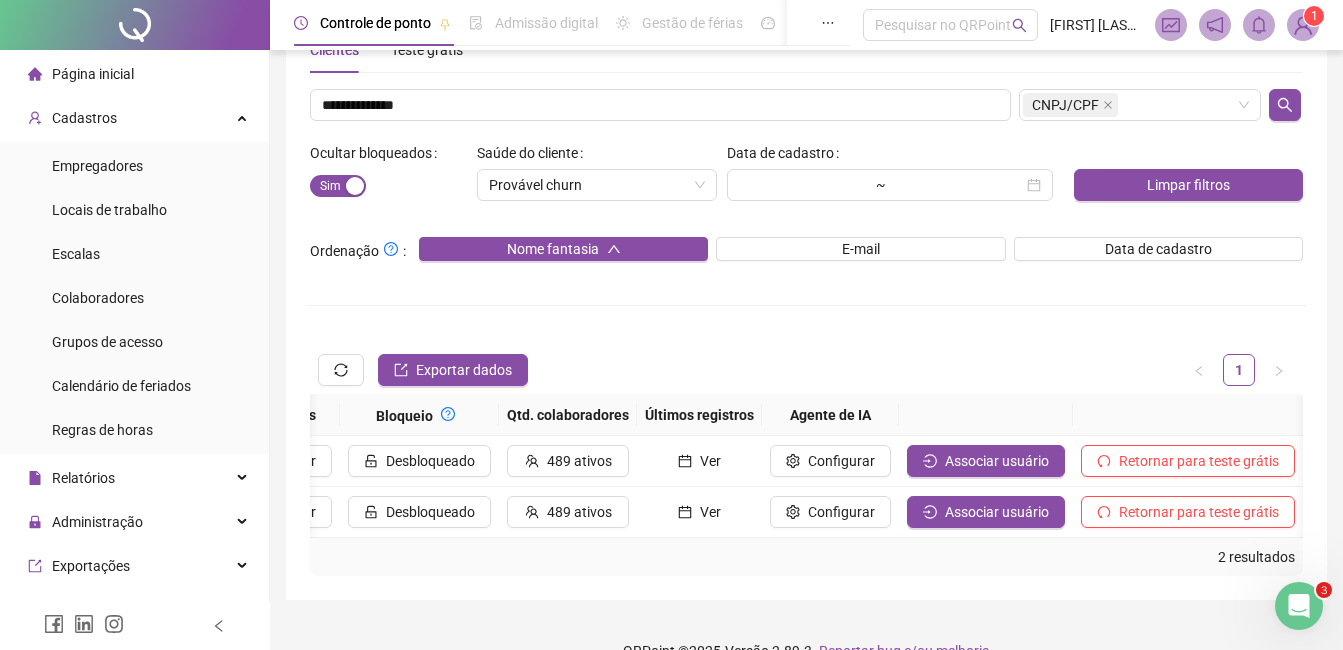 click at bounding box center [1303, 25] 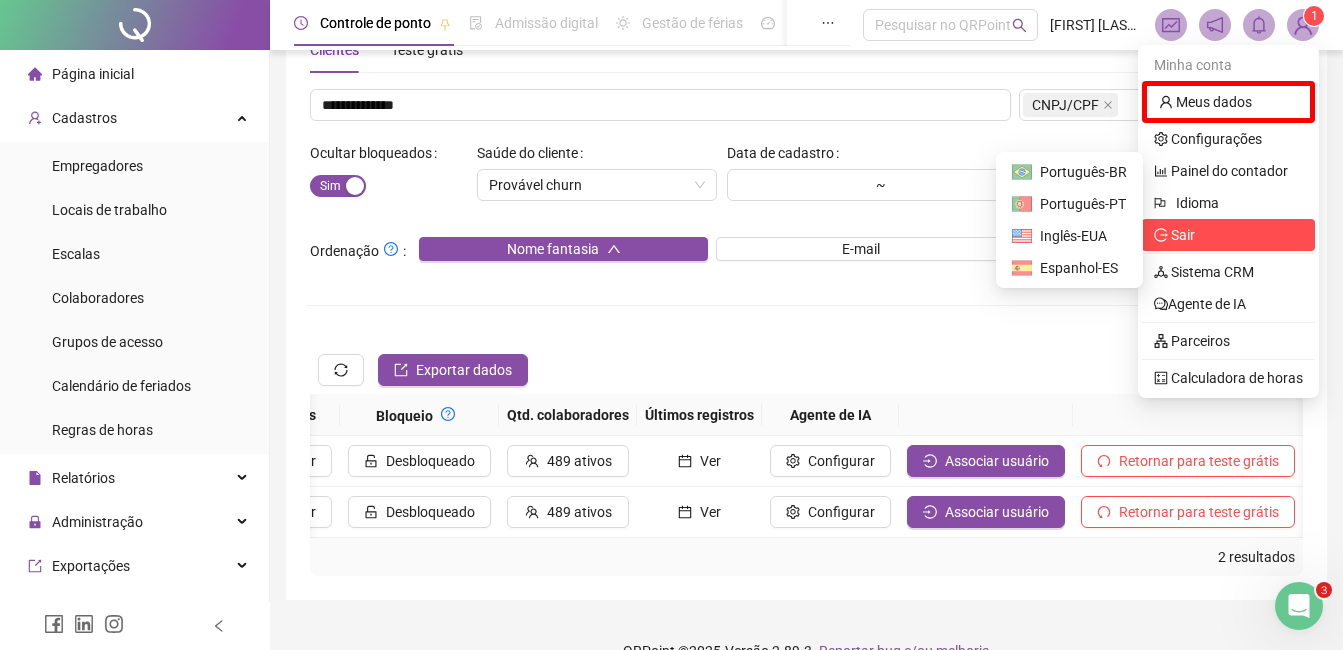 click on "Sair" at bounding box center [1183, 235] 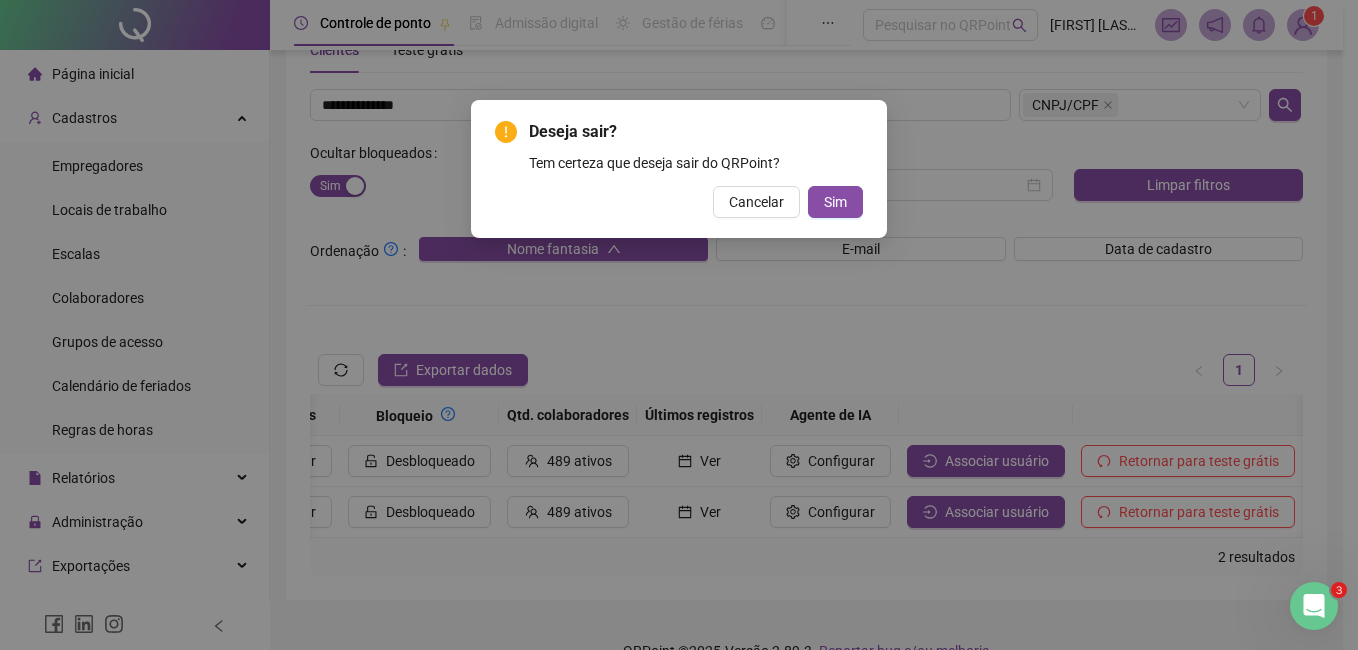 type 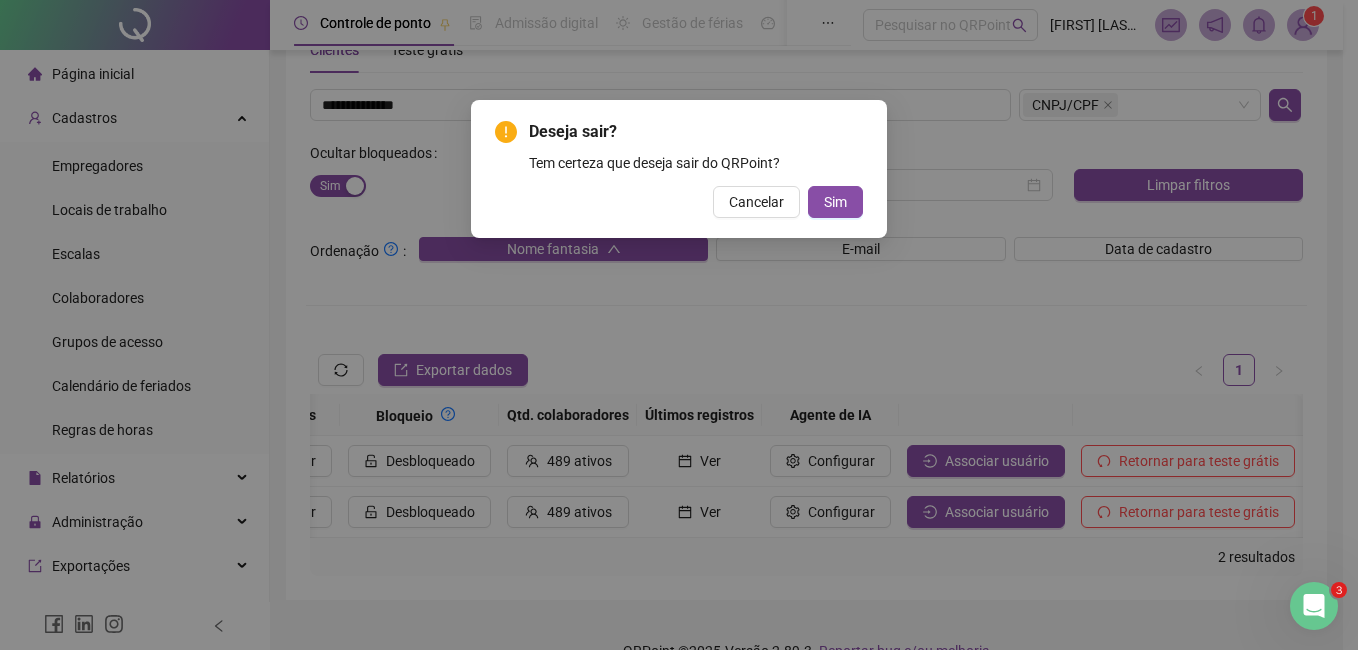 click on "Sim" at bounding box center (835, 202) 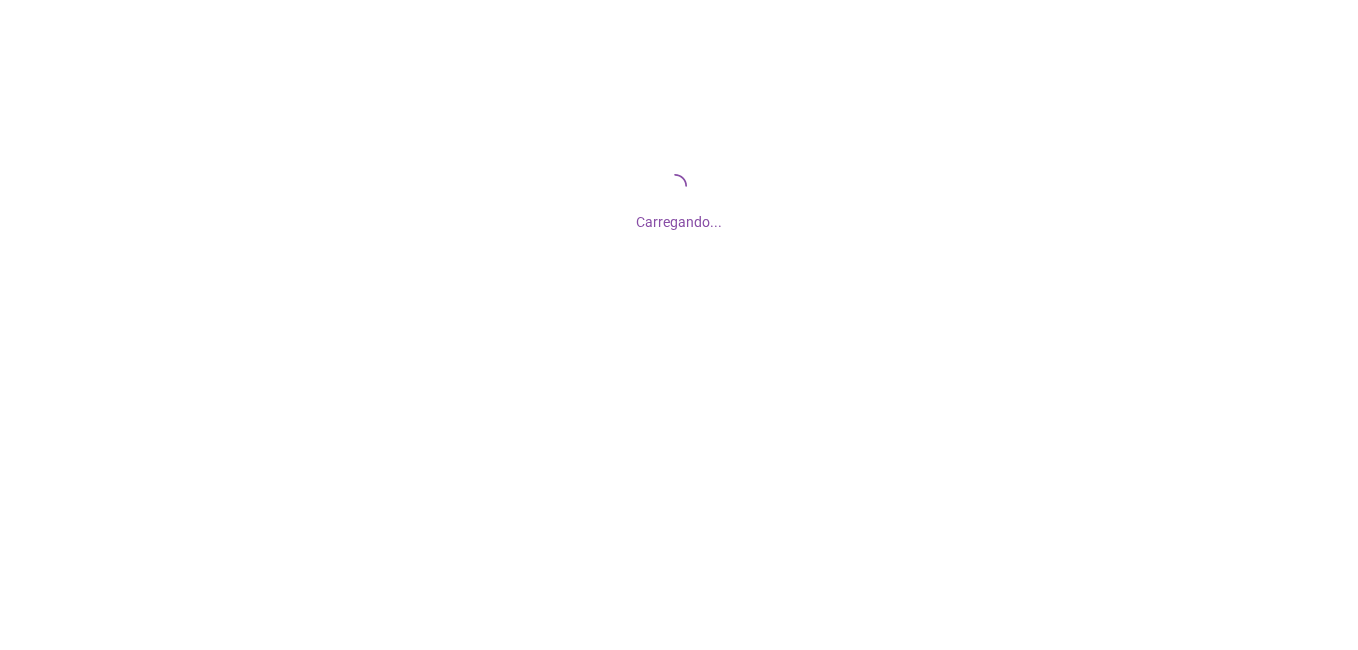 scroll, scrollTop: 0, scrollLeft: 0, axis: both 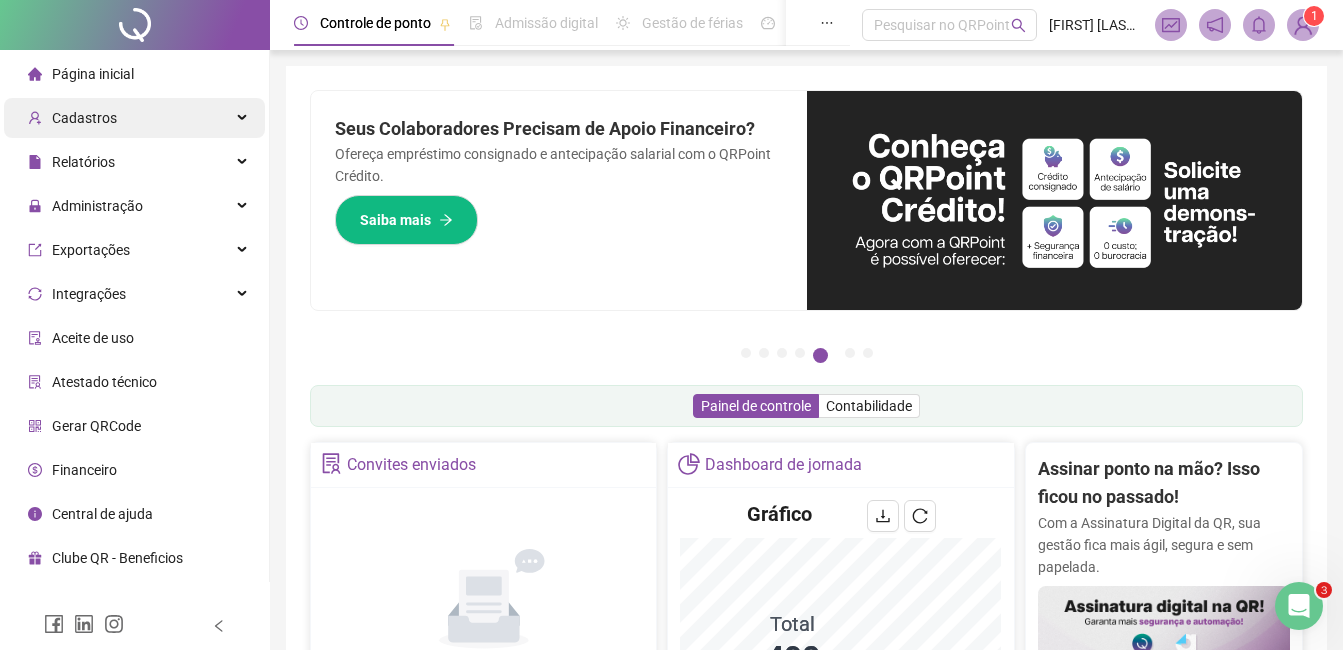 click on "Cadastros" at bounding box center [134, 118] 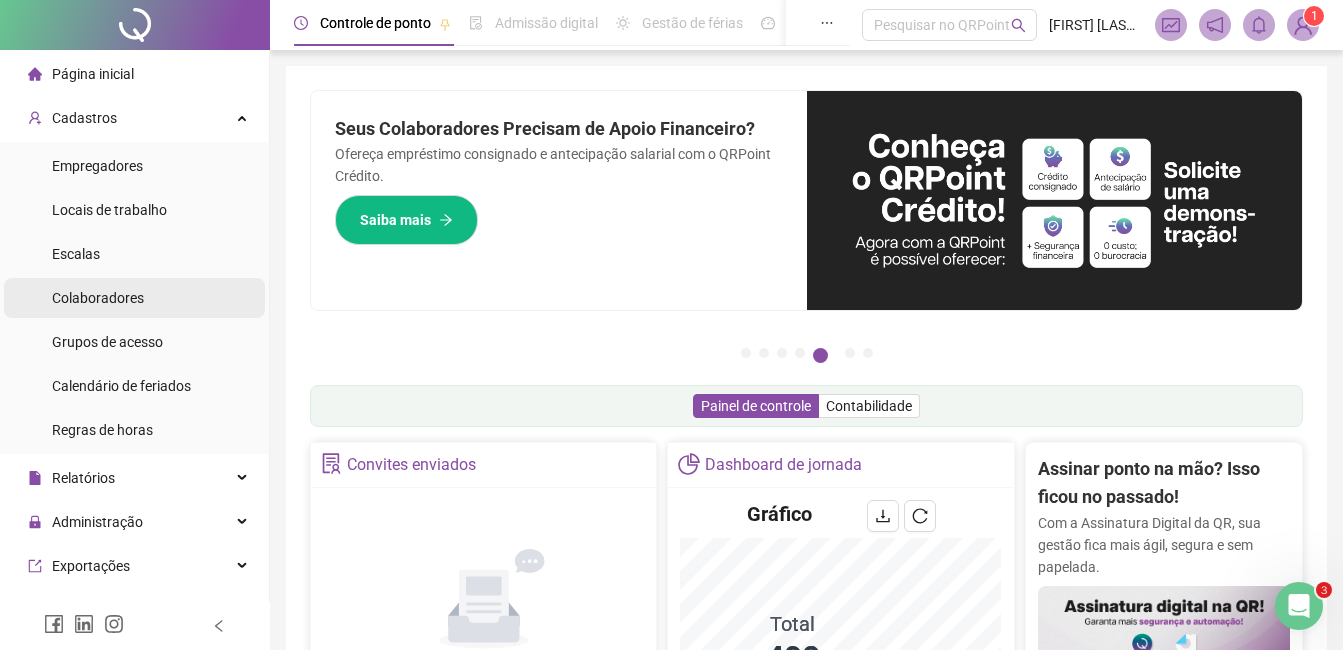 click on "Colaboradores" at bounding box center [134, 298] 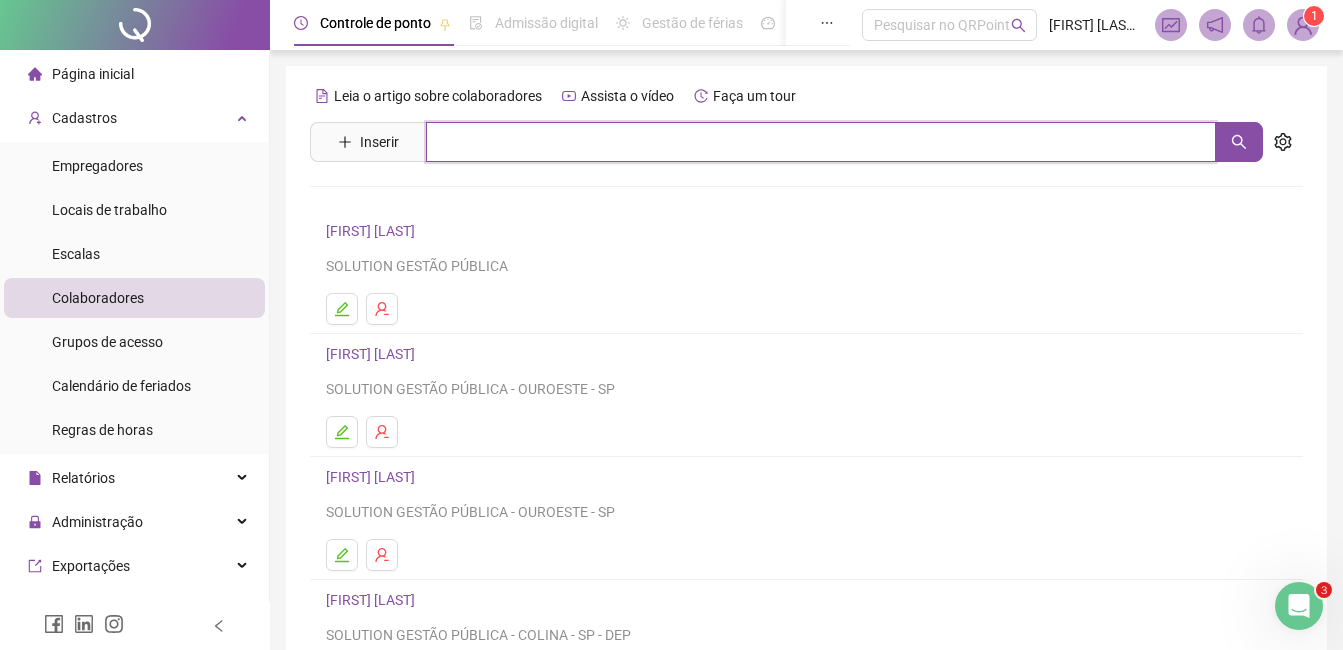 click at bounding box center (821, 142) 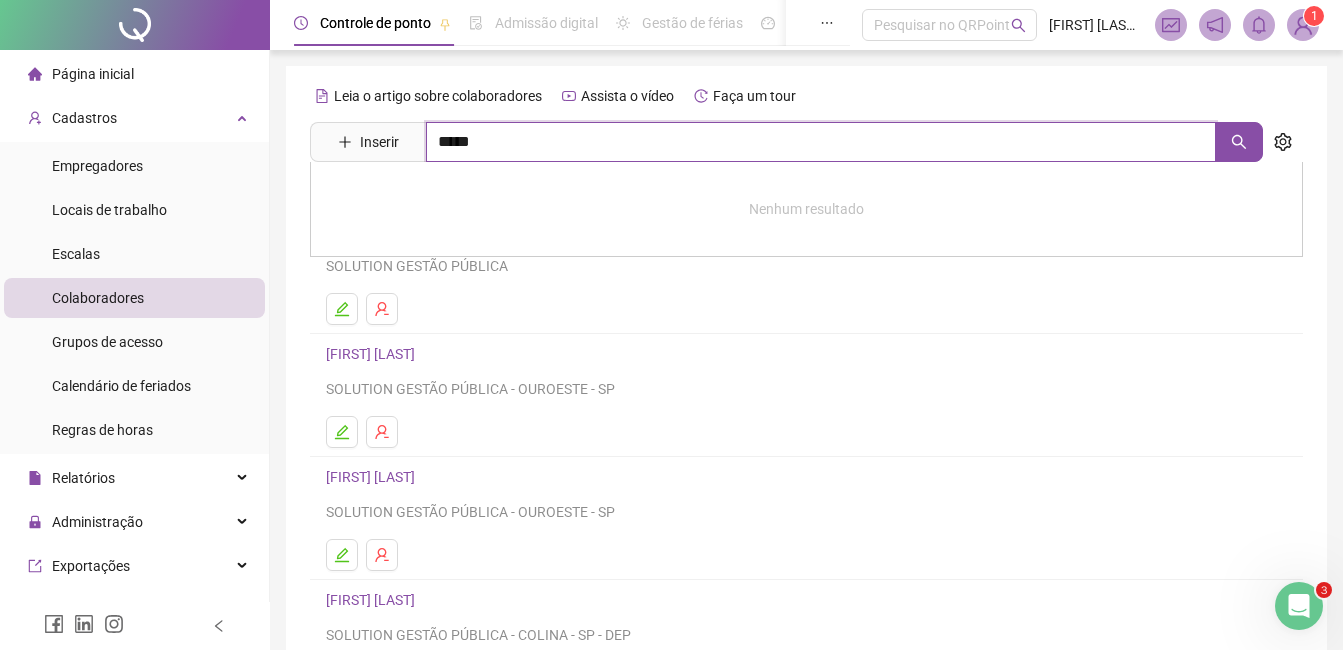 type on "*****" 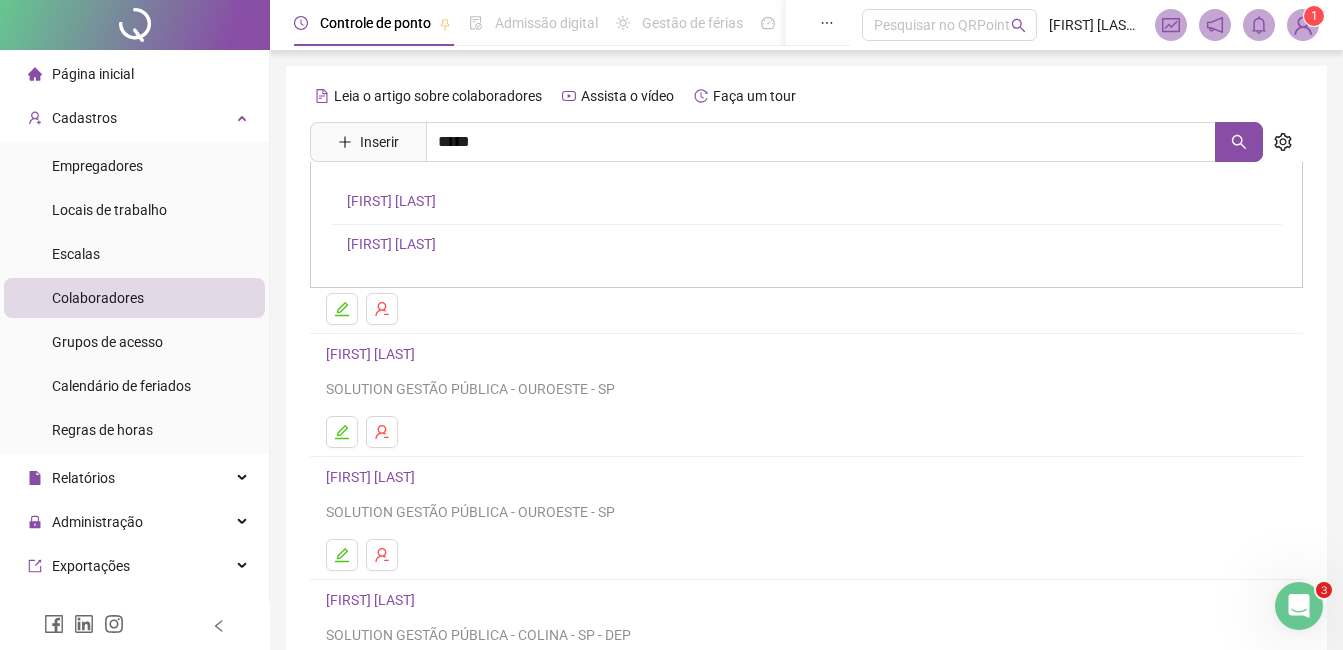 click on "FERNANDA ELLEN ALVES FERNANDES" at bounding box center [391, 201] 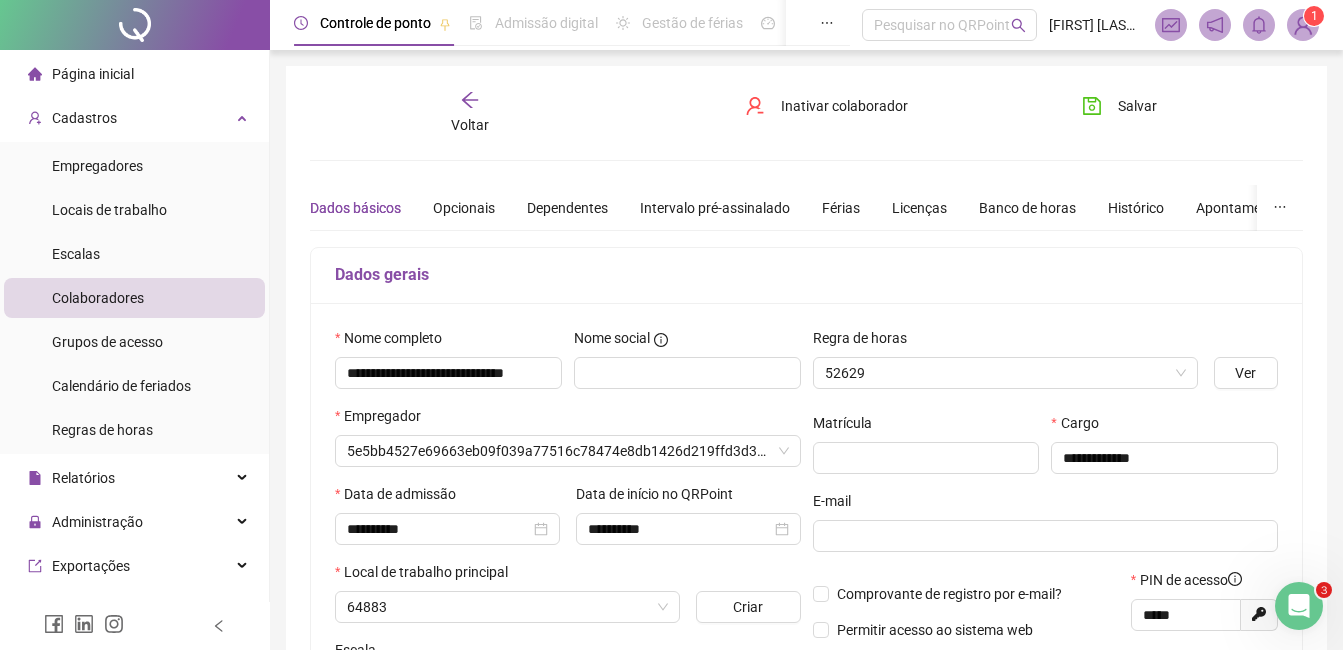 type on "**********" 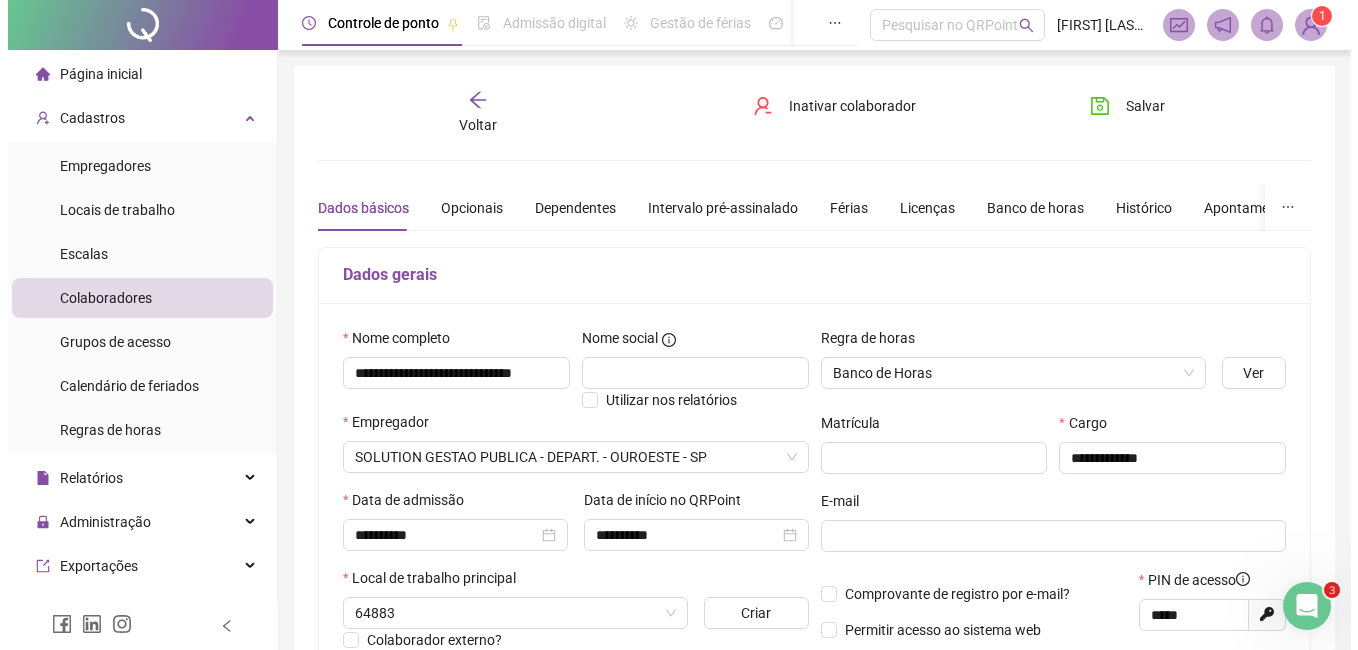 scroll, scrollTop: 491, scrollLeft: 0, axis: vertical 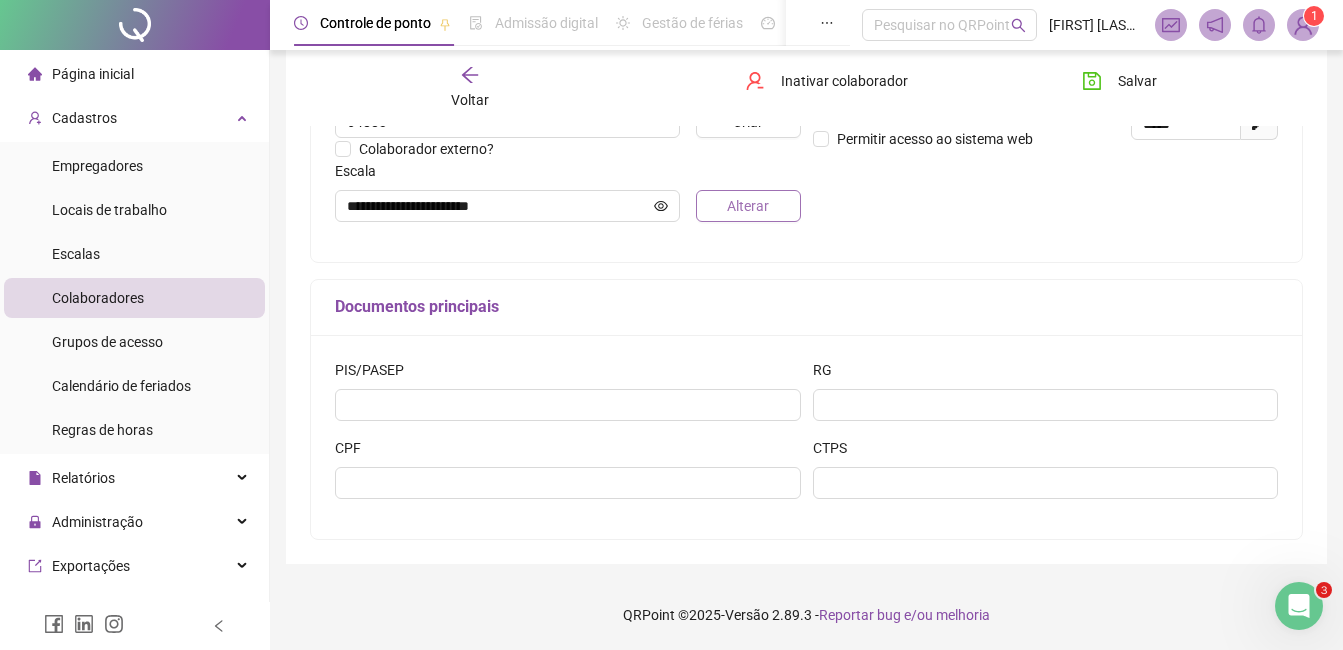 click on "Alterar" at bounding box center [748, 206] 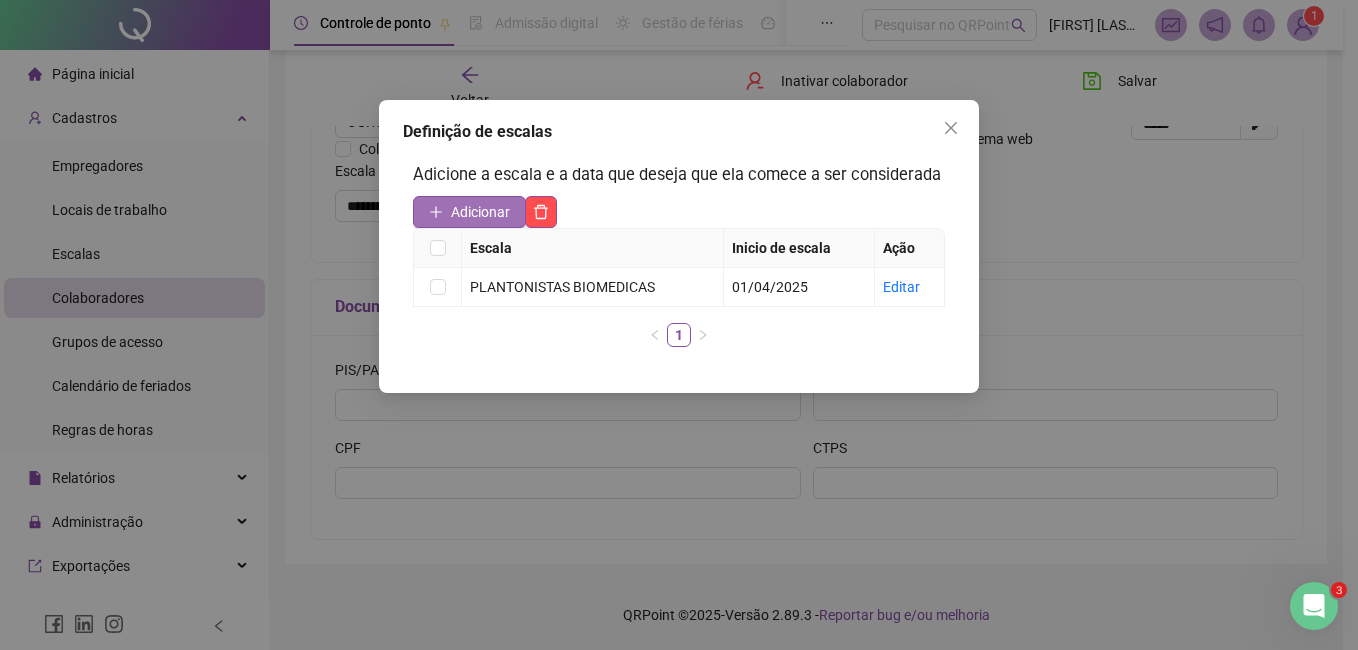 click on "Adicionar" at bounding box center (480, 212) 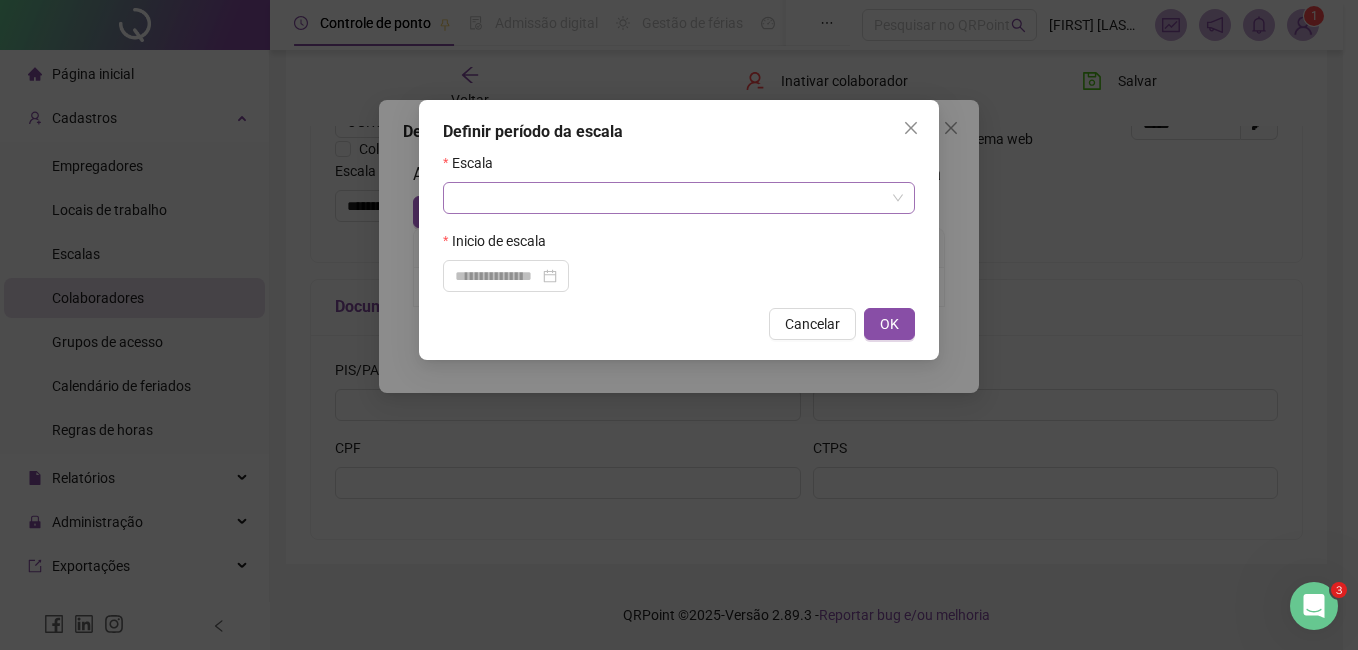 click at bounding box center (670, 198) 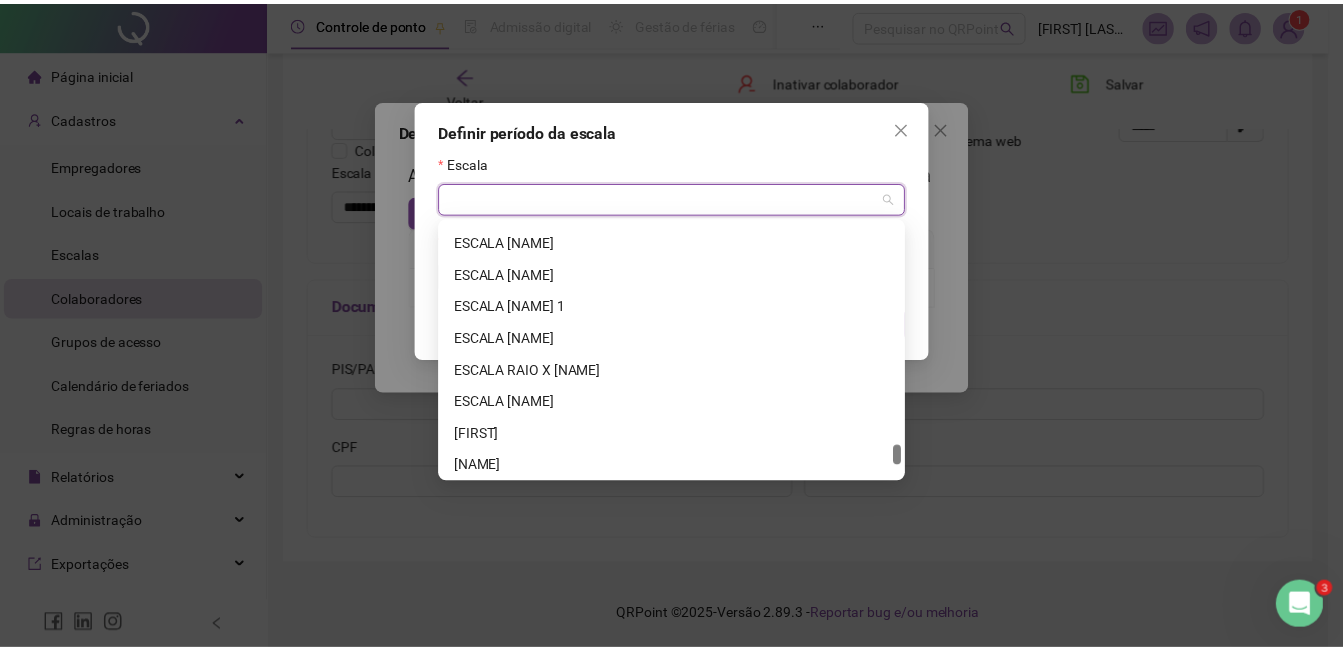 scroll, scrollTop: 5792, scrollLeft: 0, axis: vertical 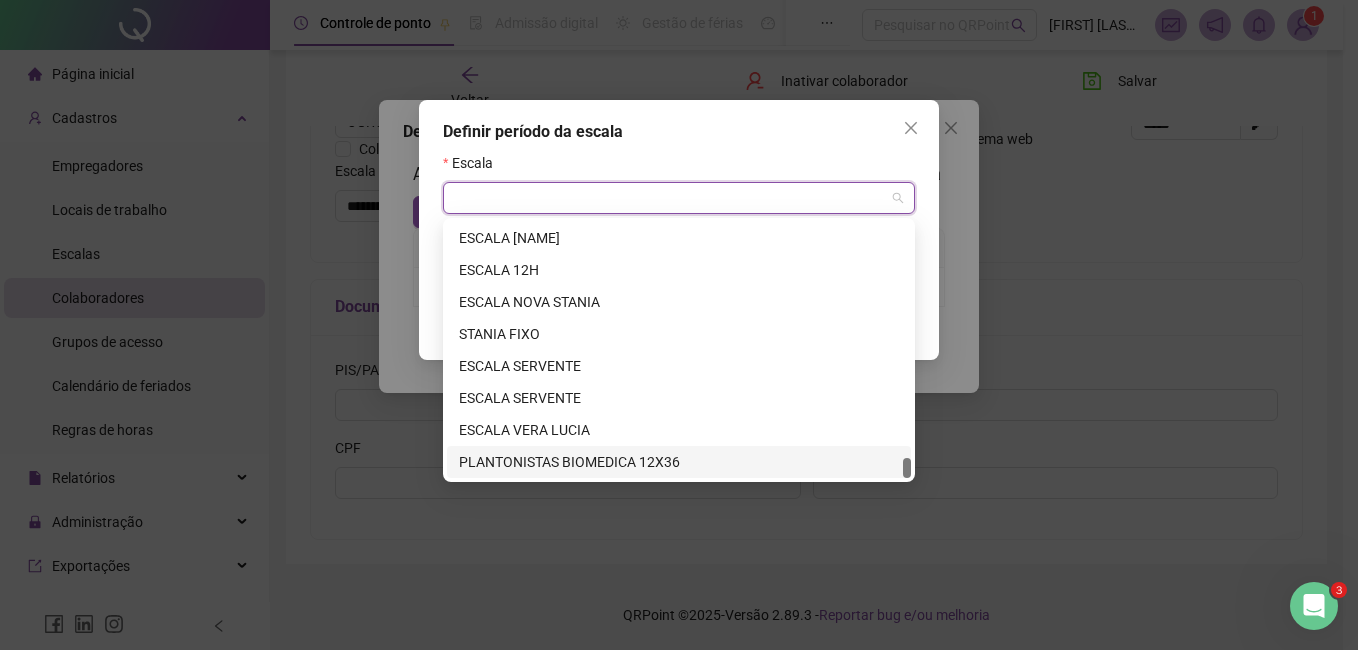 click on "PLANTONISTAS BIOMEDICA 12X36" at bounding box center [679, 462] 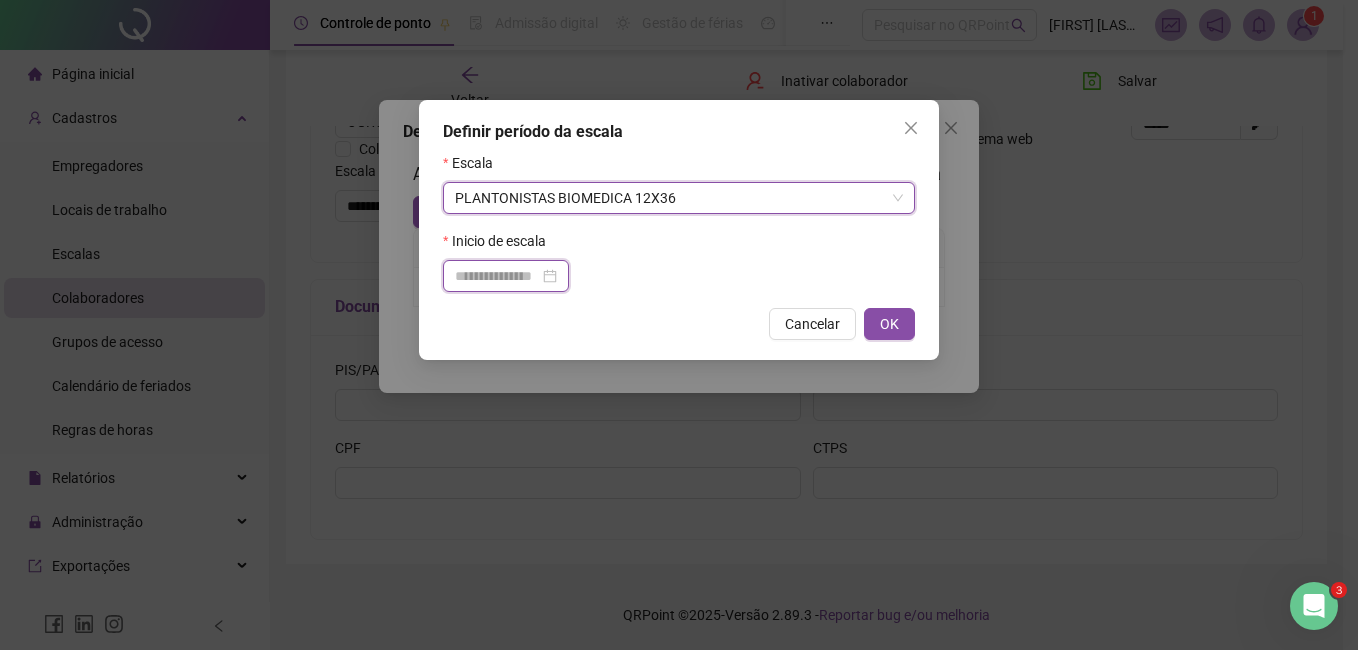 click at bounding box center (497, 276) 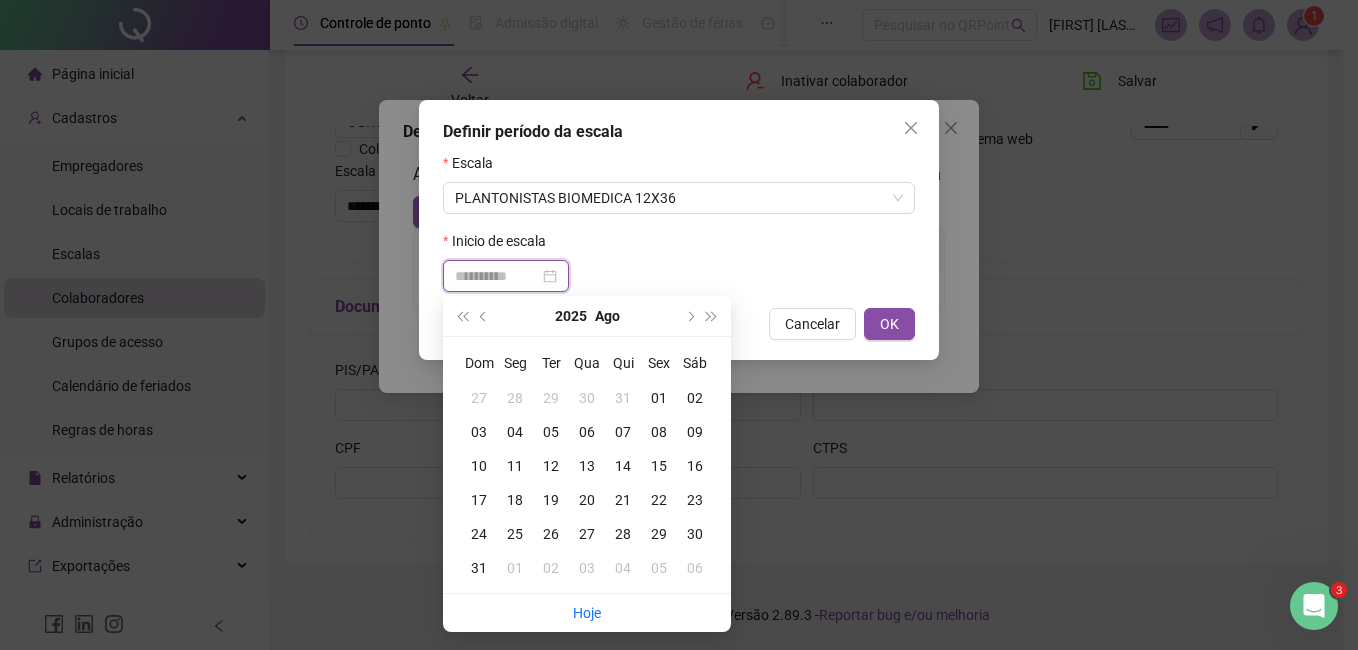 type on "**********" 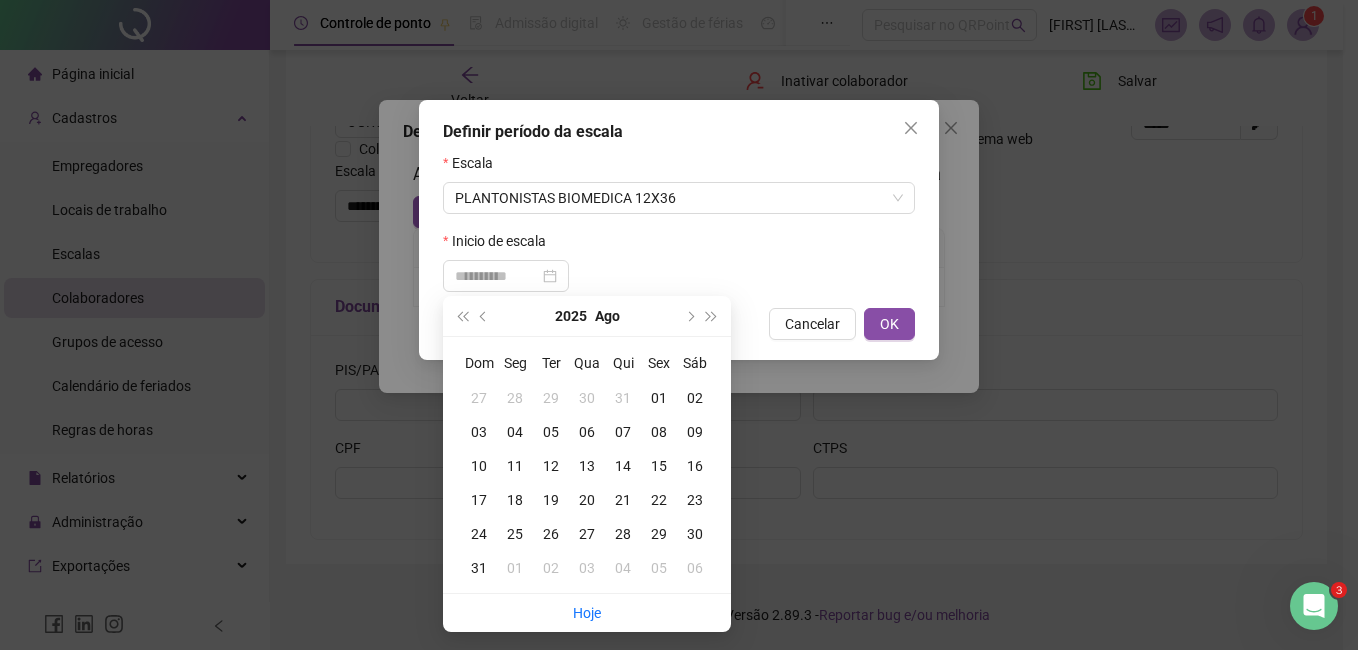 click on "02" at bounding box center [695, 398] 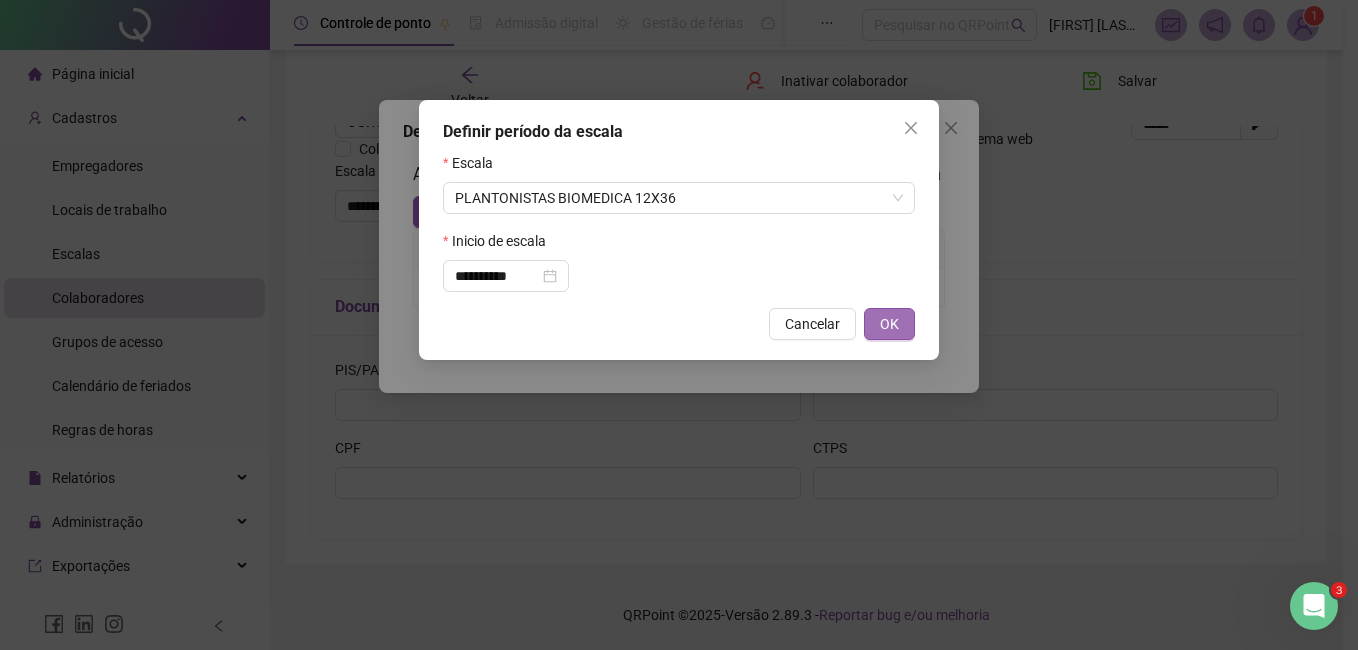 click on "OK" at bounding box center (889, 324) 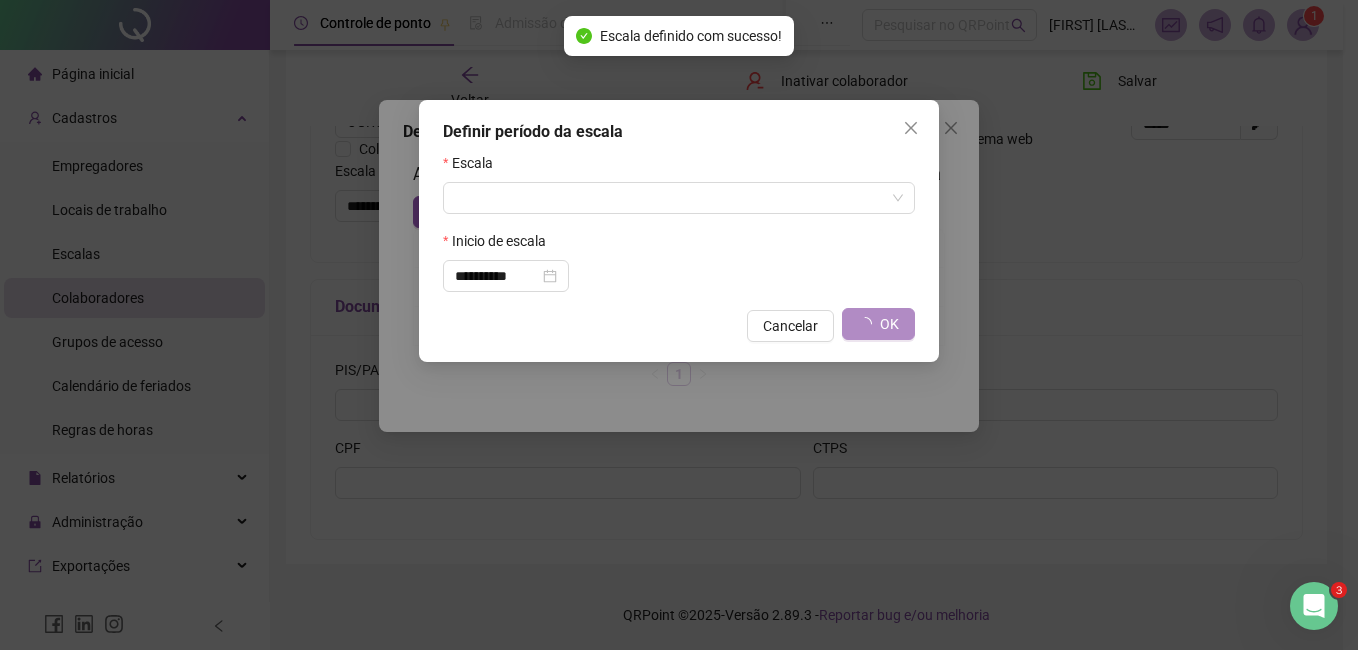 type on "**********" 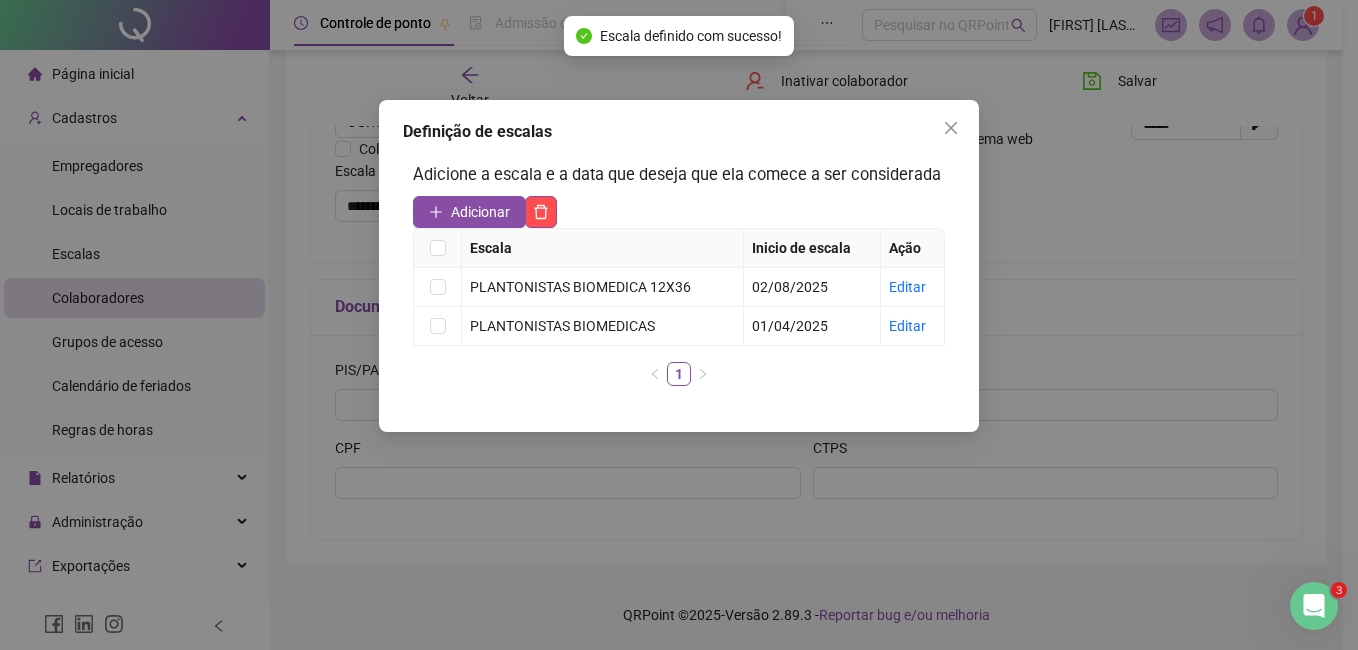 click on "Definição de escalas Adicione a escala e a data que deseja que ela comece a ser considerada Adicionar Escala Inicio de escala Ação         PLANTONISTAS BIOMEDICA 12X36   02/08/2025 Editar PLANTONISTAS BIOMEDICAS    01/04/2025 Editar 1" at bounding box center (679, 325) 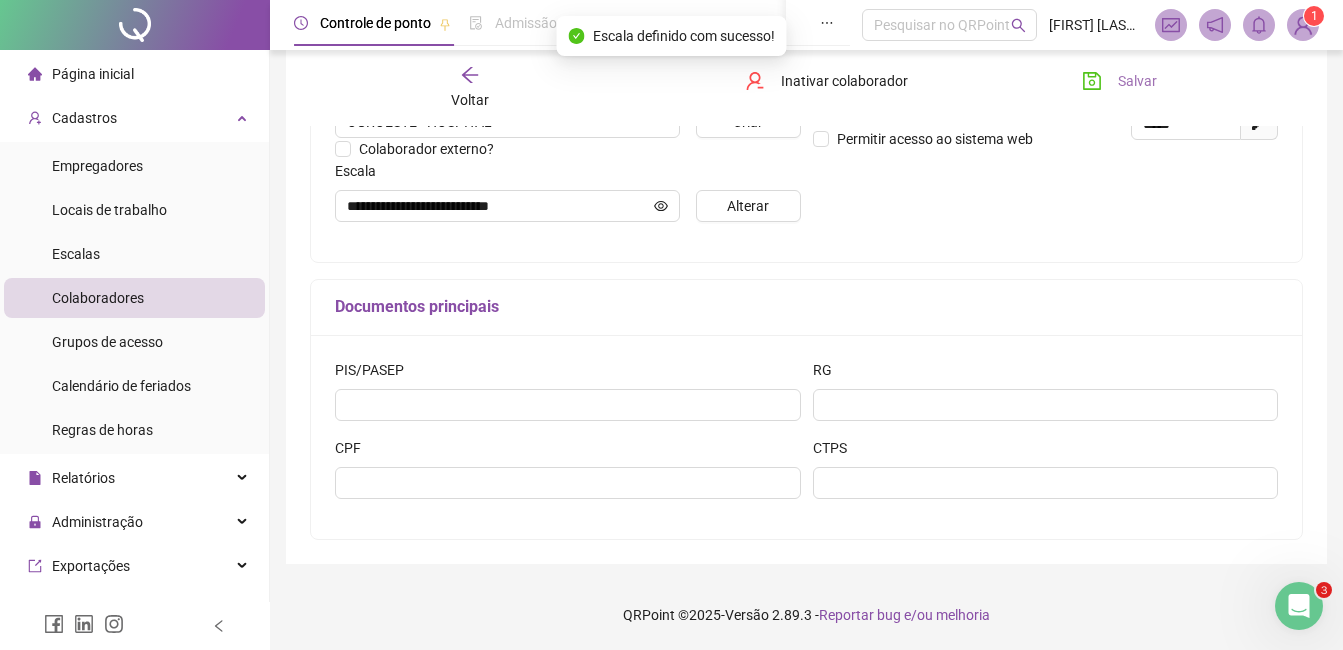 click on "Salvar" at bounding box center [1137, 81] 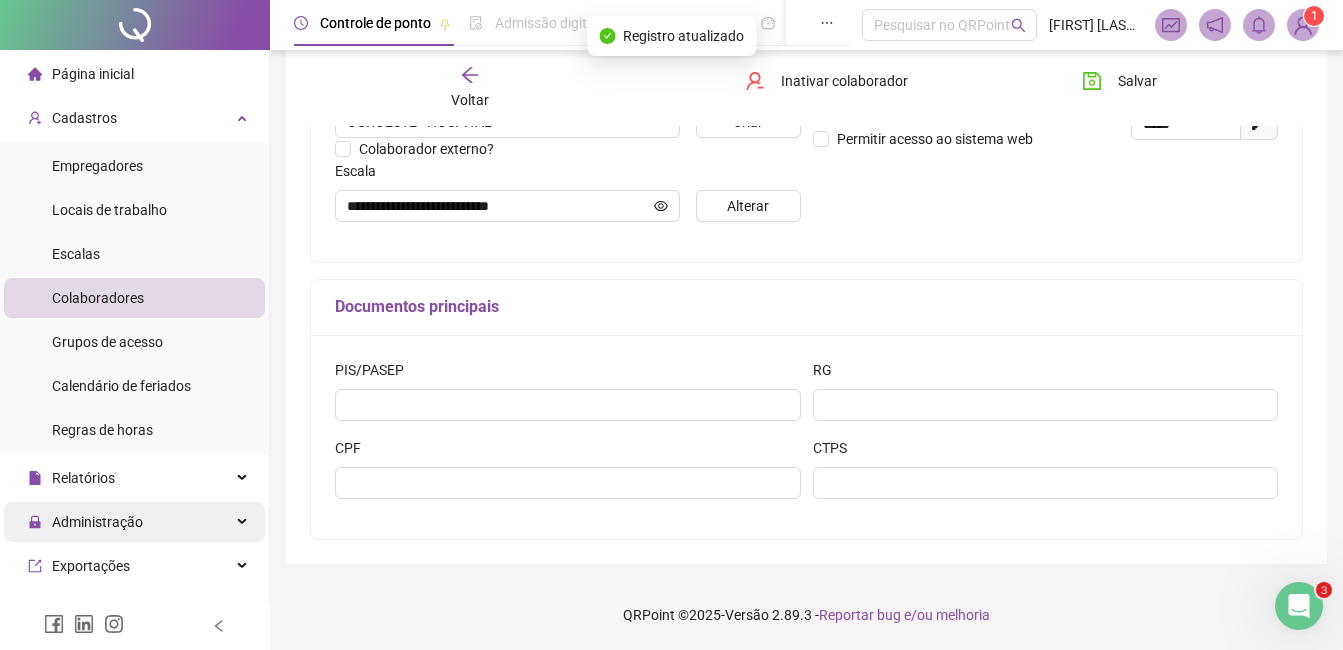 click on "Administração" at bounding box center (134, 522) 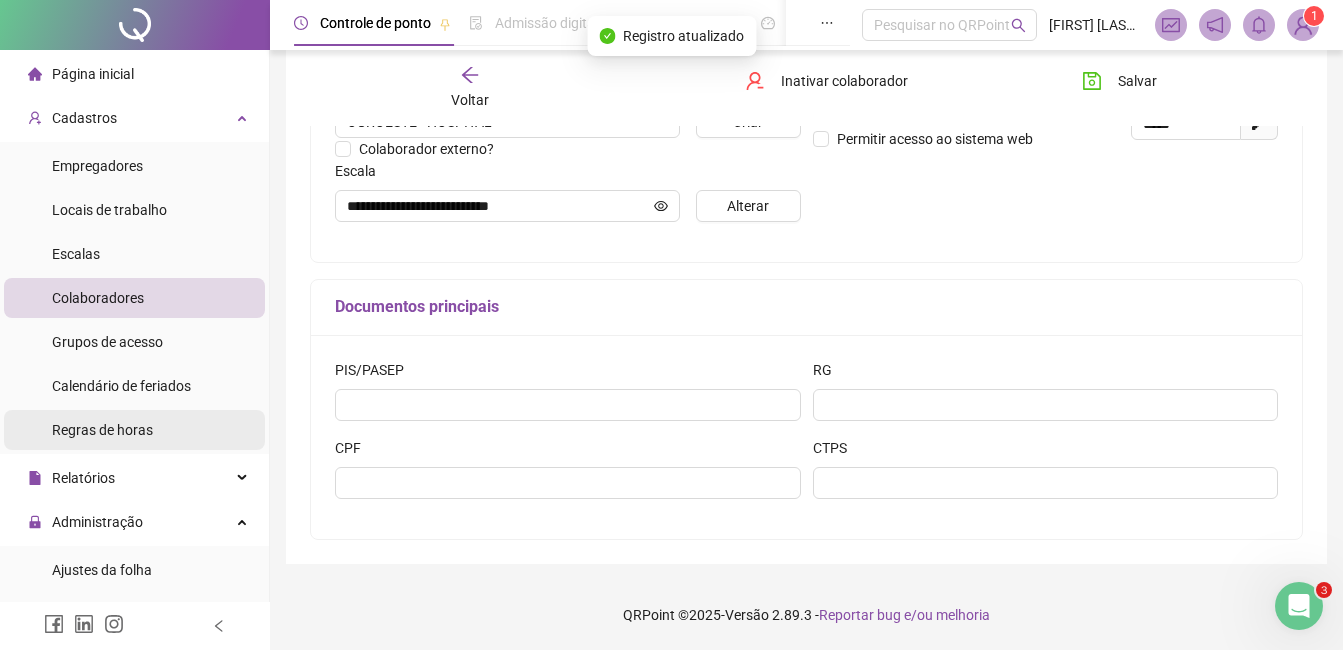 scroll, scrollTop: 300, scrollLeft: 0, axis: vertical 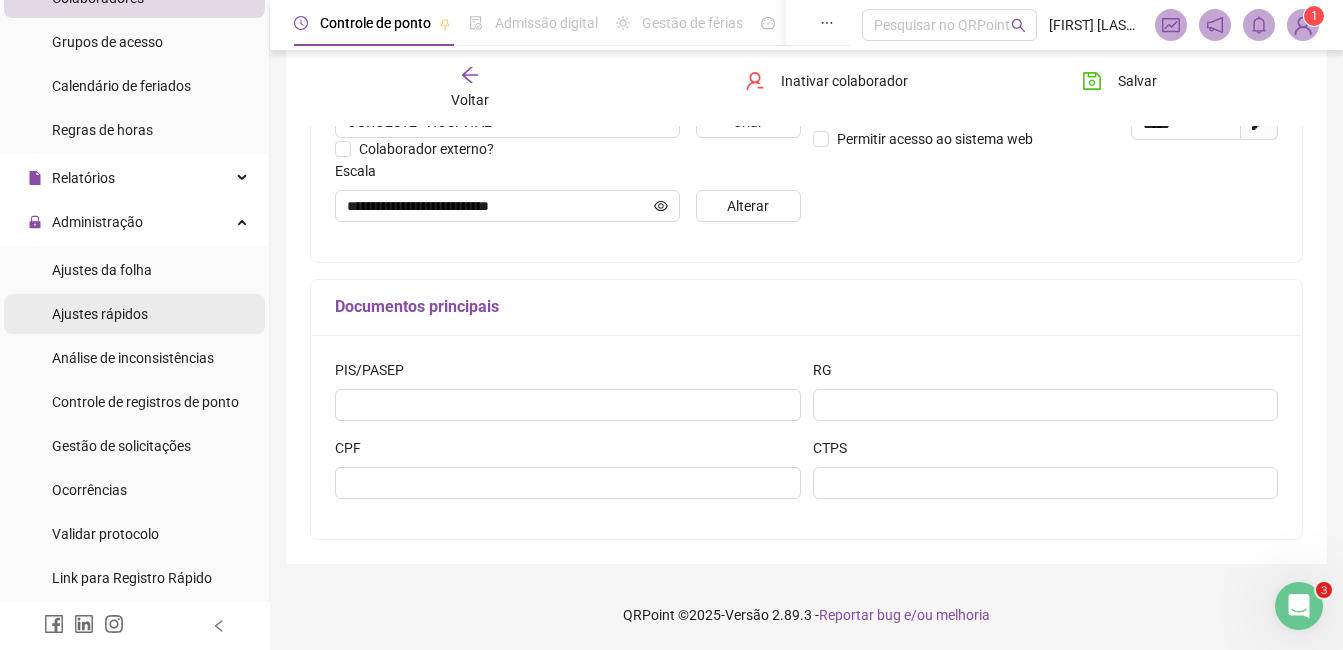 click on "Ajustes rápidos" at bounding box center (100, 314) 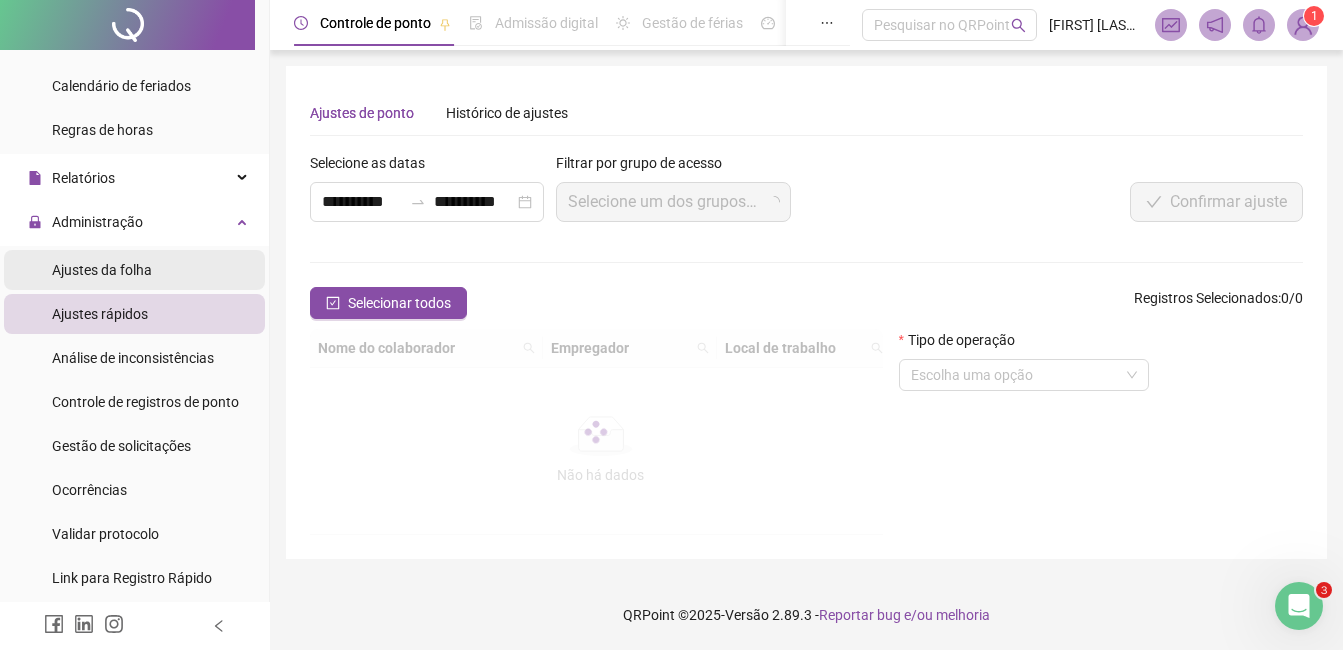 scroll, scrollTop: 0, scrollLeft: 0, axis: both 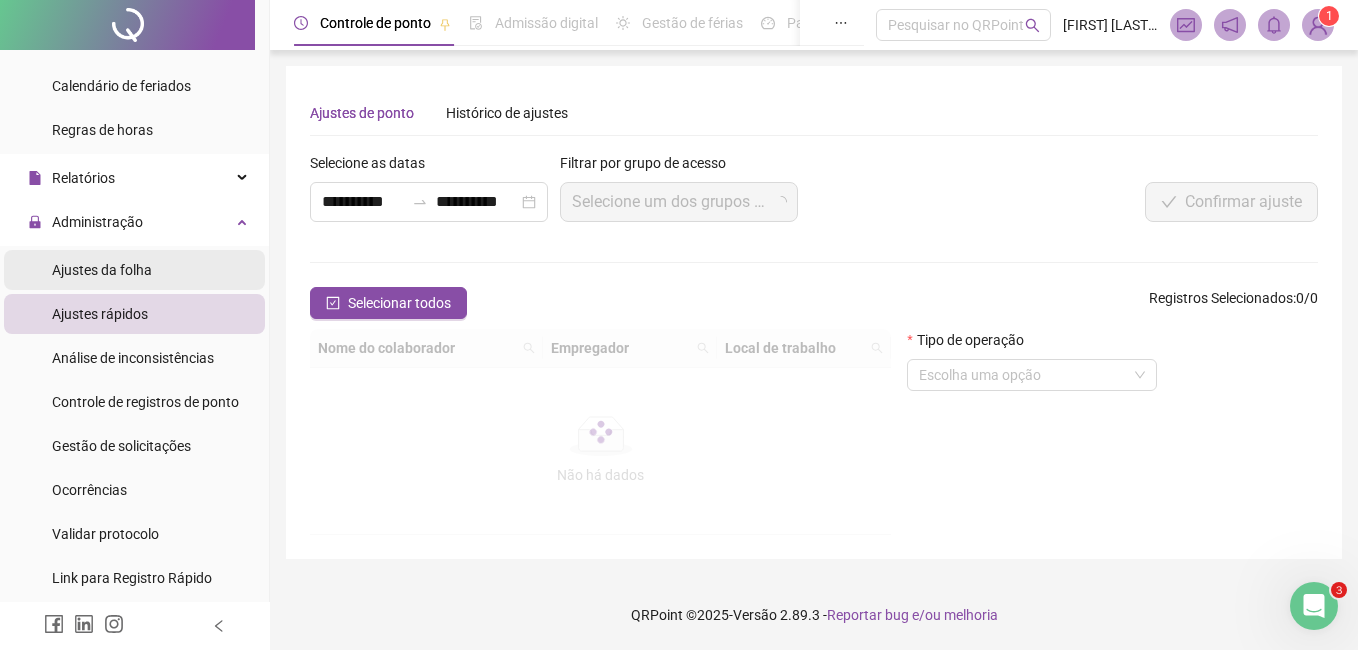 click on "Ajustes da folha" at bounding box center (102, 270) 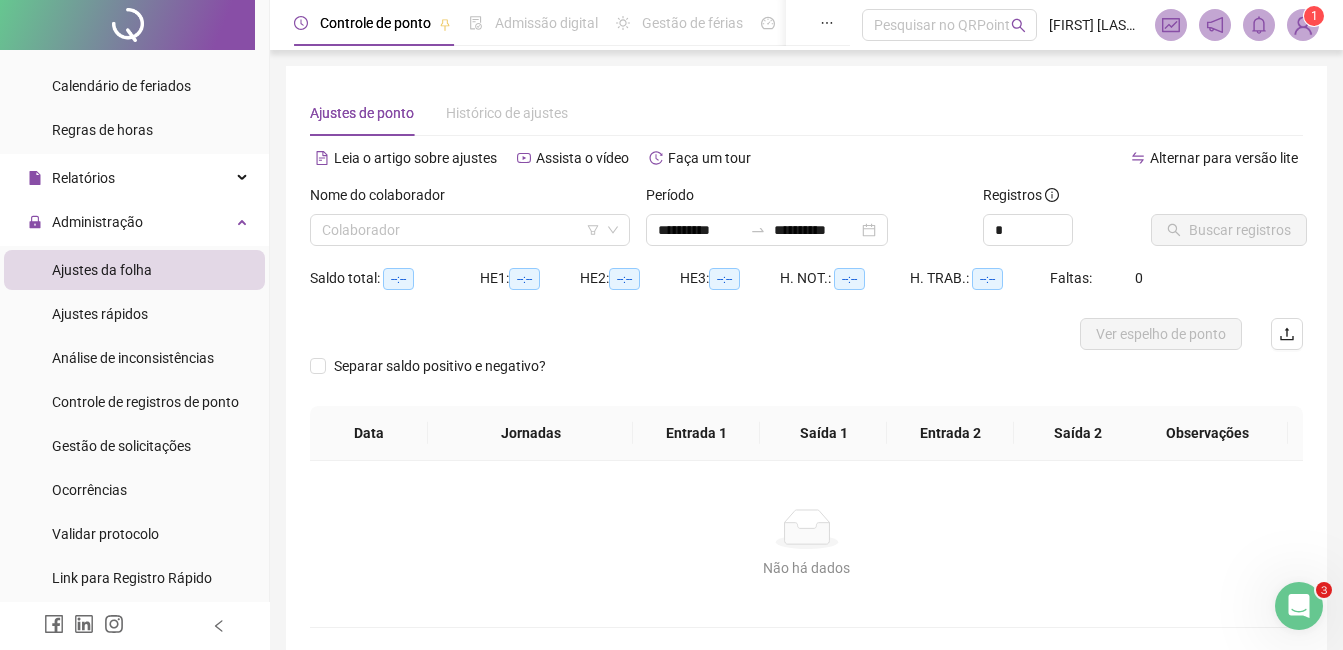 type on "**********" 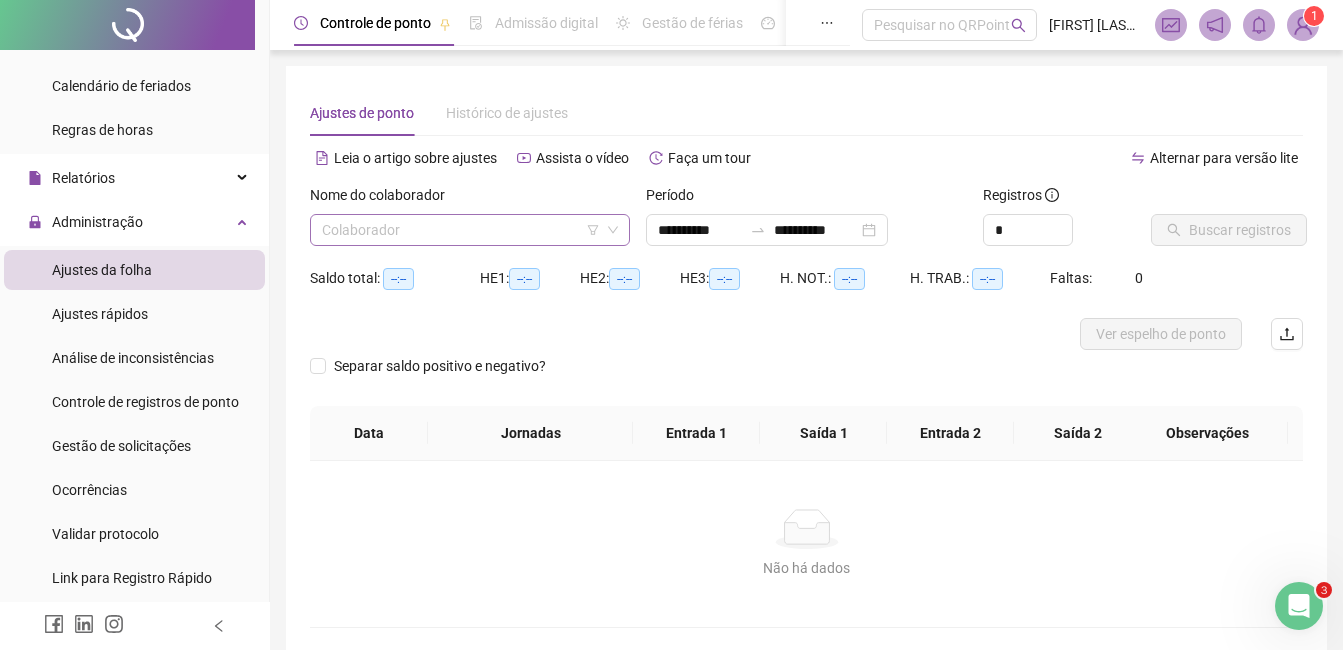 click at bounding box center [461, 230] 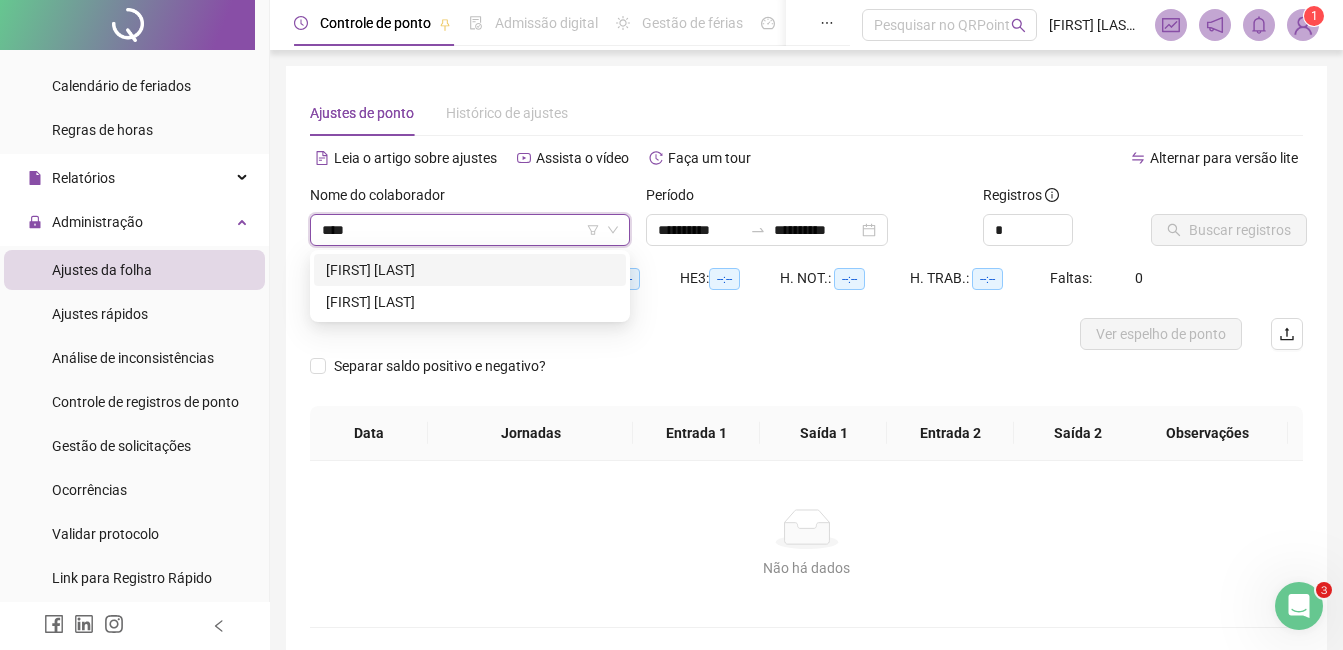 type on "*****" 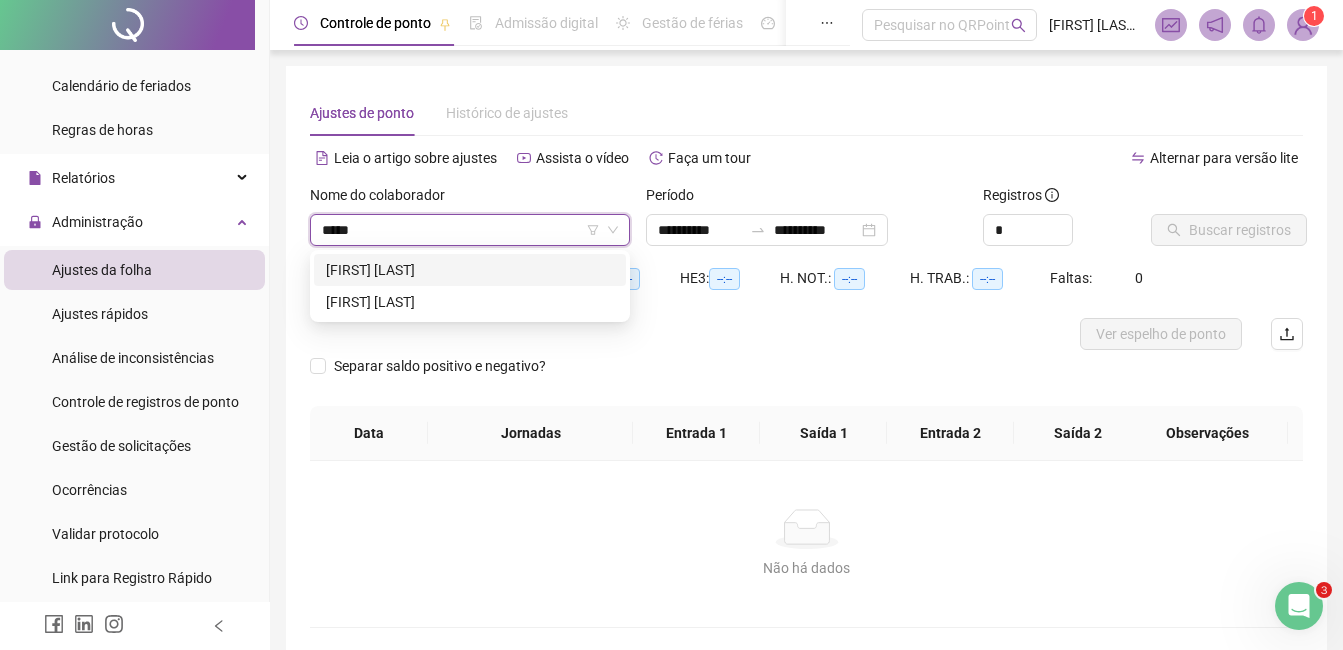 type 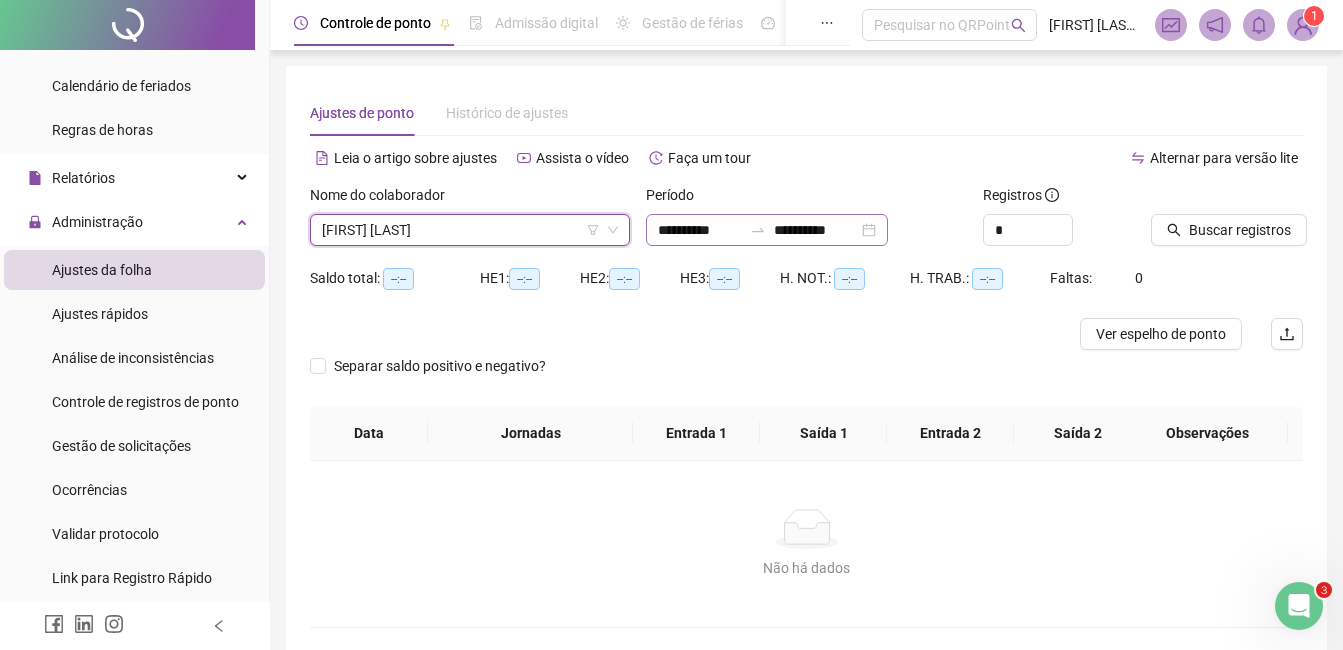 click on "**********" at bounding box center (767, 230) 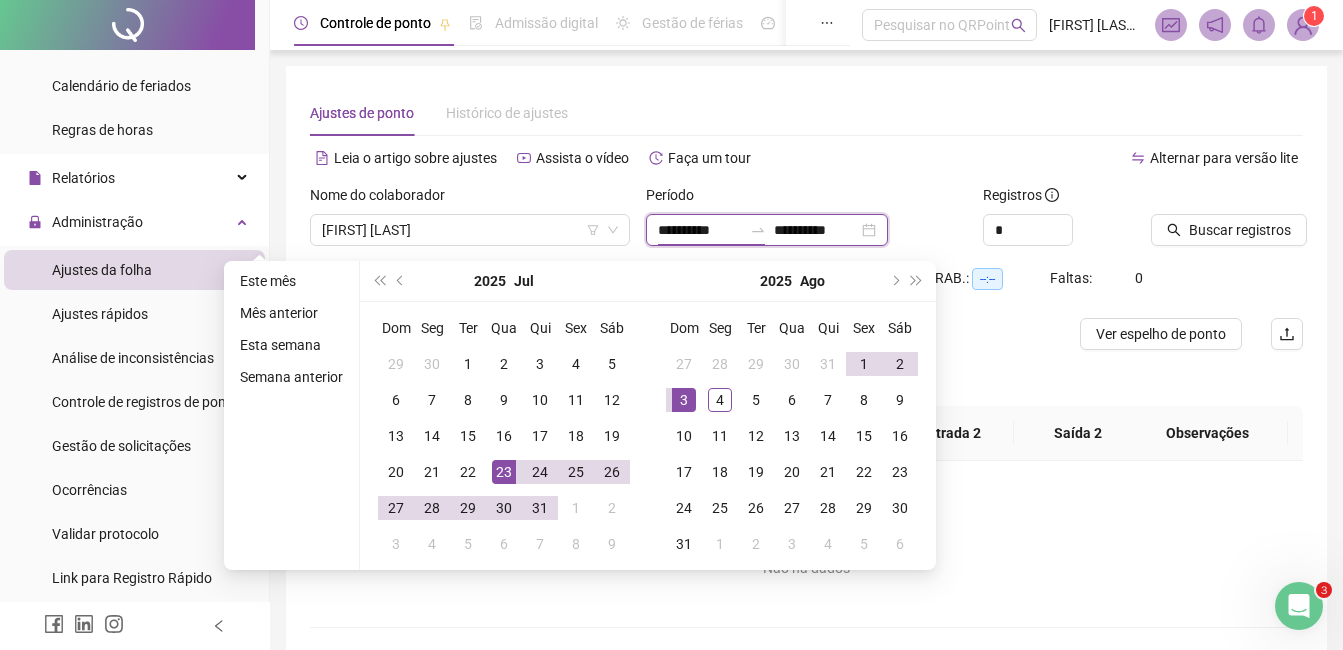 click on "**********" at bounding box center (700, 230) 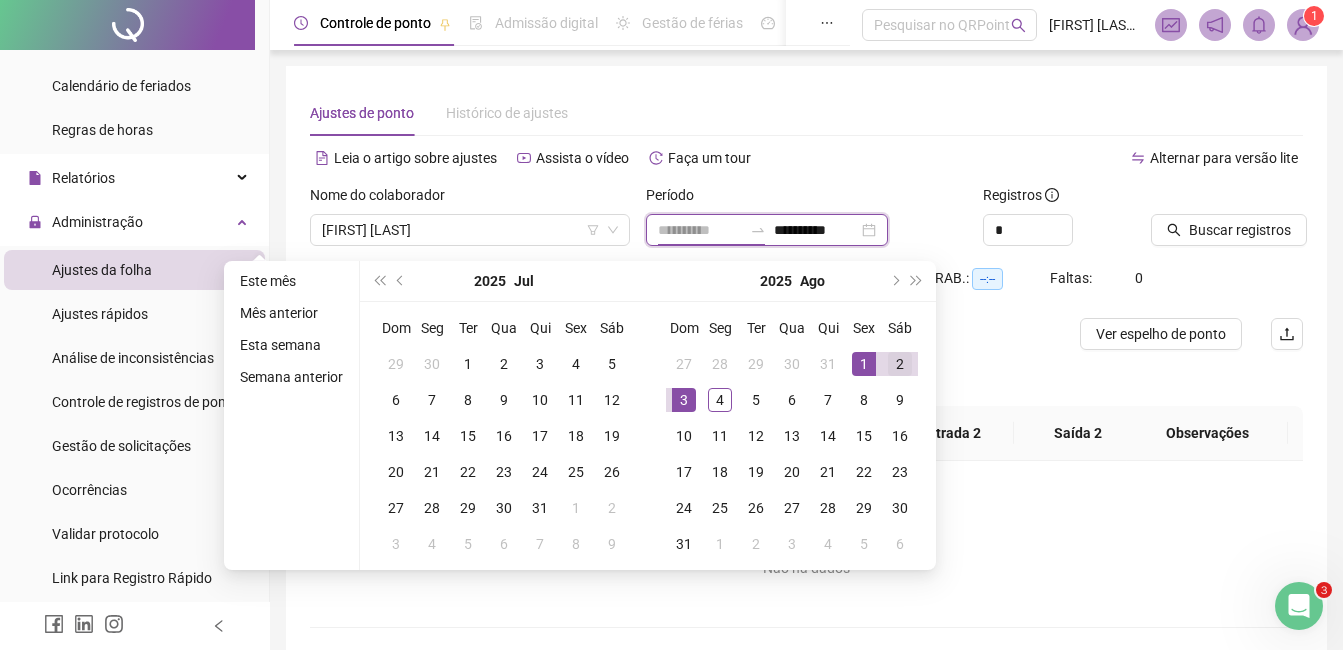 type on "**********" 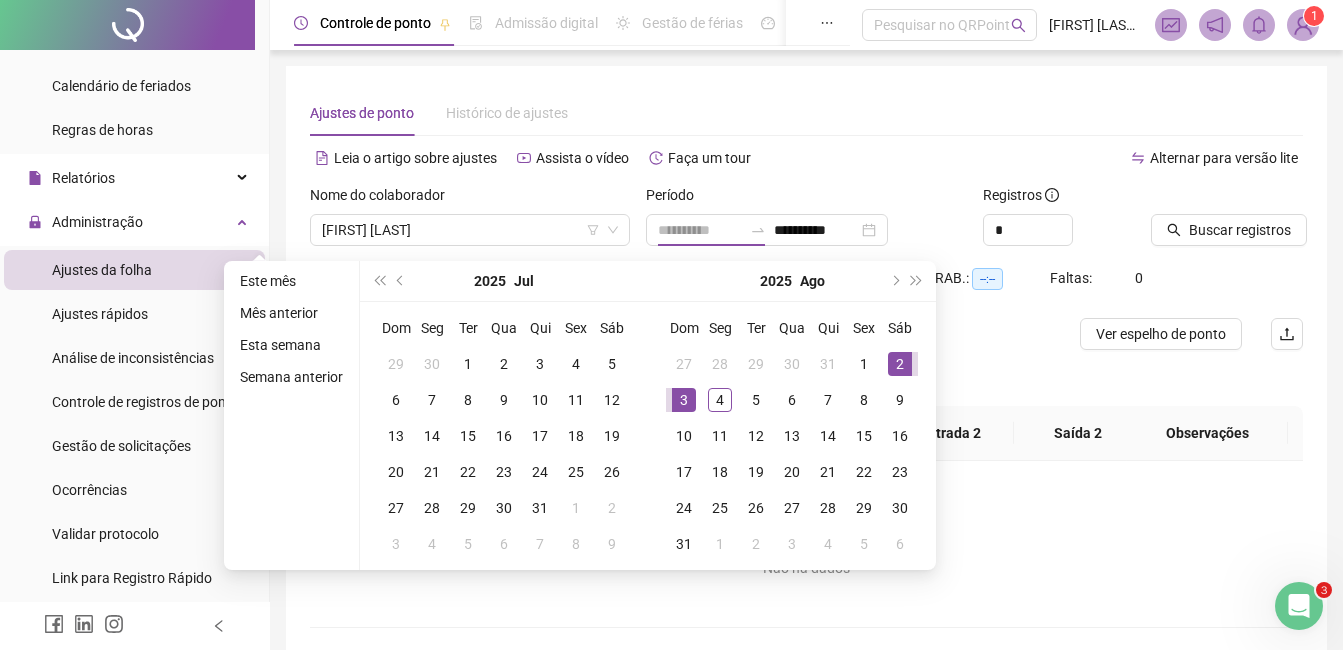 click on "2" at bounding box center (900, 364) 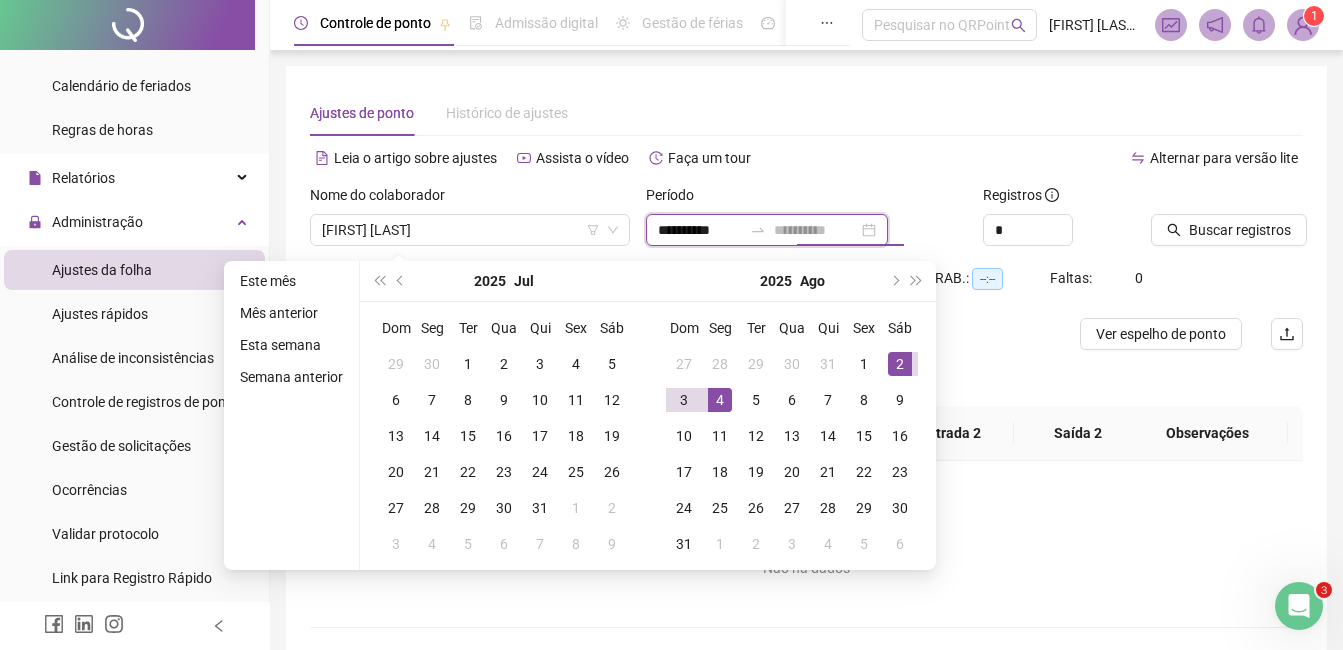 type on "**********" 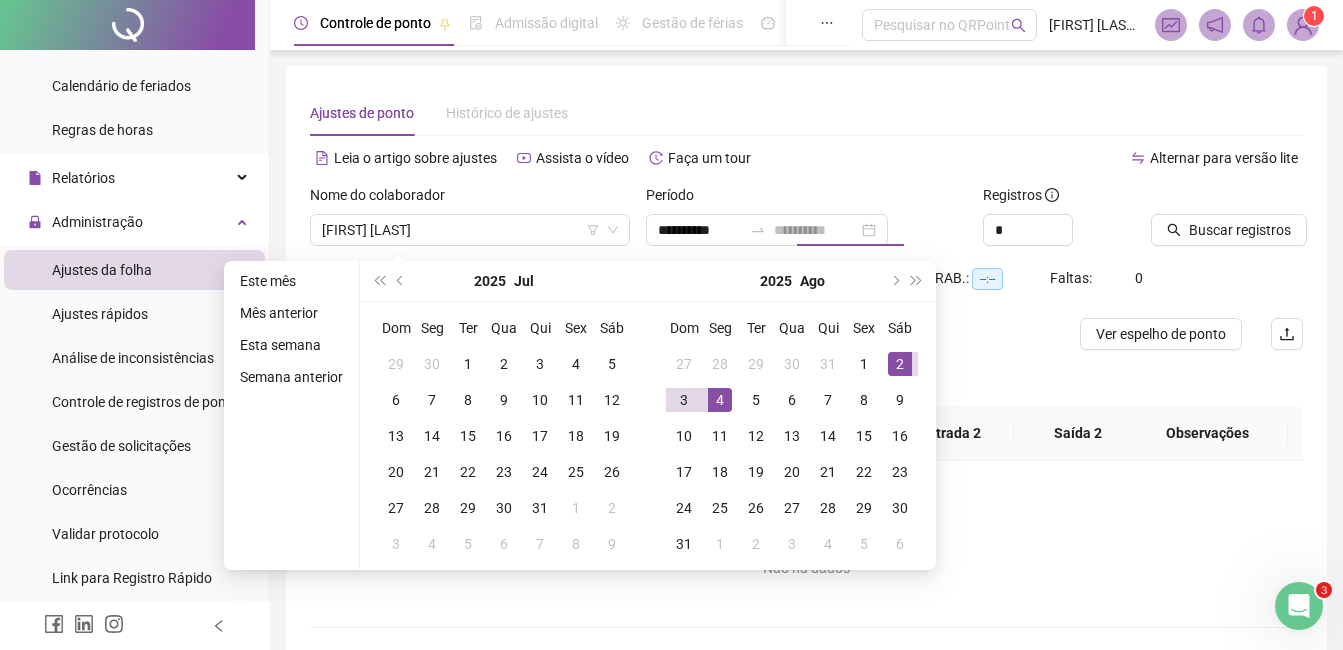 click on "4" at bounding box center [720, 400] 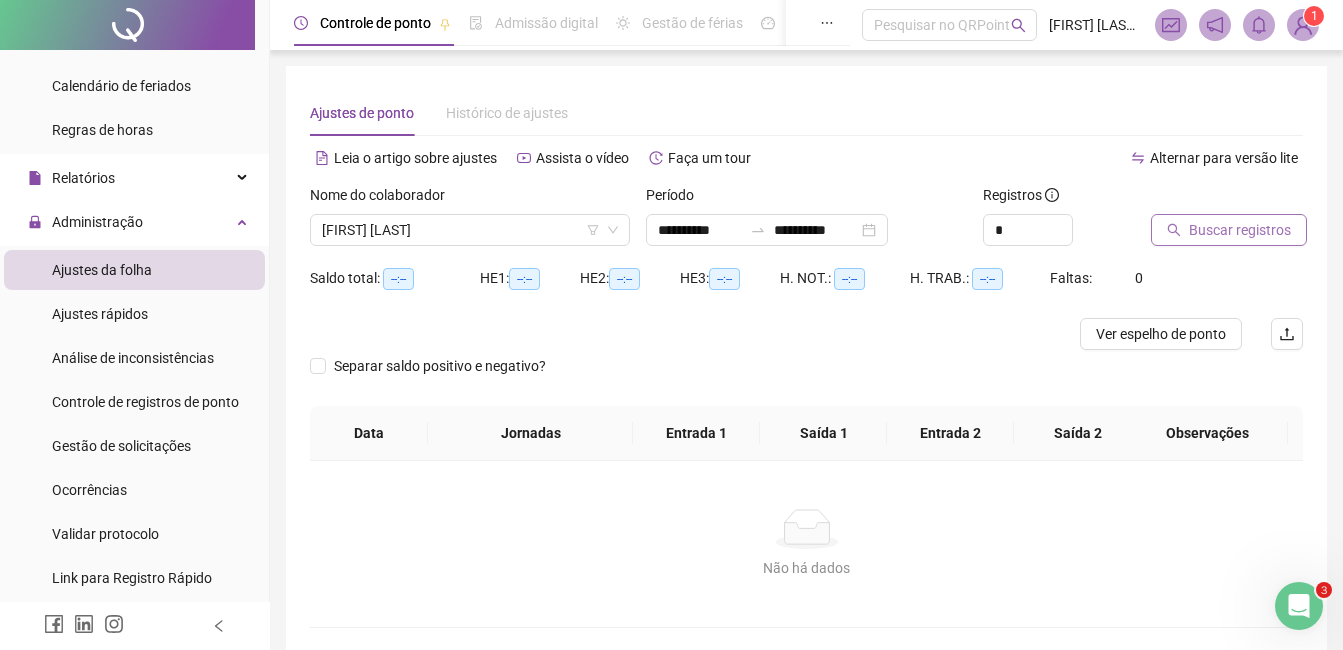 click on "Buscar registros" at bounding box center (1240, 230) 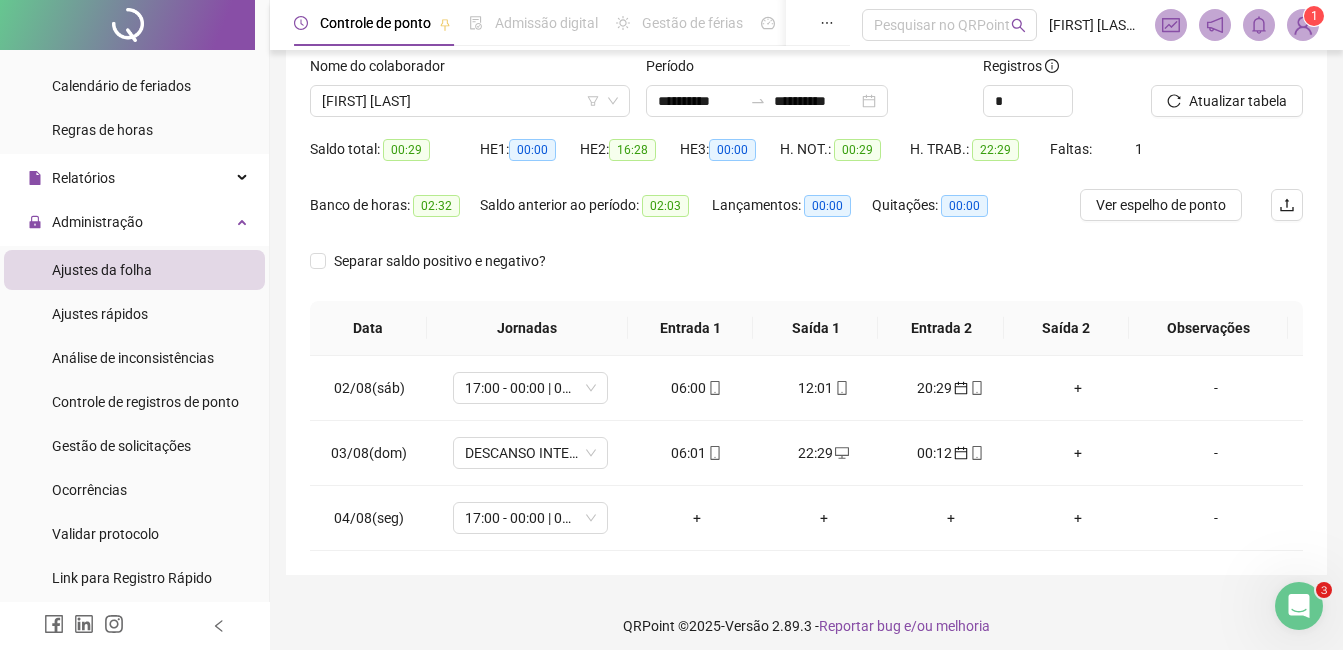 scroll, scrollTop: 140, scrollLeft: 0, axis: vertical 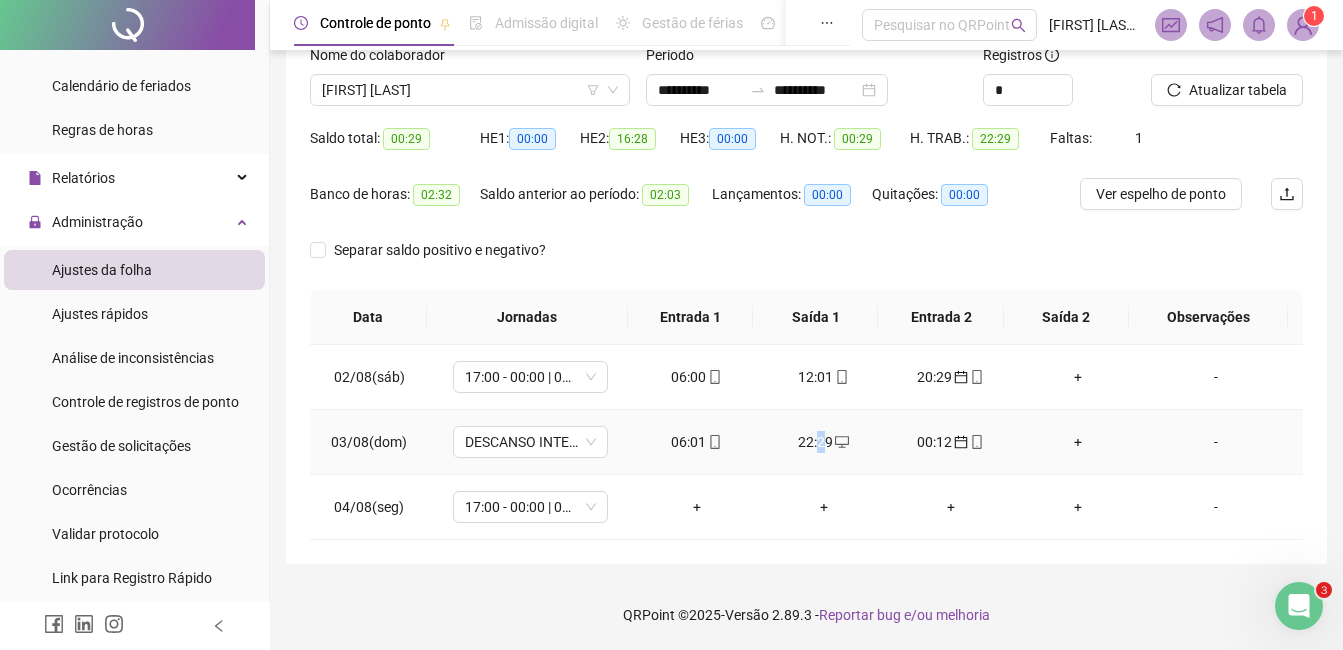 click on "22:29" at bounding box center [823, 442] 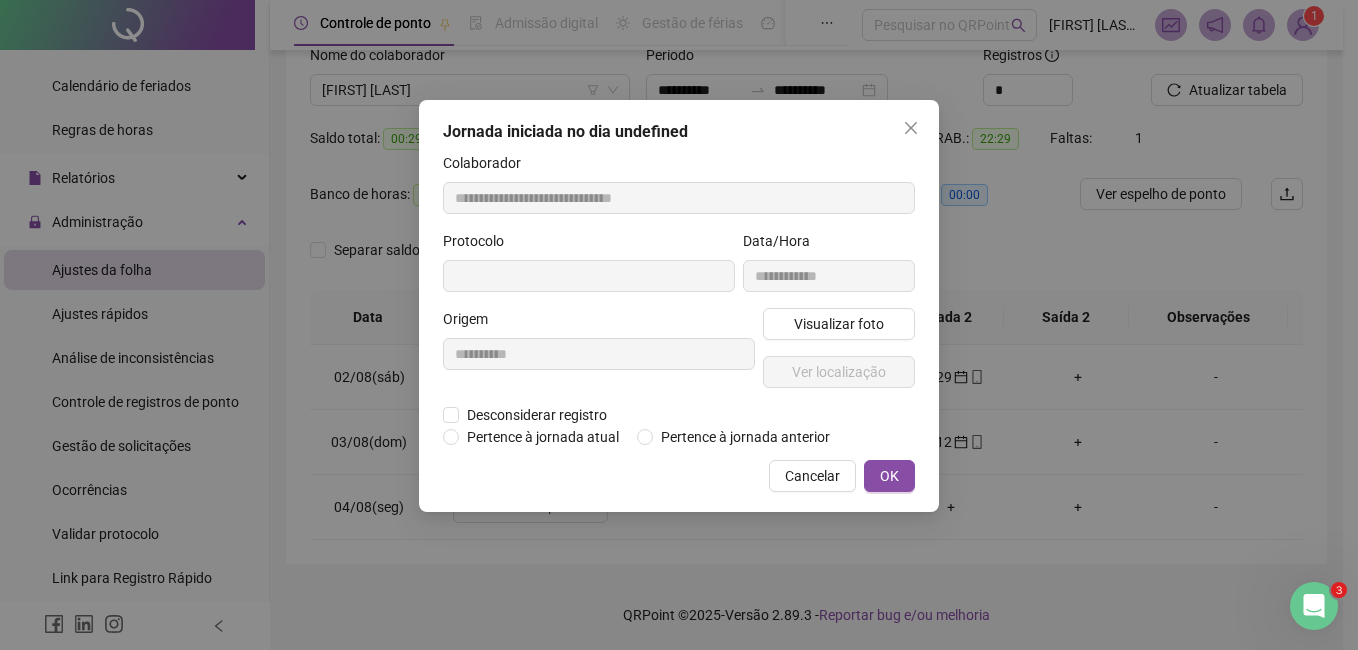 type on "**********" 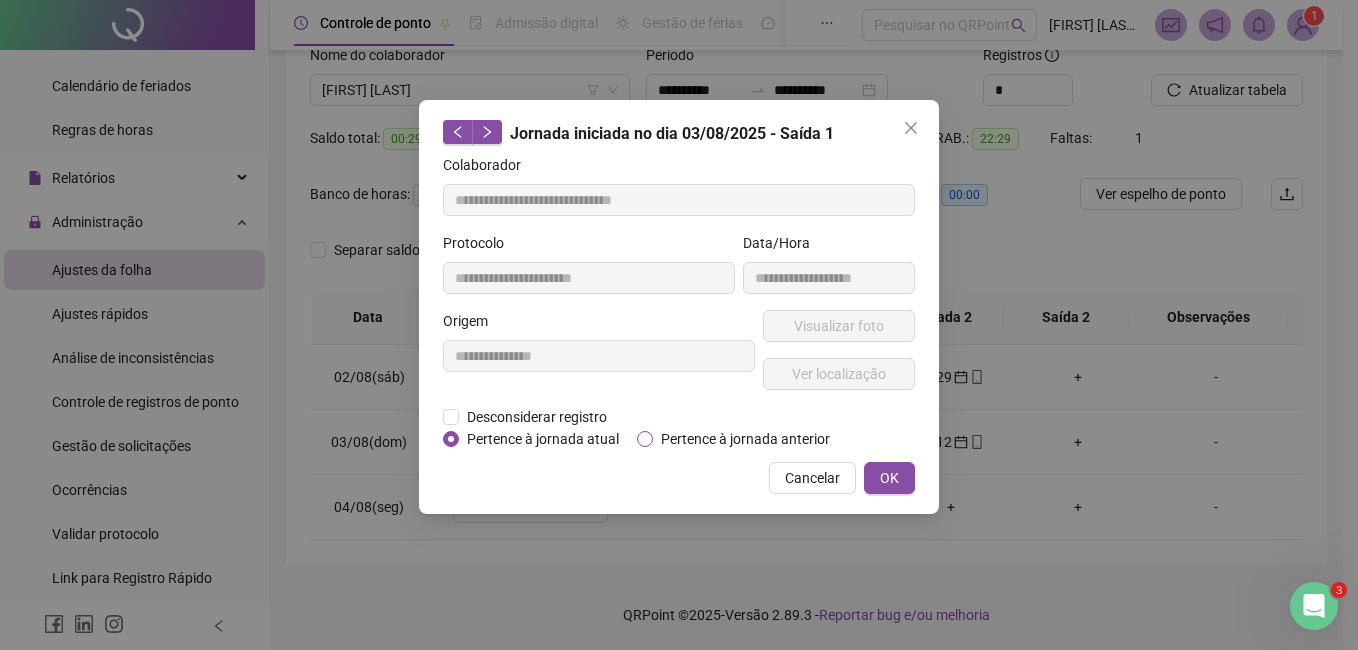 click on "Pertence à jornada anterior" at bounding box center [745, 439] 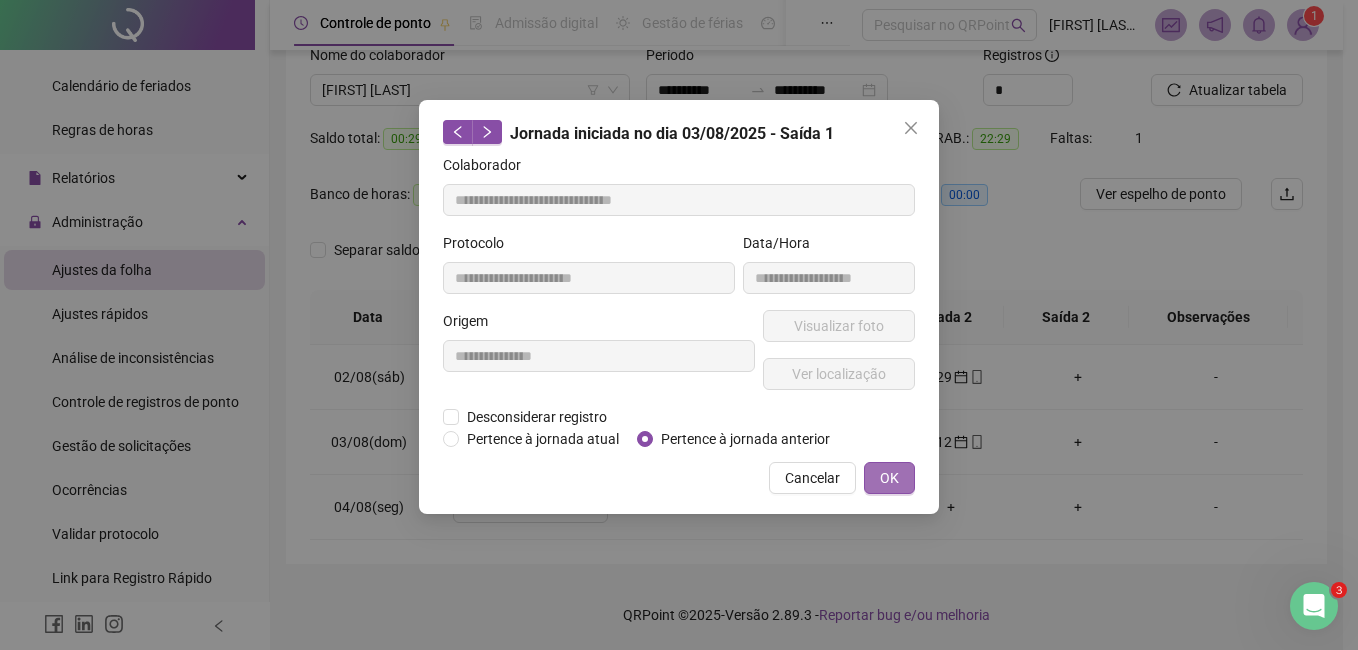 click on "OK" at bounding box center [889, 478] 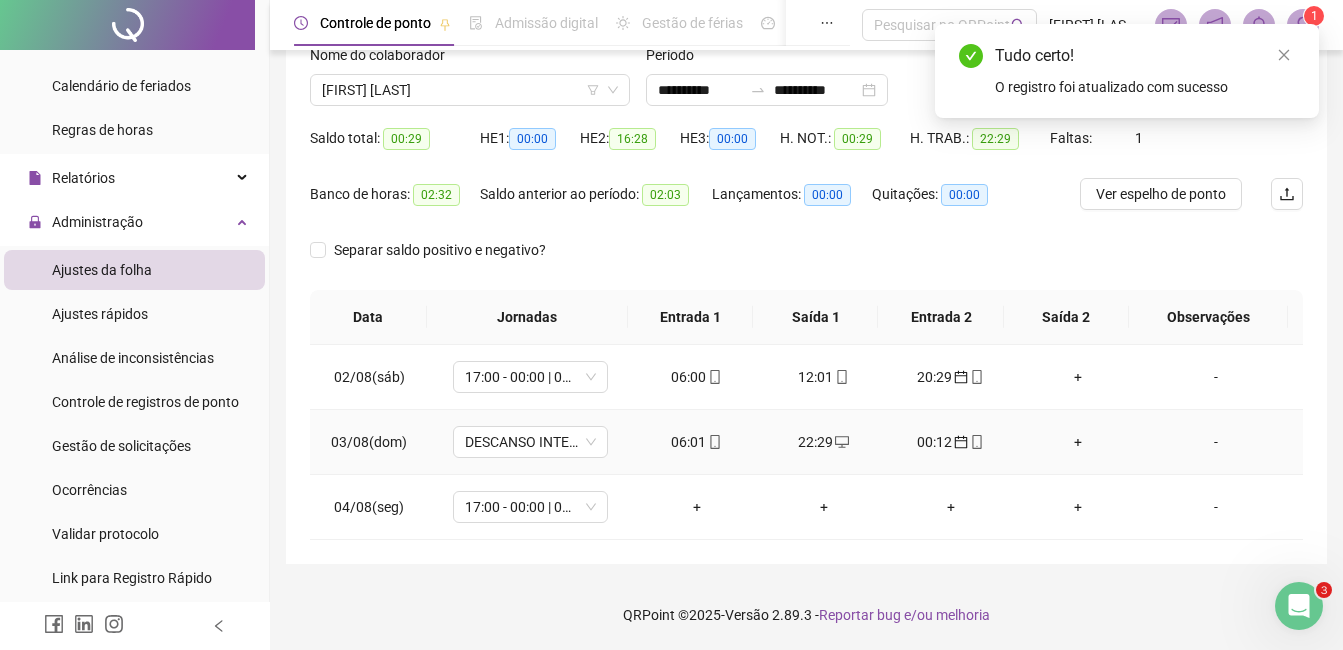 click on "00:12" at bounding box center (950, 442) 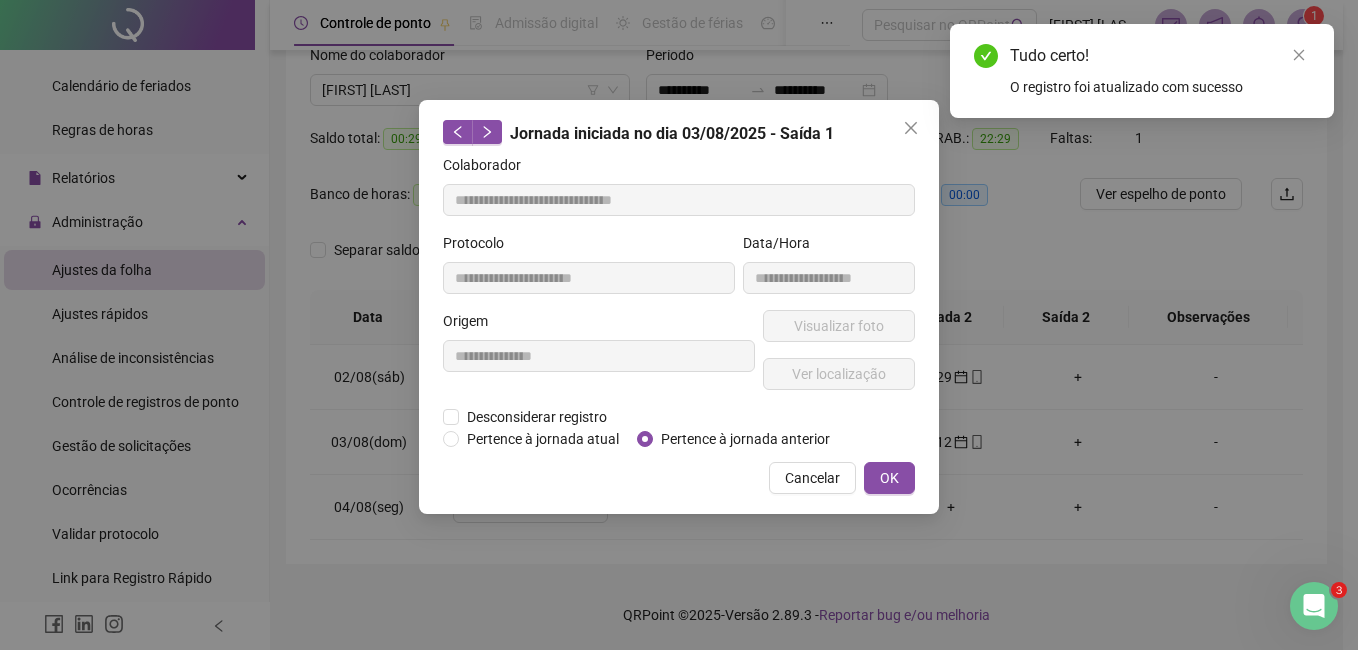 type on "**********" 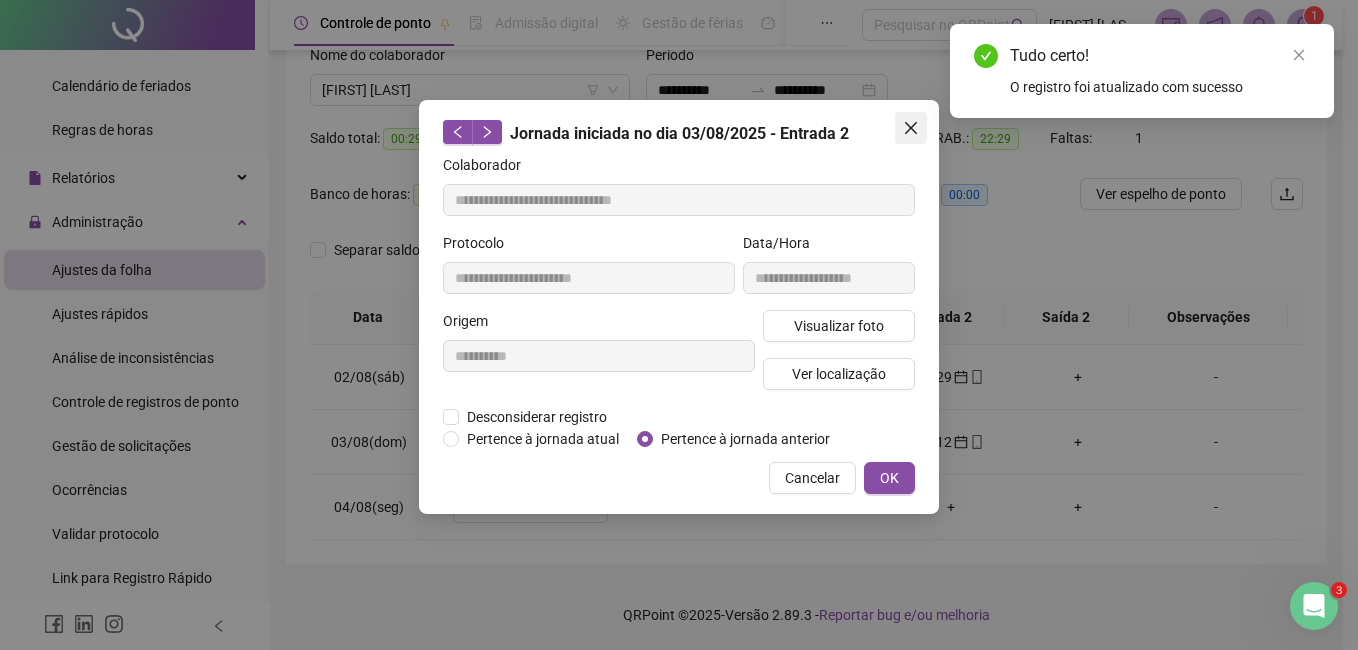 click 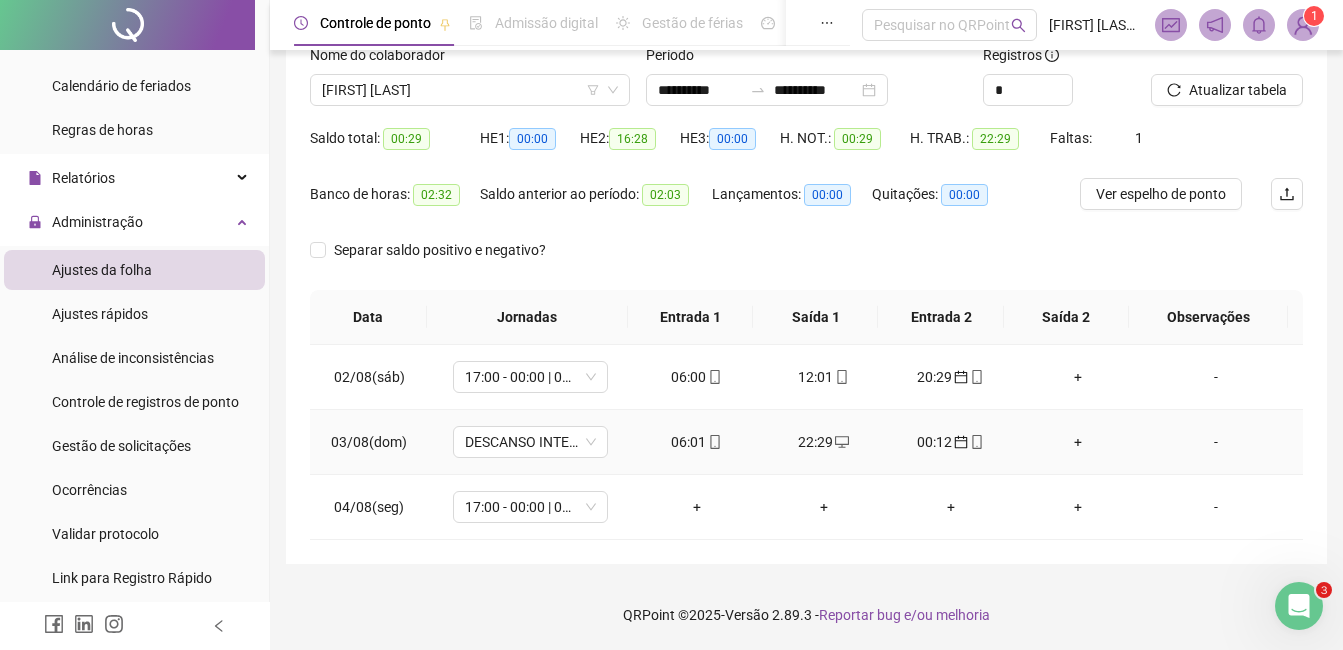 click on "00:12" at bounding box center (950, 442) 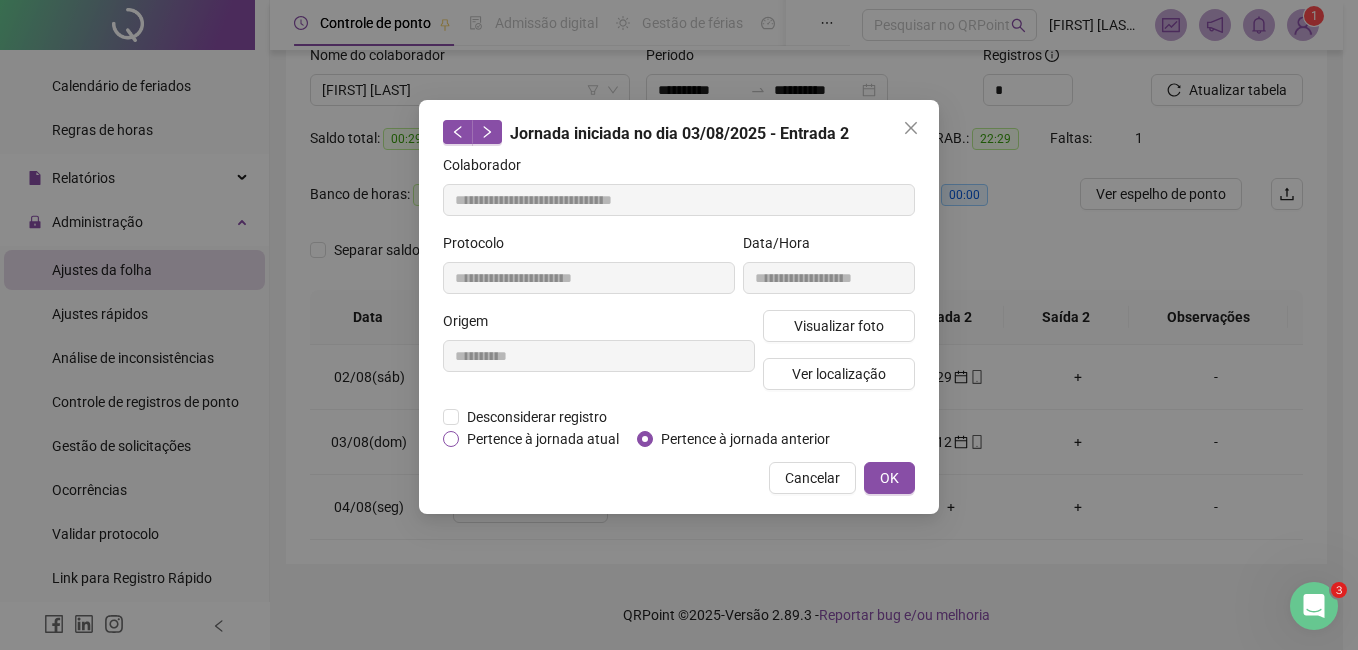 click on "Pertence à jornada atual" at bounding box center [543, 439] 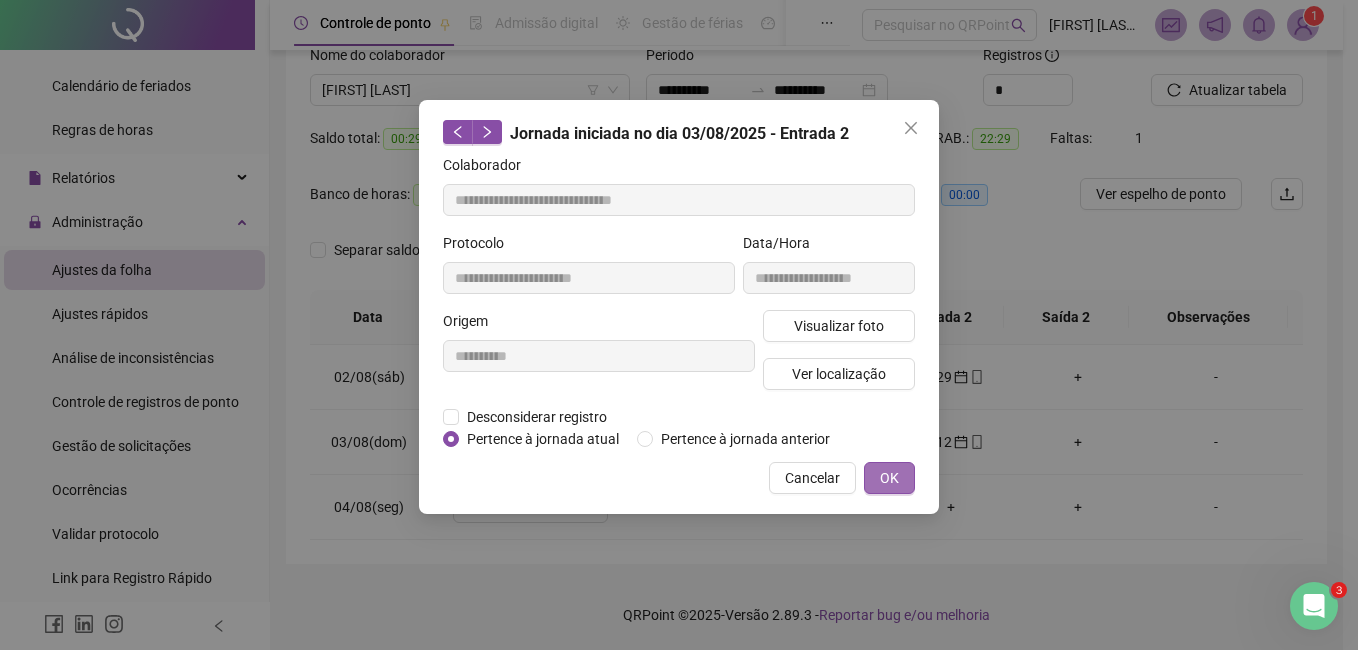 click on "OK" at bounding box center (889, 478) 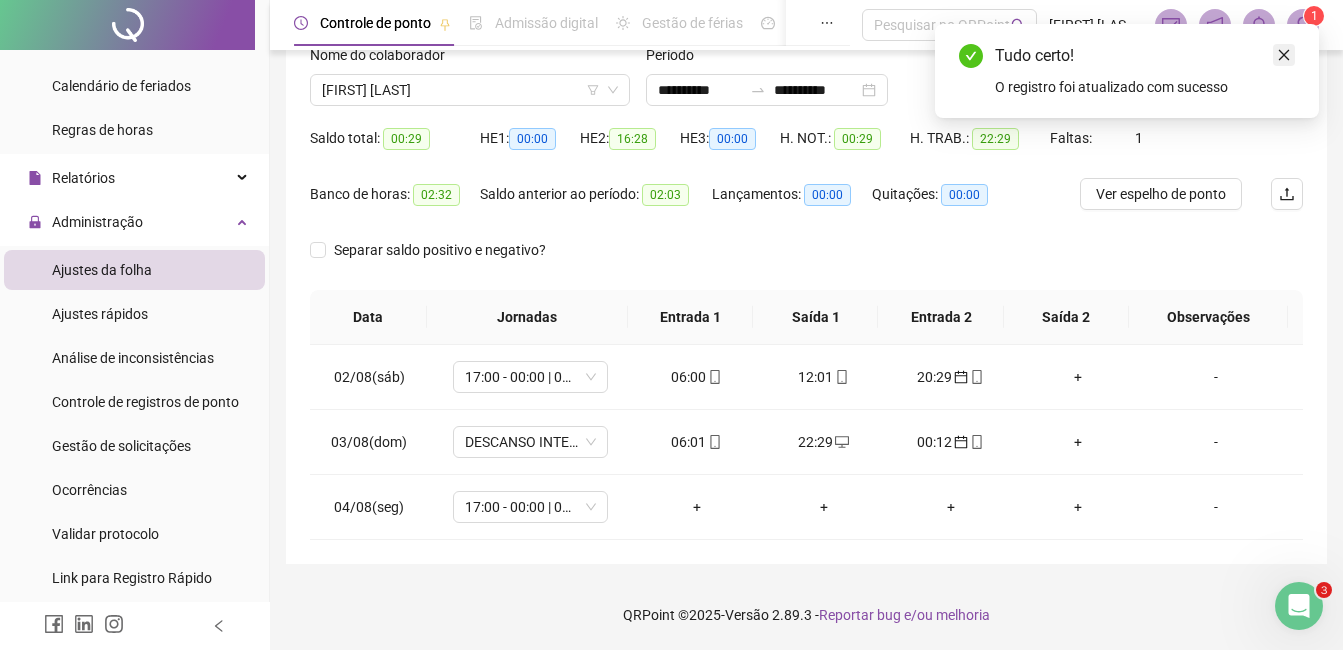 click 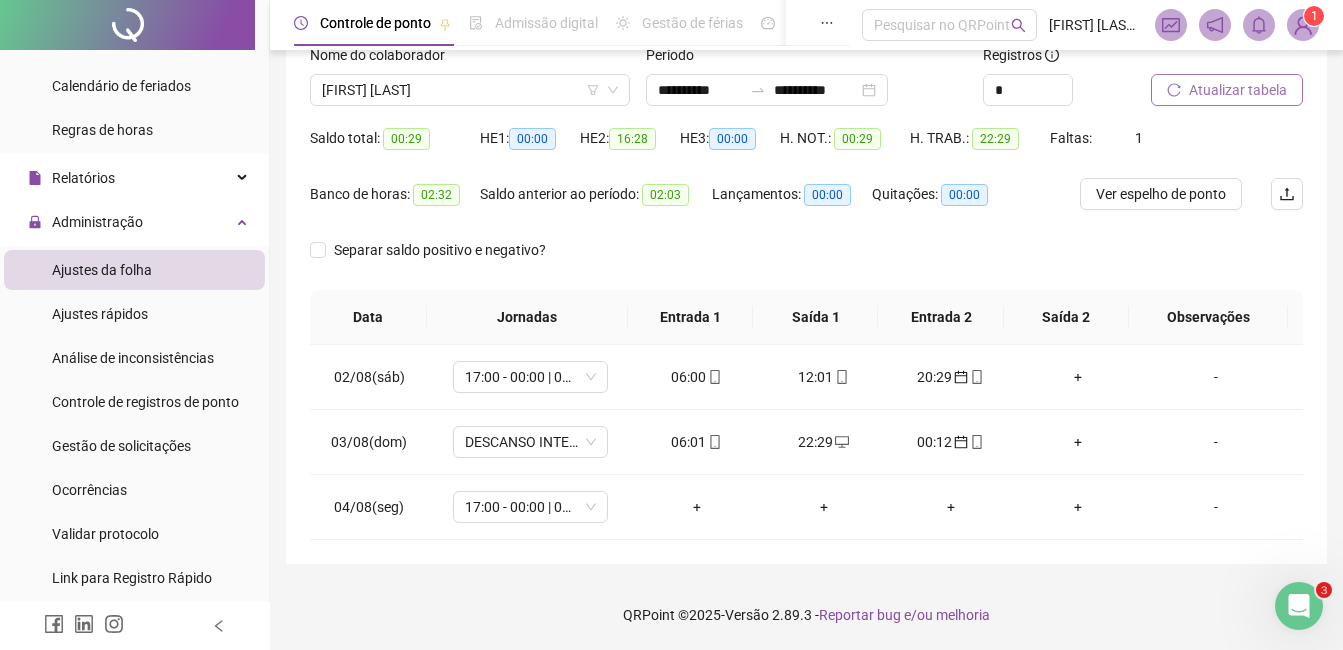 click on "Atualizar tabela" at bounding box center [1238, 90] 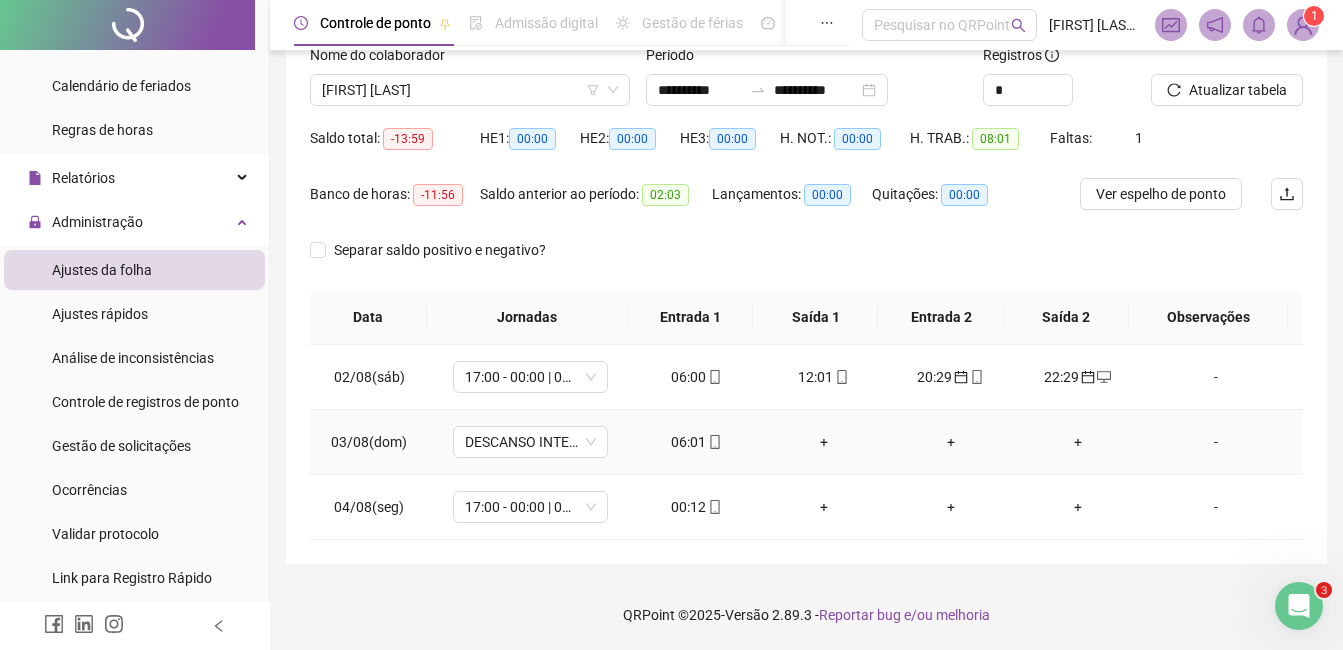 click on "06:01" at bounding box center [696, 442] 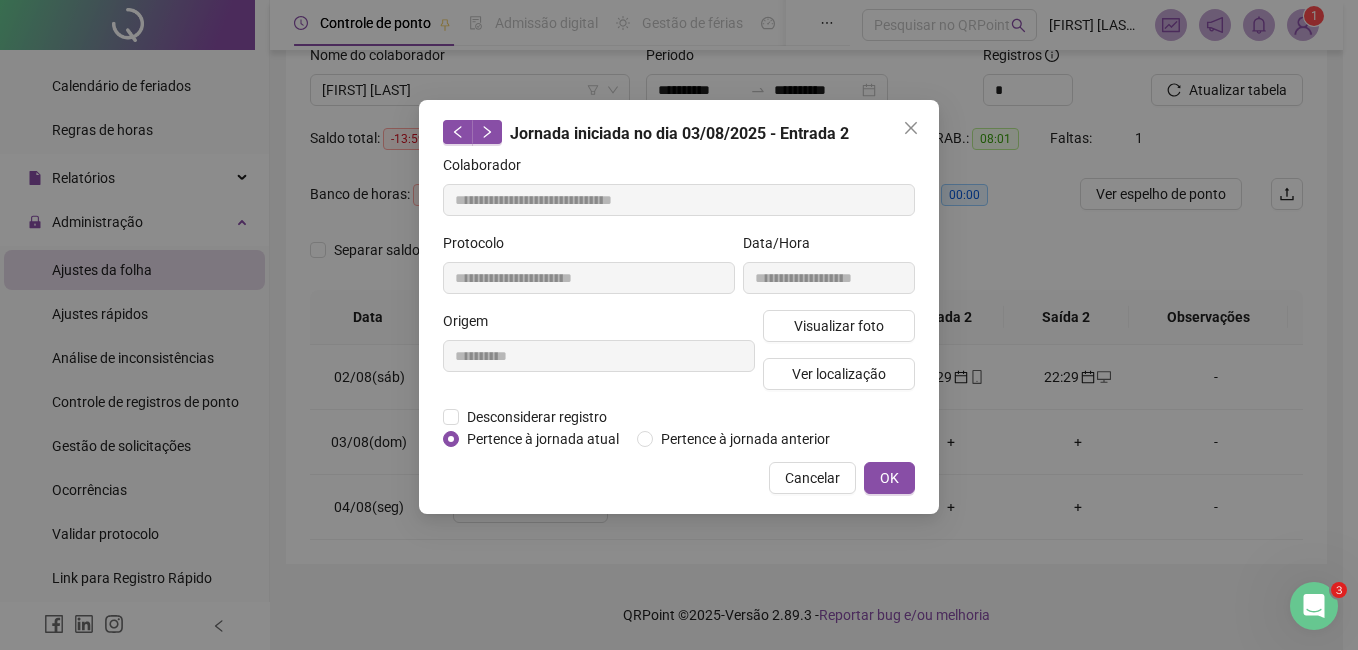 type on "**********" 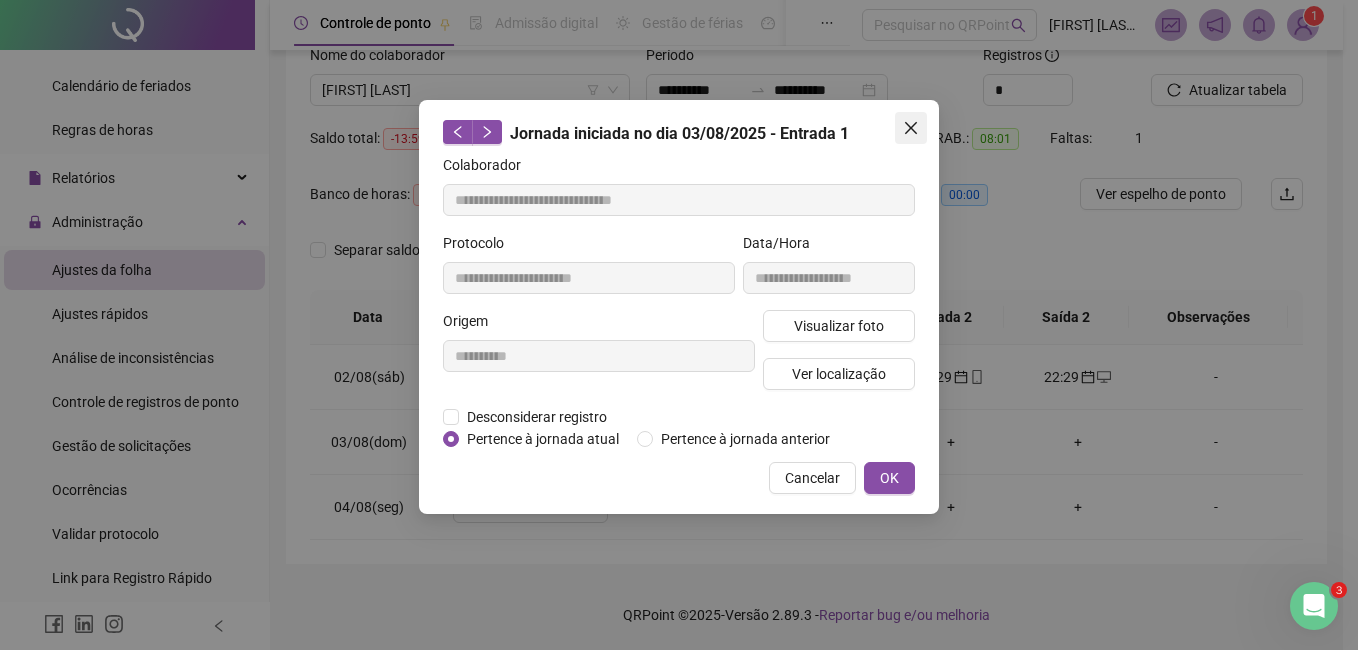 click 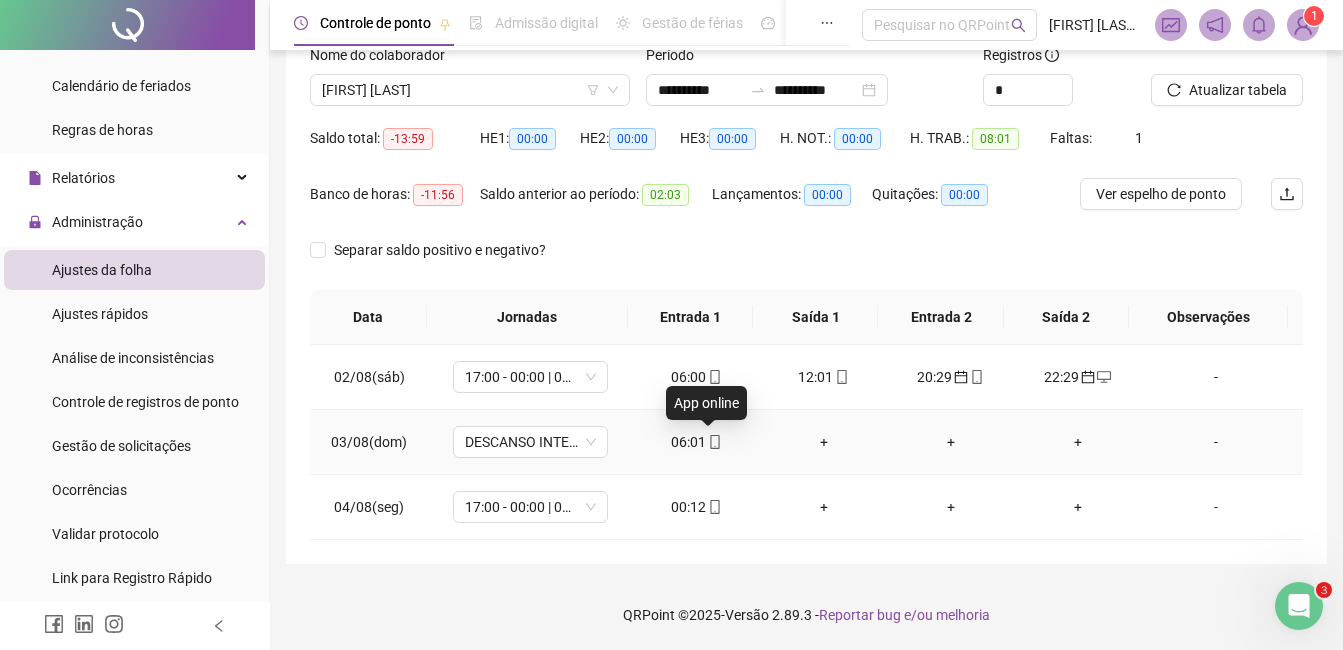 click at bounding box center [714, 442] 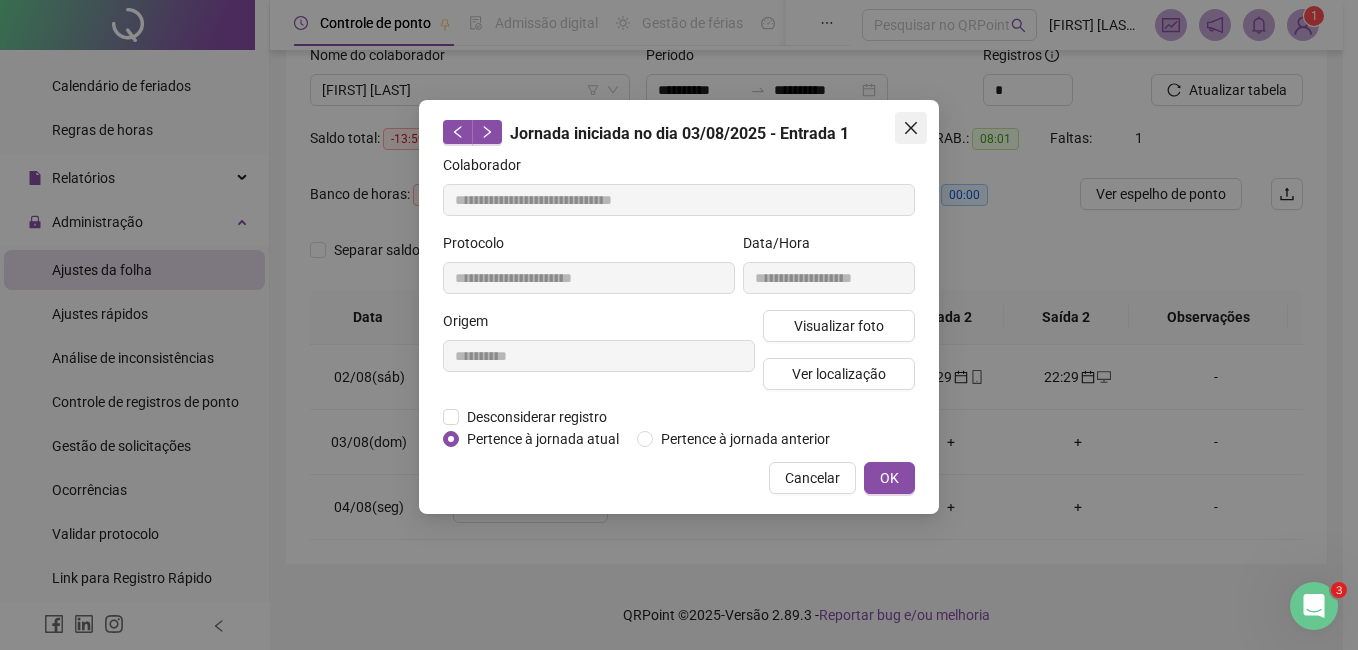 click at bounding box center [911, 128] 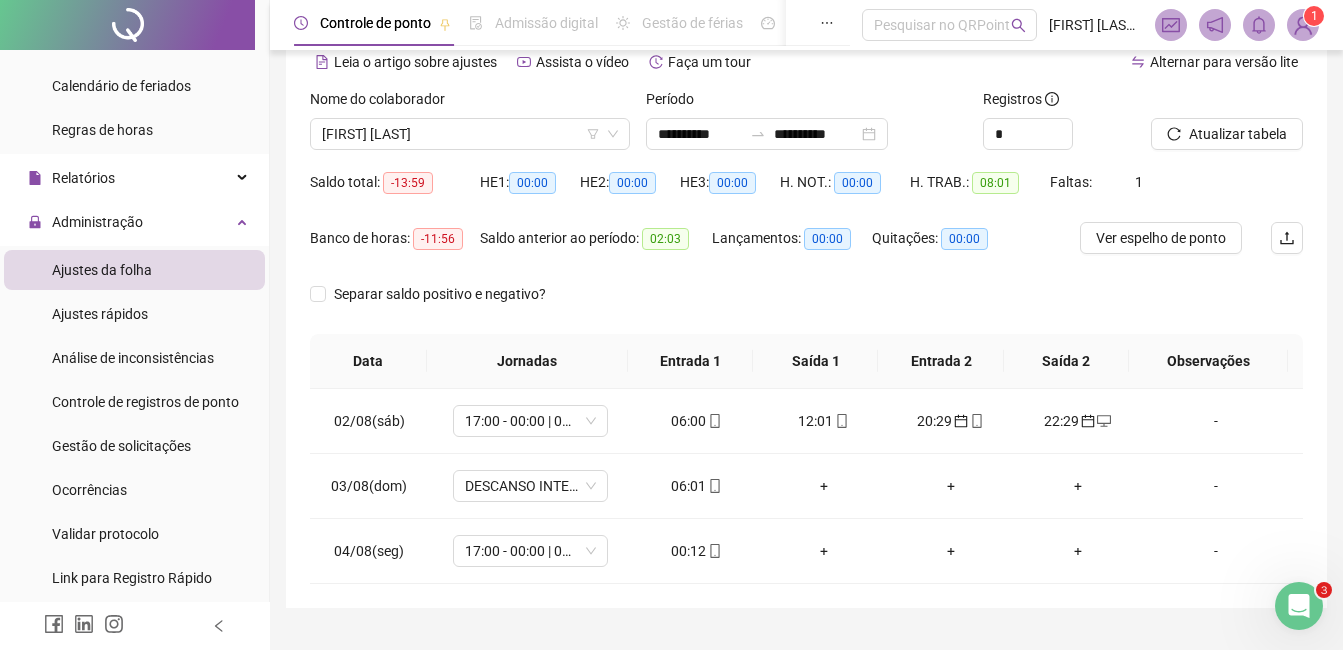 scroll, scrollTop: 92, scrollLeft: 0, axis: vertical 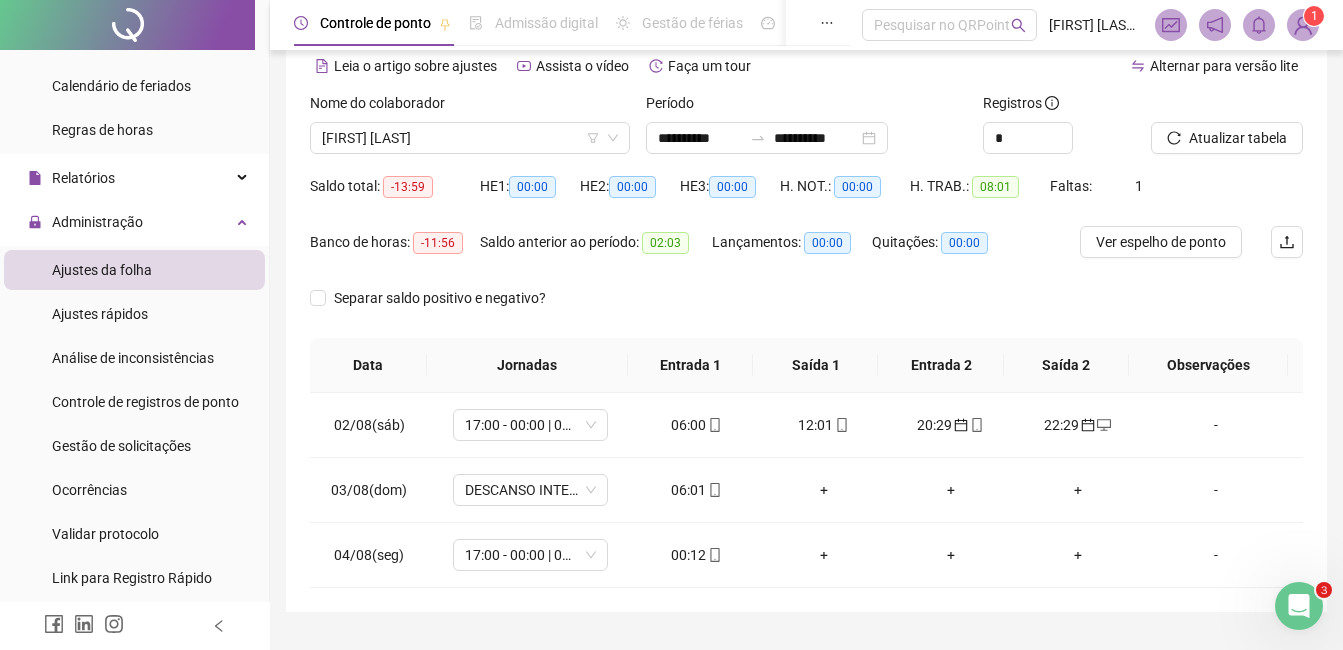 click at bounding box center (1303, 25) 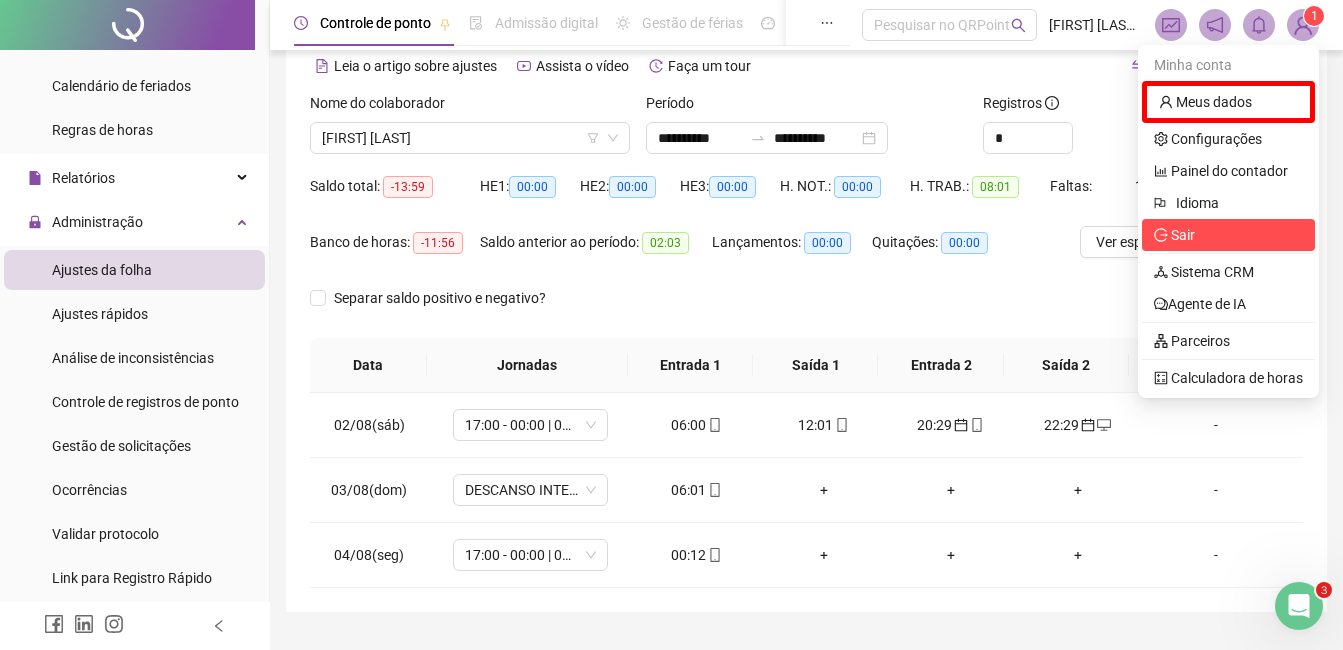 click on "Sair" at bounding box center (1228, 235) 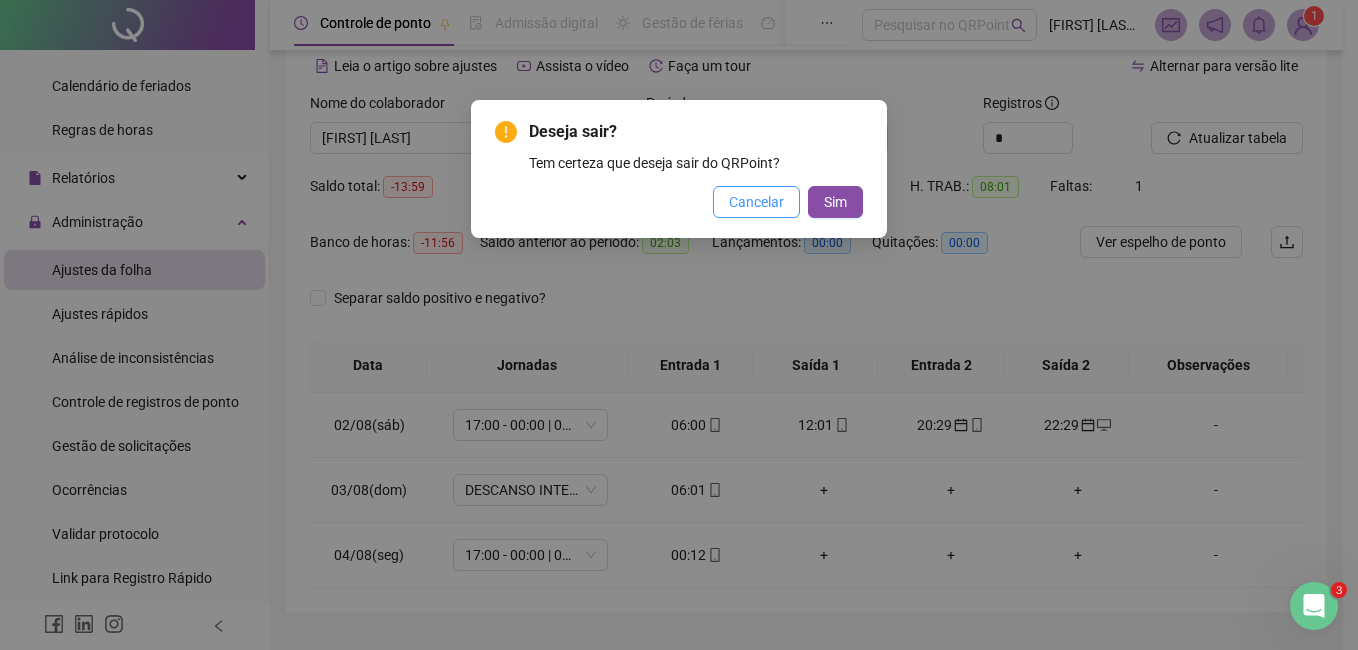 click on "Cancelar" at bounding box center [756, 202] 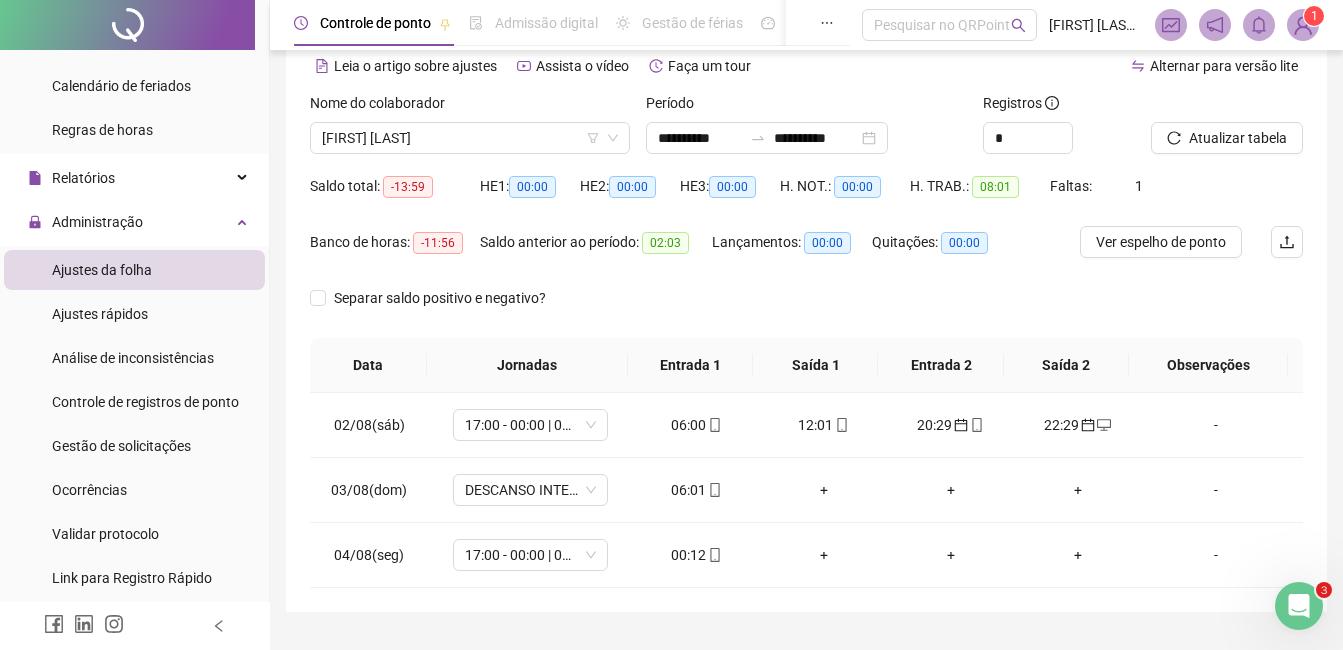 click at bounding box center [1303, 25] 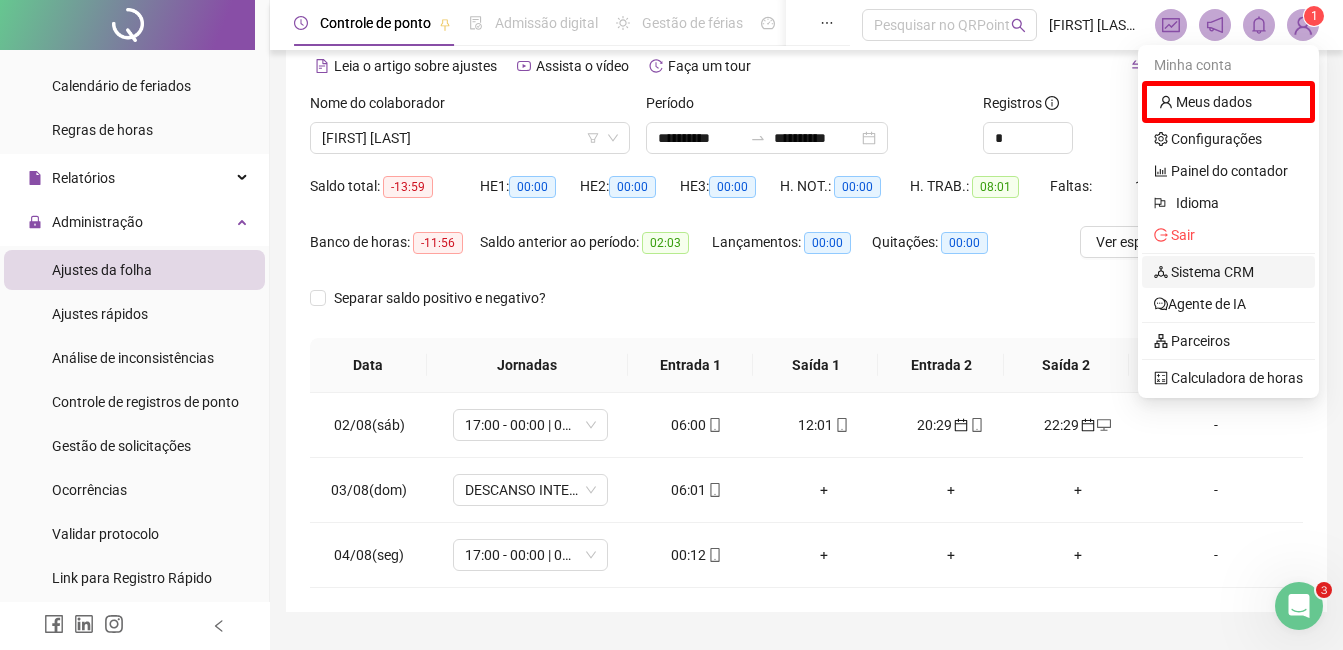 click on "Sistema CRM" at bounding box center [1204, 272] 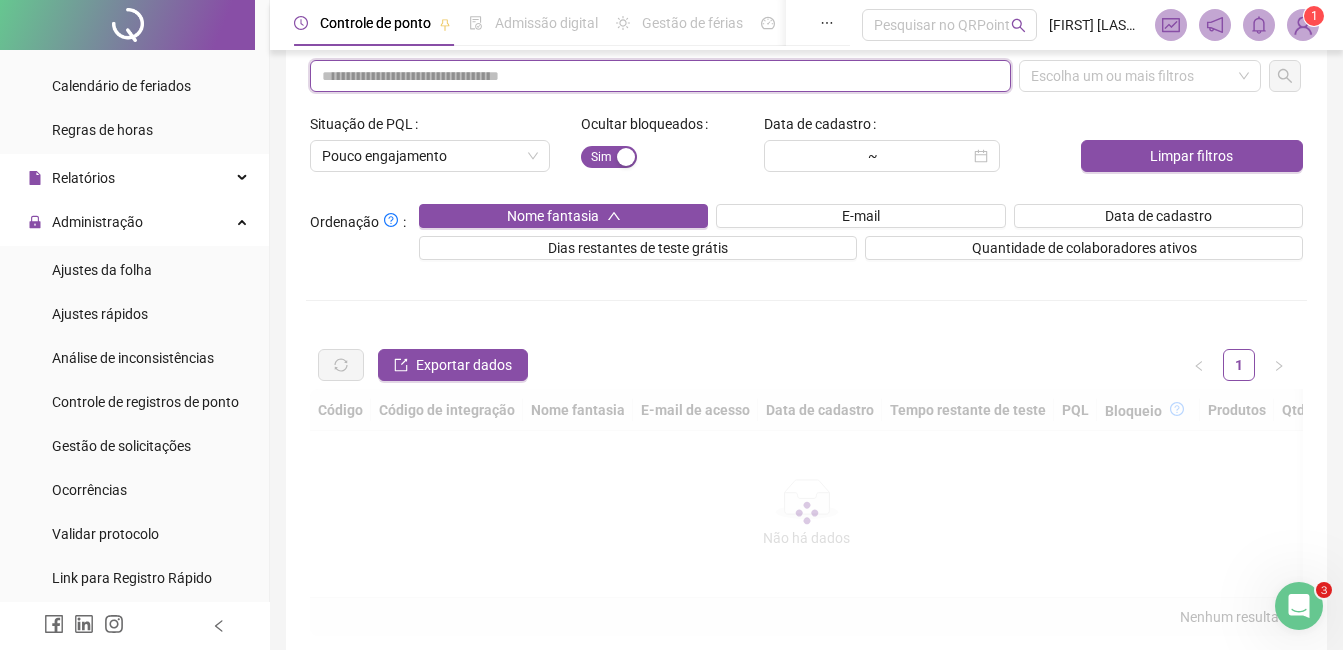 click at bounding box center (660, 76) 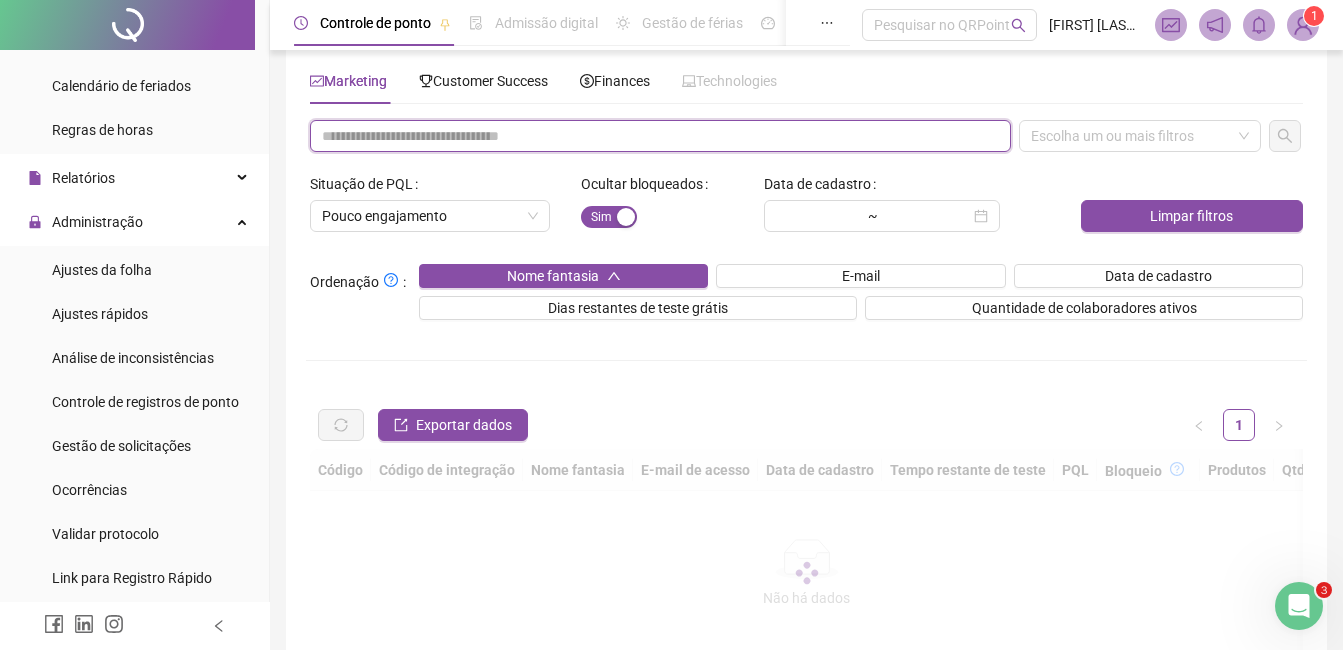scroll, scrollTop: 0, scrollLeft: 0, axis: both 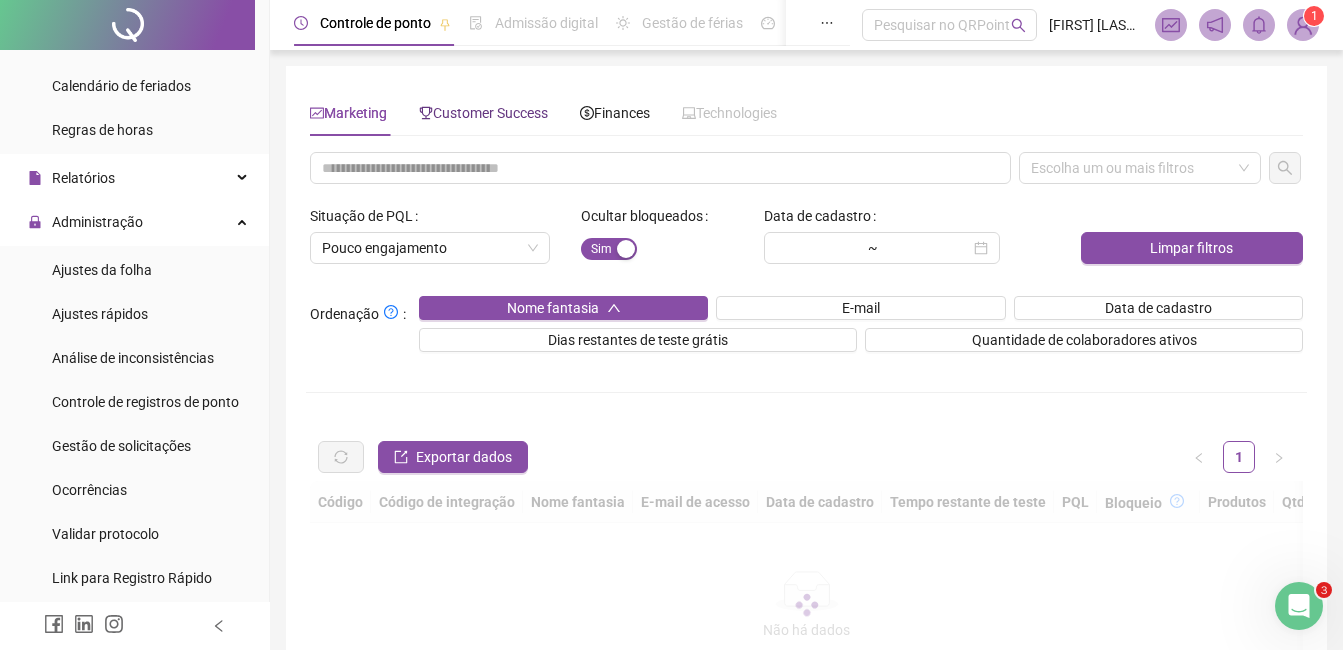click on "Customer Success" at bounding box center (483, 113) 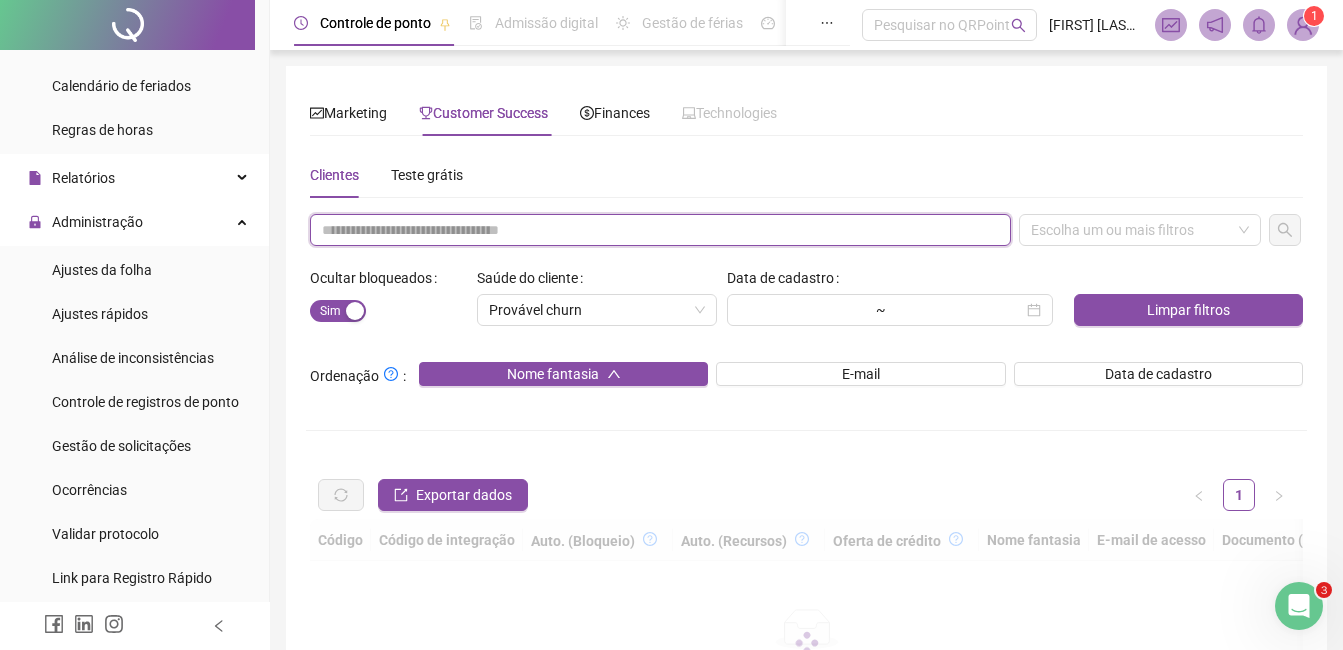 click at bounding box center [660, 230] 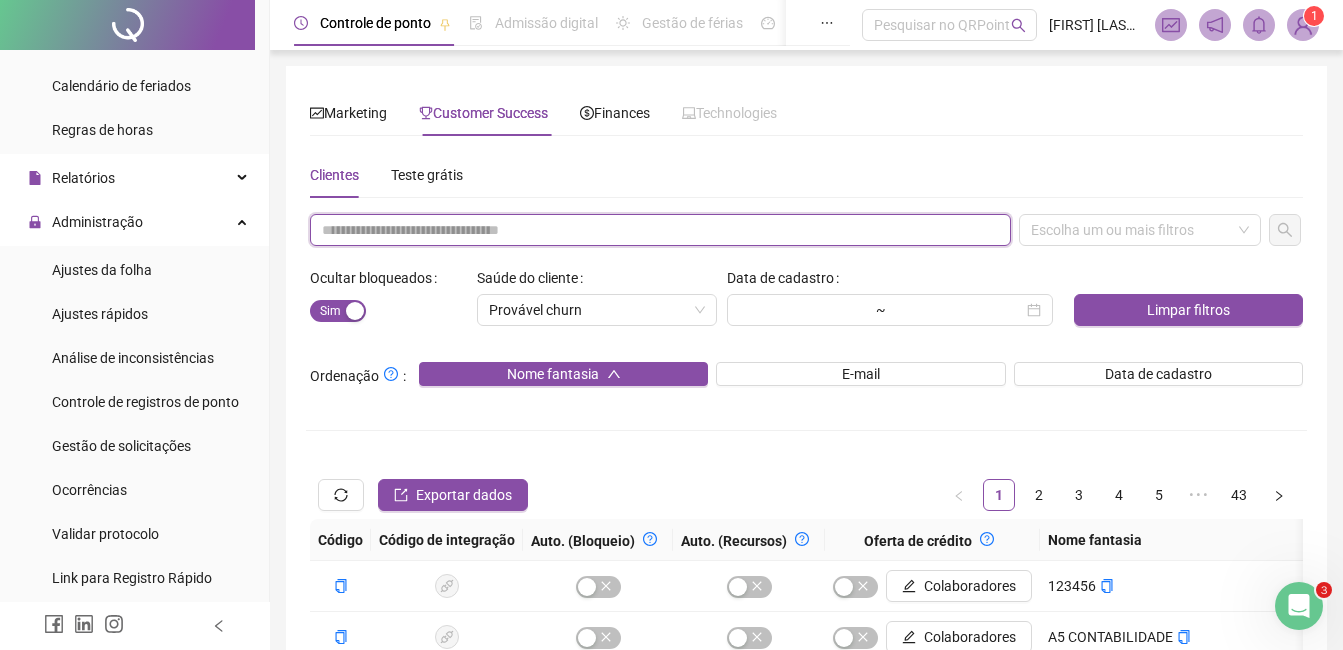 paste on "**********" 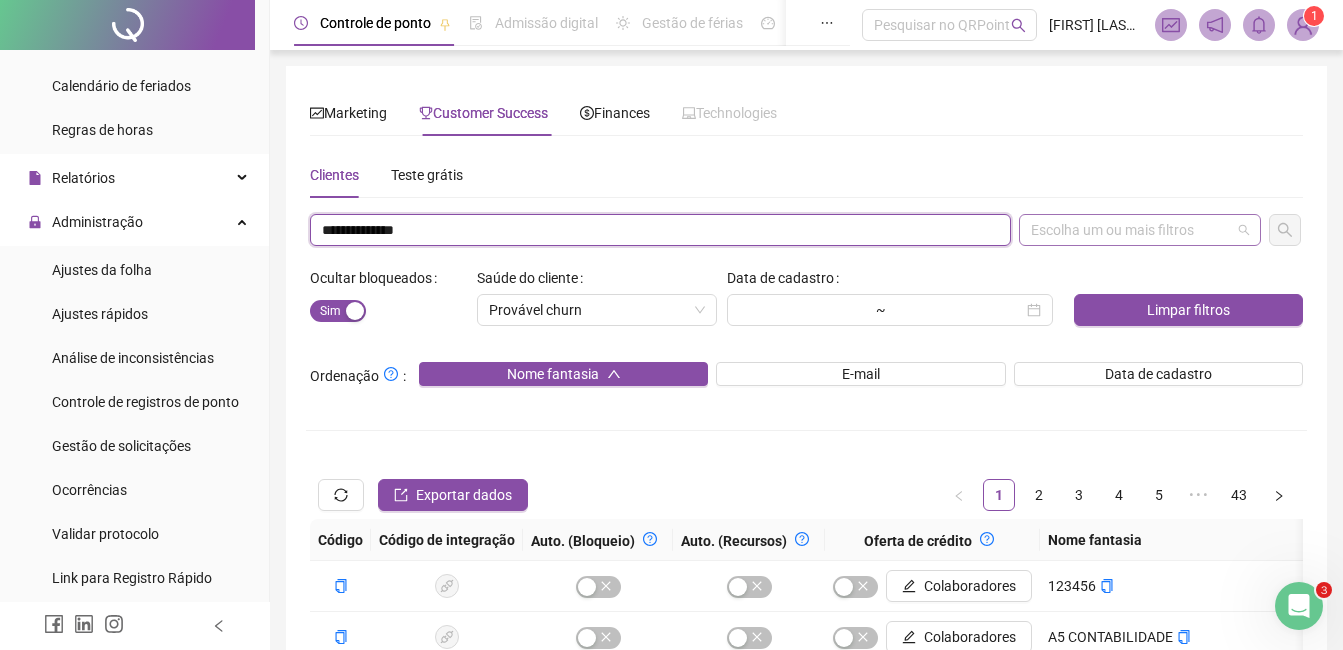 click on "Escolha um ou mais filtros" at bounding box center [1140, 230] 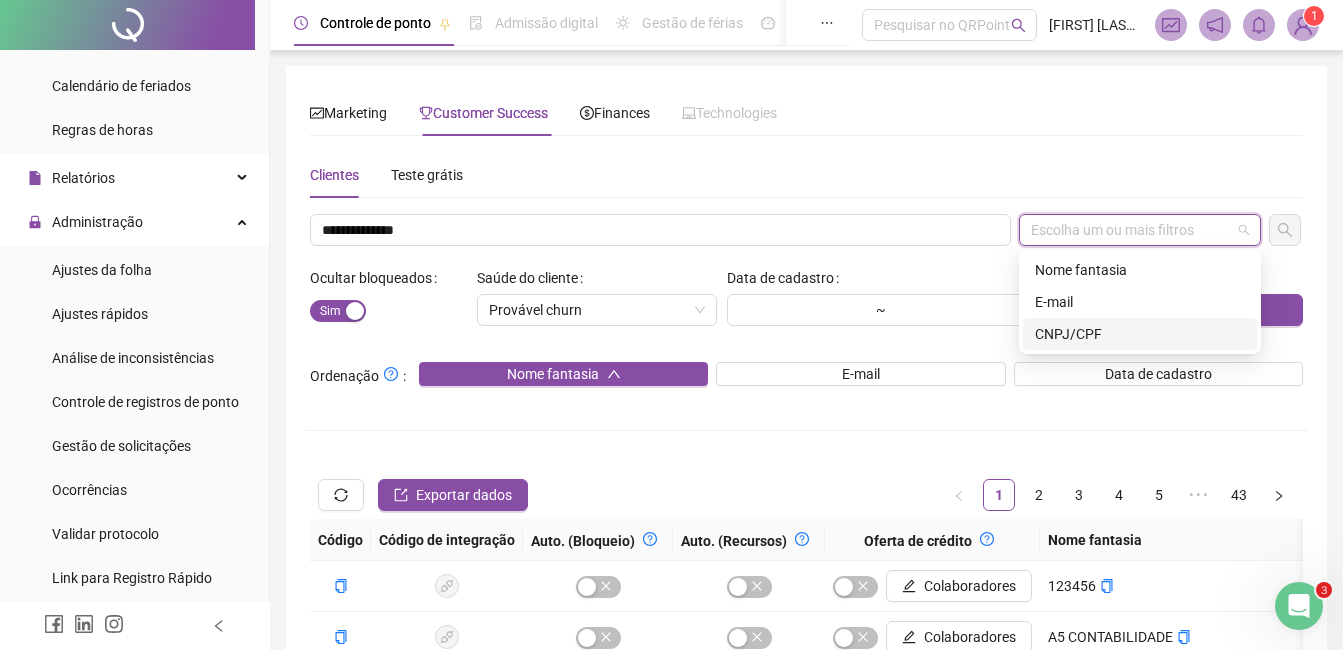 click on "CNPJ/CPF" at bounding box center [1140, 334] 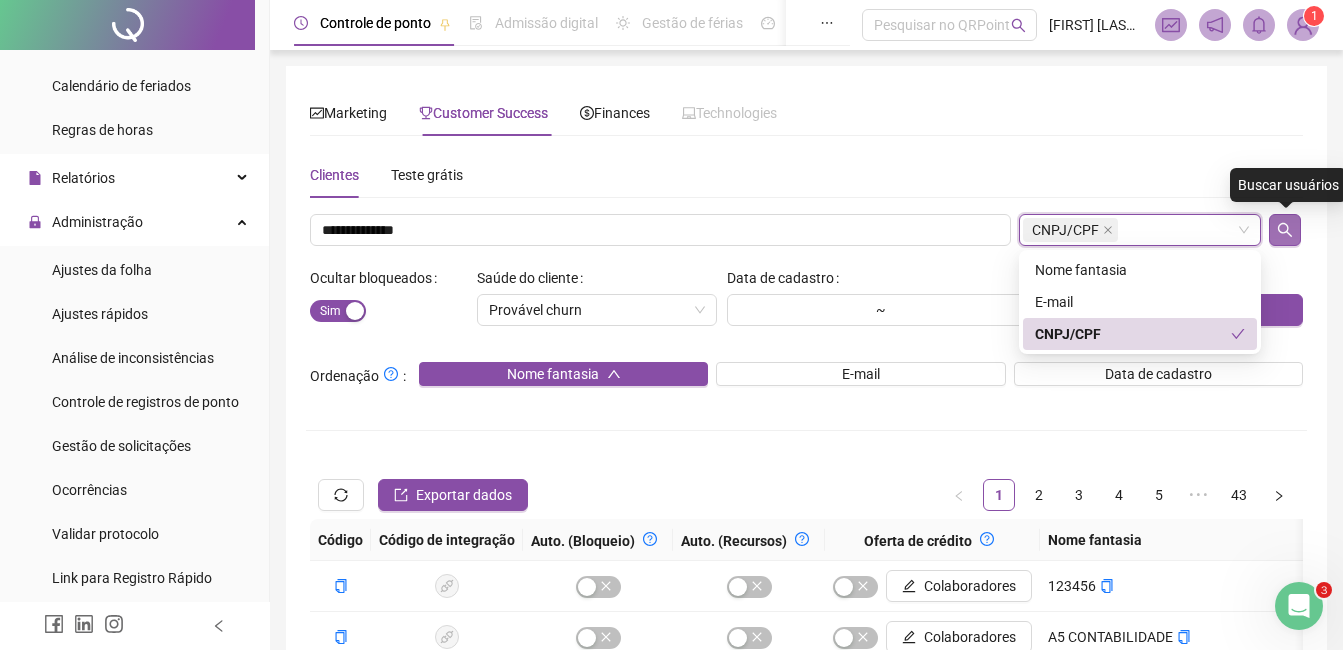 click 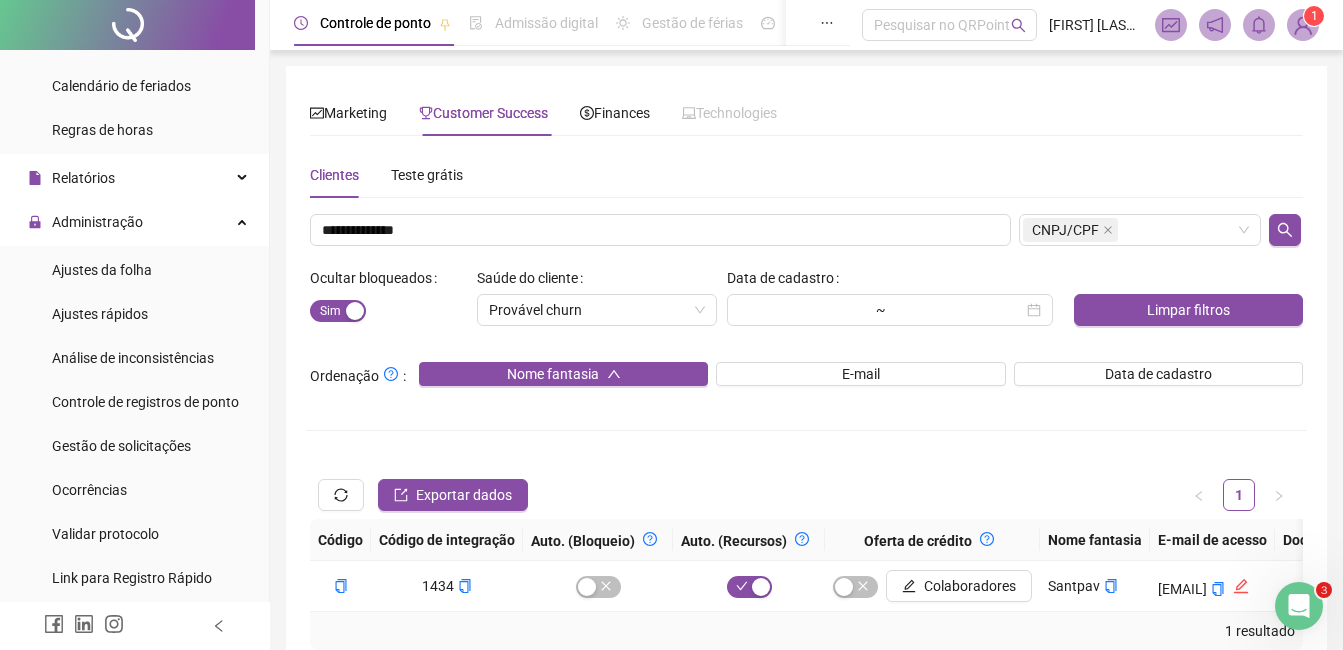 scroll, scrollTop: 125, scrollLeft: 0, axis: vertical 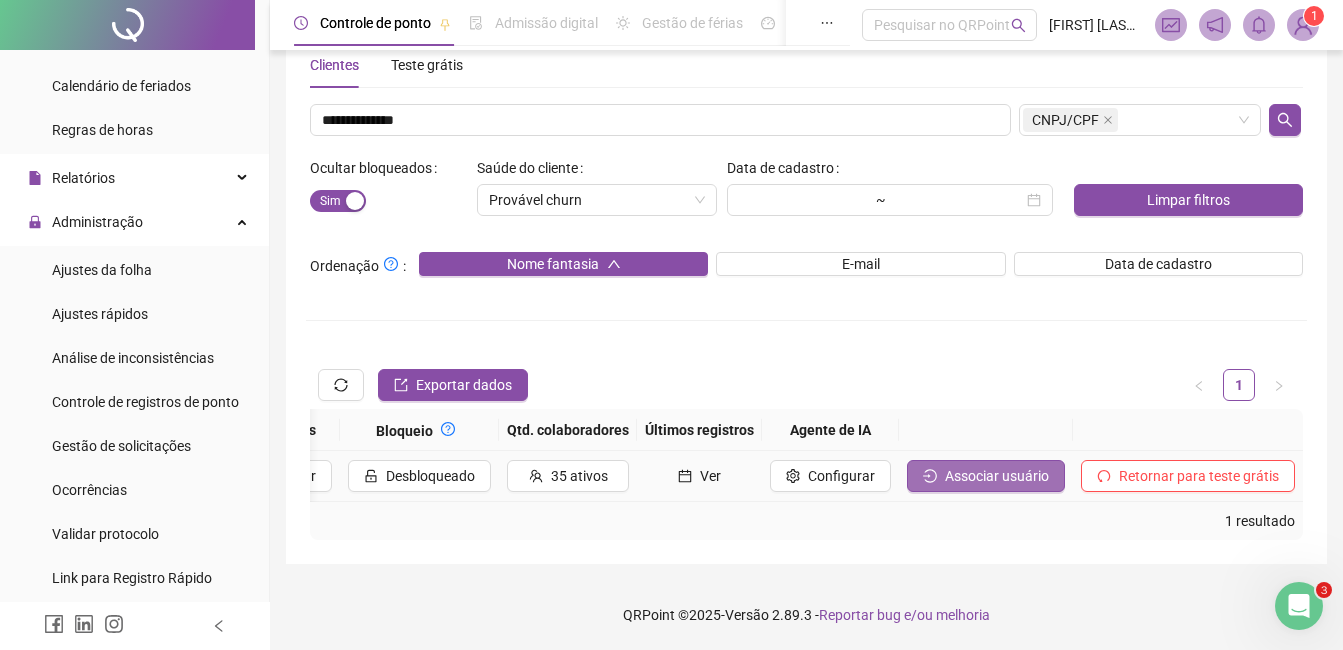click on "Associar usuário" at bounding box center (997, 476) 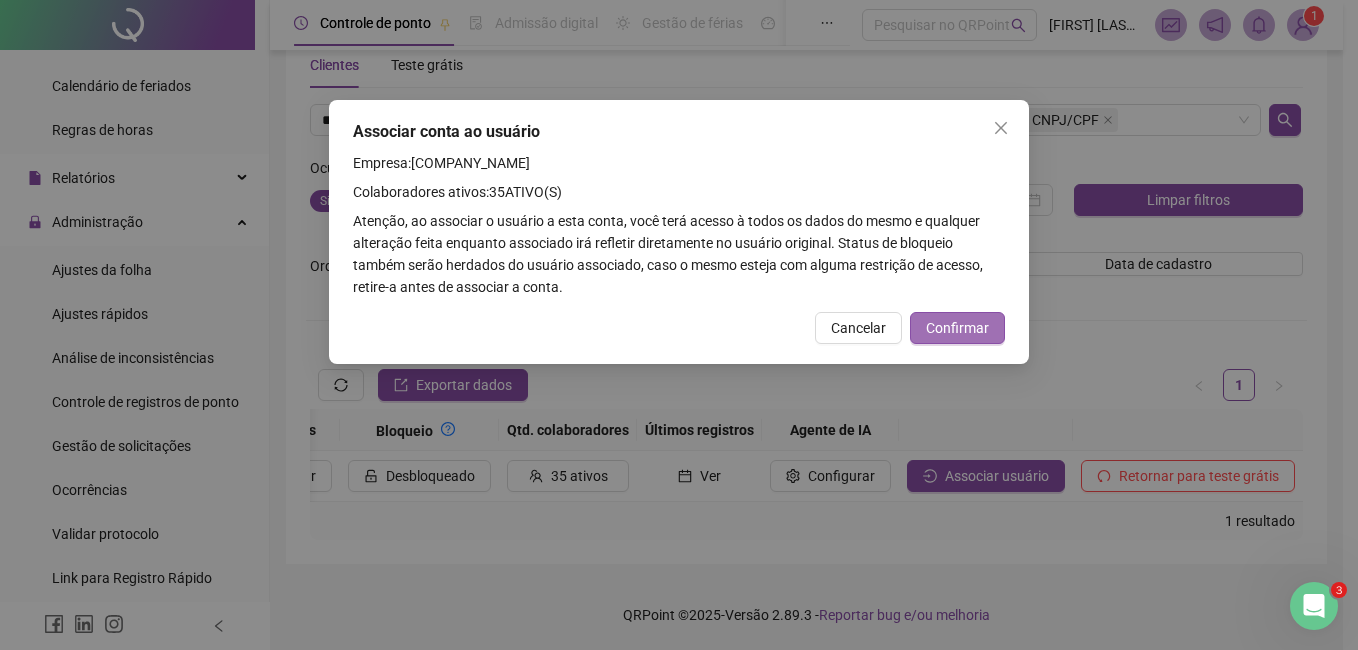 click on "Confirmar" at bounding box center (957, 328) 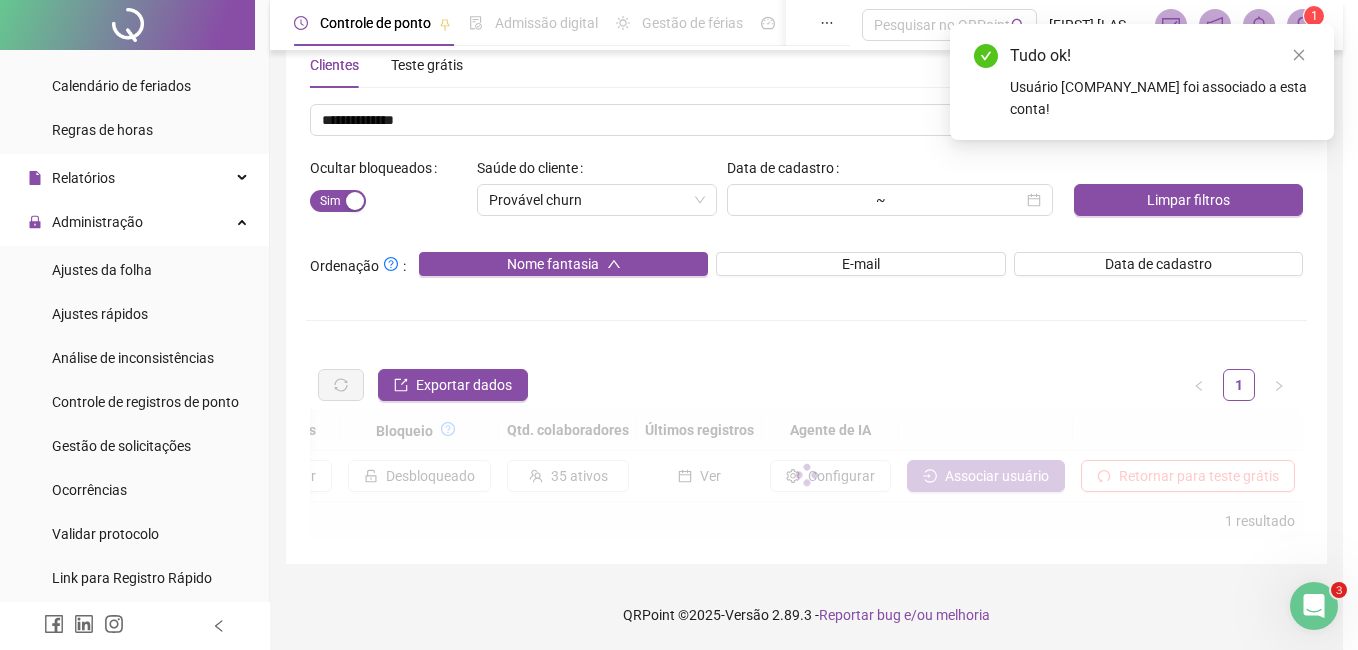 scroll, scrollTop: 0, scrollLeft: 2118, axis: horizontal 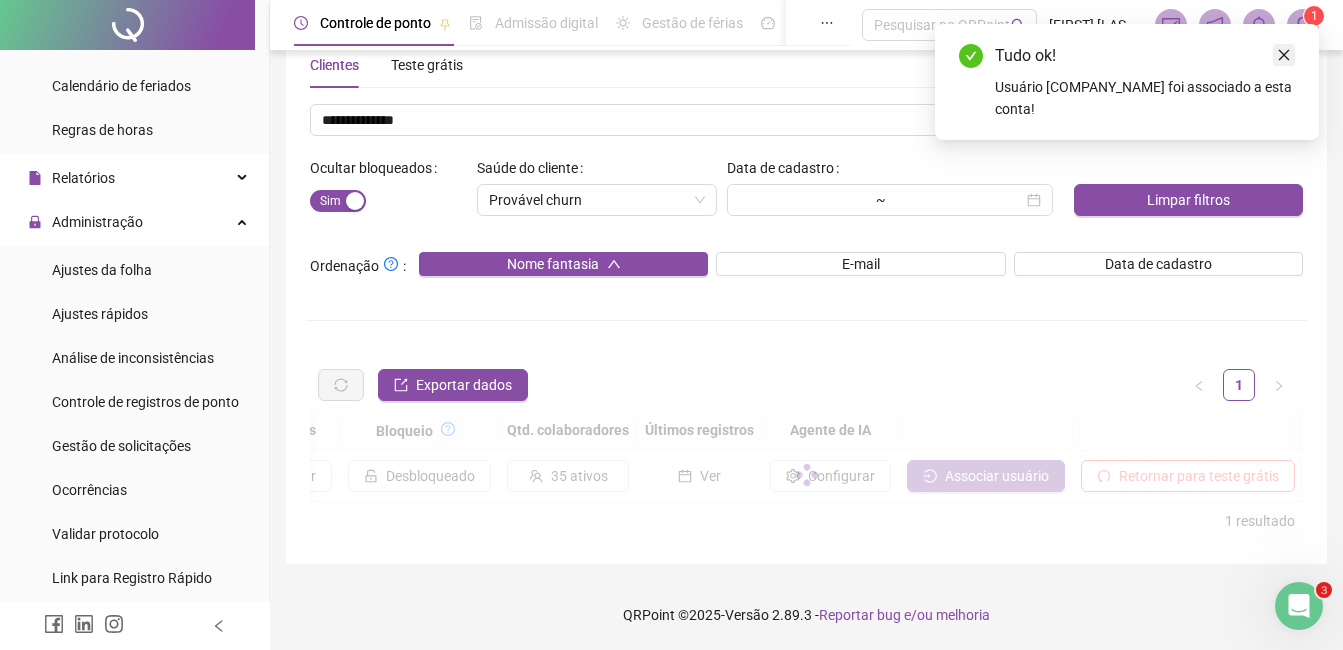 click on "Tudo ok! Usuário SANTPAV  foi associado a esta conta!" at bounding box center [1319, 24] 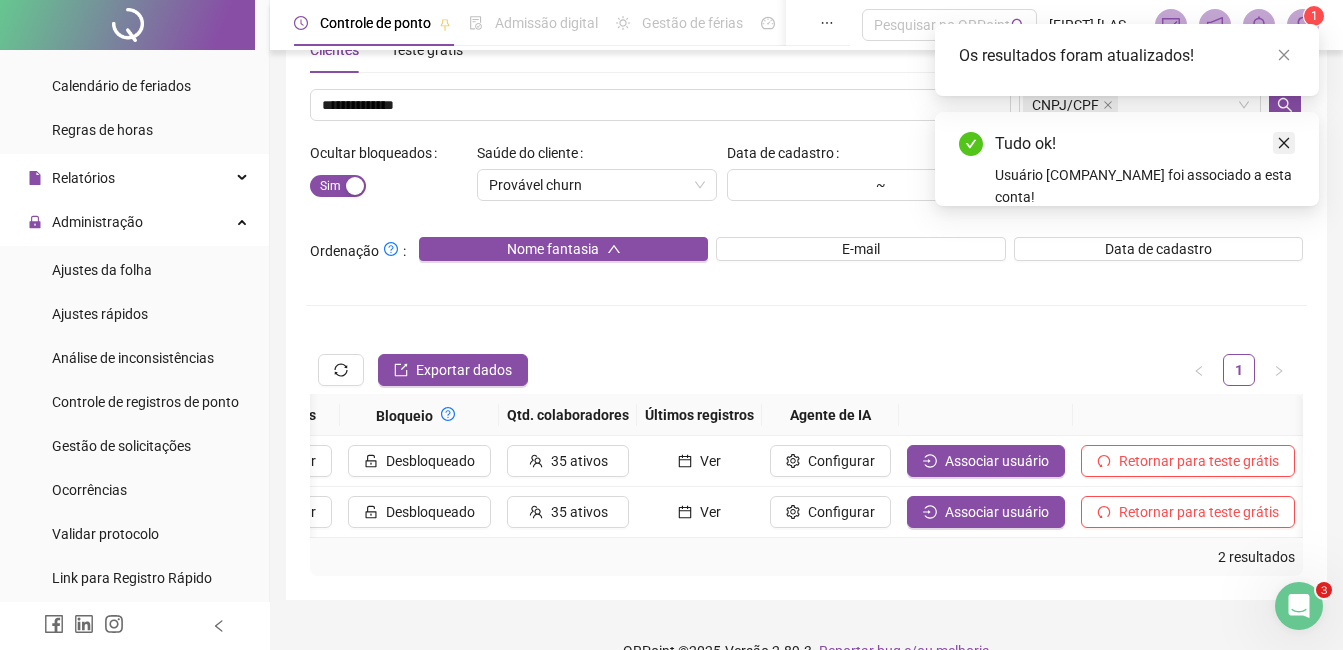 click 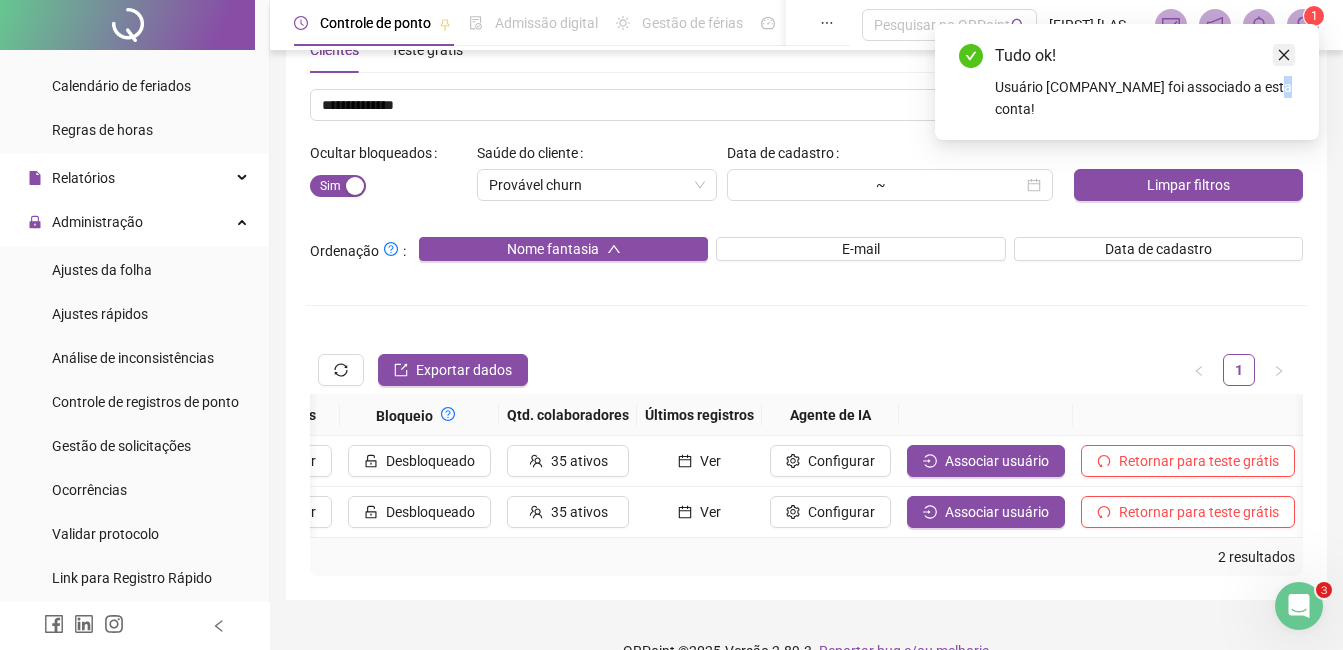 click 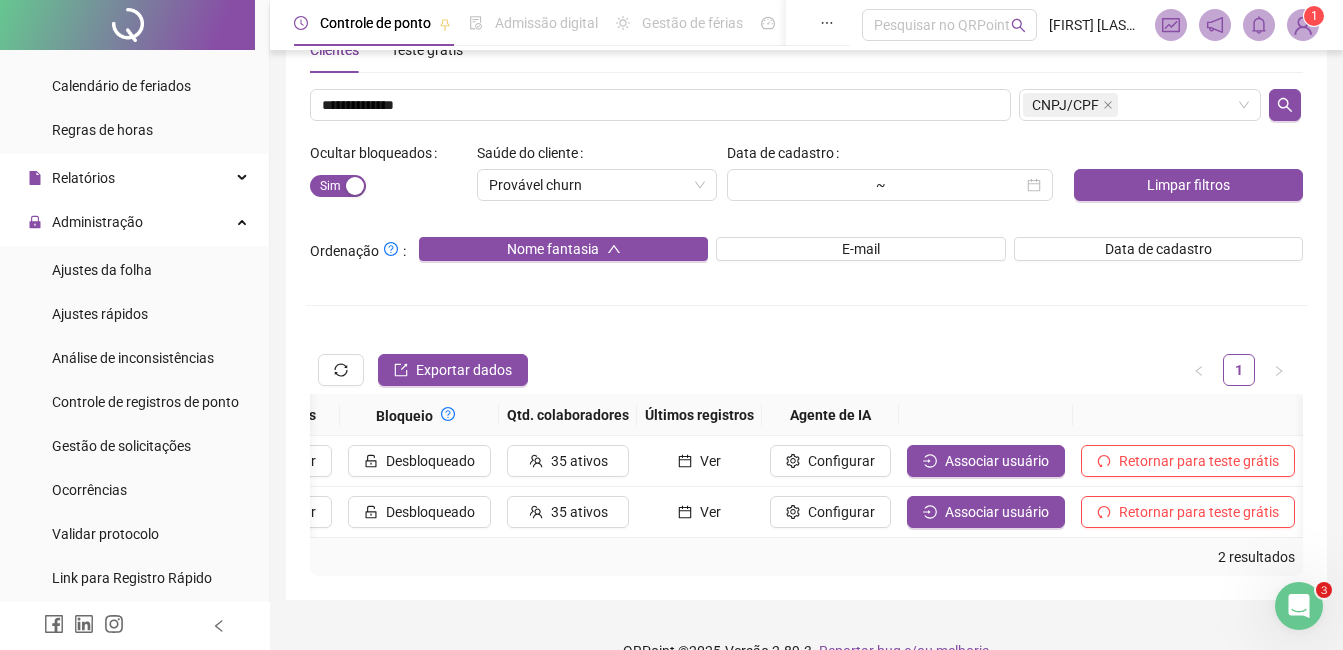 click at bounding box center (1303, 25) 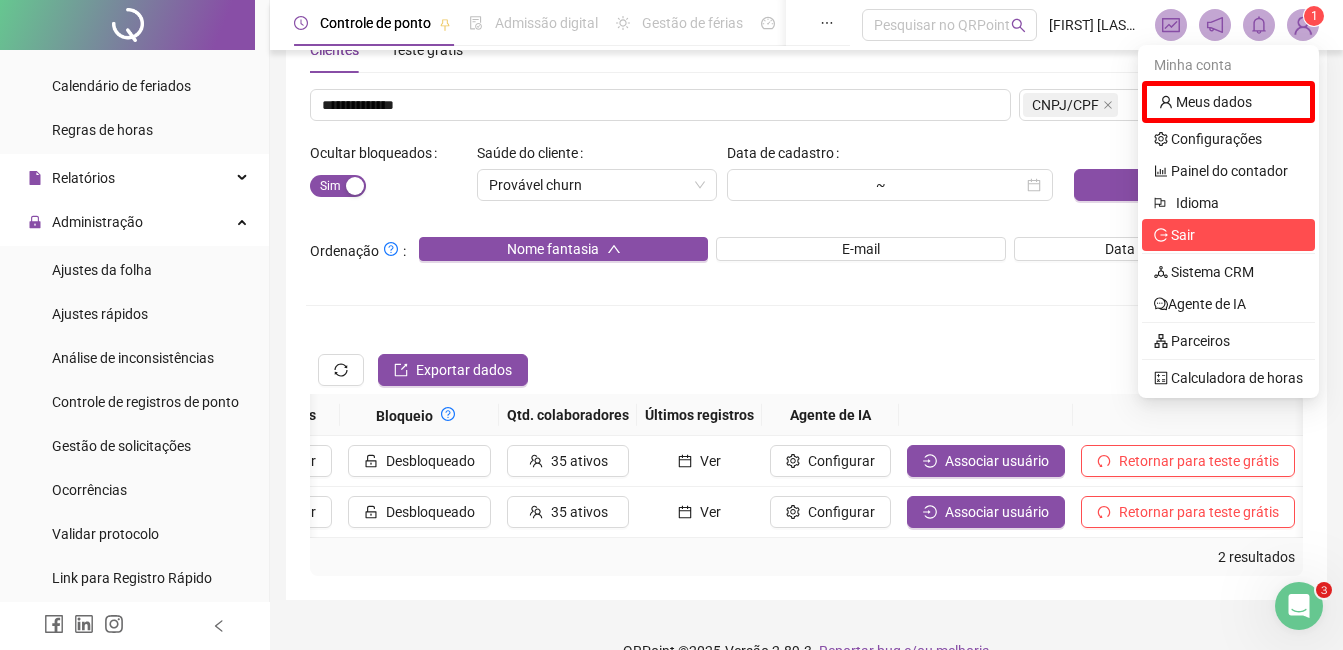 click on "Sair" at bounding box center (1228, 235) 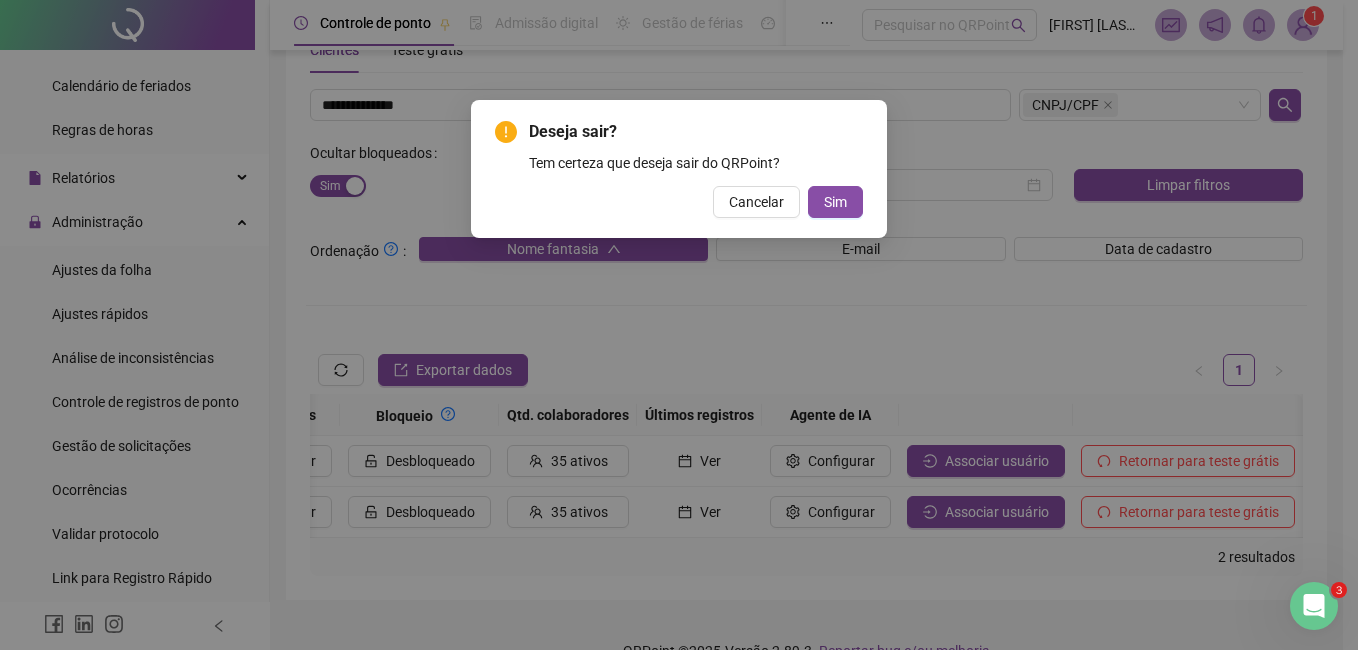 type 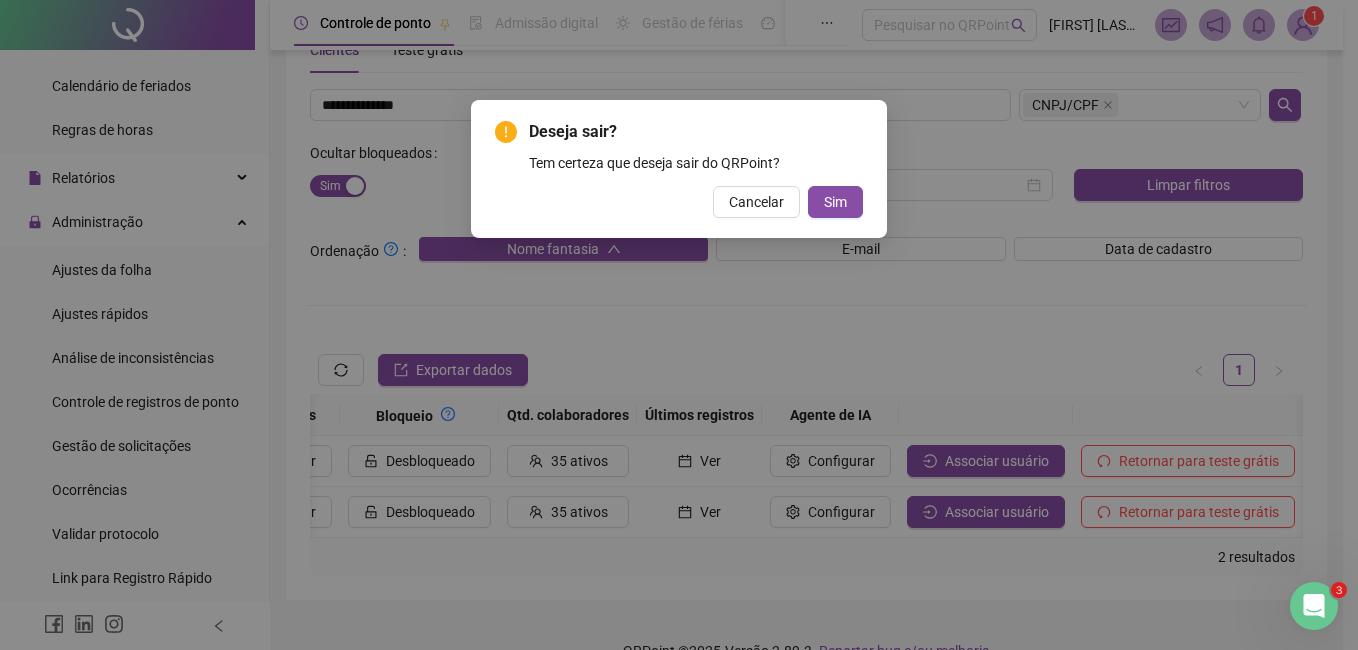 click on "Sim" at bounding box center (835, 202) 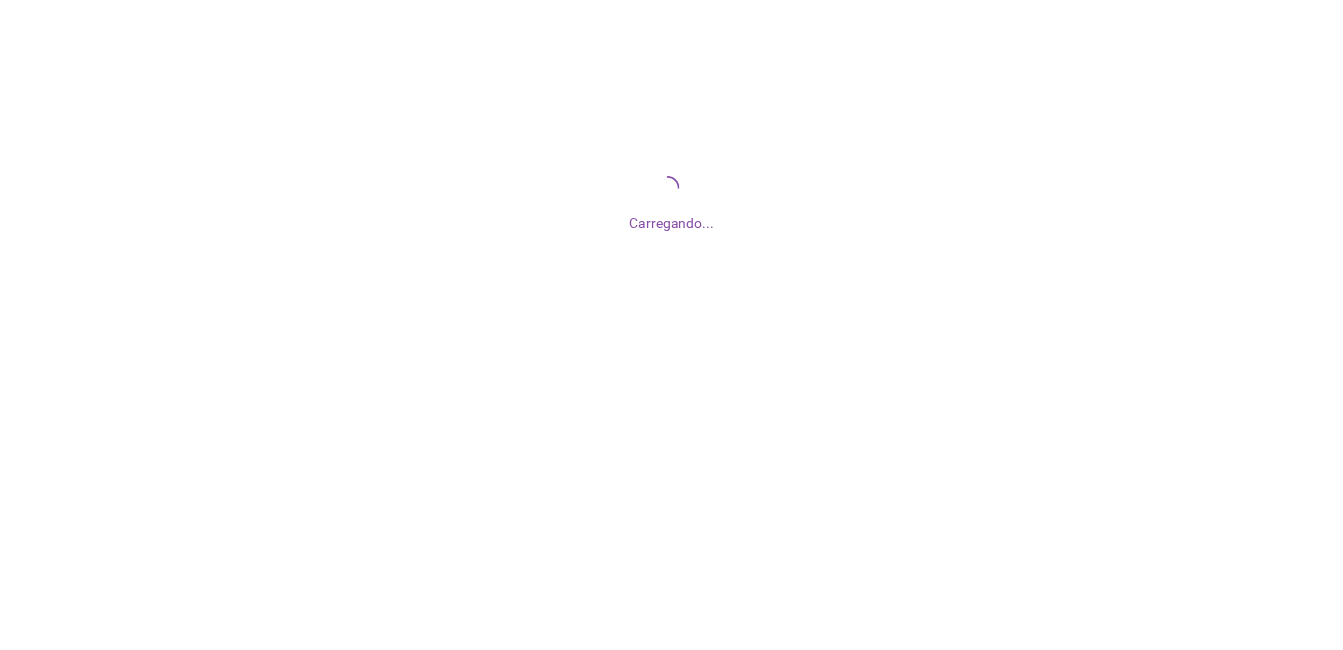 scroll, scrollTop: 0, scrollLeft: 0, axis: both 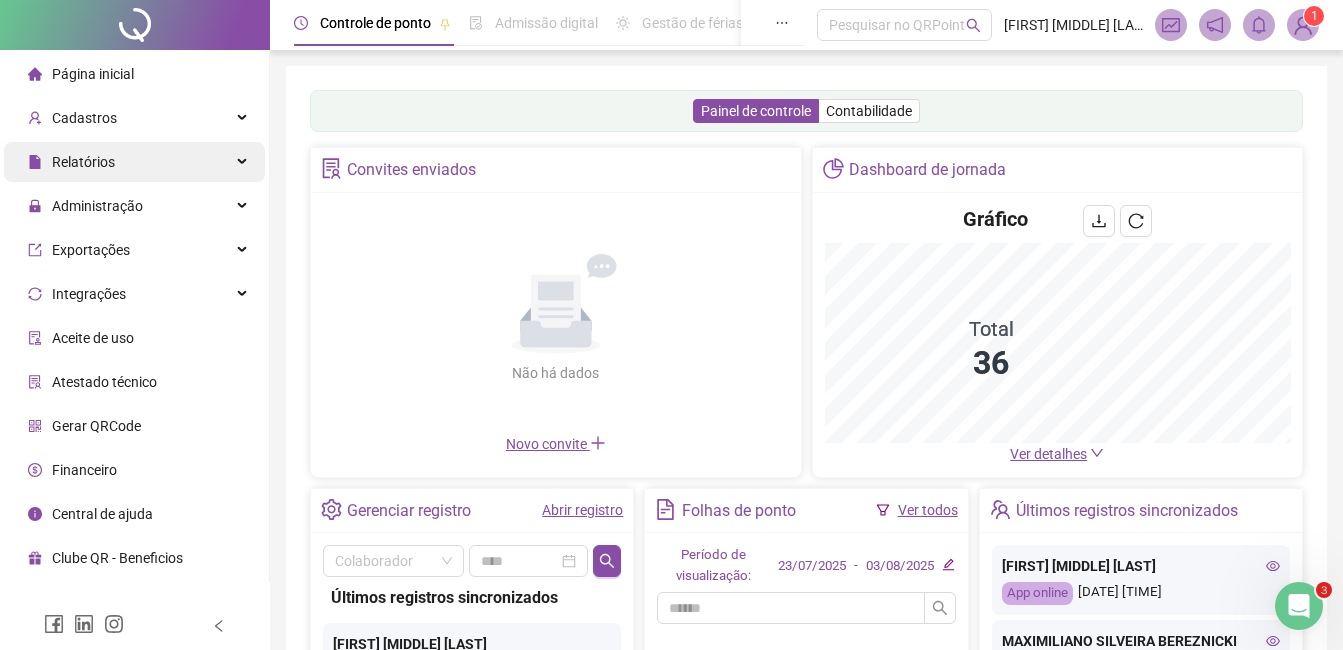 click on "Relatórios" at bounding box center [83, 162] 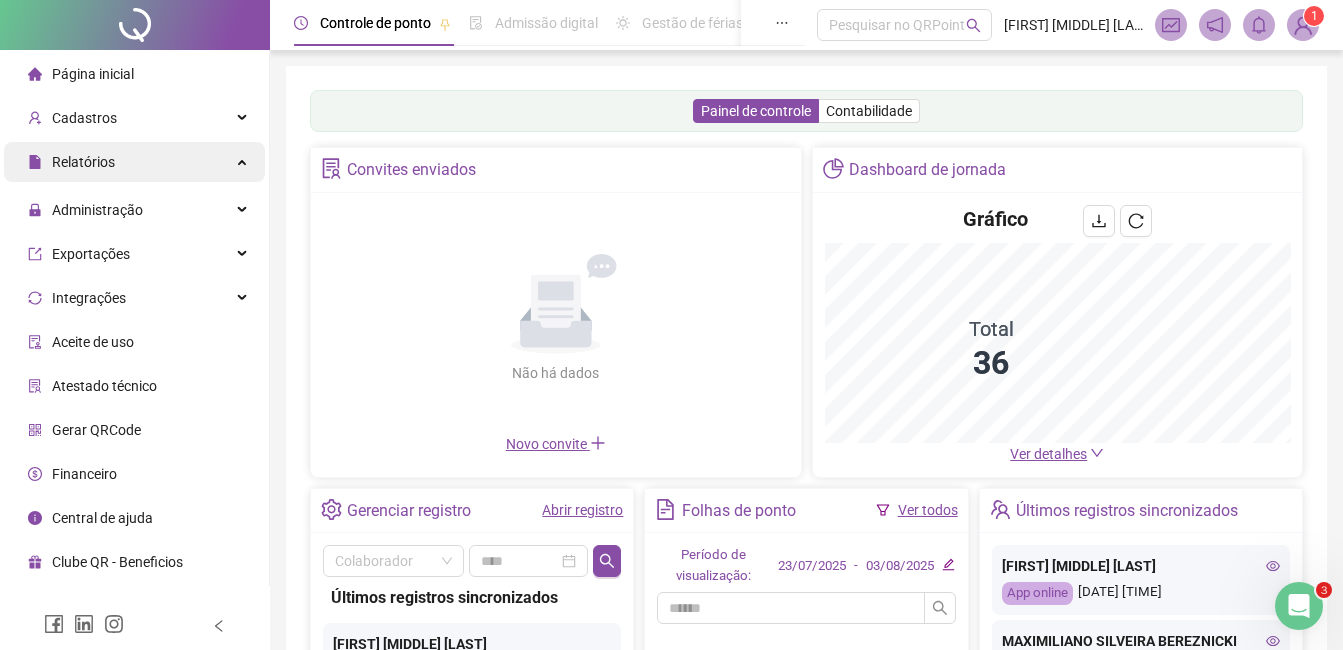 click on "Cadastros" at bounding box center (134, 118) 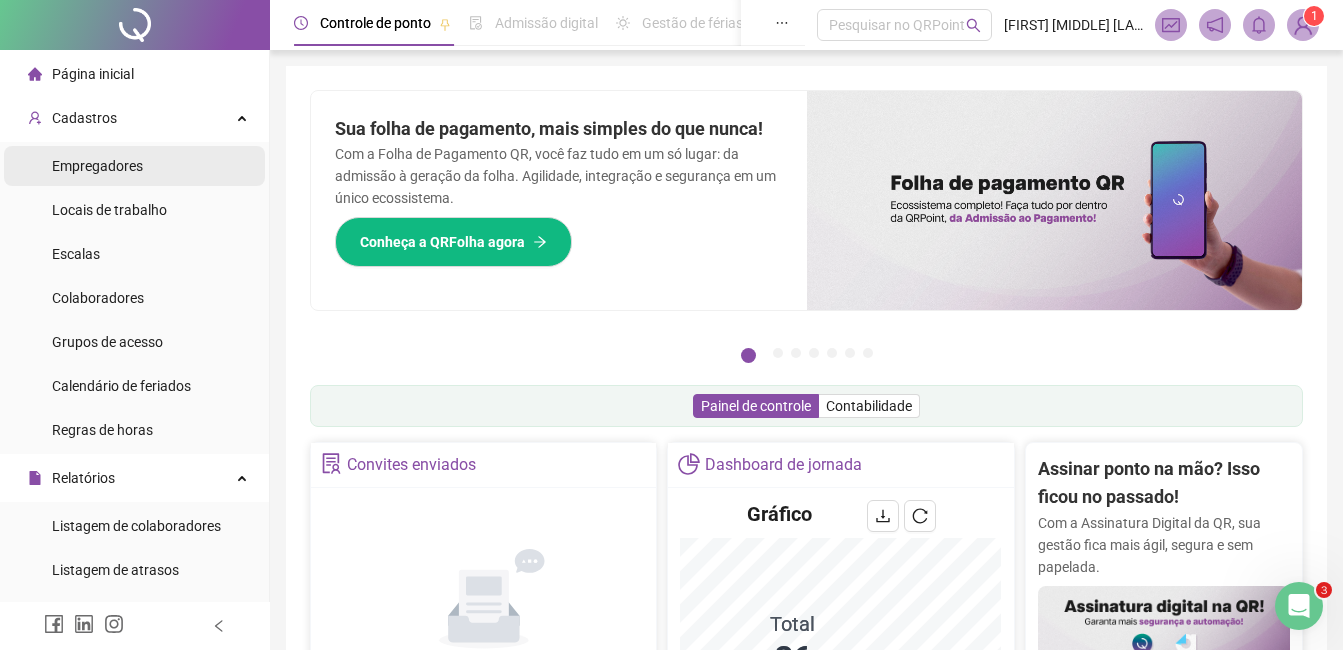 click on "Empregadores" at bounding box center [134, 166] 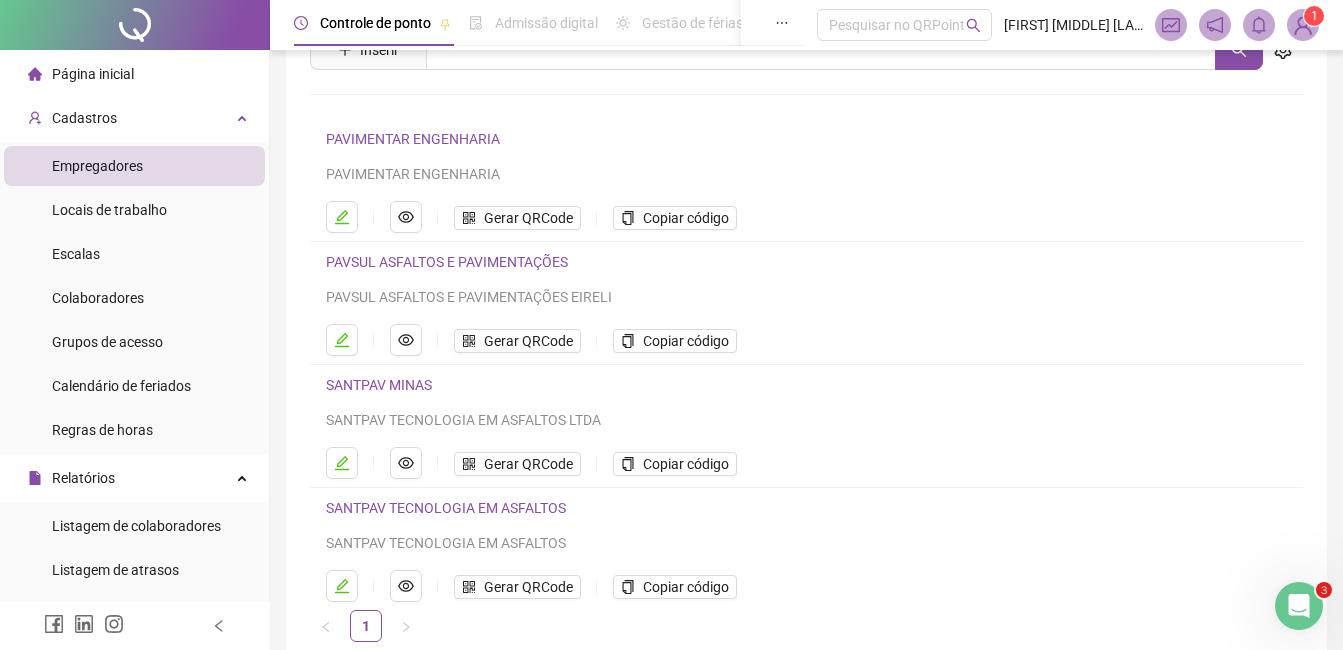 scroll, scrollTop: 194, scrollLeft: 0, axis: vertical 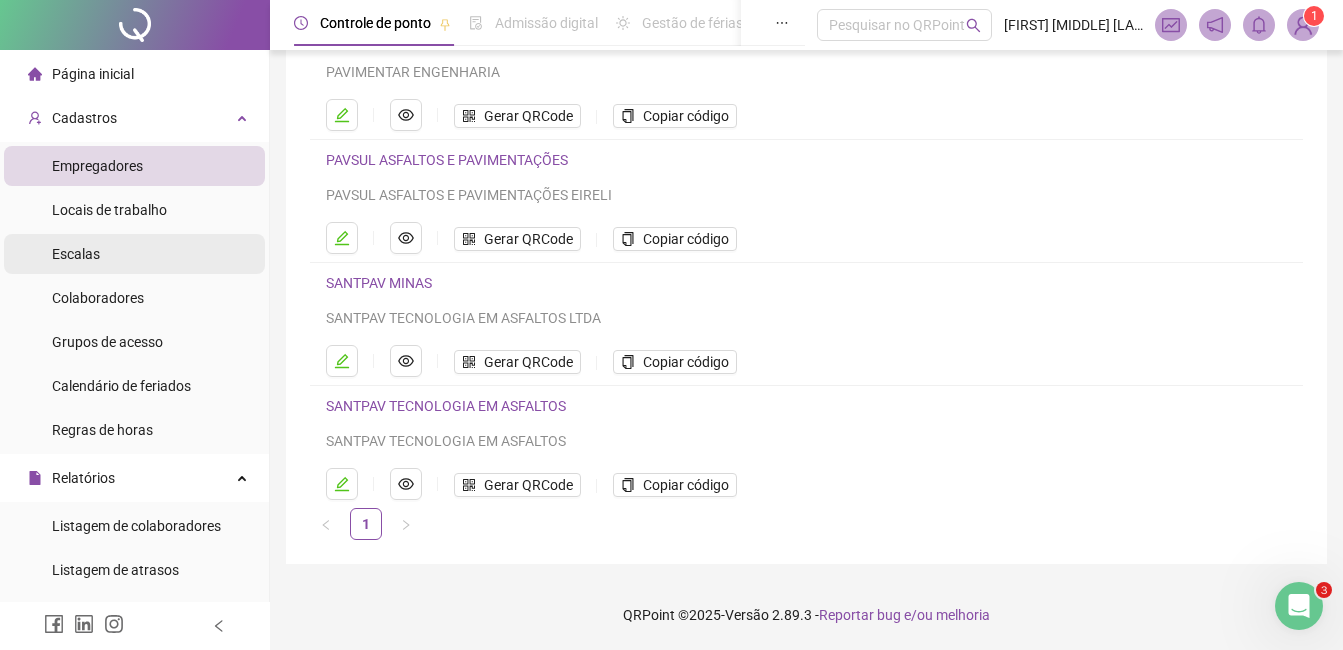 drag, startPoint x: 151, startPoint y: 306, endPoint x: 188, endPoint y: 266, distance: 54.48853 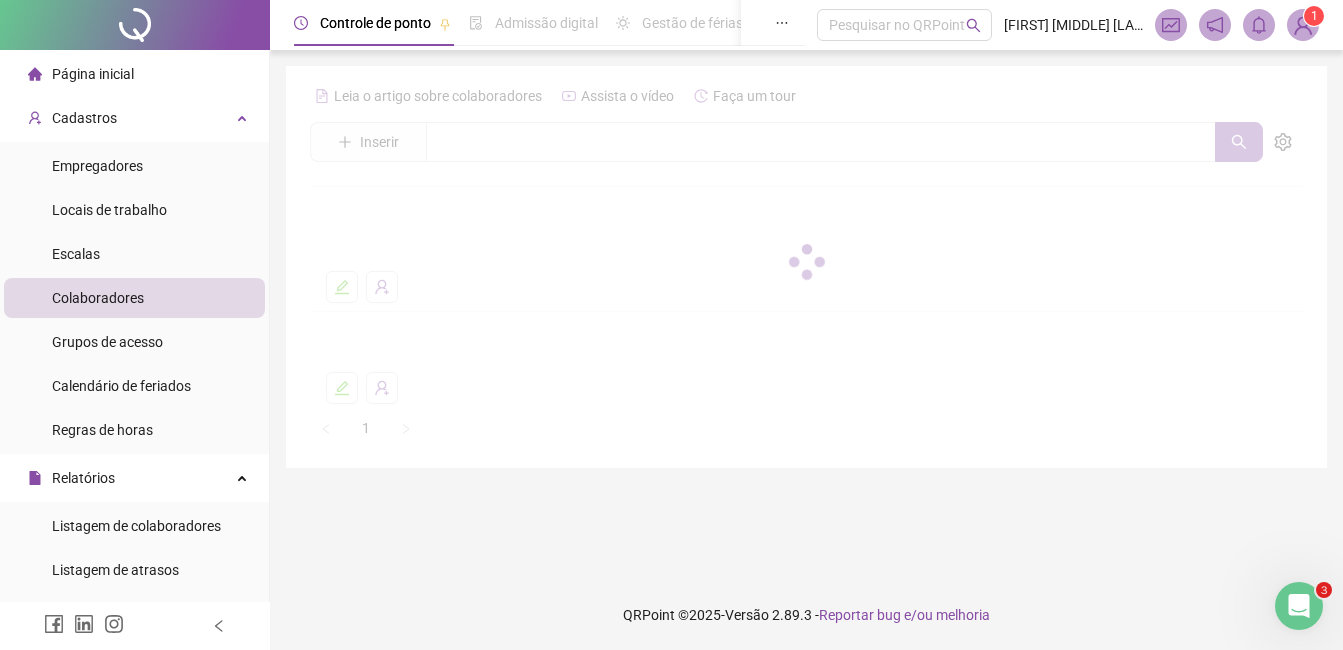 scroll, scrollTop: 0, scrollLeft: 0, axis: both 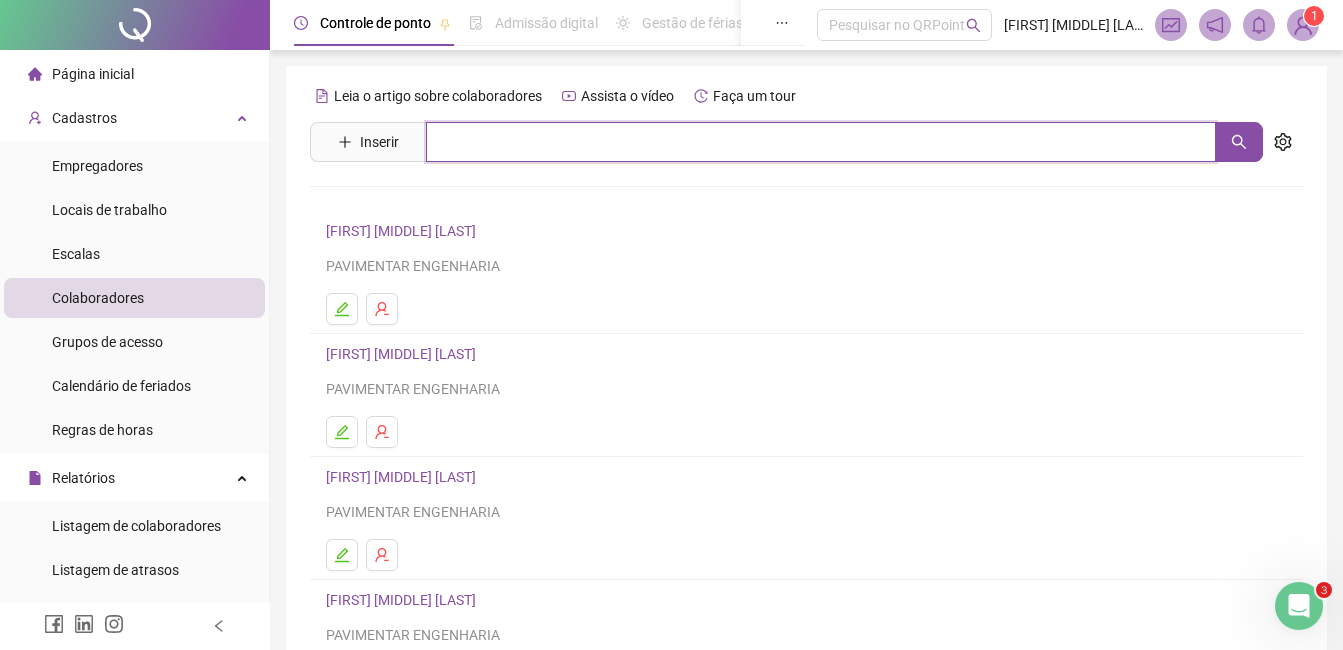click at bounding box center [821, 142] 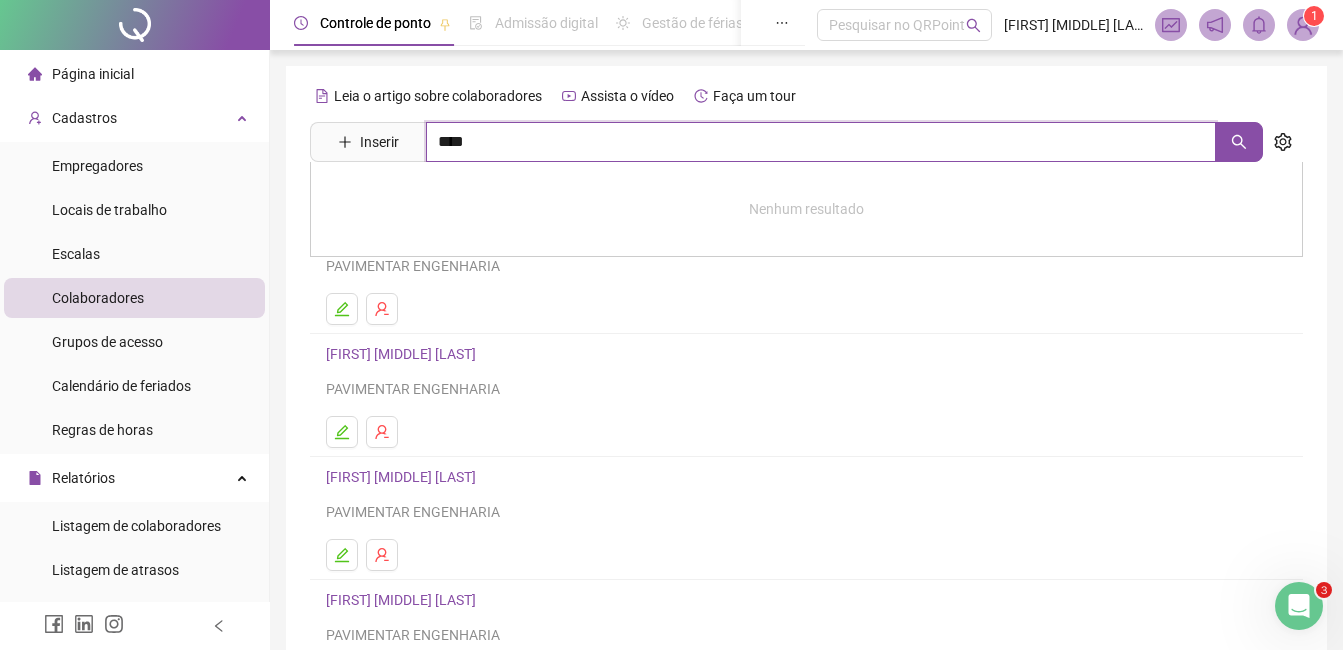 type on "****" 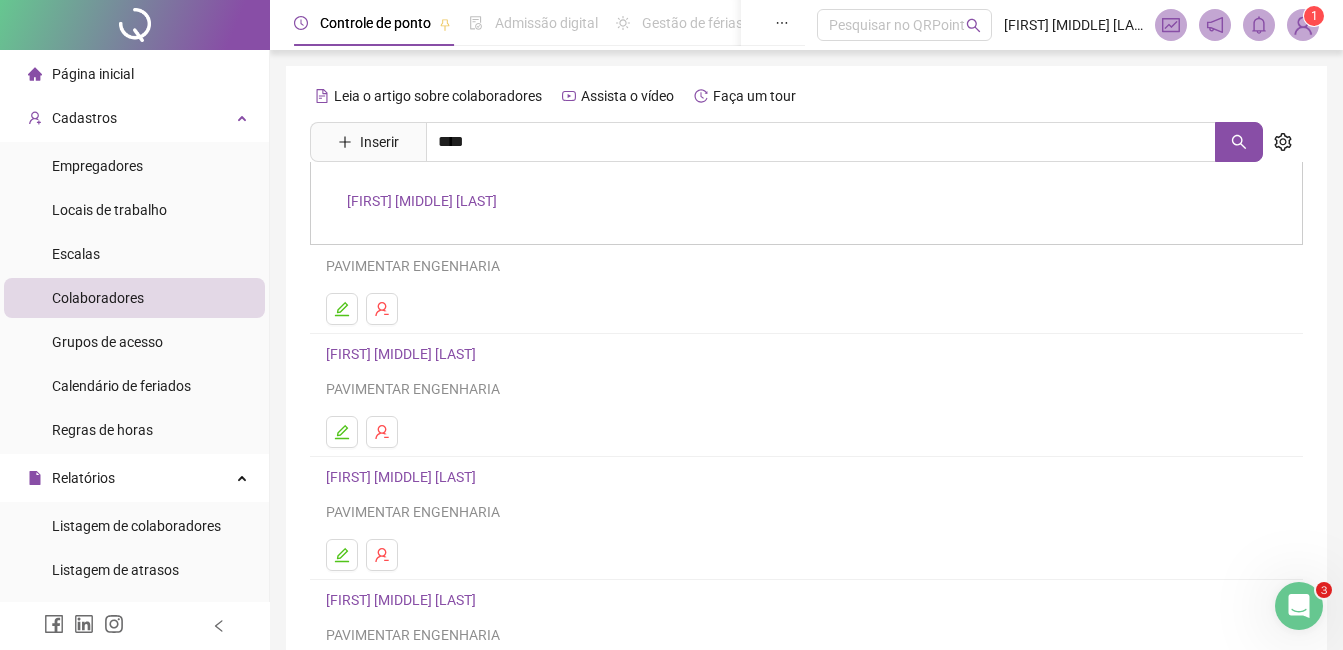 click on "JEAN CARLOS ZIMMERMANN" at bounding box center [422, 201] 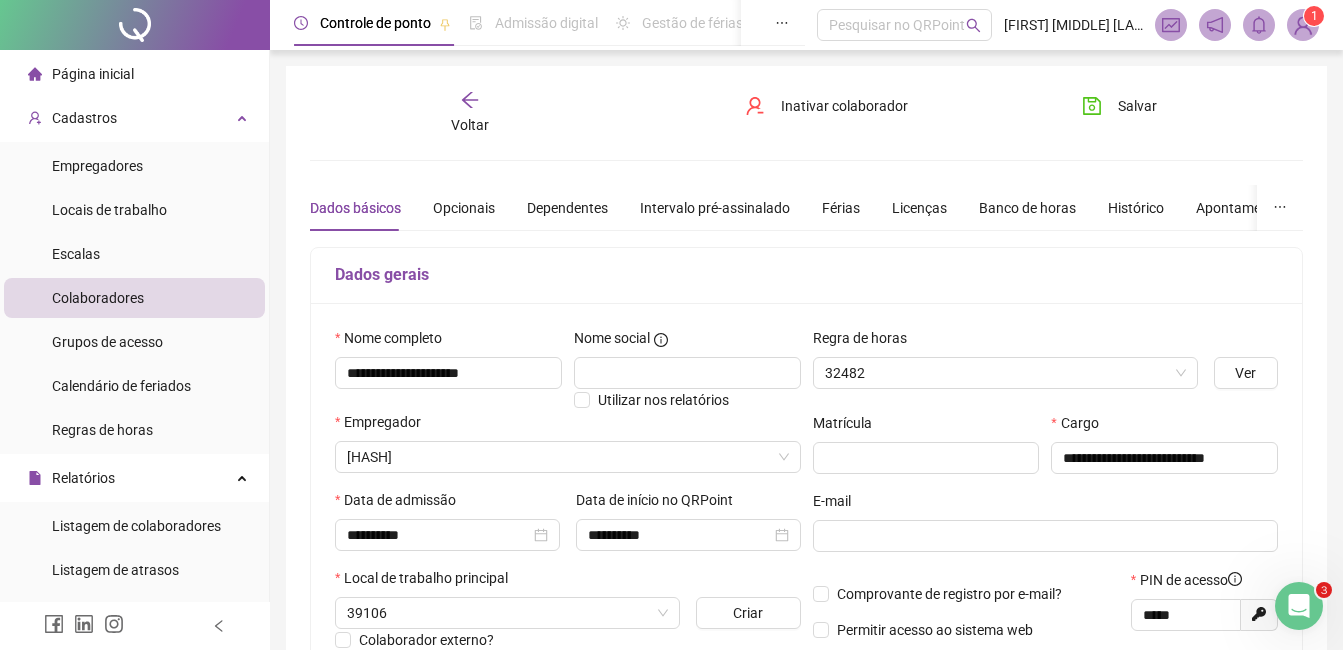 type on "*****" 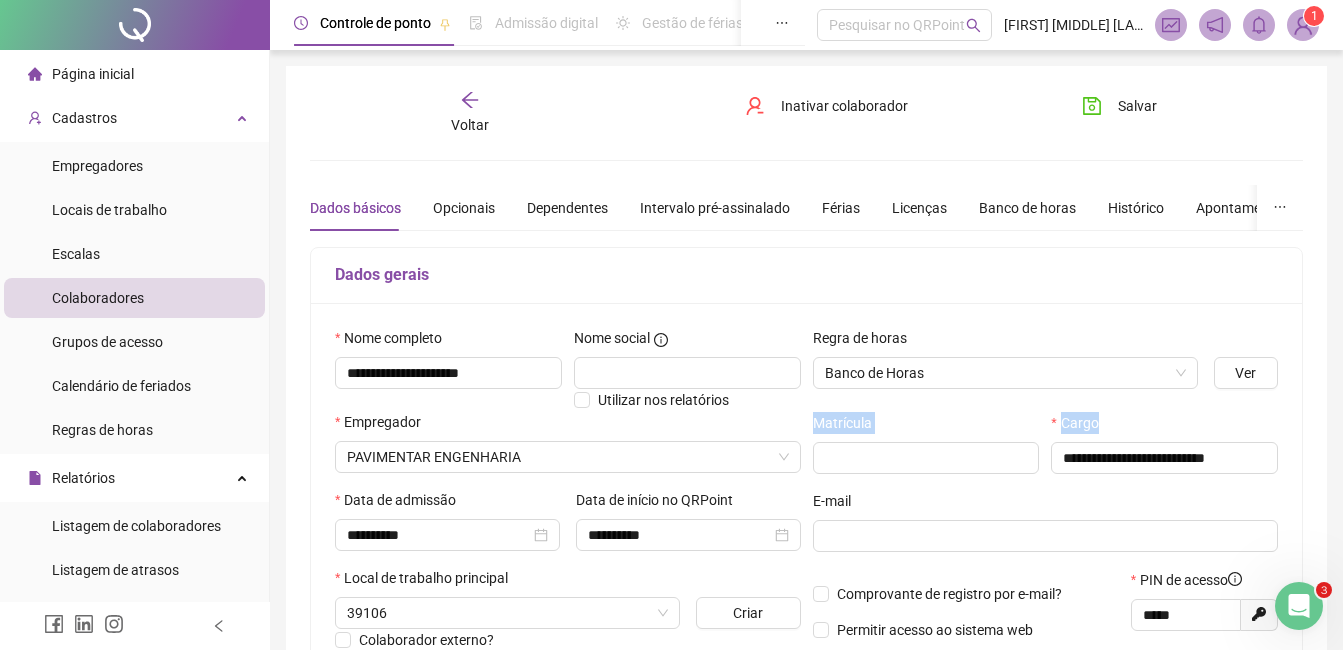 drag, startPoint x: 1342, startPoint y: 351, endPoint x: 1350, endPoint y: 433, distance: 82.38932 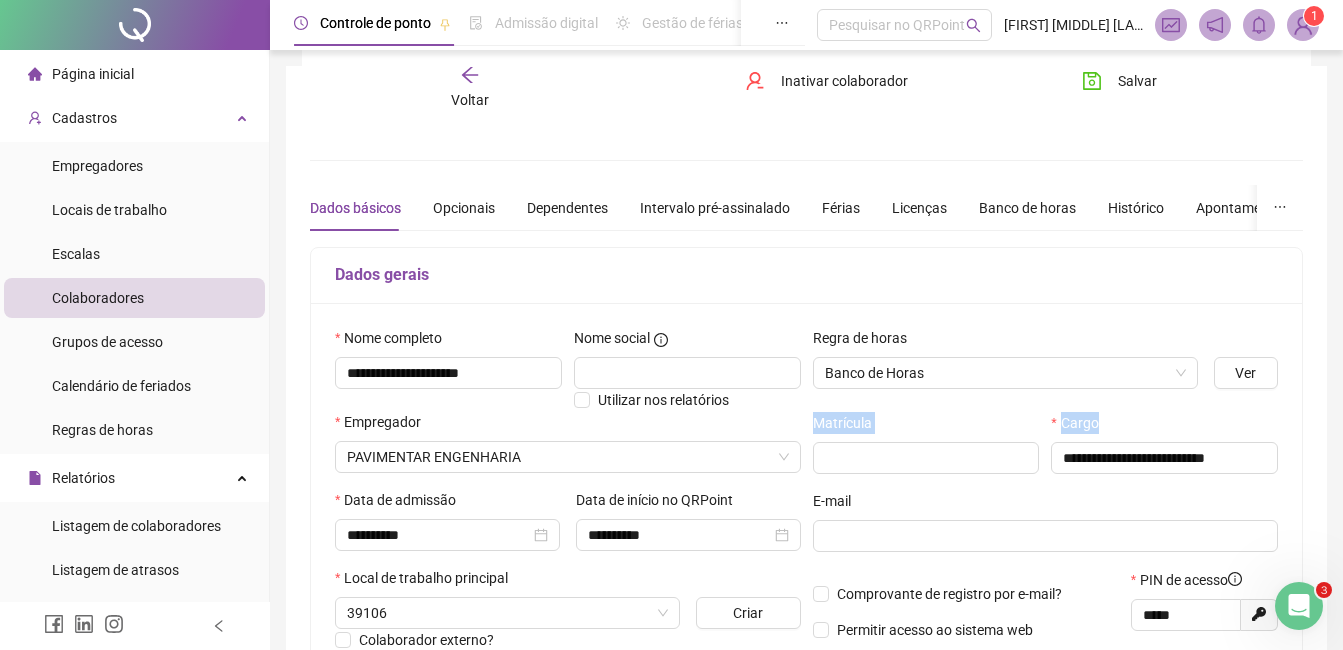 scroll, scrollTop: 491, scrollLeft: 0, axis: vertical 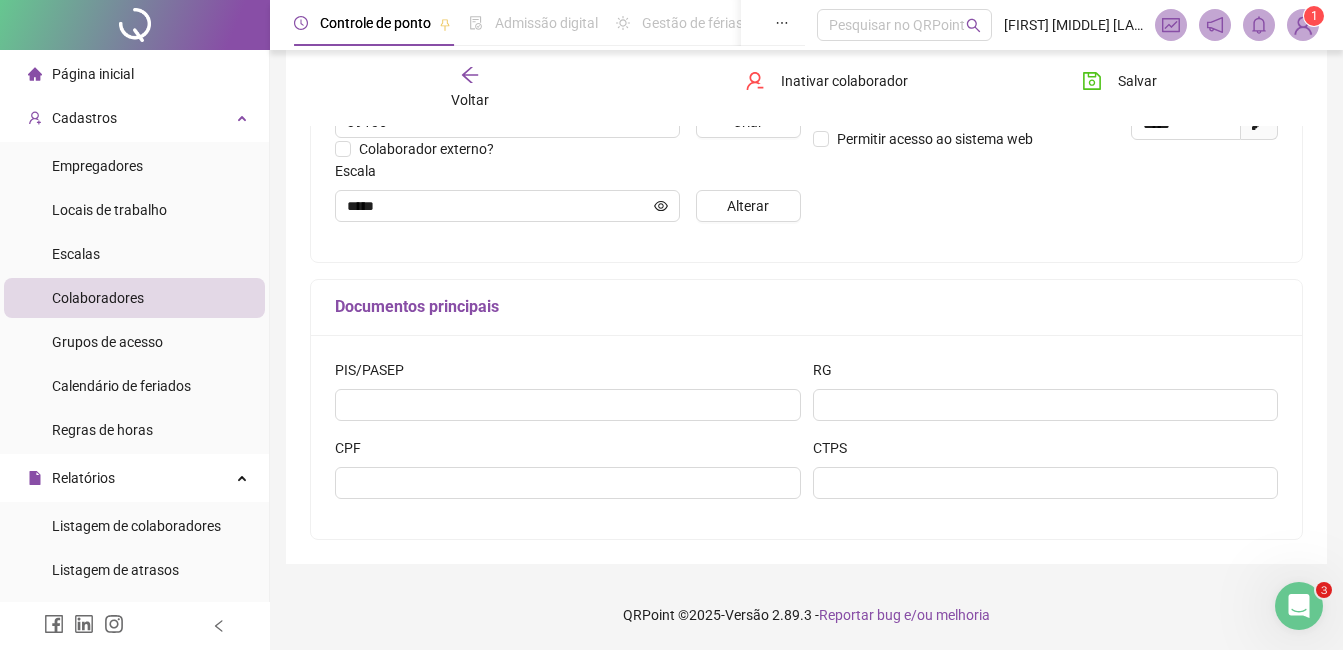 click on "**********" at bounding box center [806, 79] 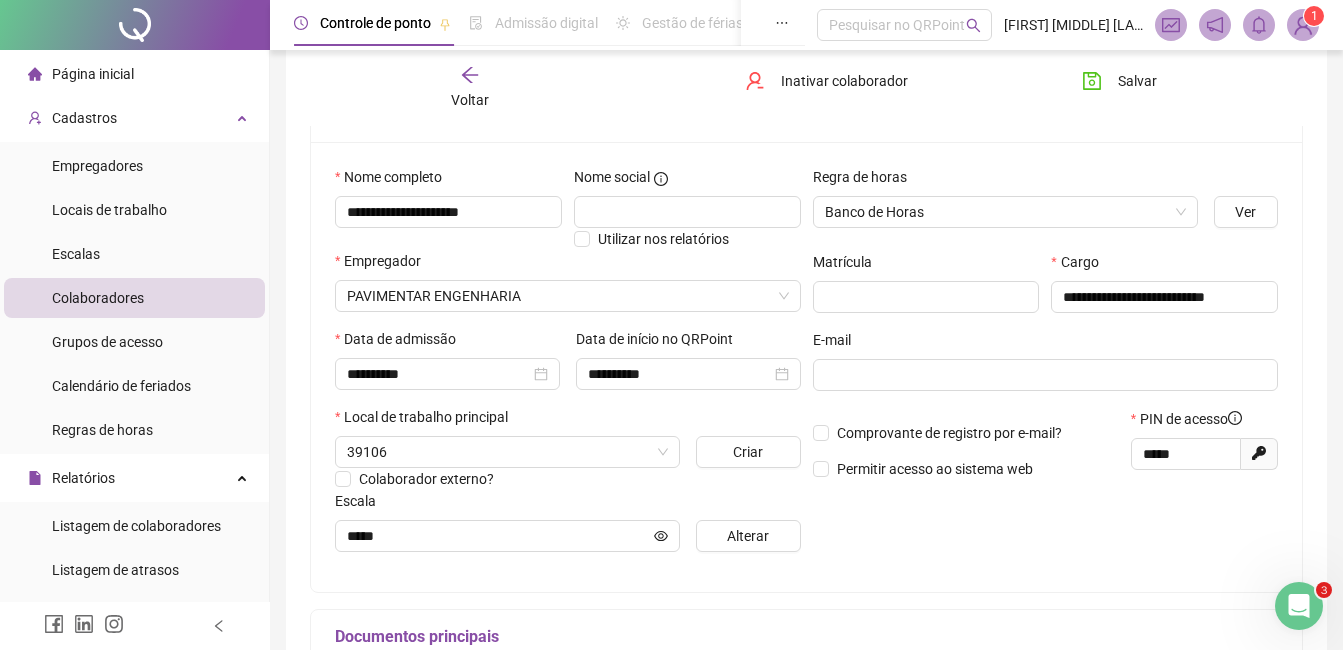 scroll, scrollTop: 138, scrollLeft: 0, axis: vertical 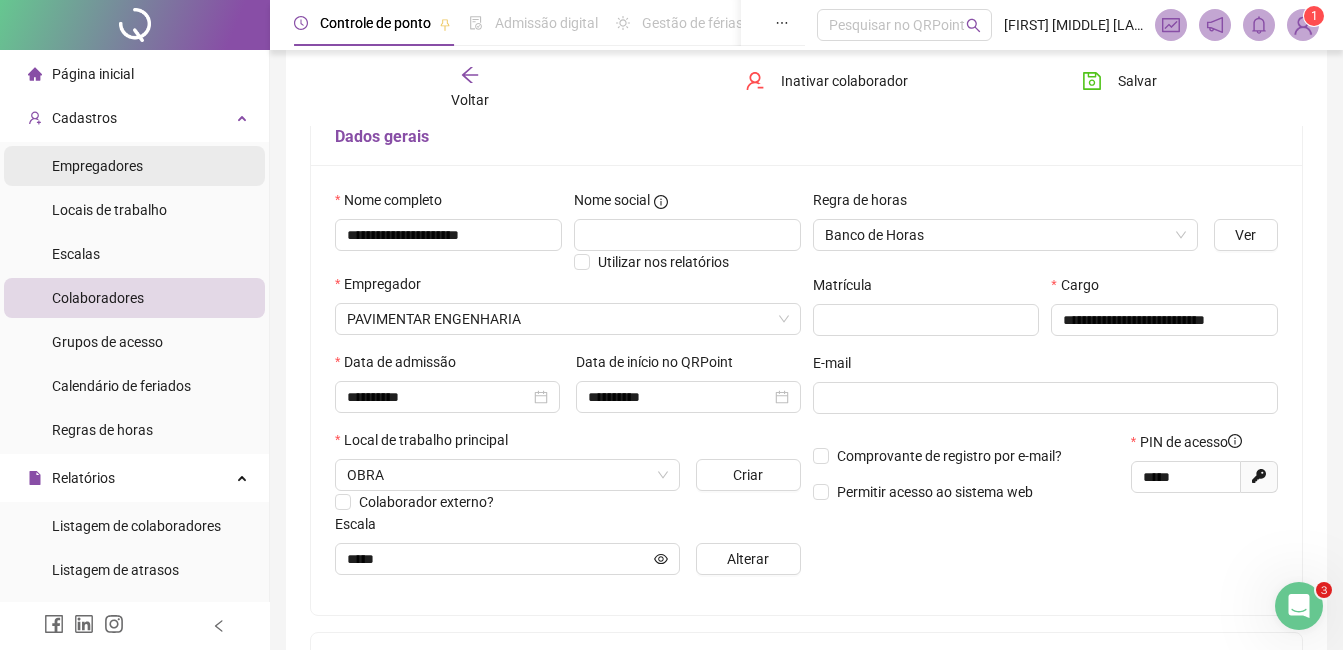 click on "Empregadores" at bounding box center (134, 166) 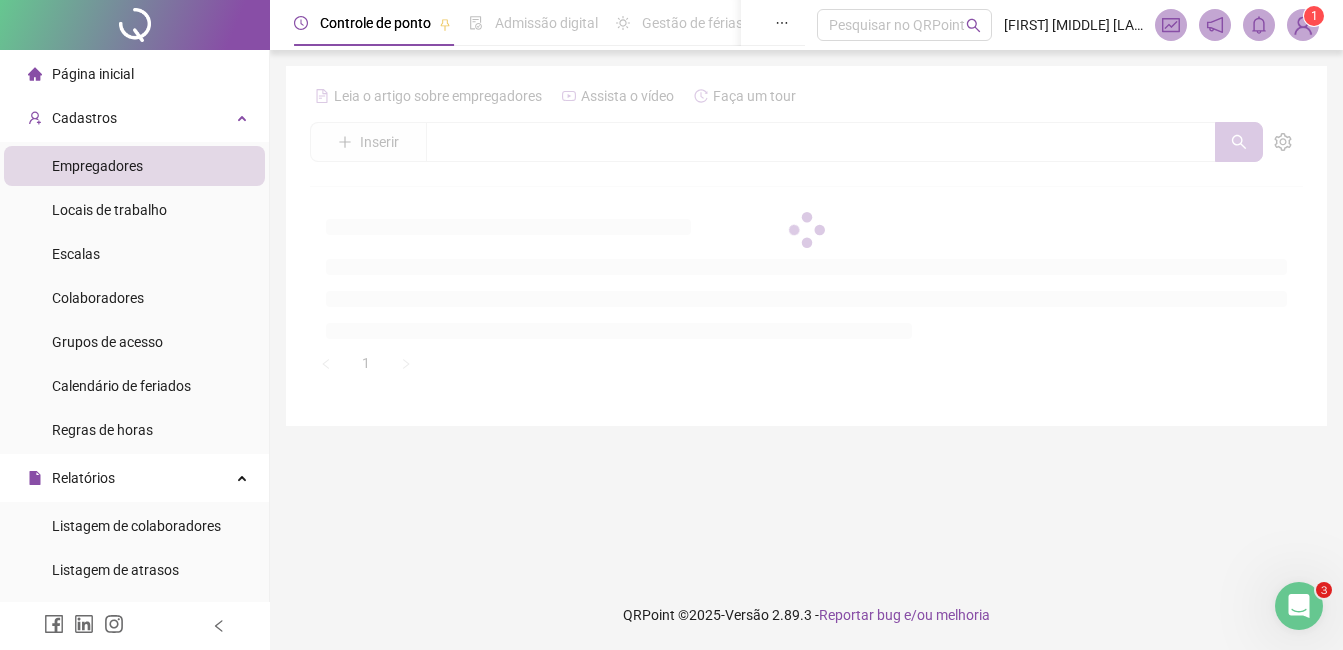 scroll, scrollTop: 0, scrollLeft: 0, axis: both 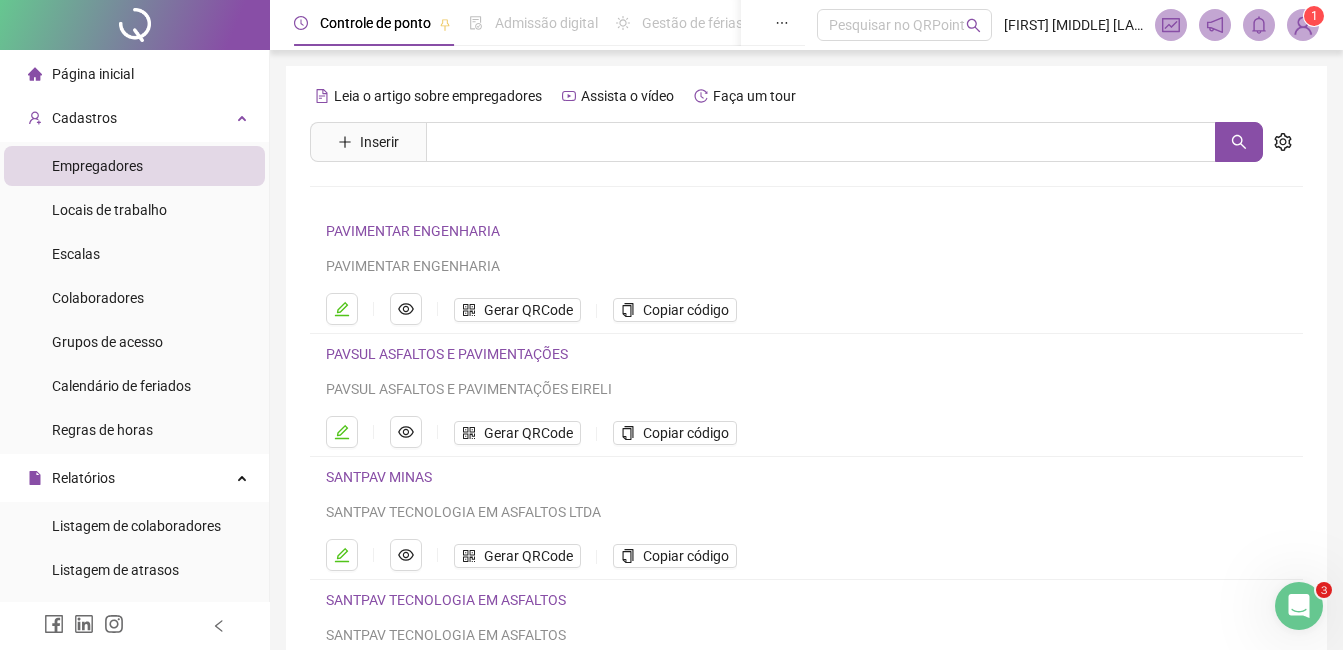 click on "PAVIMENTAR ENGENHARIA" at bounding box center (413, 231) 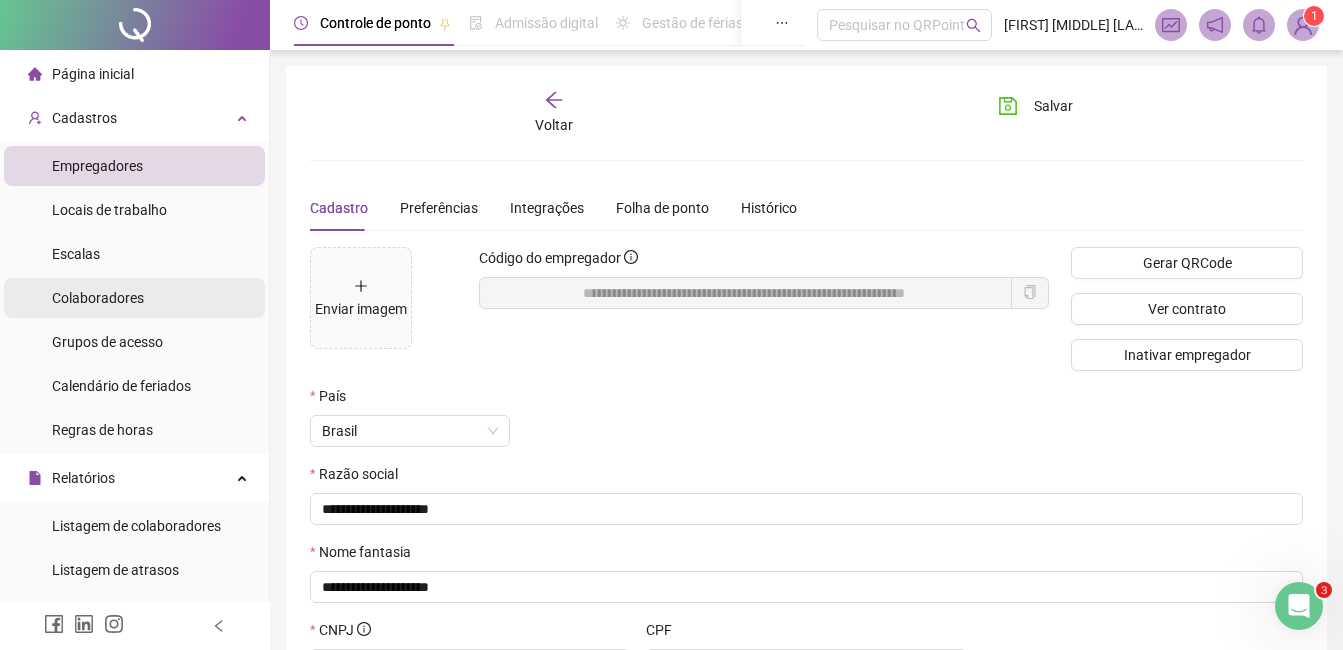 click on "Colaboradores" at bounding box center (98, 298) 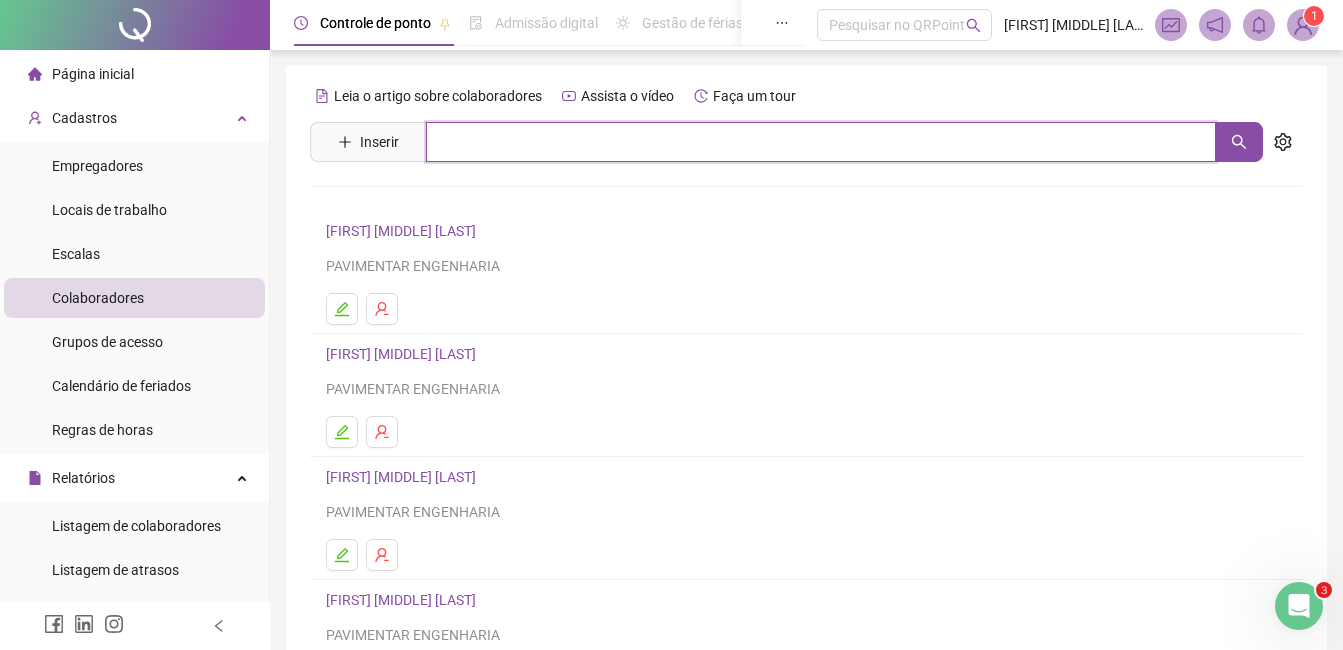 click at bounding box center (821, 142) 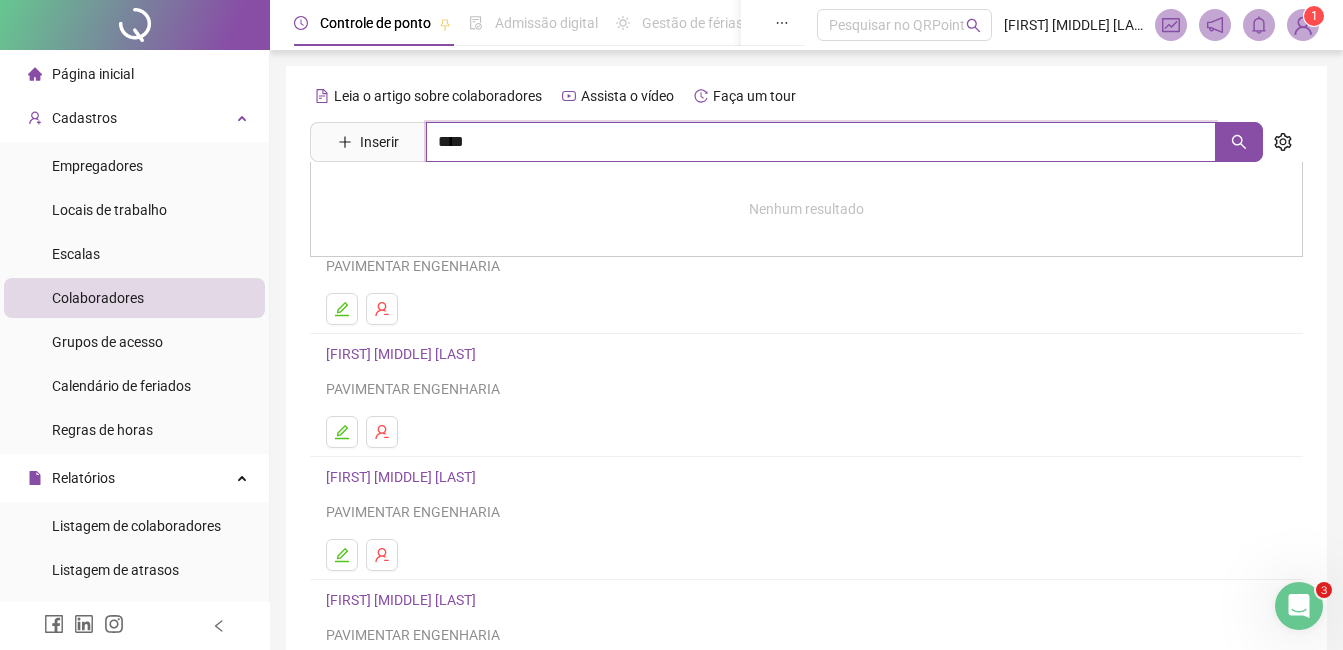 type on "****" 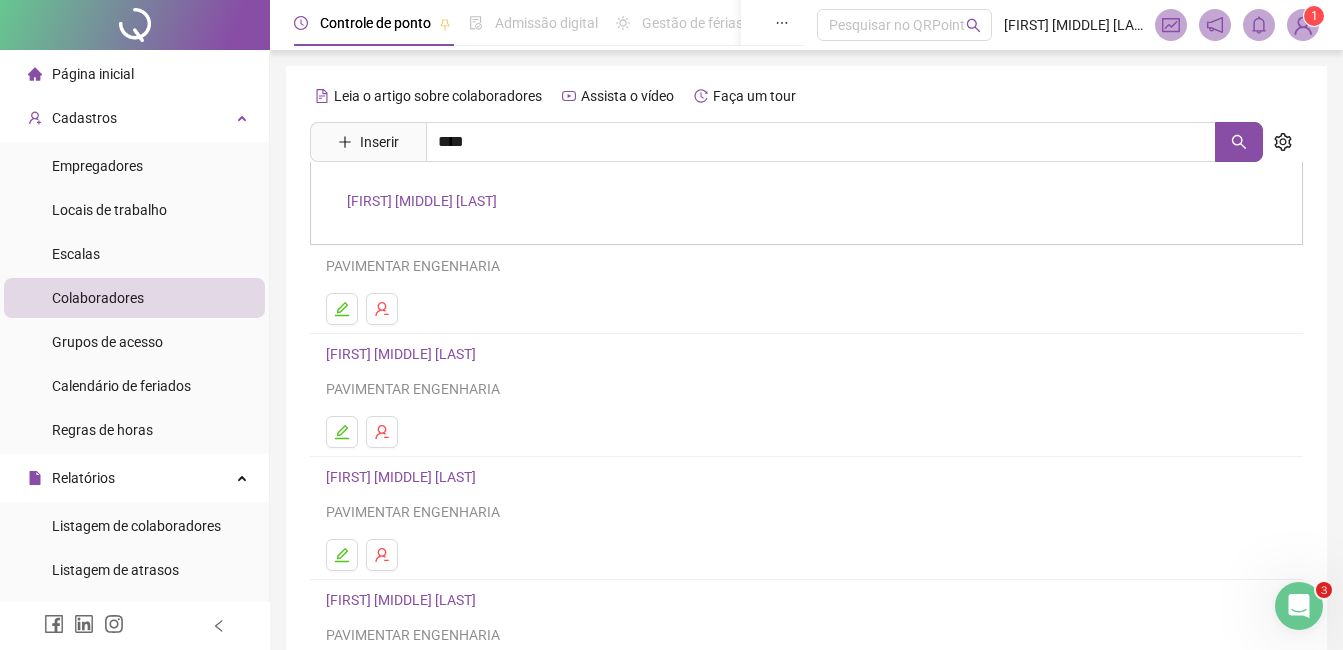 click on "JEAN CARLOS ZIMMERMANN" at bounding box center (422, 201) 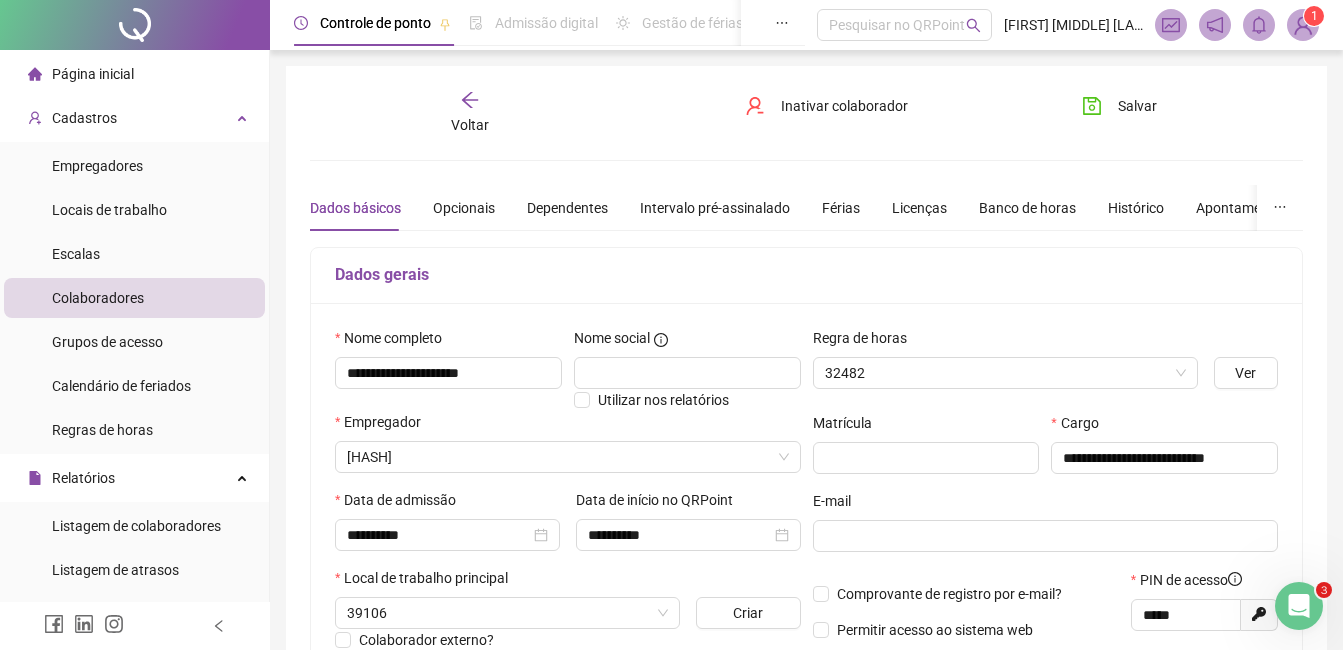 type on "*****" 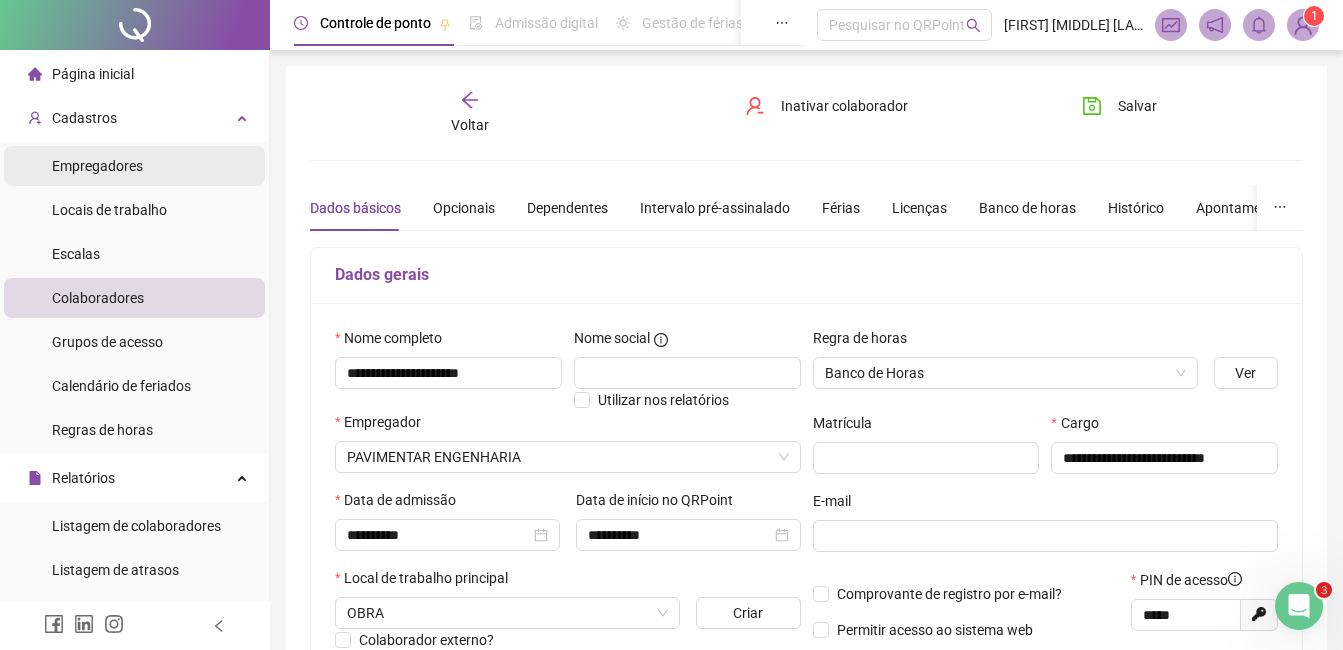 click on "Empregadores" at bounding box center [97, 166] 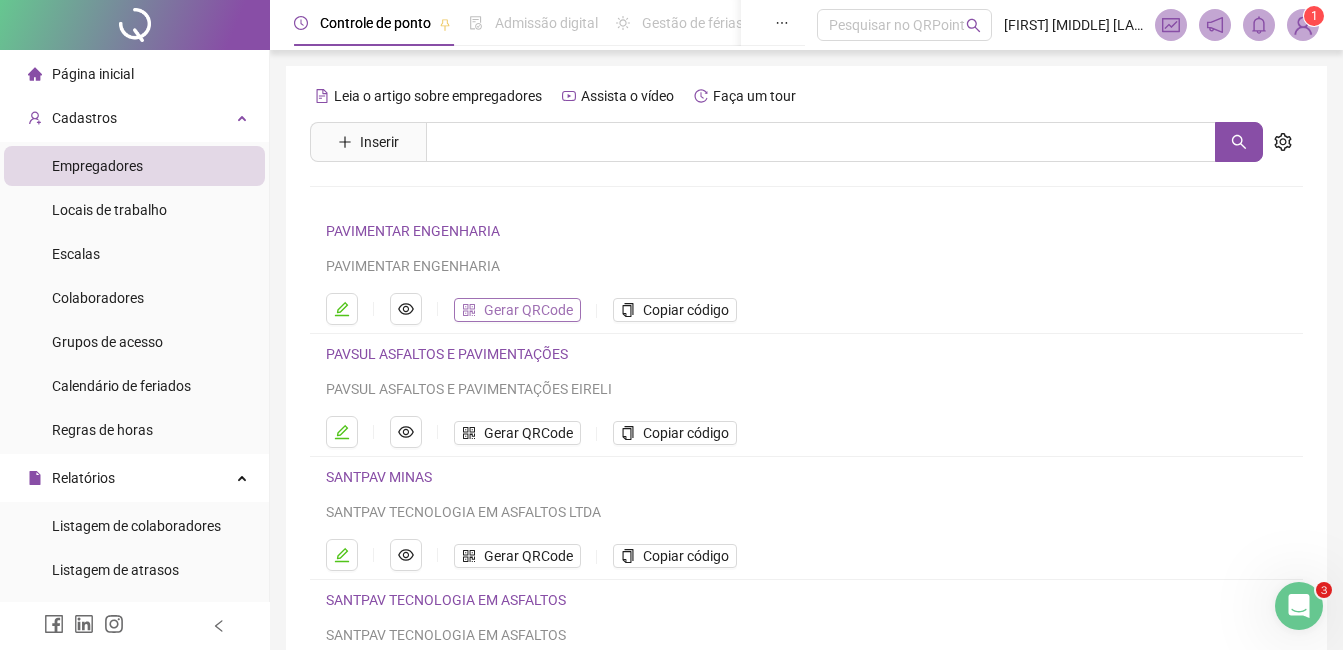click on "Gerar QRCode" at bounding box center (517, 310) 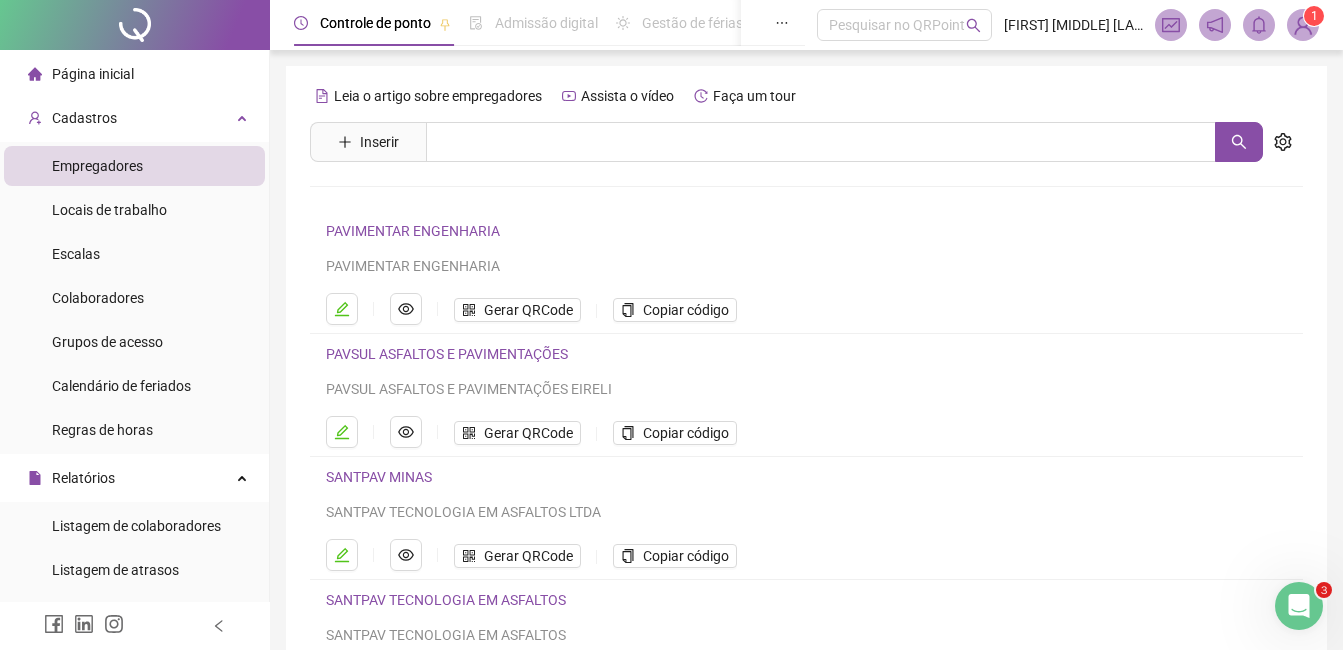 click at bounding box center (1303, 25) 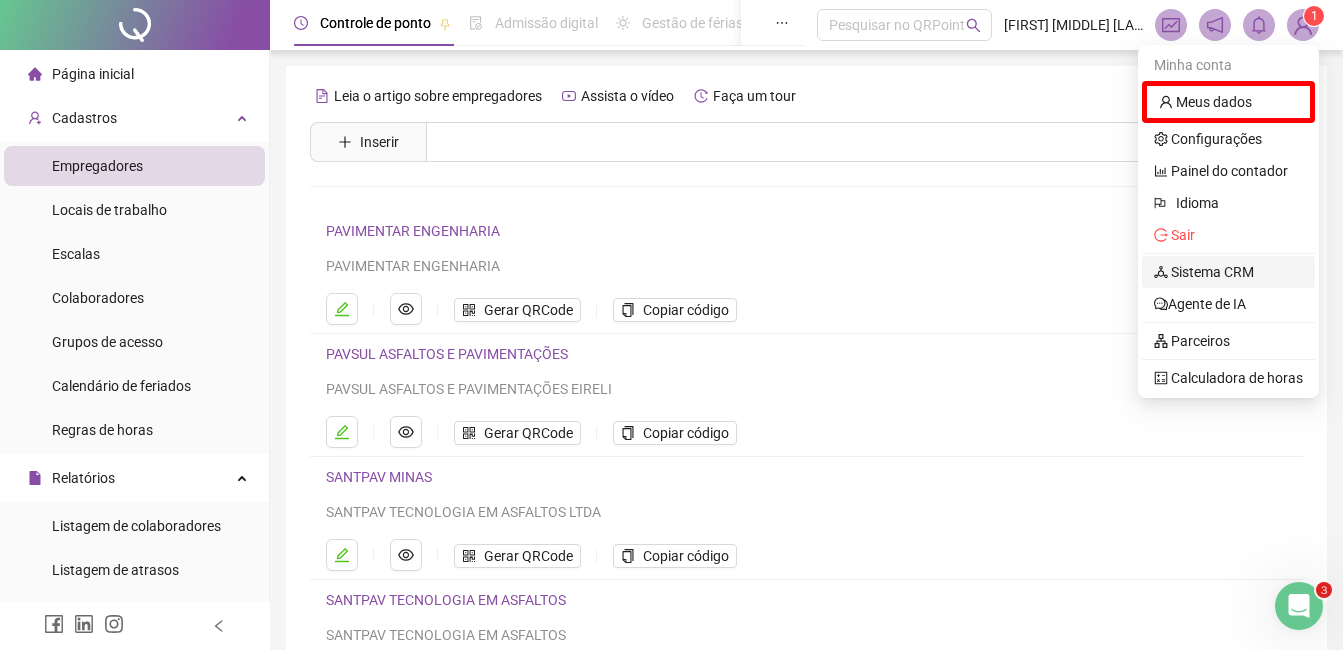 drag, startPoint x: 1241, startPoint y: 260, endPoint x: 503, endPoint y: 59, distance: 764.8823 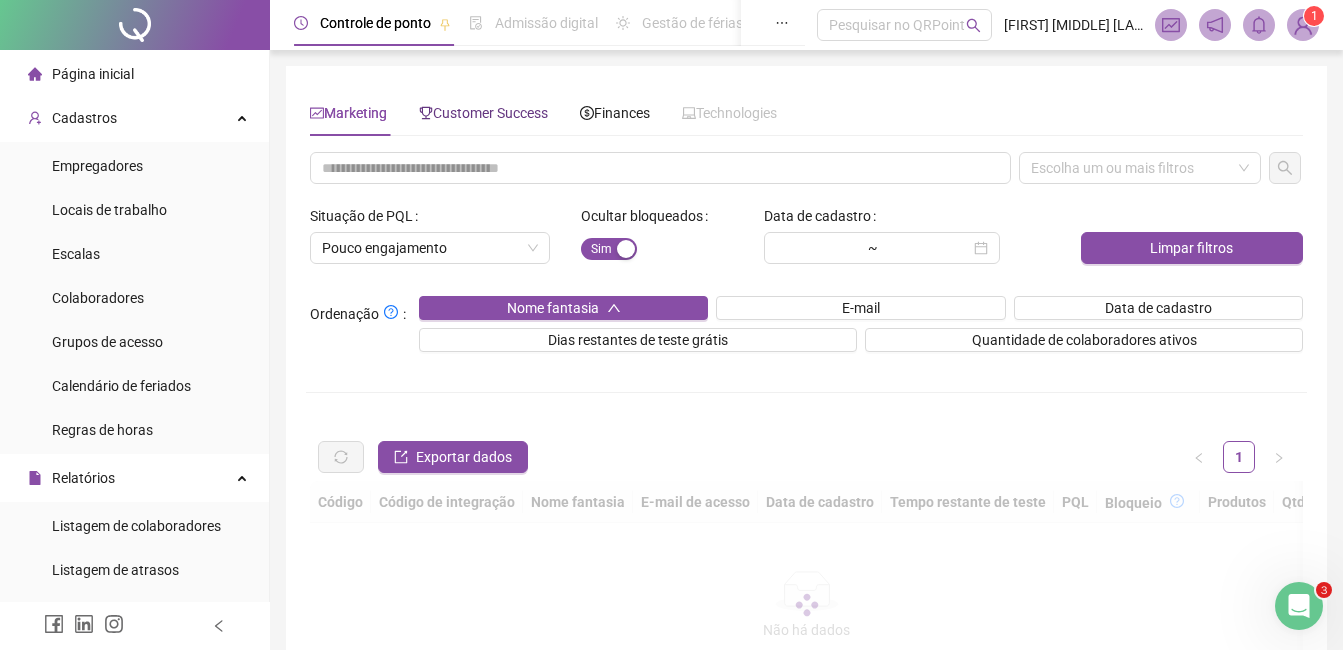 click on "Customer Success" at bounding box center (483, 113) 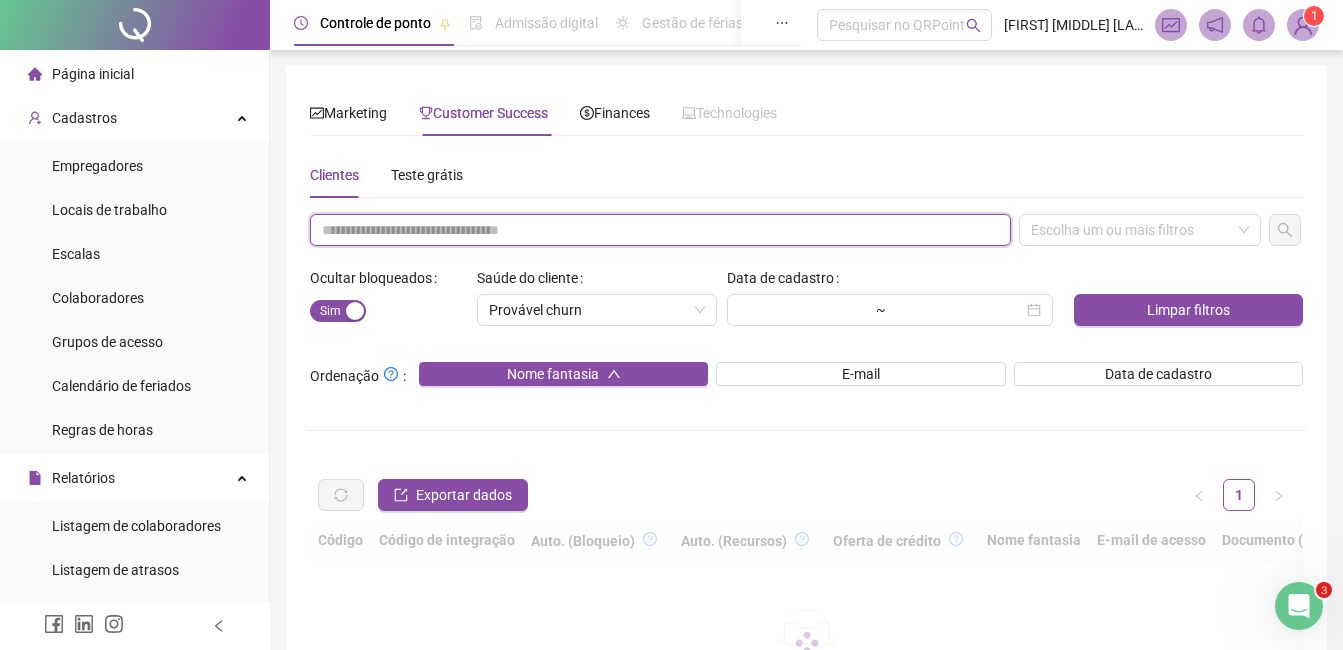 click at bounding box center (660, 230) 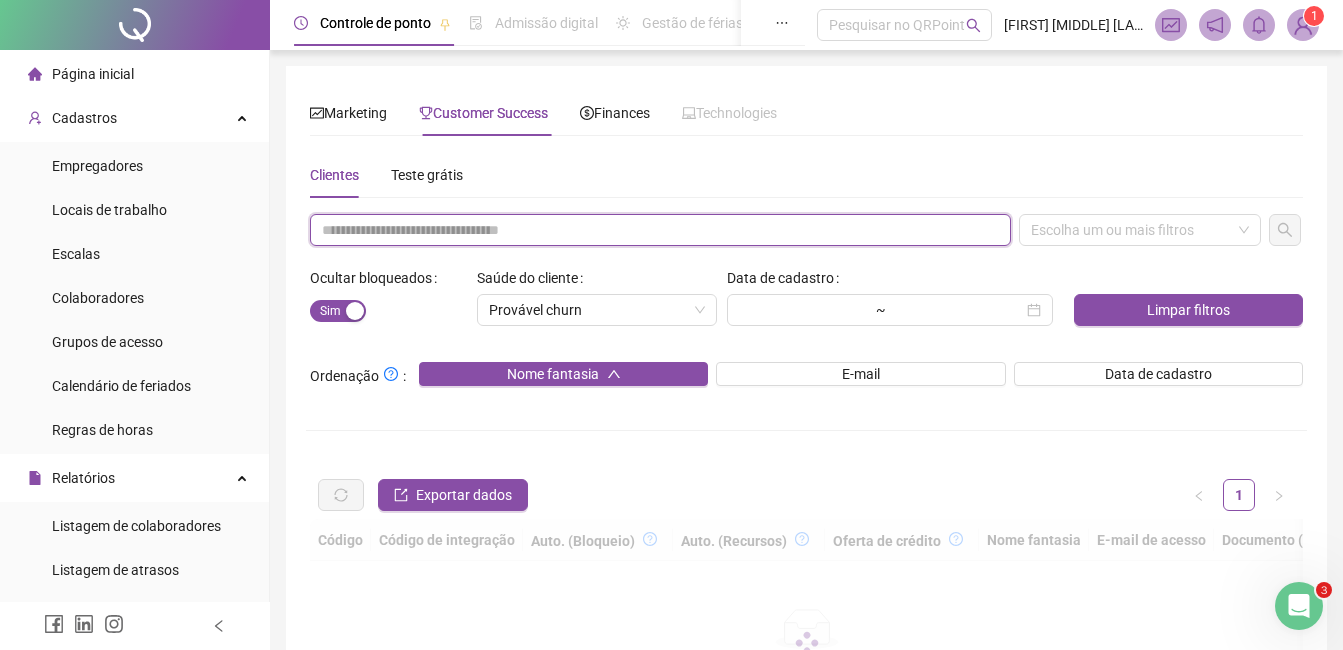 paste on "**********" 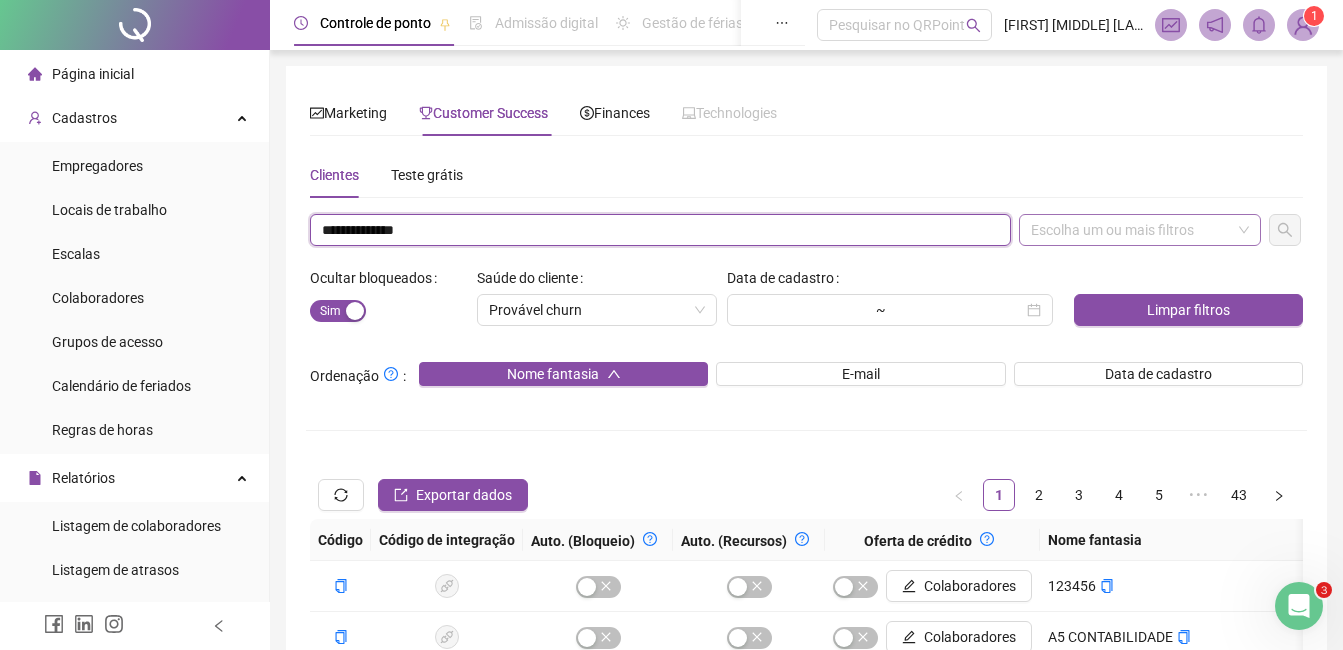 click on "Escolha um ou mais filtros" at bounding box center (1140, 230) 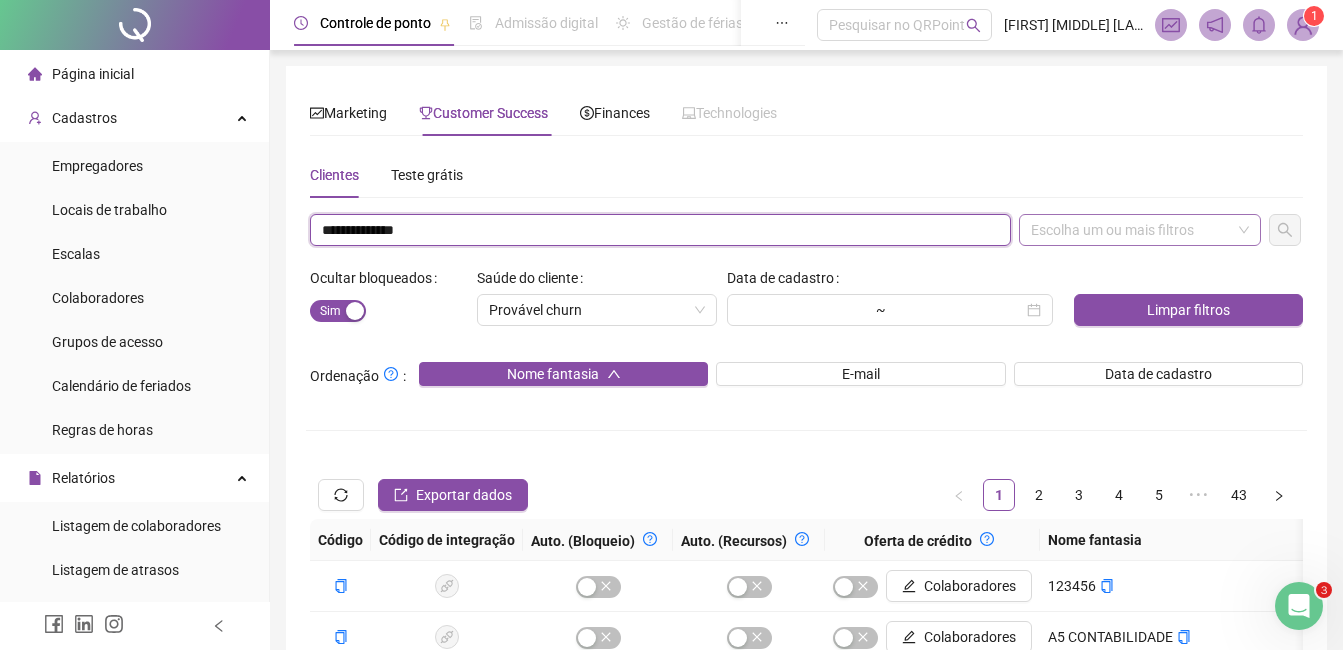 type on "**********" 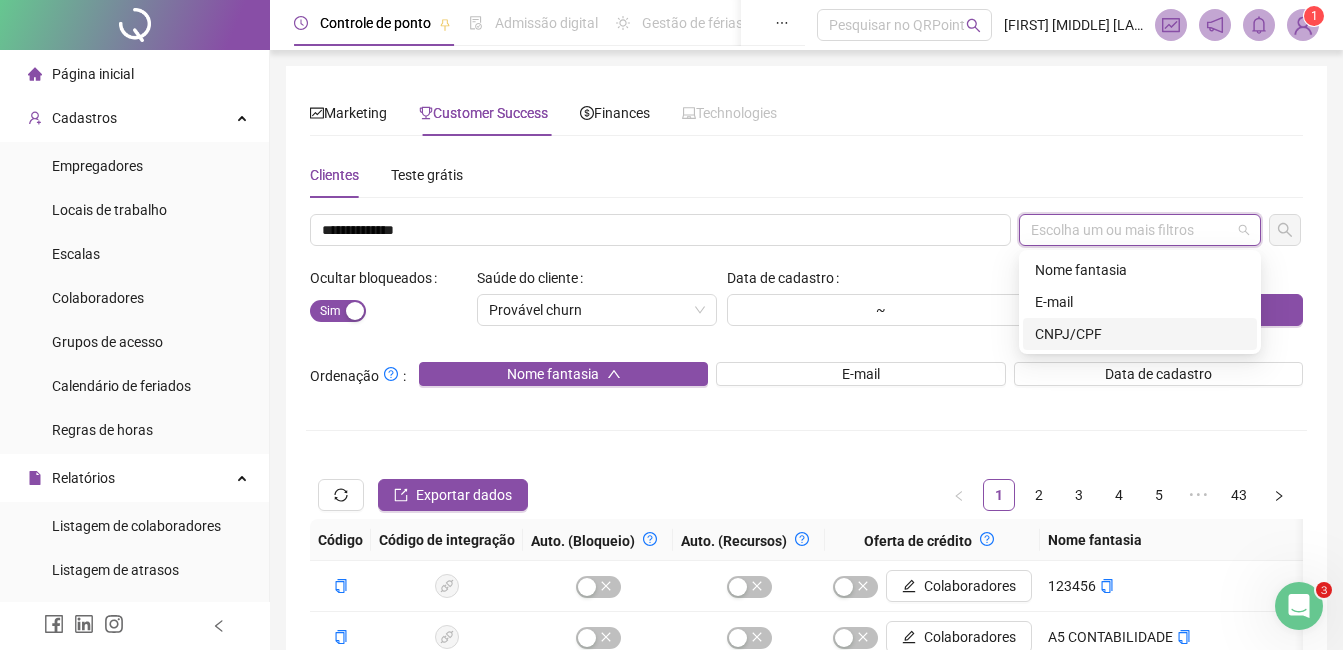 click on "CNPJ/CPF" at bounding box center [1140, 334] 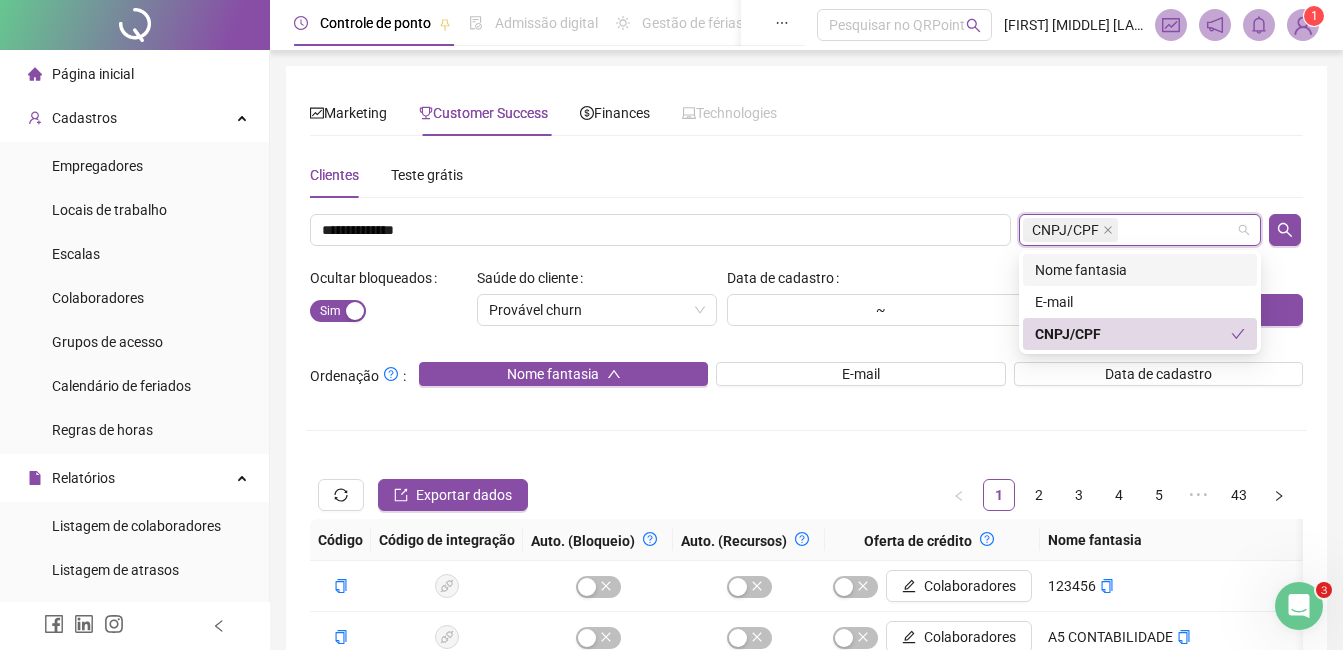 drag, startPoint x: 1279, startPoint y: 225, endPoint x: 1092, endPoint y: 240, distance: 187.60065 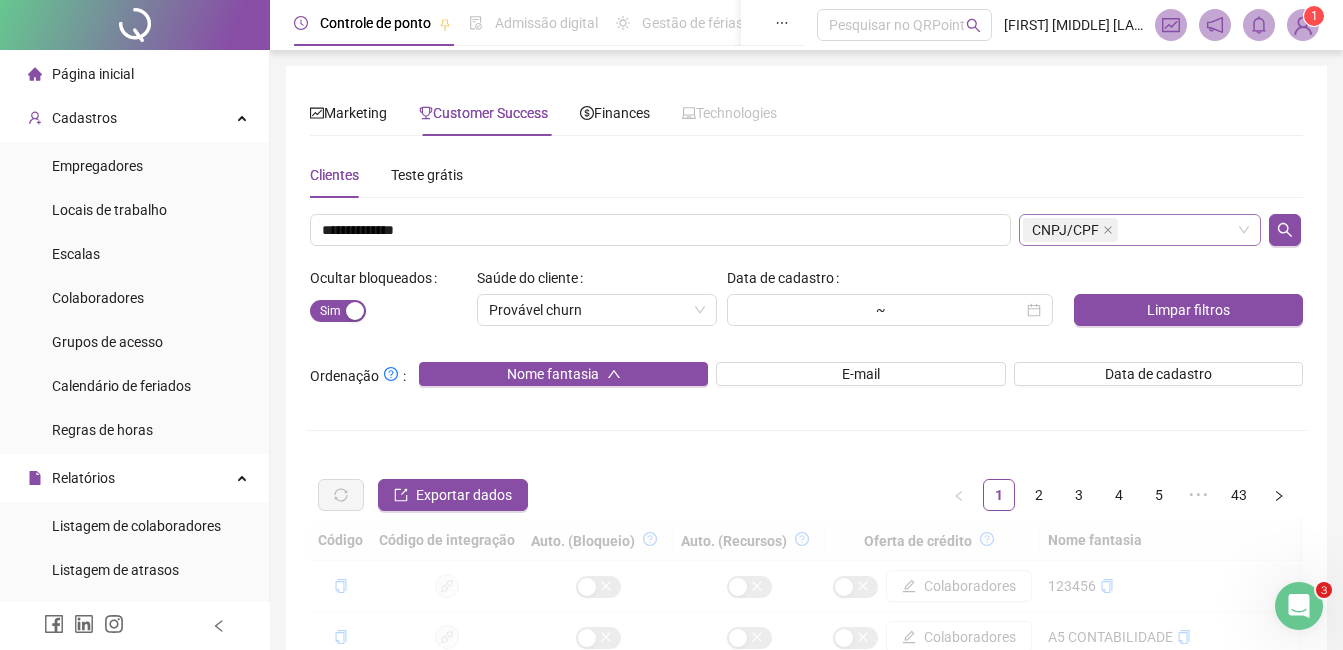 scroll, scrollTop: 125, scrollLeft: 0, axis: vertical 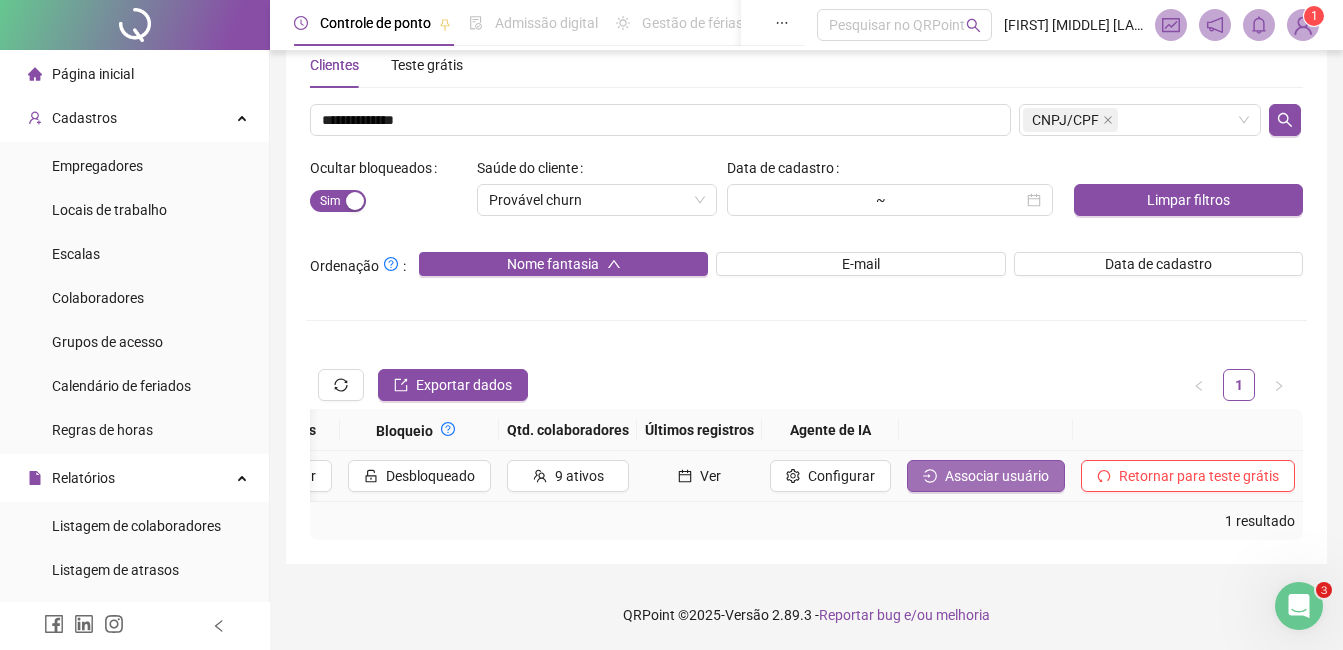 click on "Associar usuário" at bounding box center (997, 476) 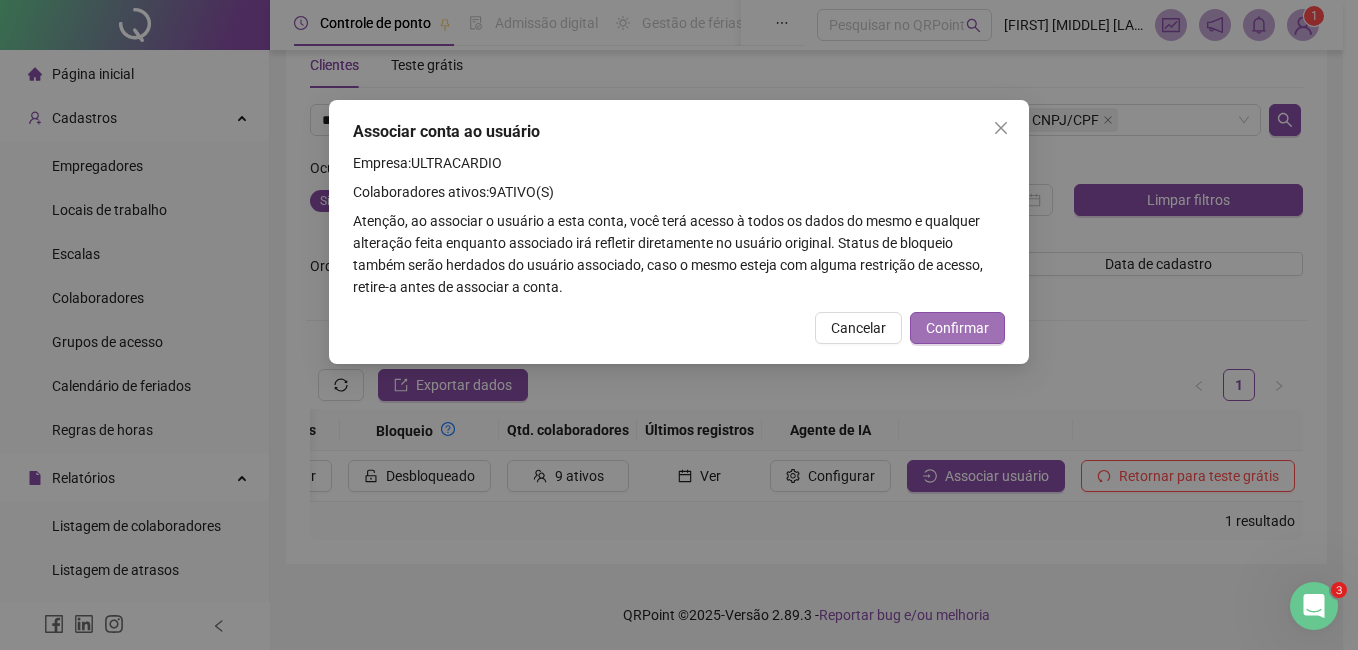 click on "Confirmar" at bounding box center (957, 328) 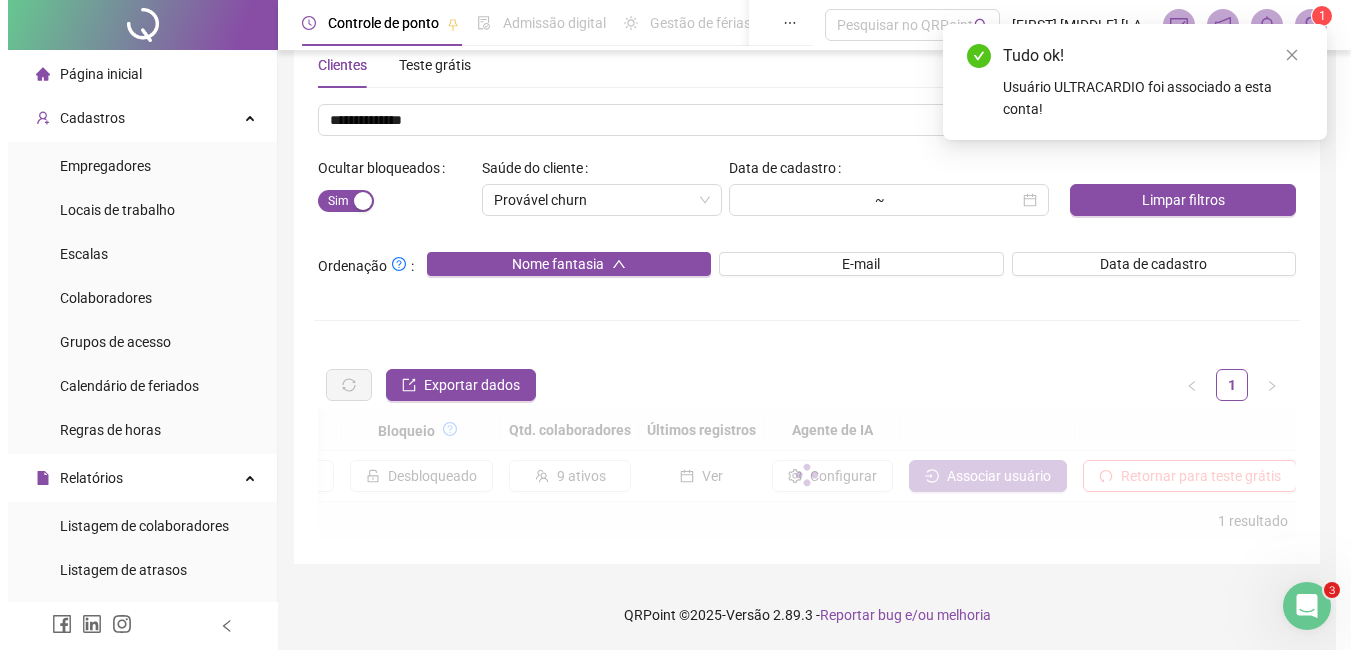 scroll, scrollTop: 0, scrollLeft: 2110, axis: horizontal 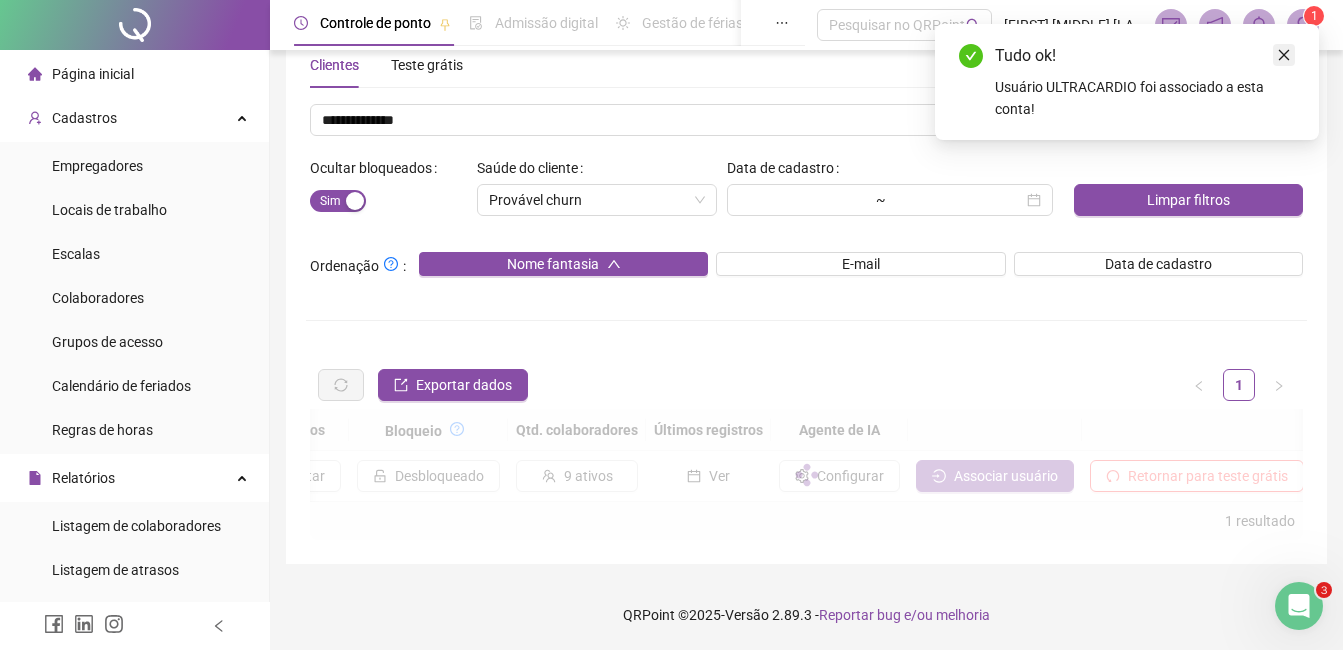 click at bounding box center (1284, 55) 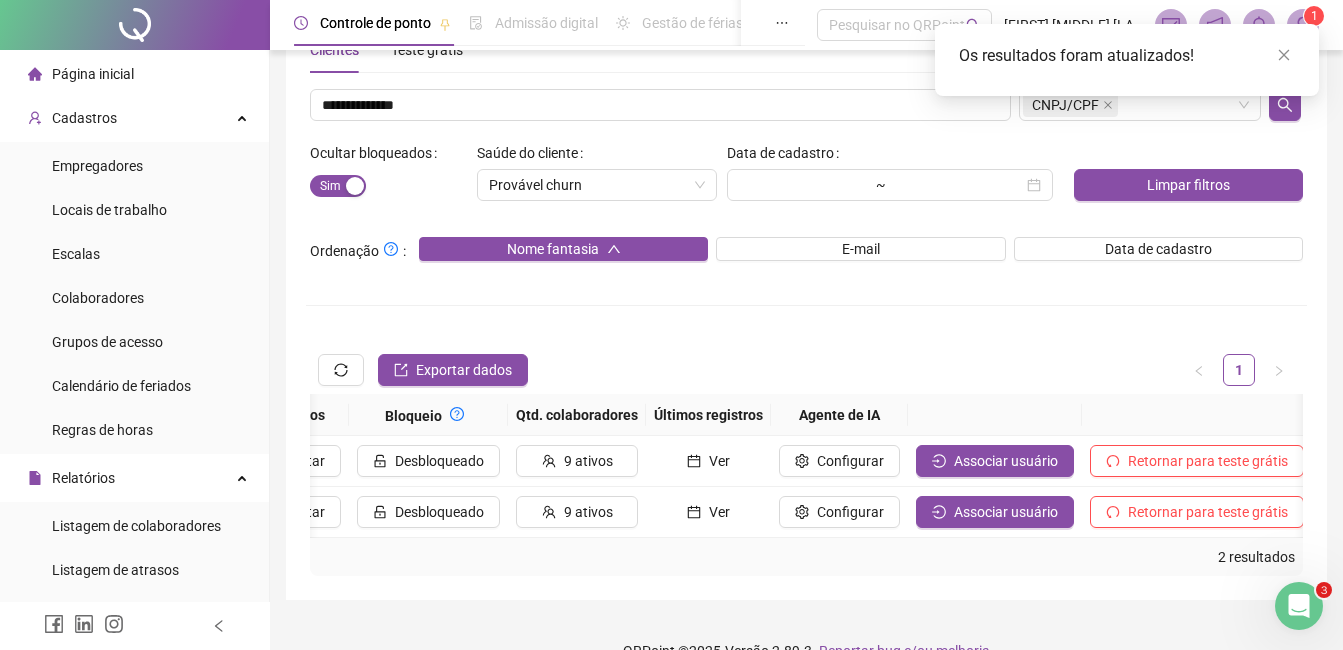 click at bounding box center (1303, 25) 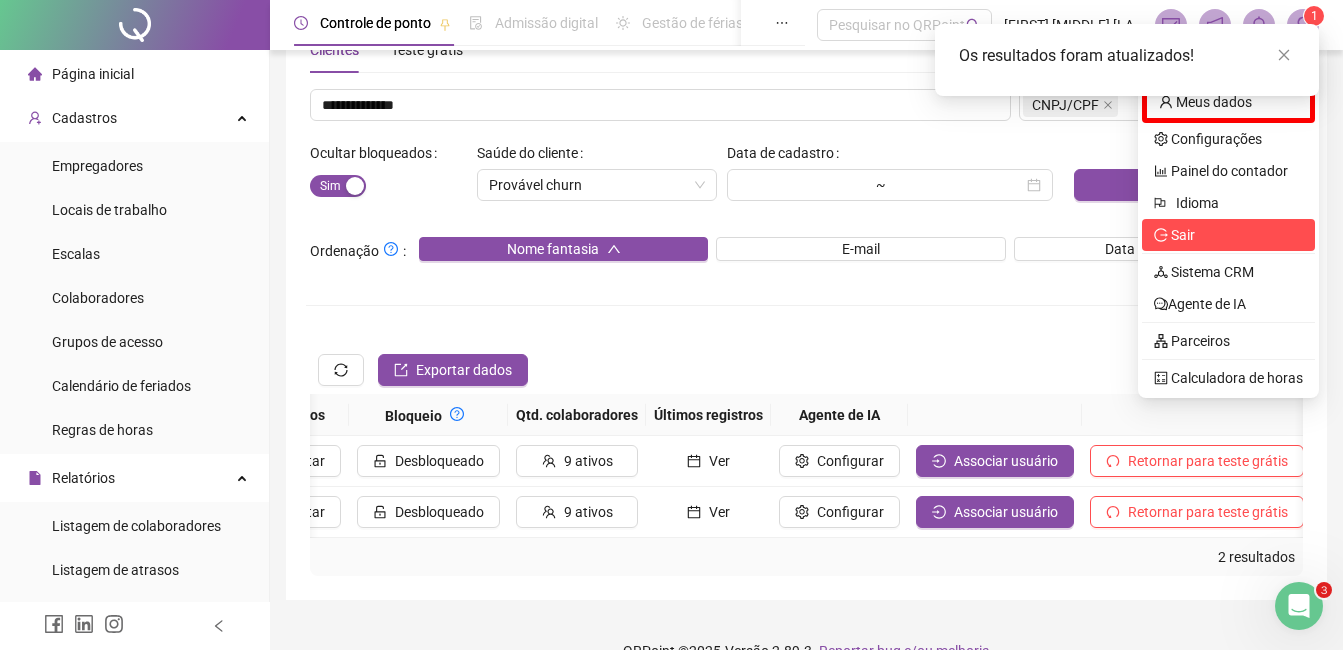 click on "Sair" at bounding box center (1183, 235) 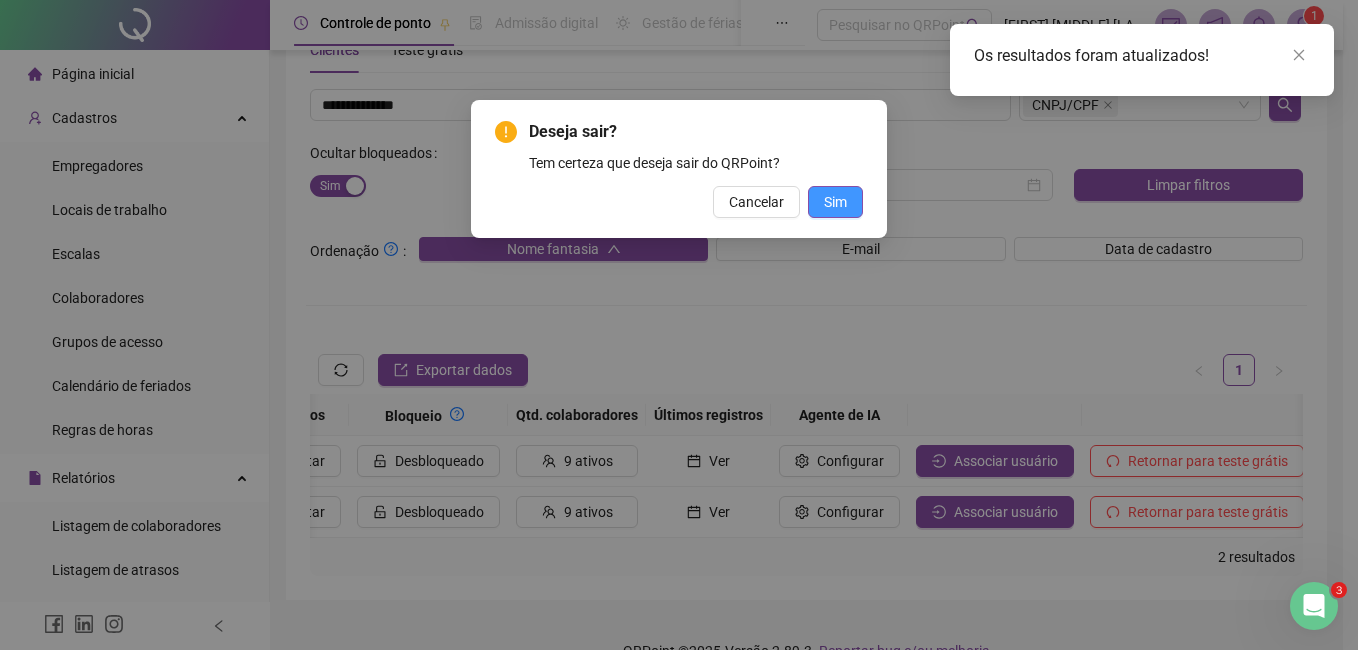 click on "Sim" at bounding box center [835, 202] 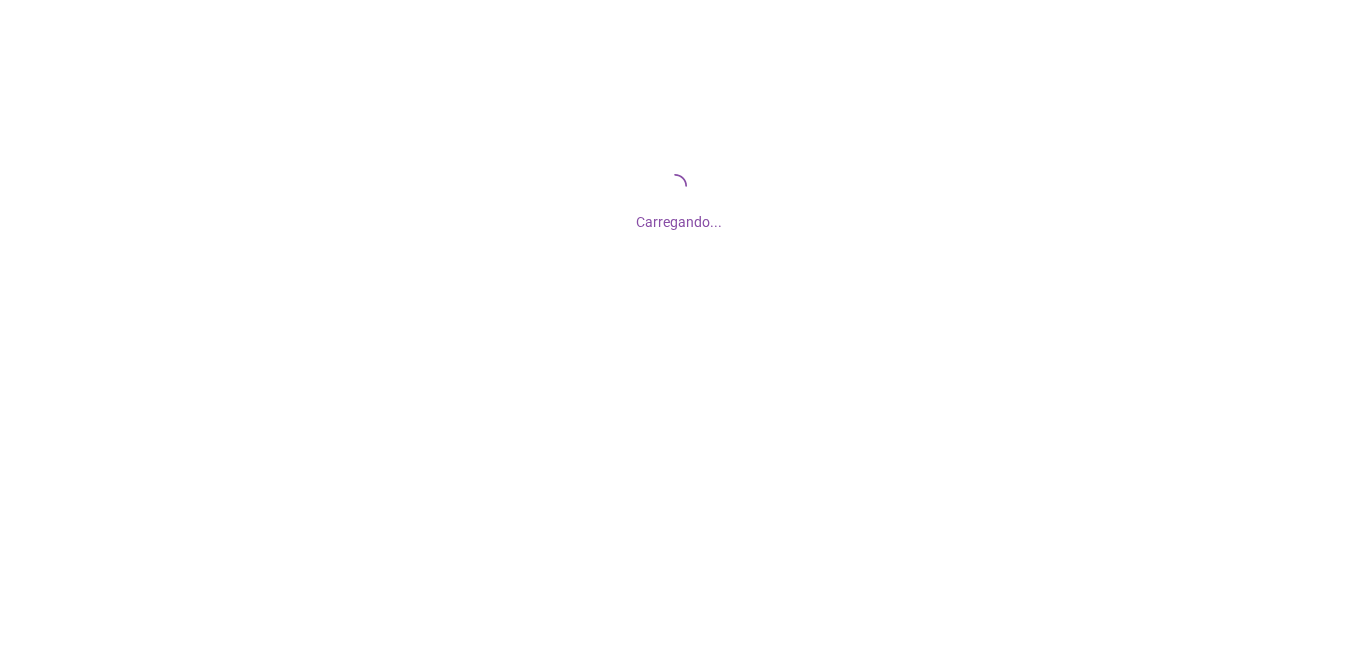 scroll, scrollTop: 0, scrollLeft: 0, axis: both 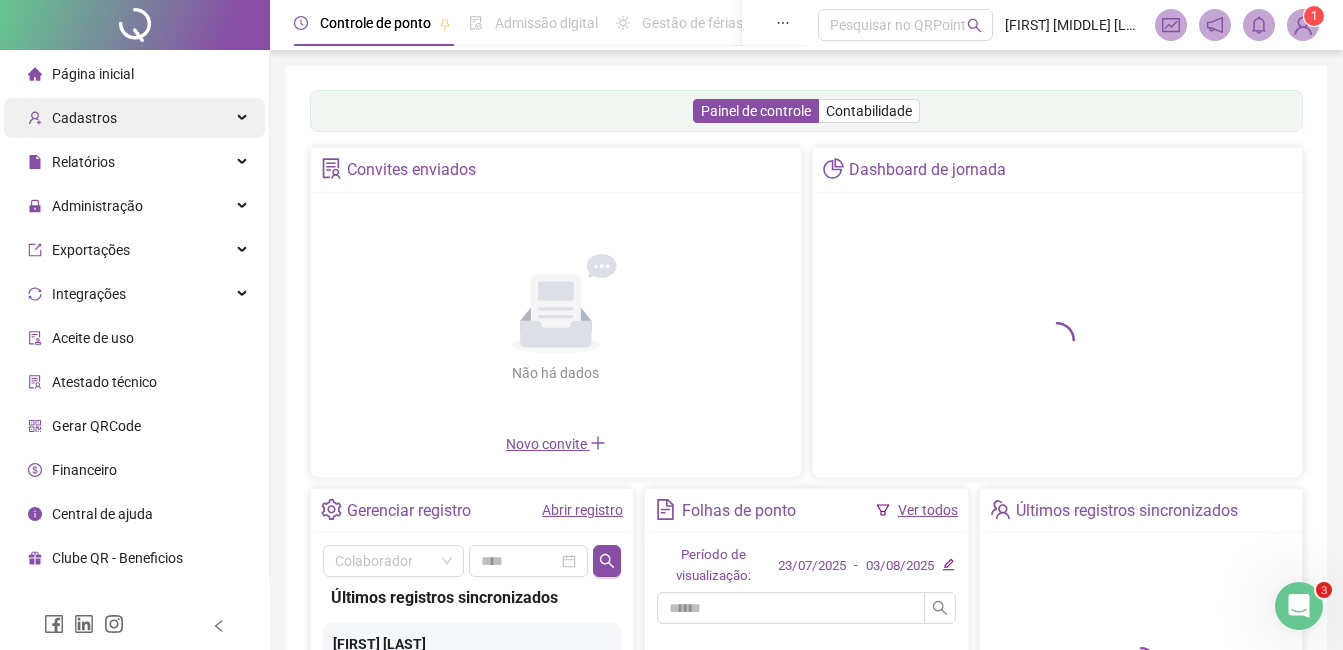 click on "Cadastros" at bounding box center [134, 118] 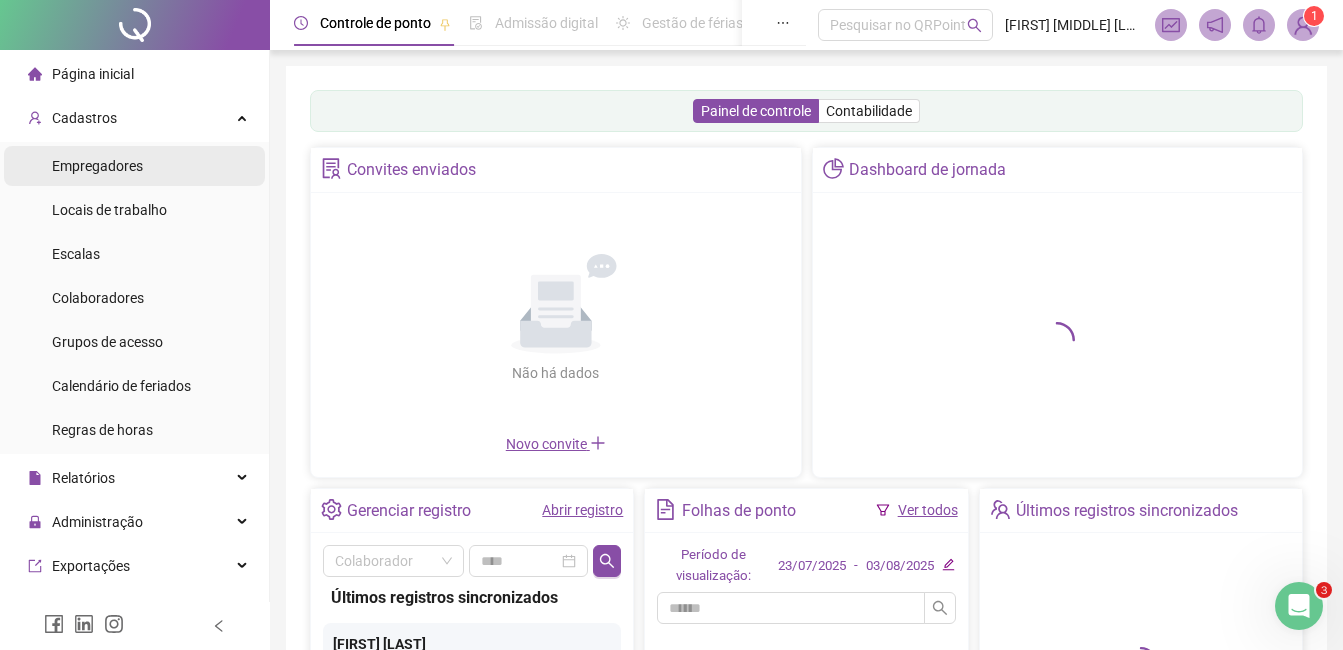 click on "Empregadores" at bounding box center (134, 166) 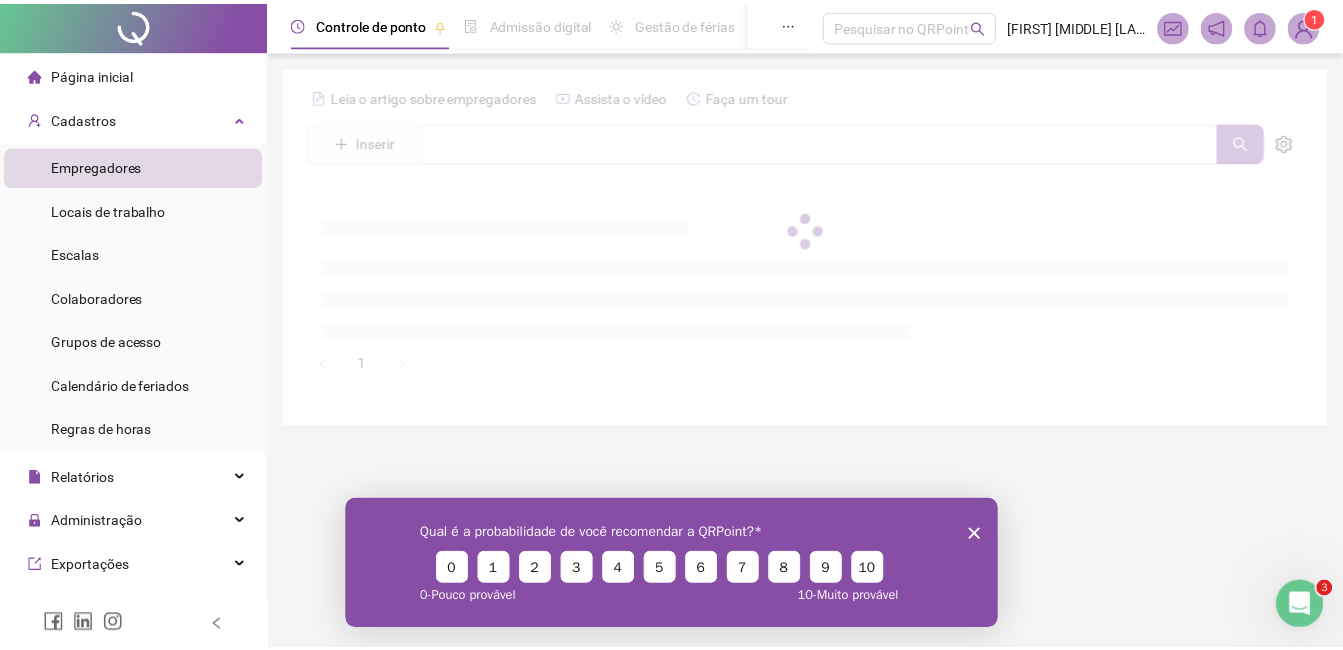 scroll, scrollTop: 0, scrollLeft: 0, axis: both 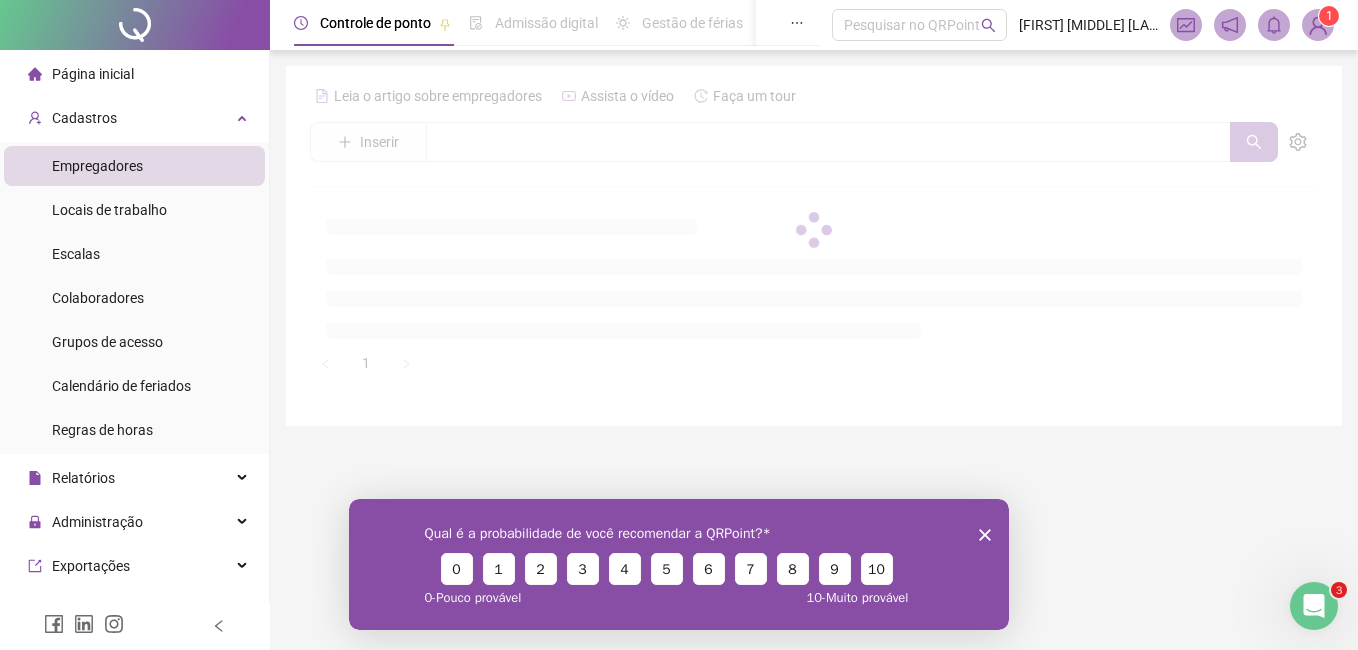 click 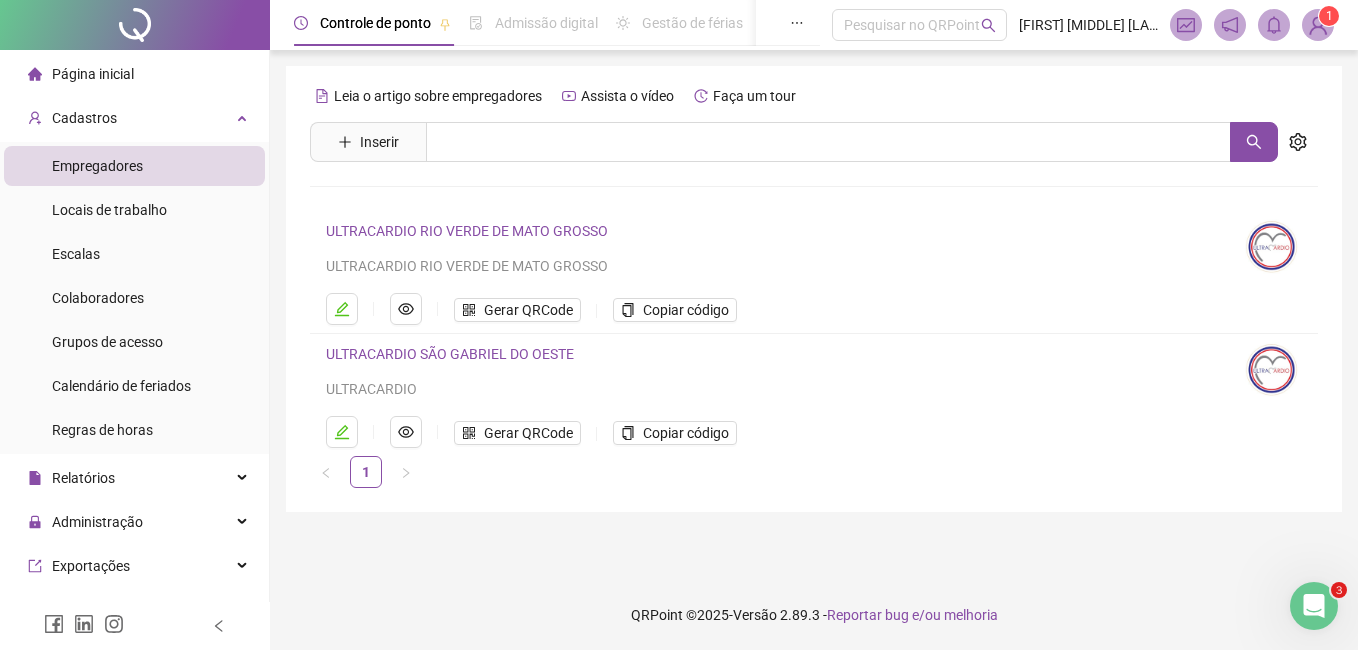 click on "ULTRACARDIO SÃO GABRIEL DO OESTE" at bounding box center (450, 354) 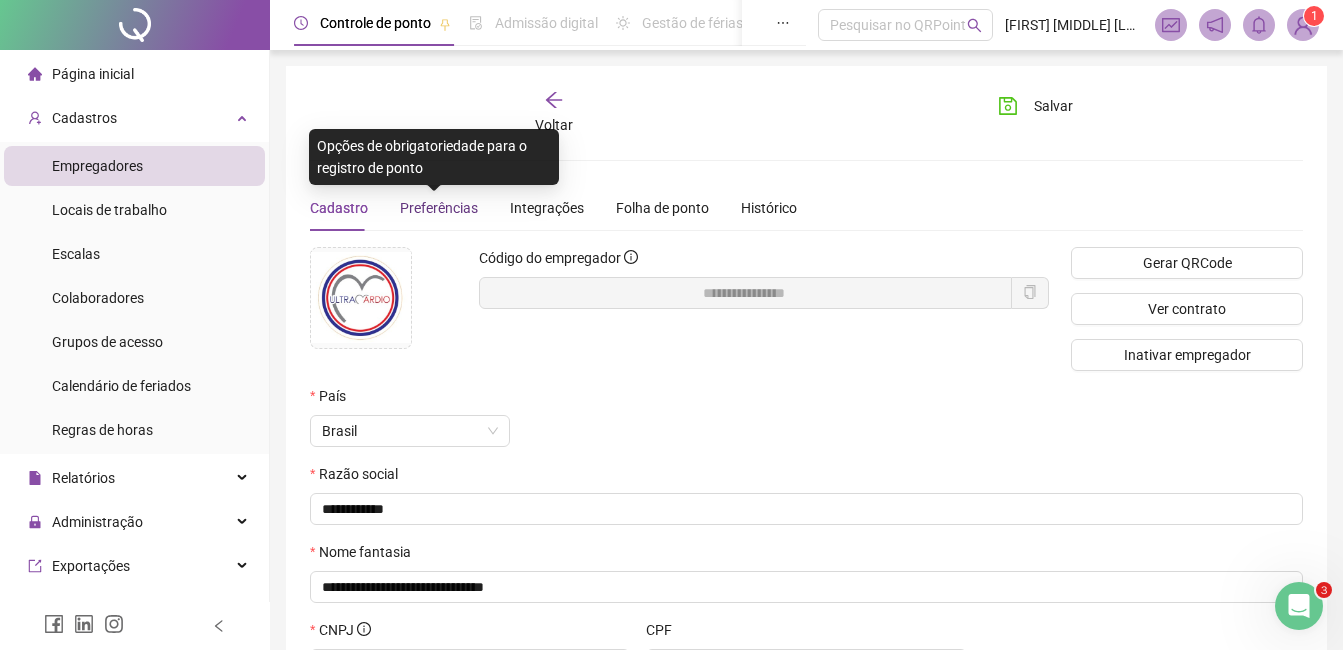 click on "Preferências" at bounding box center [439, 208] 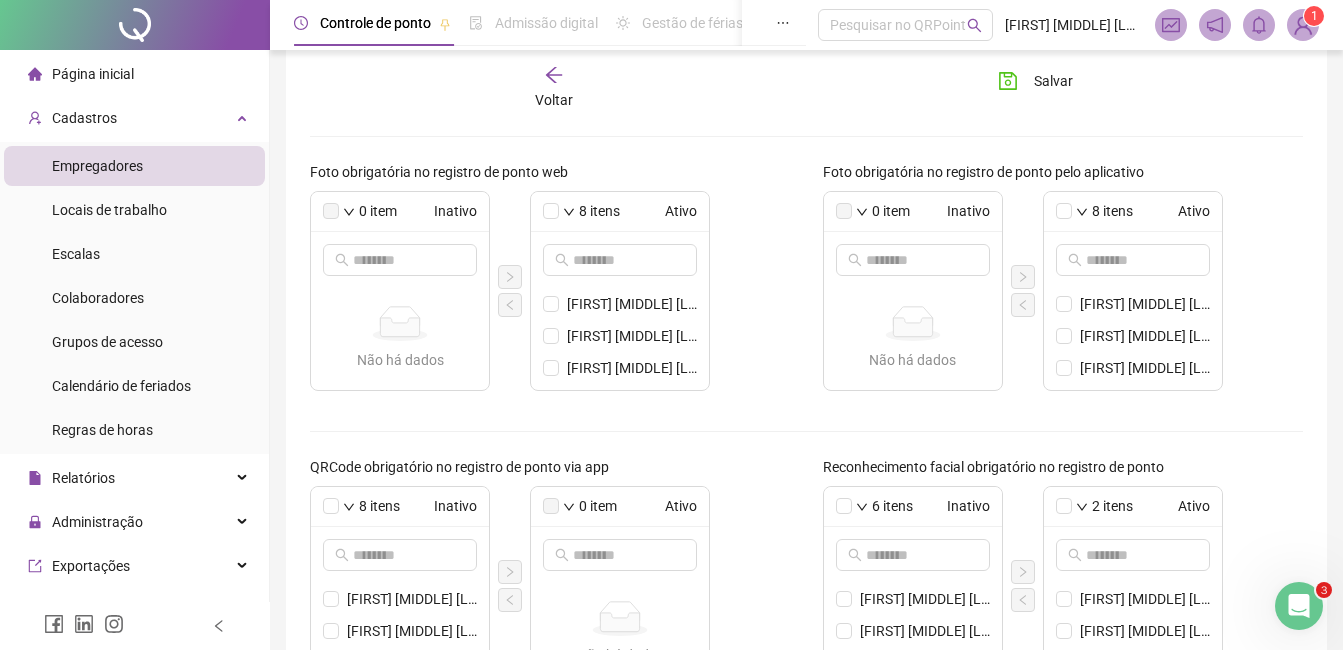 scroll, scrollTop: 100, scrollLeft: 0, axis: vertical 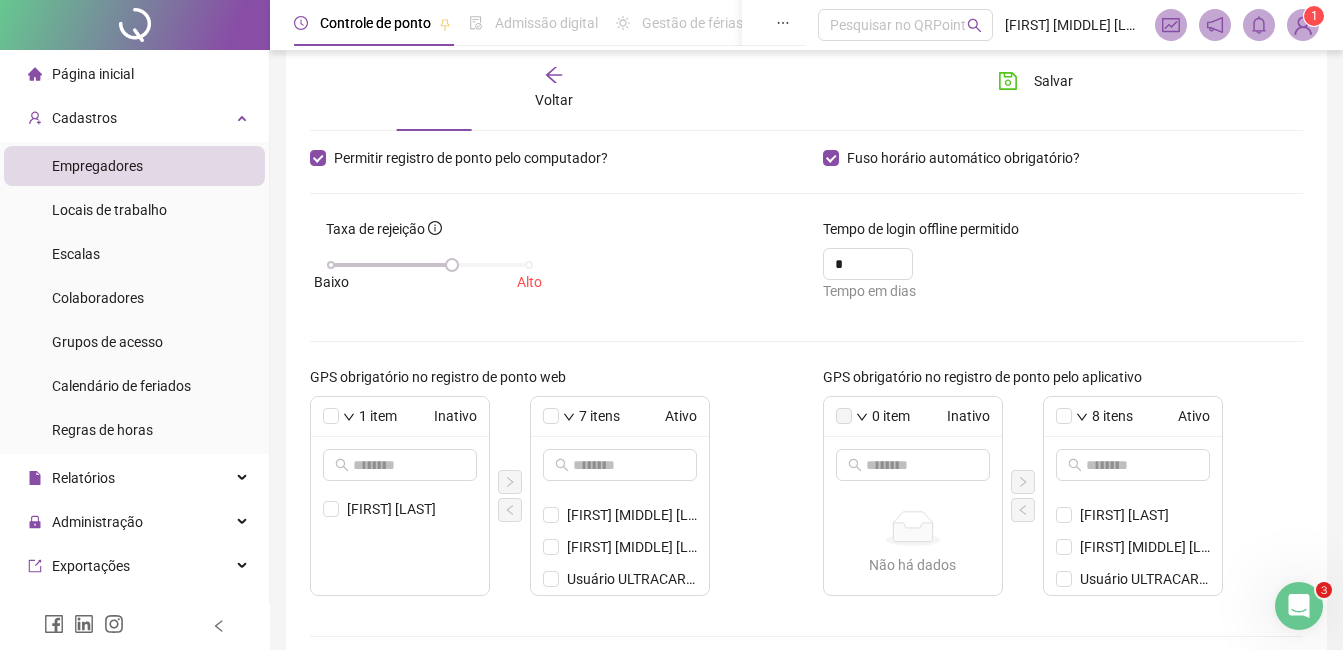 click on "Voltar" at bounding box center (554, 100) 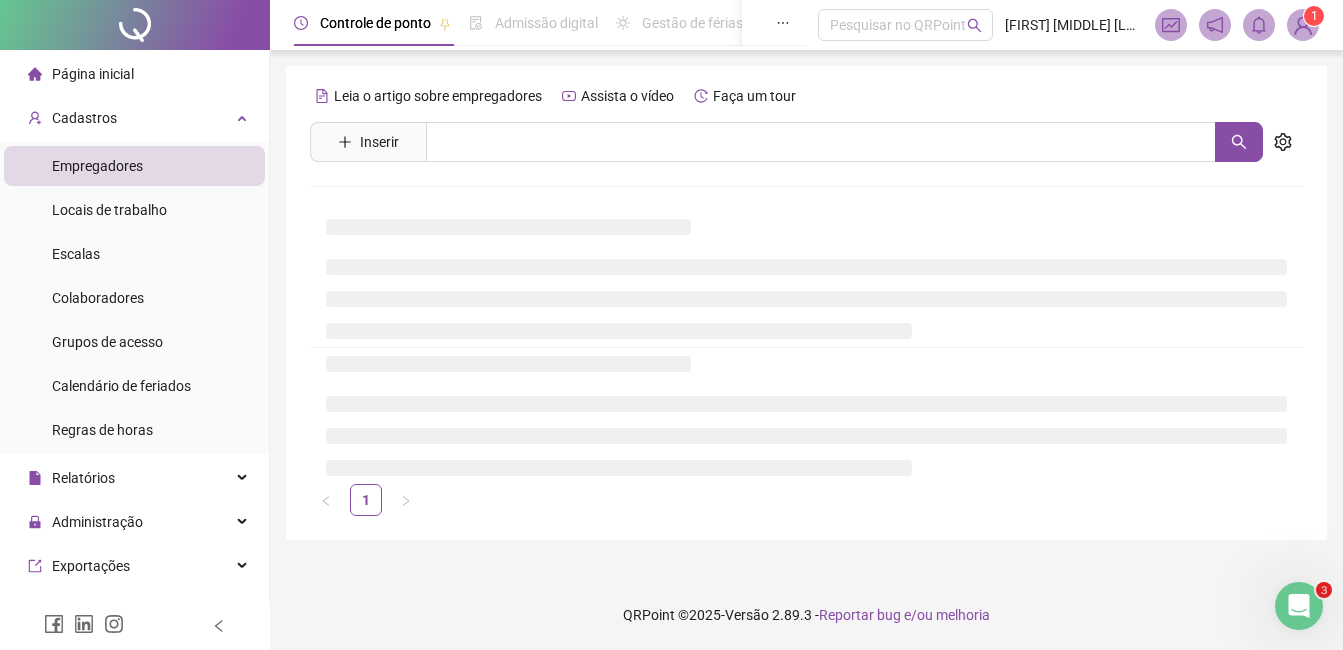 scroll, scrollTop: 0, scrollLeft: 0, axis: both 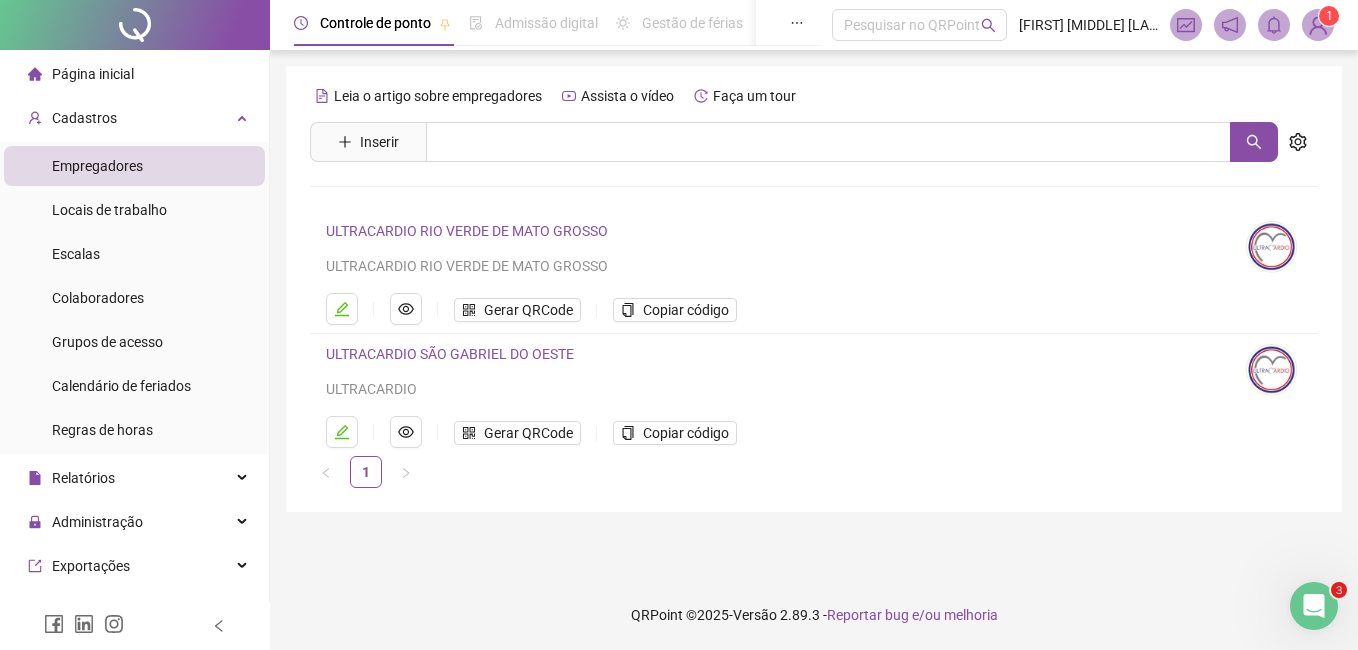 click on "ULTRACARDIO RIO VERDE DE MATO GROSSO" at bounding box center (467, 231) 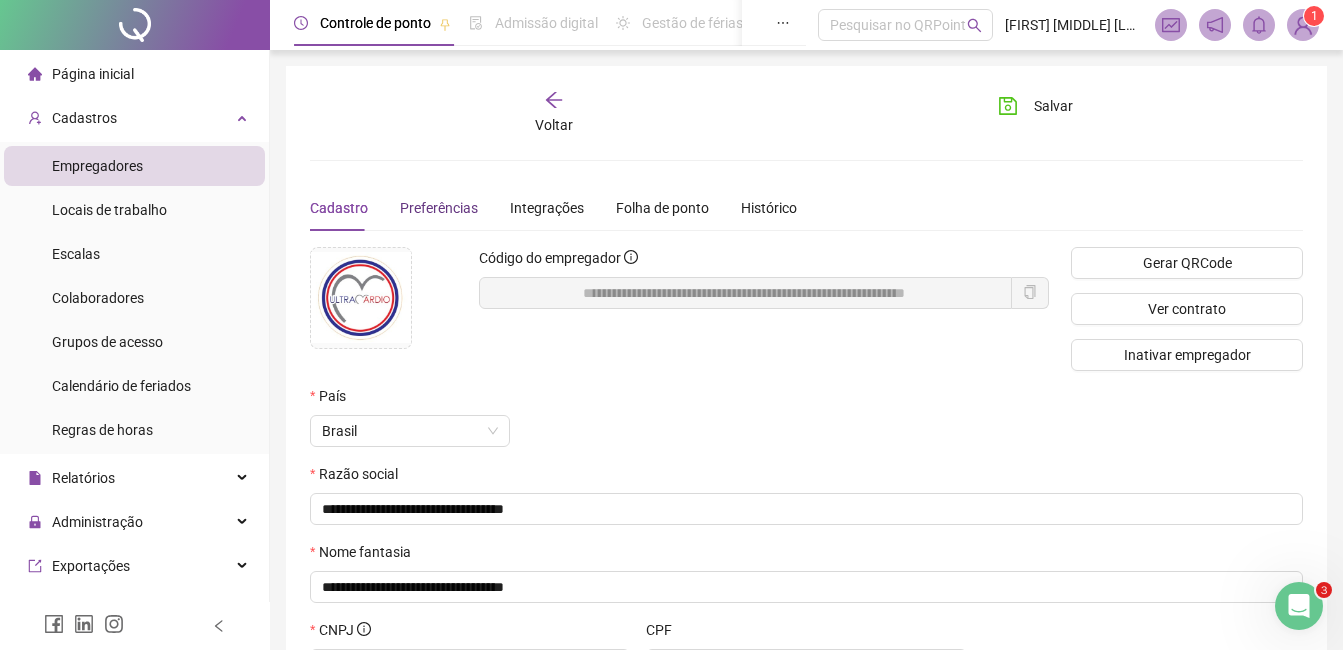 click on "Preferências" at bounding box center (439, 208) 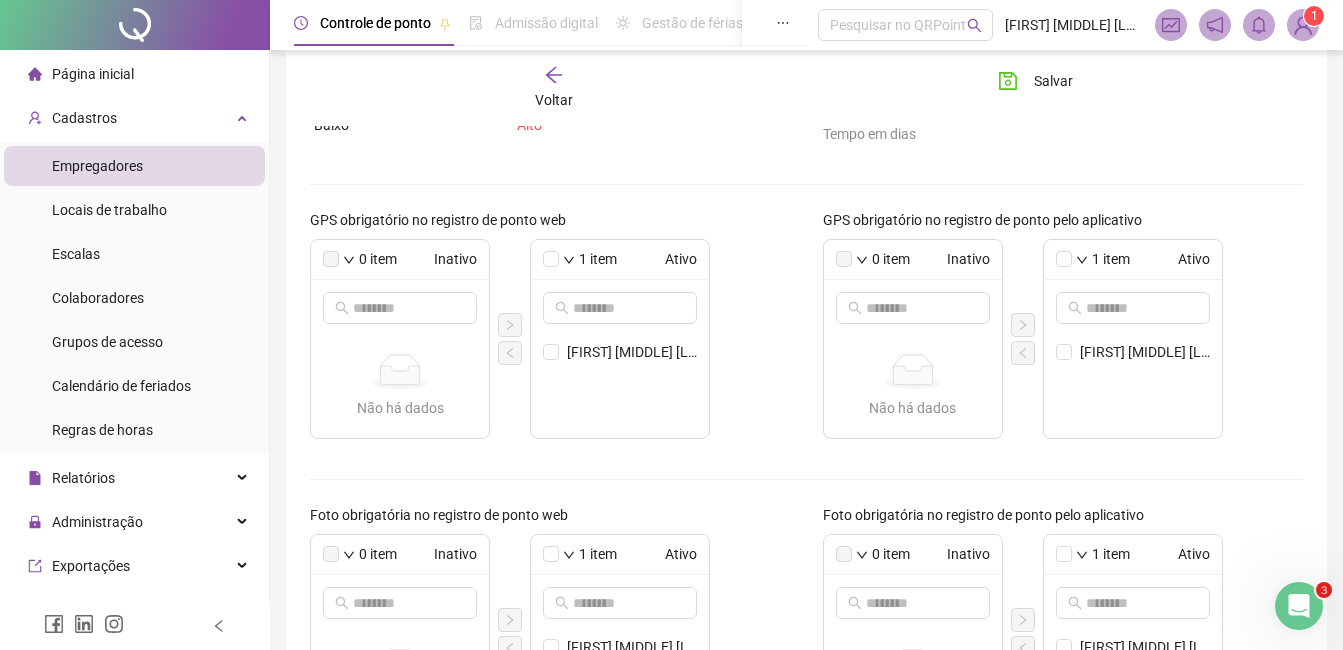 scroll, scrollTop: 276, scrollLeft: 0, axis: vertical 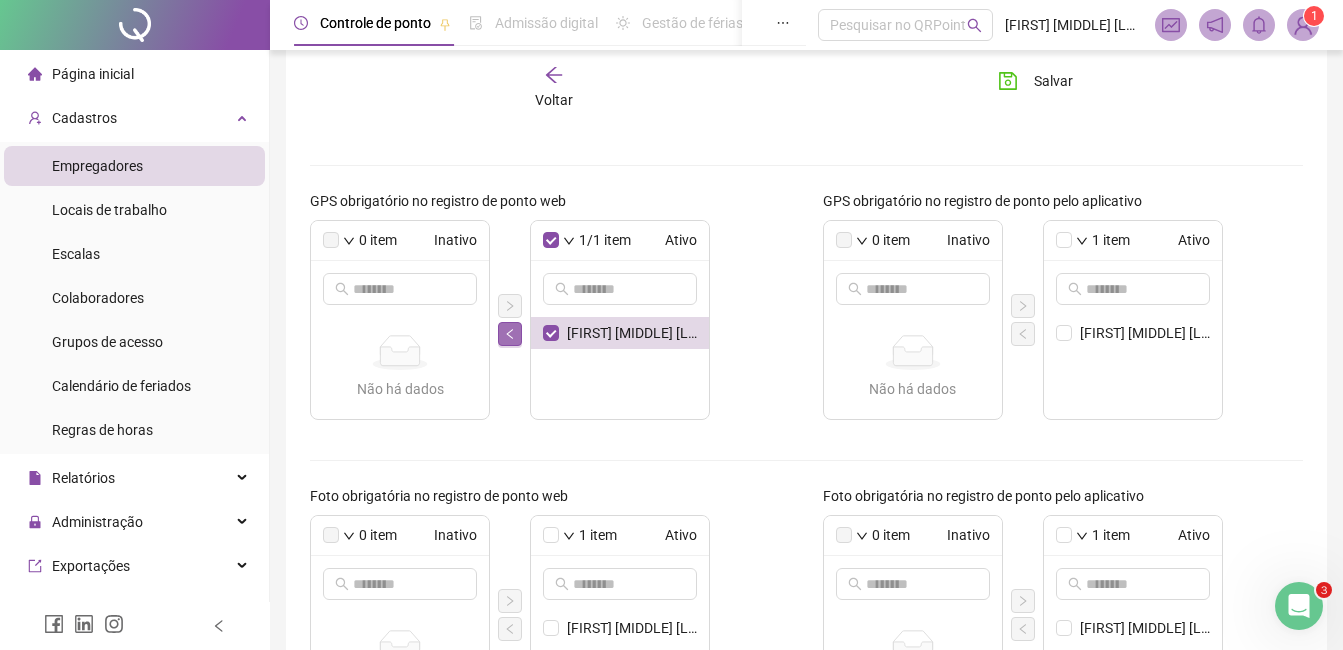 click 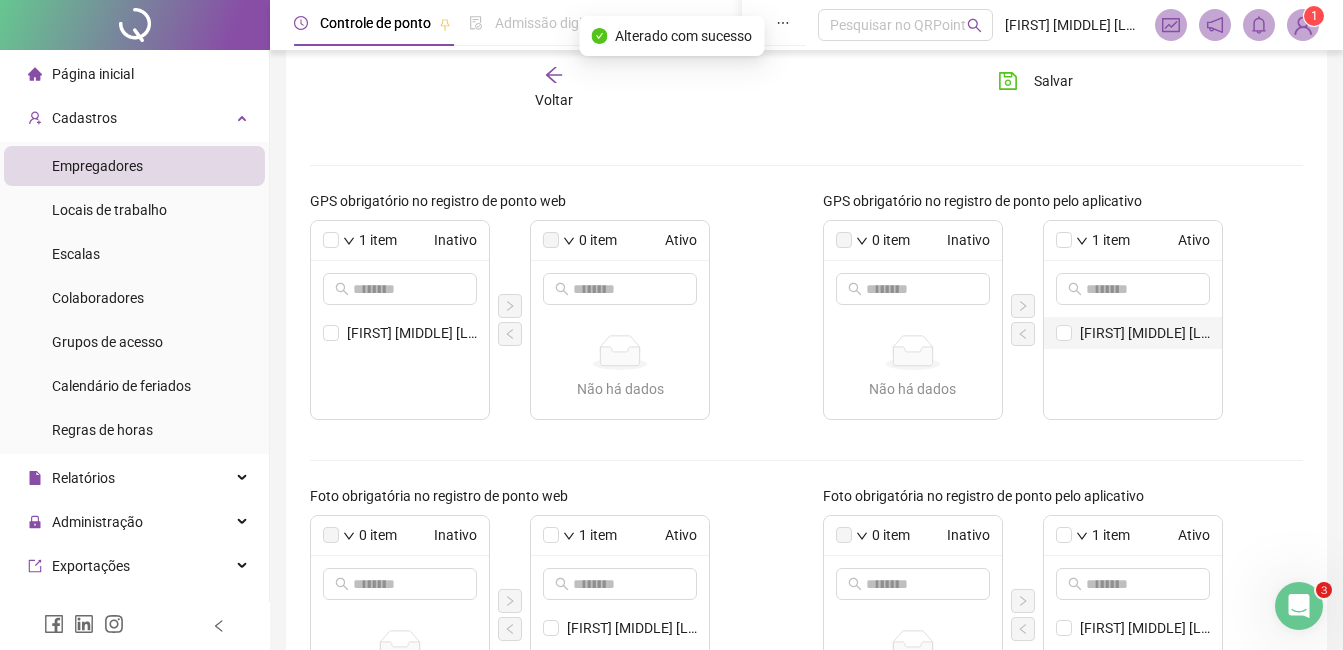 click on "[FIRST] [MIDDLE] [LAST]" at bounding box center [1133, 333] 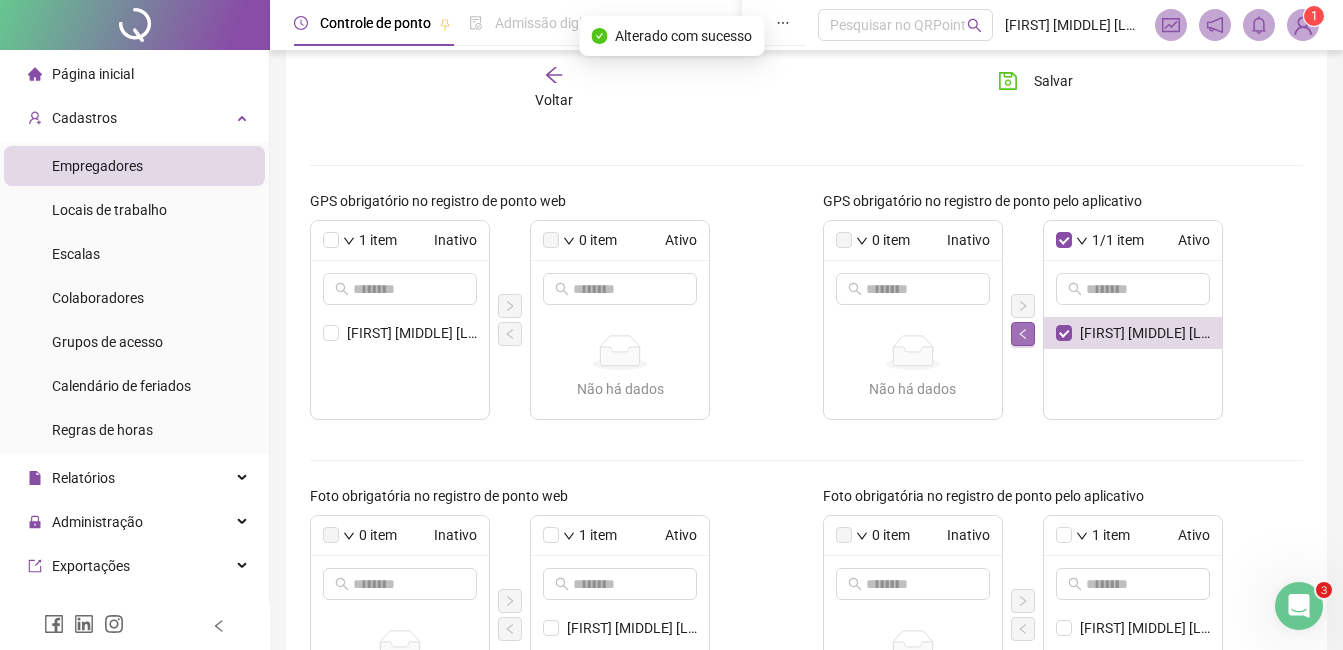 click at bounding box center [1023, 334] 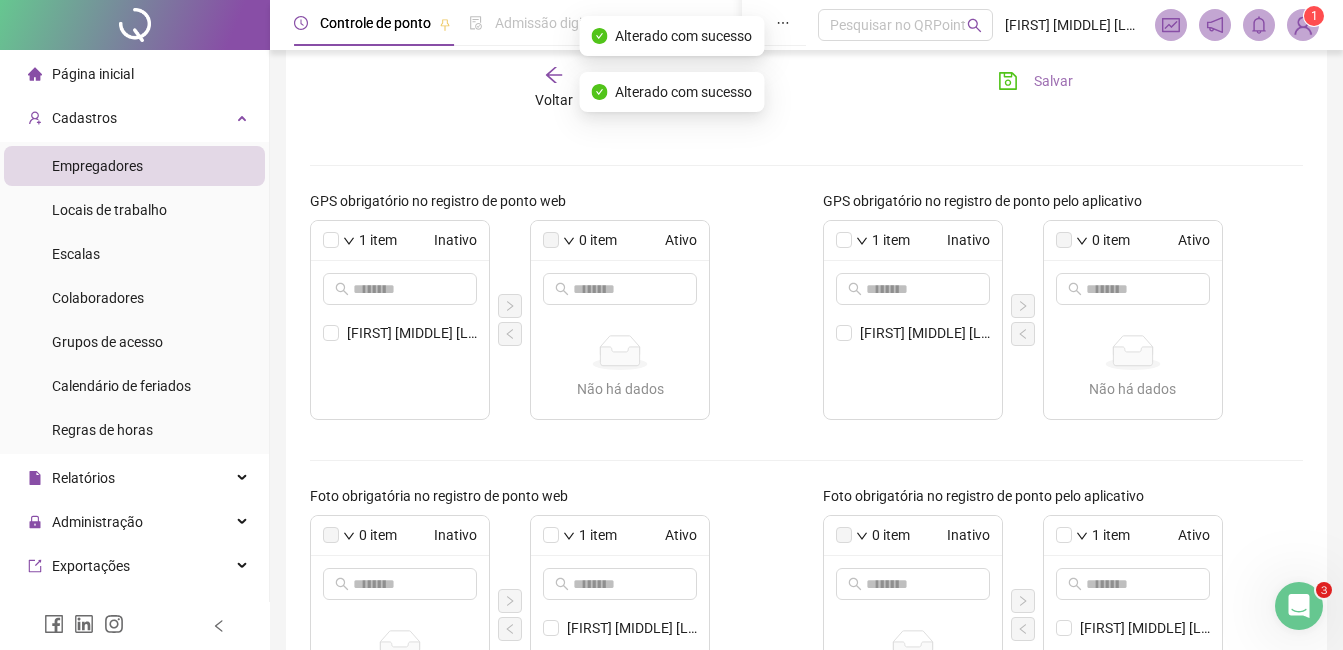 click on "Salvar" at bounding box center [1035, 81] 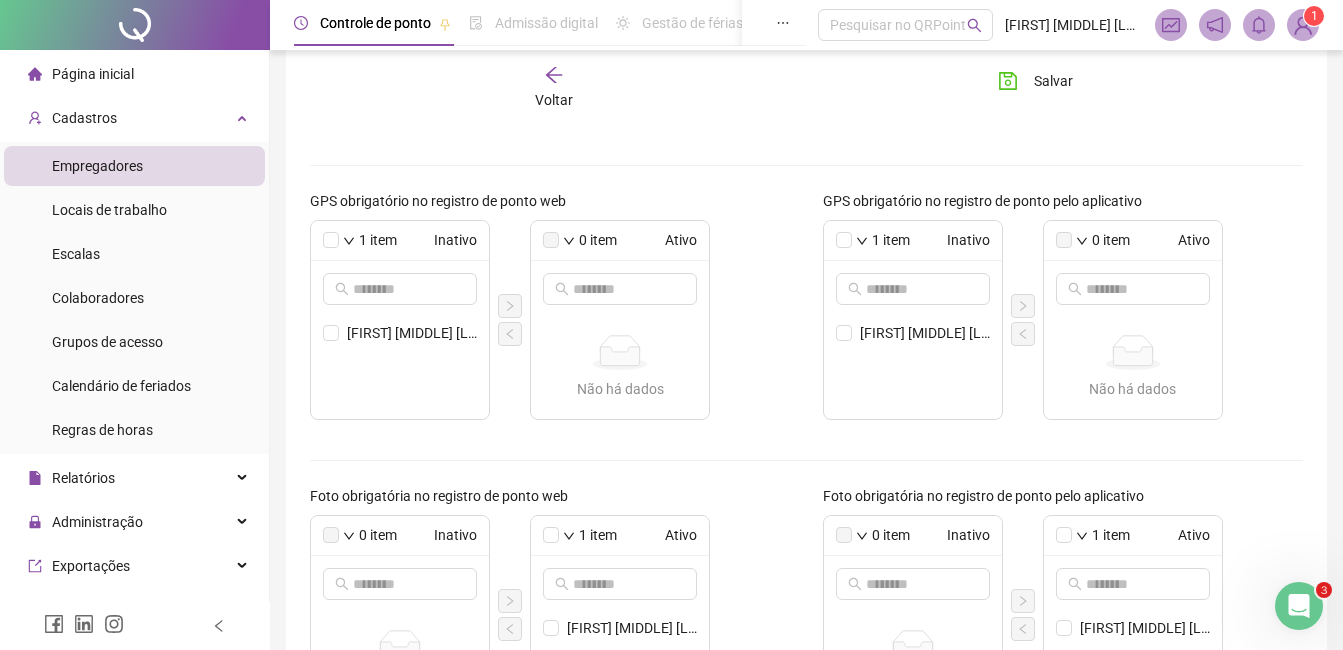 click at bounding box center (1303, 25) 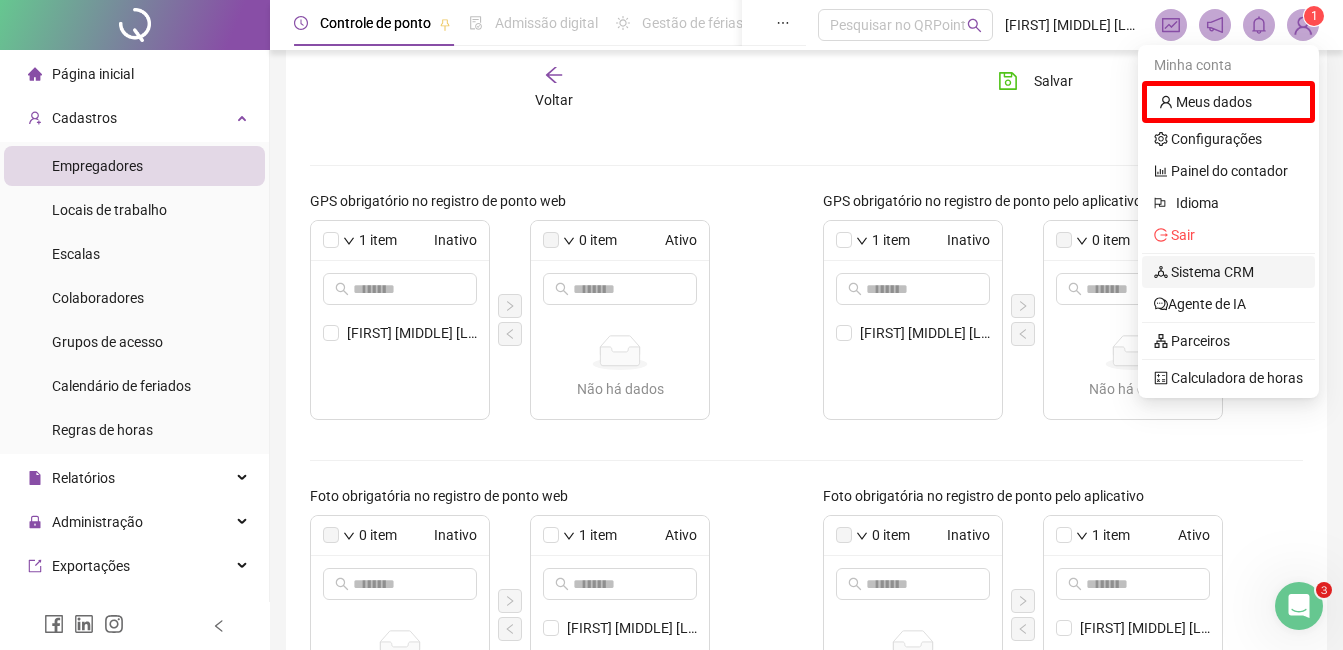 click on "Sistema CRM" at bounding box center (1204, 272) 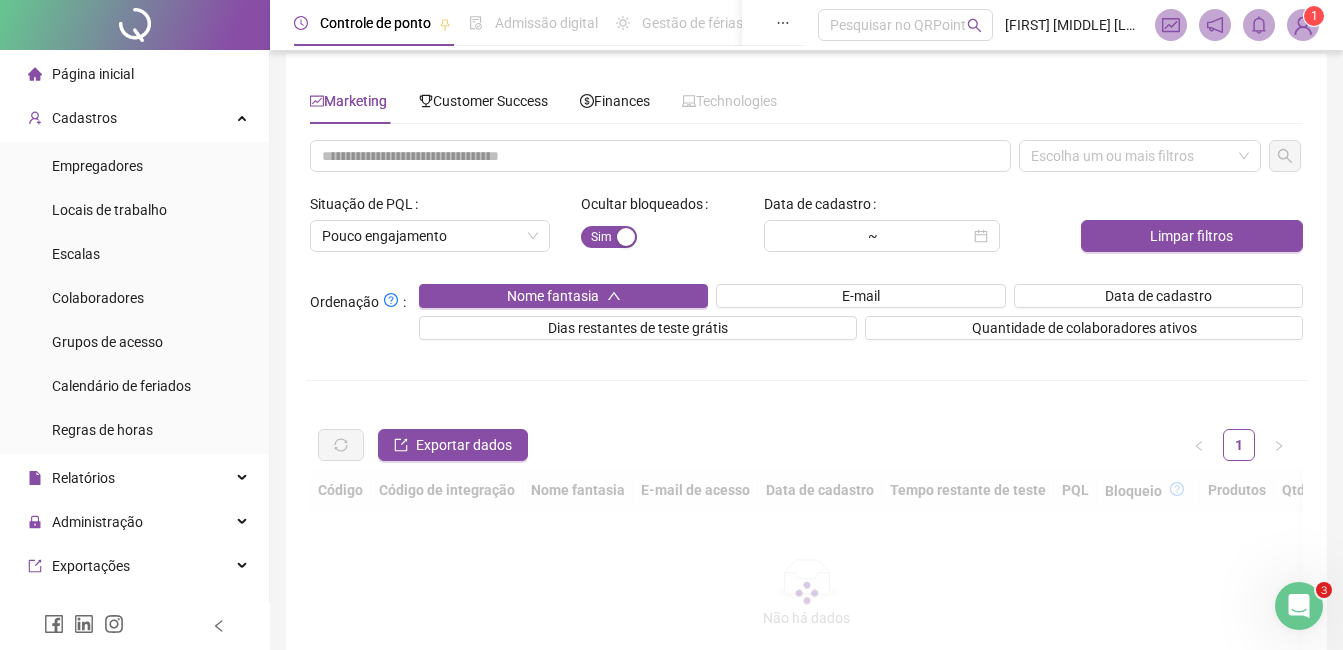 scroll, scrollTop: 0, scrollLeft: 0, axis: both 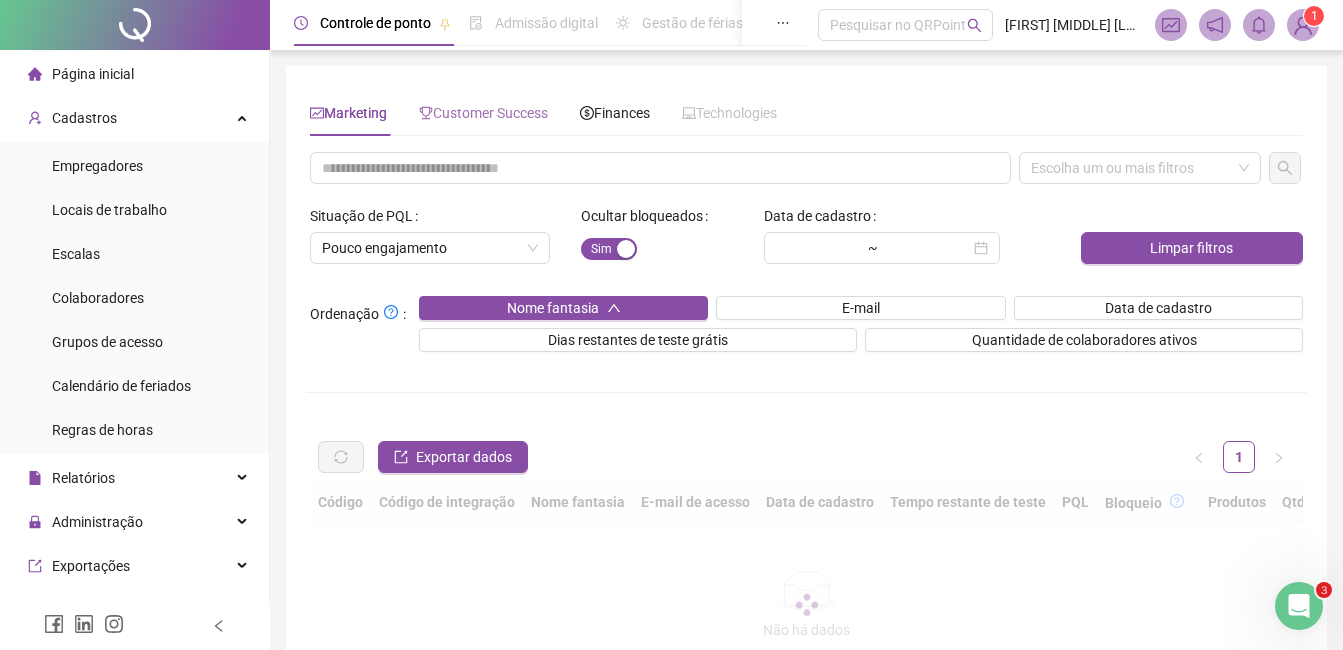 click on "Customer Success" at bounding box center (483, 113) 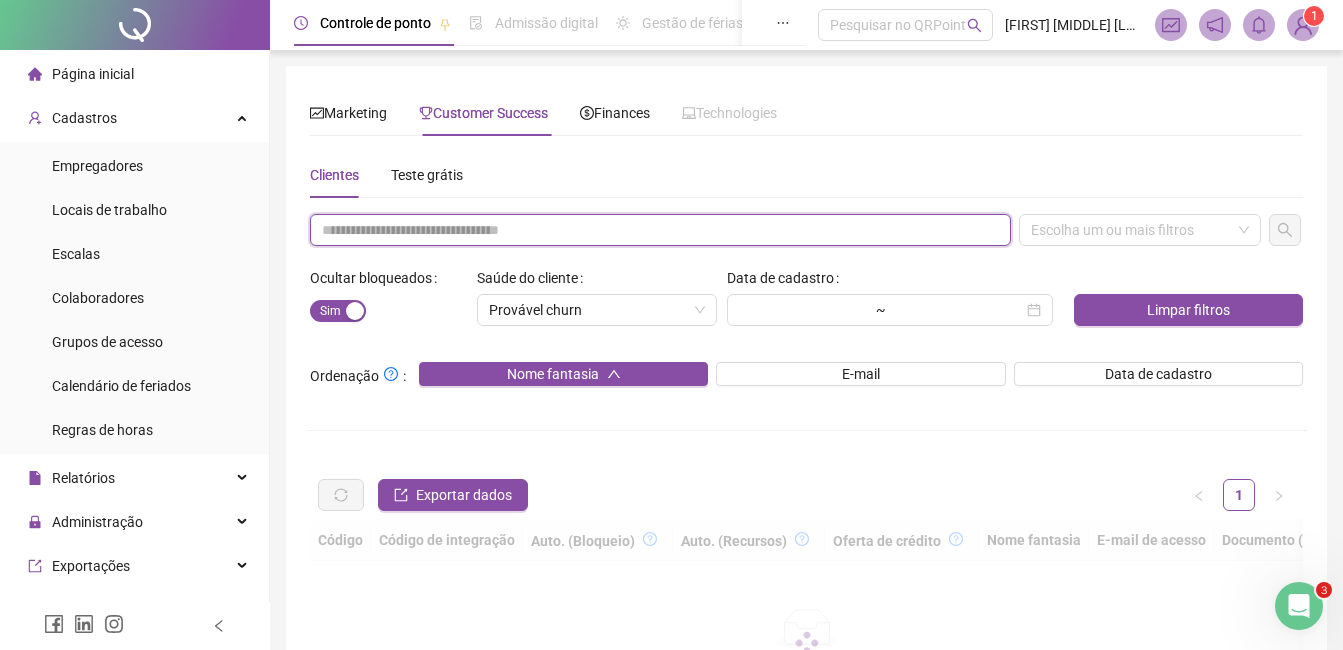 click at bounding box center [660, 230] 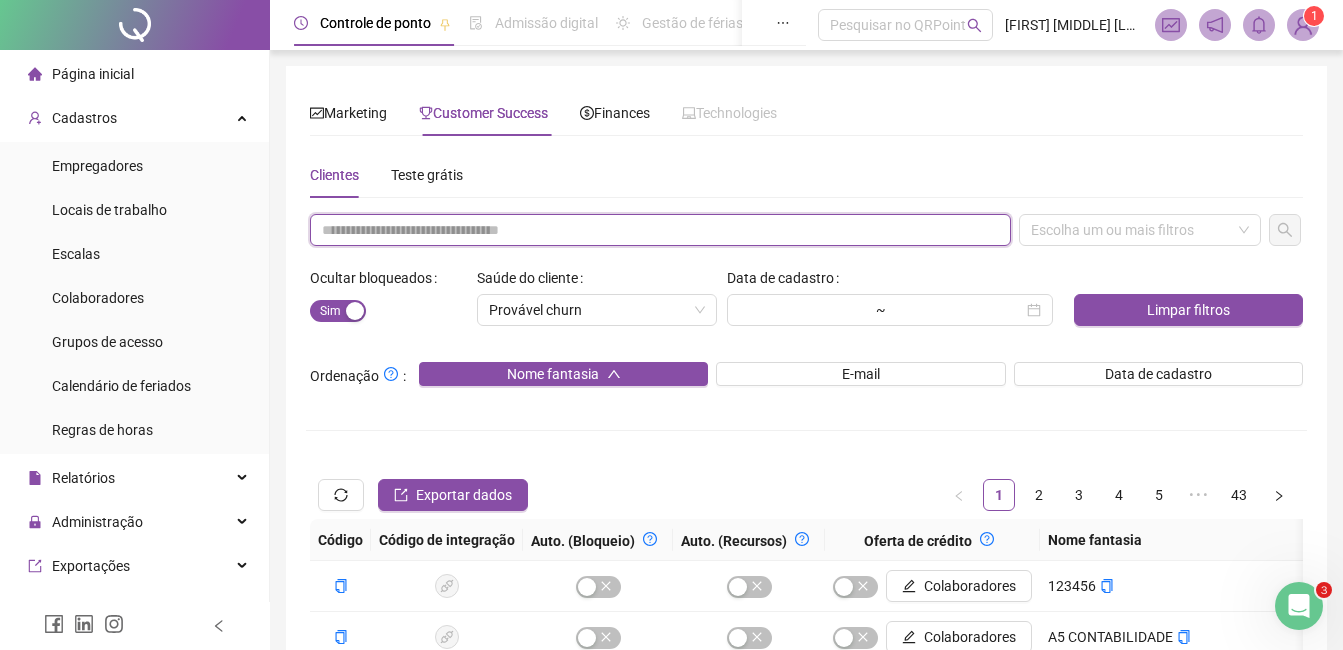 paste on "**********" 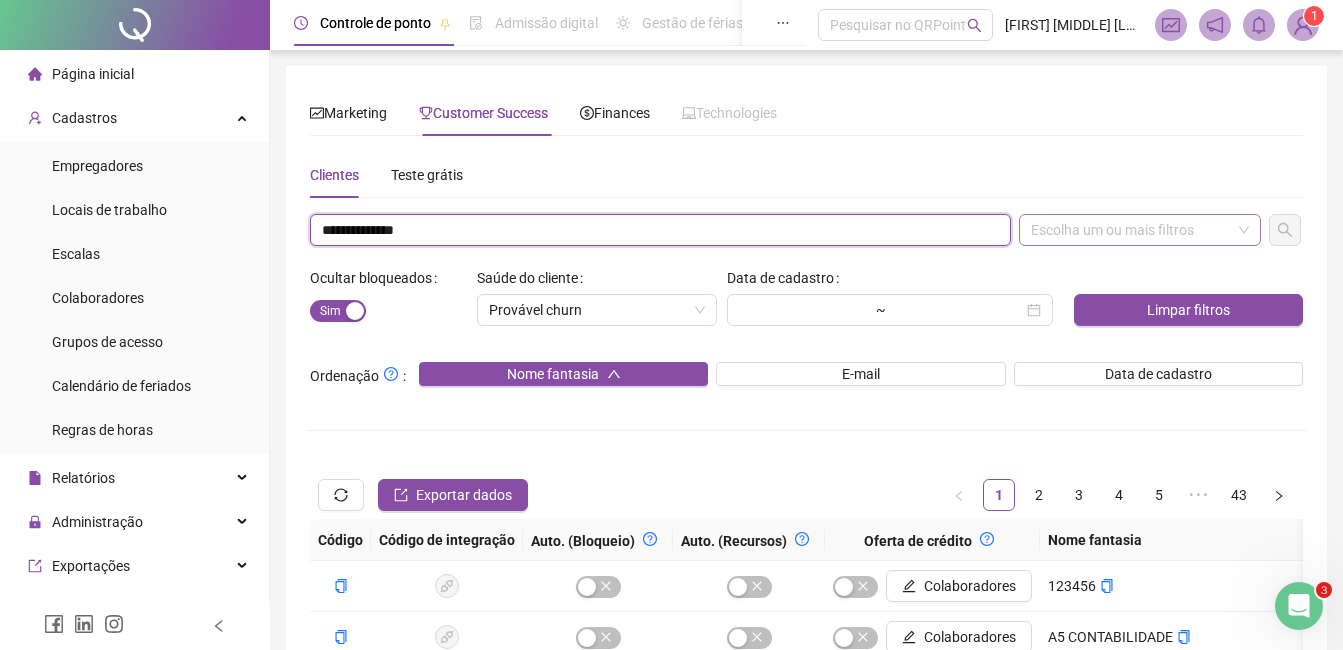 click on "Escolha um ou mais filtros" at bounding box center [1140, 230] 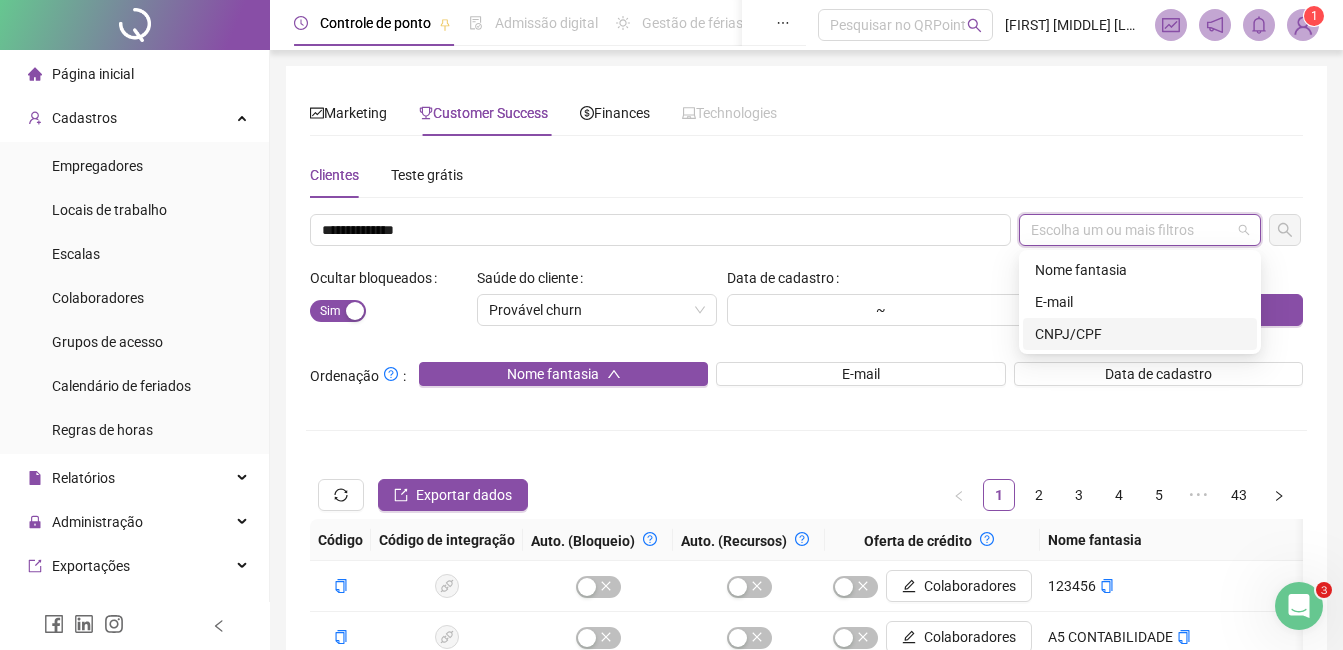 click on "CNPJ/CPF" at bounding box center (1140, 334) 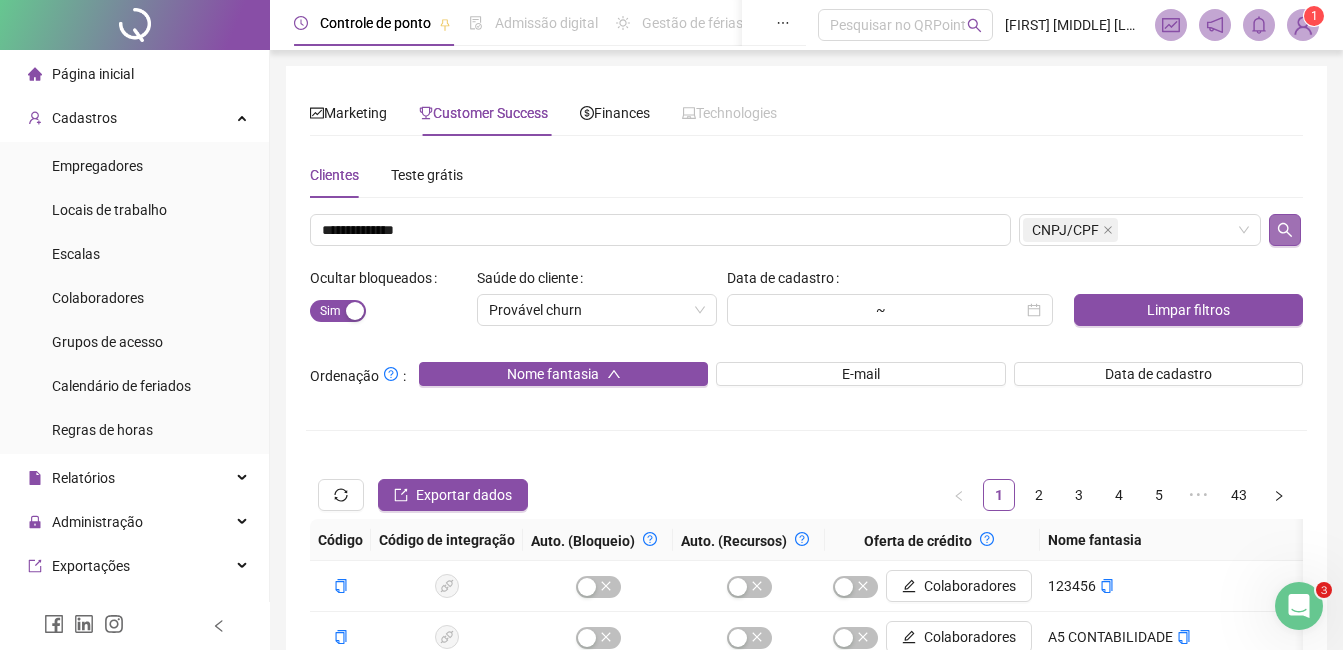 click at bounding box center (1285, 230) 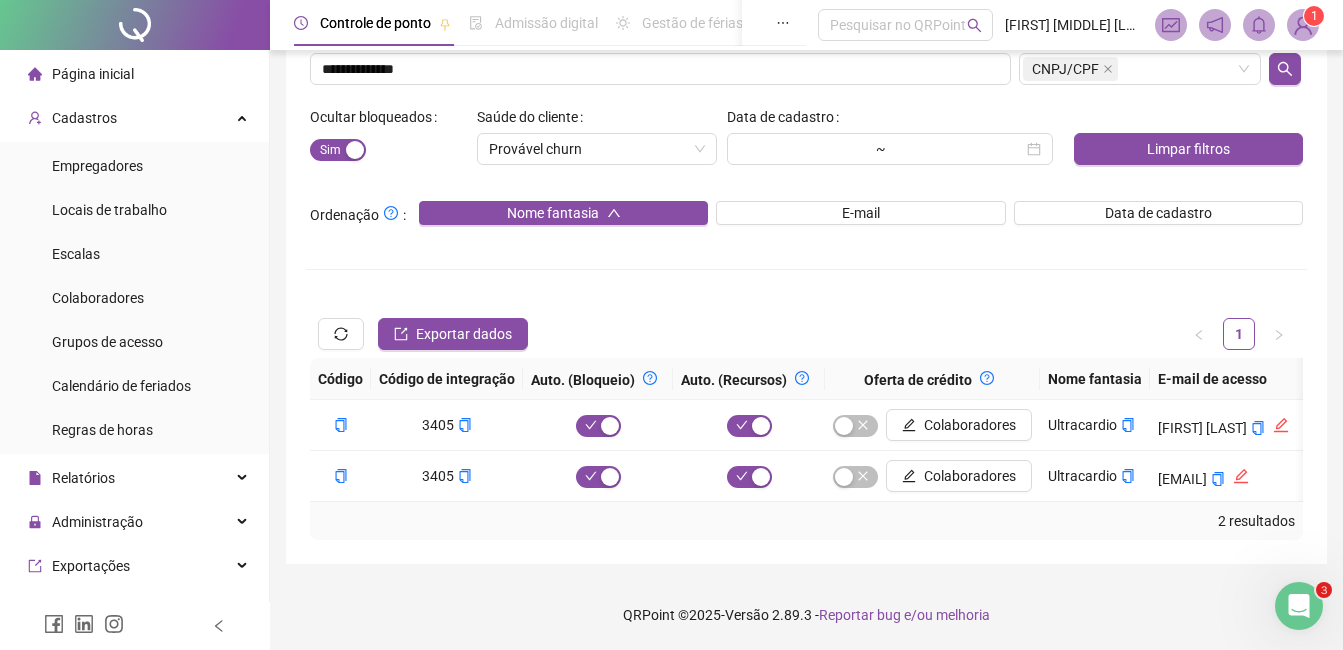 scroll, scrollTop: 176, scrollLeft: 0, axis: vertical 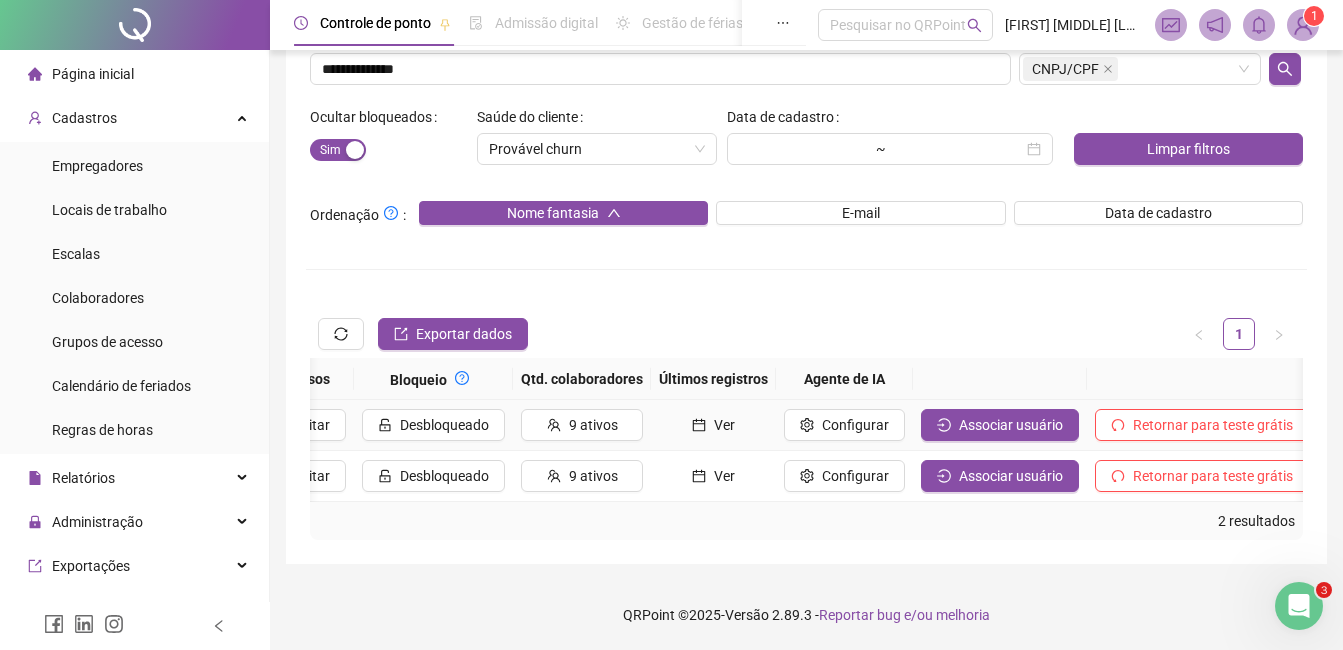 click on "Associar usuário" at bounding box center (1000, 425) 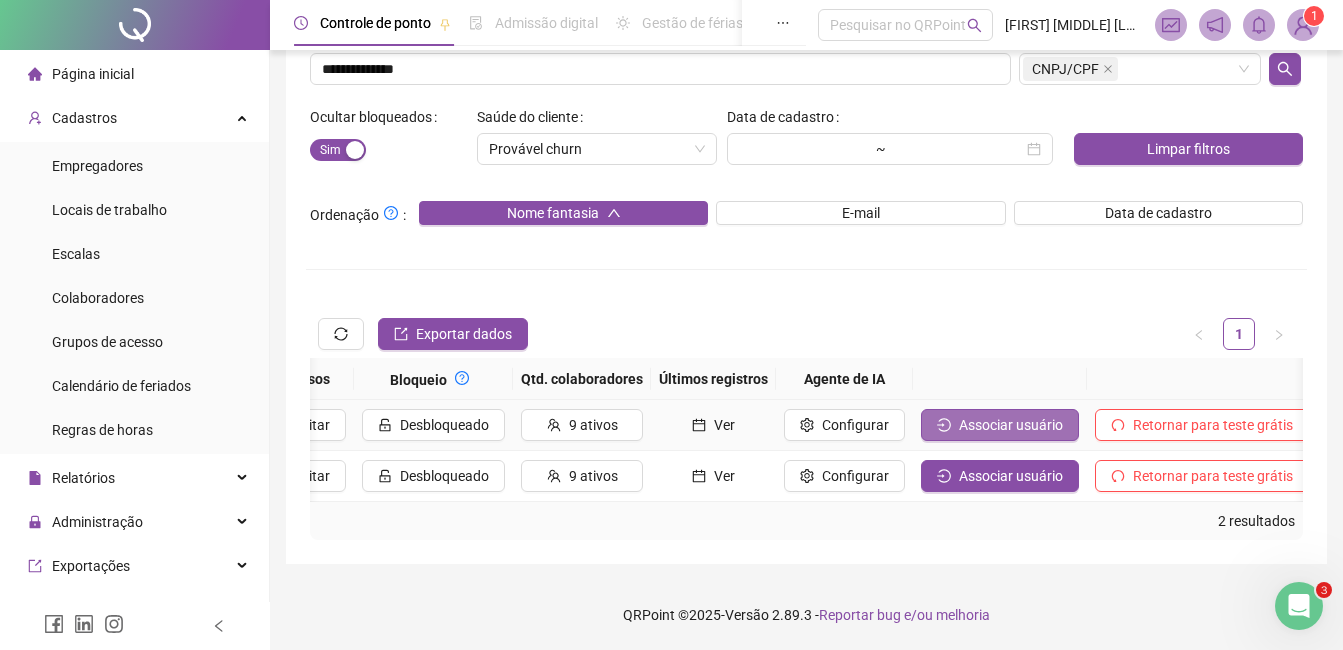 click on "Associar usuário" at bounding box center [1011, 425] 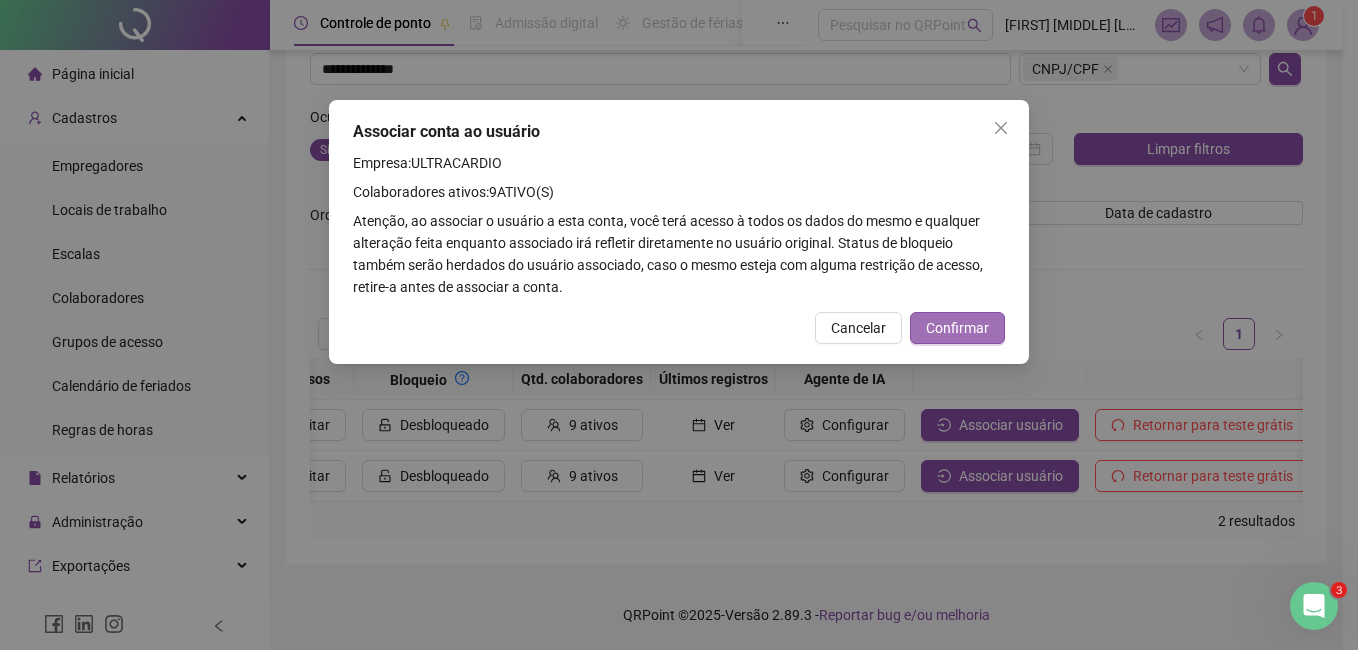 click on "Confirmar" at bounding box center (957, 328) 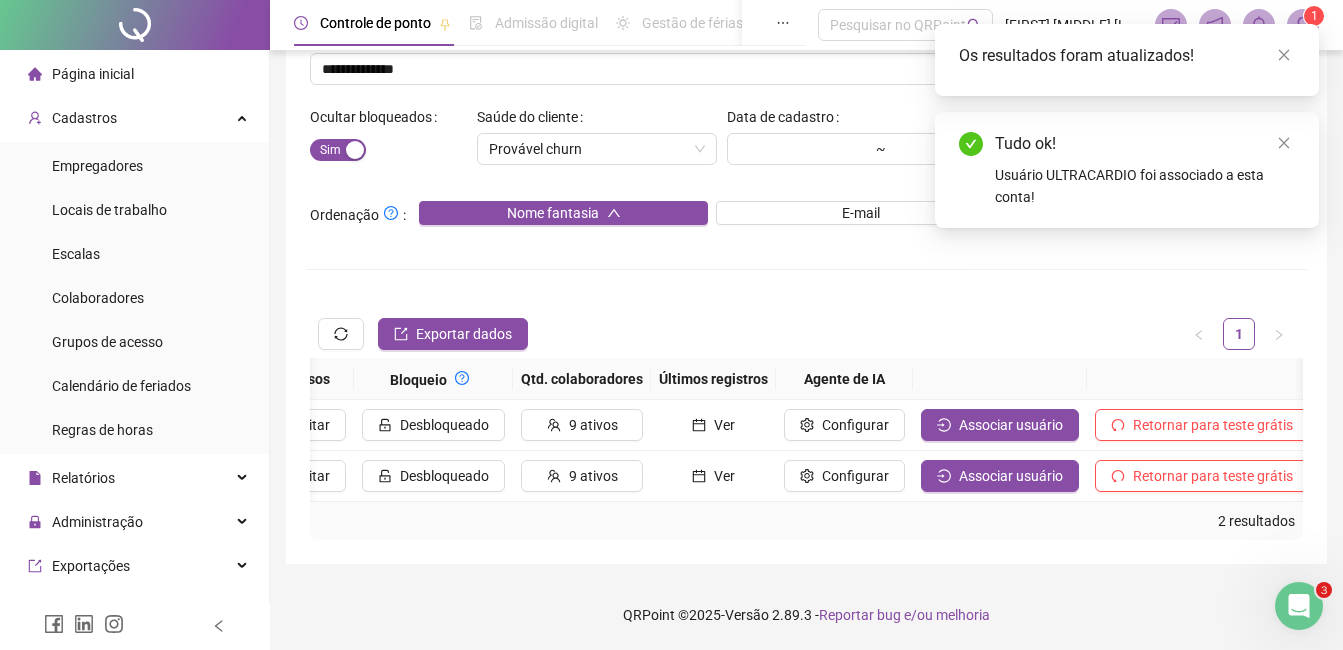 click on "Os resultados foram atualizados!" at bounding box center (1127, 56) 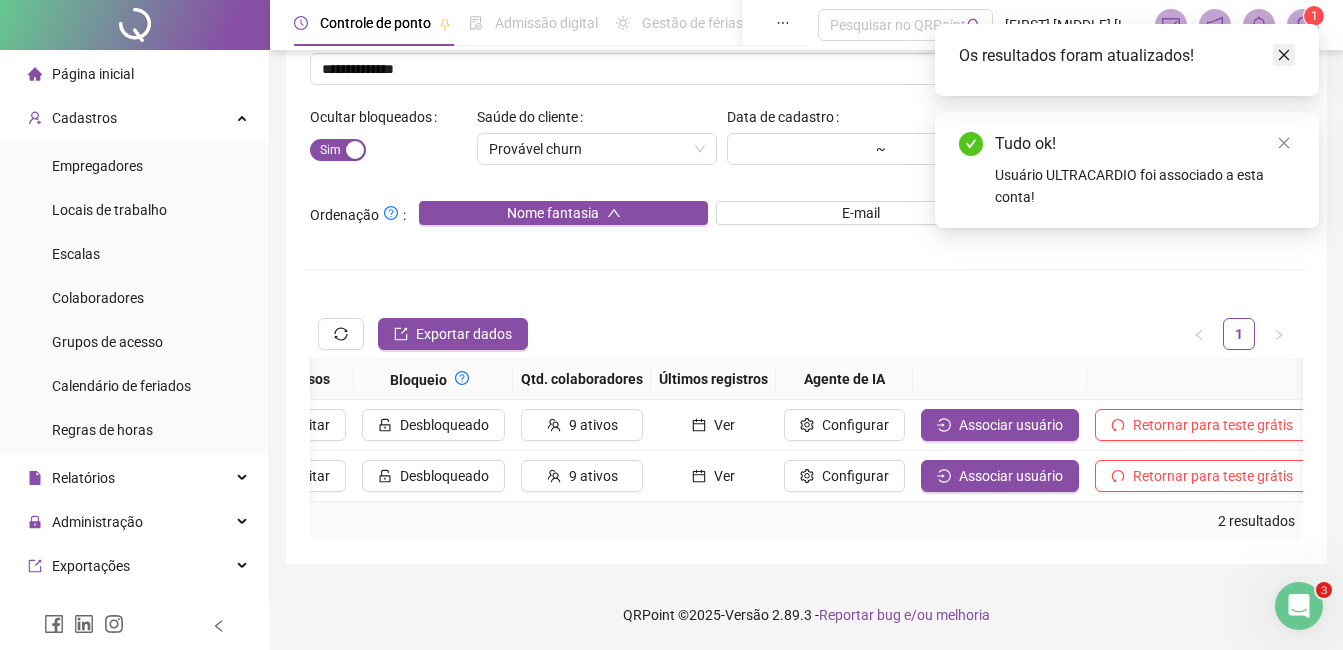 click 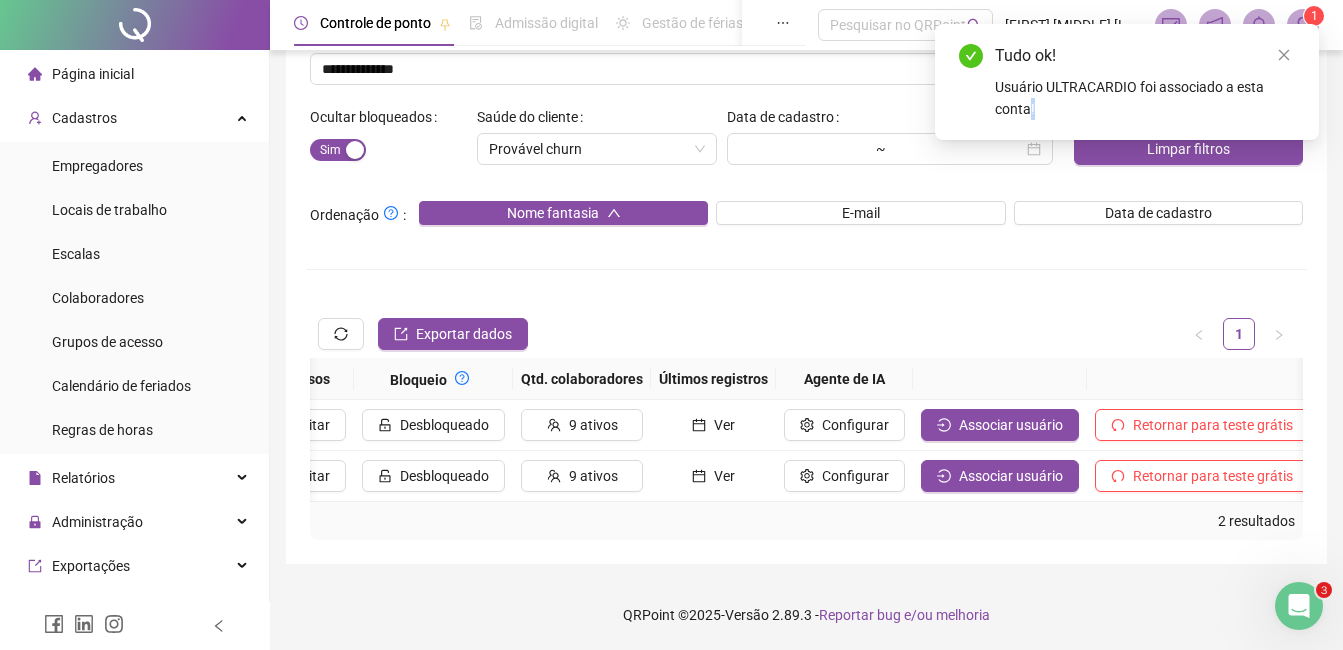 click 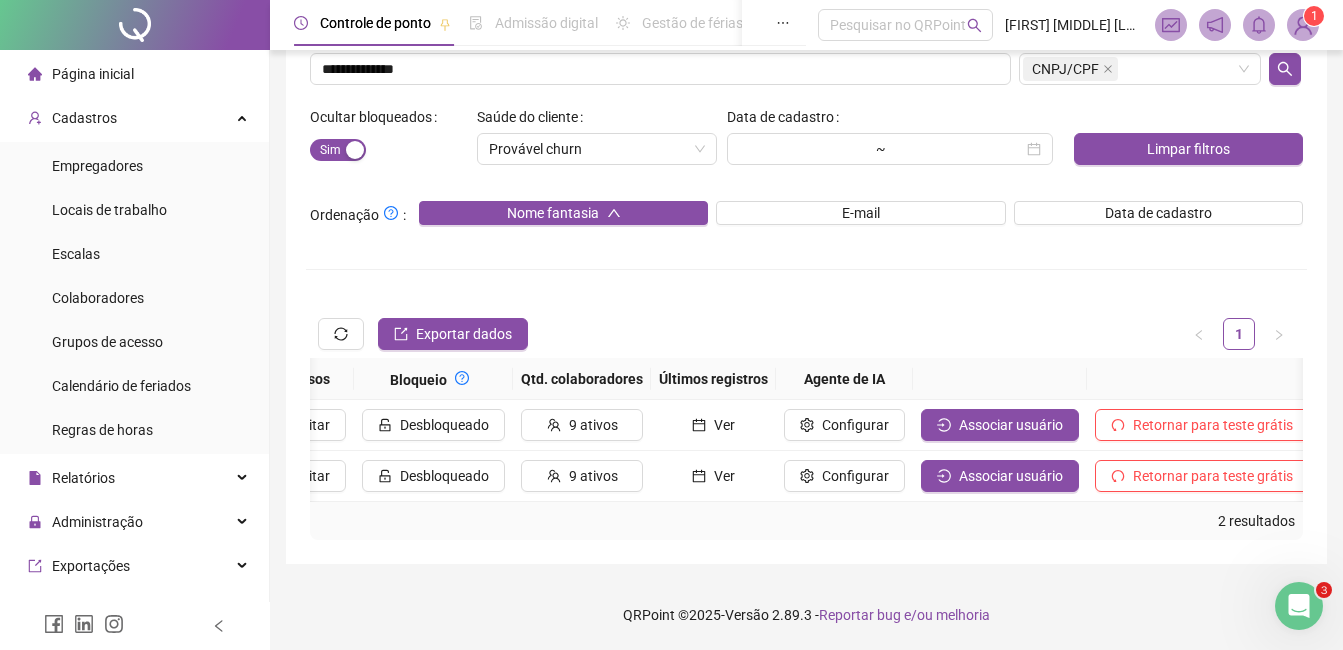 click at bounding box center [1303, 25] 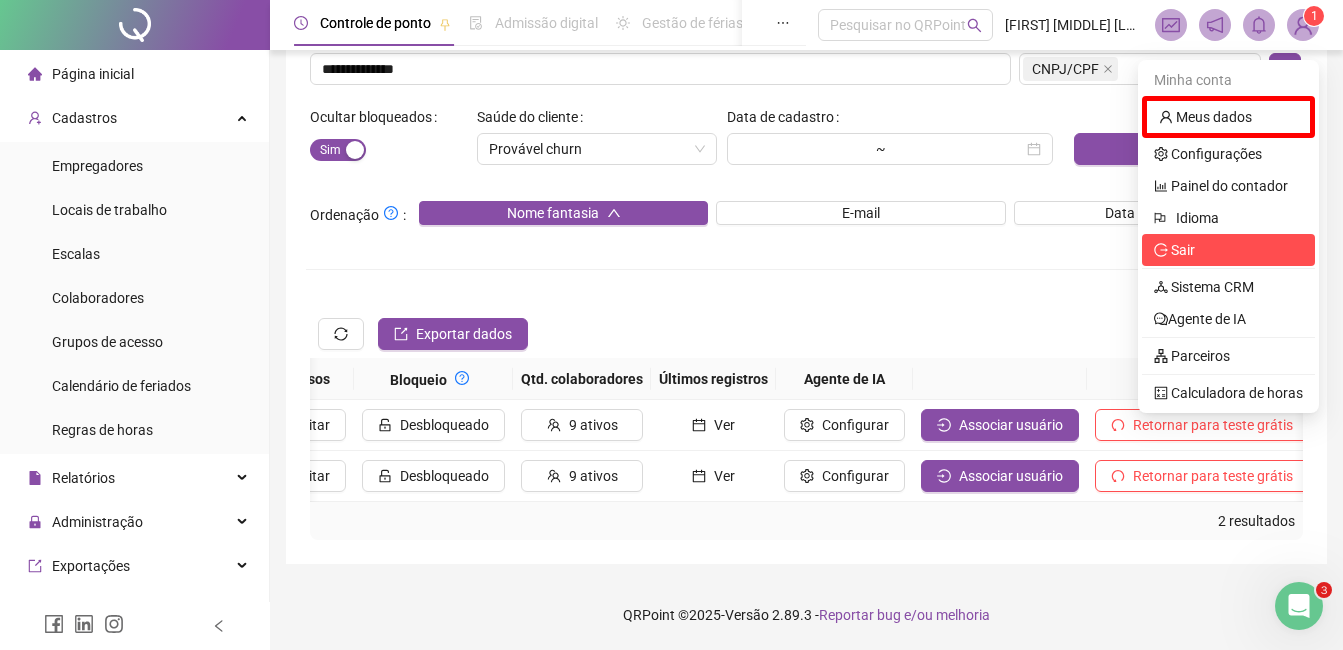 click on "Sair" at bounding box center (1228, 250) 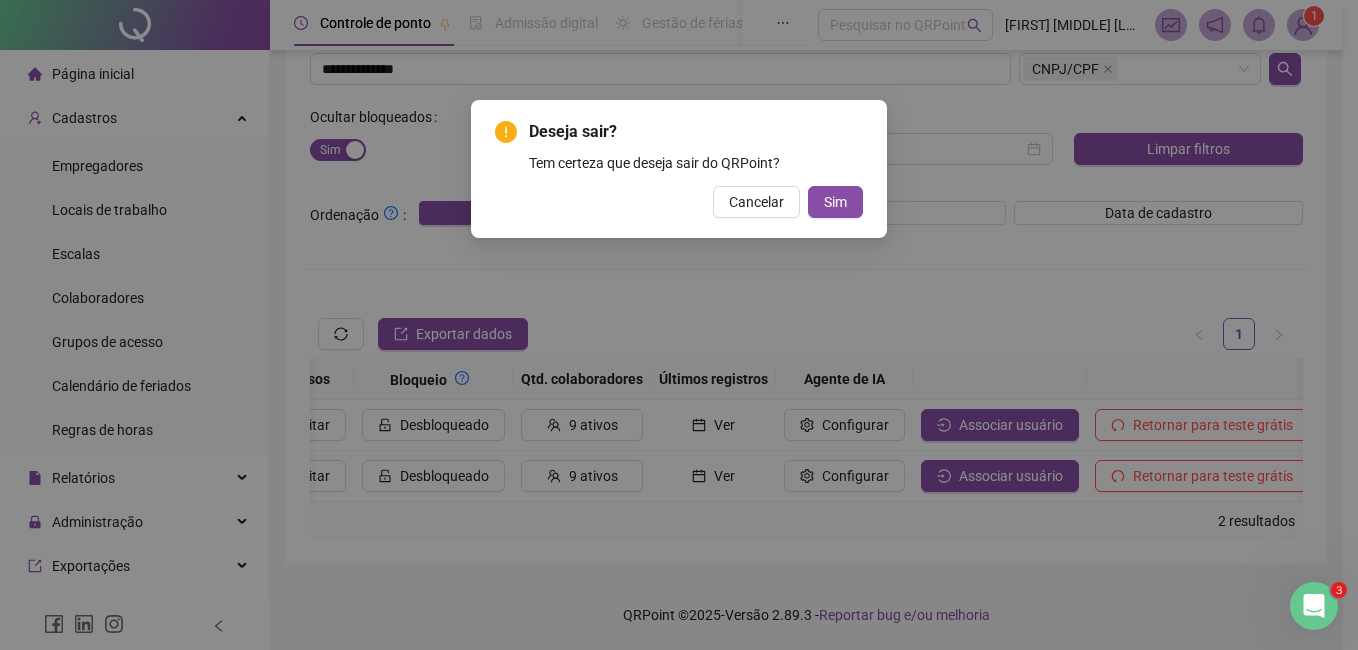 click on "Deseja sair? Tem certeza que deseja sair do QRPoint? Cancelar Sim" at bounding box center (679, 169) 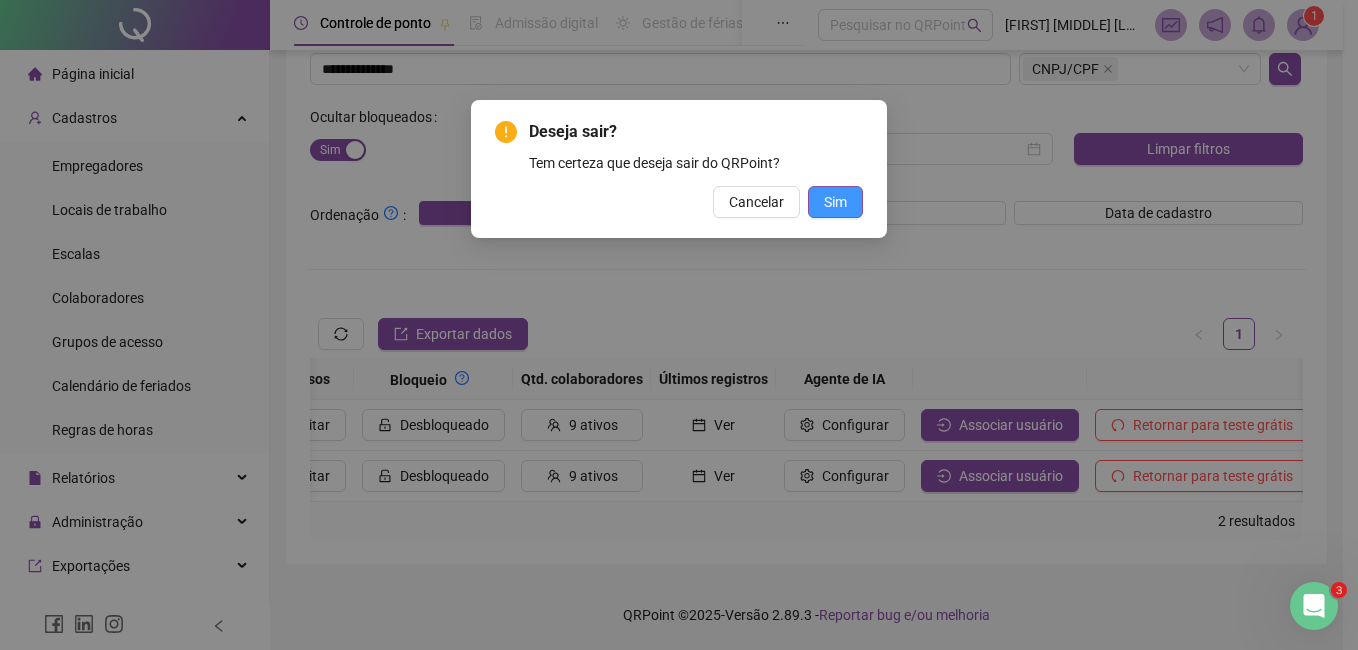 click on "Sim" at bounding box center (835, 202) 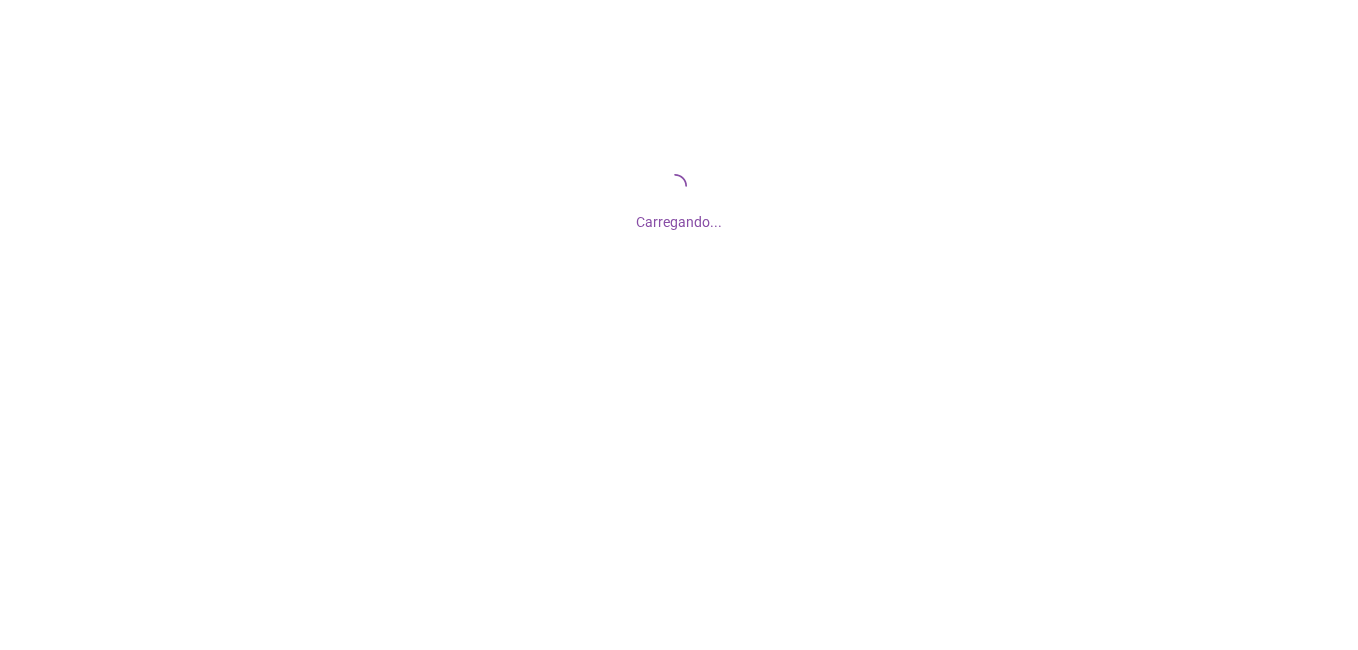 scroll, scrollTop: 0, scrollLeft: 0, axis: both 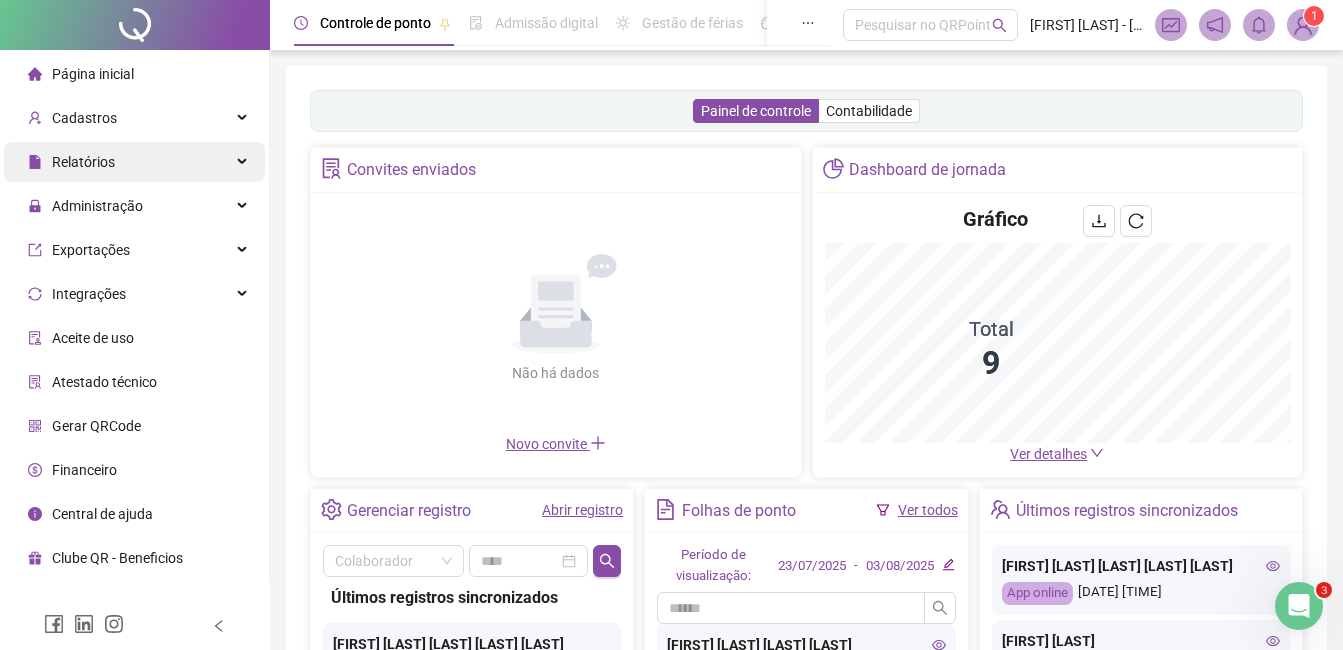 click on "Relatórios" at bounding box center (134, 162) 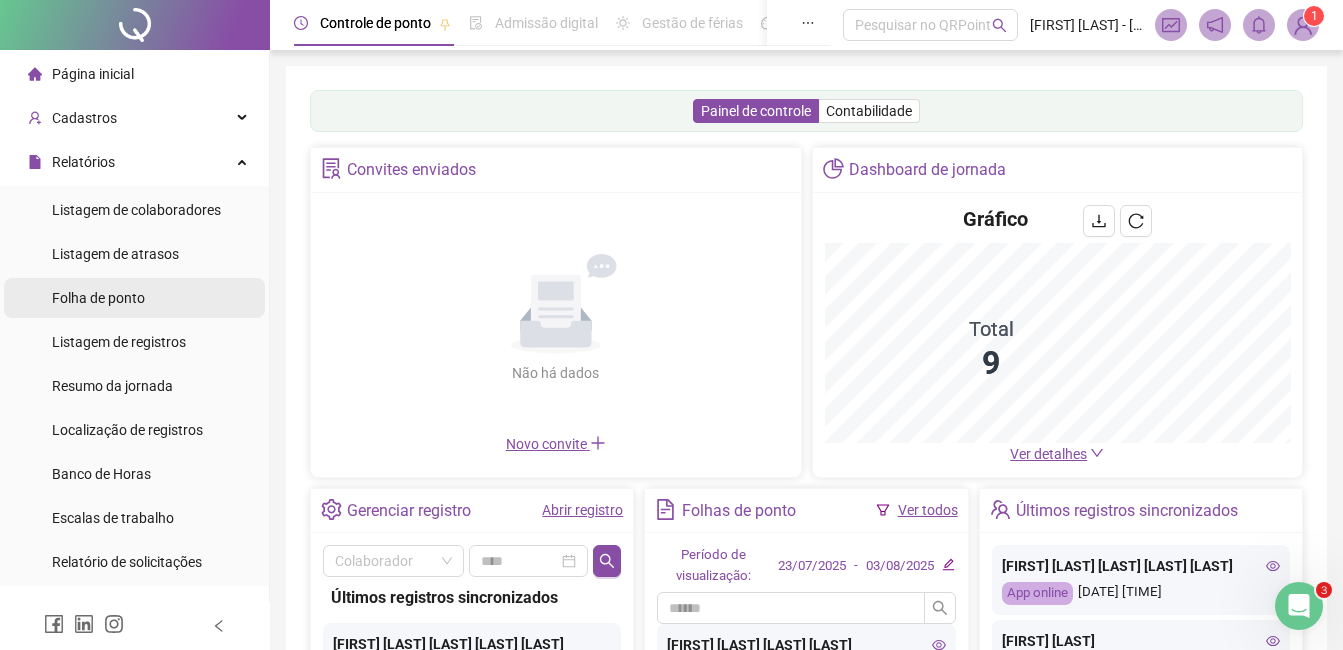 click on "Folha de ponto" at bounding box center (98, 298) 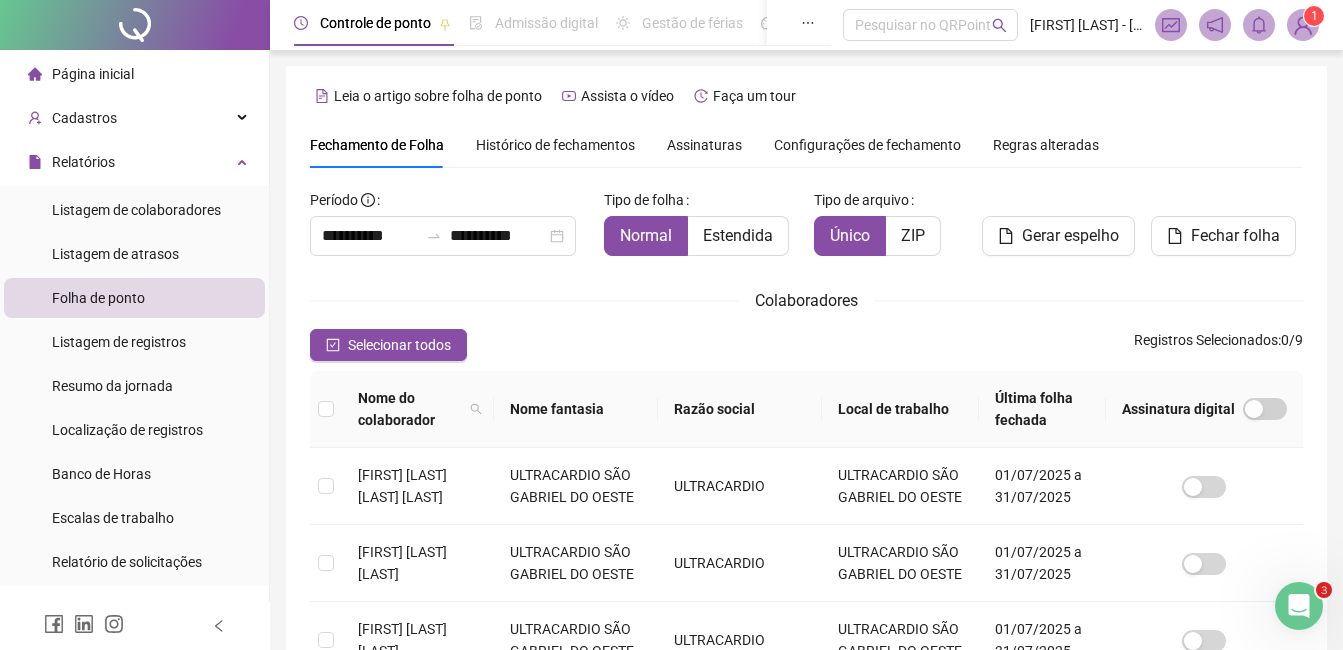 type on "**********" 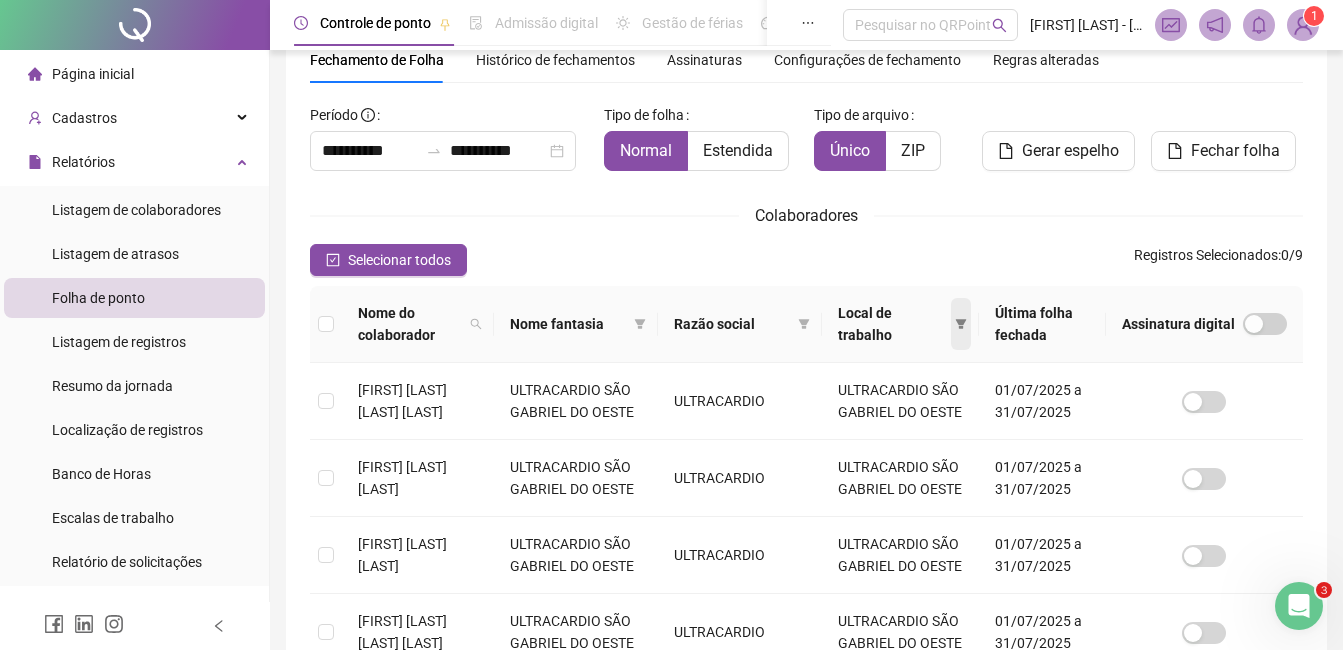 click 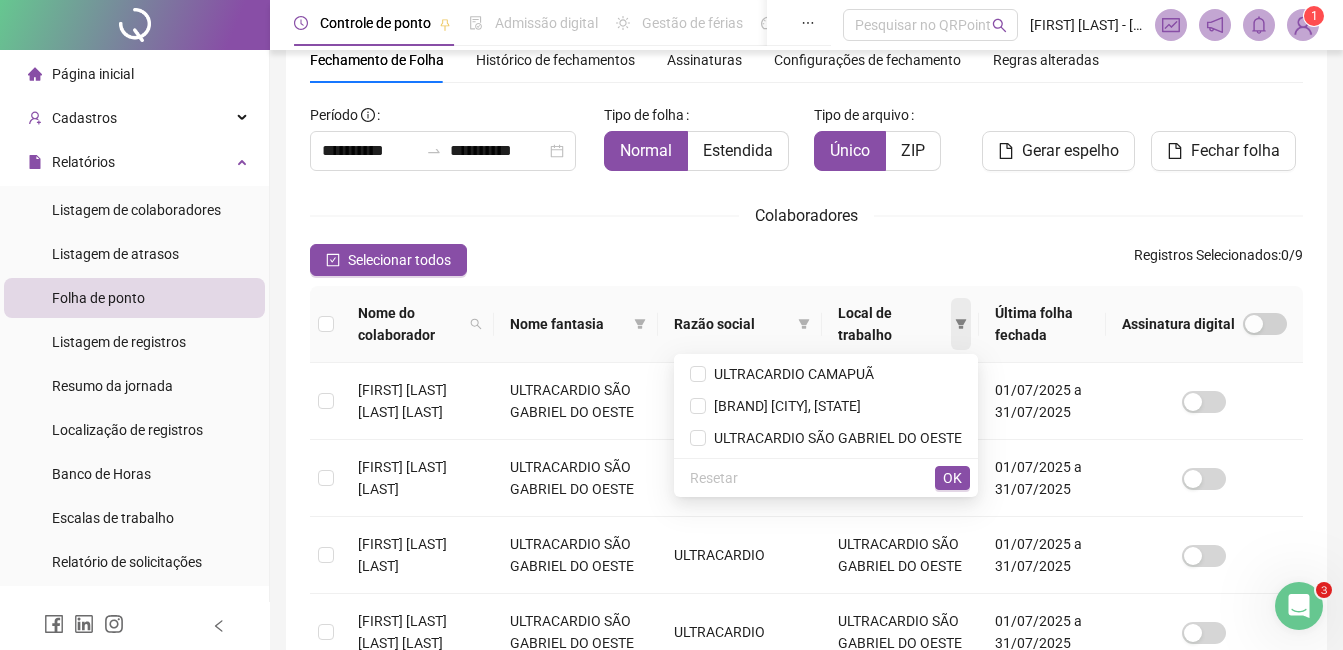 click 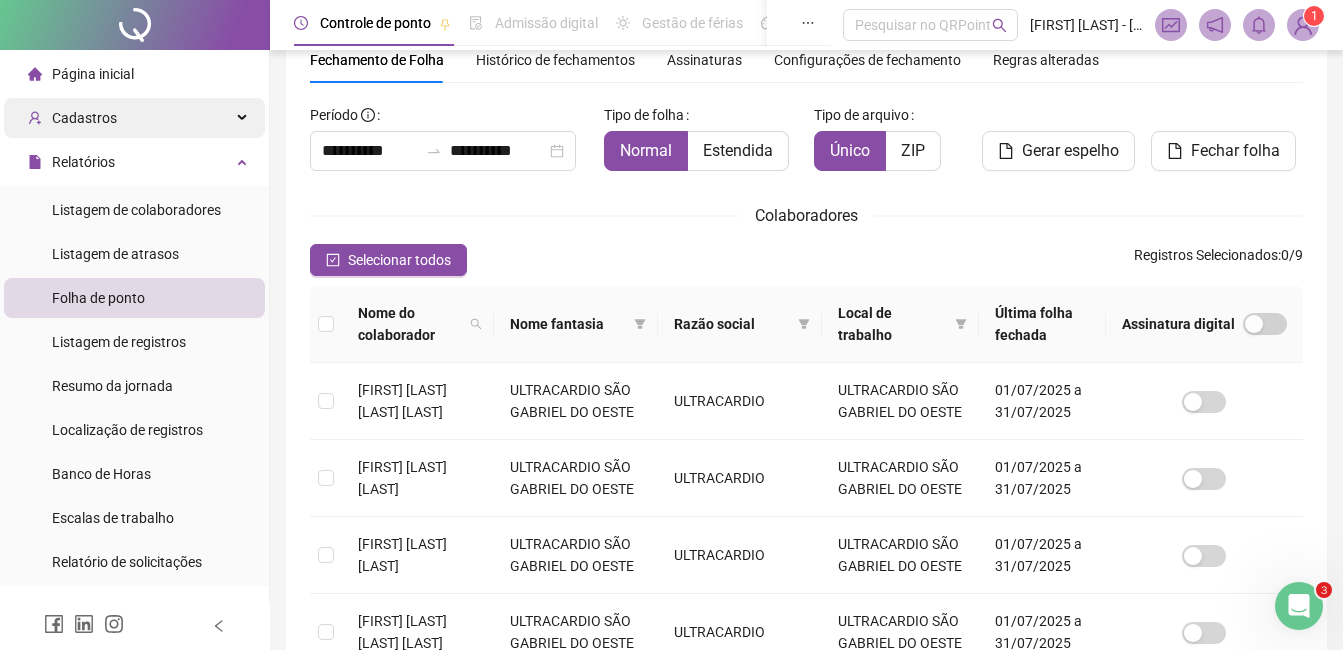 click on "Cadastros" at bounding box center [134, 118] 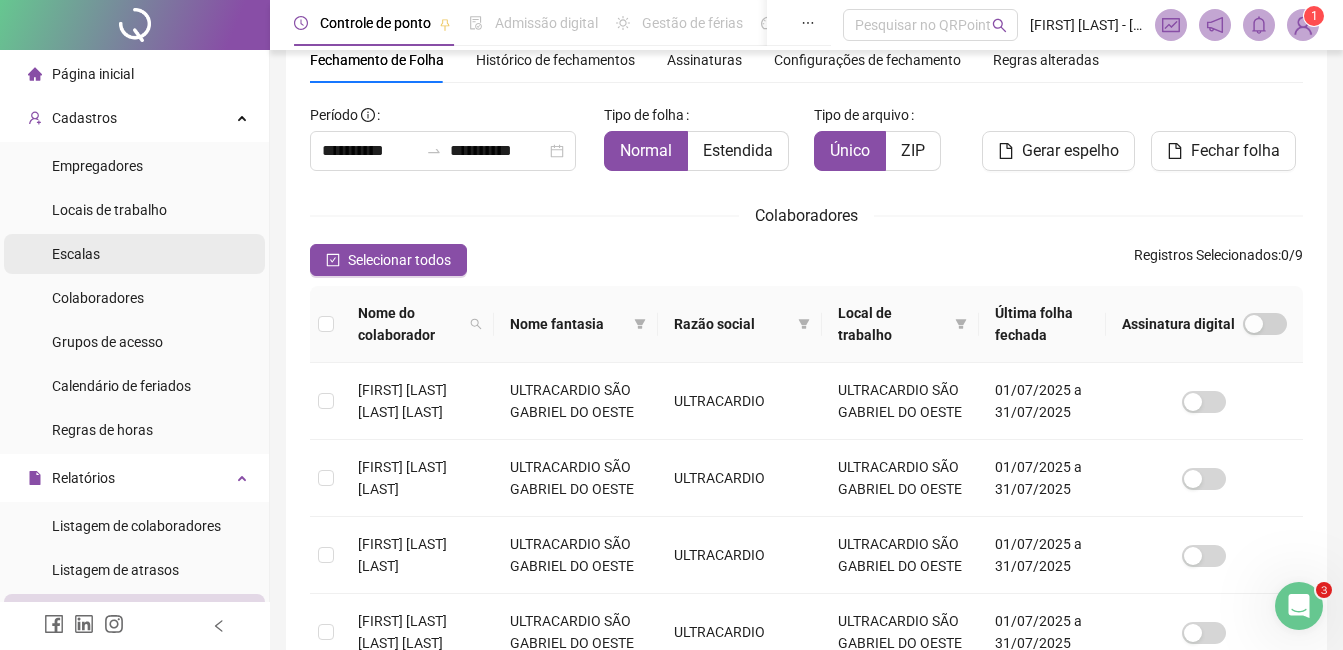 click on "Escalas" at bounding box center [134, 254] 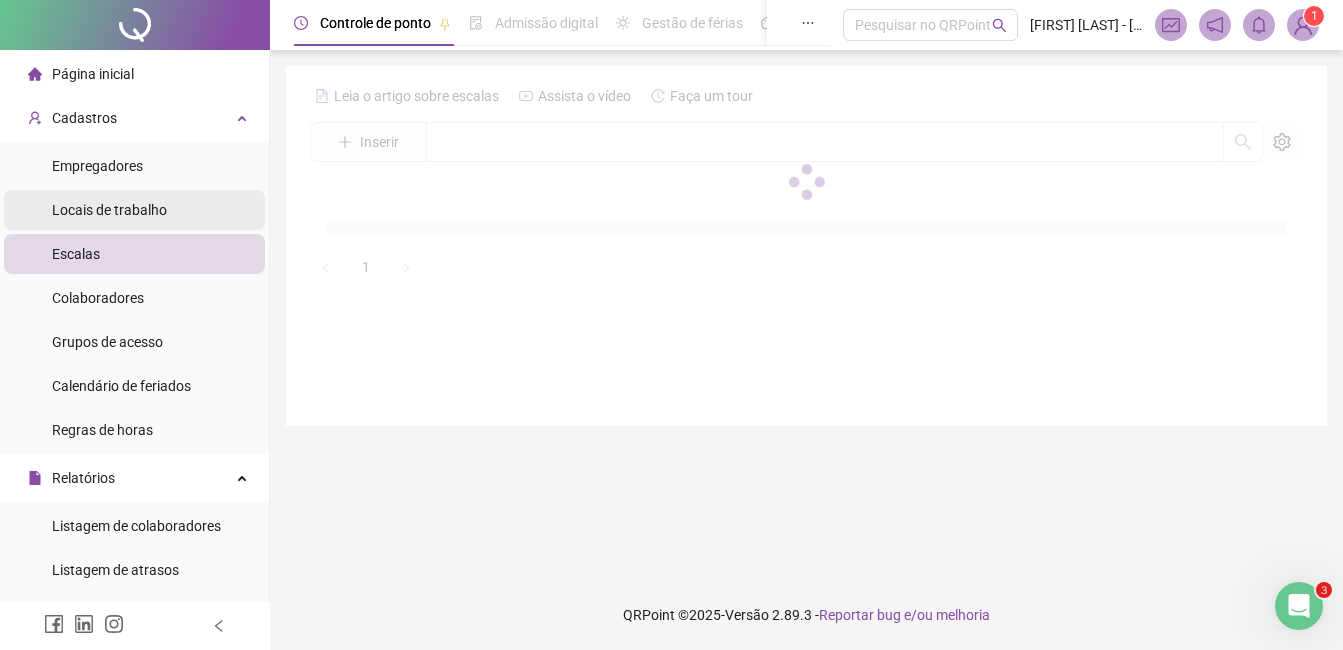scroll, scrollTop: 0, scrollLeft: 0, axis: both 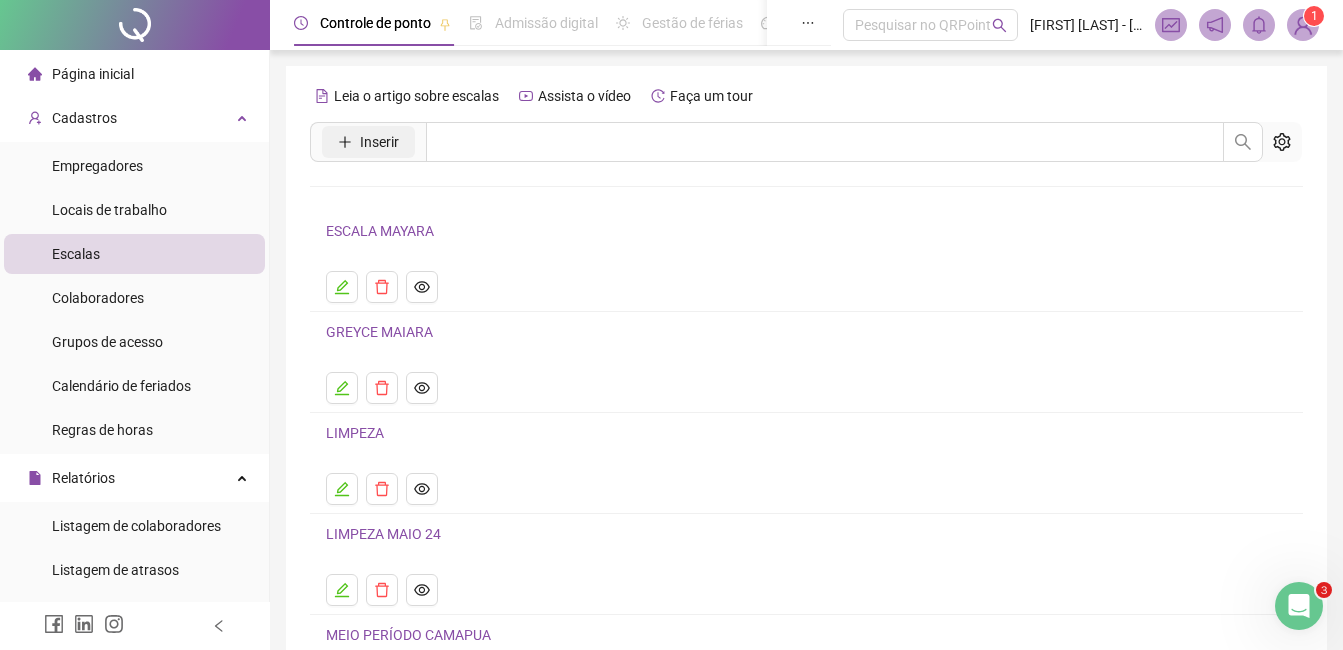 click on "Inserir" at bounding box center [379, 142] 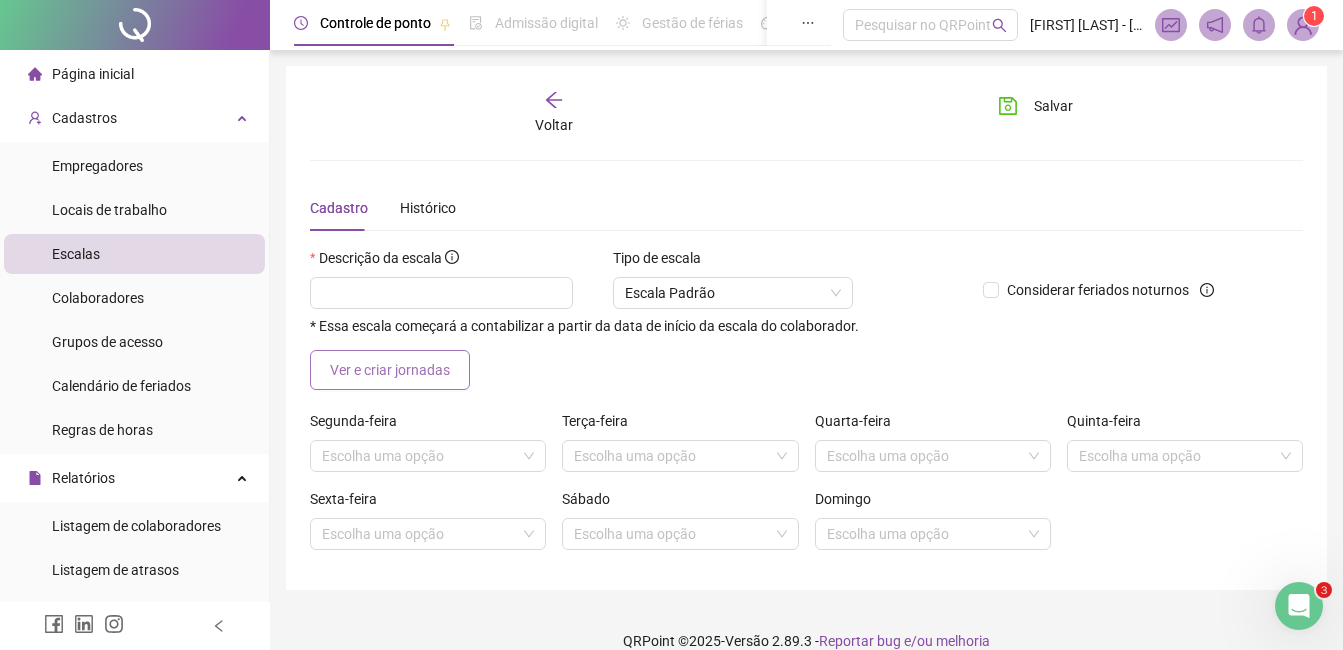click on "Ver e criar jornadas" at bounding box center [390, 370] 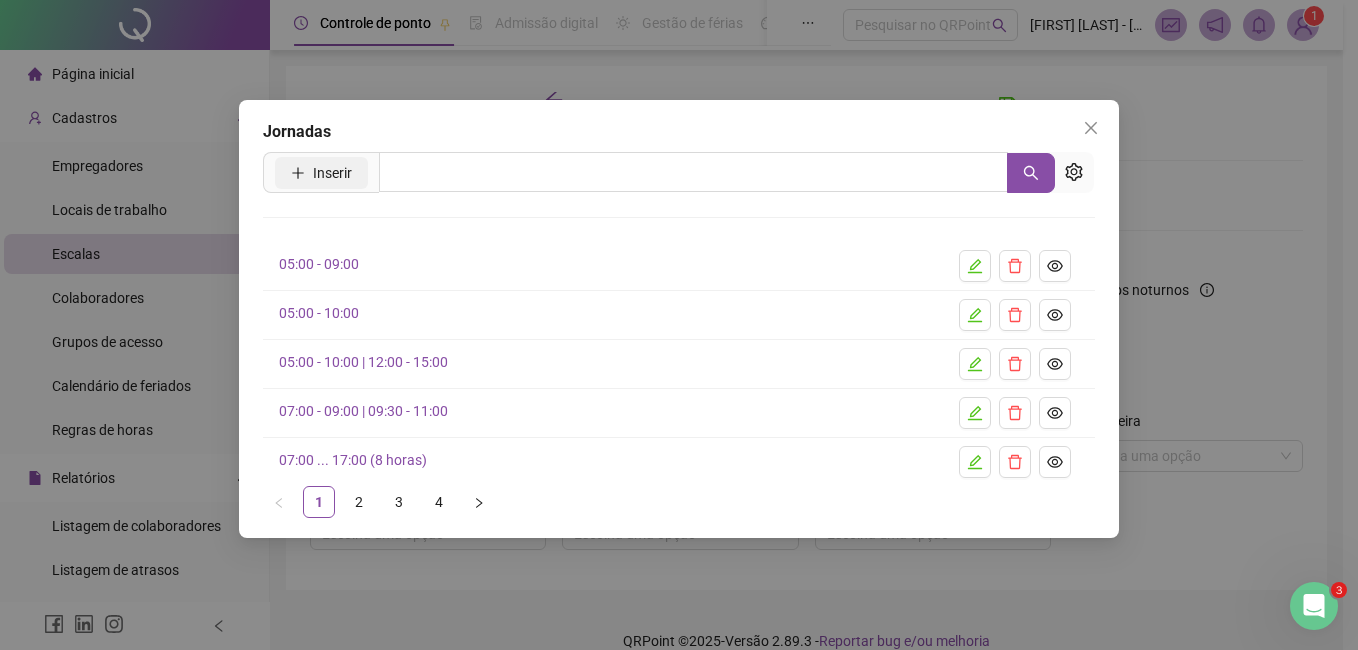click on "Inserir" at bounding box center (321, 173) 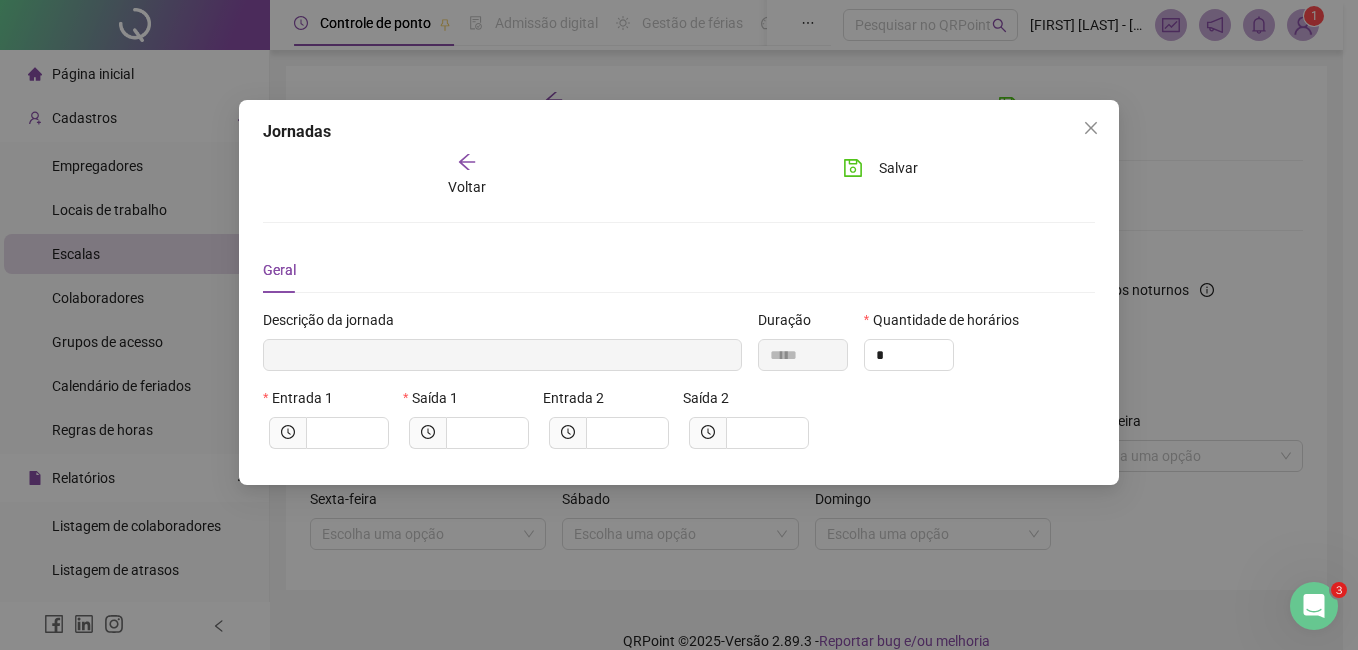 type 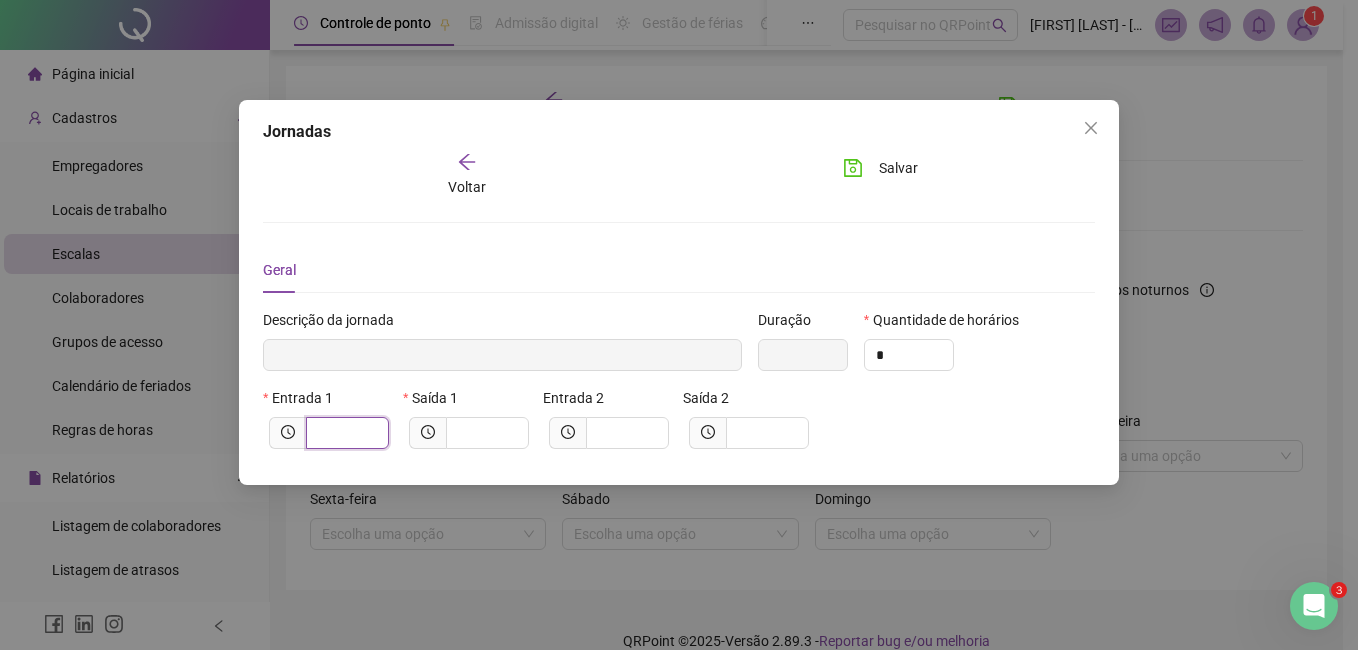 click at bounding box center (345, 433) 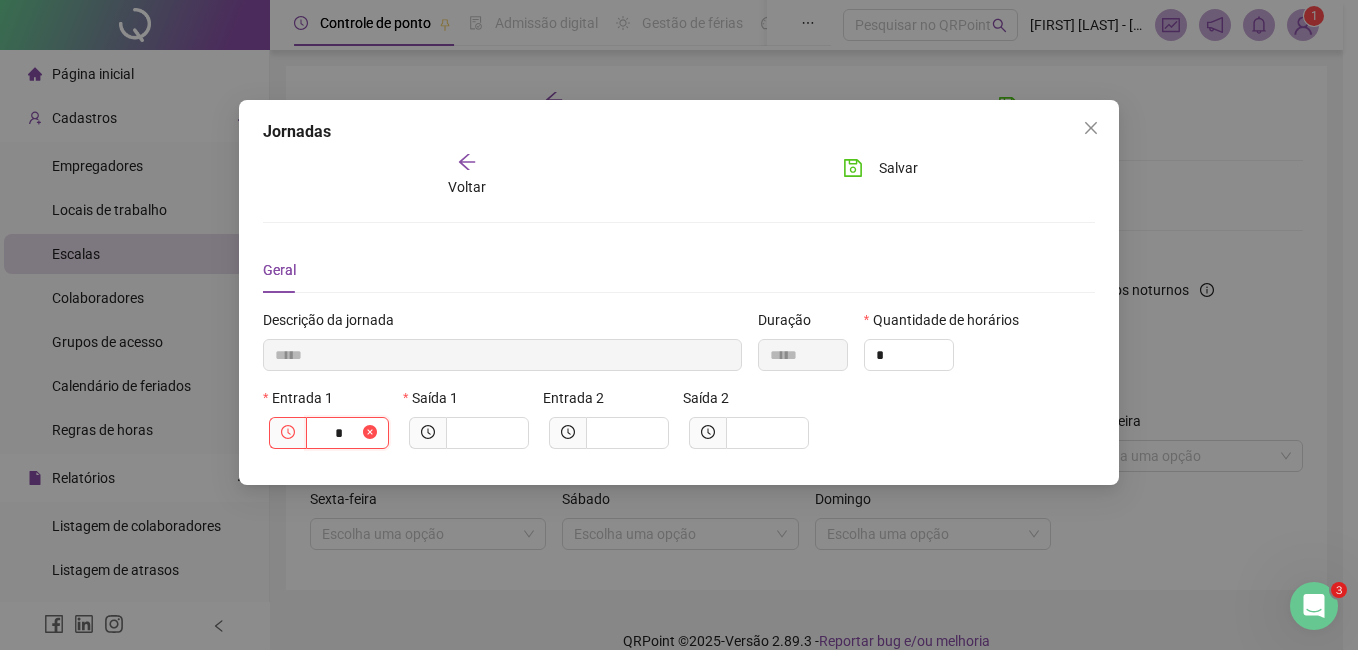 type on "******" 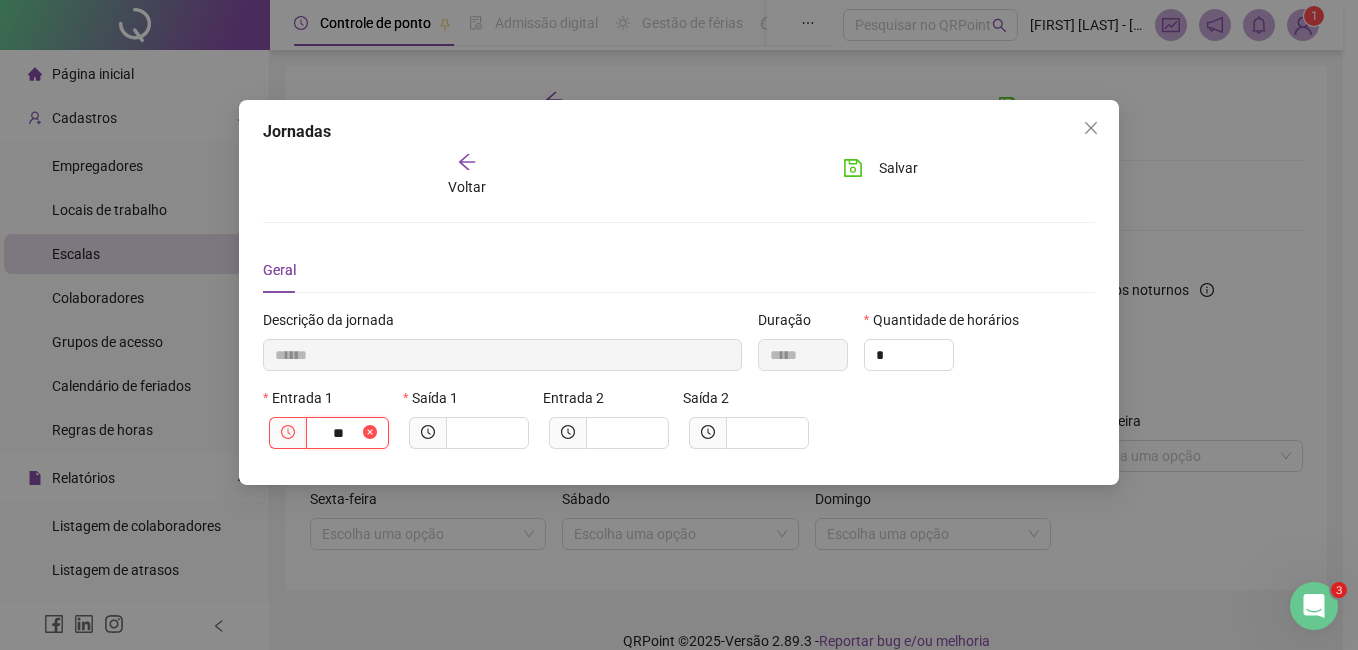 type on "********" 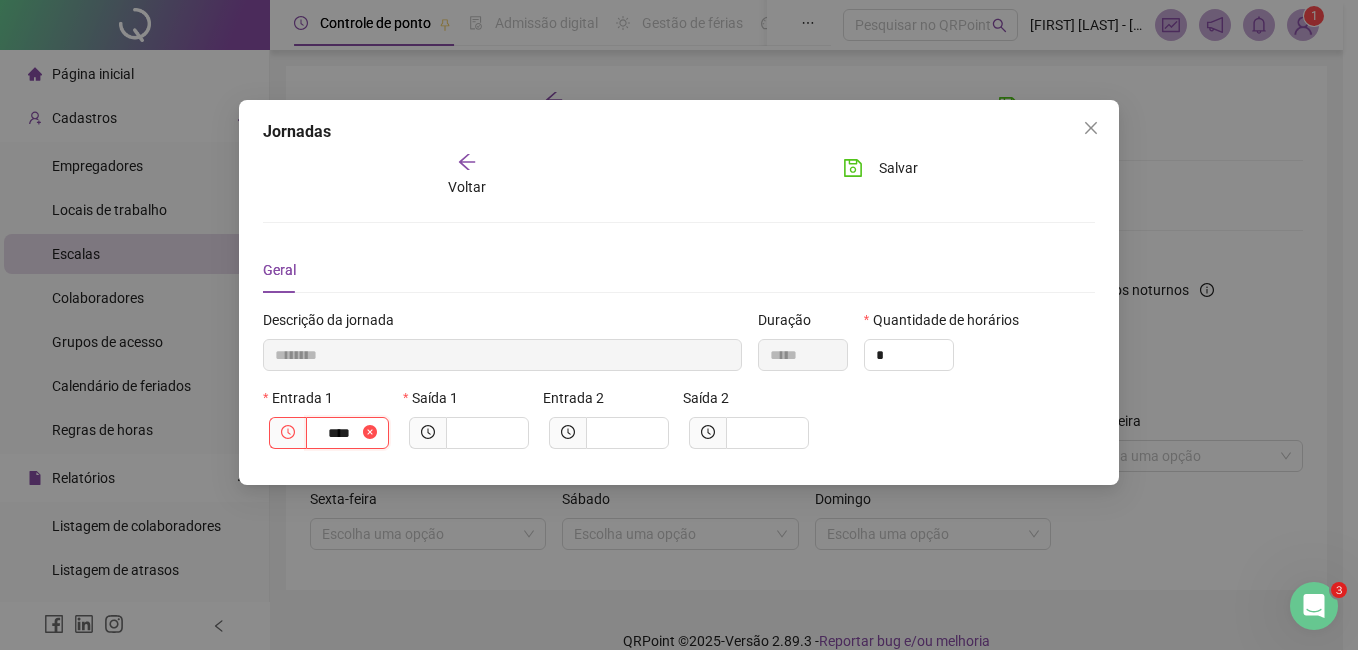 type on "*********" 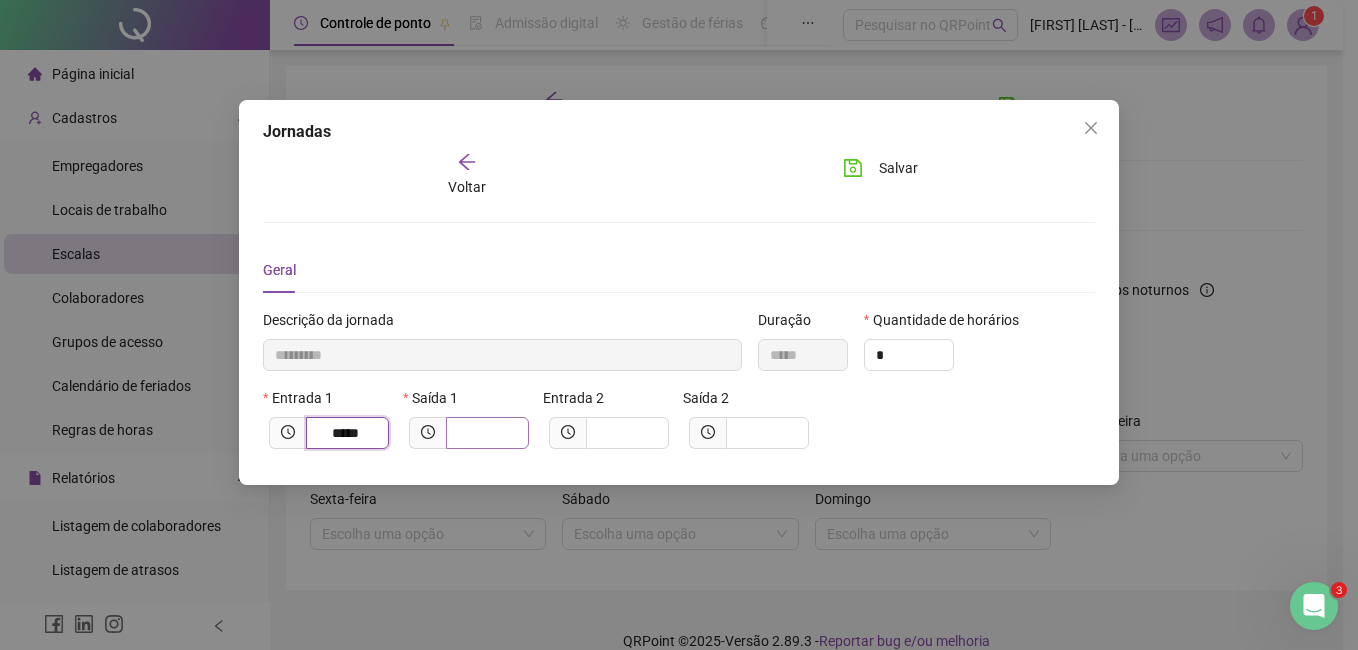 type on "*****" 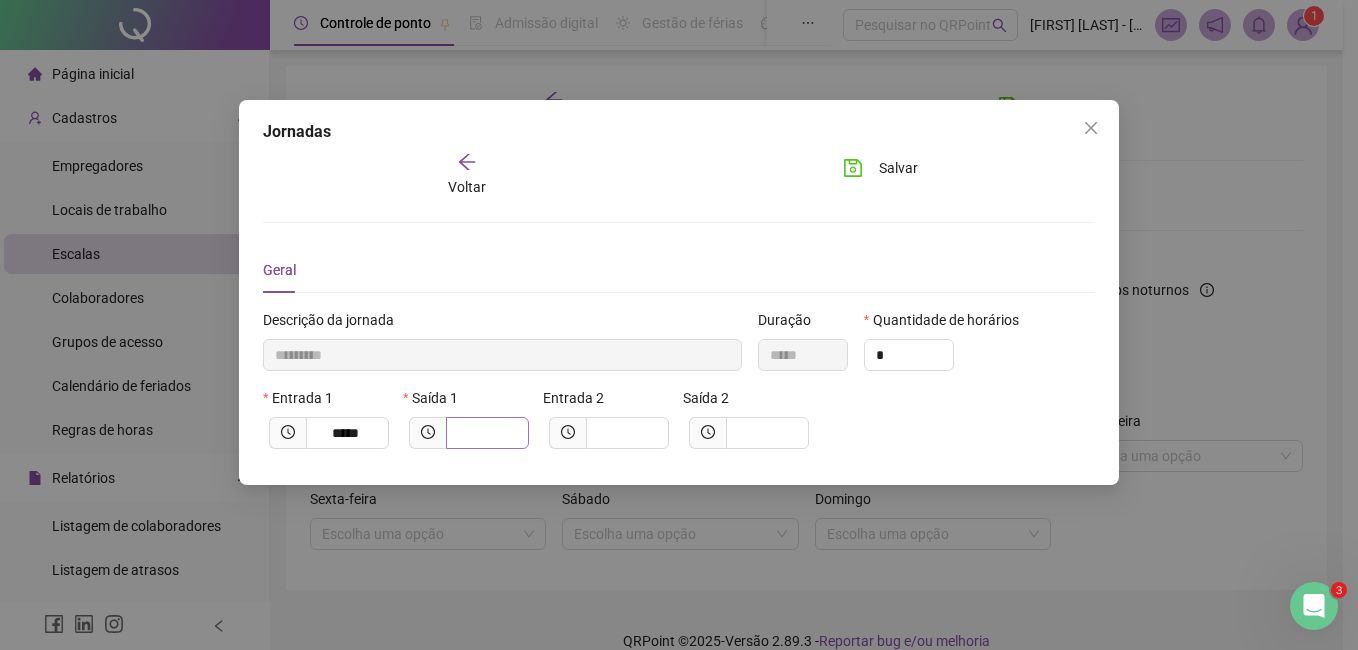 click at bounding box center (487, 433) 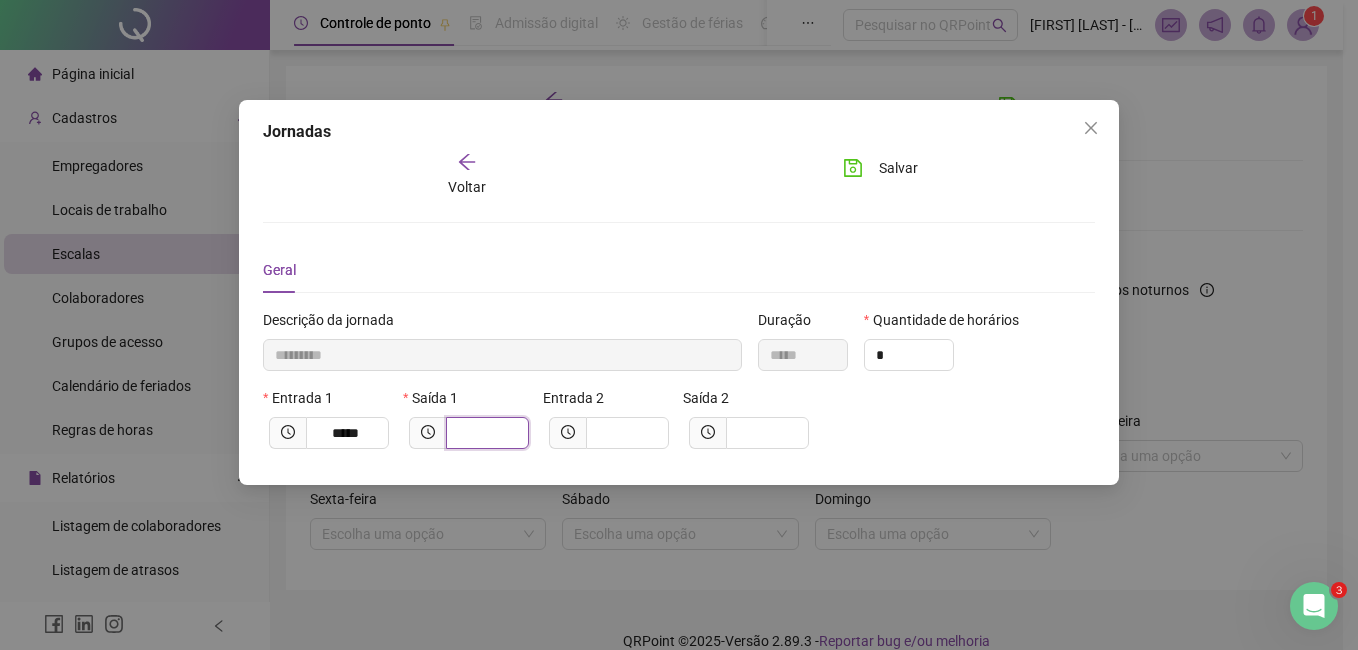 type on "*********" 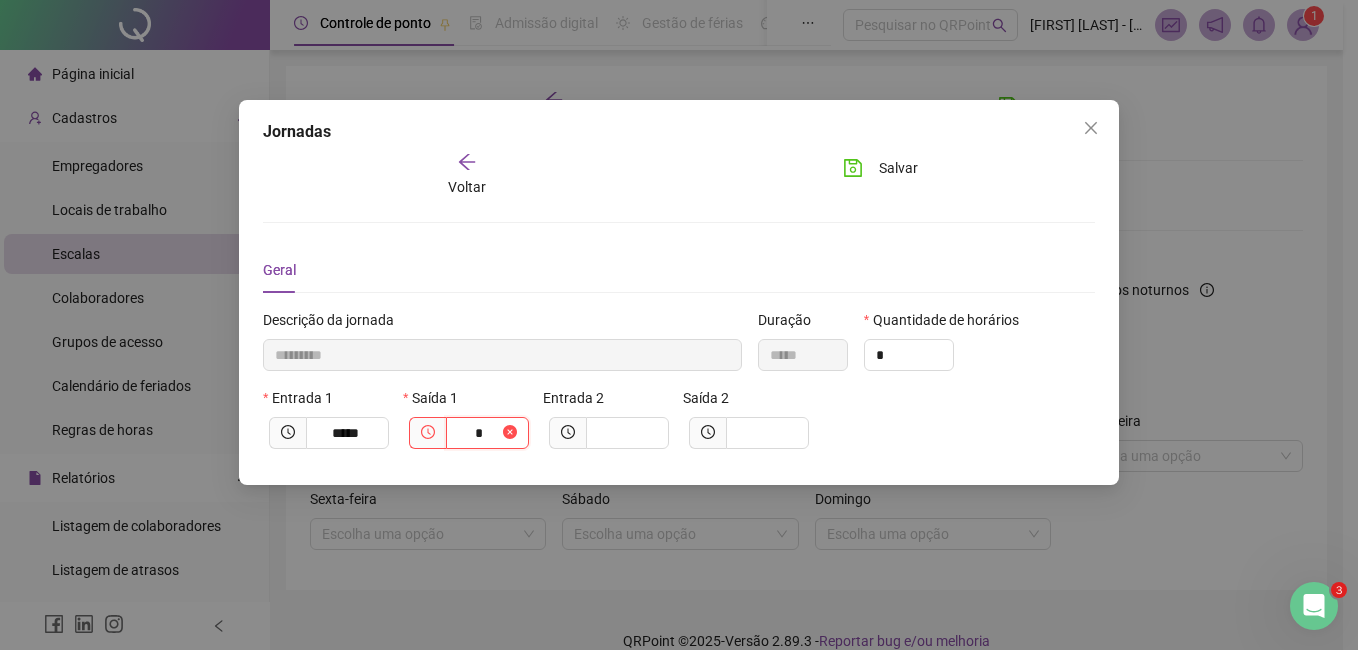 type on "**" 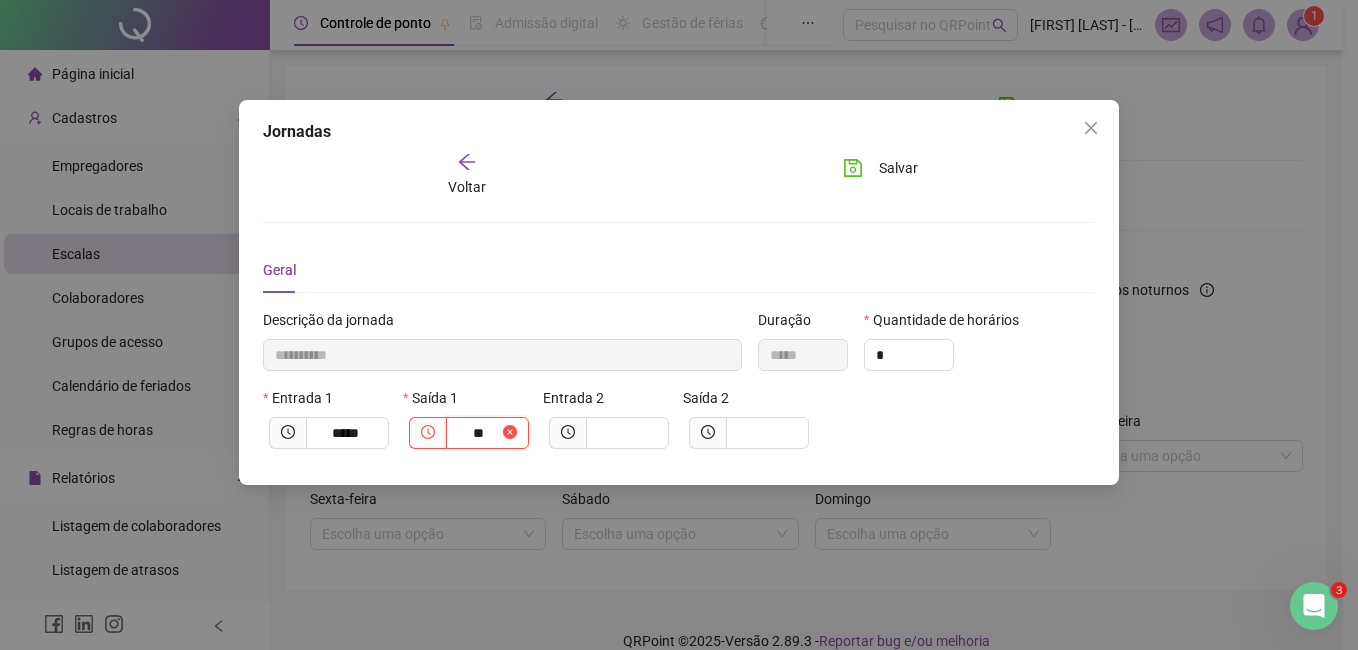 type on "**********" 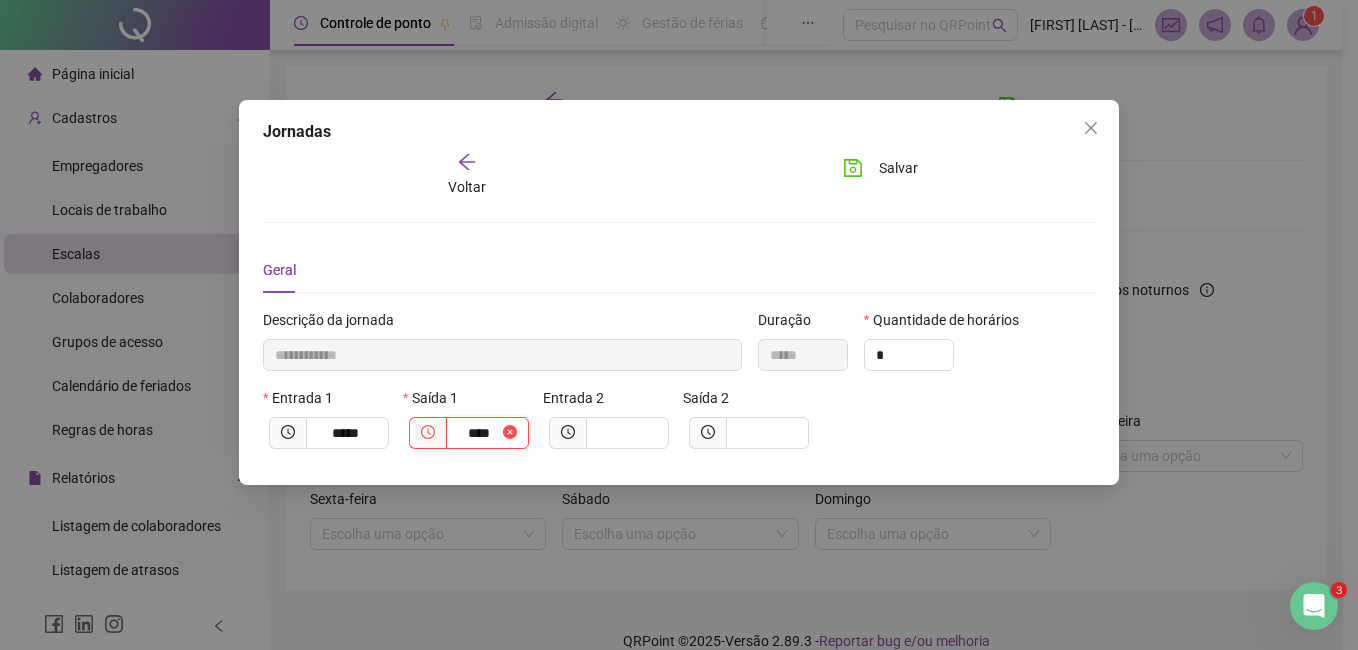 type on "**********" 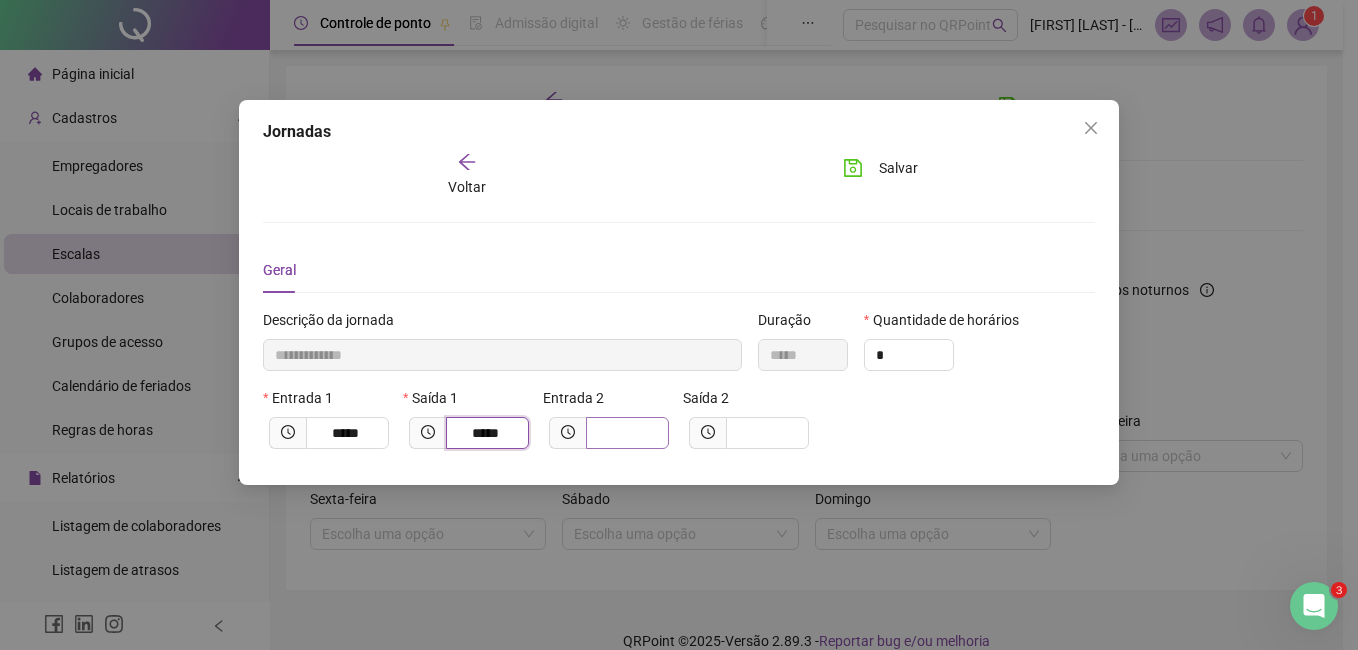 type on "*****" 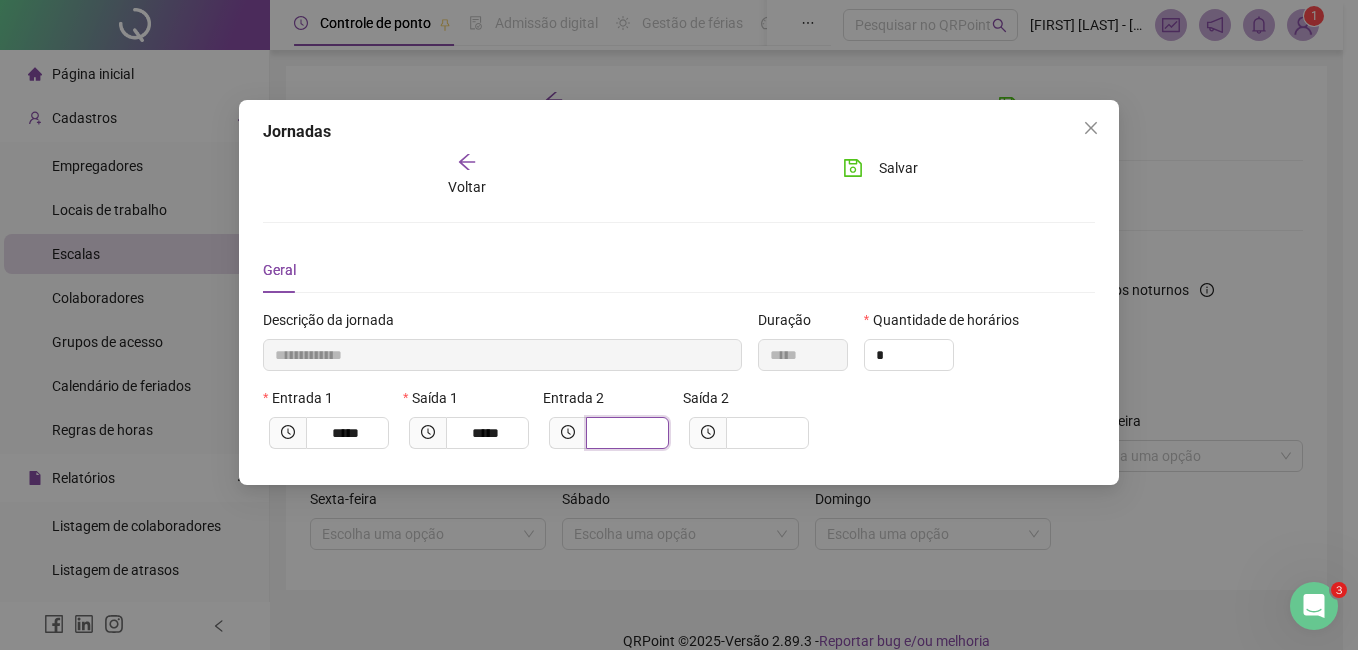 click at bounding box center [625, 433] 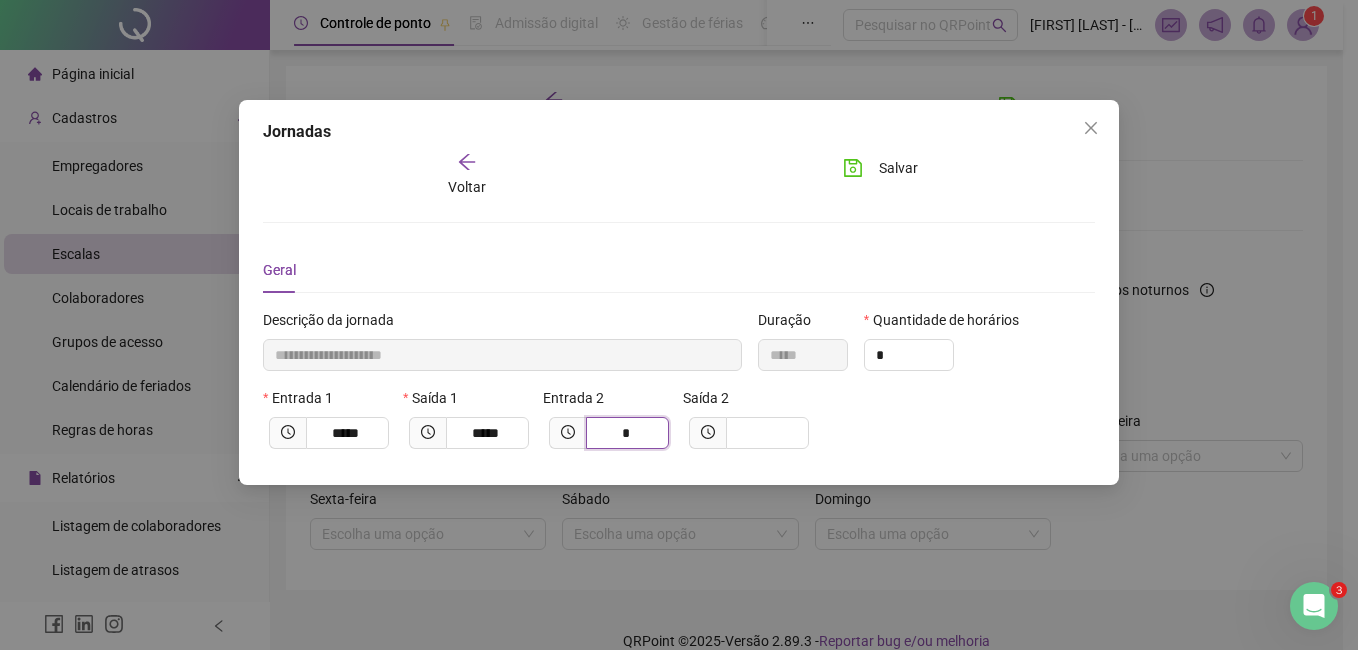 type on "**********" 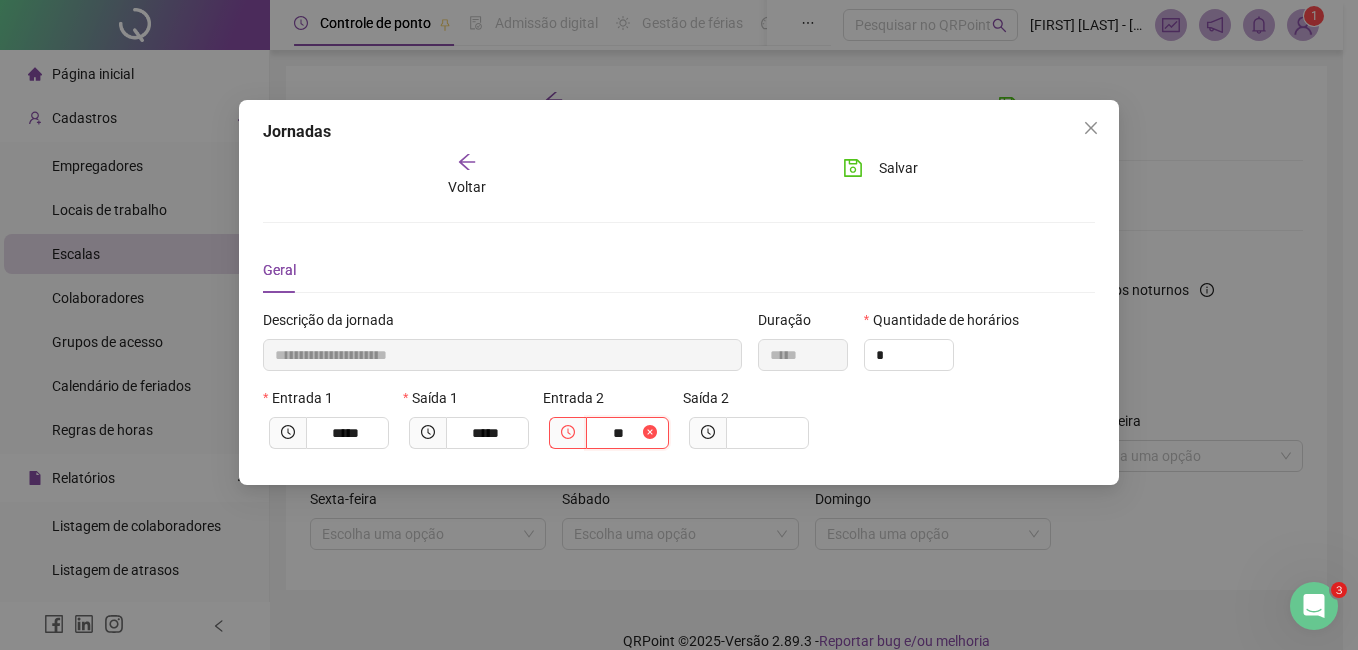 type on "**********" 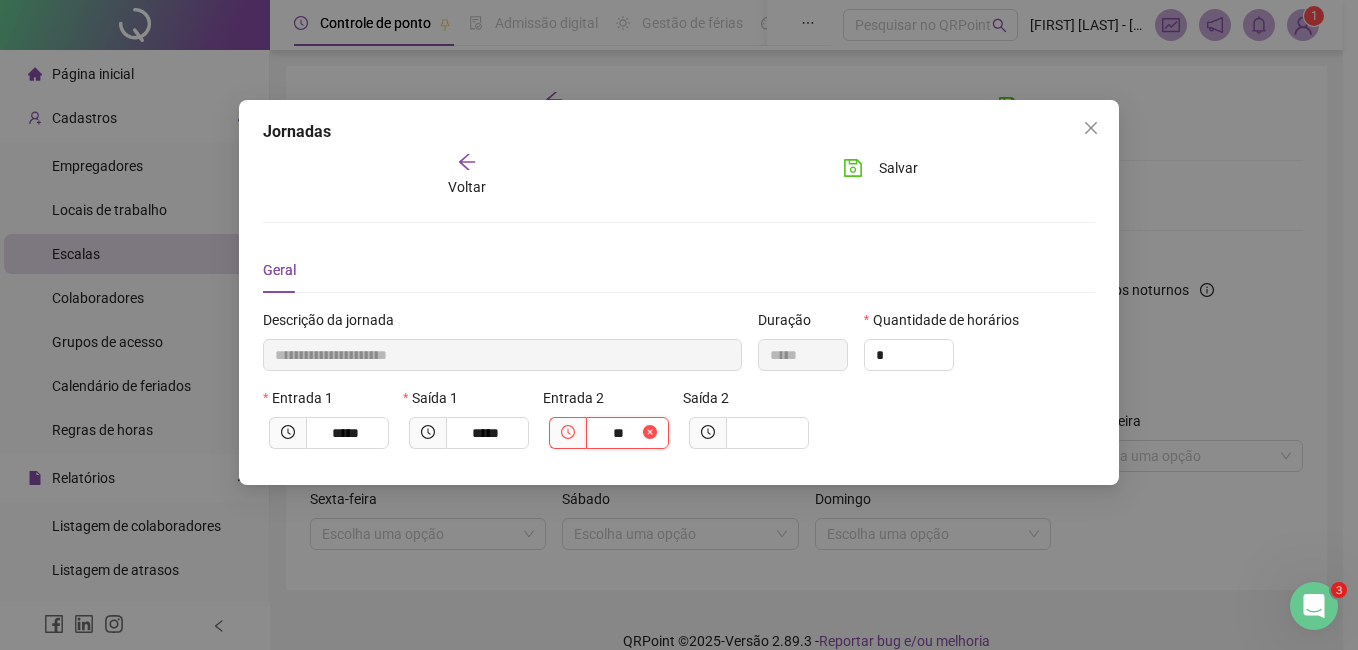 type on "****" 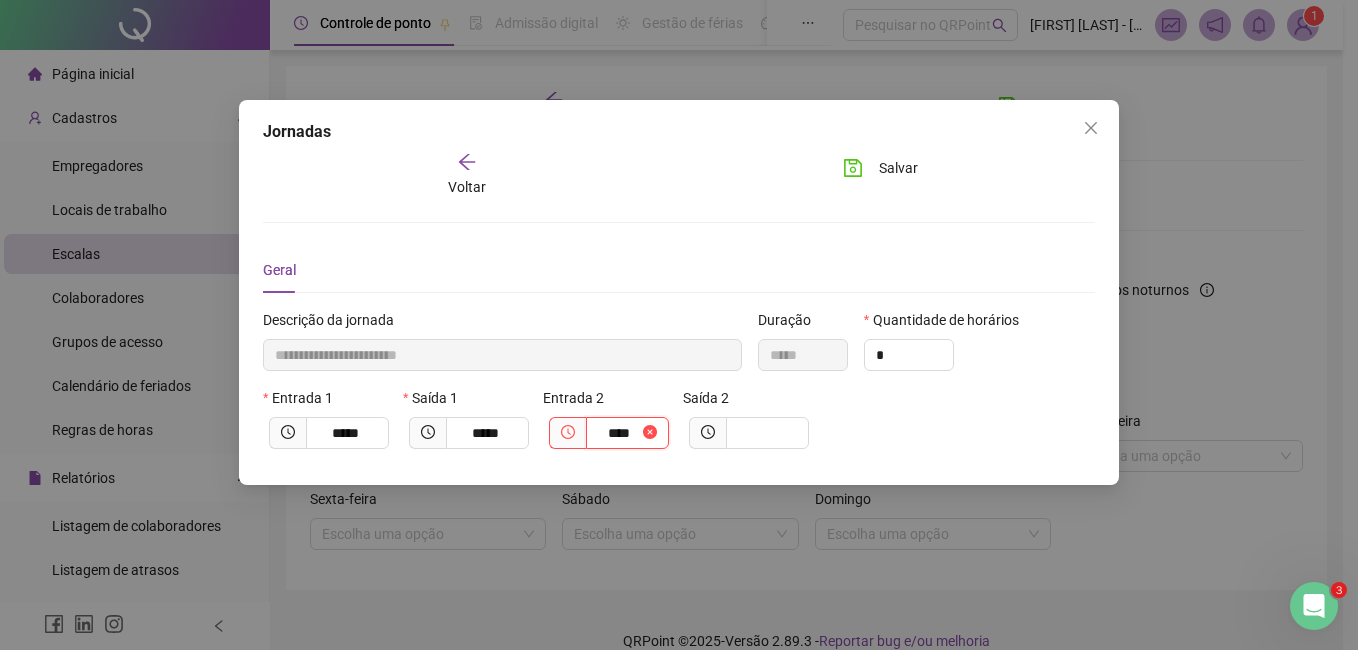 type on "**********" 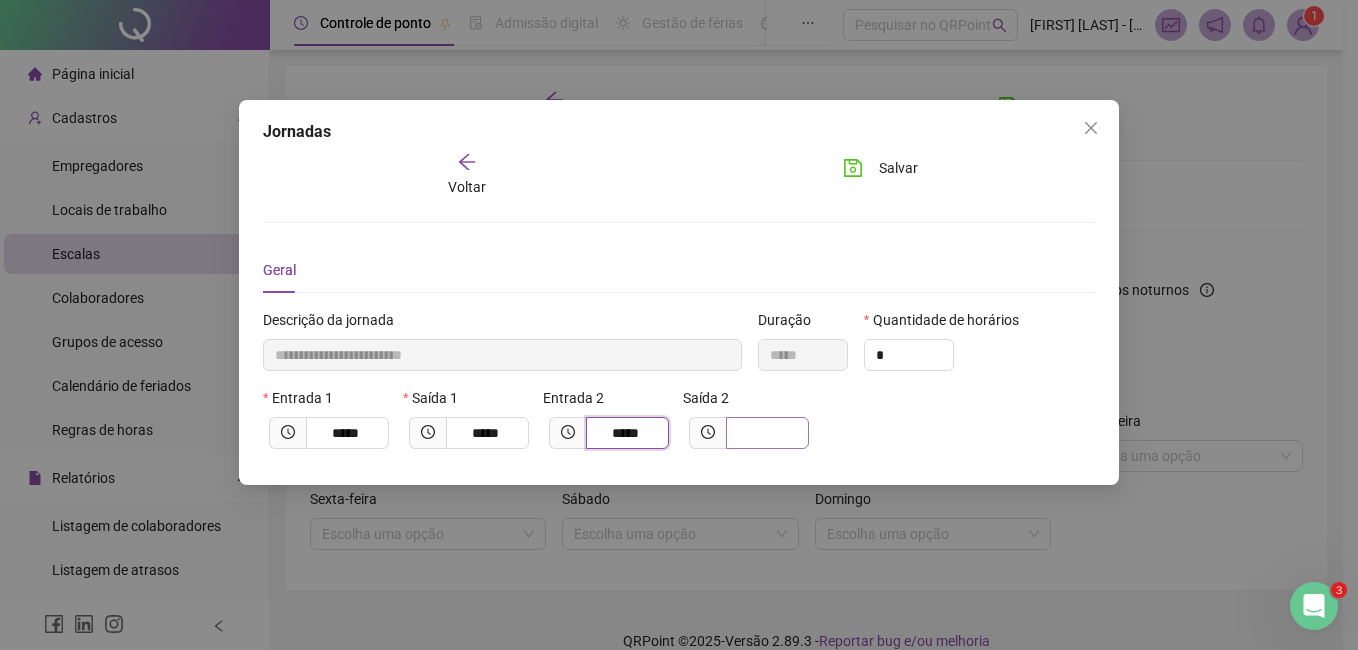 type on "*****" 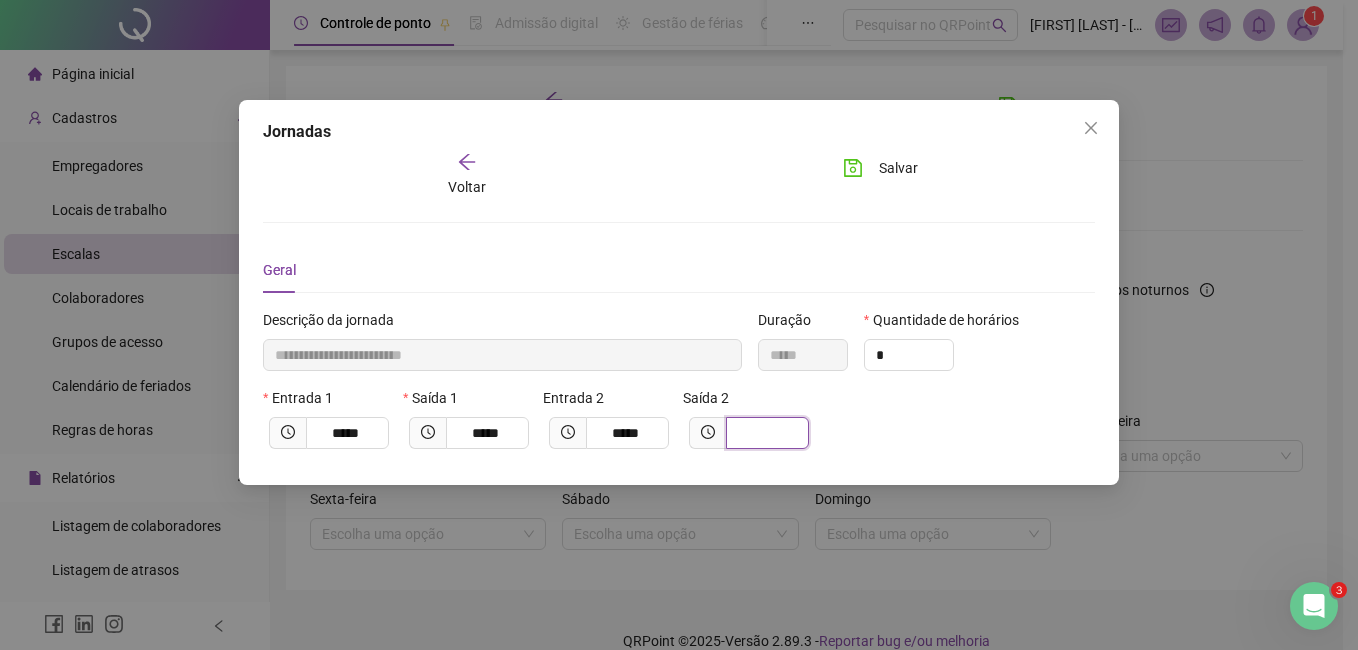 click at bounding box center (765, 433) 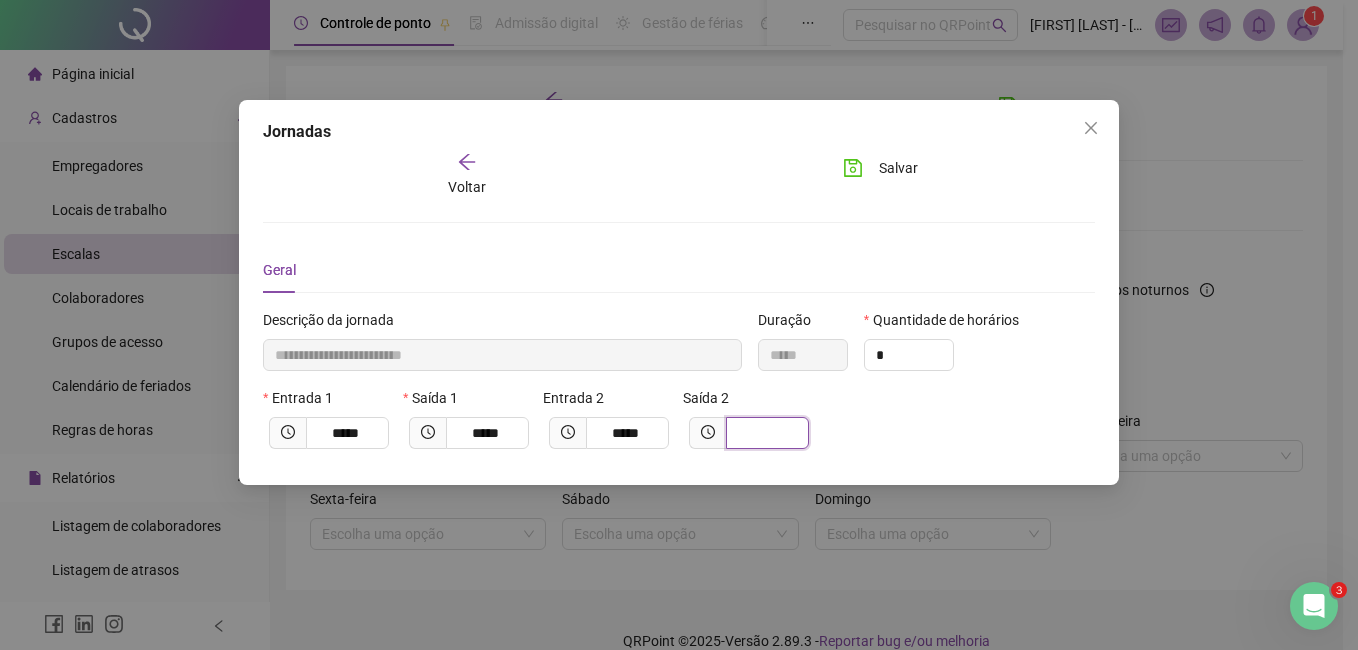 type on "**********" 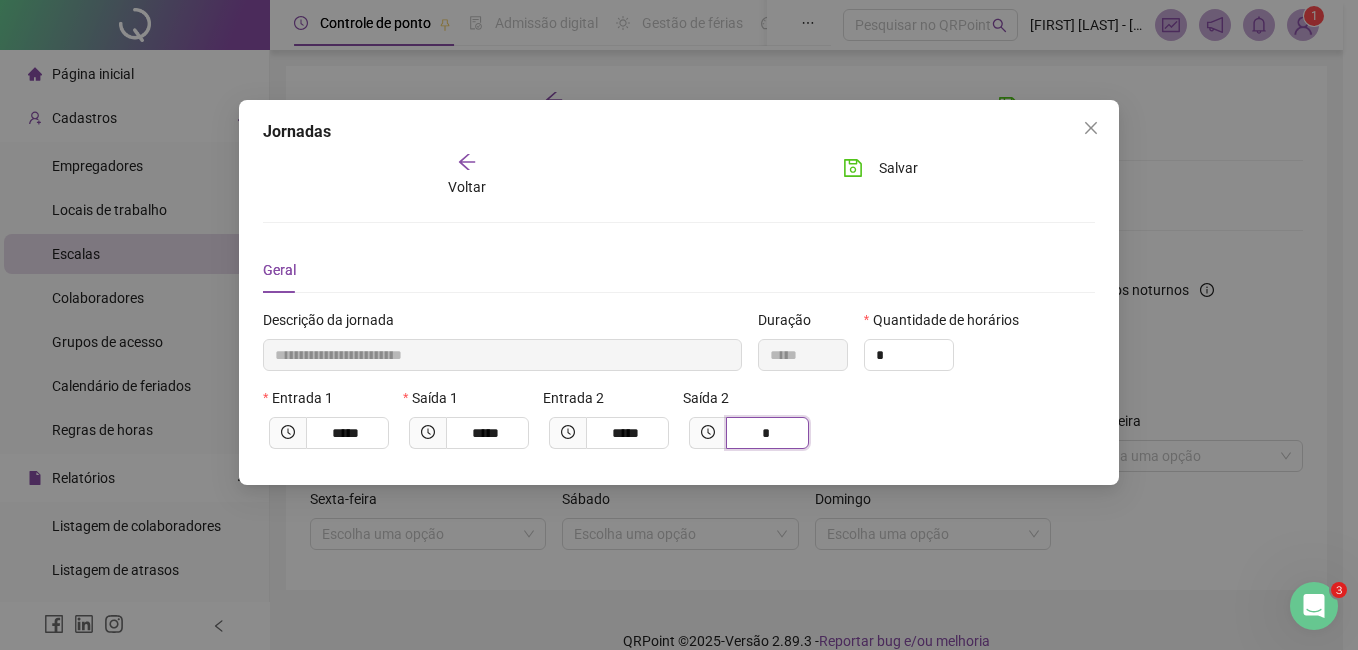 type on "**" 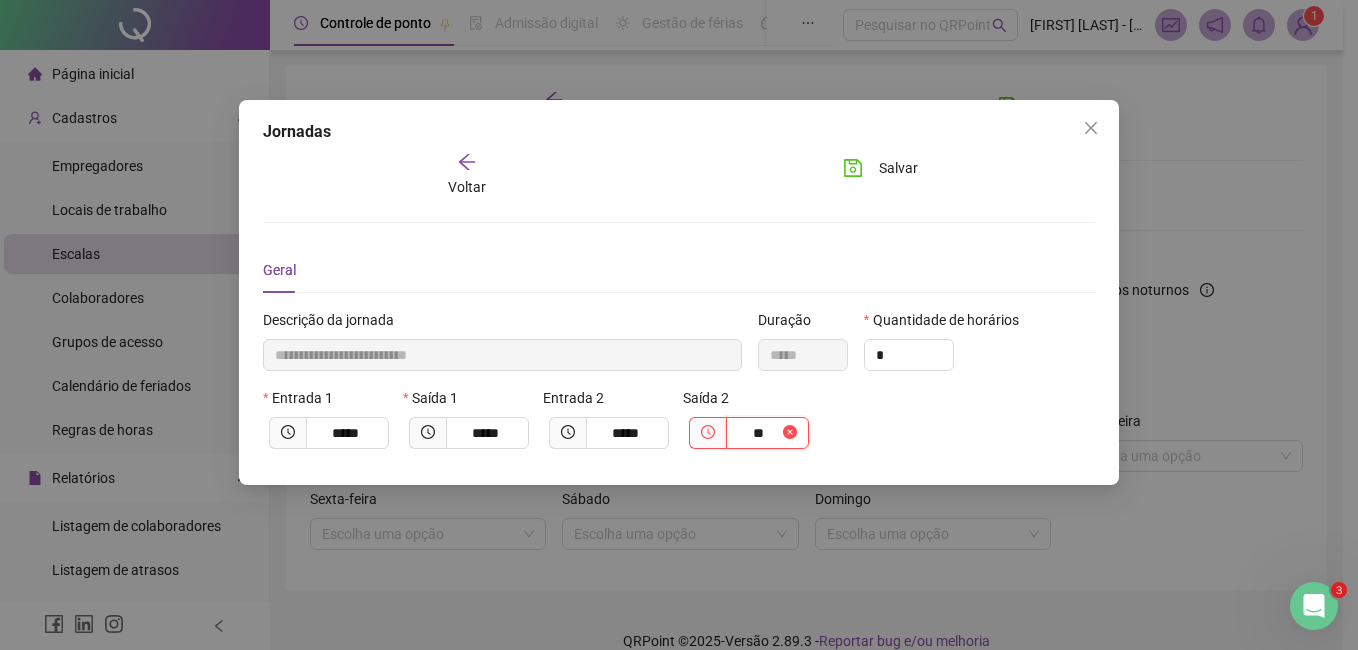 type on "**********" 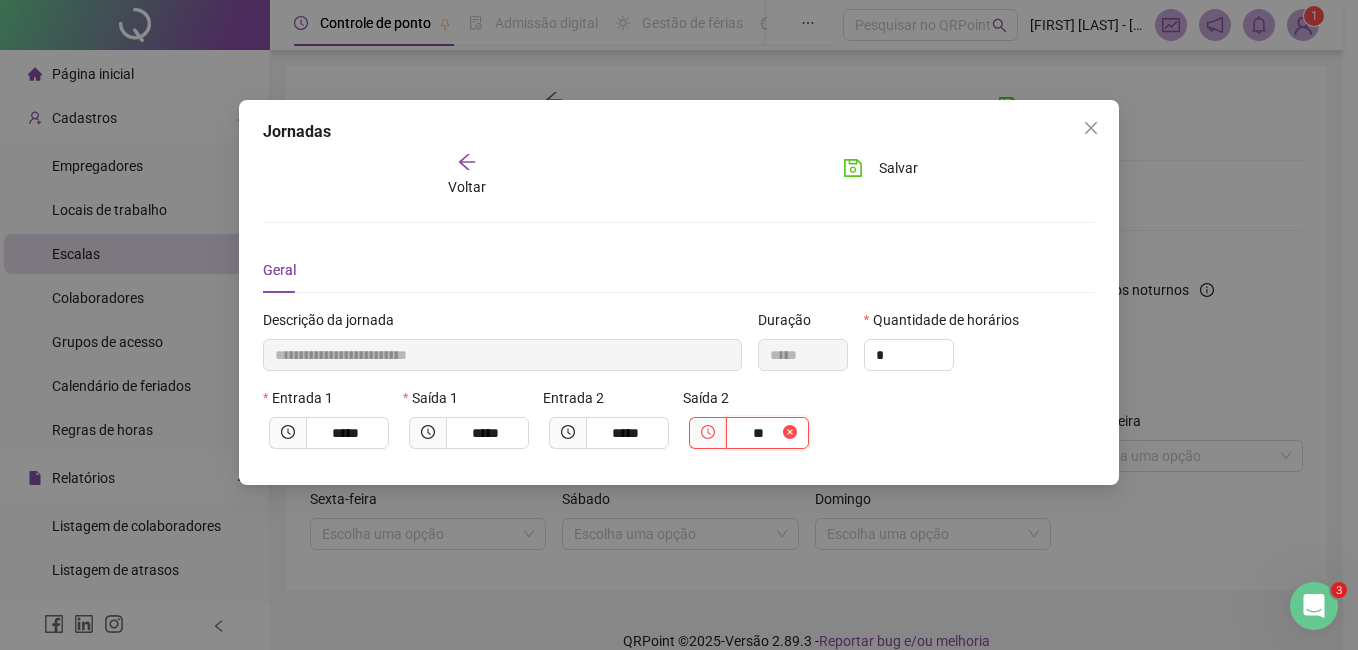 type on "*****" 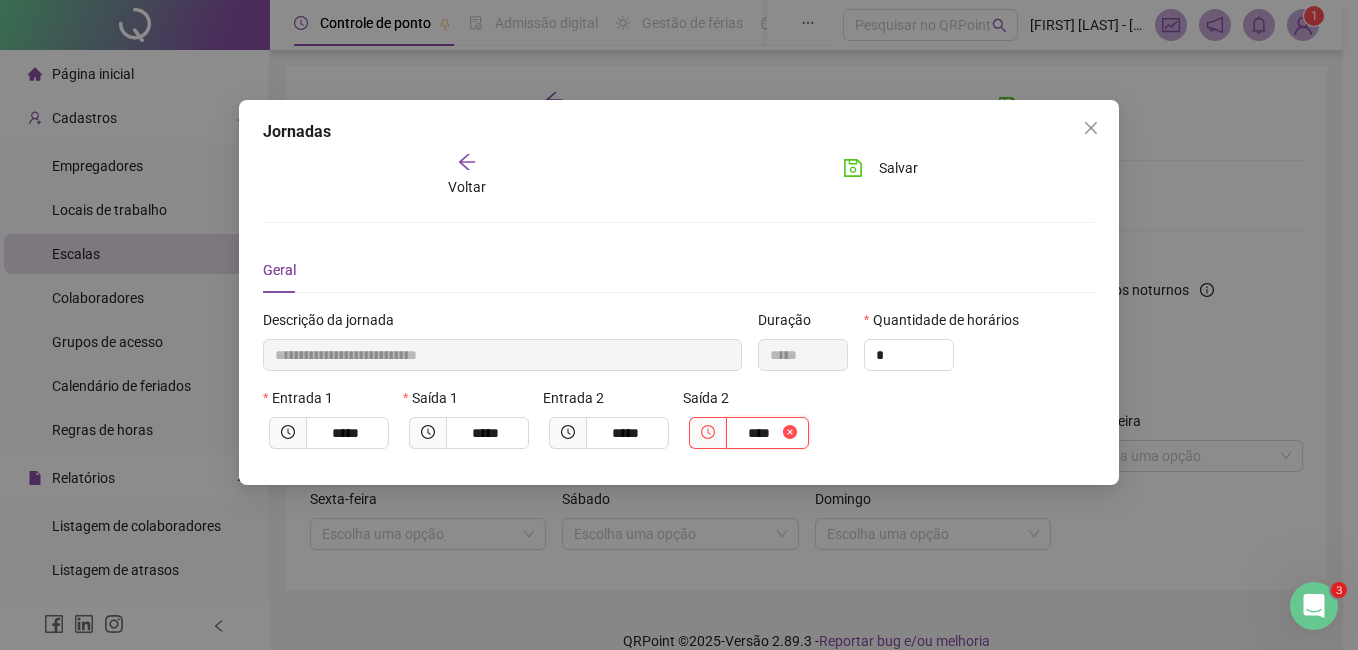 type on "**********" 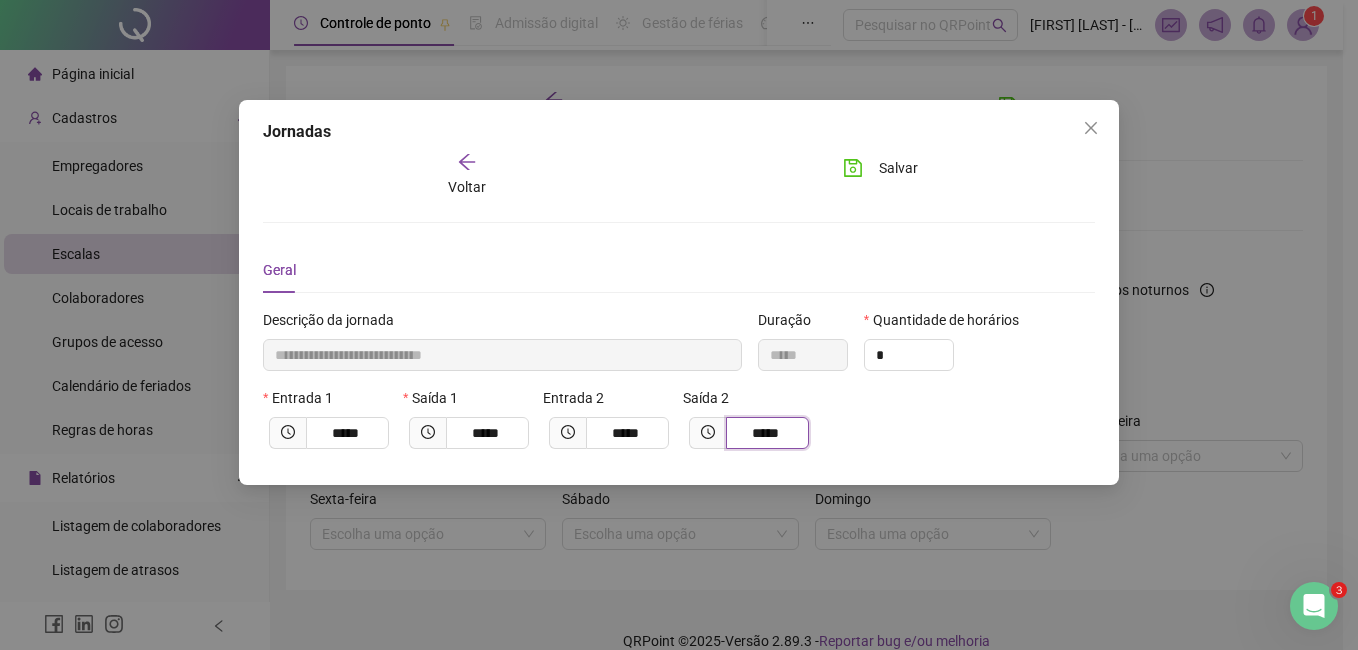 type on "*****" 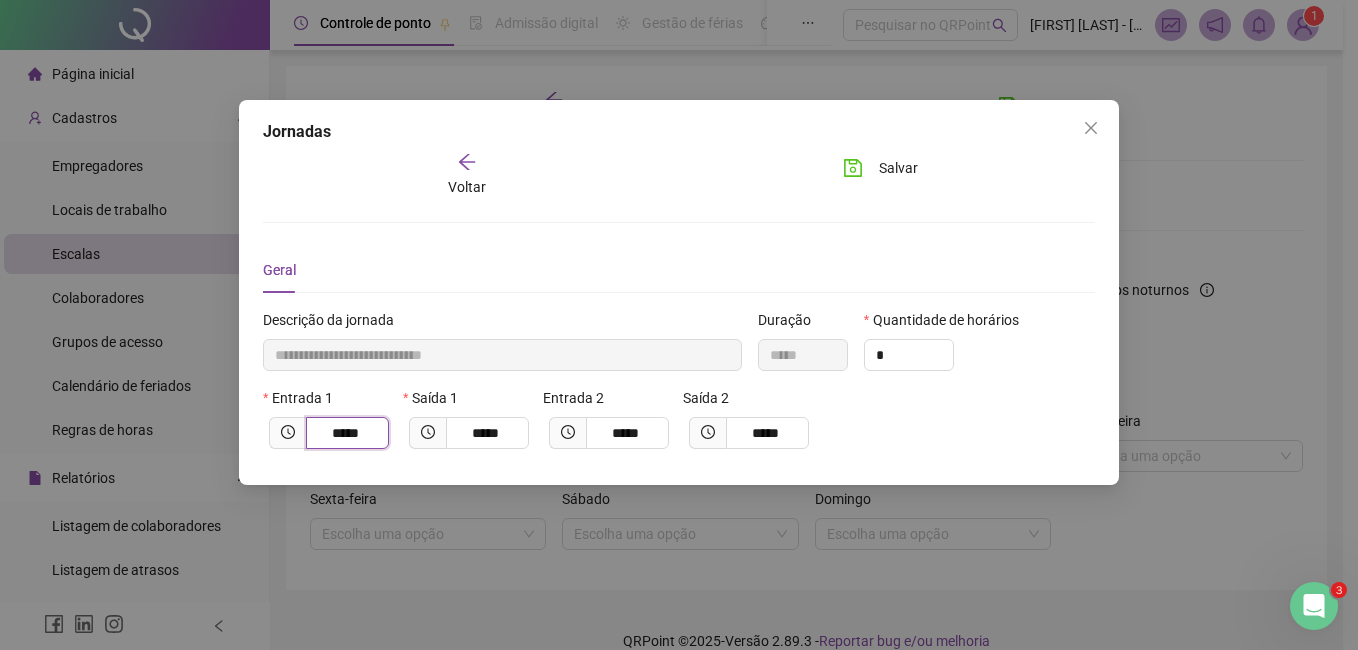 click on "*****" at bounding box center (345, 433) 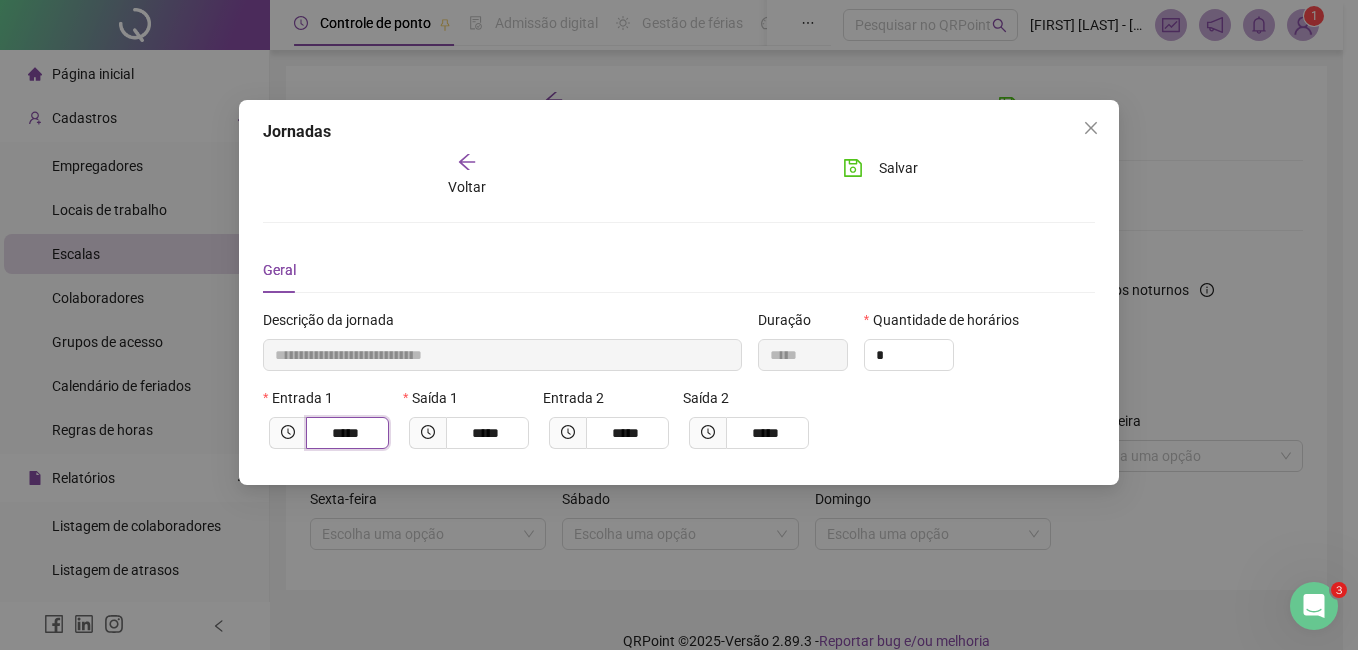 type on "**********" 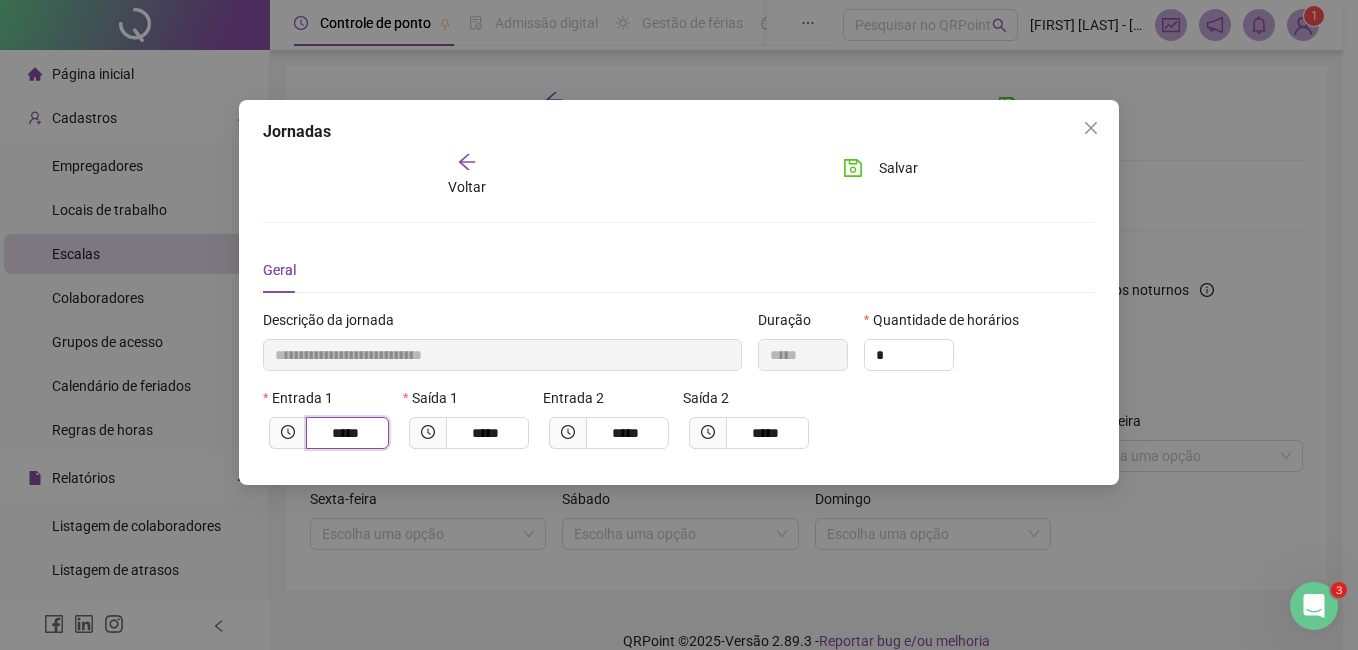type on "****" 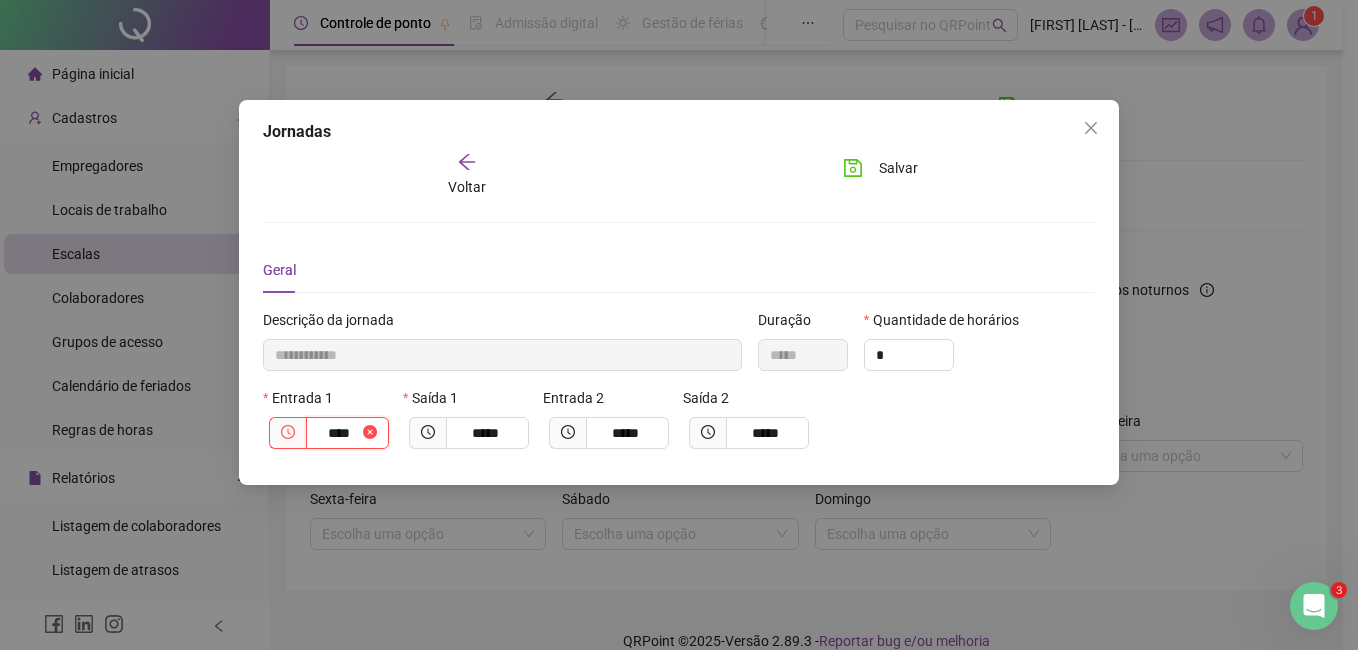 type on "**********" 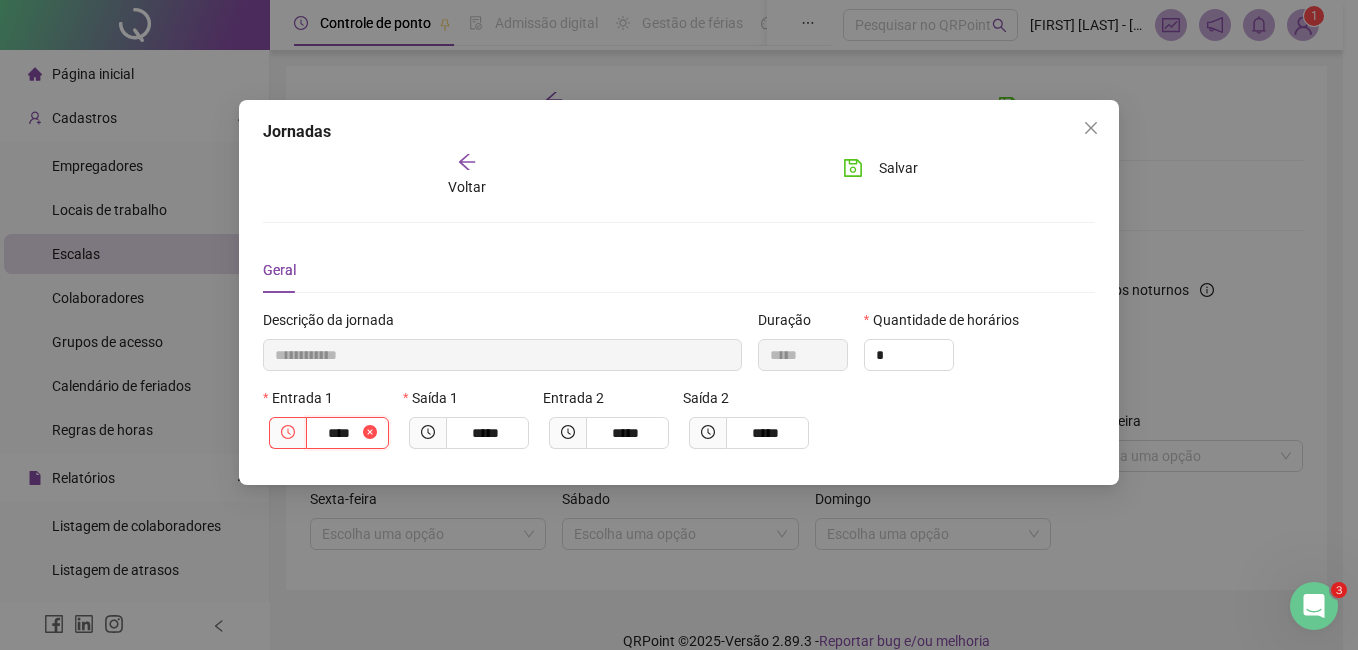 type on "*****" 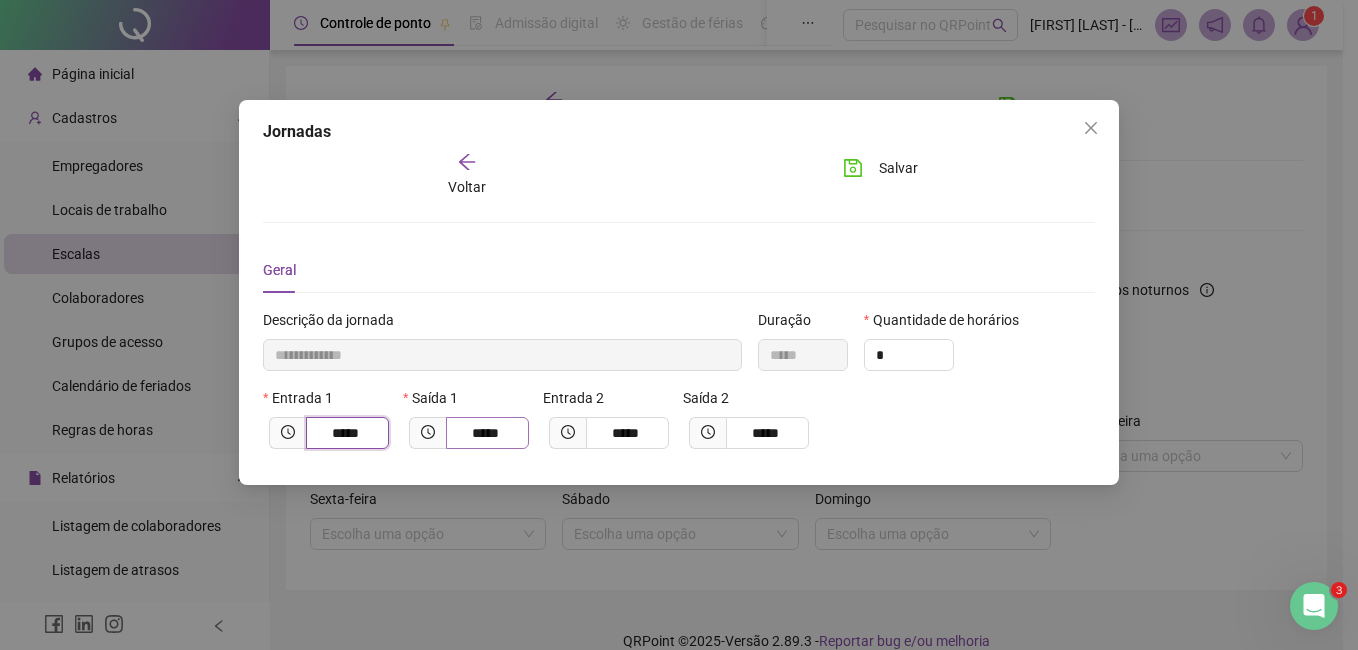 type on "*****" 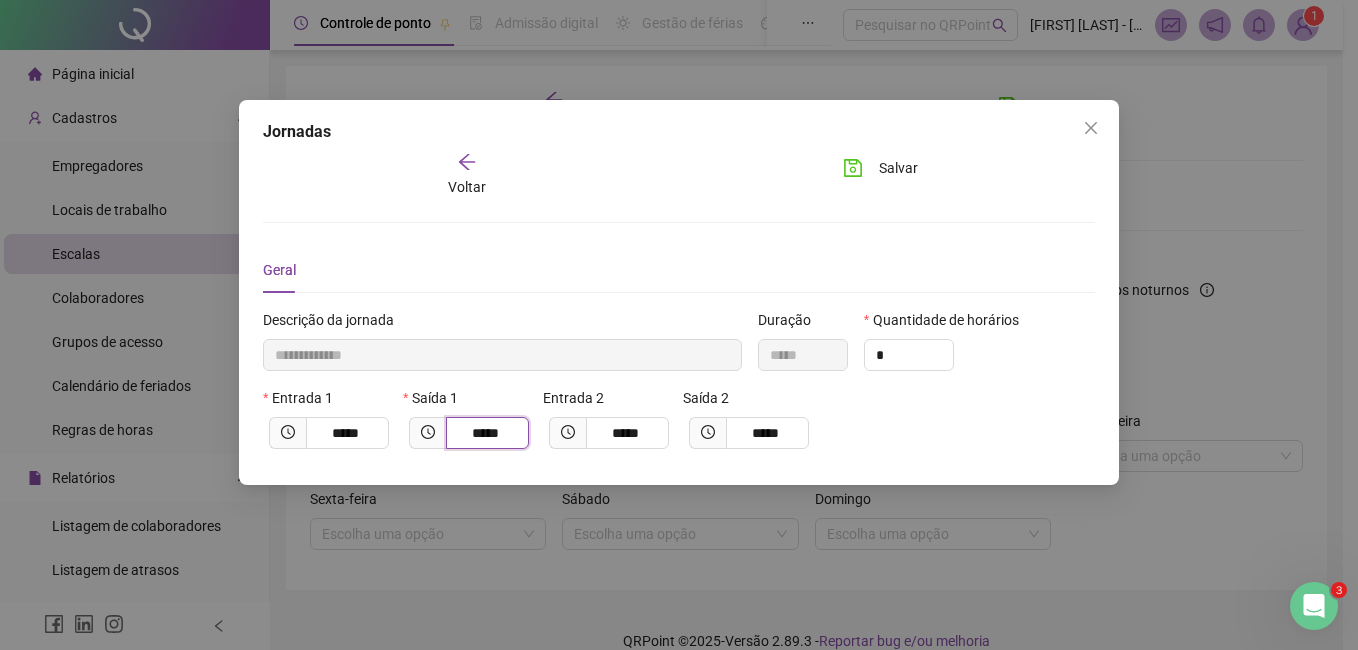 click on "*****" at bounding box center (485, 433) 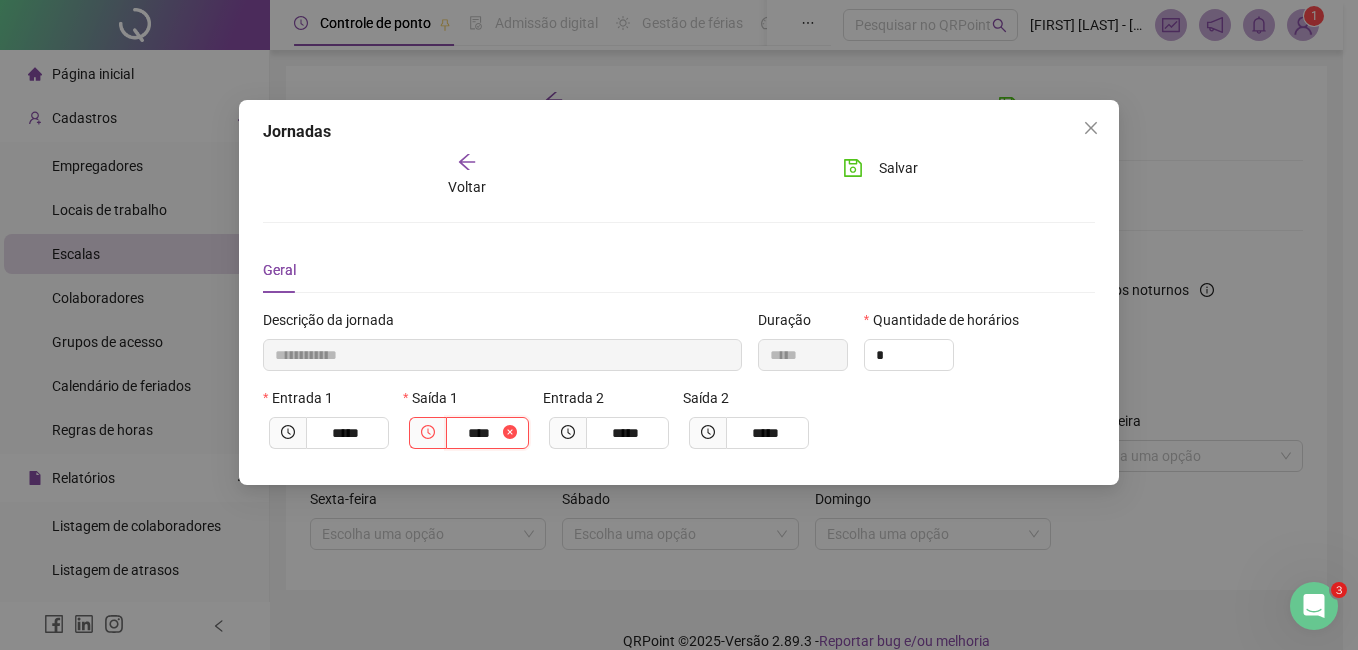 type on "**********" 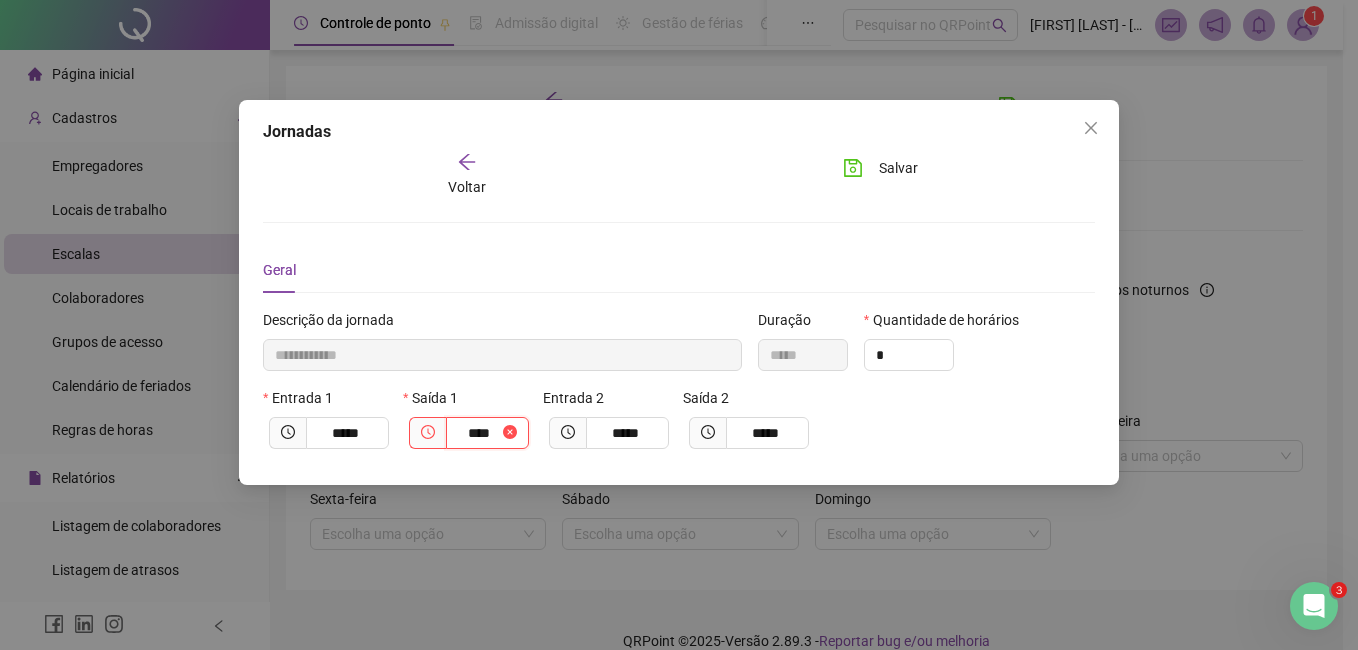 type on "*****" 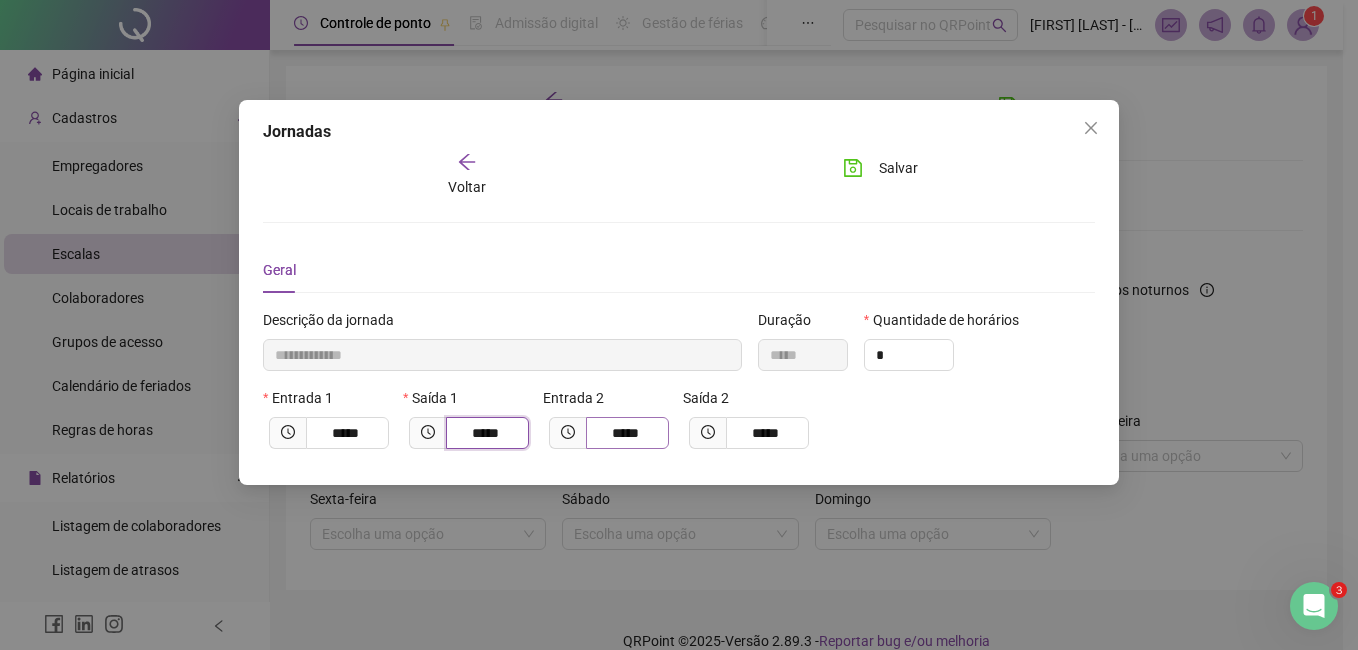 type on "*****" 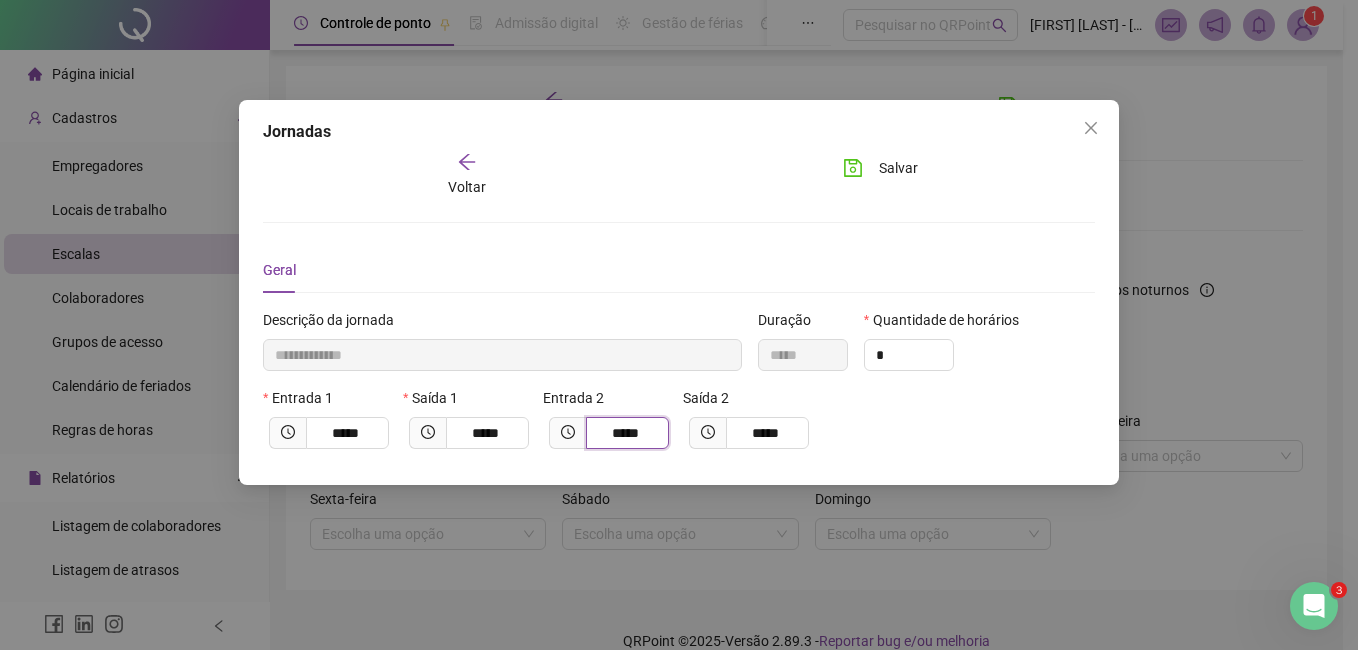 click on "*****" at bounding box center [625, 433] 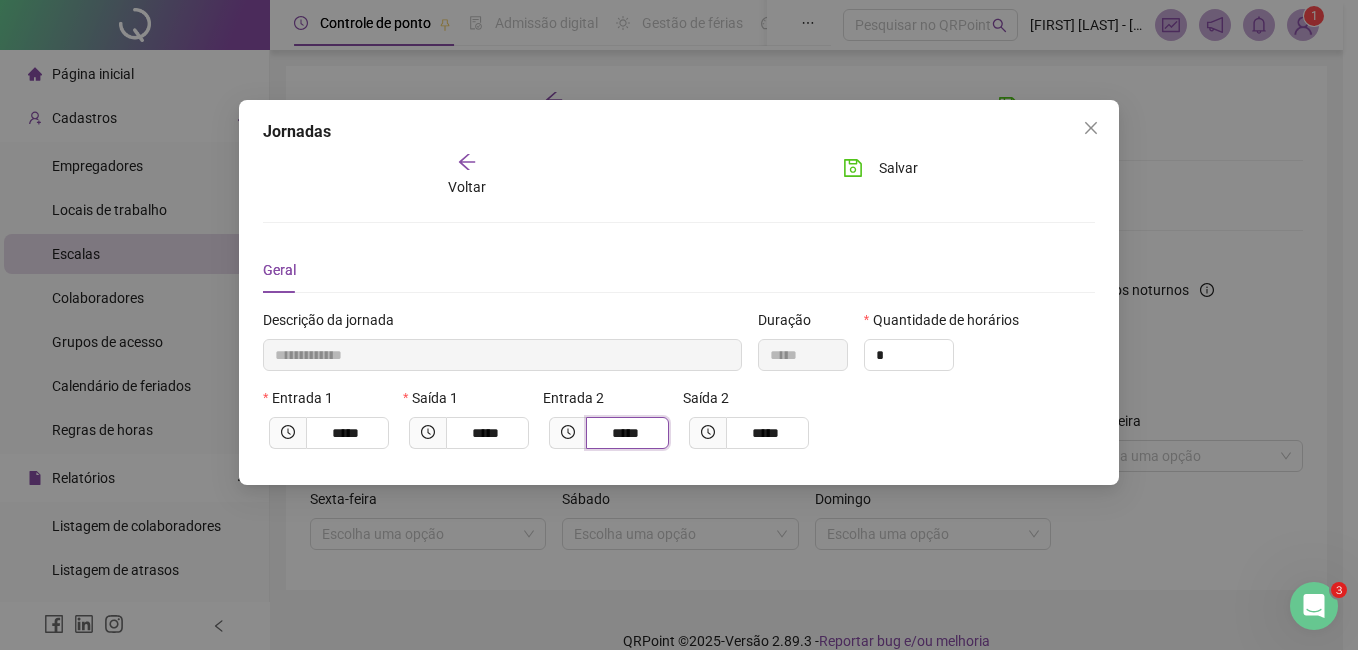 type on "**********" 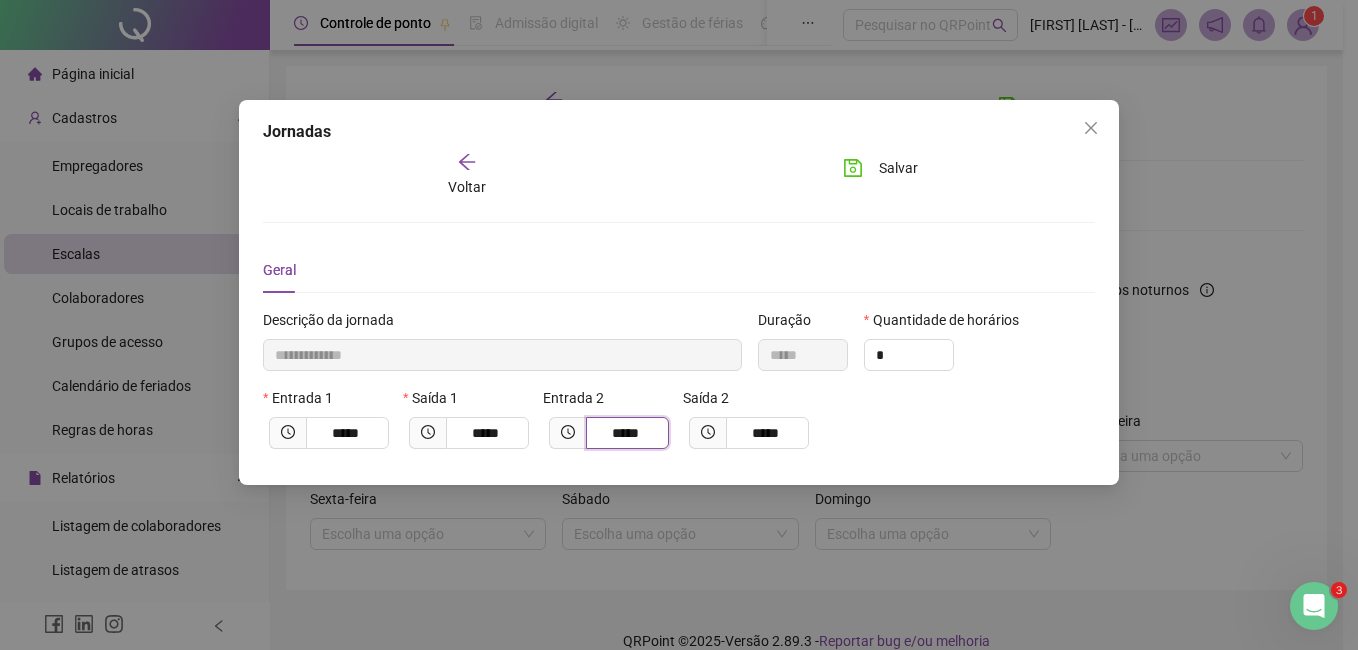 type on "*****" 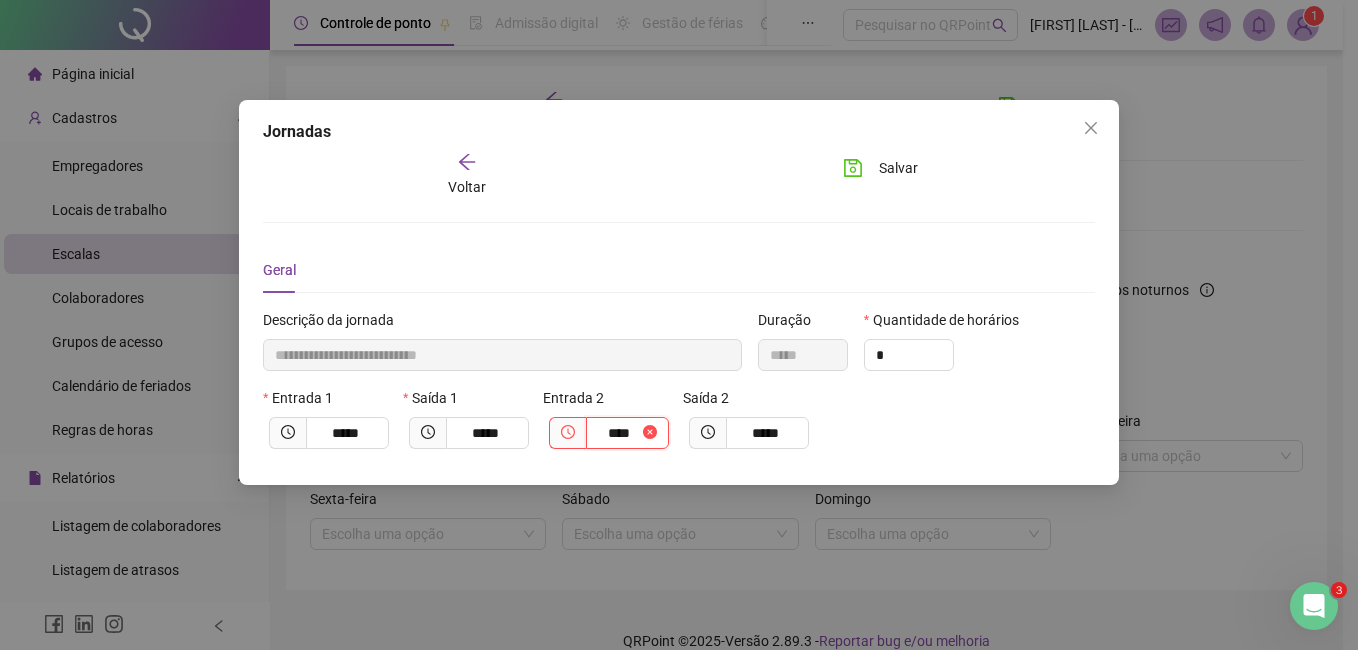 type on "**********" 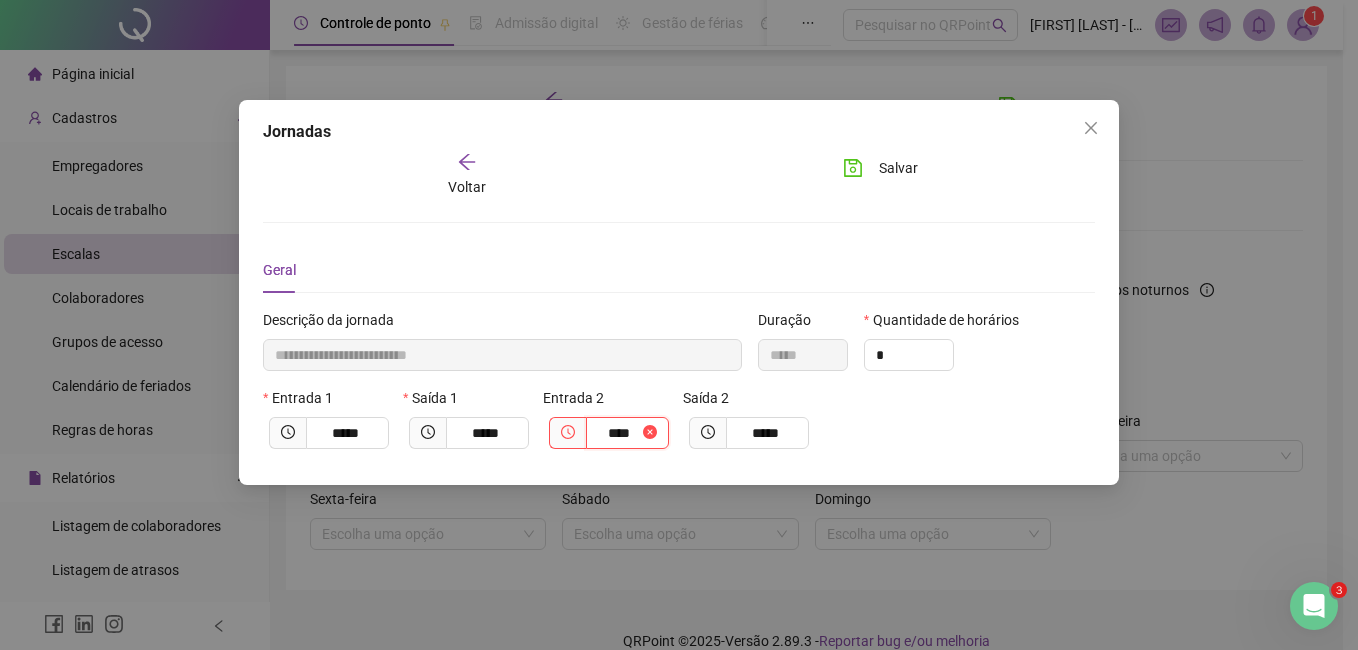 type on "*****" 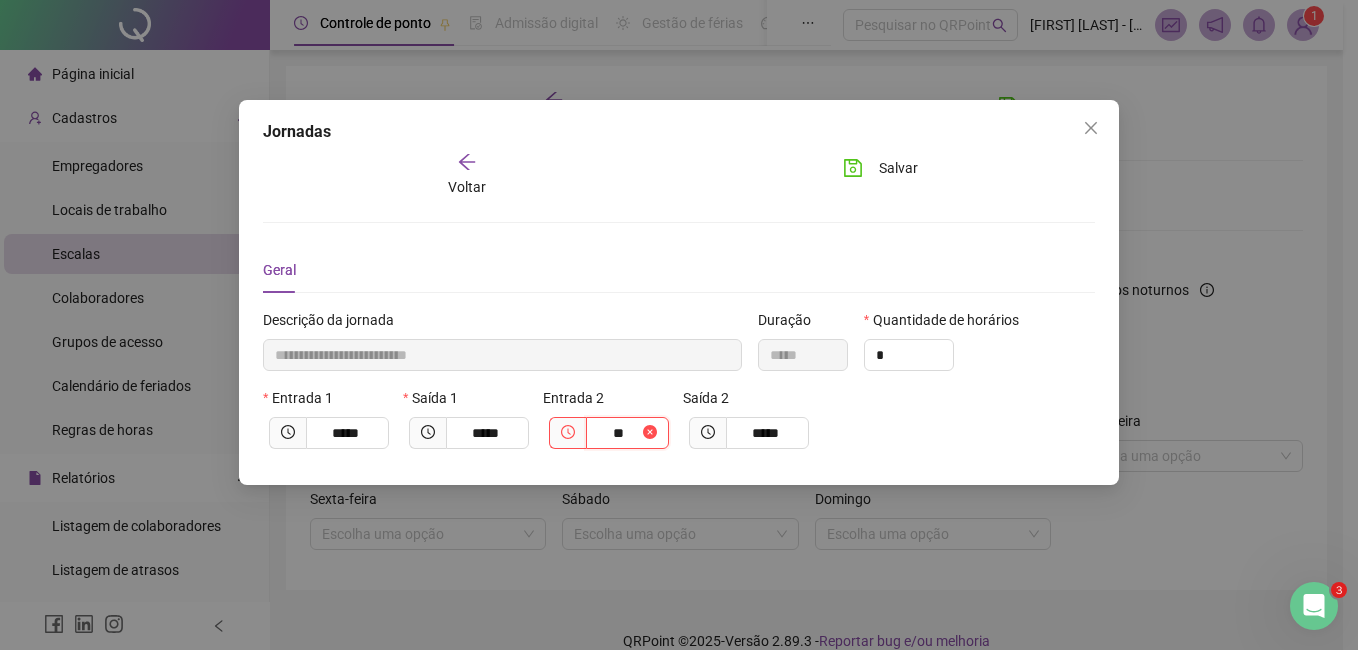 type on "**********" 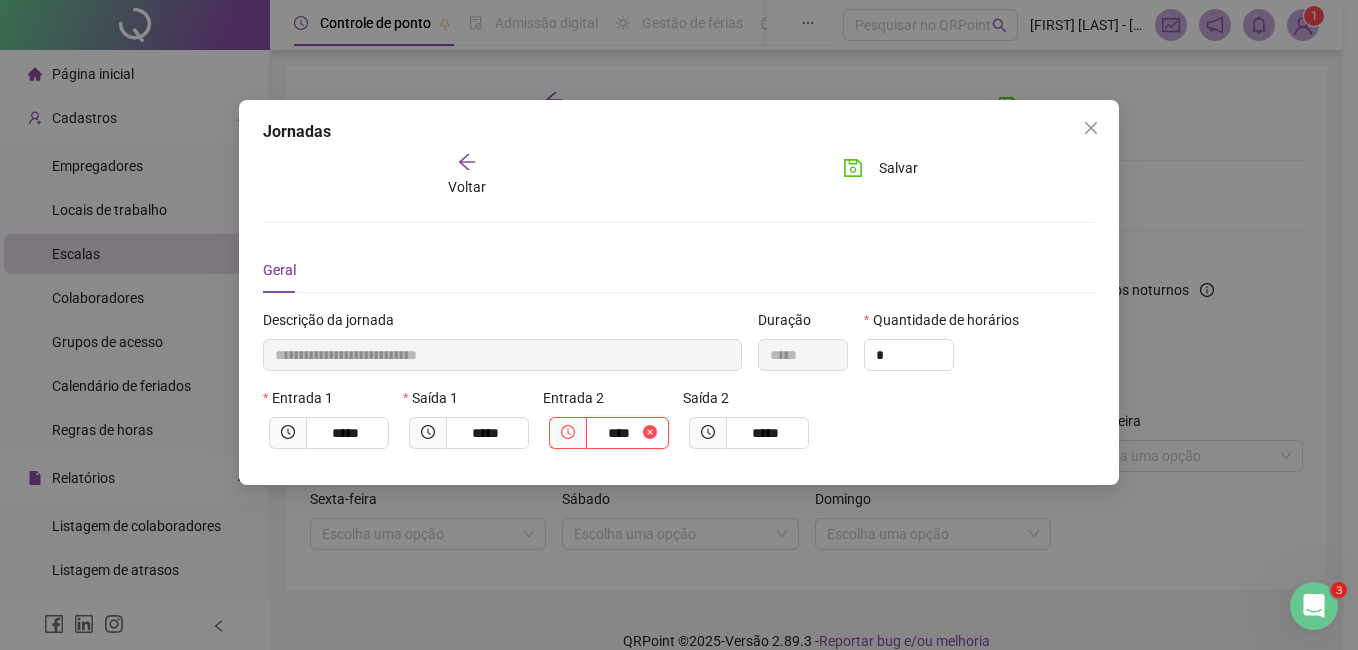 type on "**********" 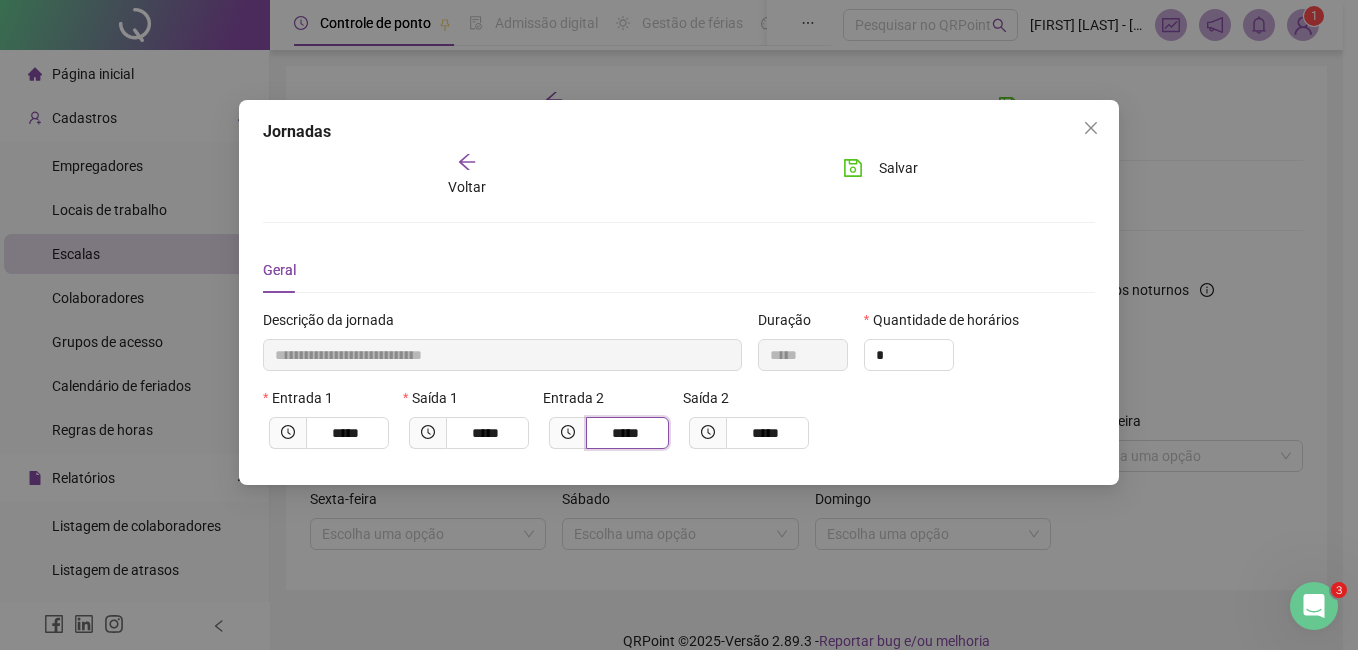 type on "*****" 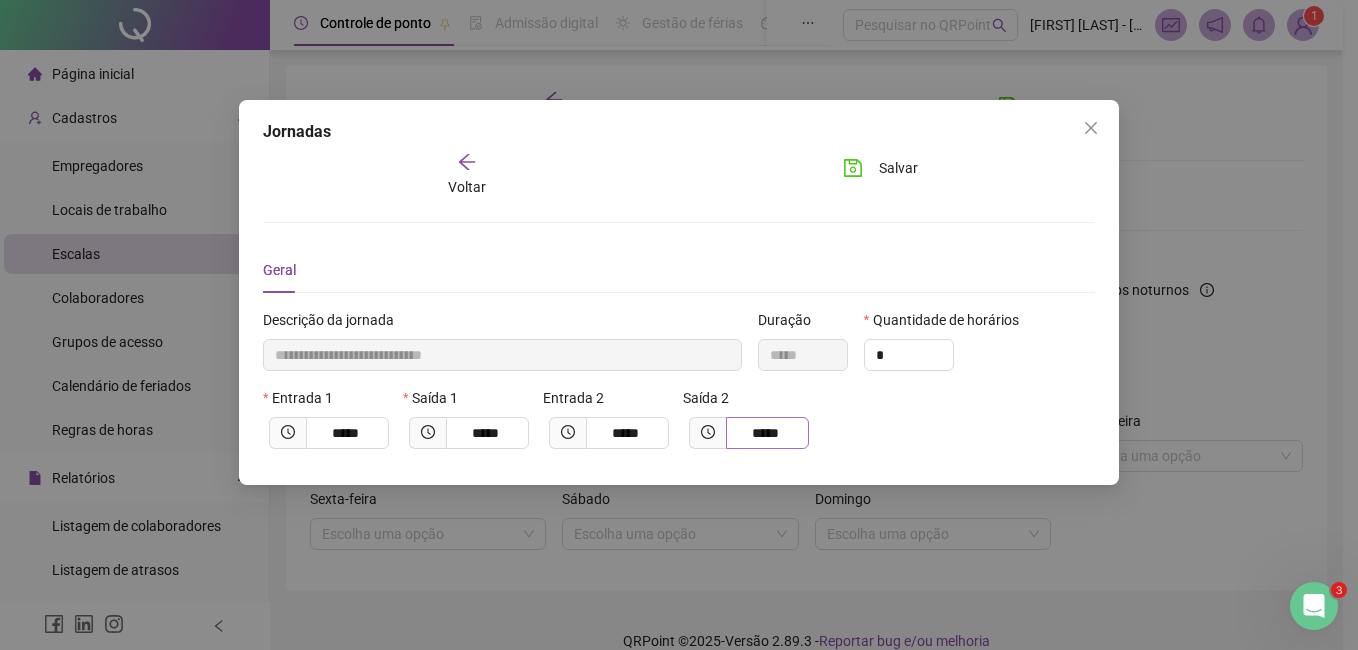 click on "*****" at bounding box center [767, 433] 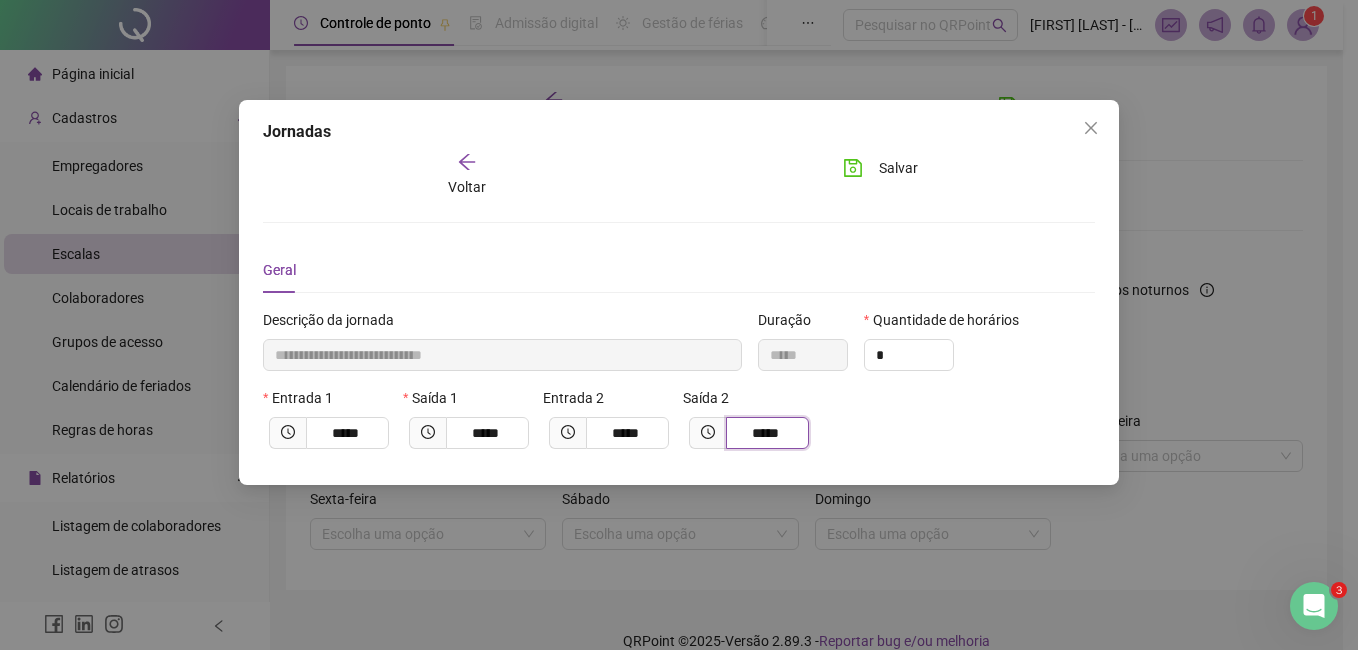 type on "**********" 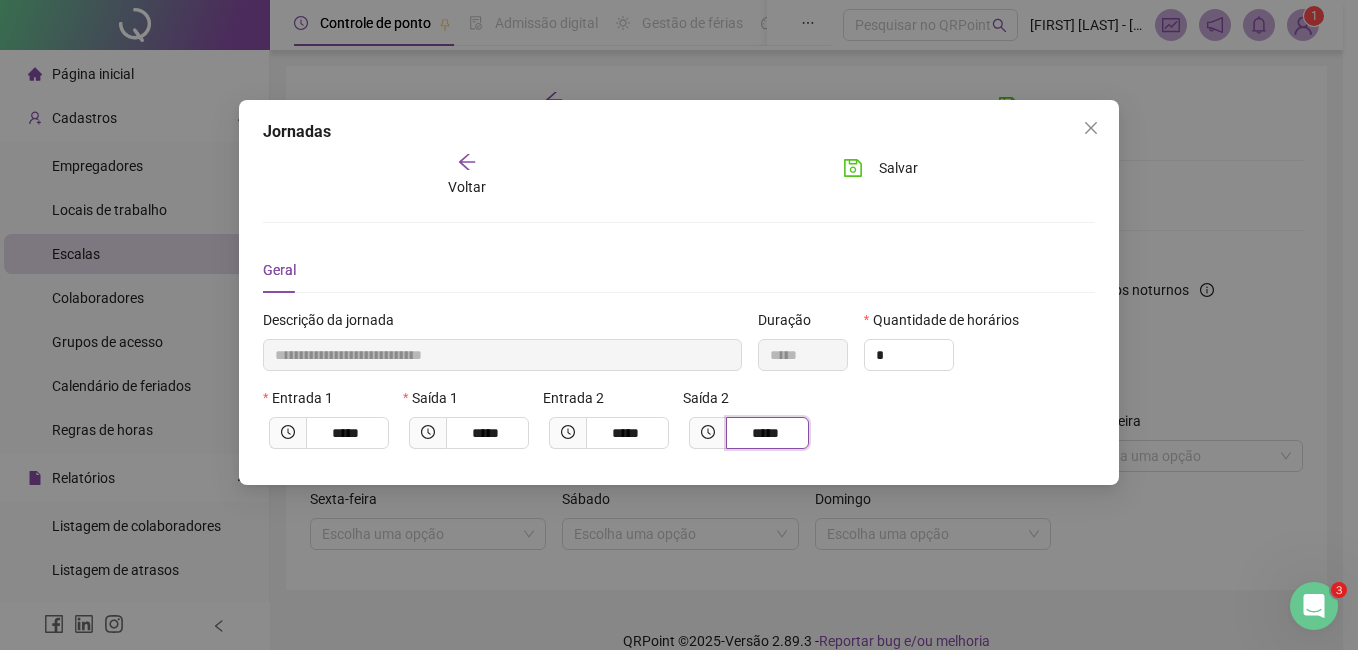 type on "****" 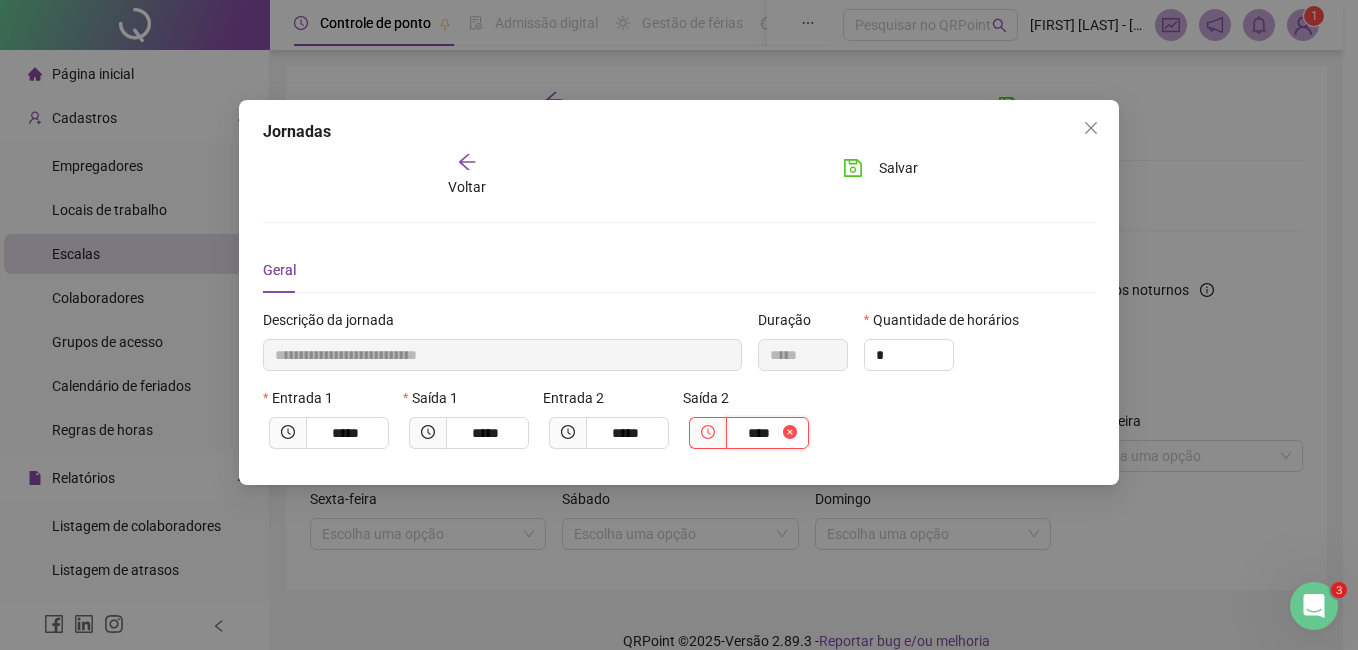 type on "**********" 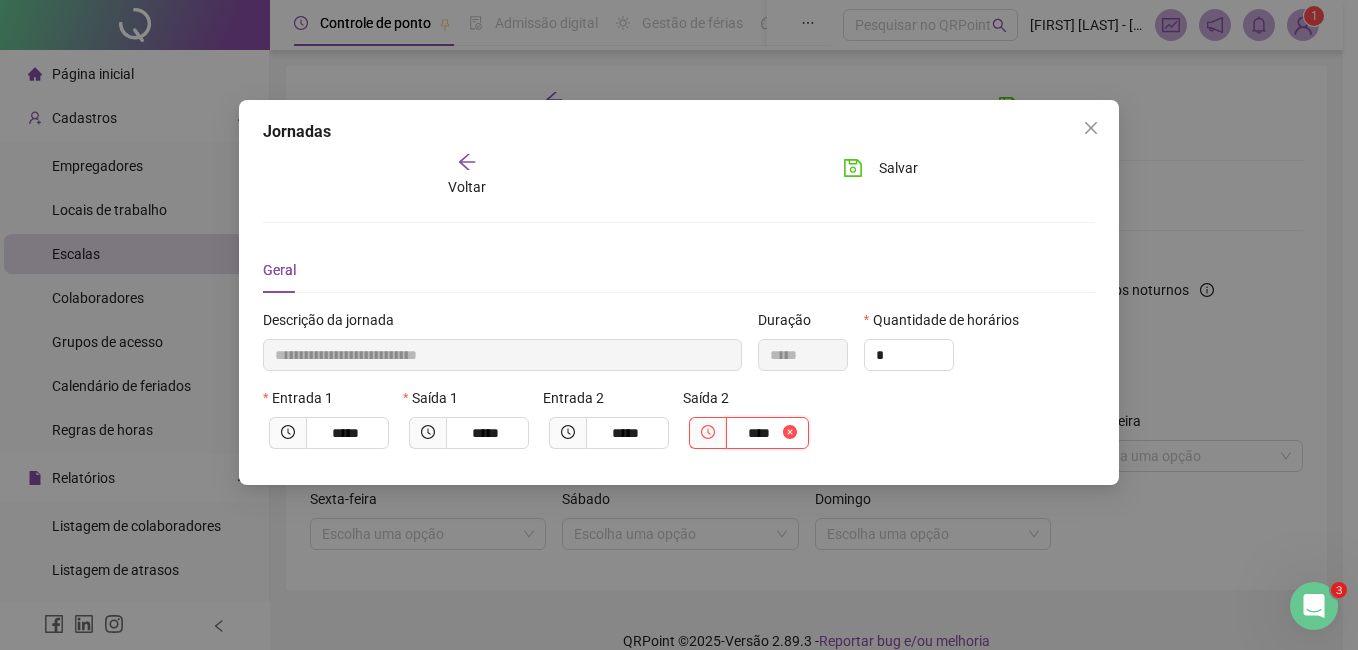 type on "*****" 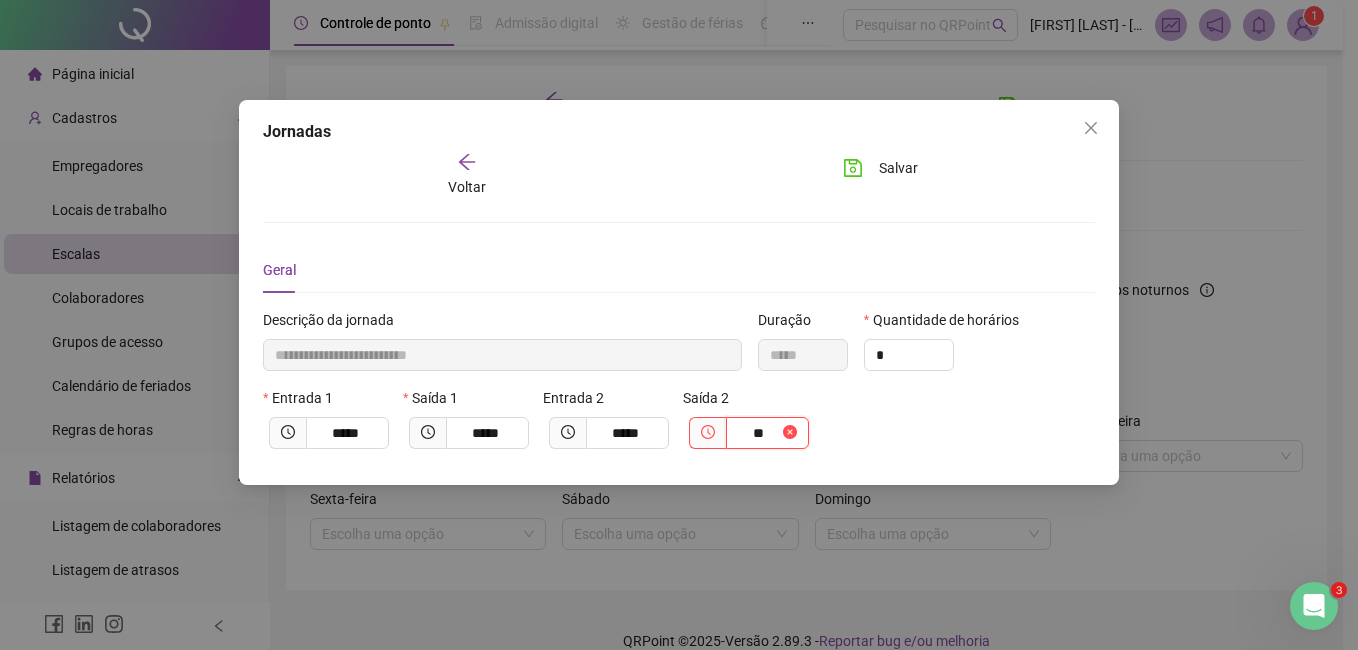 type on "**********" 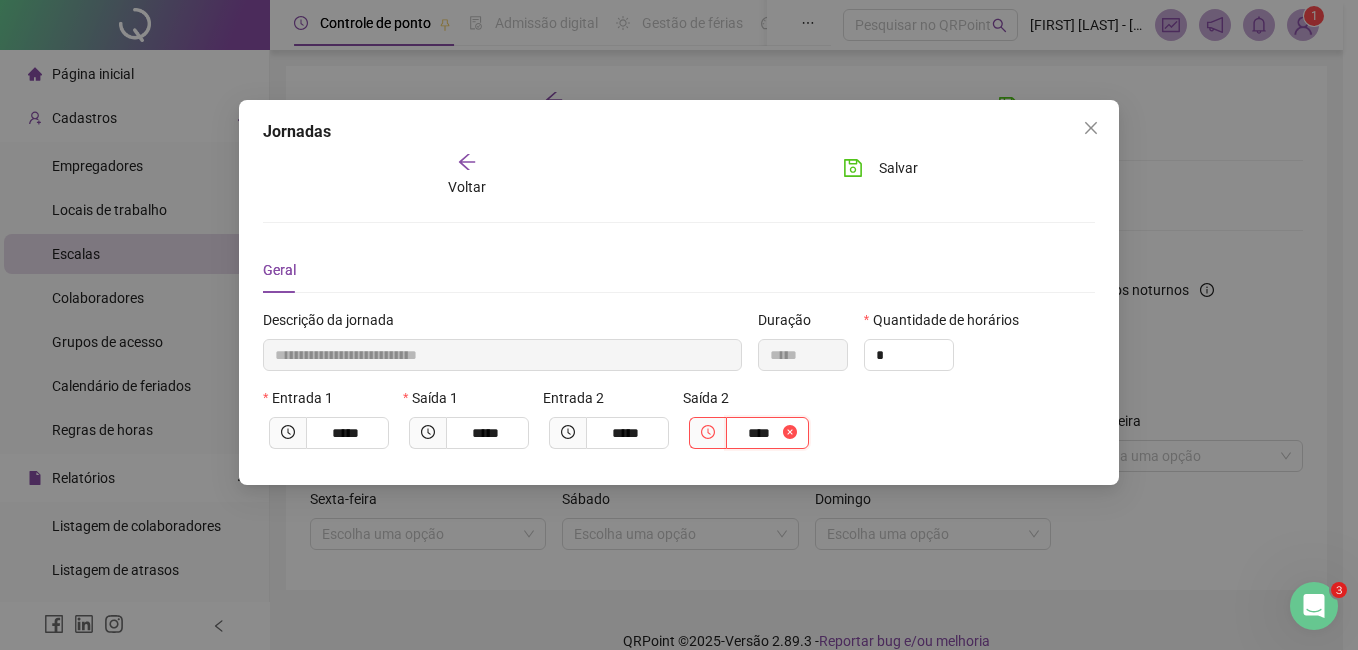 type on "**********" 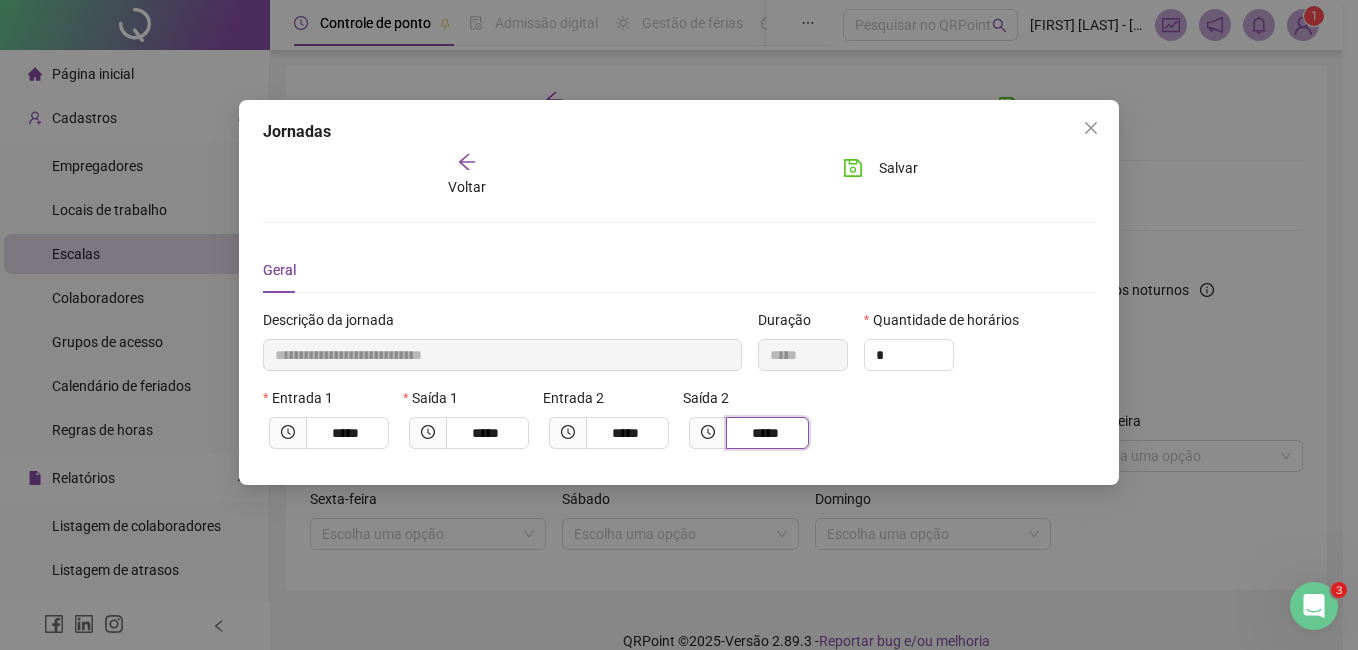 type on "*****" 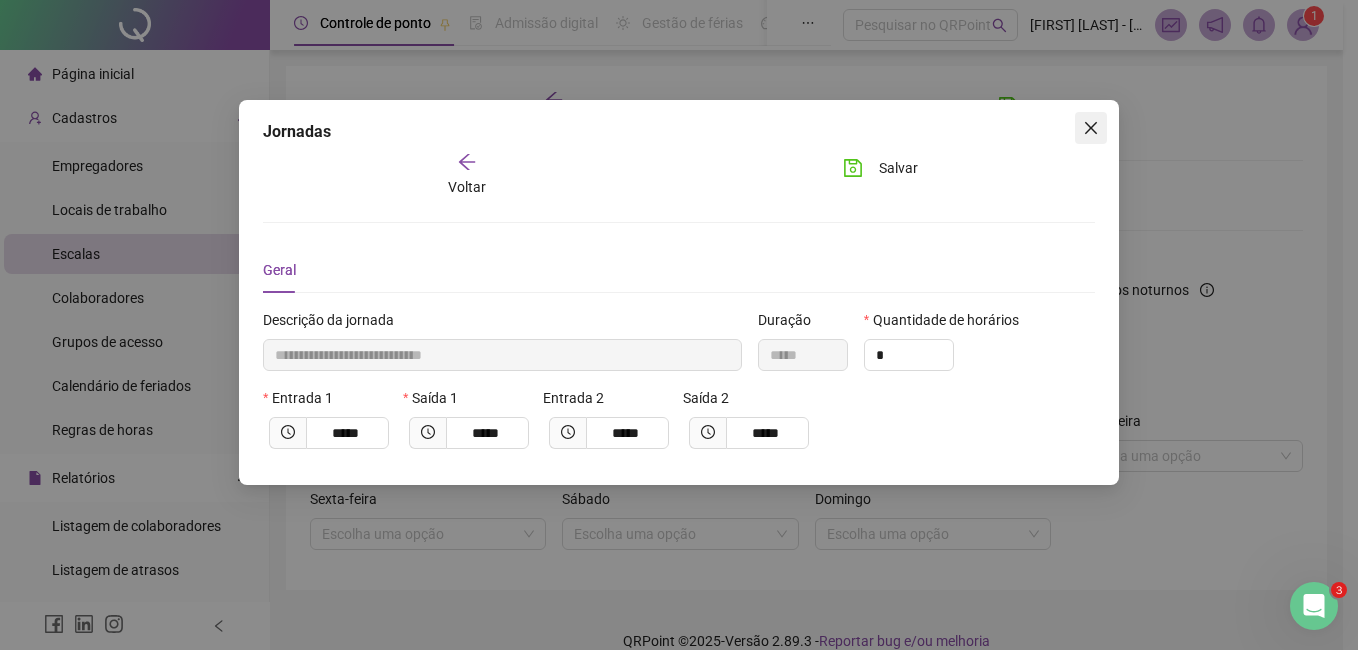 click at bounding box center (1091, 128) 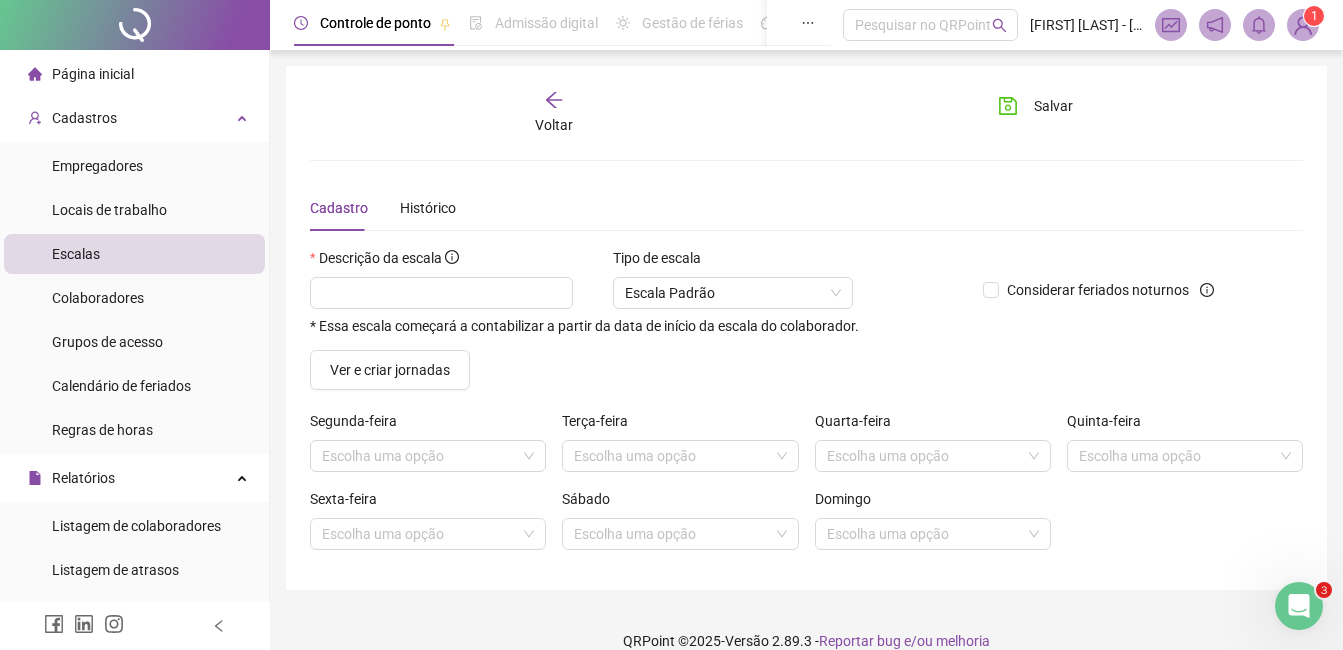 click at bounding box center (1303, 25) 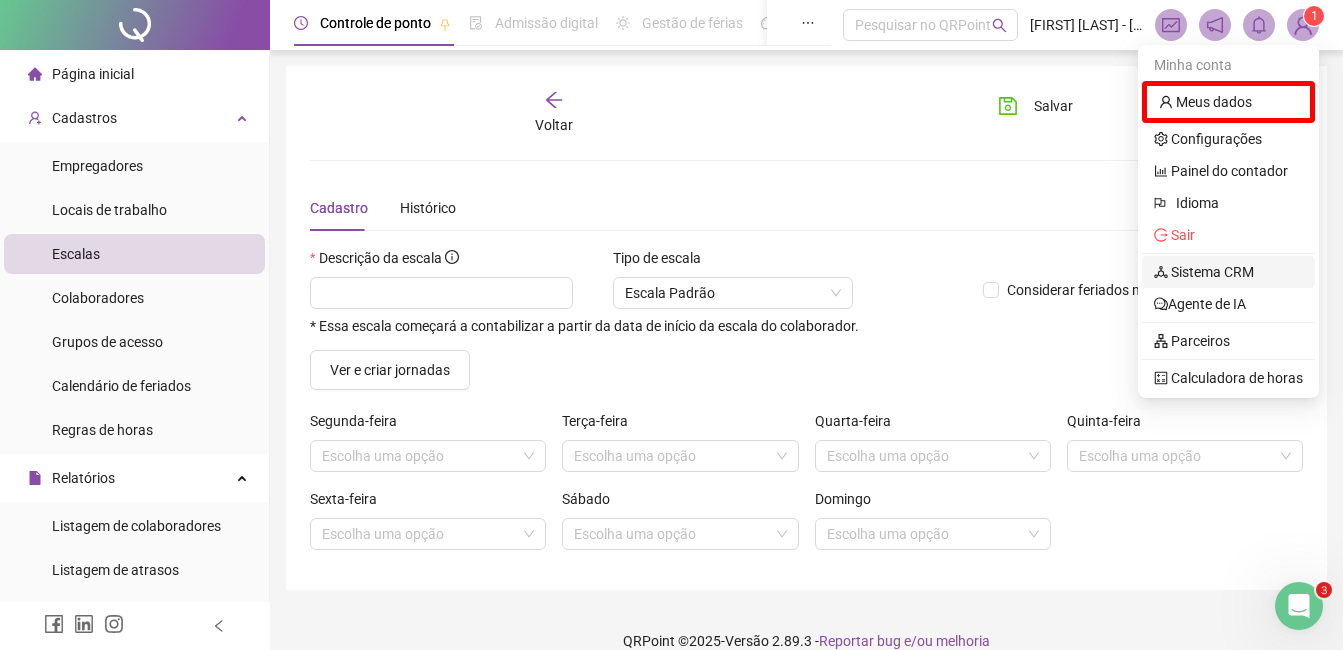click on "Sistema CRM" at bounding box center [1204, 272] 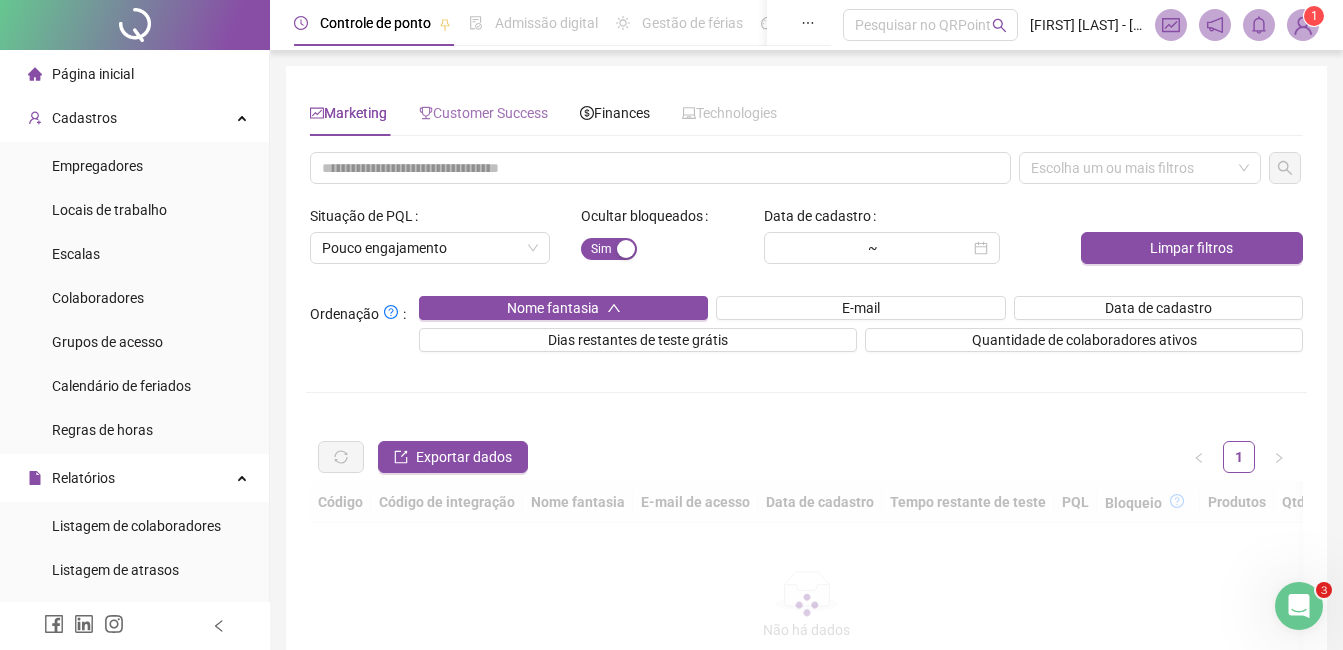 click on "Customer Success" at bounding box center [483, 113] 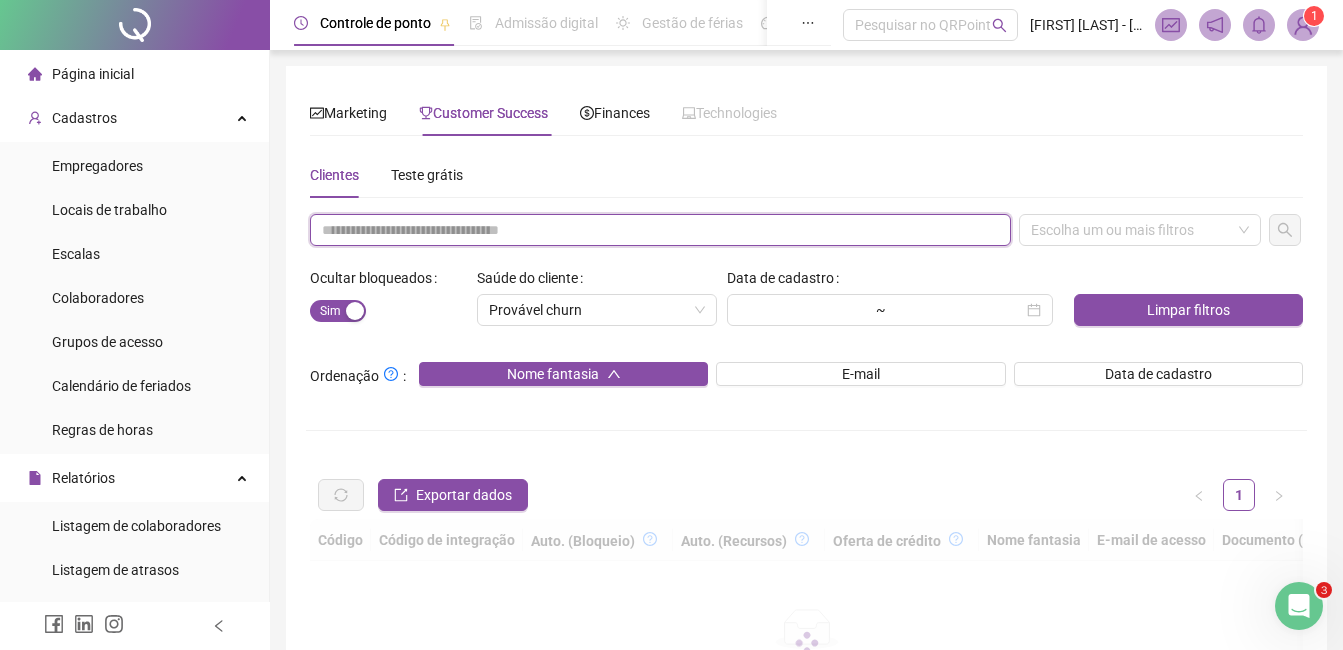 click at bounding box center (660, 230) 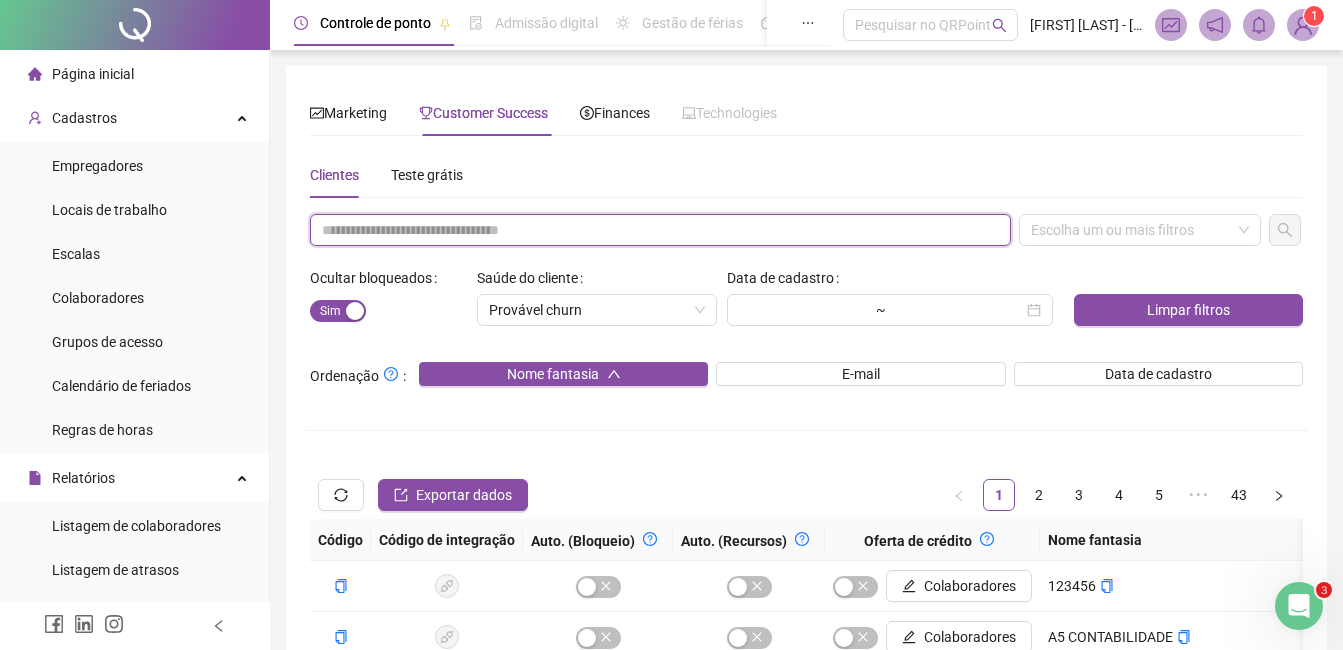 paste on "**********" 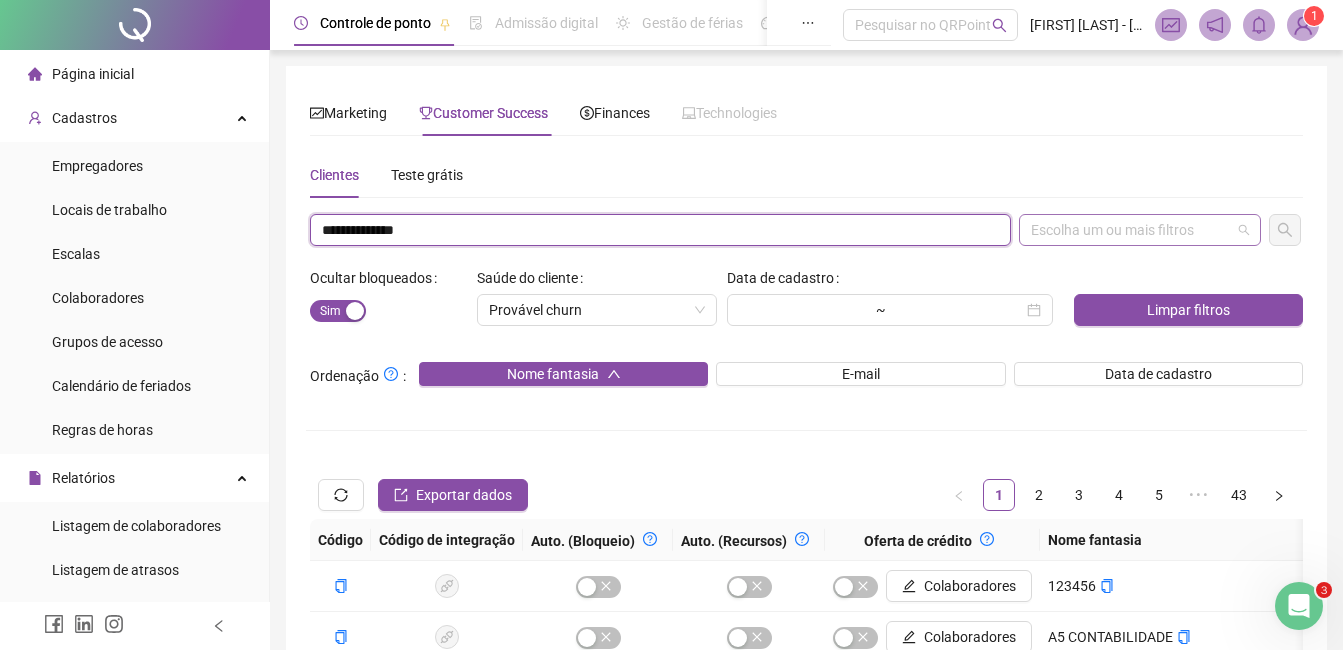 click on "Escolha um ou mais filtros" at bounding box center (1140, 230) 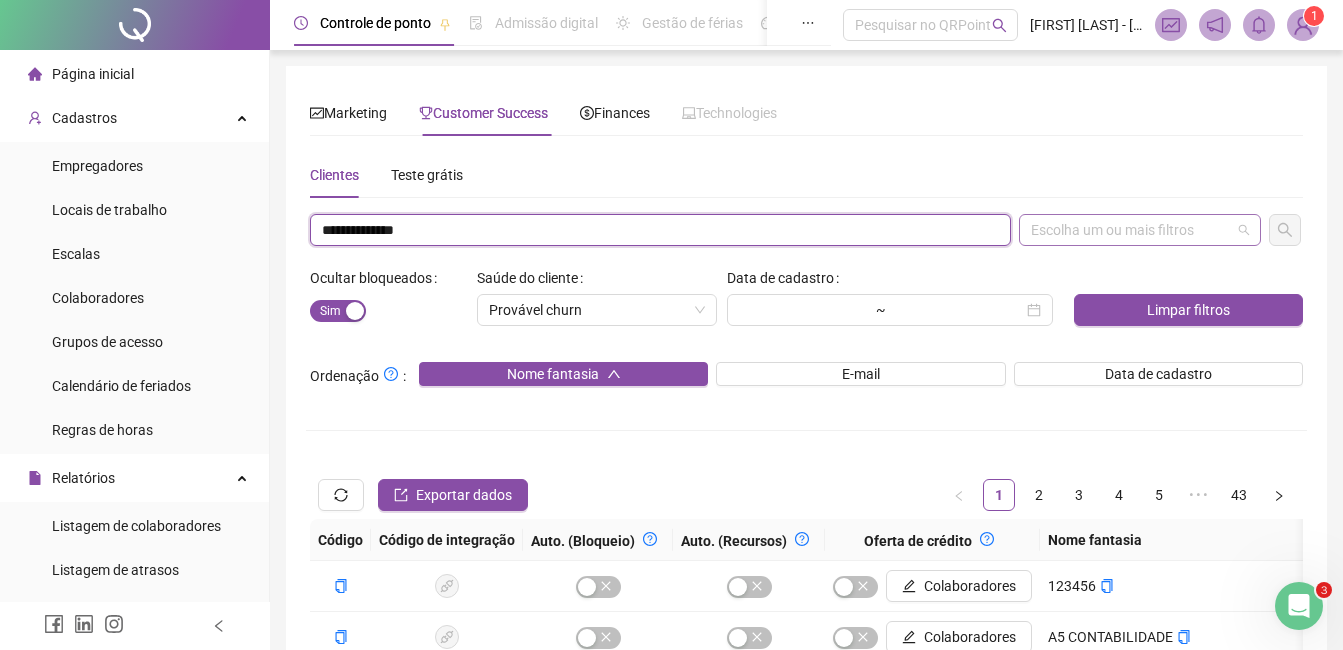 type on "**********" 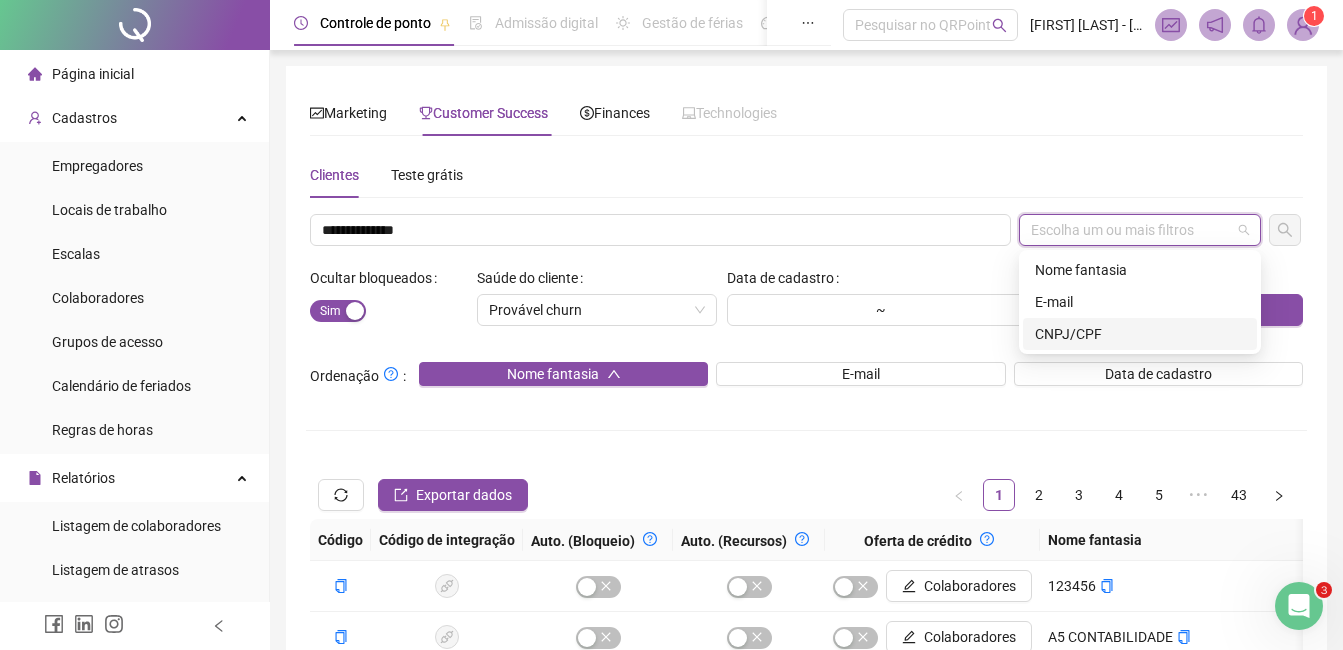 click on "CNPJ/CPF" at bounding box center (1140, 334) 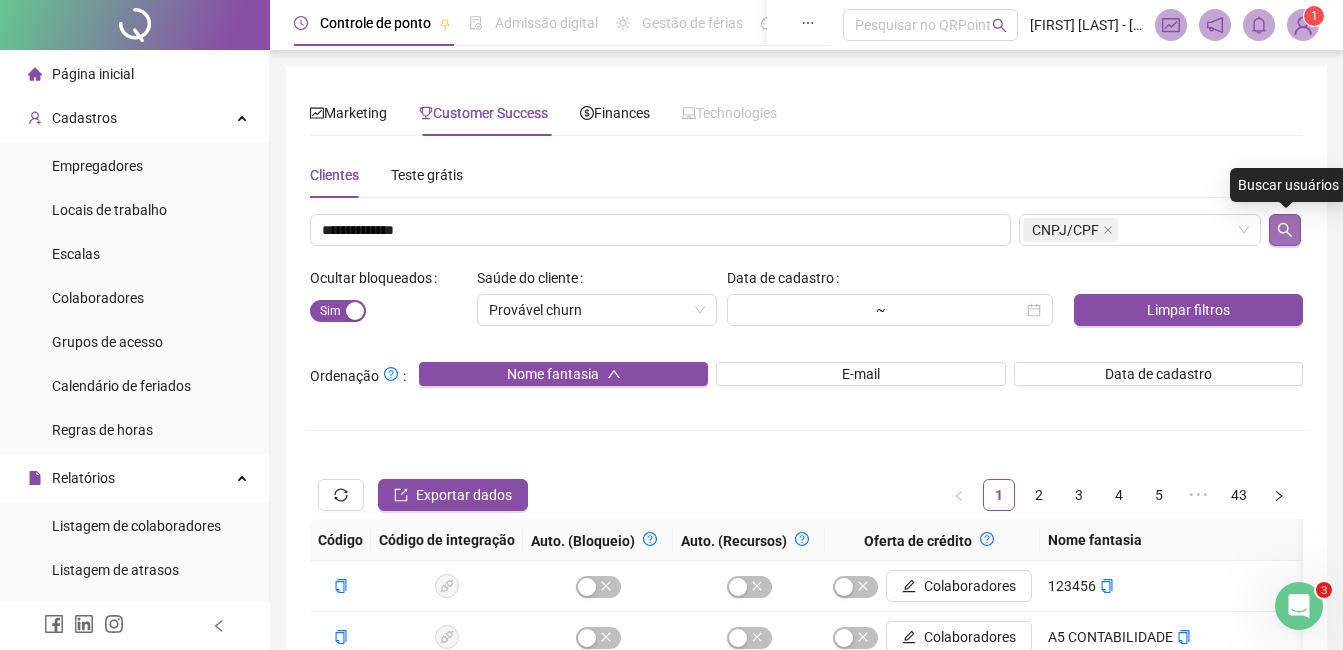 click at bounding box center (1285, 230) 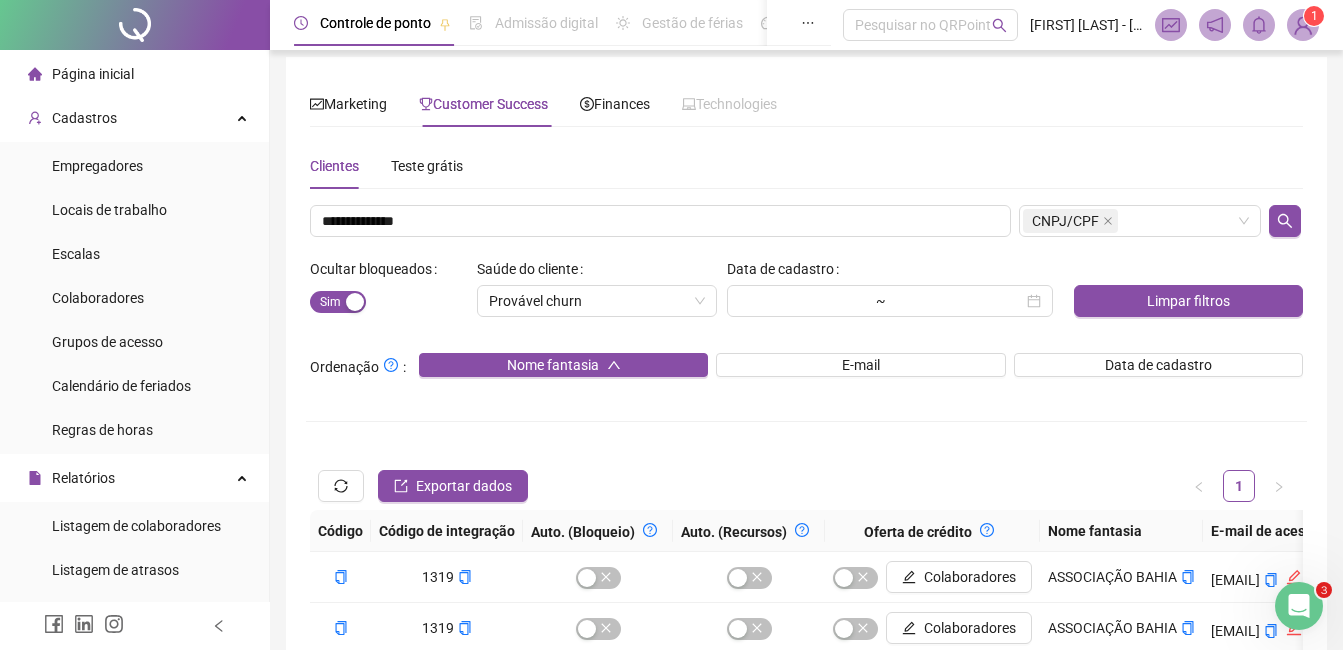 scroll, scrollTop: 176, scrollLeft: 0, axis: vertical 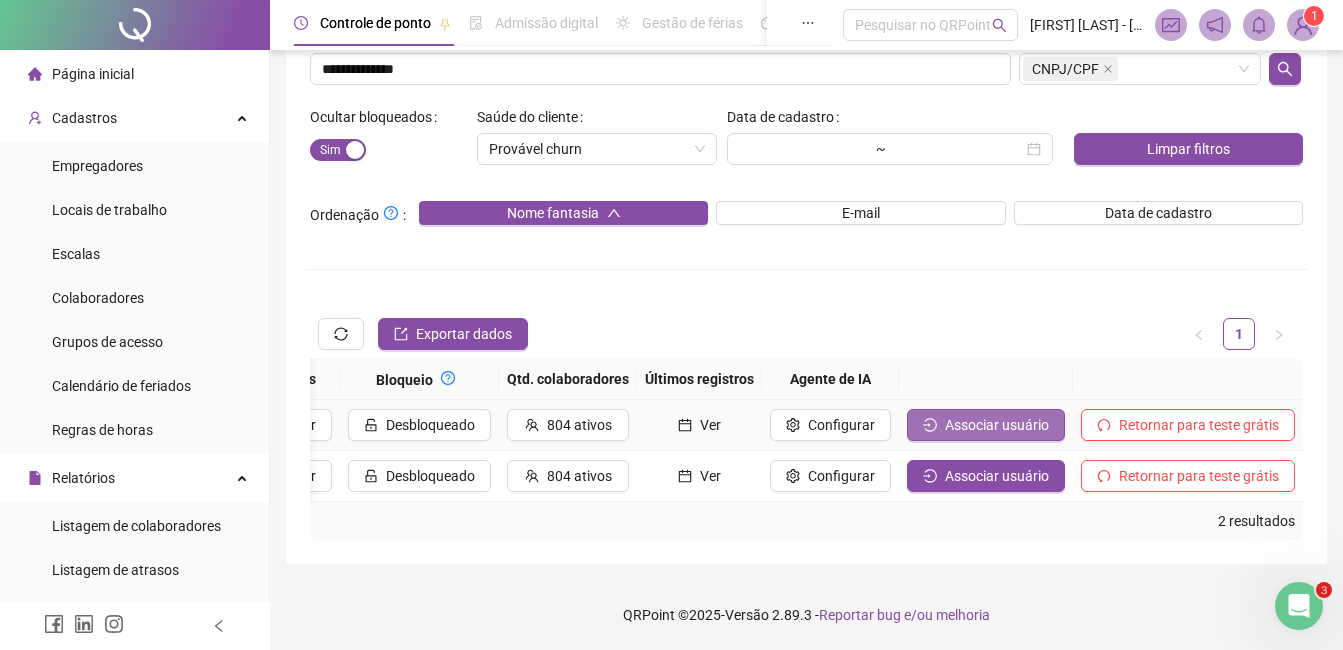click on "Associar usuário" at bounding box center [997, 425] 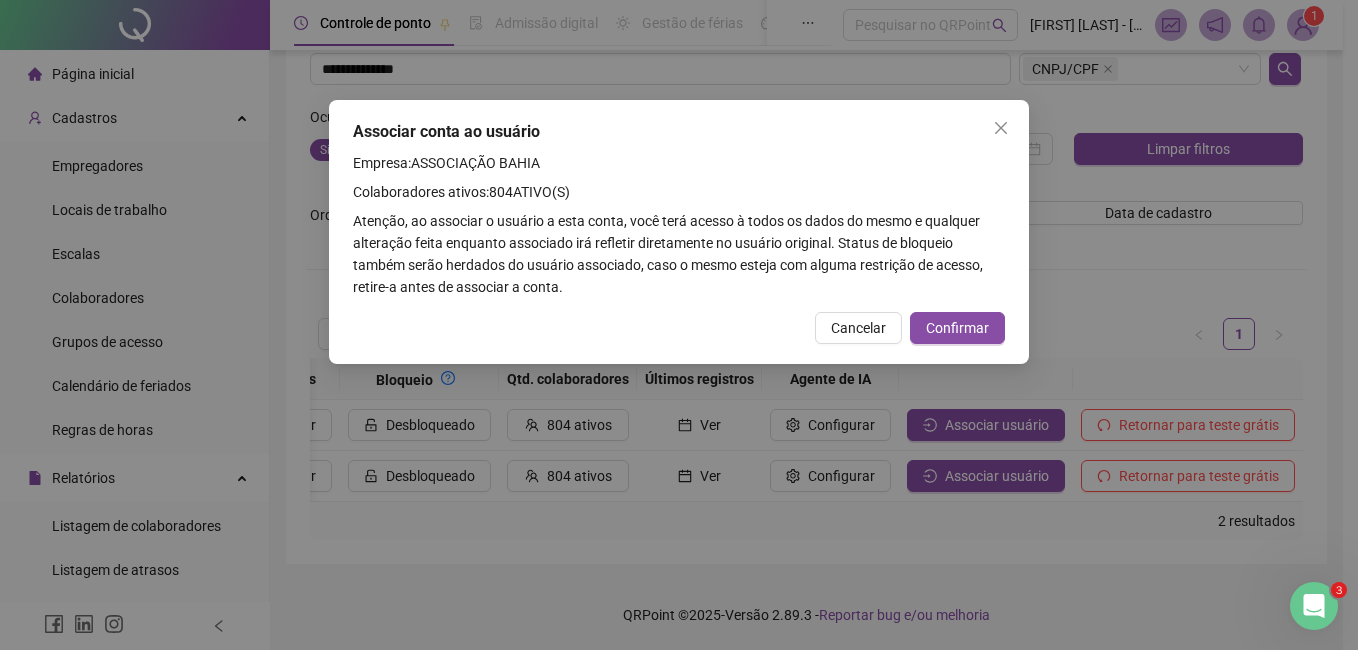 click on "Associar conta ao usuário Empresa:  ASSOCIAÇÃO BAHIA Colaboradores ativos:  804  ATIVO(S) Atenção, ao associar o usuário a esta conta, você terá acesso à todos os dados do mesmo e qualquer alteração feita enquanto associado irá refletir diretamente no usuário original. Status de bloqueio também serão herdados do usuário associado, caso o mesmo esteja com alguma restrição de acesso, retire-a antes de associar a conta. Cancelar Confirmar" at bounding box center [679, 232] 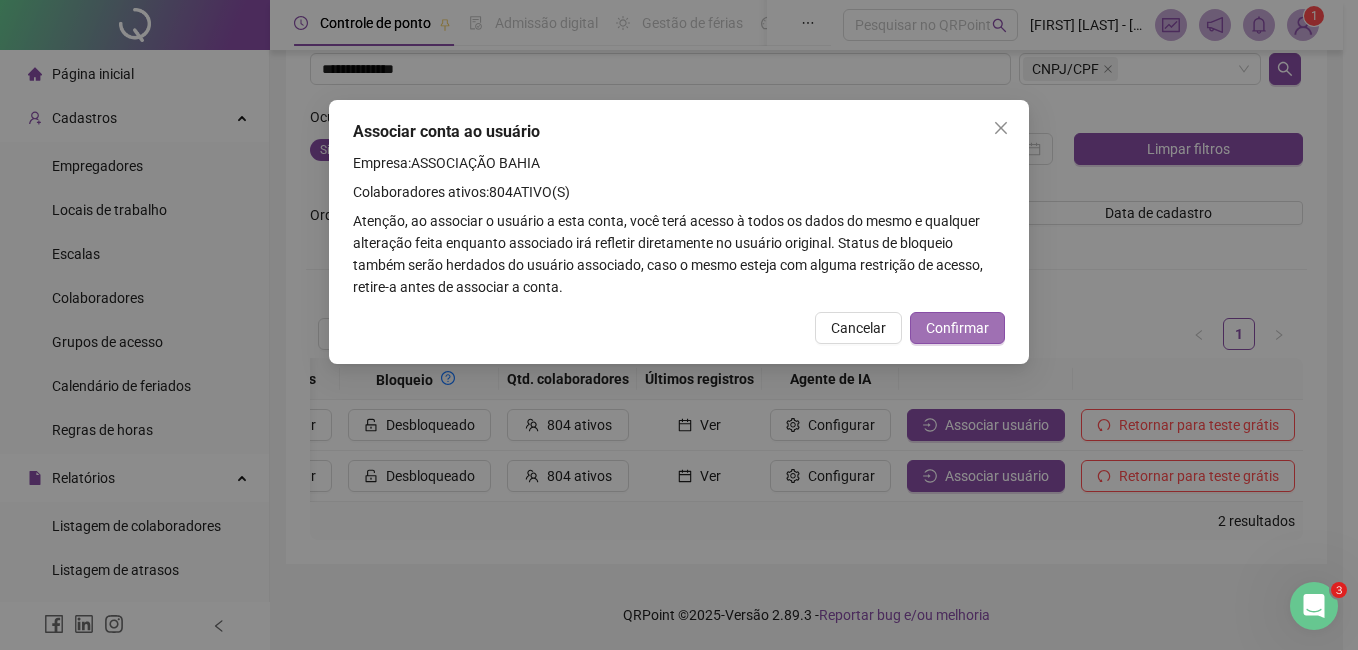 click on "Confirmar" at bounding box center [957, 328] 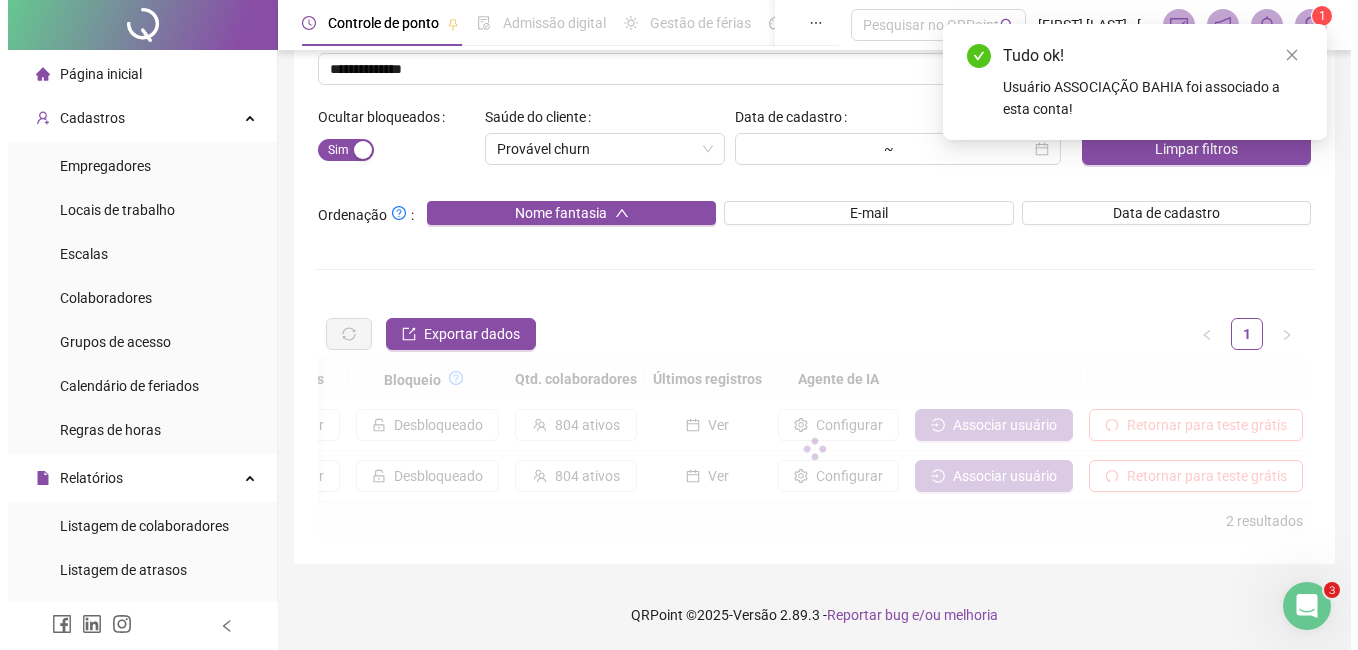 scroll, scrollTop: 0, scrollLeft: 2081, axis: horizontal 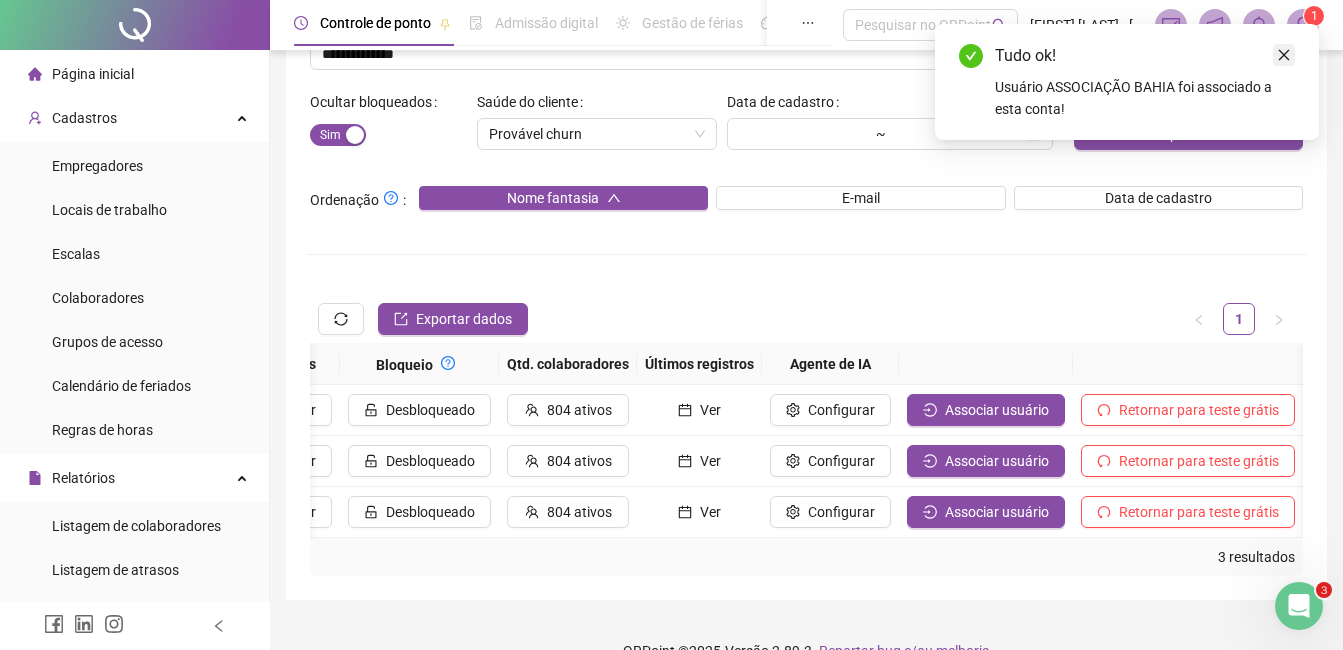 click on "Tudo ok! Usuário ASSOCIAÇÃO BAHIA foi associado a esta conta! Os resultados foram atualizados!" at bounding box center [1319, 24] 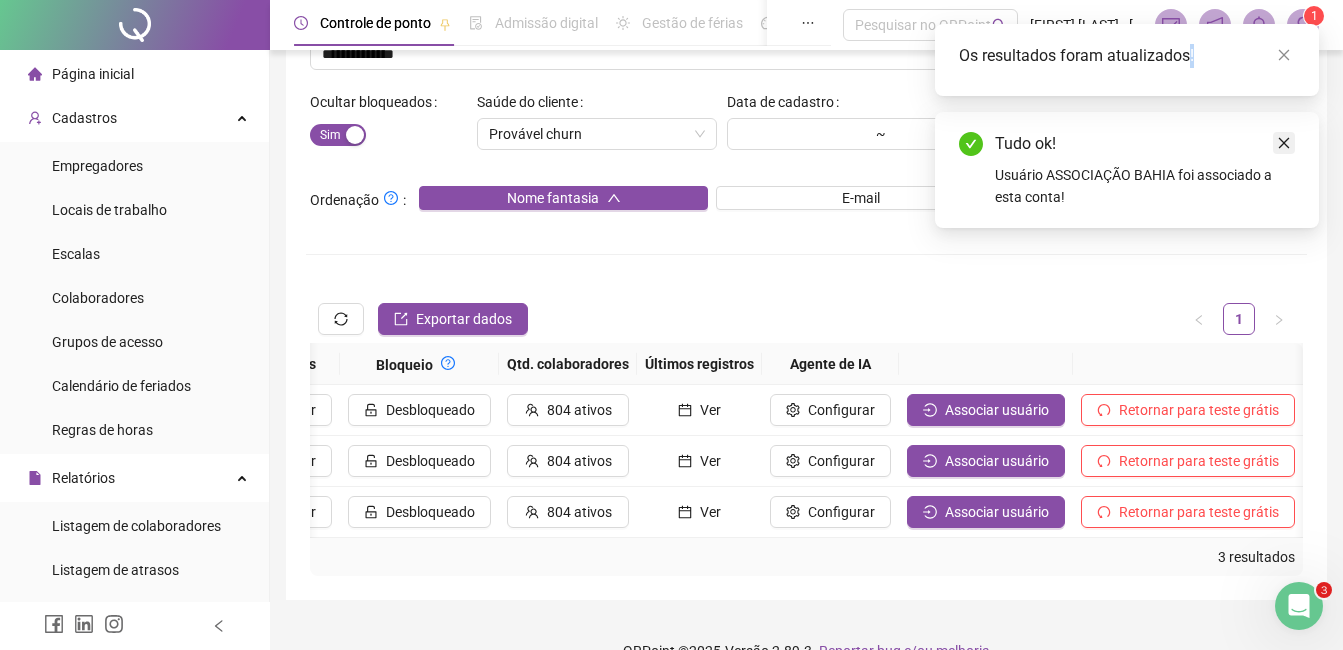 click 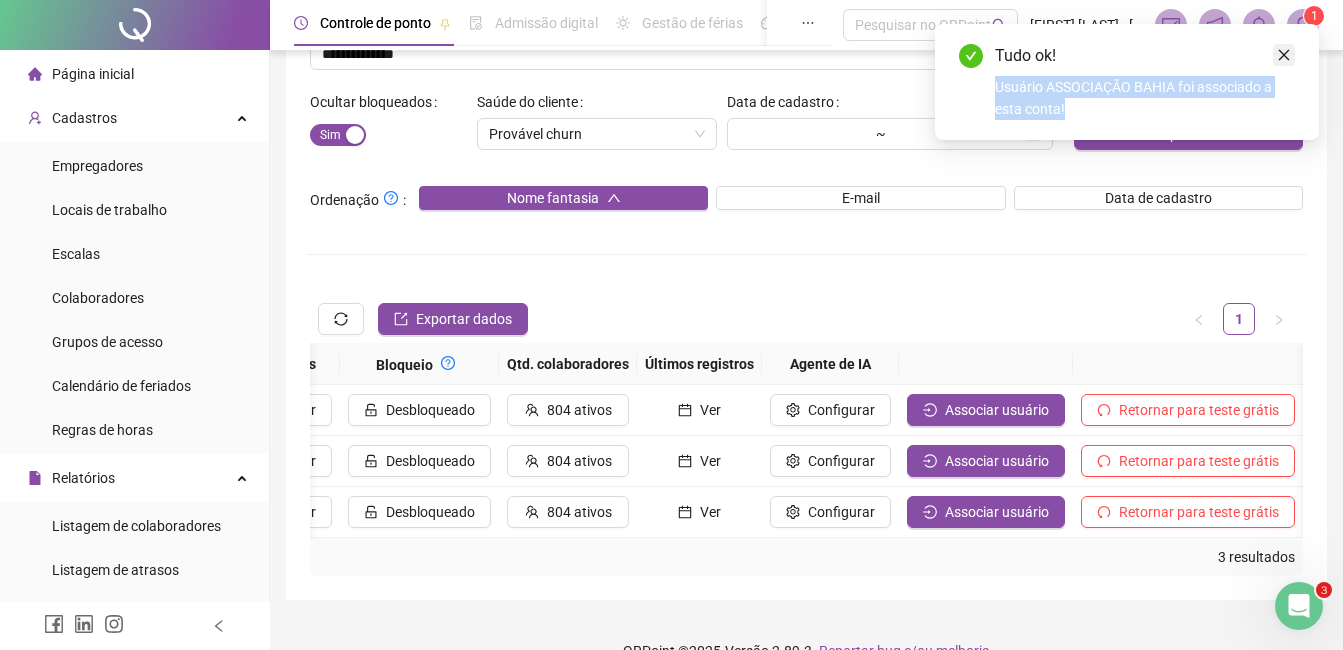 click 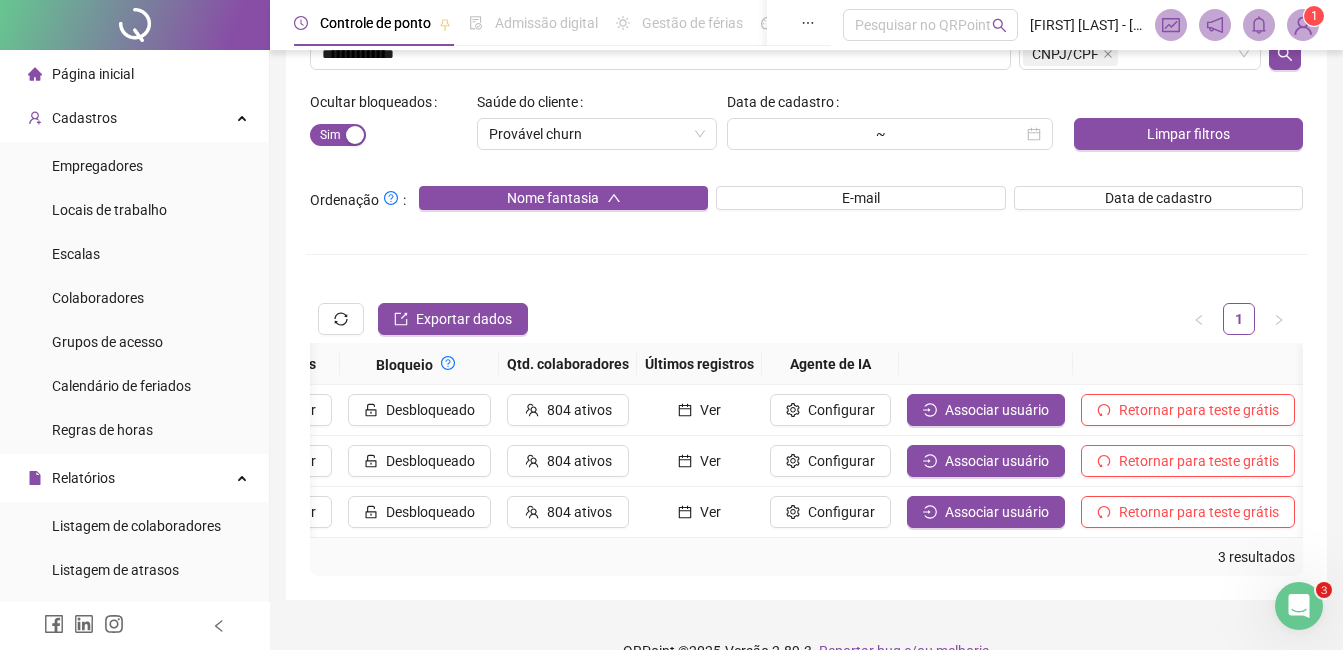 click at bounding box center (1303, 25) 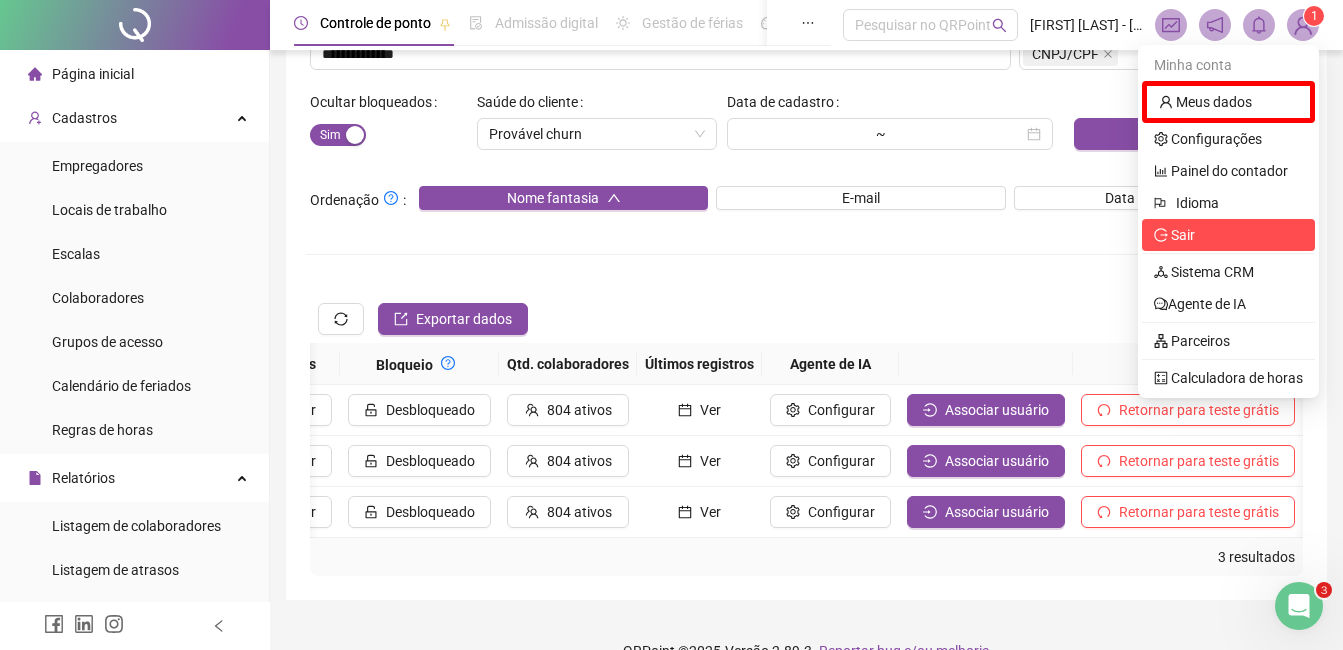 click on "Sair" at bounding box center [1228, 235] 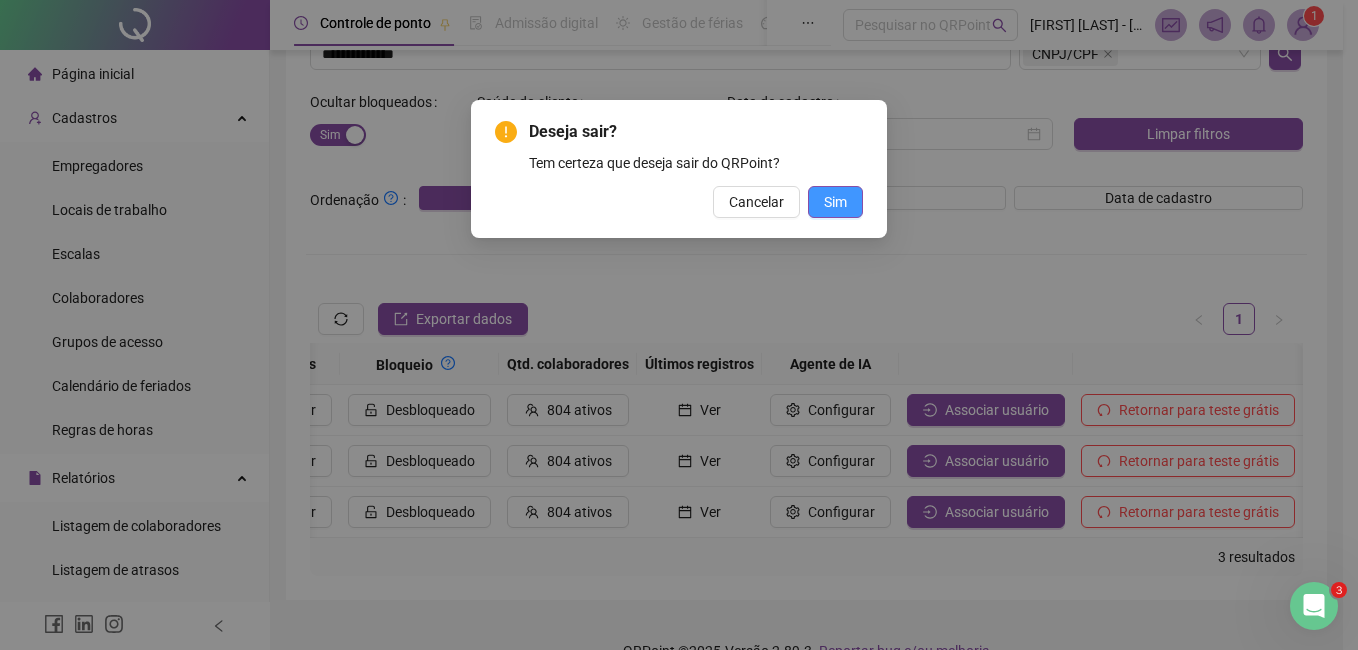 click on "Sim" at bounding box center (835, 202) 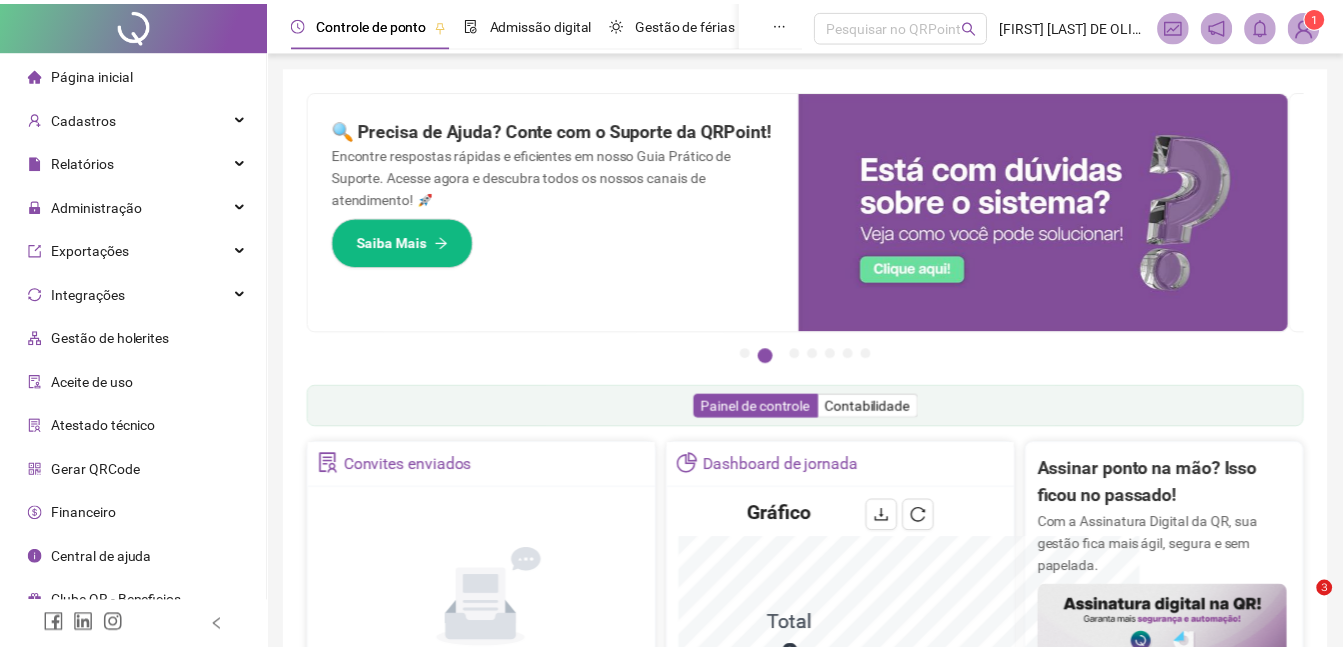scroll, scrollTop: 0, scrollLeft: 0, axis: both 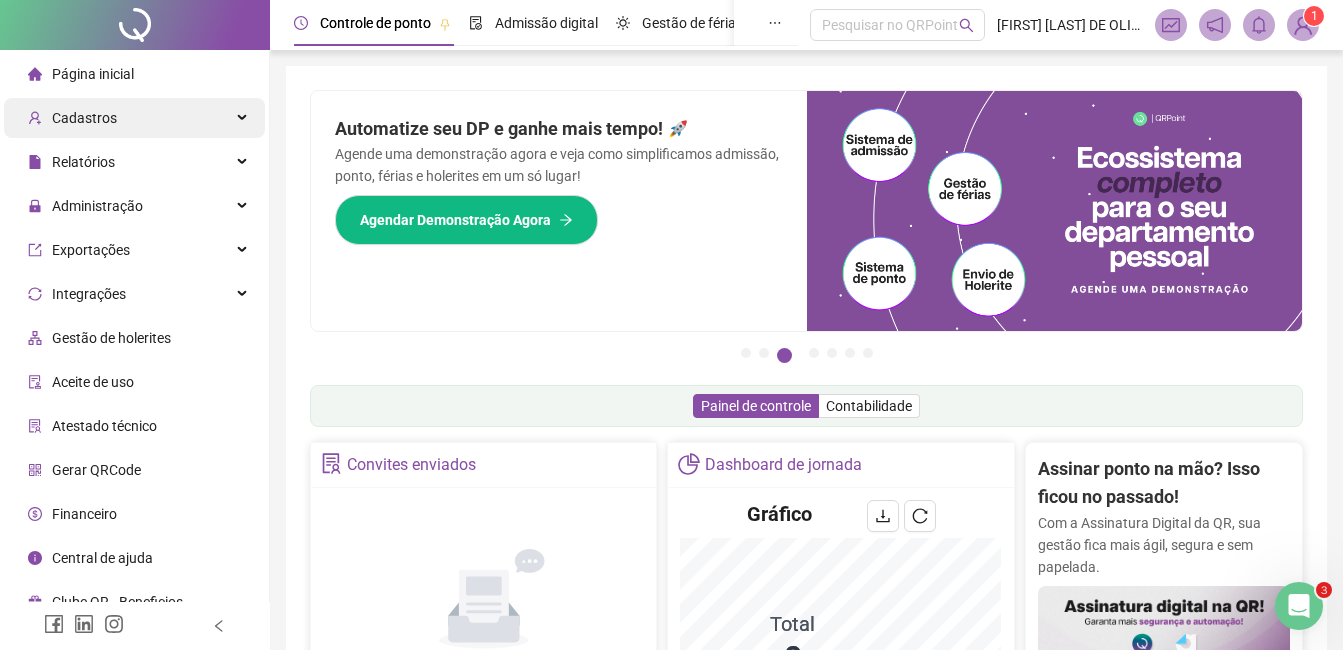 click on "Cadastros" at bounding box center [134, 118] 